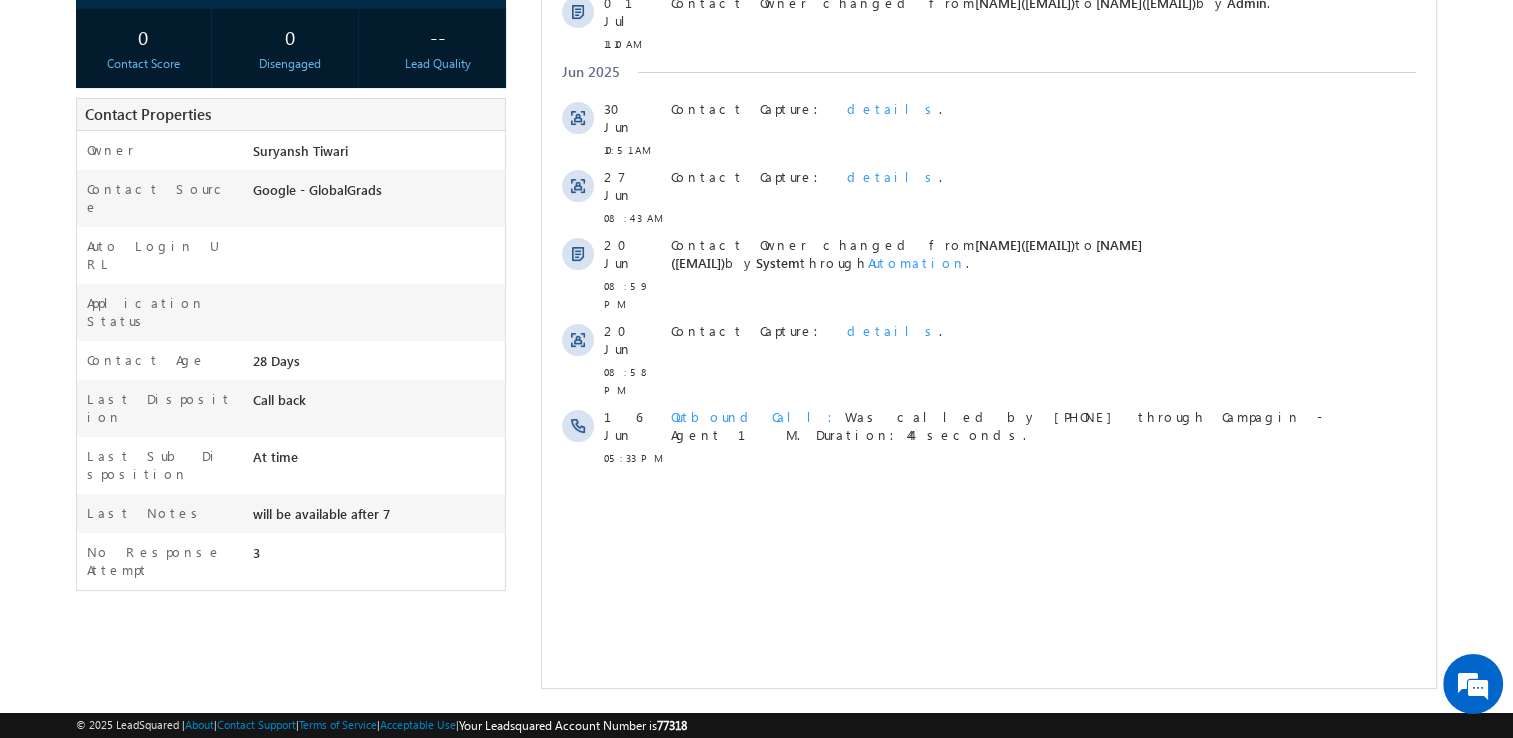 scroll, scrollTop: 0, scrollLeft: 0, axis: both 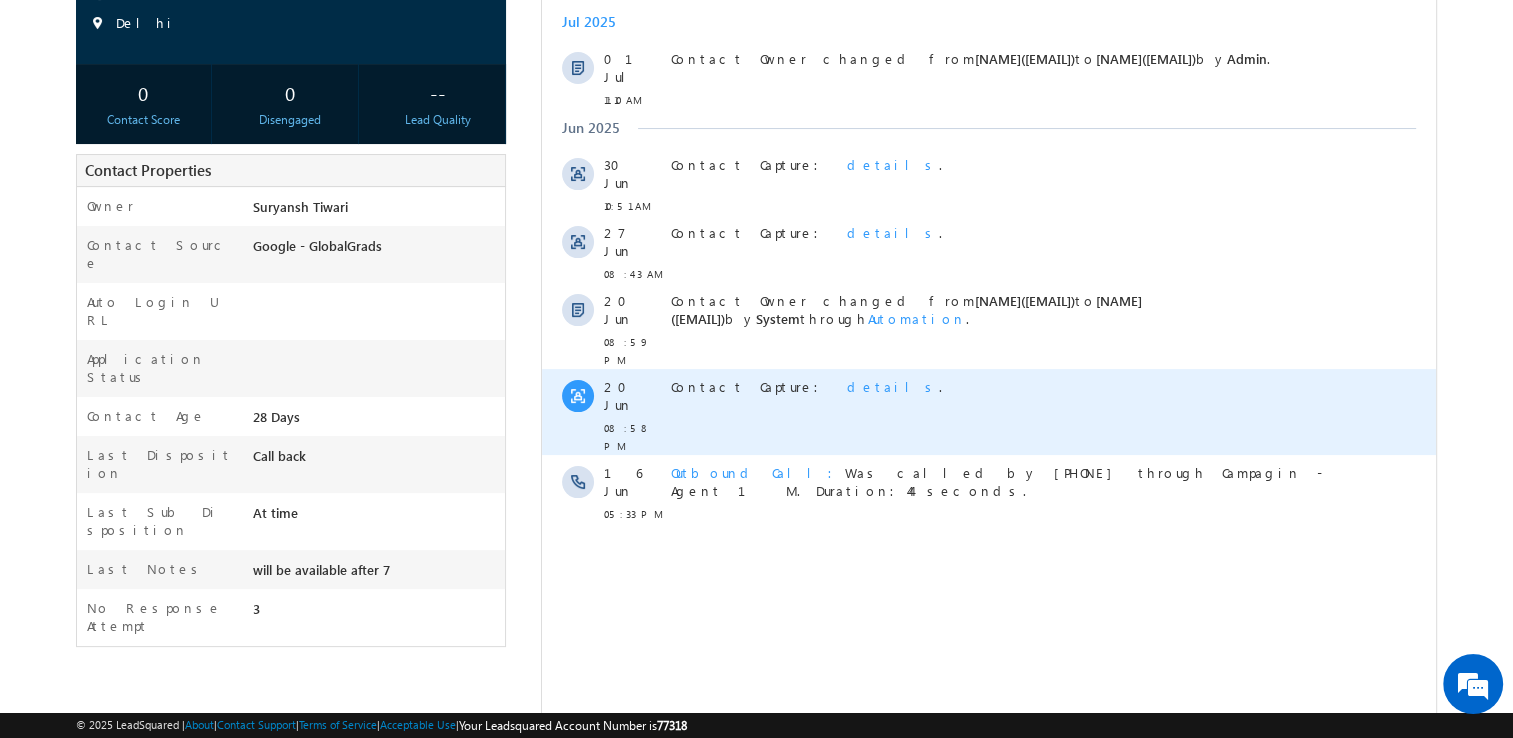 click on "details" at bounding box center (893, 386) 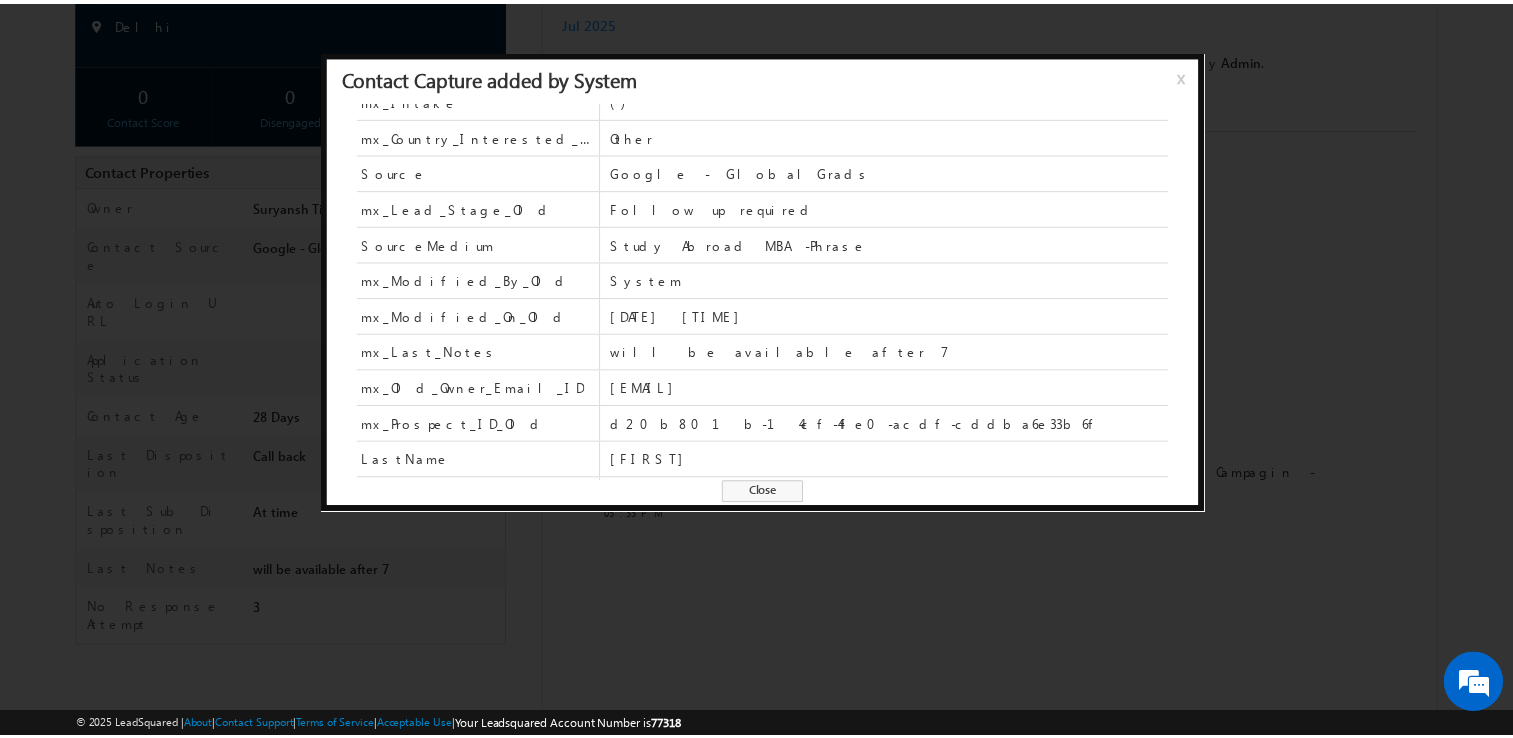 scroll, scrollTop: 263, scrollLeft: 0, axis: vertical 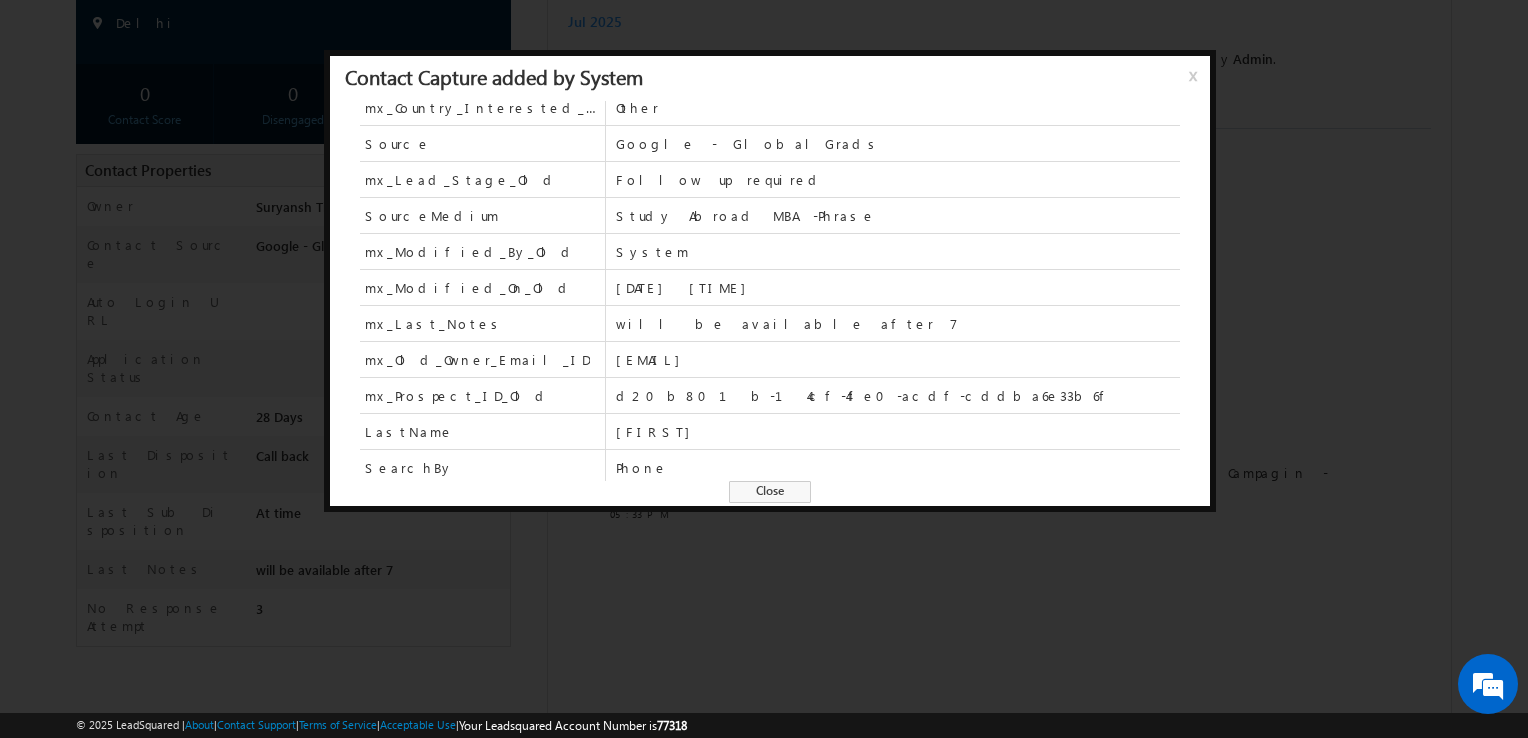 click on "Close" at bounding box center (770, 492) 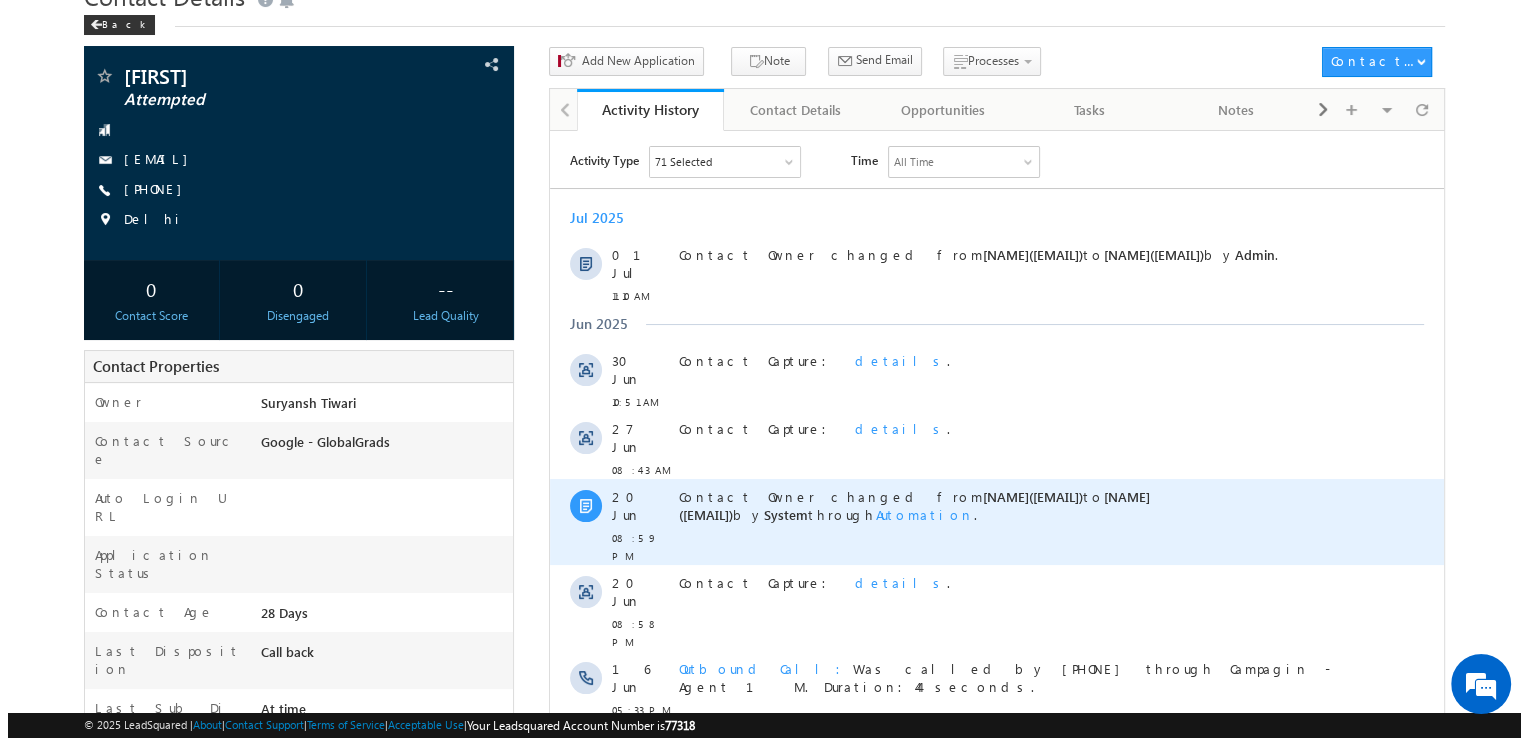 scroll, scrollTop: 84, scrollLeft: 0, axis: vertical 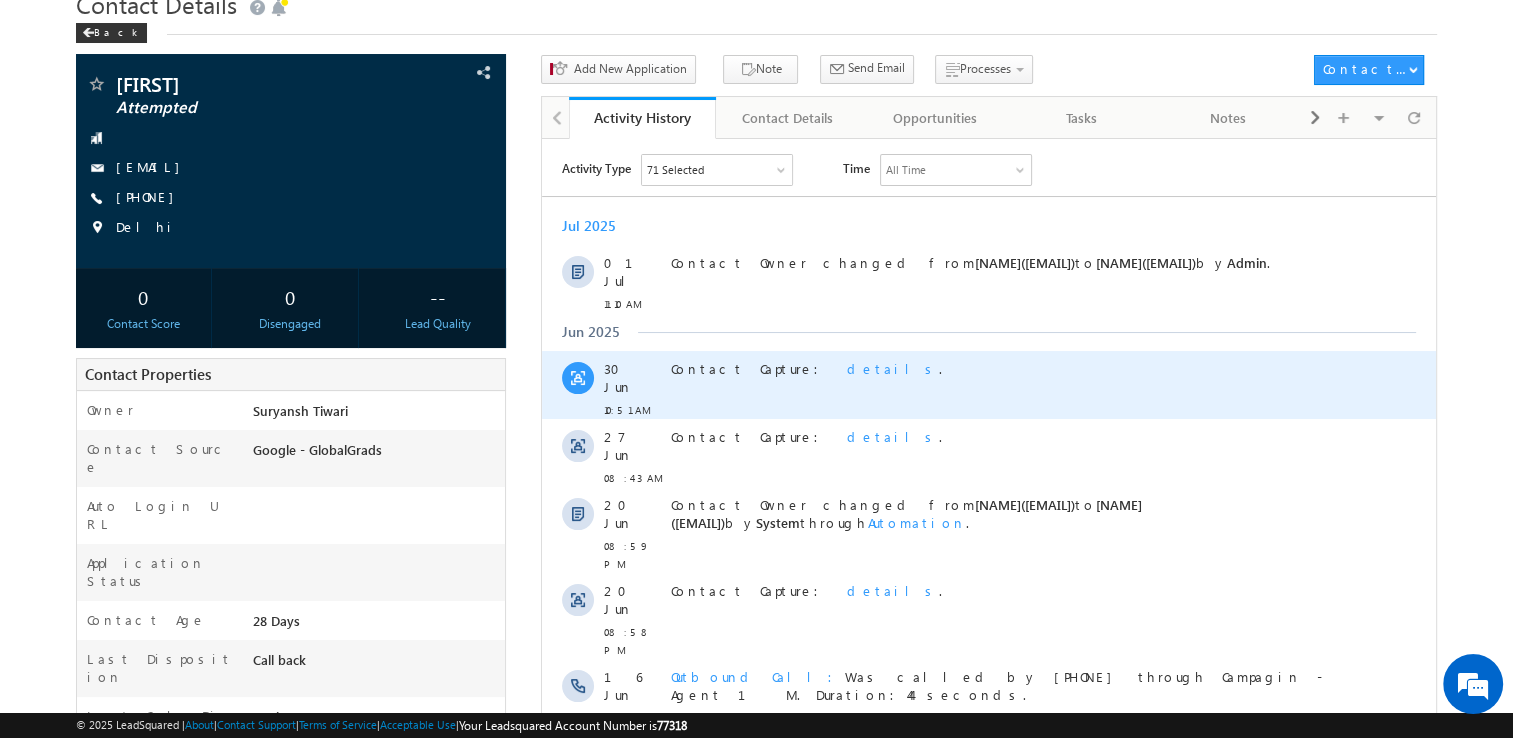 click on "details" at bounding box center [893, 367] 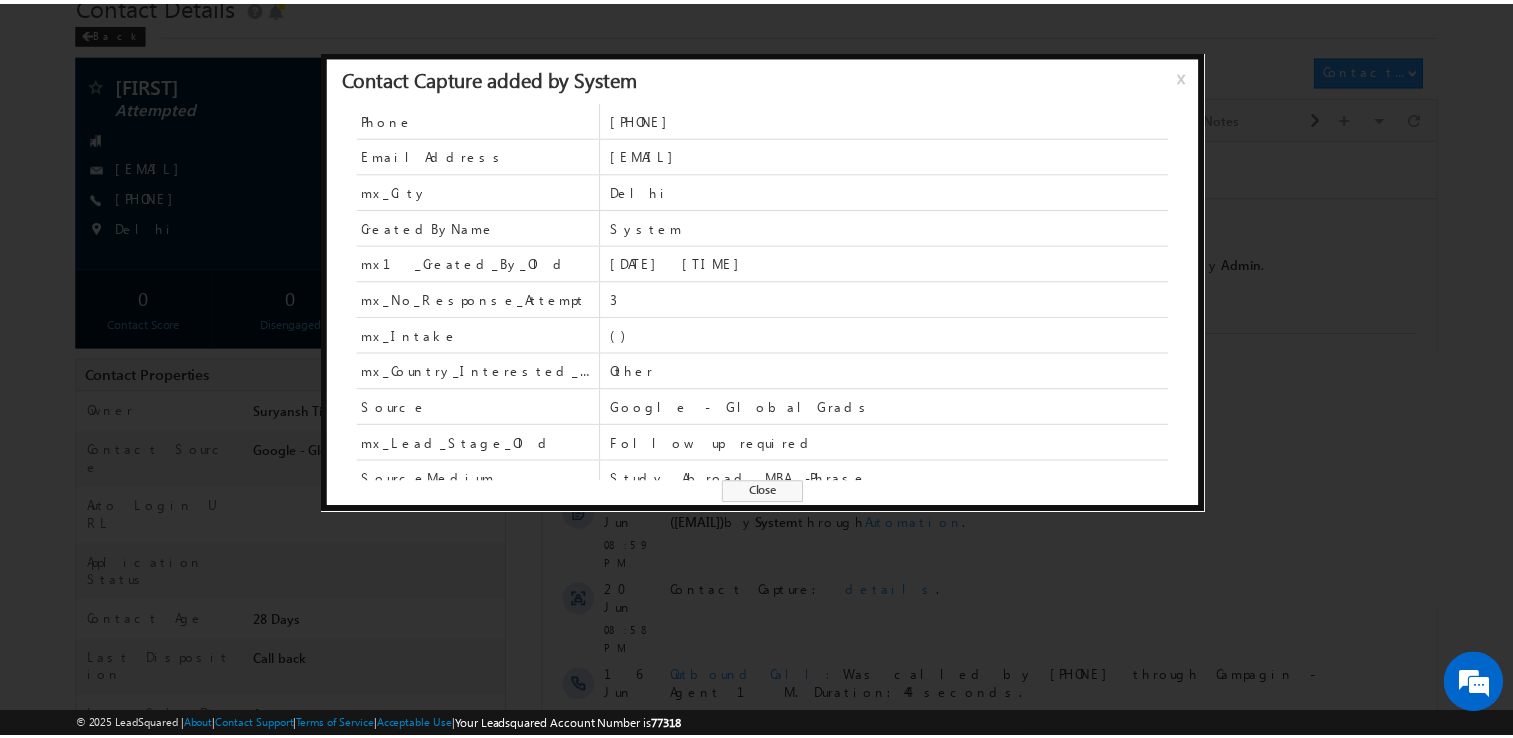 scroll, scrollTop: 263, scrollLeft: 0, axis: vertical 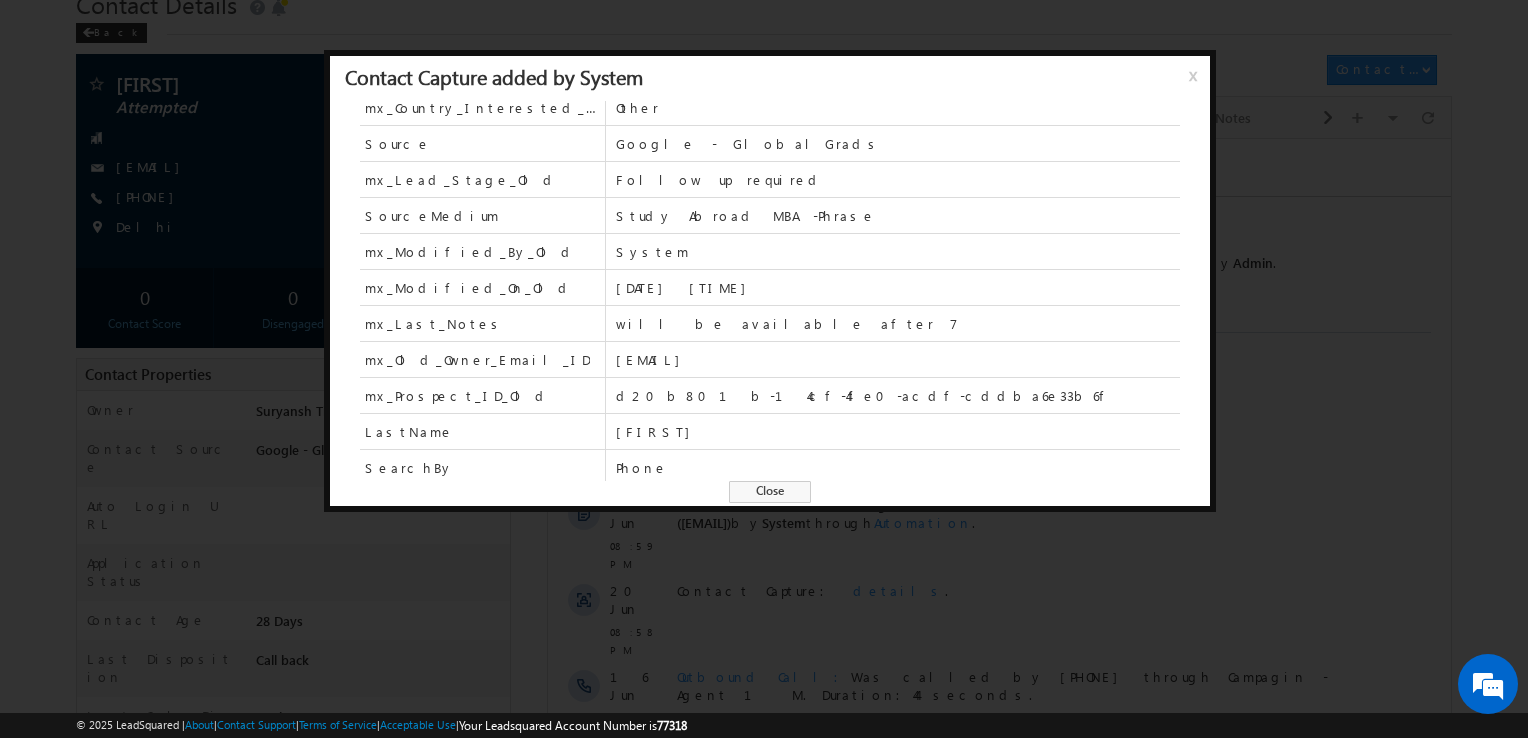 click on "Close" at bounding box center [770, 492] 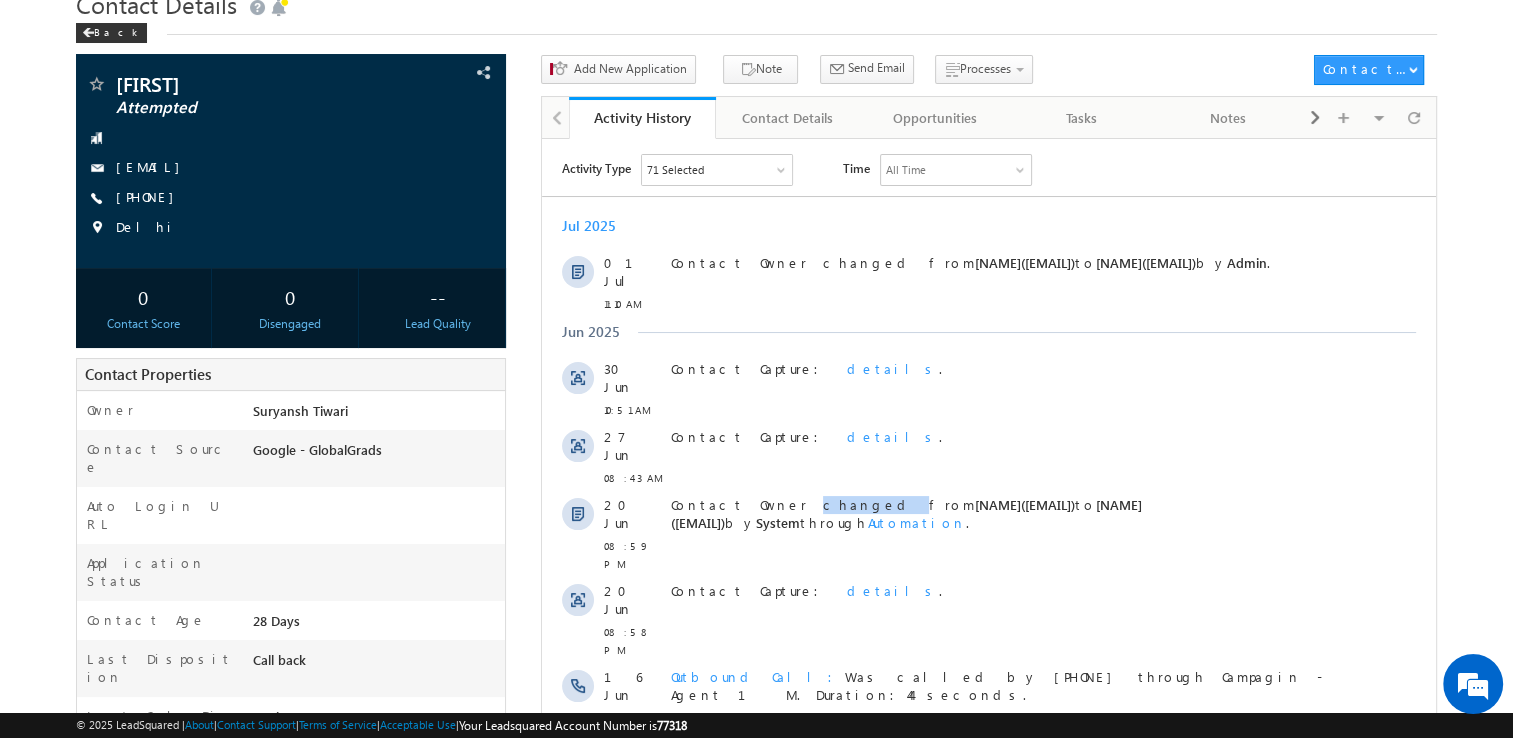 click on "Contact Owner changed from  Sameer Malik(smalik+1@amity.edu)  to  Deepak(drajawat+1@amity.edu)  by  System  through  Automation ." at bounding box center (906, 512) 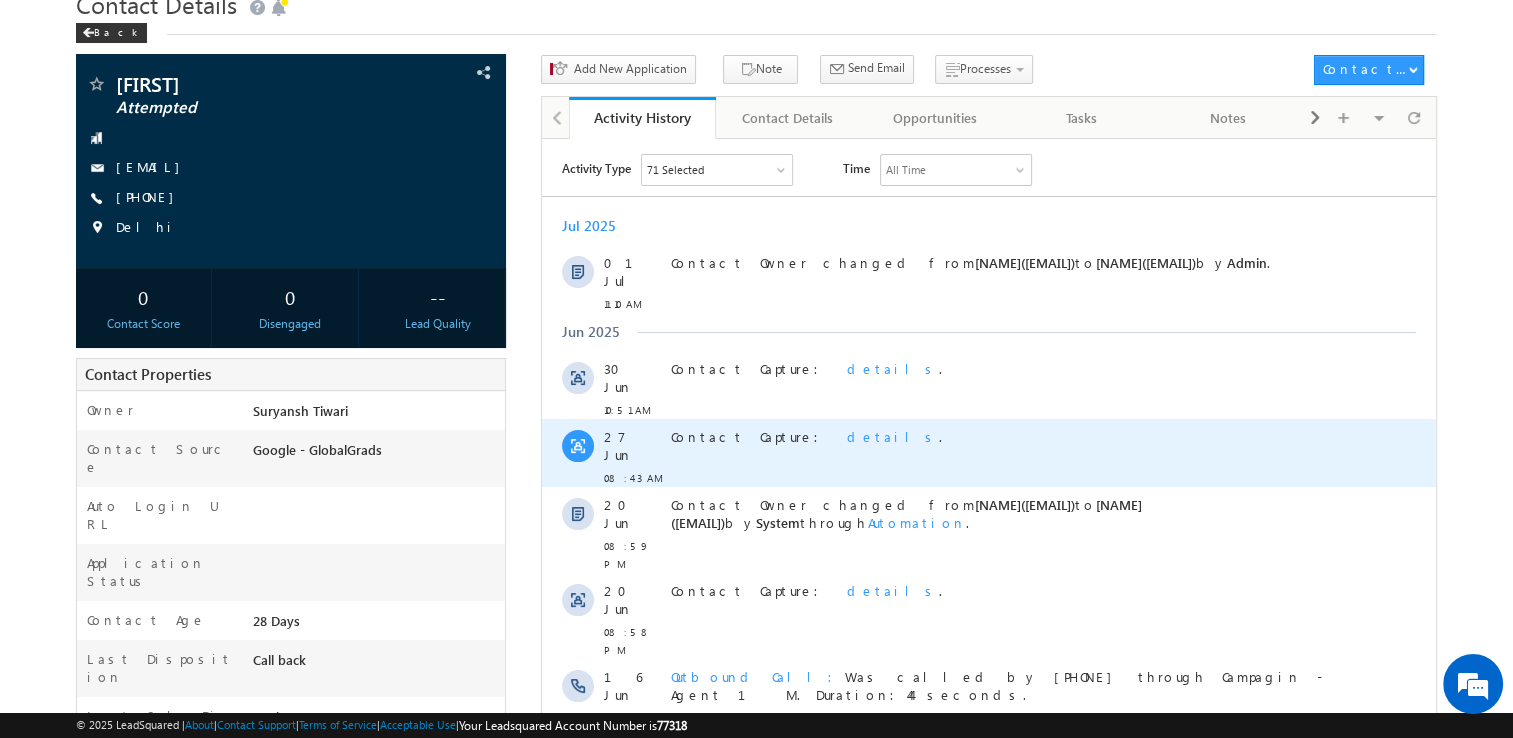 drag, startPoint x: 1318, startPoint y: 618, endPoint x: 771, endPoint y: 420, distance: 581.7327 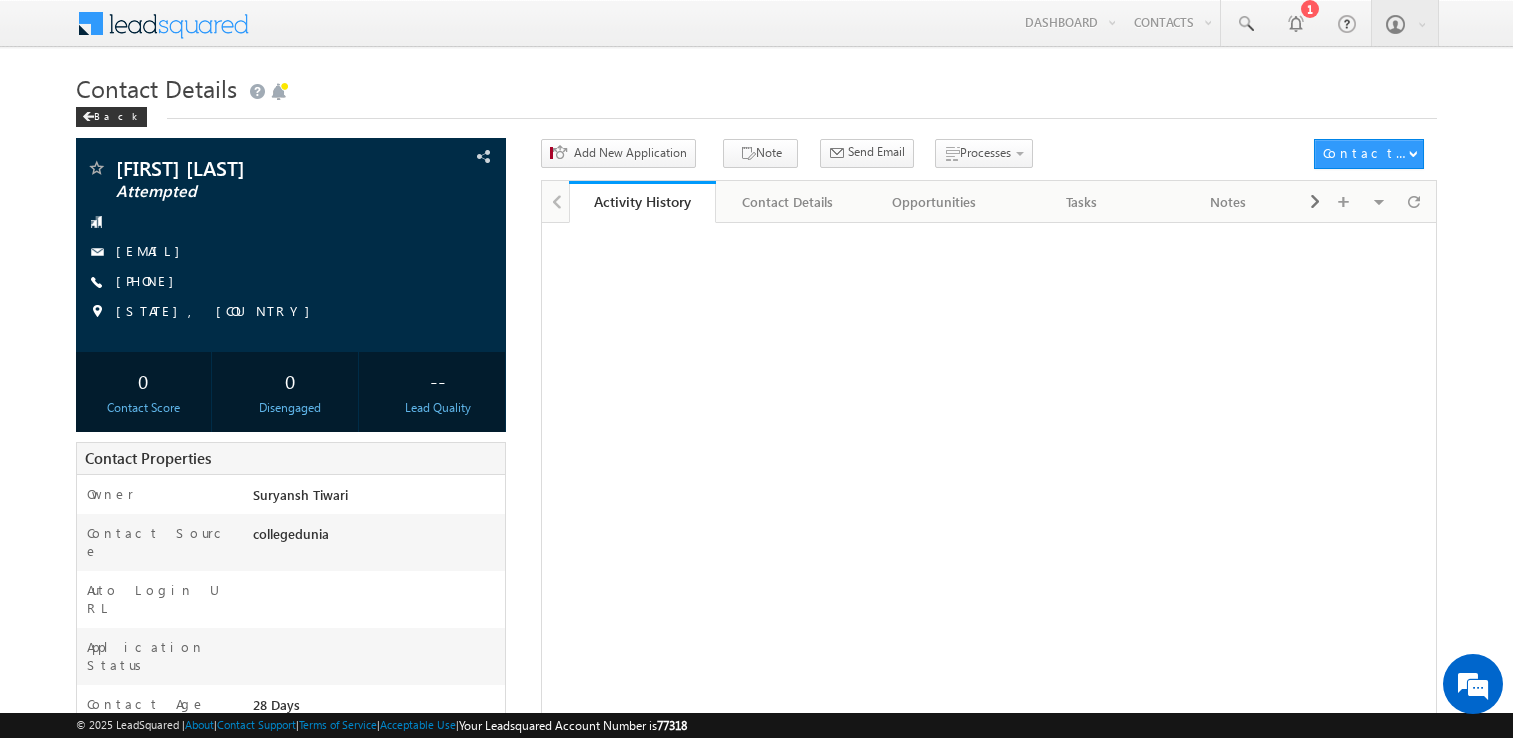 scroll, scrollTop: 340, scrollLeft: 0, axis: vertical 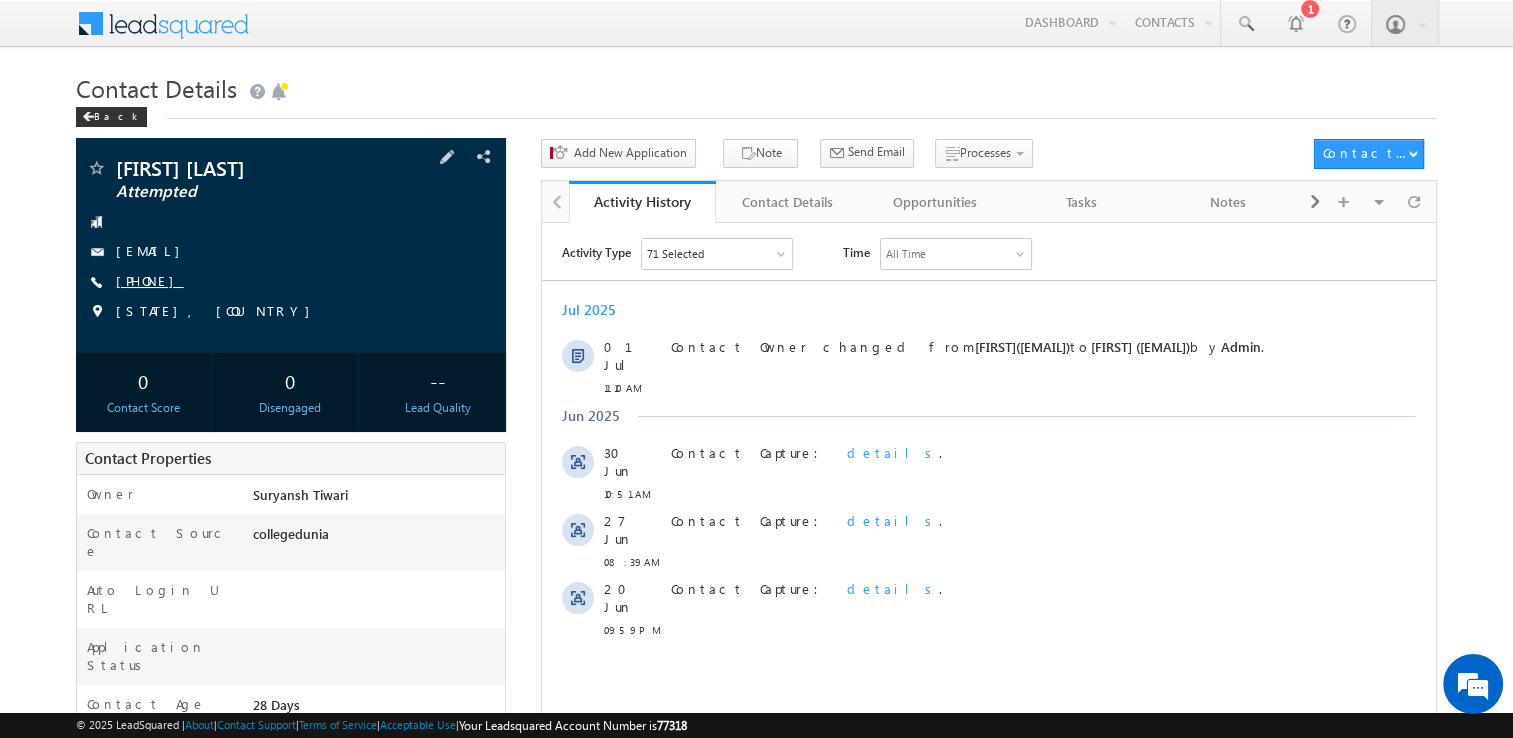click on "+91-6303615837" at bounding box center [150, 280] 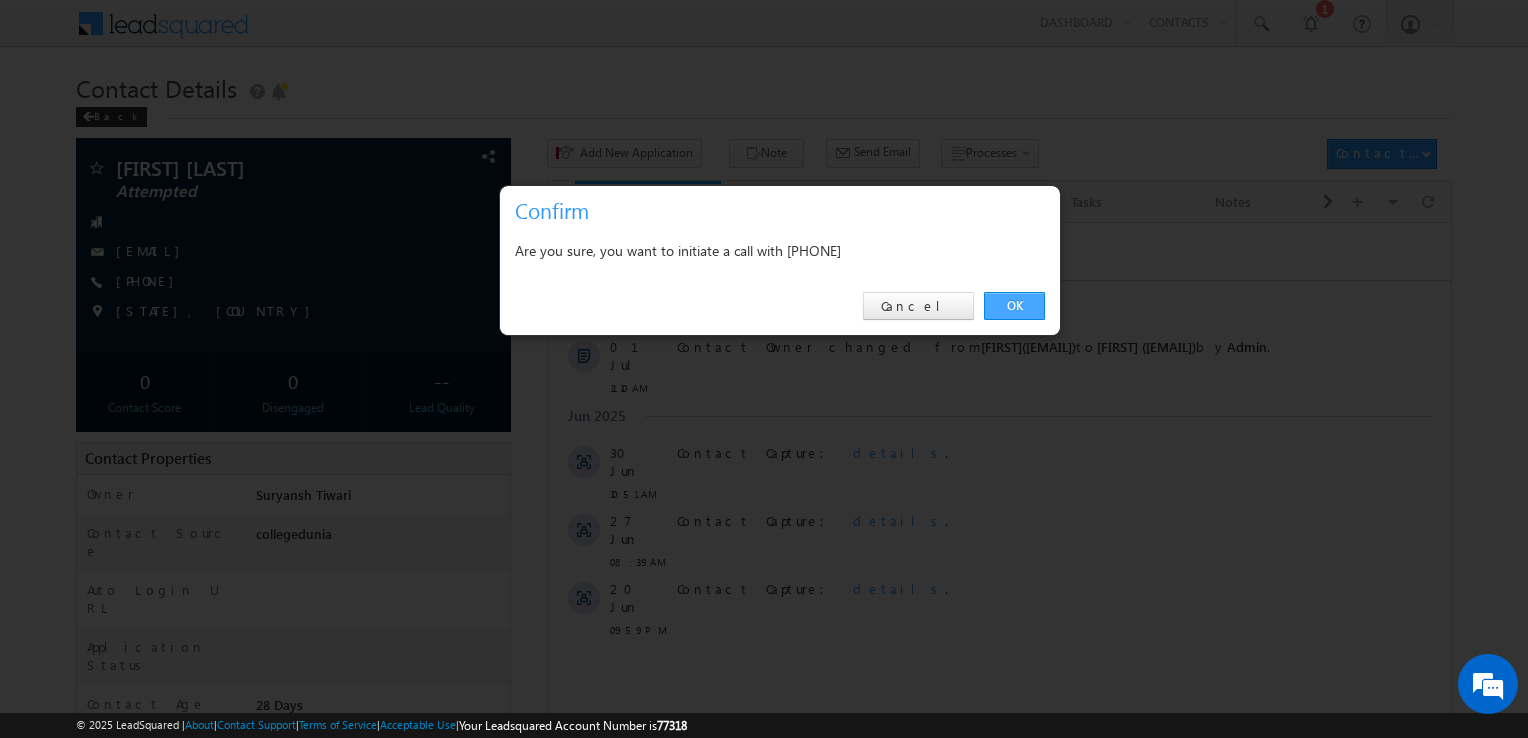 click on "OK" at bounding box center [1014, 306] 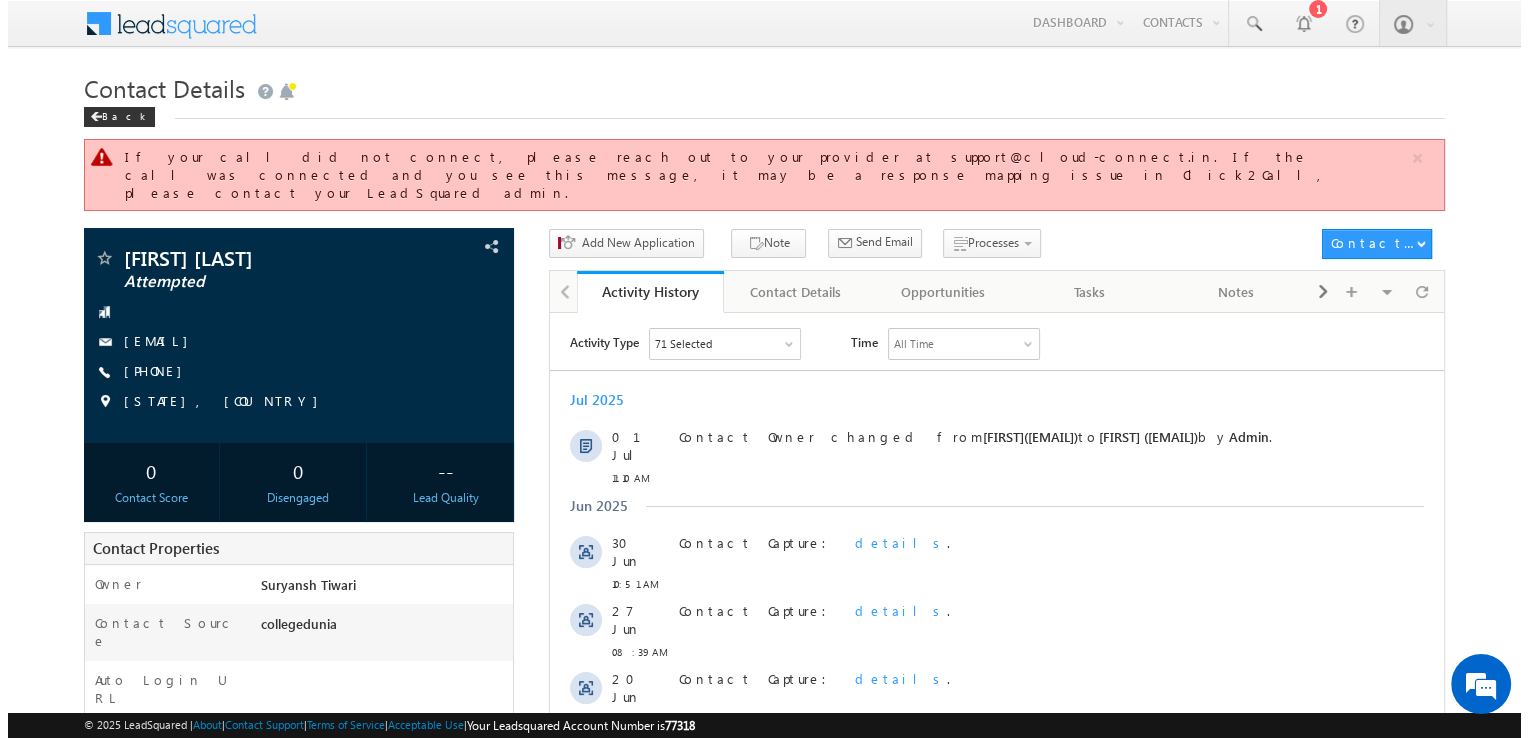 scroll, scrollTop: 416, scrollLeft: 0, axis: vertical 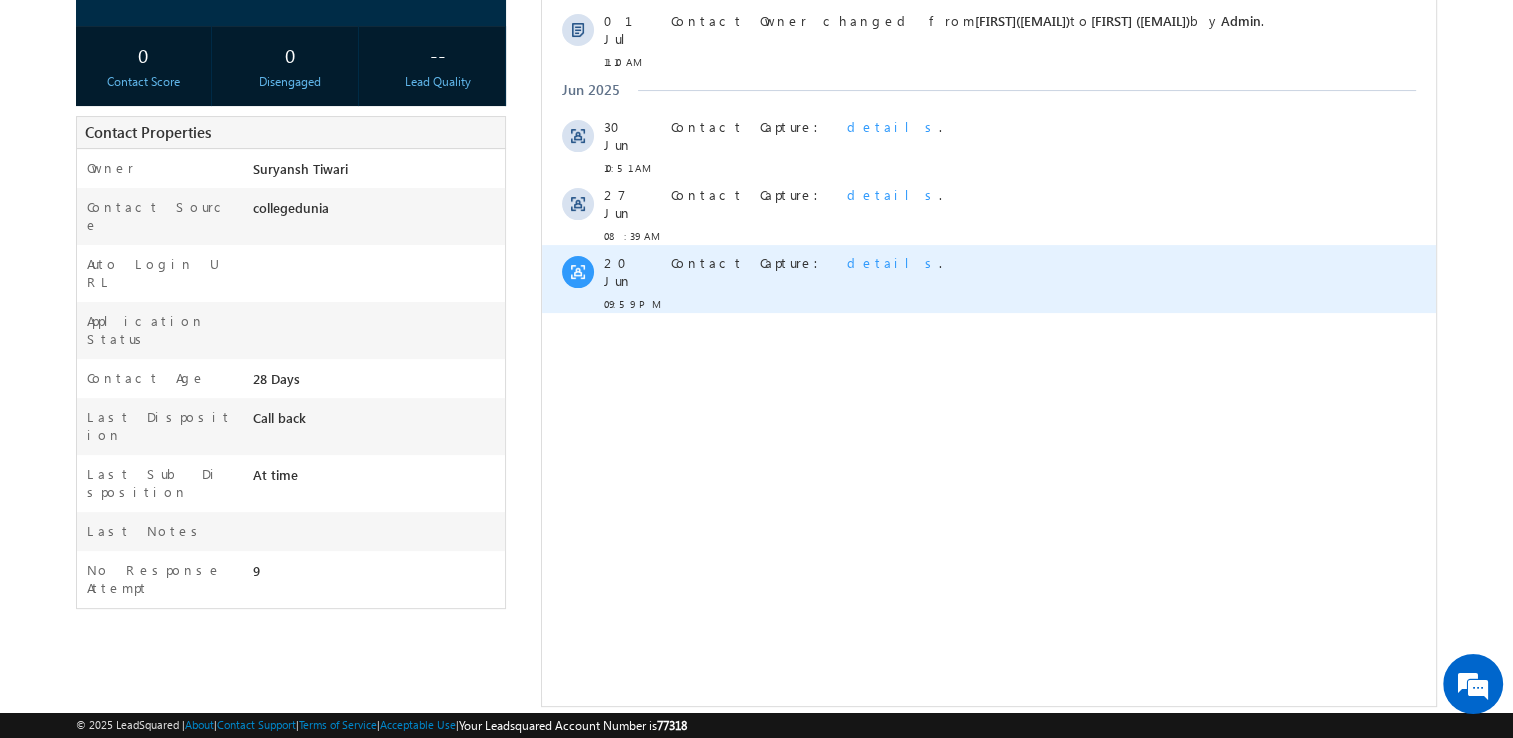 click on "details" at bounding box center (893, 262) 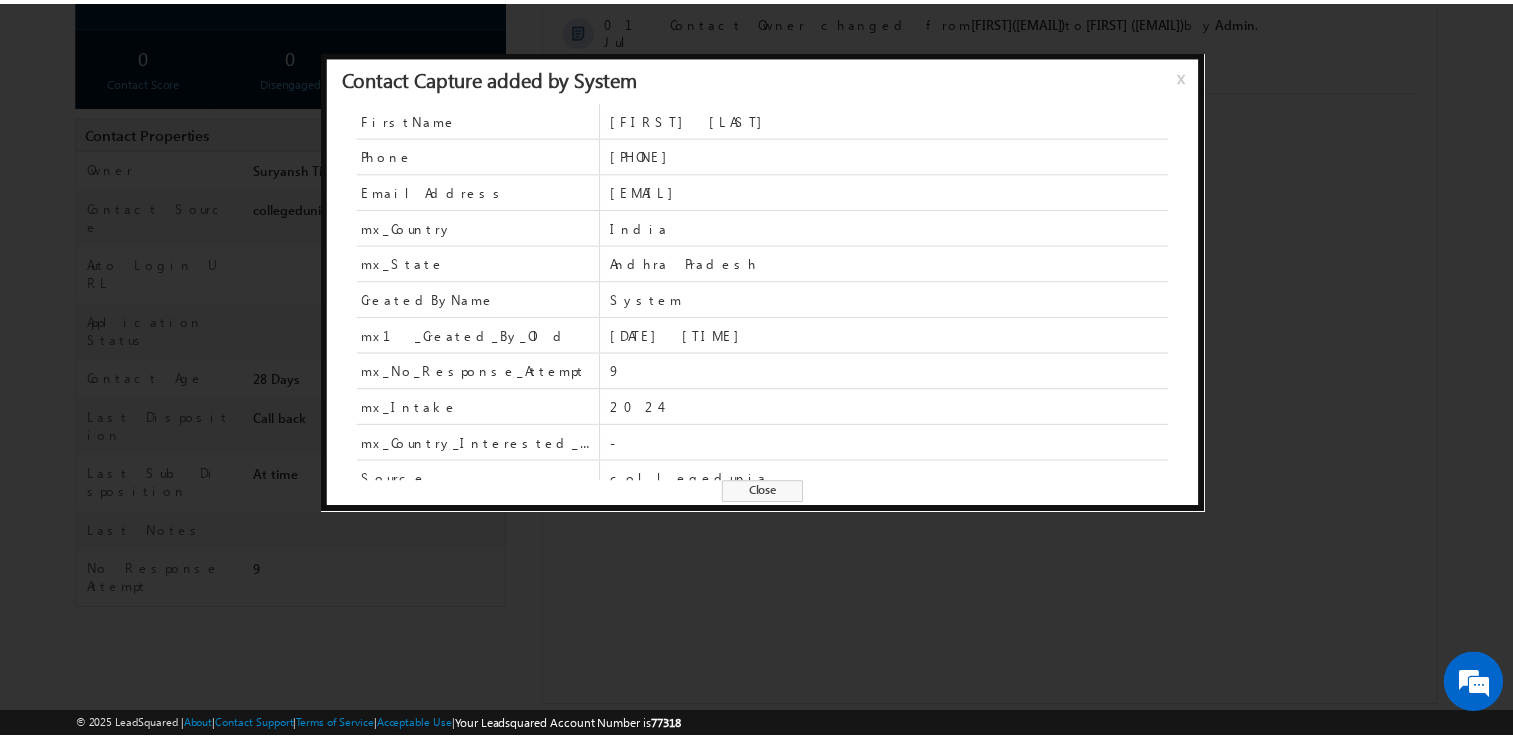 scroll, scrollTop: 228, scrollLeft: 0, axis: vertical 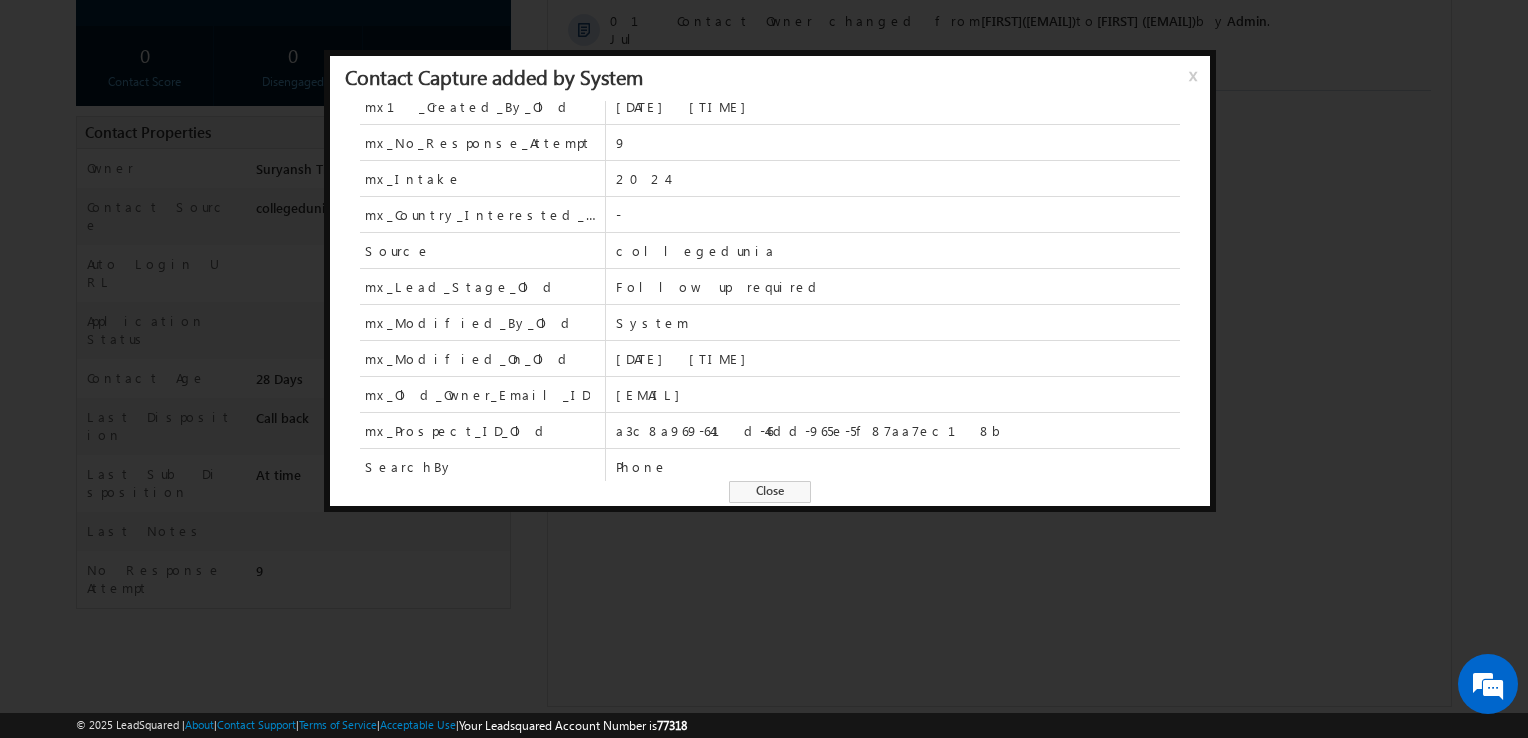 click on "Close" at bounding box center (770, 492) 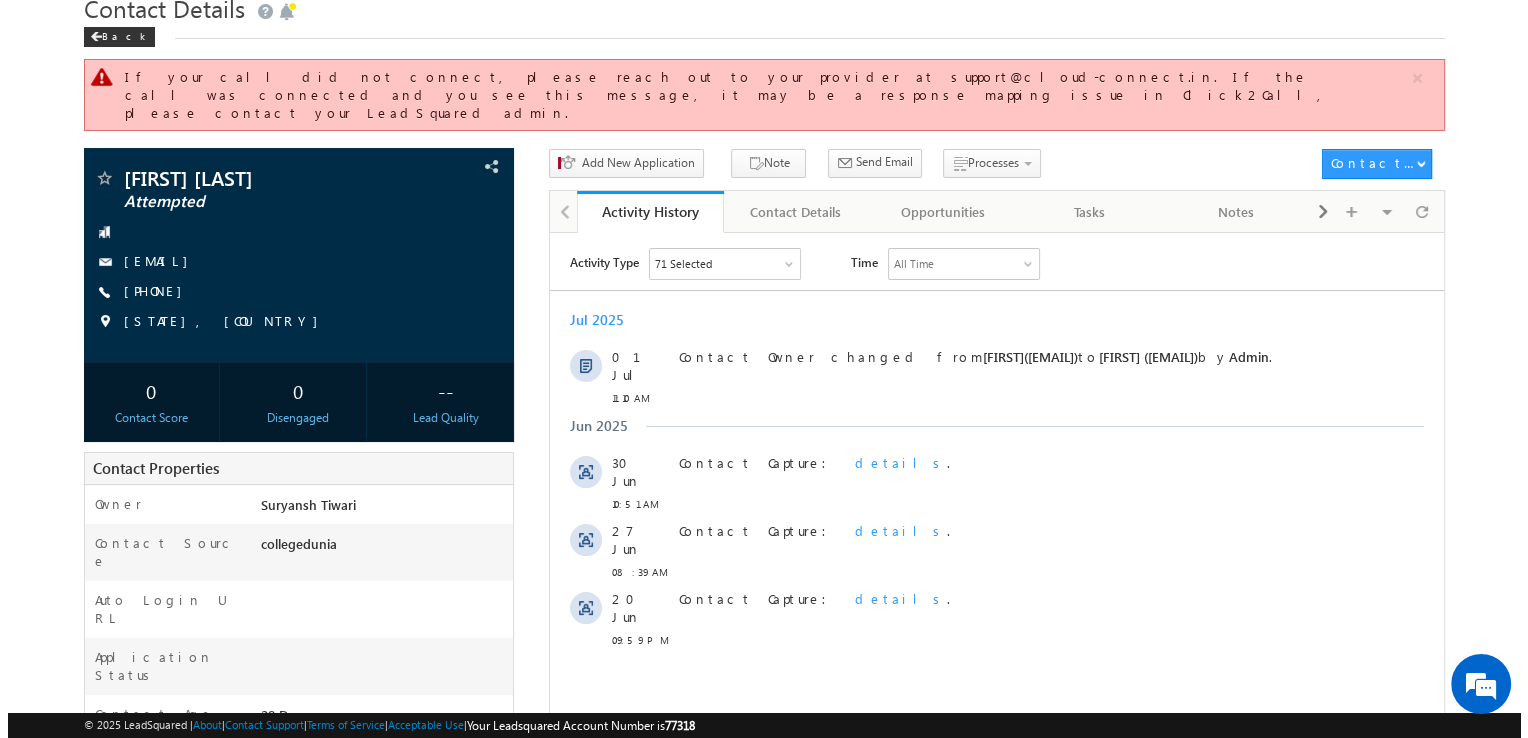 scroll, scrollTop: 71, scrollLeft: 0, axis: vertical 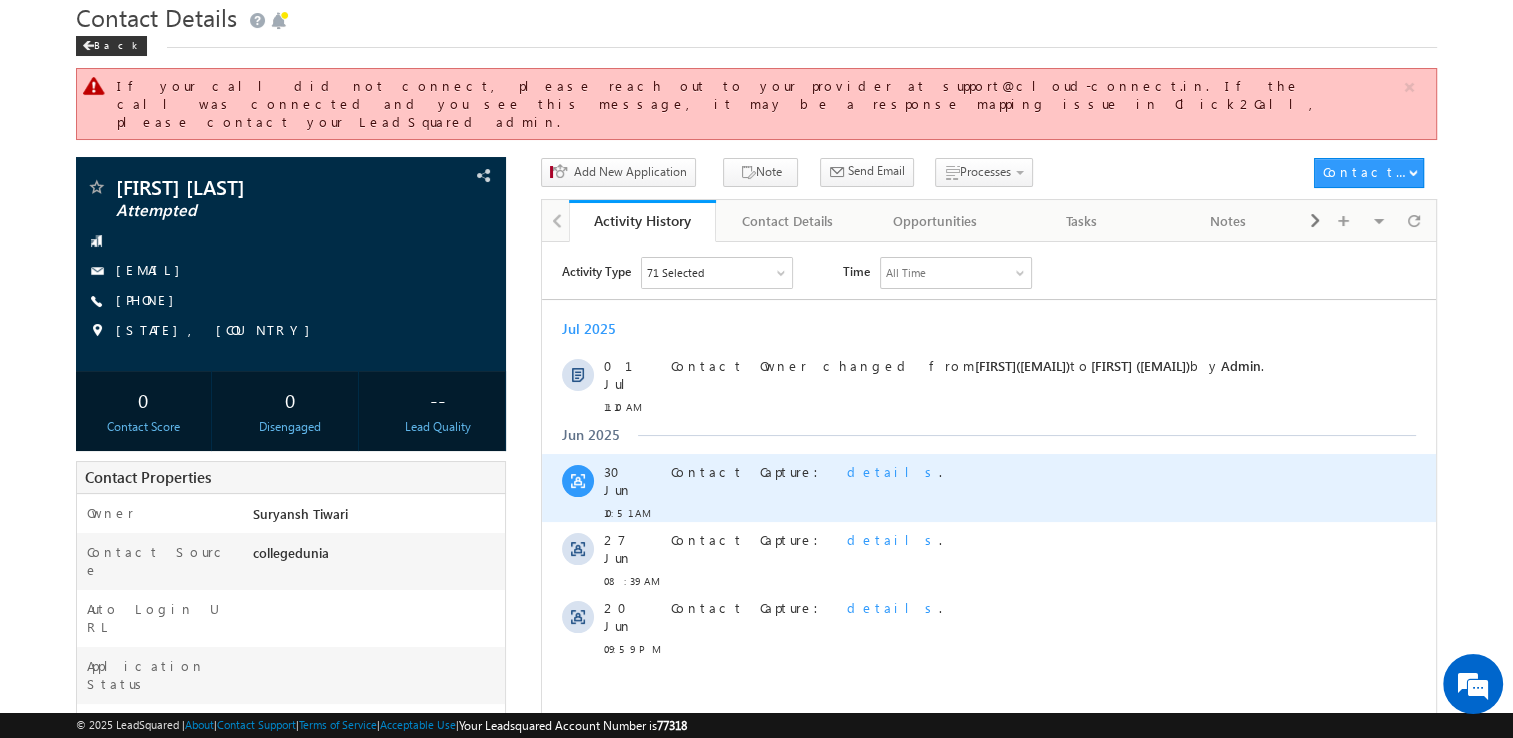 click on "details" at bounding box center (893, 470) 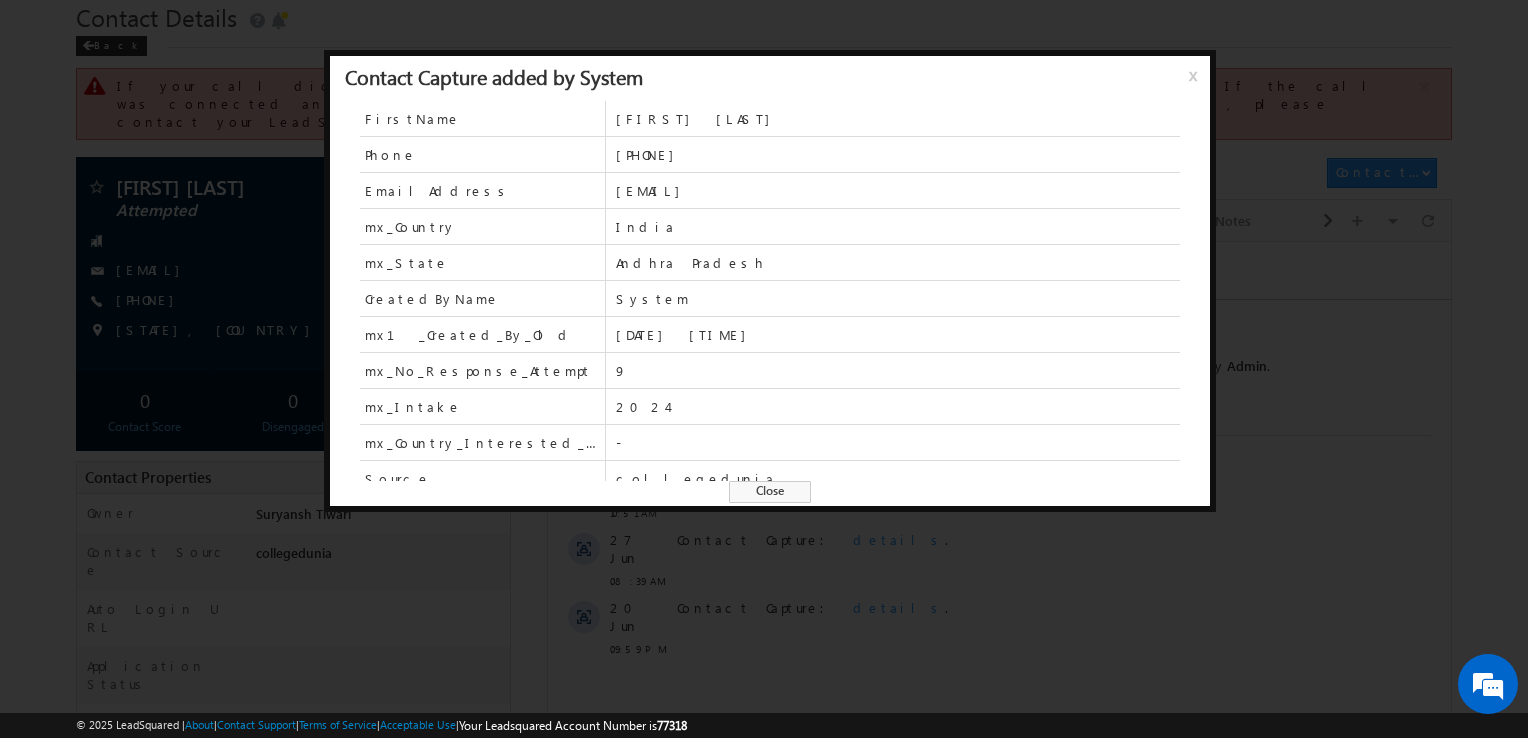 scroll, scrollTop: 228, scrollLeft: 0, axis: vertical 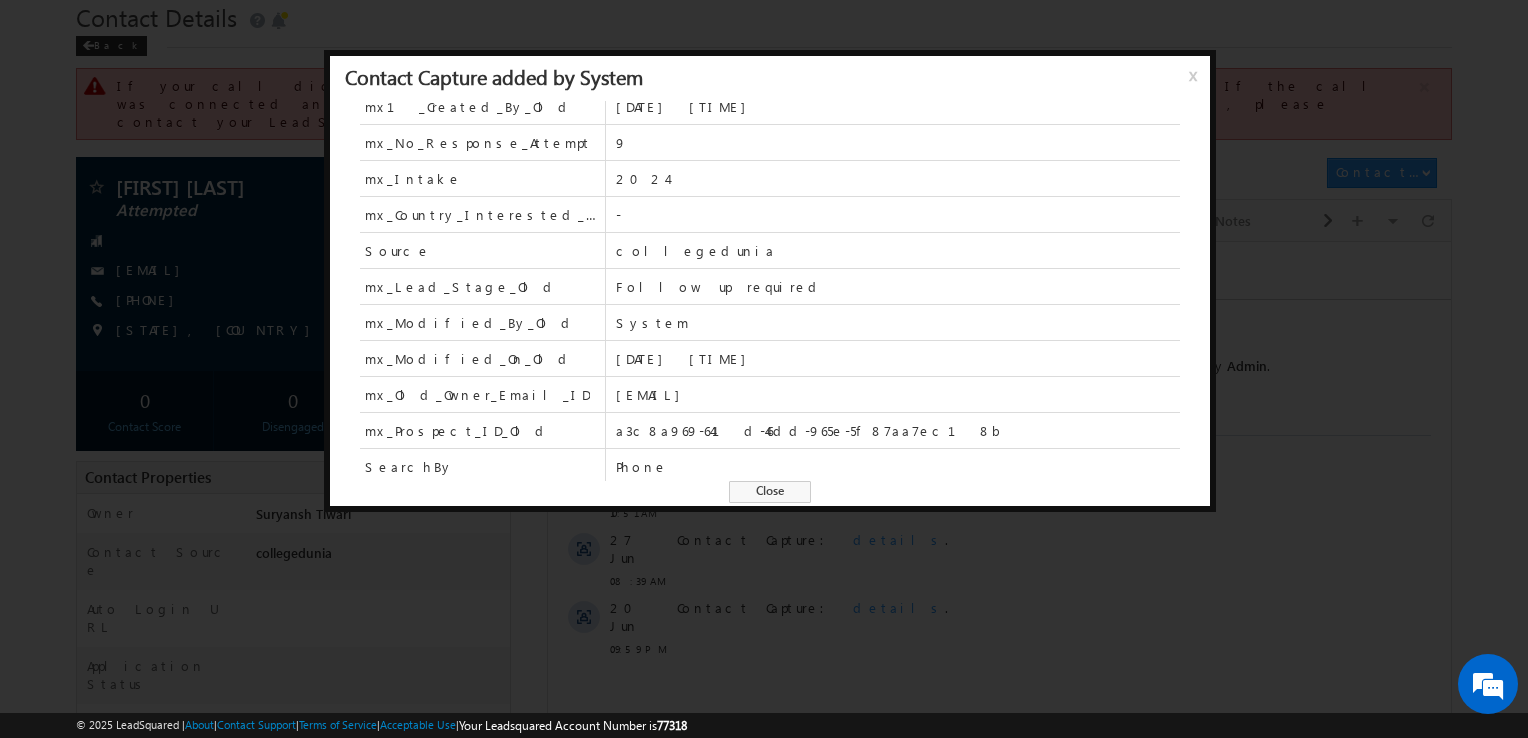 drag, startPoint x: 764, startPoint y: 479, endPoint x: 780, endPoint y: 491, distance: 20 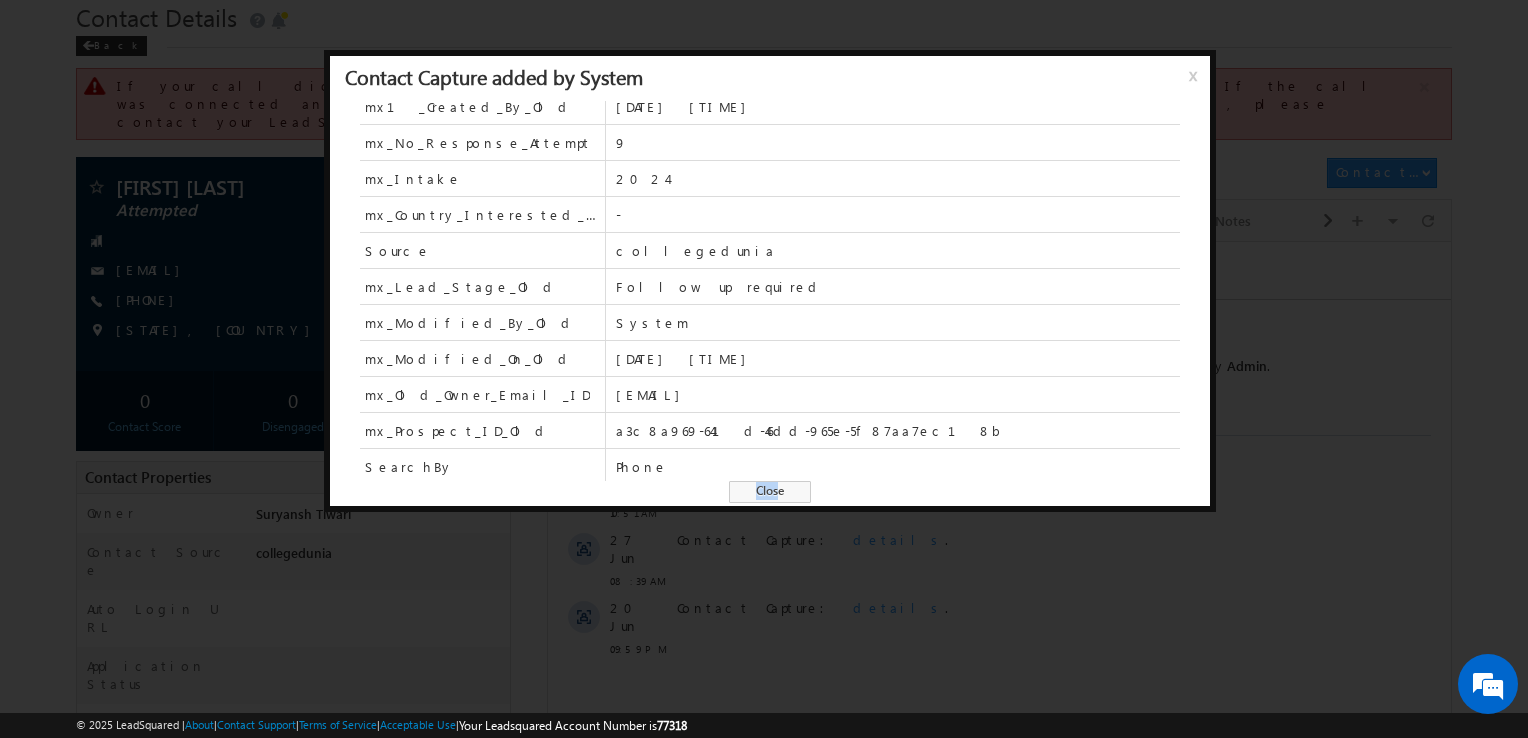 click on "Close" at bounding box center [770, 492] 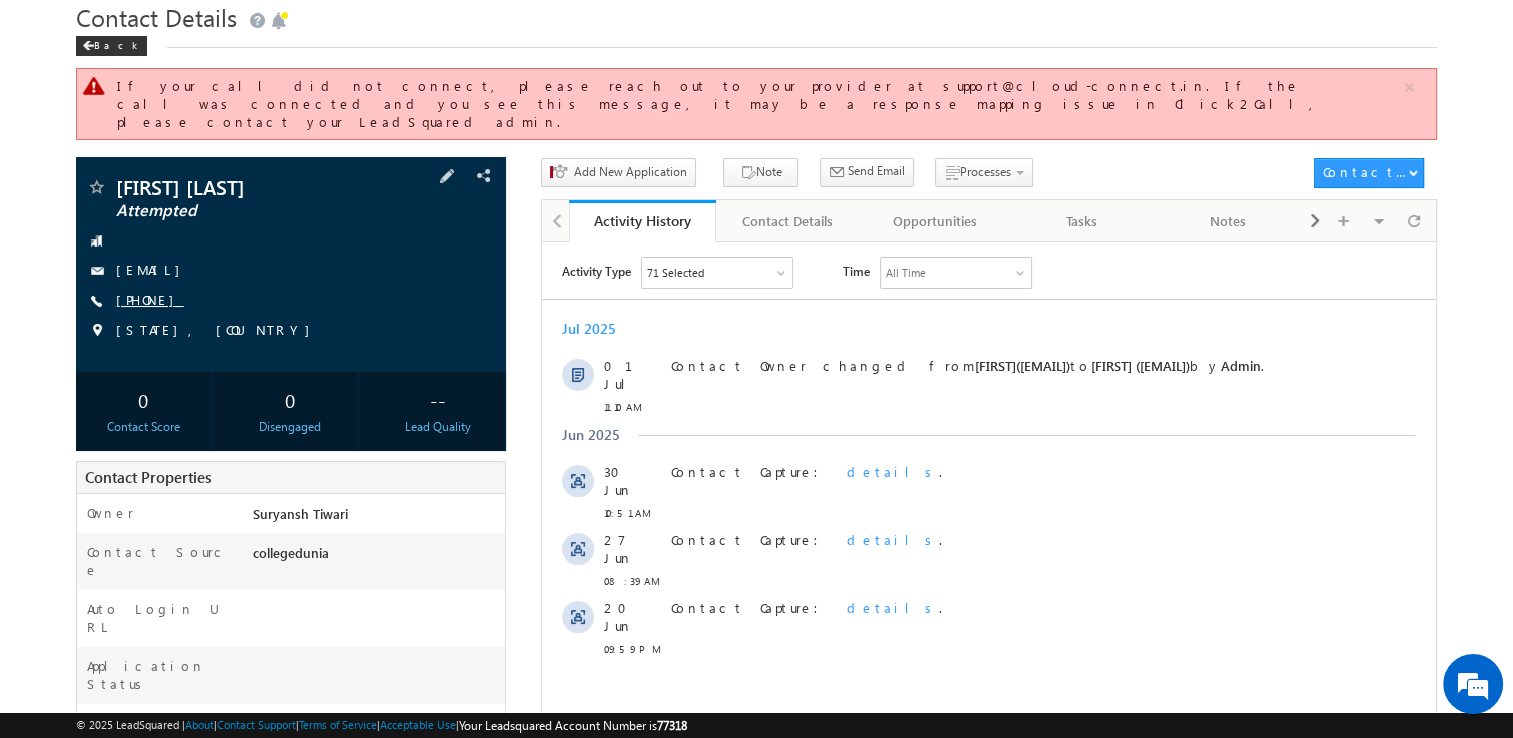 click on "+91-6303615837" at bounding box center (150, 299) 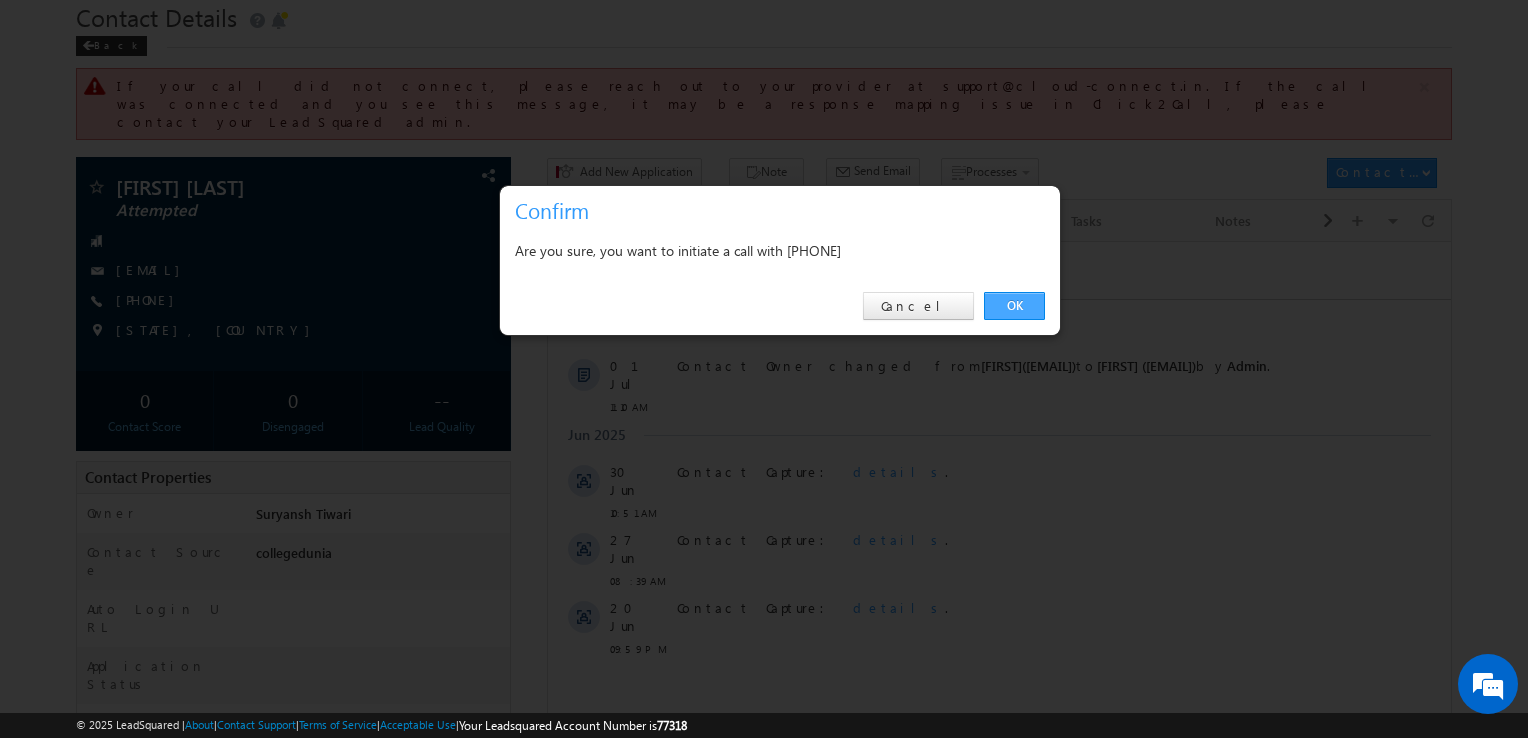 click on "OK" at bounding box center [1014, 306] 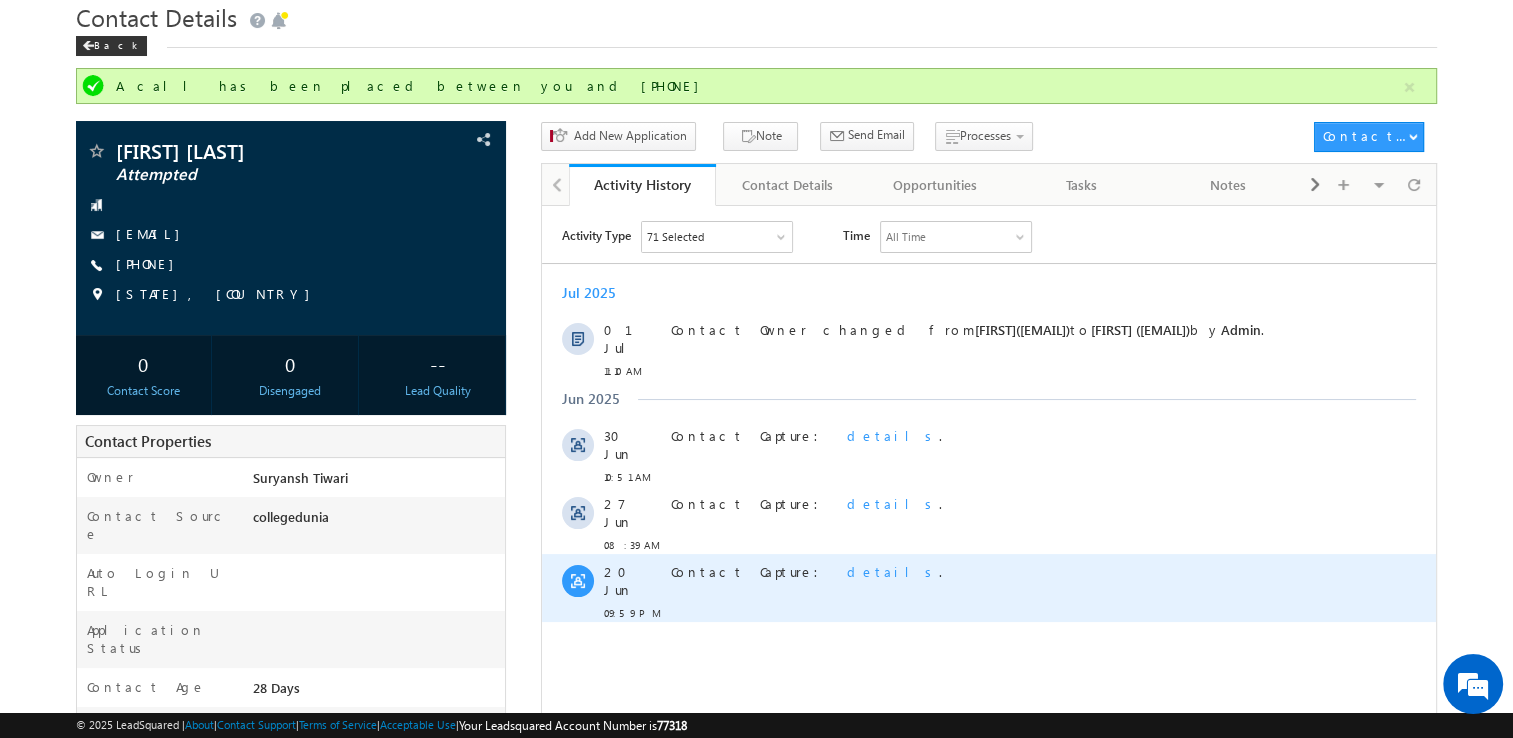 click on "details" at bounding box center [893, 570] 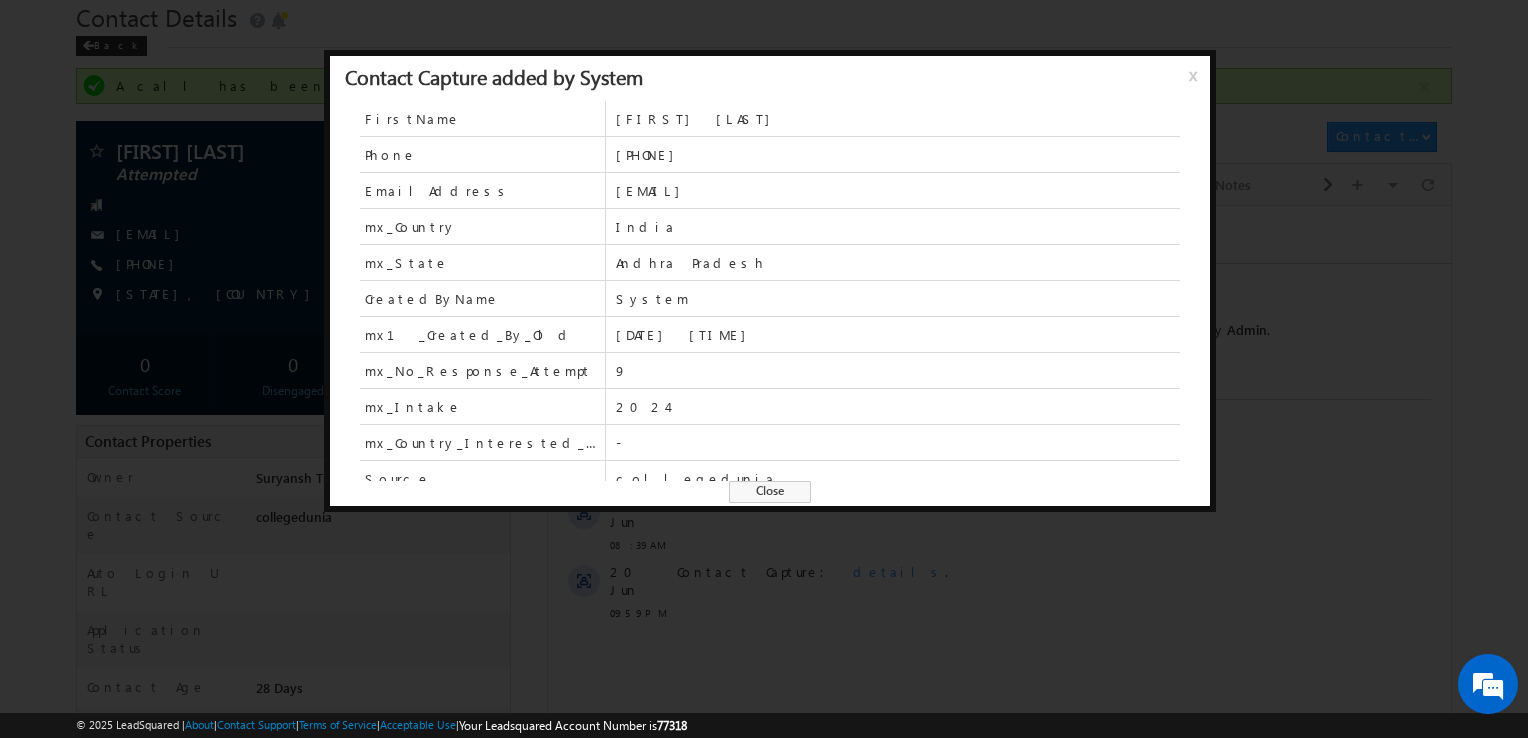 scroll, scrollTop: 228, scrollLeft: 0, axis: vertical 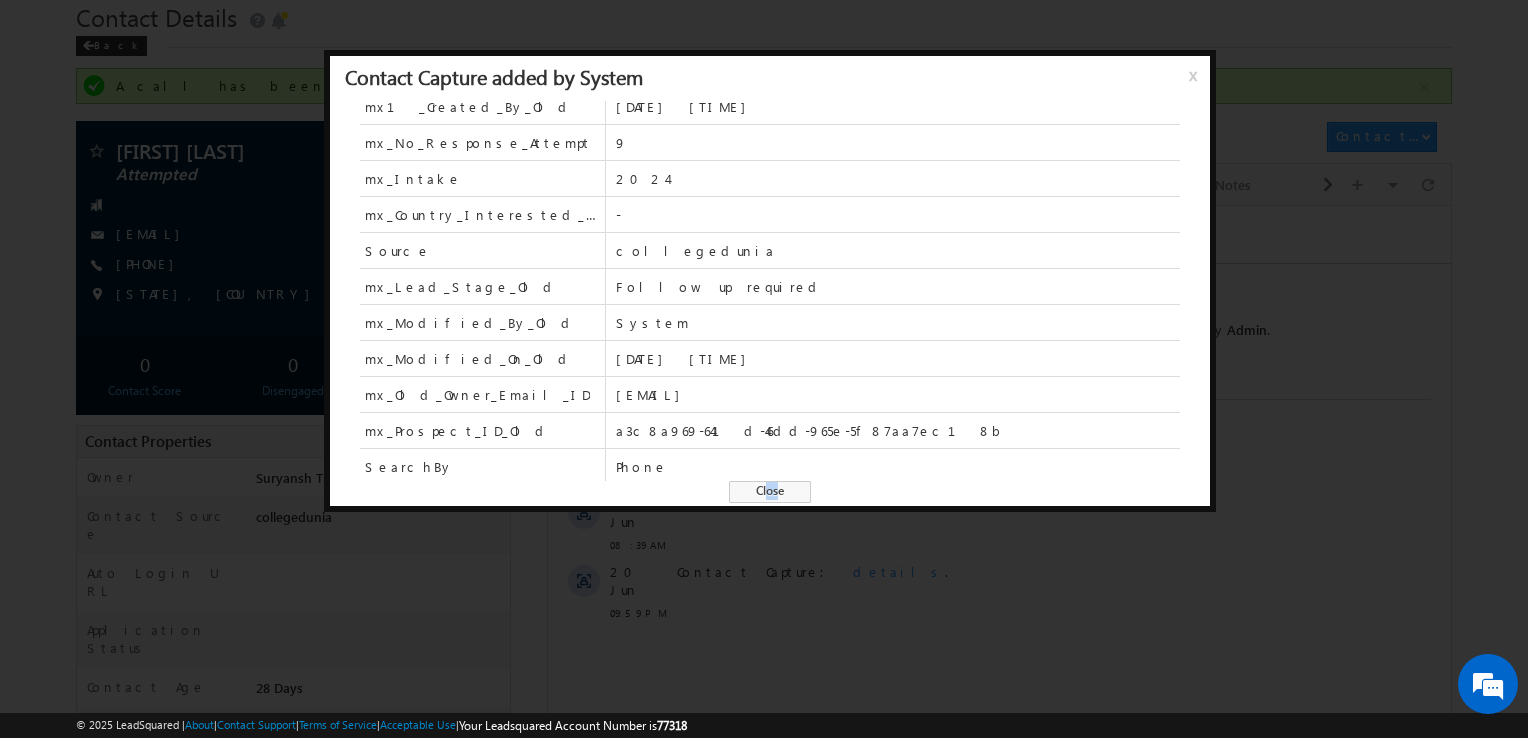 drag, startPoint x: 778, startPoint y: 502, endPoint x: 765, endPoint y: 483, distance: 23.021729 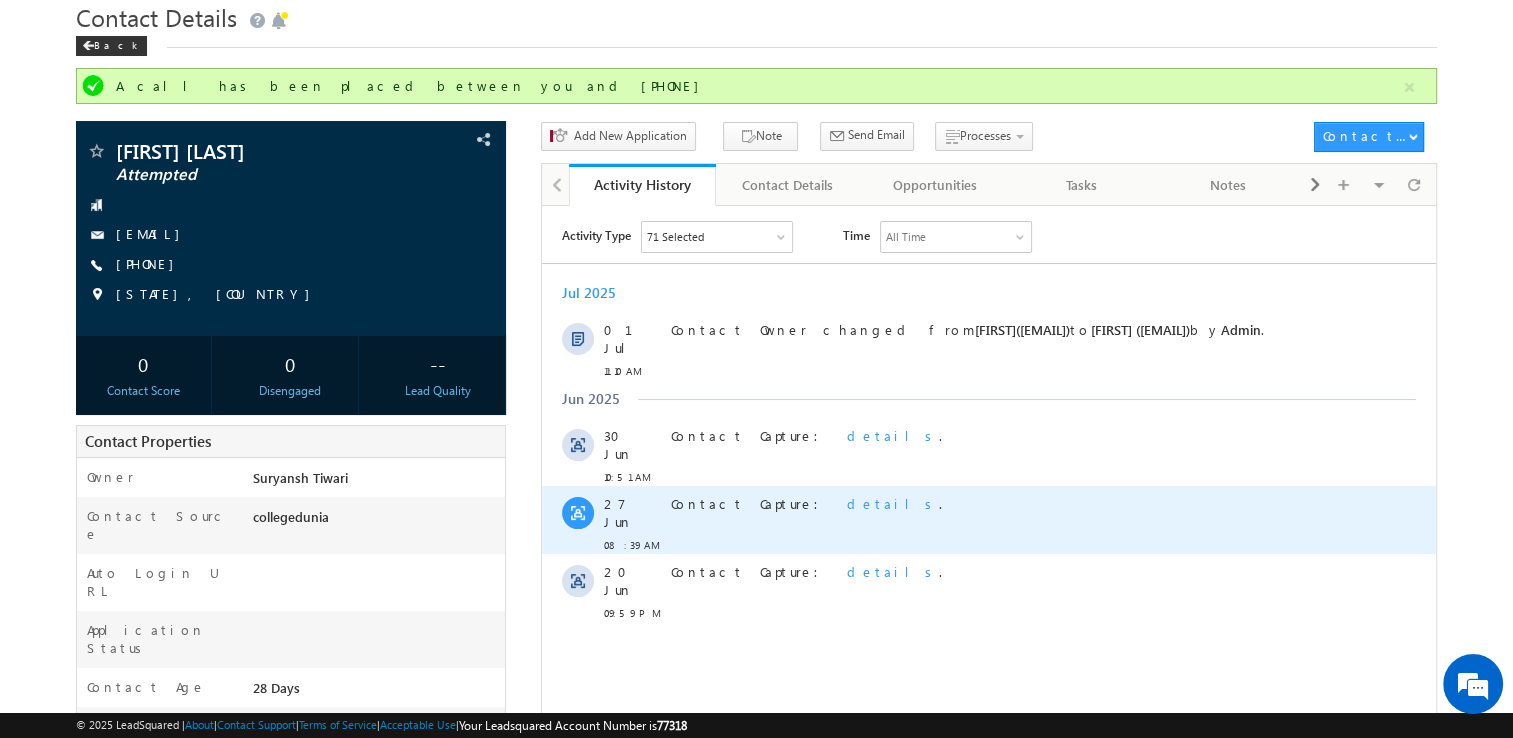 click on "details" at bounding box center (893, 502) 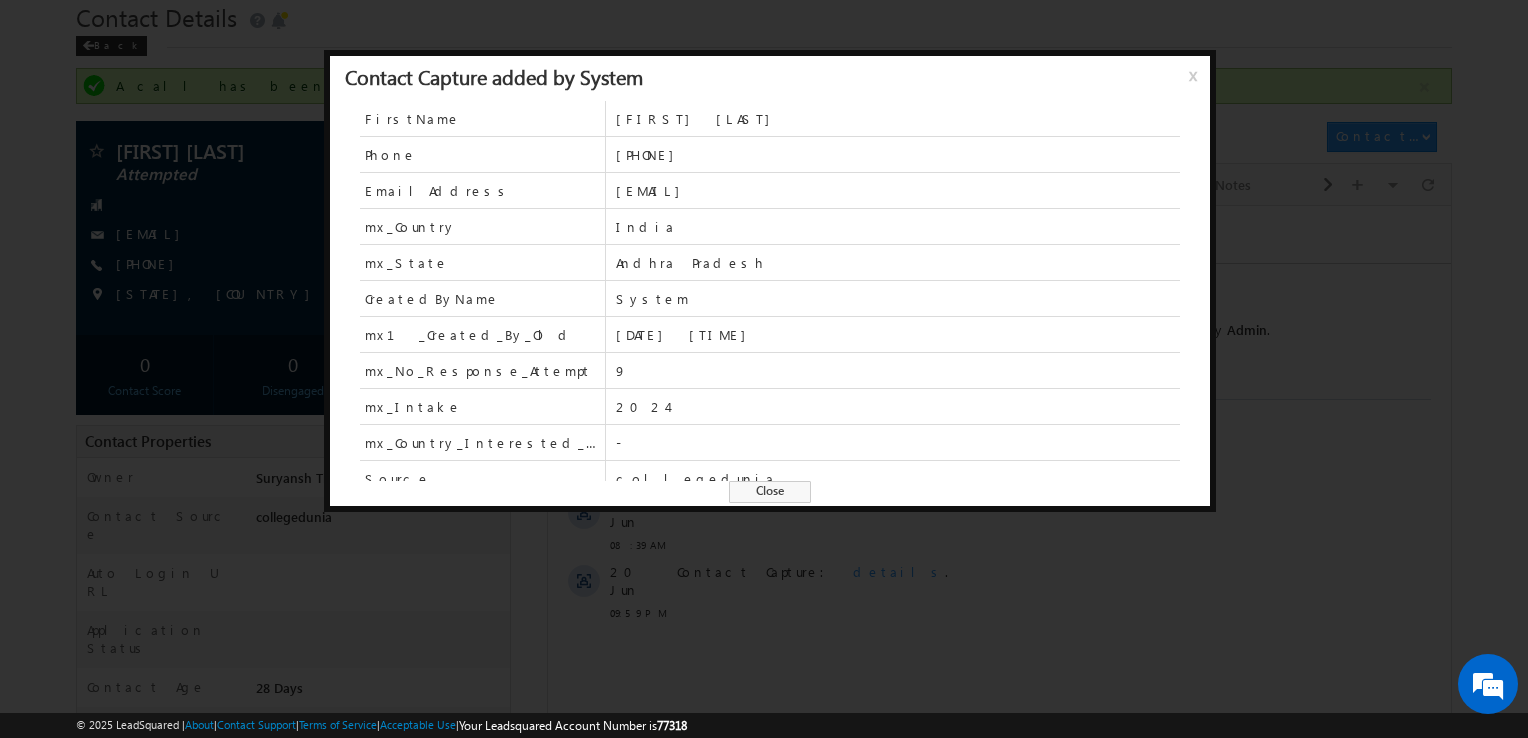 scroll, scrollTop: 228, scrollLeft: 0, axis: vertical 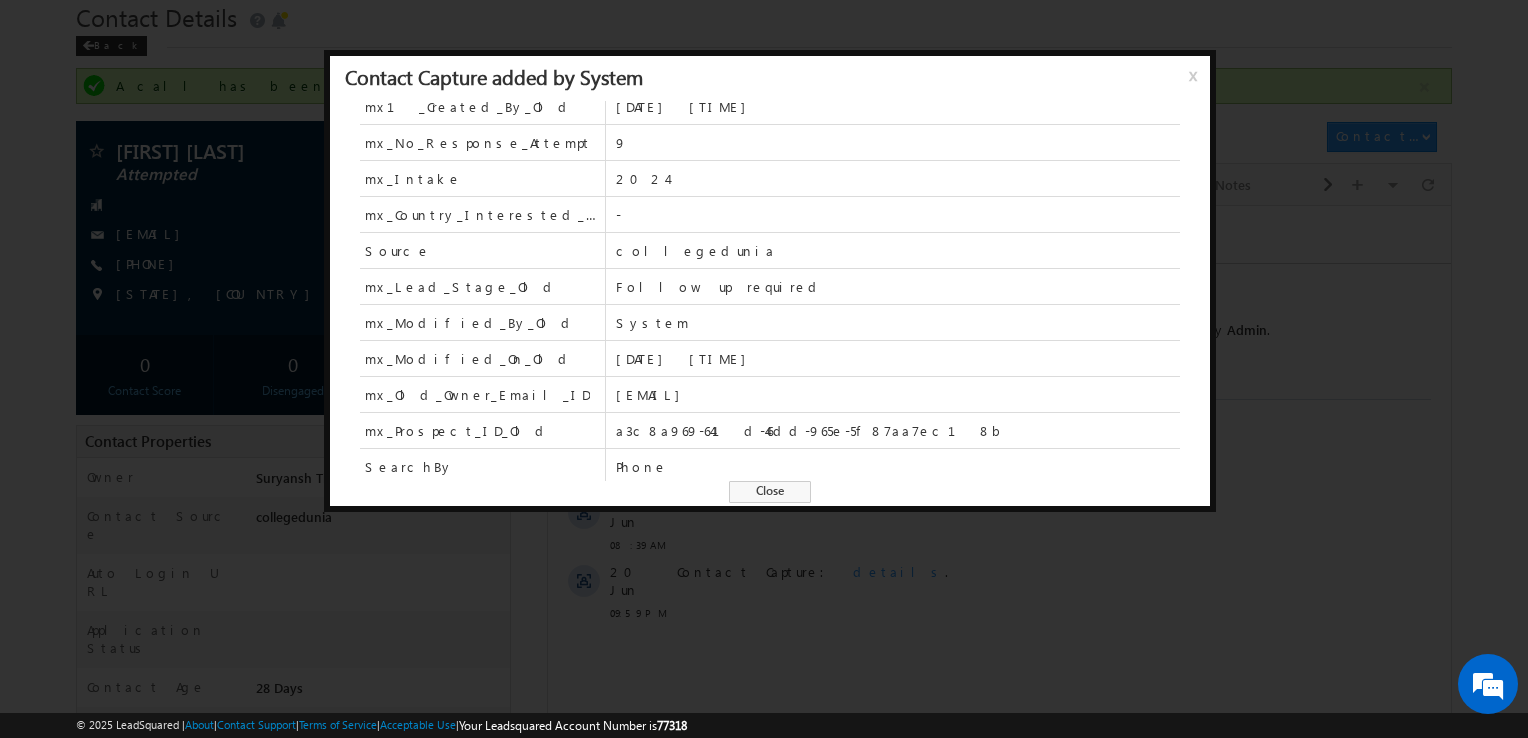 drag, startPoint x: 760, startPoint y: 470, endPoint x: 781, endPoint y: 483, distance: 24.698177 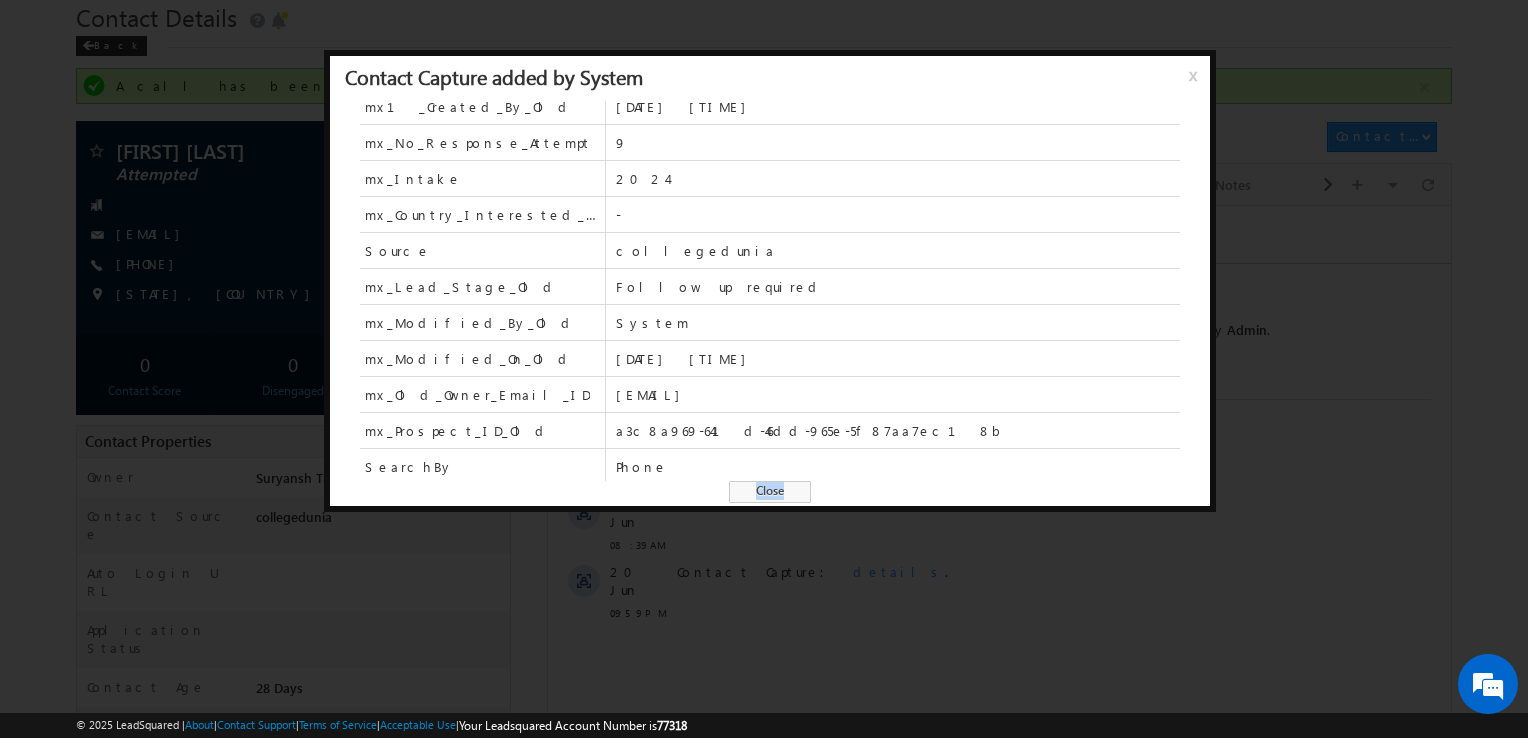 click on "Close" at bounding box center [770, 492] 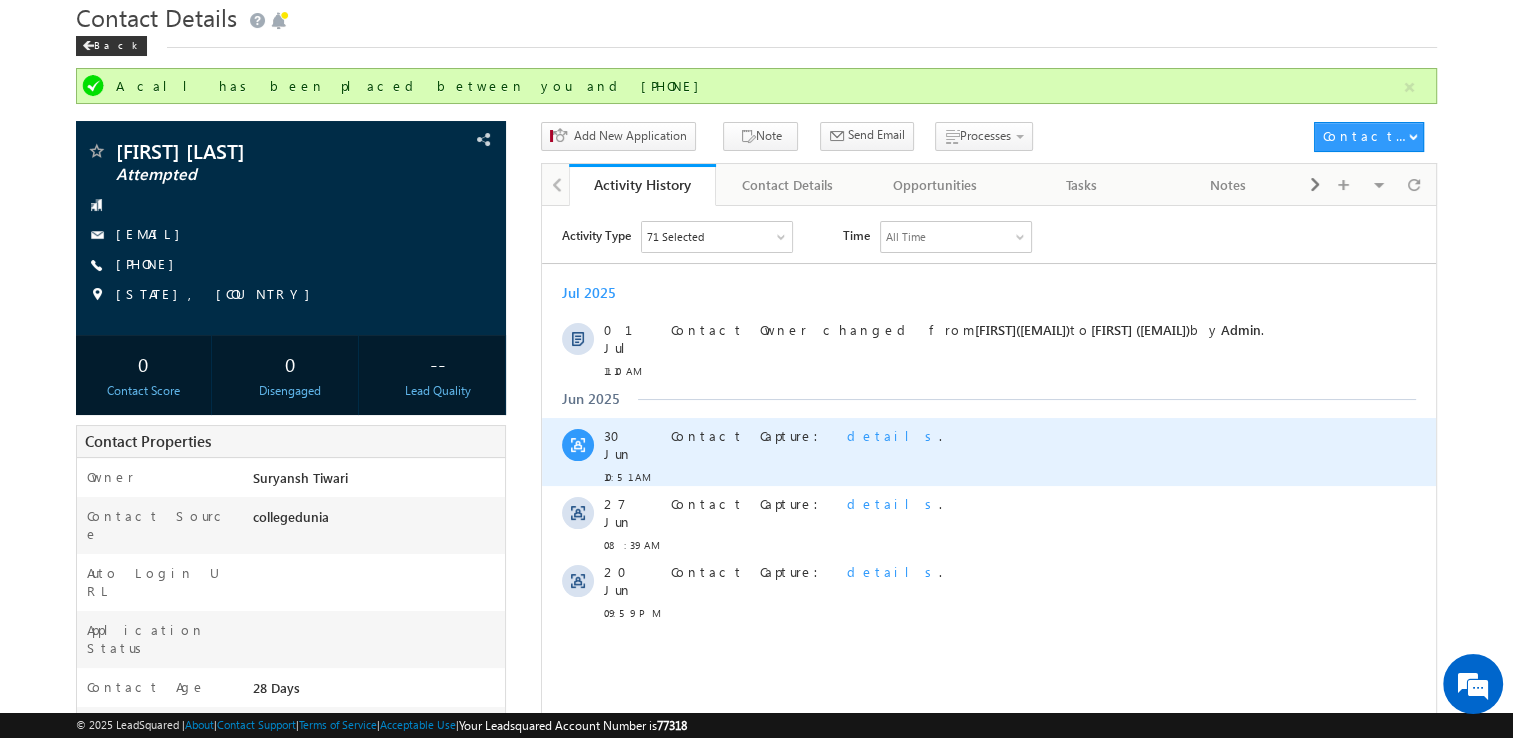 click on "details" at bounding box center [893, 434] 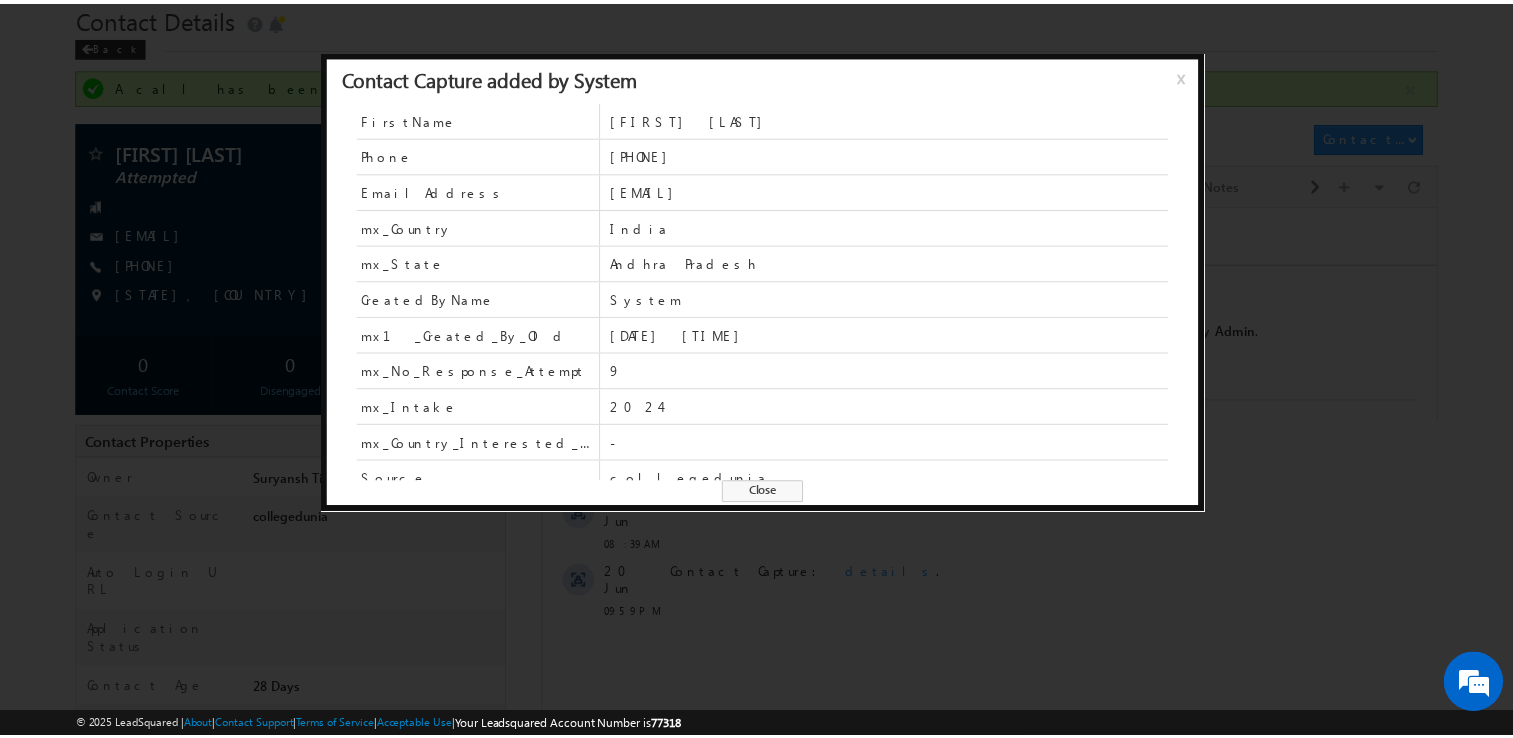 scroll, scrollTop: 228, scrollLeft: 0, axis: vertical 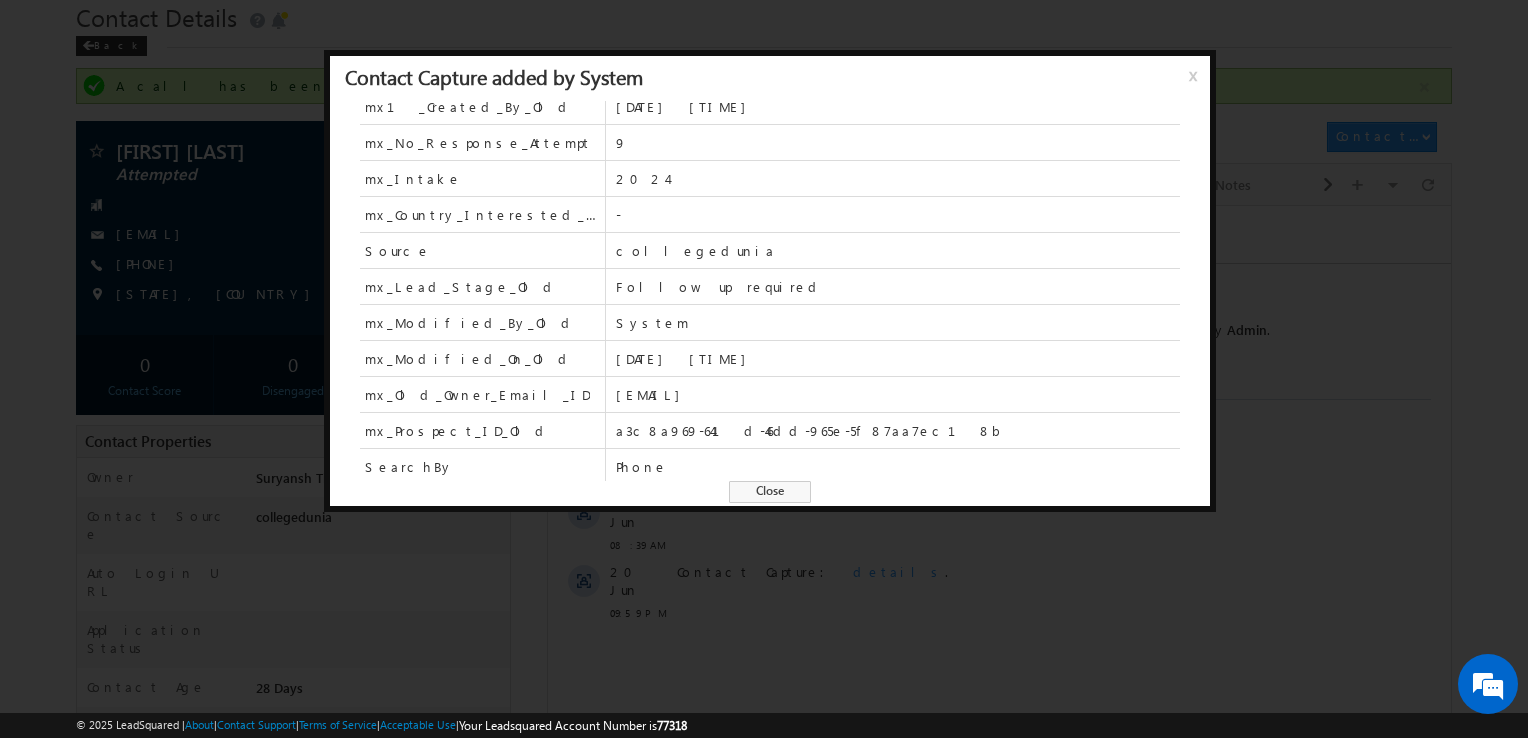 click on "FirstName Kuruba Bhaskar Phone +91-6303615837 EmailAddress kurubab55@gmail.com mx_Country India mx_State Andhra Pradesh CreatedByName System mx1_Created_By_Old 2025-05-17 07:35:28 mx_No_Response_Attempt 9 mx_Intake 2024 mx_Country_Interested_In - Source collegedunia mx_Lead_Stage_Old Follow up required mx_Modified_By_Old System mx_Modified_On_Old 2025-06-25 12:23:54 mx_Old_Owner_Email_ID drajawat@amity.edu mx_Prospect_ID_Old a3c8a969-641d-46dd-965e-5f87aa7ec18b SearchBy Phone Close" at bounding box center (770, 312) 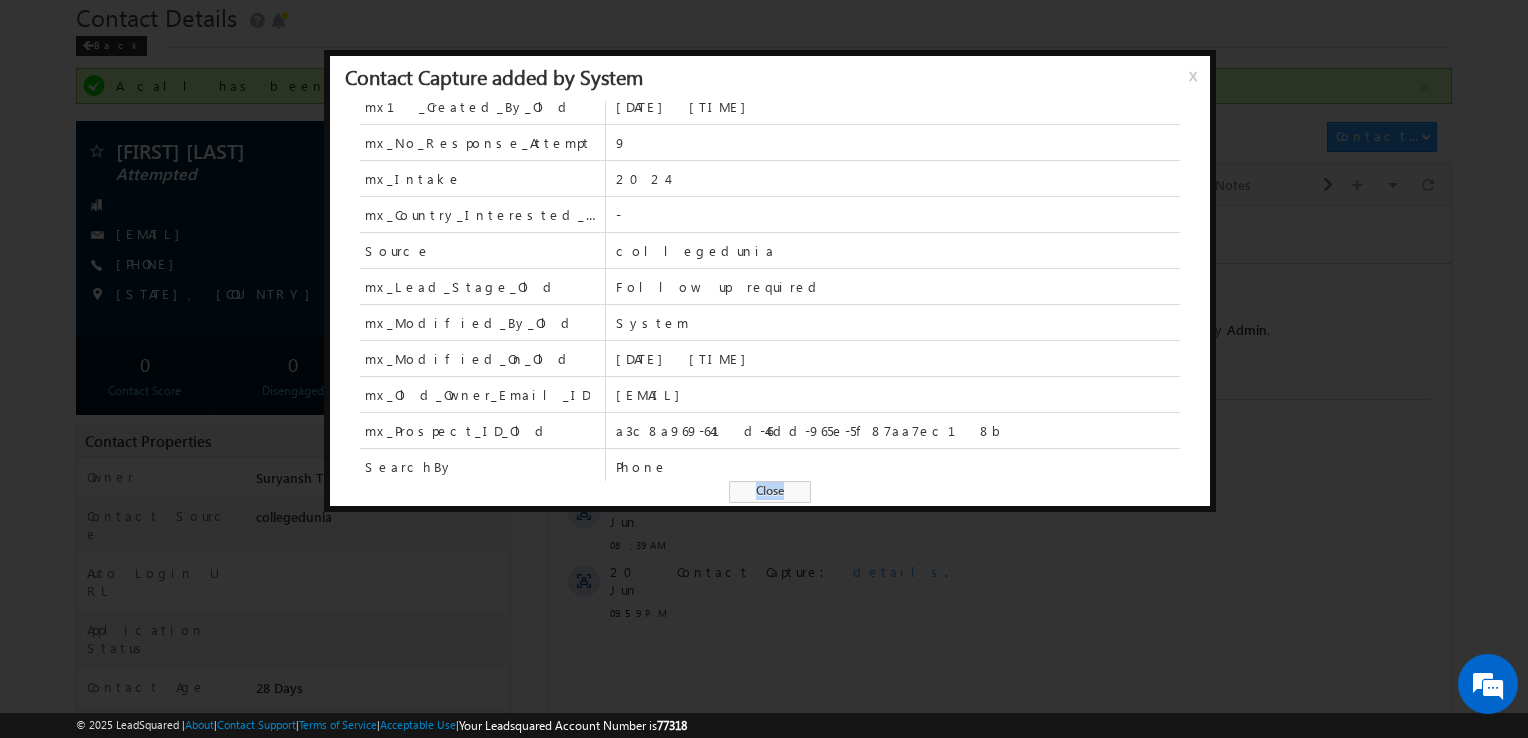 drag, startPoint x: 761, startPoint y: 502, endPoint x: 778, endPoint y: 484, distance: 24.758837 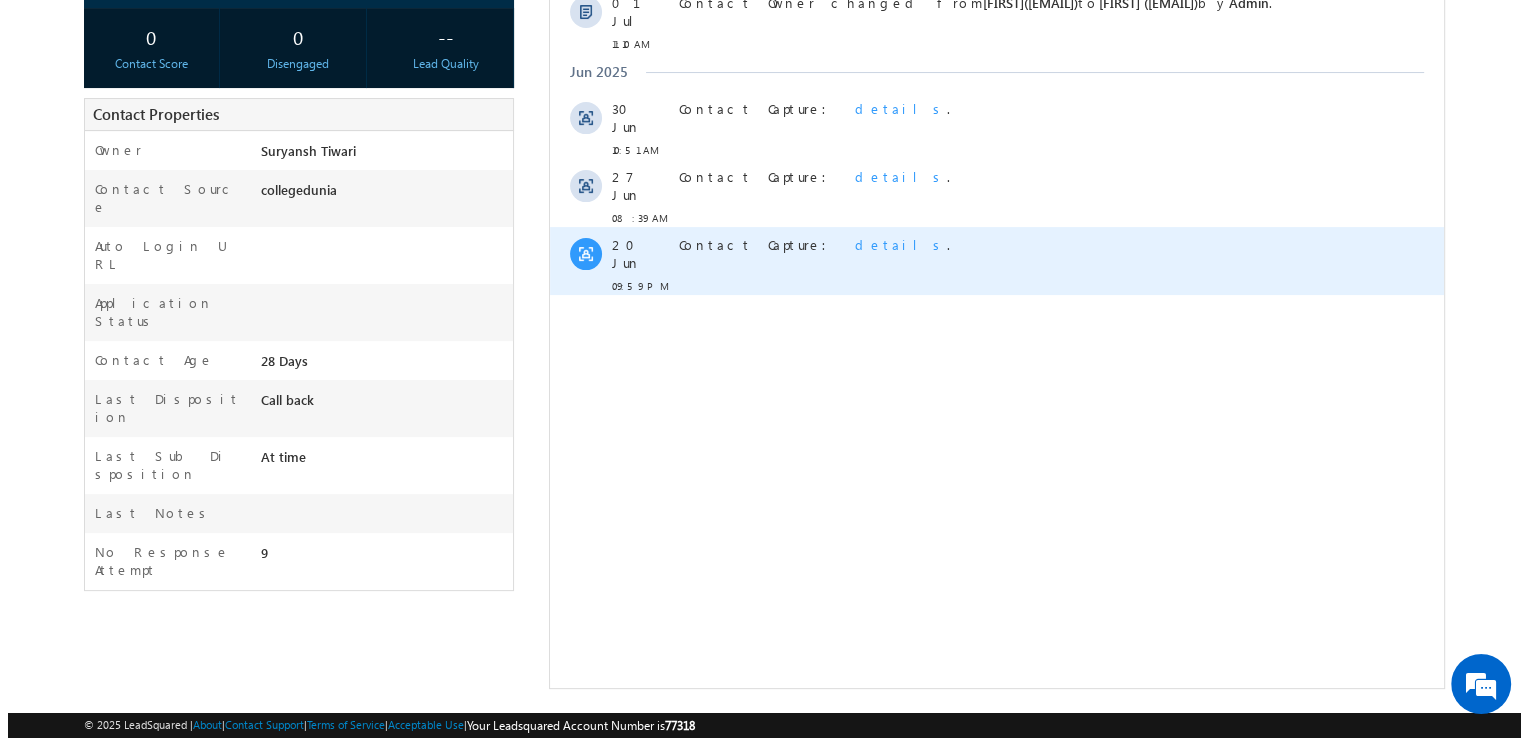 scroll, scrollTop: 0, scrollLeft: 0, axis: both 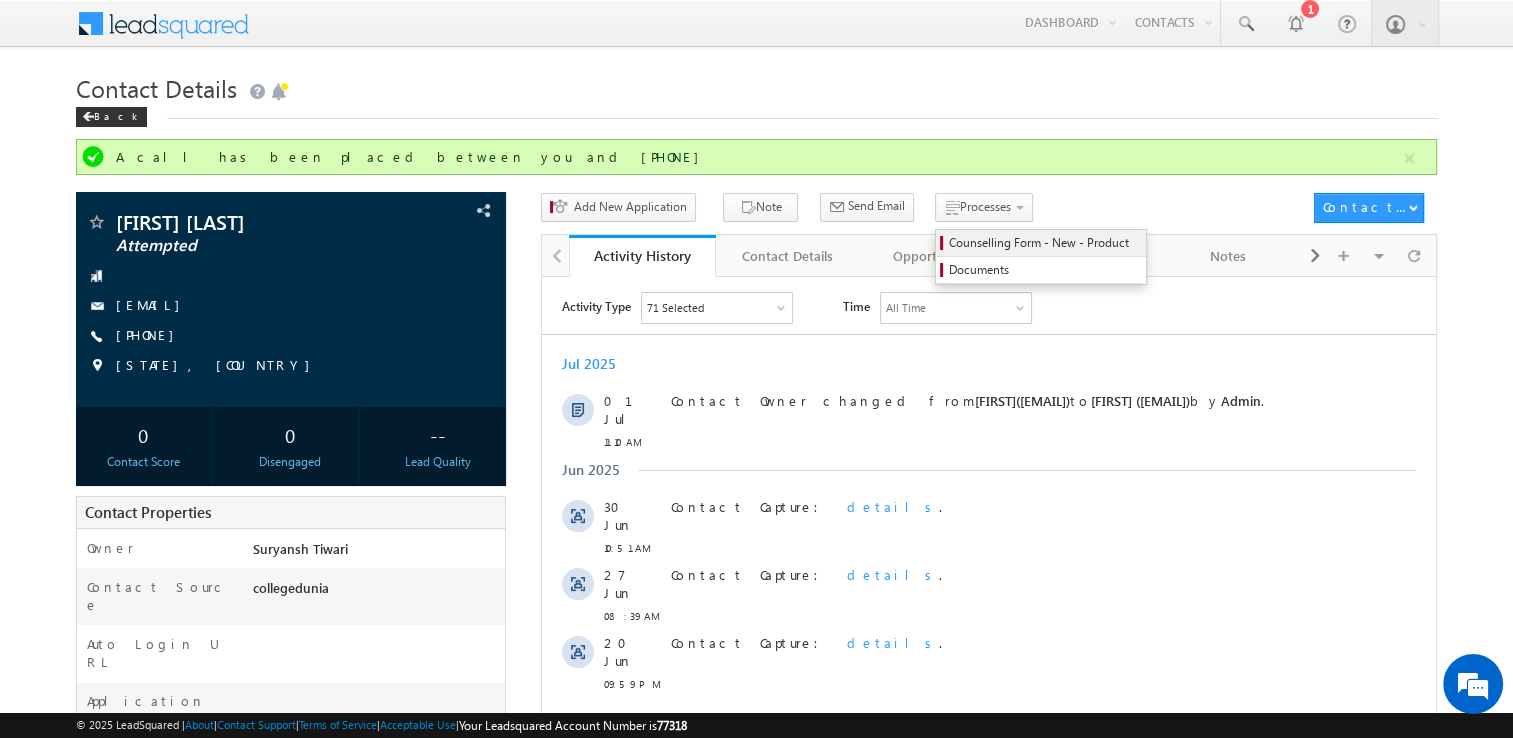 click on "Counselling Form - New - Product" at bounding box center [1044, 243] 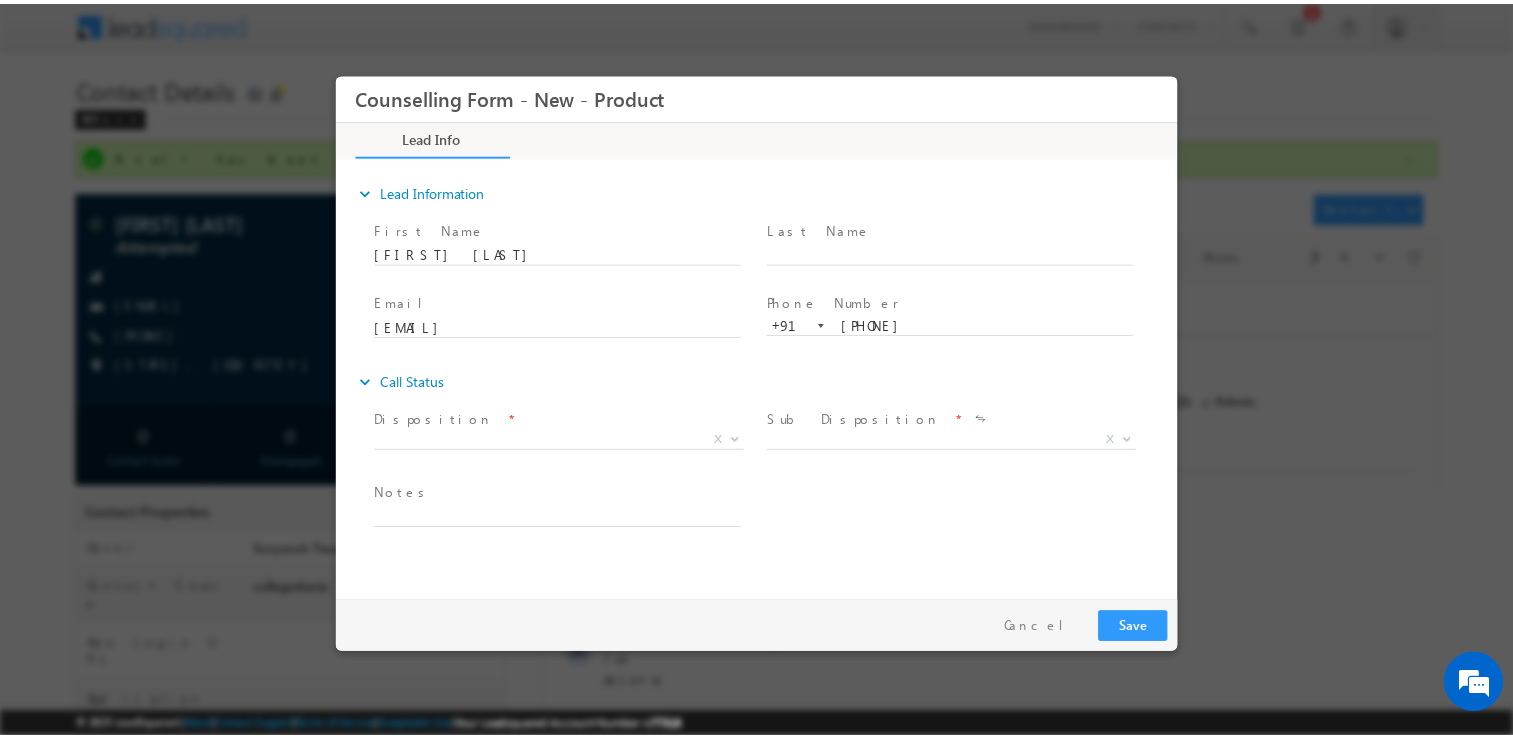 scroll, scrollTop: 0, scrollLeft: 0, axis: both 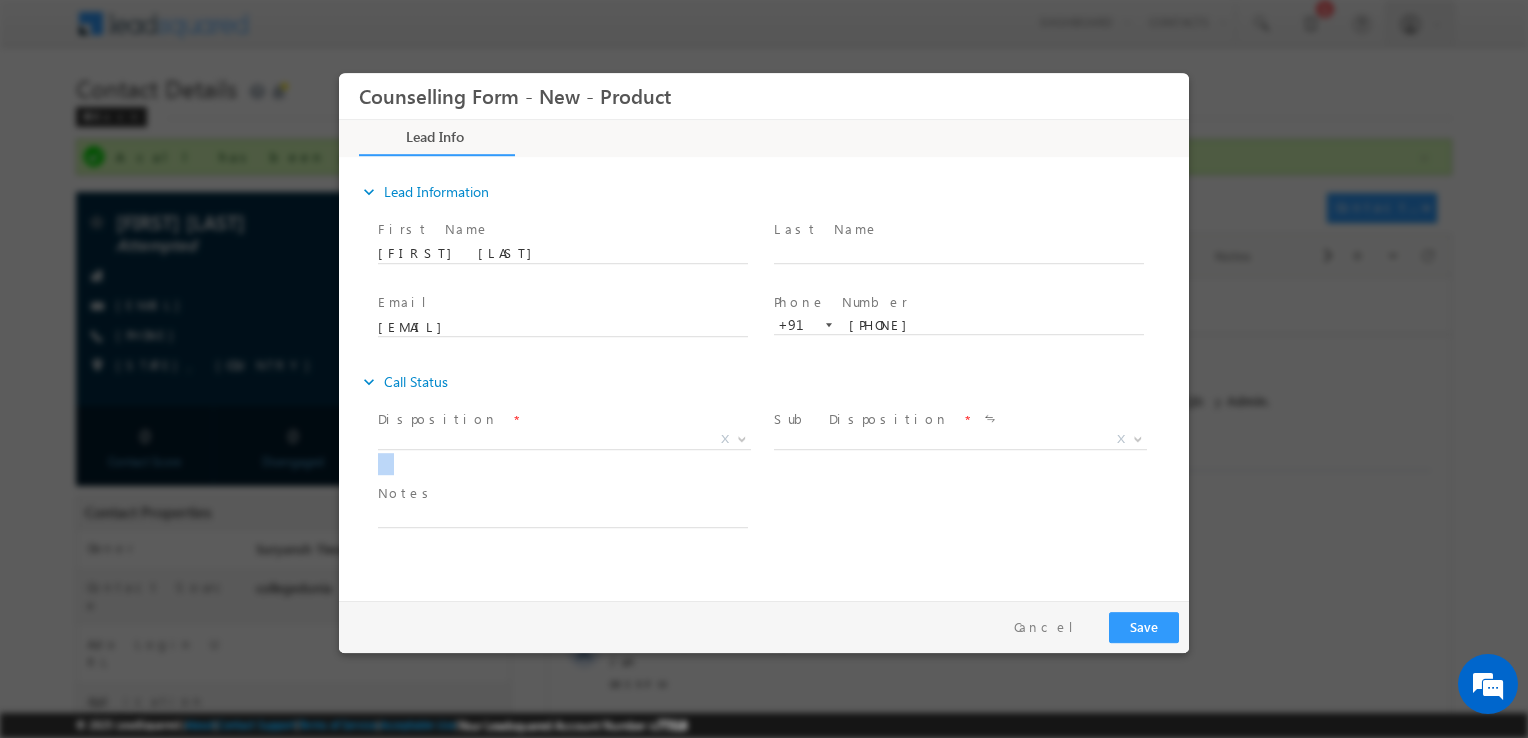 drag, startPoint x: 556, startPoint y: 456, endPoint x: 543, endPoint y: 428, distance: 30.870699 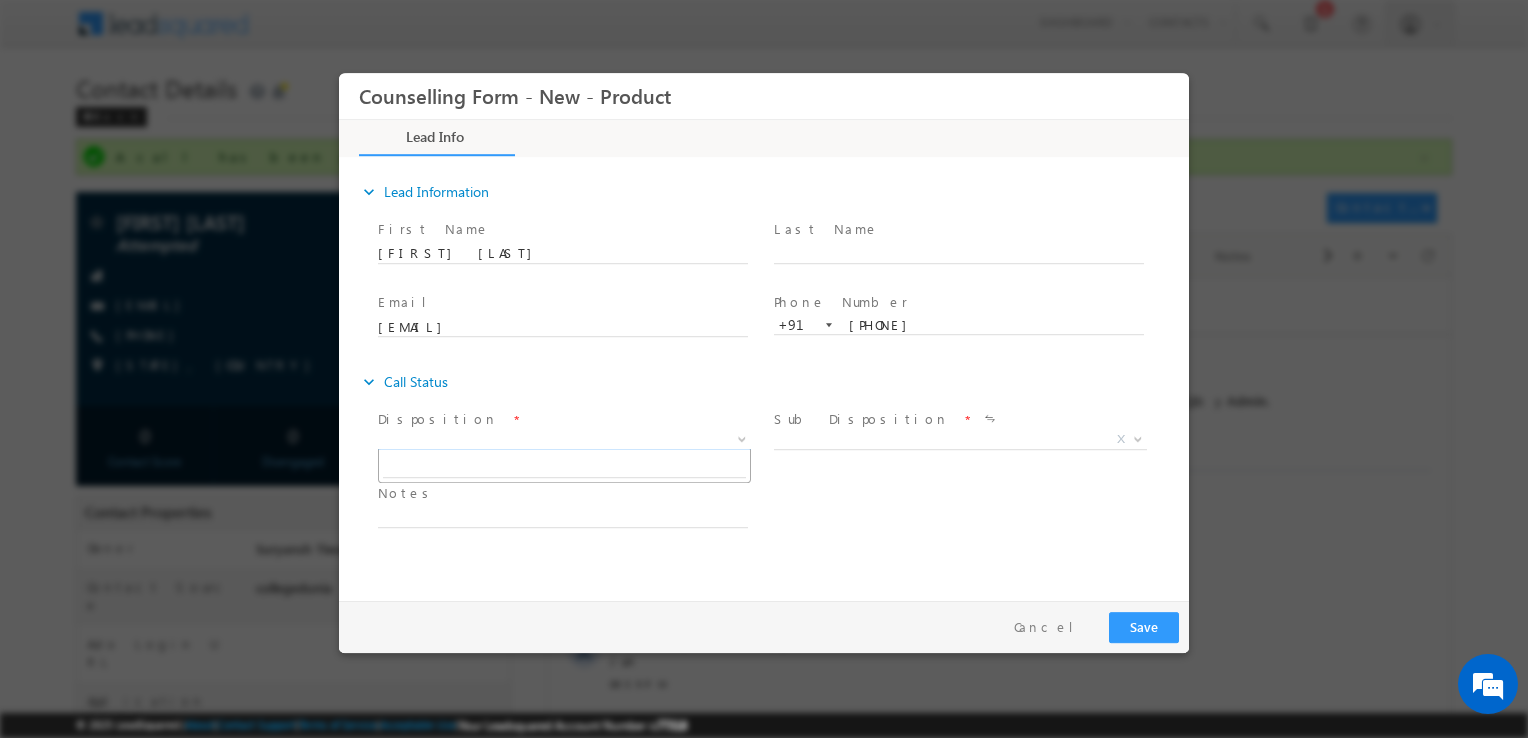 click on "X" at bounding box center (564, 440) 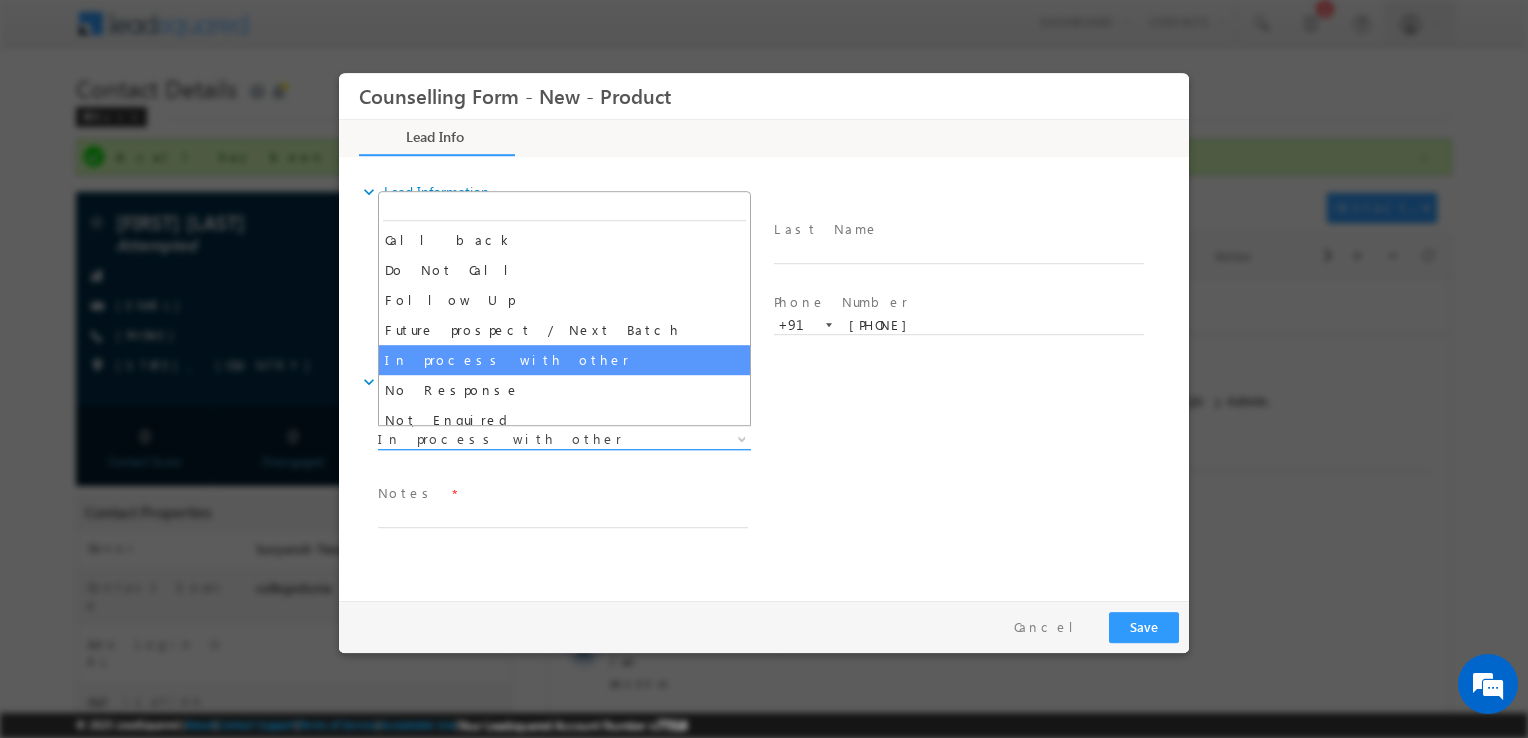 click on "In process with other" at bounding box center [540, 439] 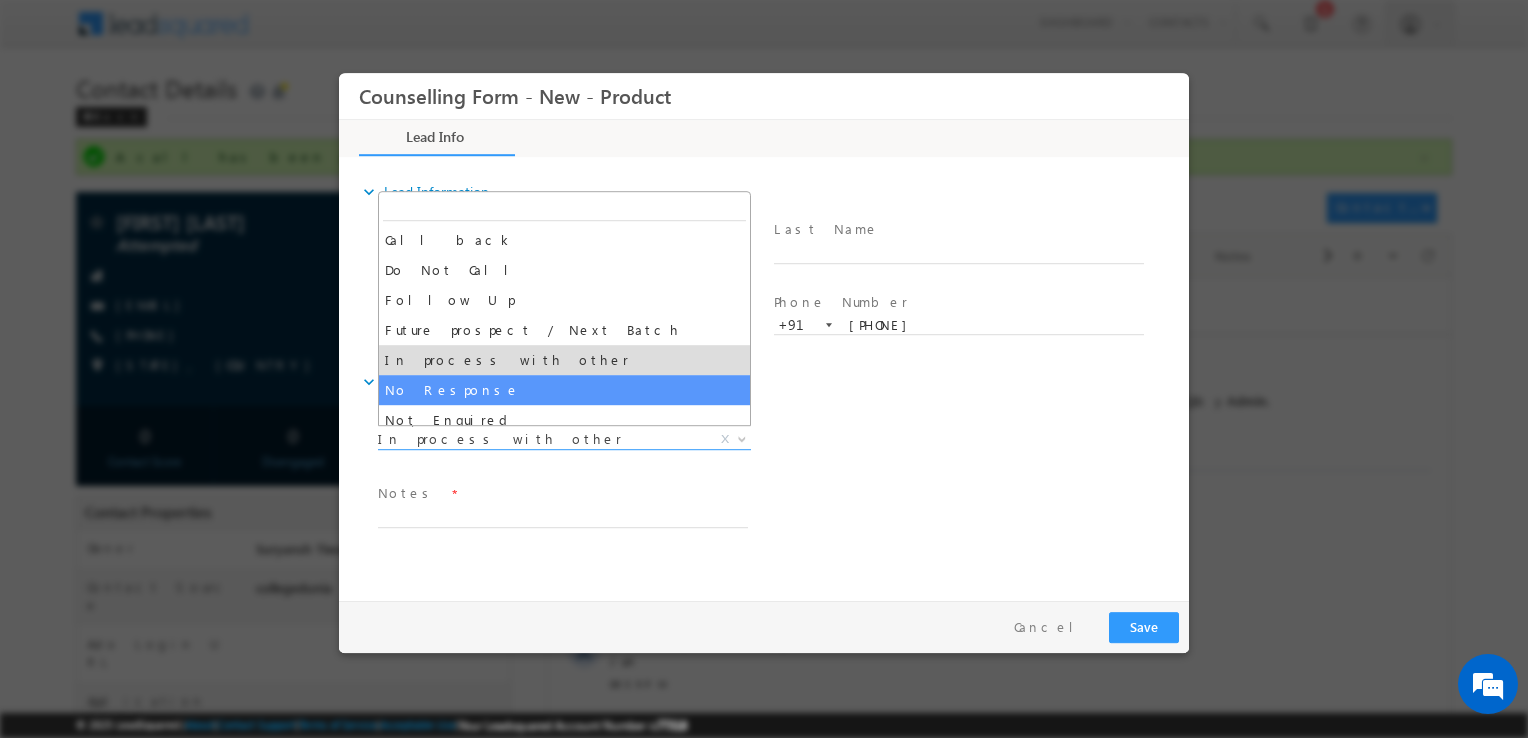 select on "No Response" 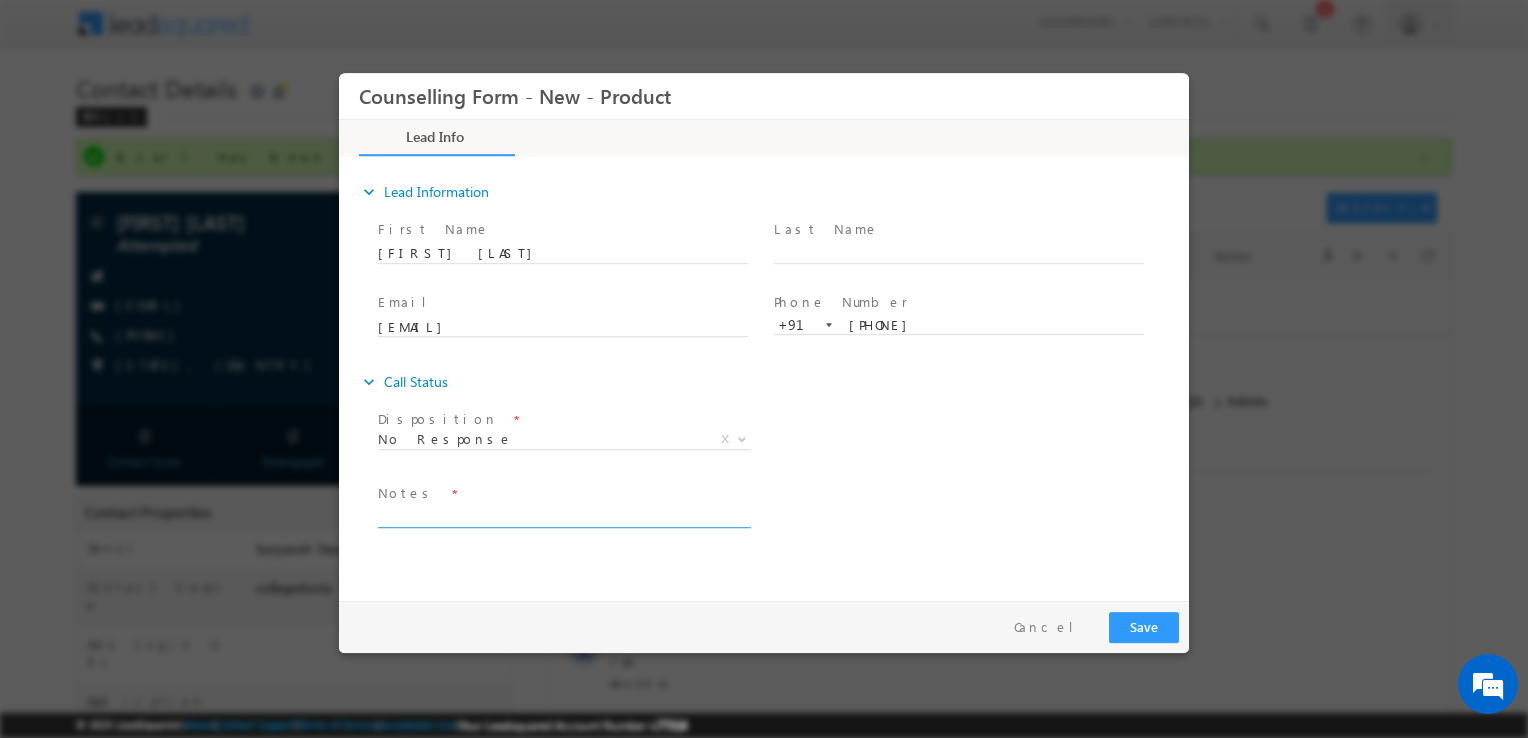 click at bounding box center [563, 516] 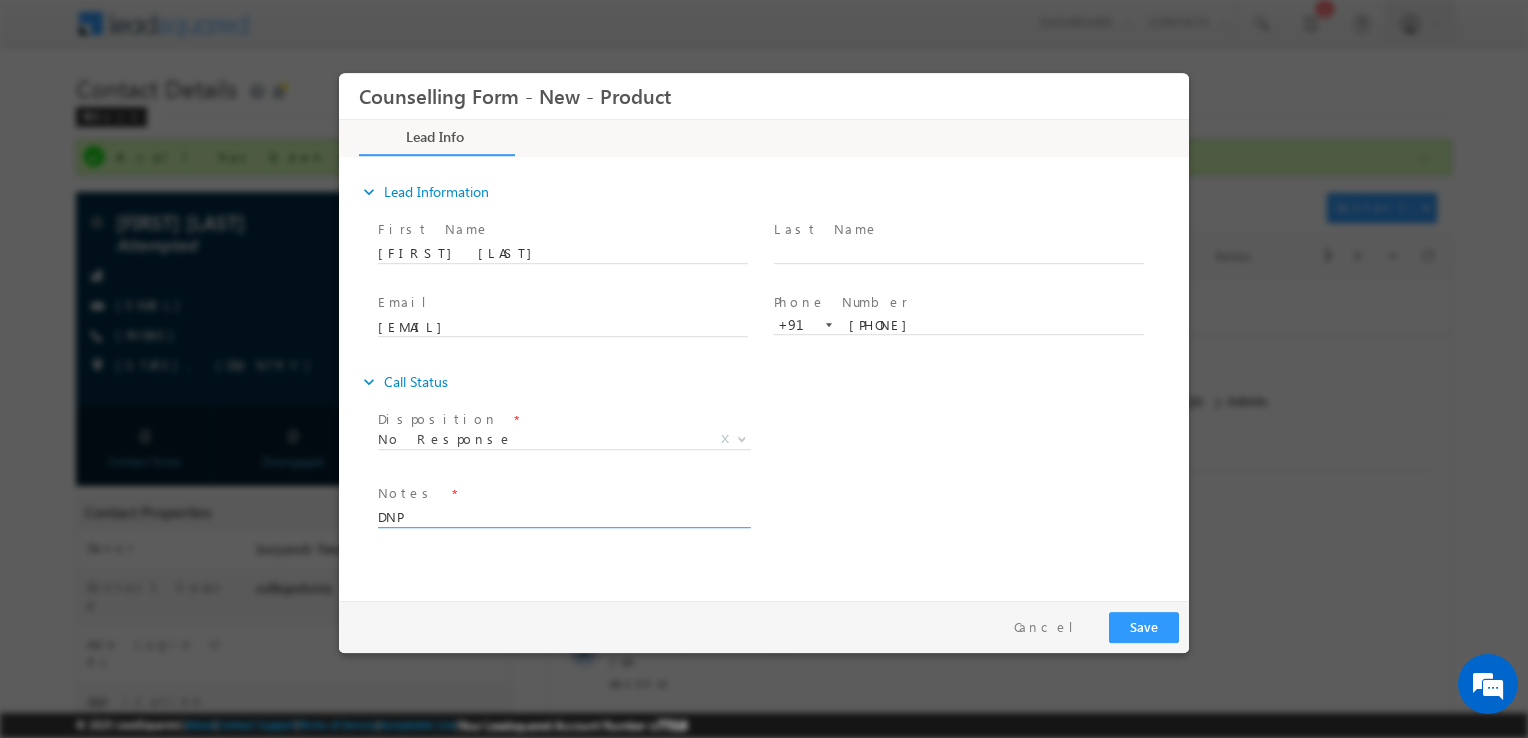 type on "DNP" 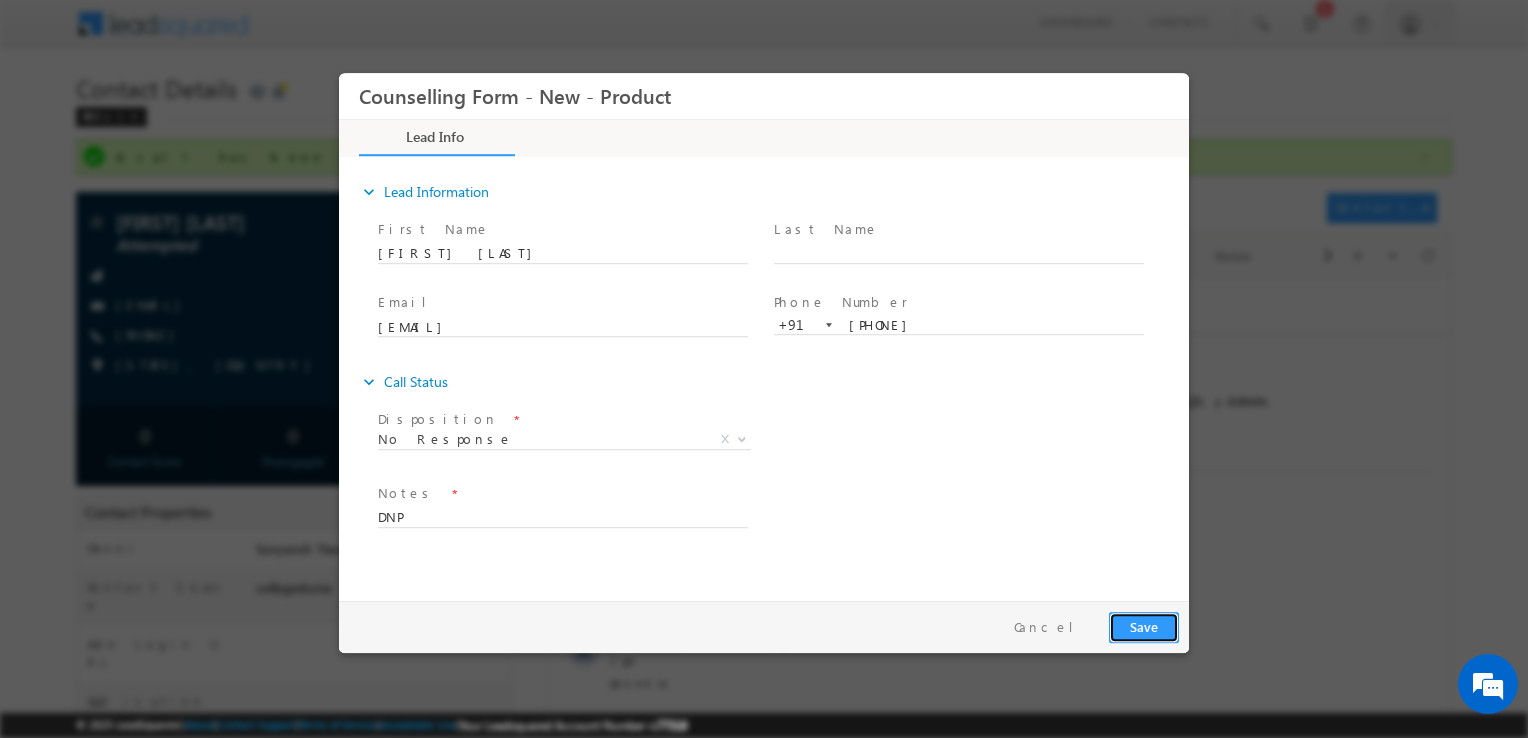 click on "Save" at bounding box center [1144, 627] 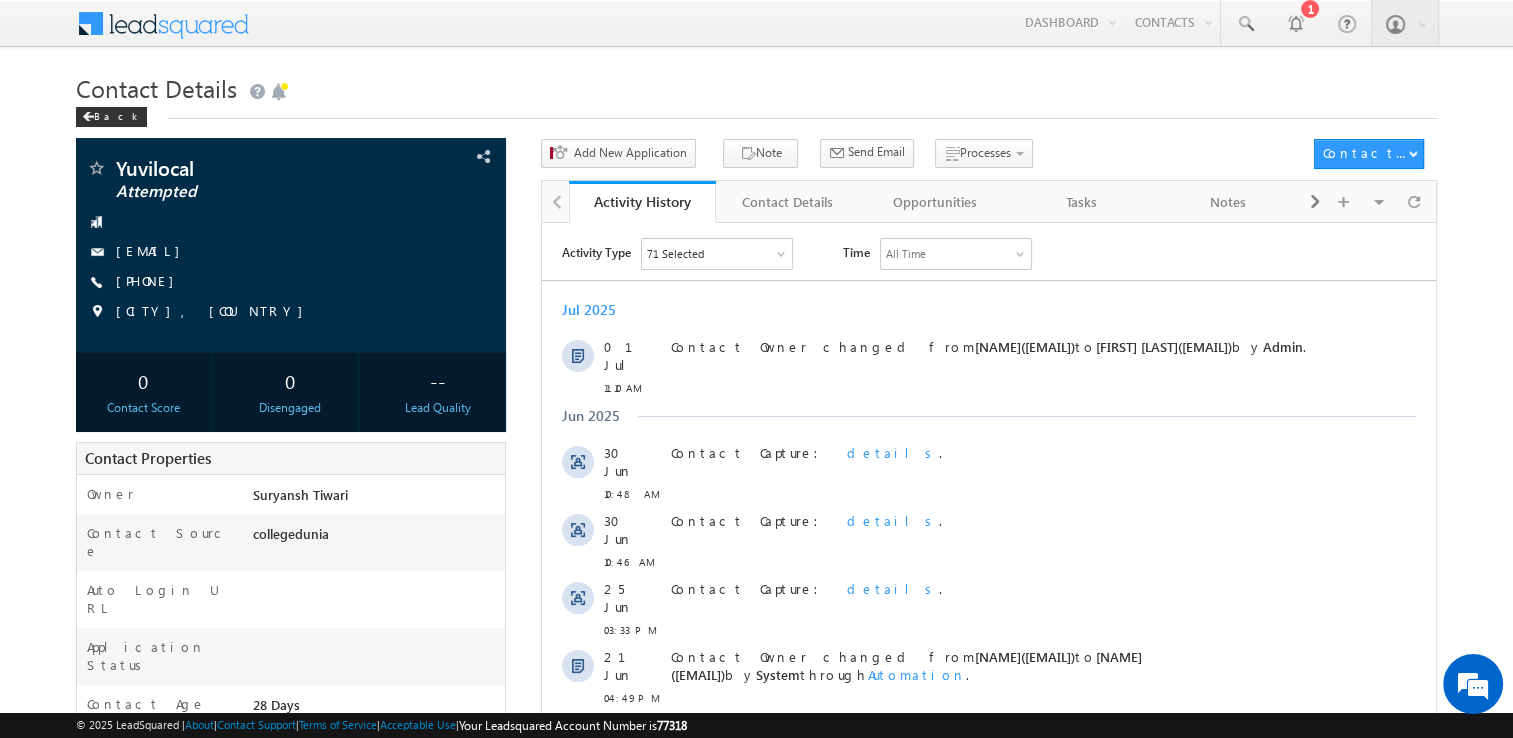 scroll, scrollTop: 0, scrollLeft: 0, axis: both 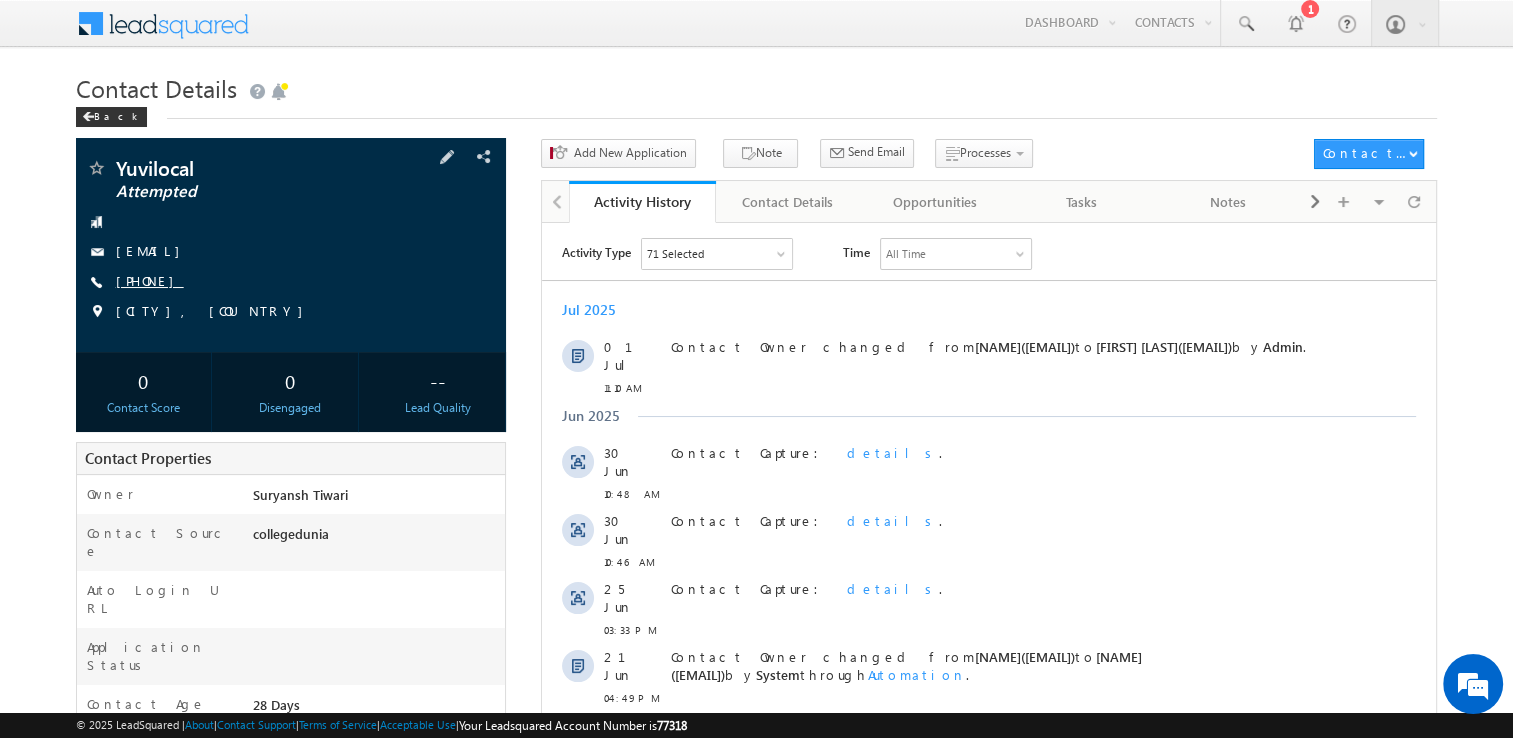 click on "[PHONE]" at bounding box center [150, 280] 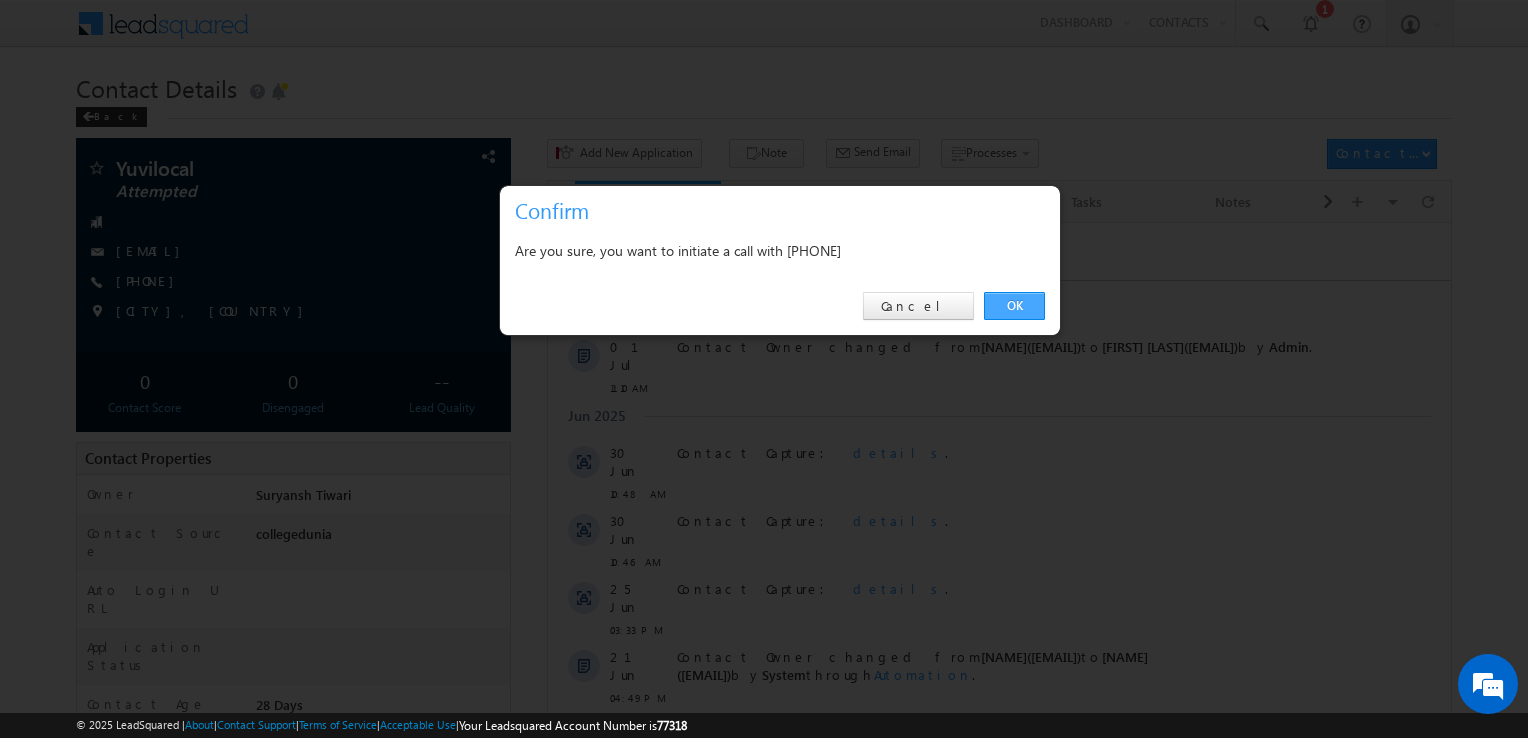 click on "OK" at bounding box center (1014, 306) 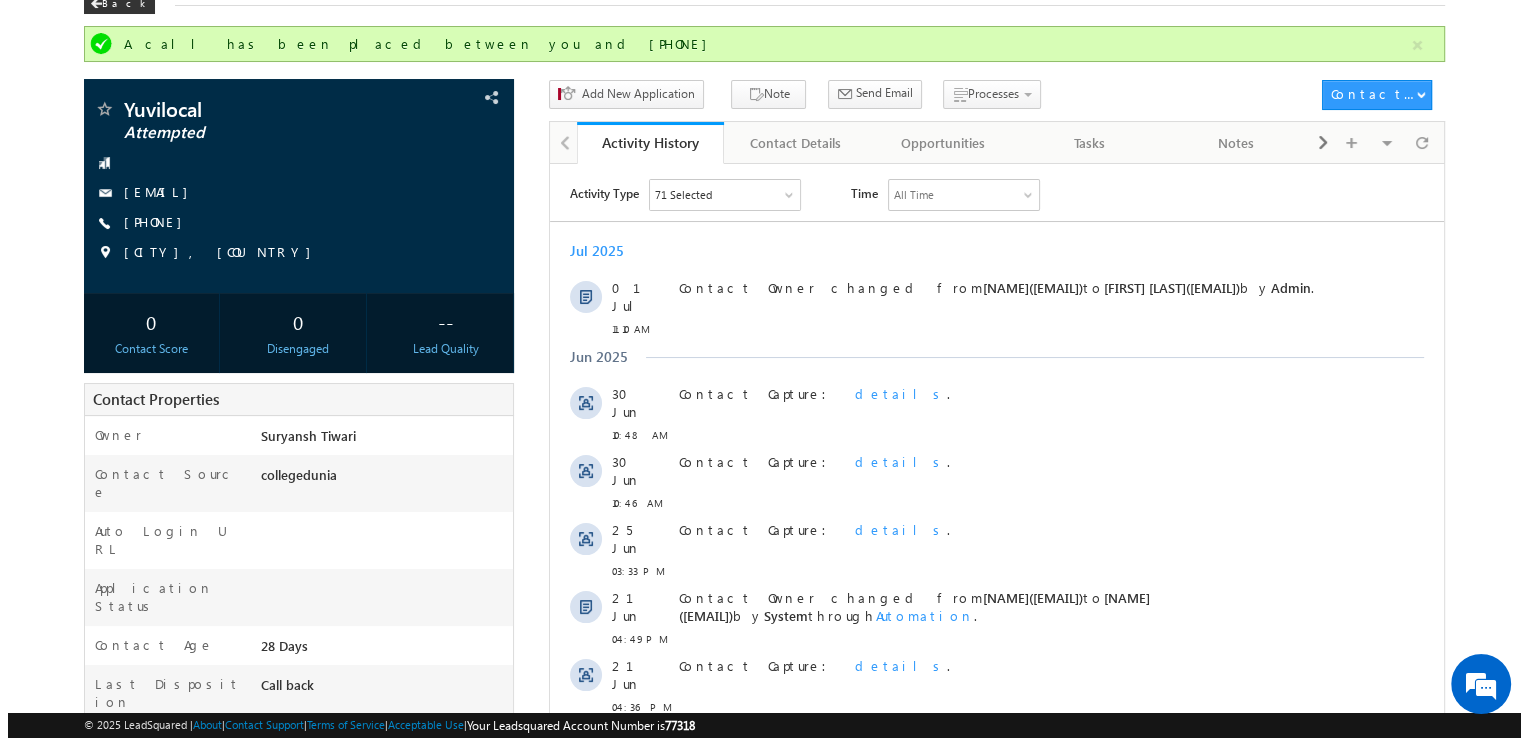 scroll, scrollTop: 0, scrollLeft: 0, axis: both 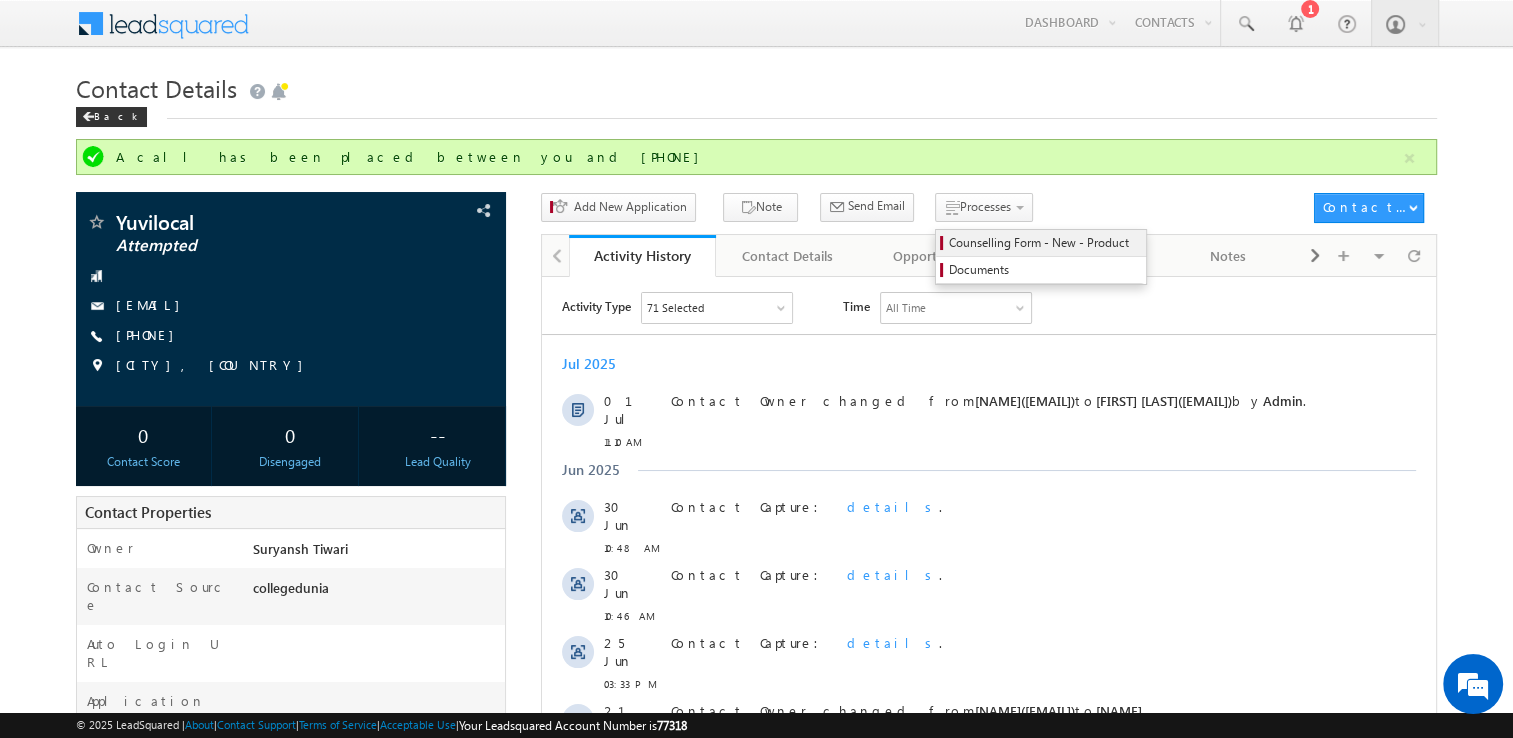 click on "Counselling Form - New - Product" at bounding box center [1044, 243] 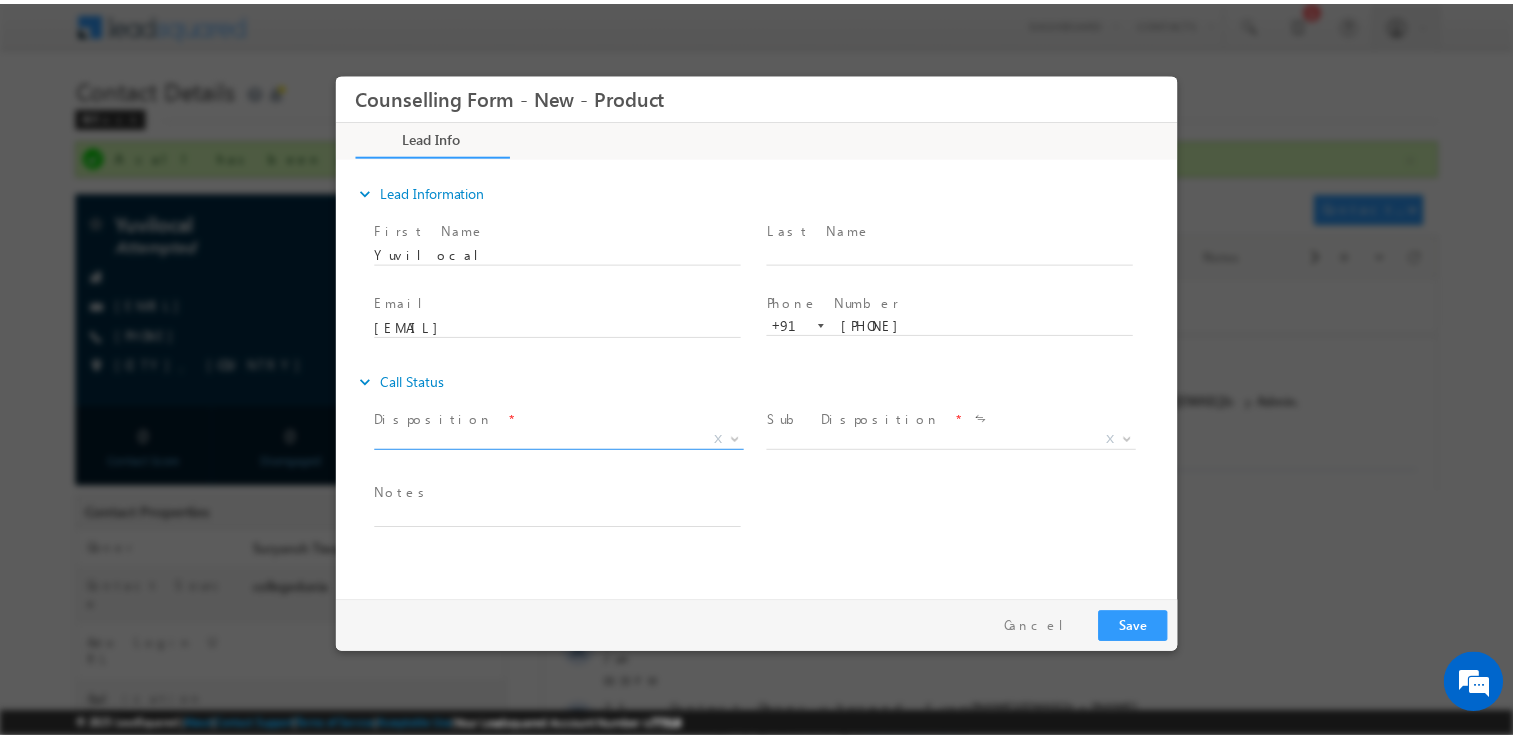 scroll, scrollTop: 0, scrollLeft: 0, axis: both 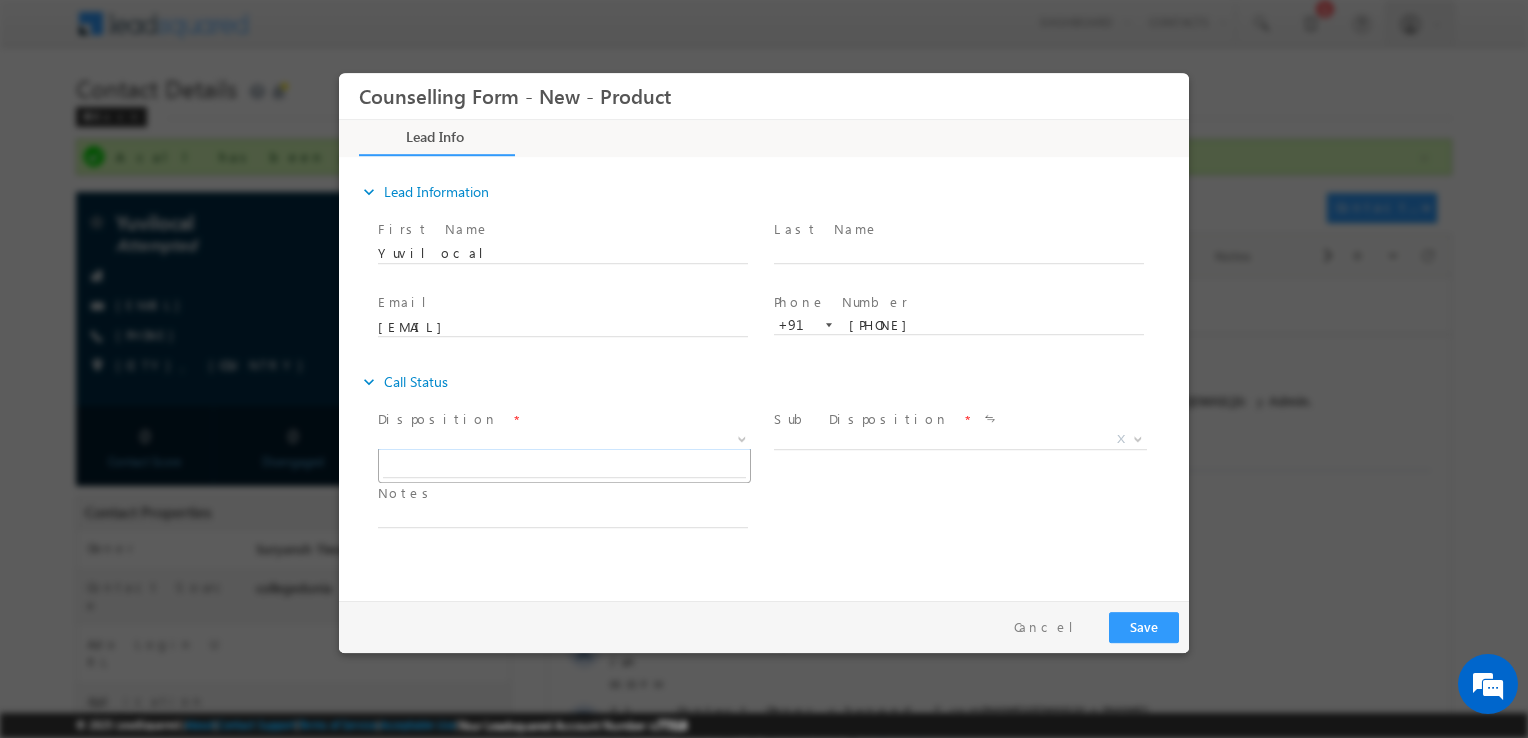 click on "X" at bounding box center (564, 440) 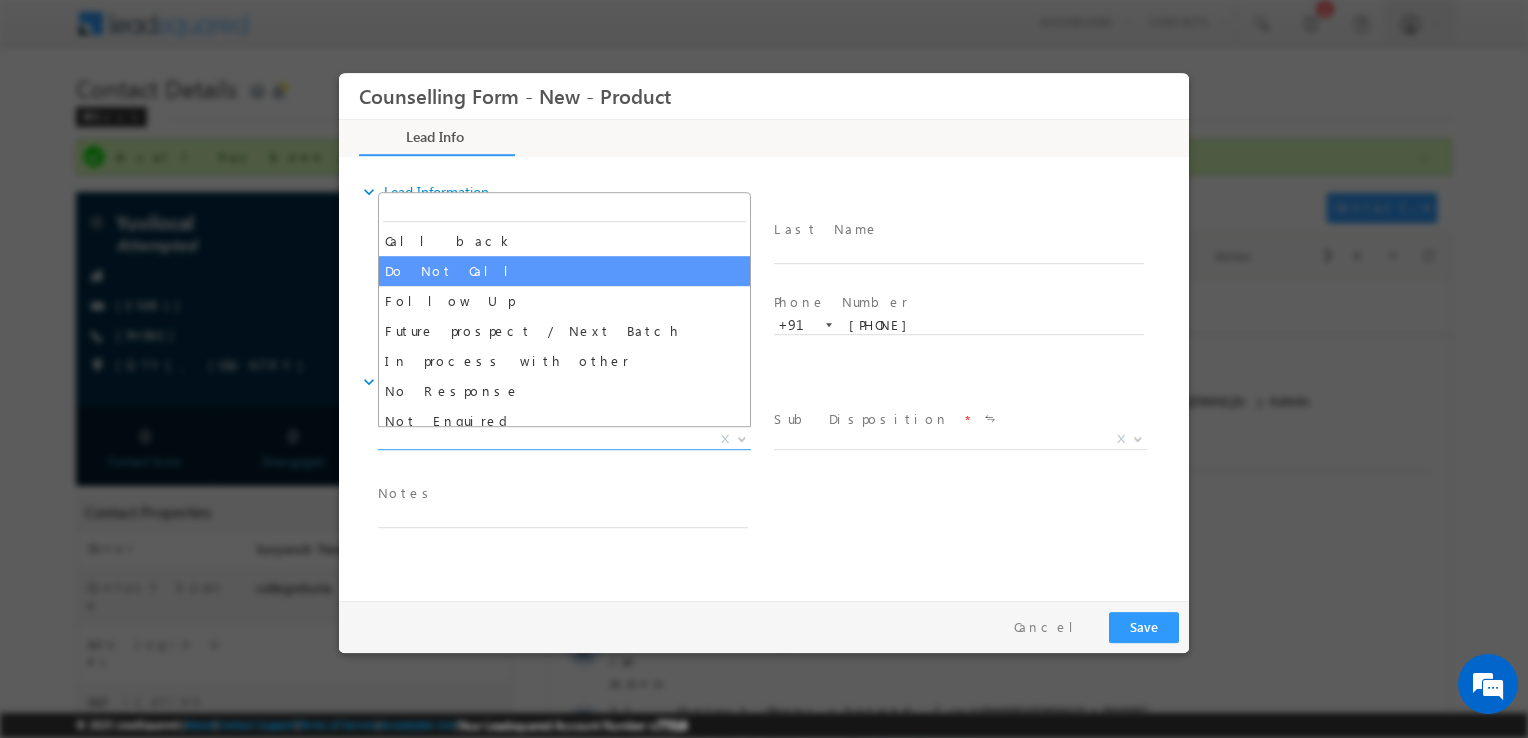 select on "Do Not Call" 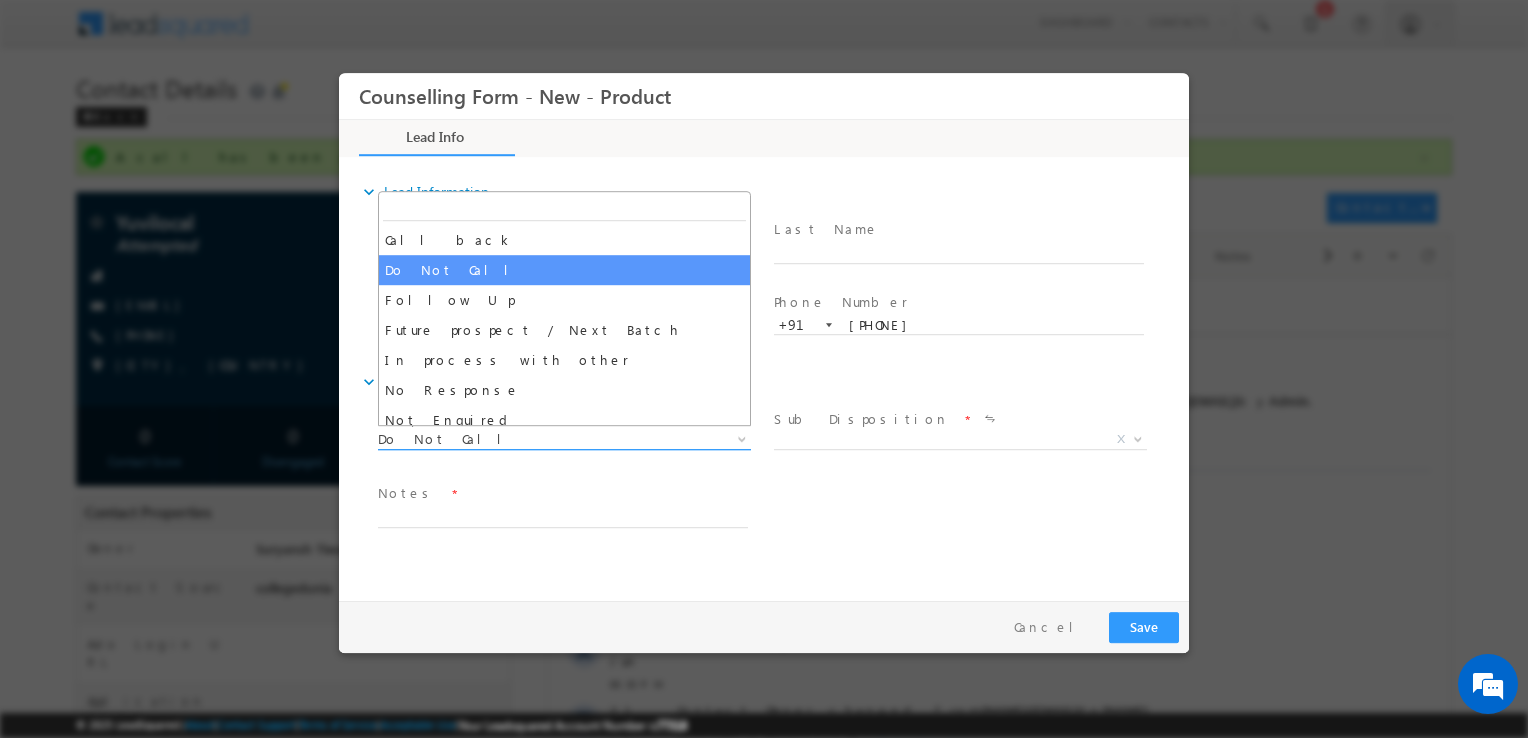 click on "Do Not Call" at bounding box center (540, 439) 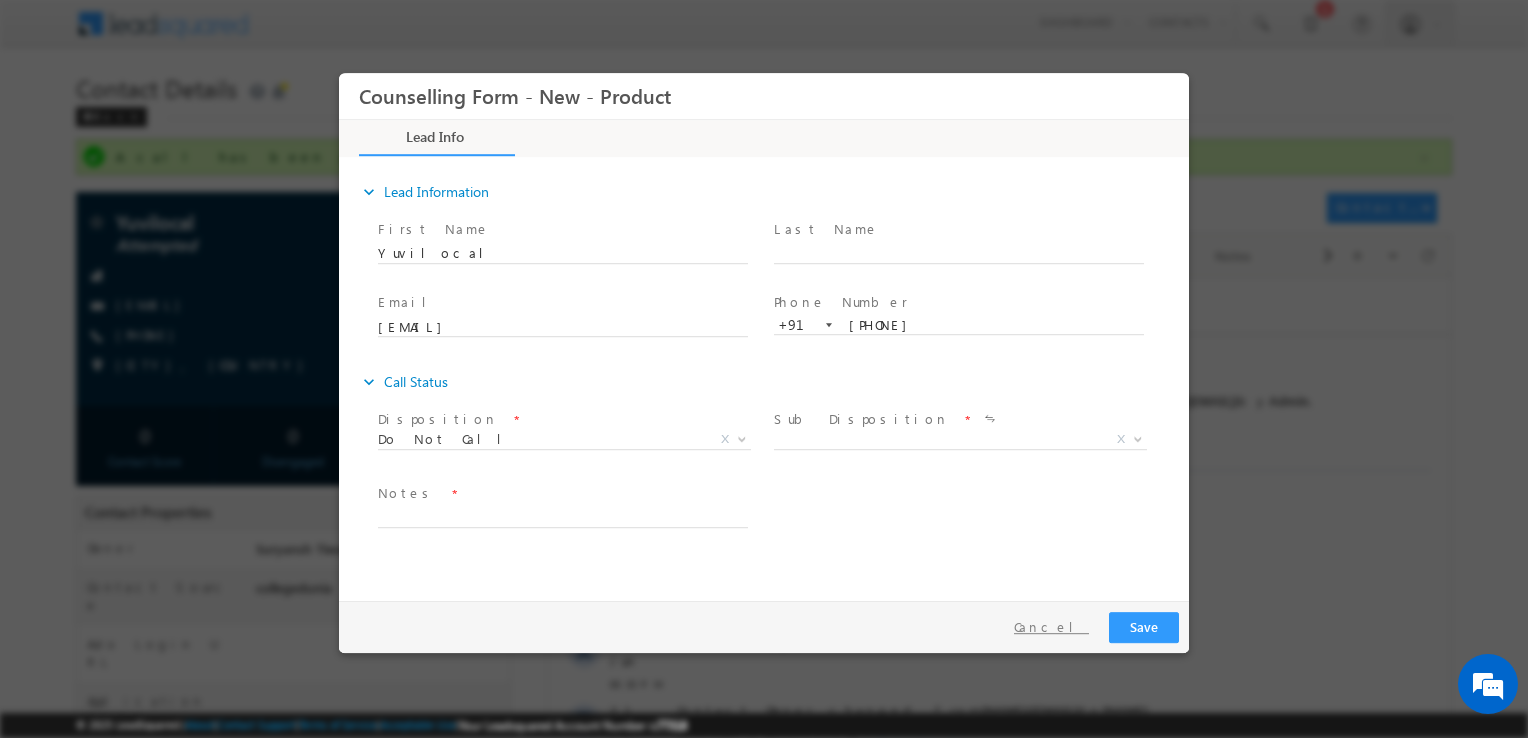 click on "Cancel" at bounding box center (1051, 627) 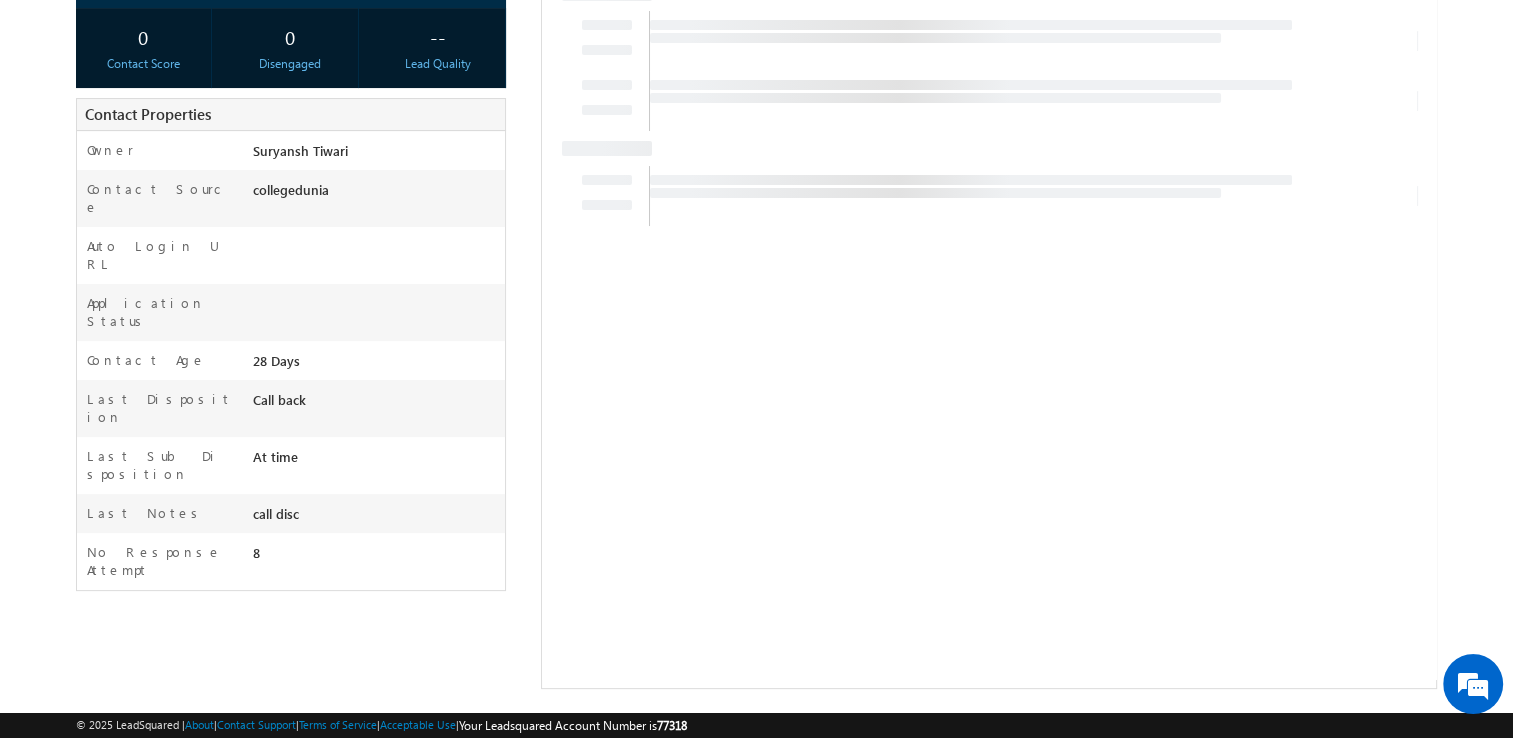 scroll, scrollTop: 0, scrollLeft: 0, axis: both 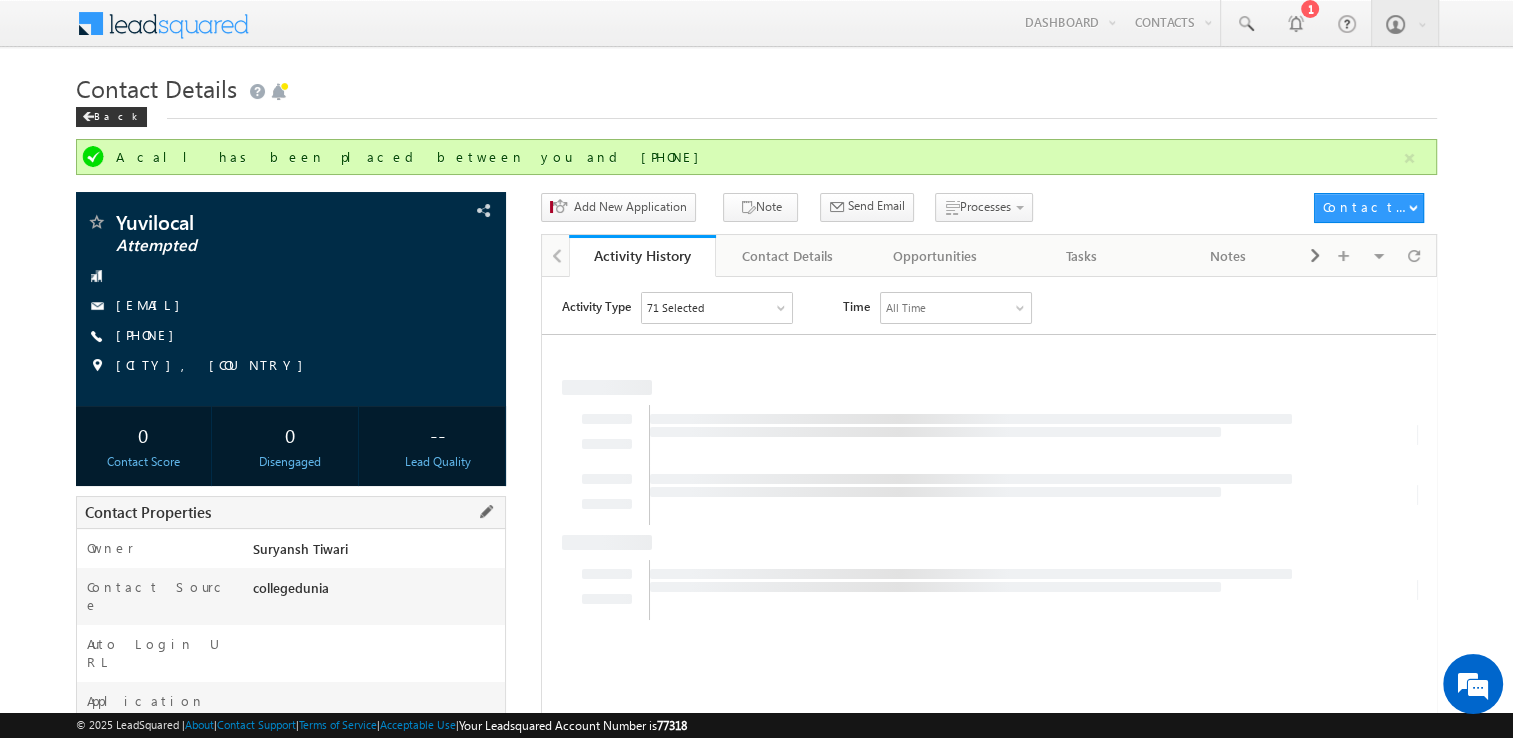 click at bounding box center [486, 512] 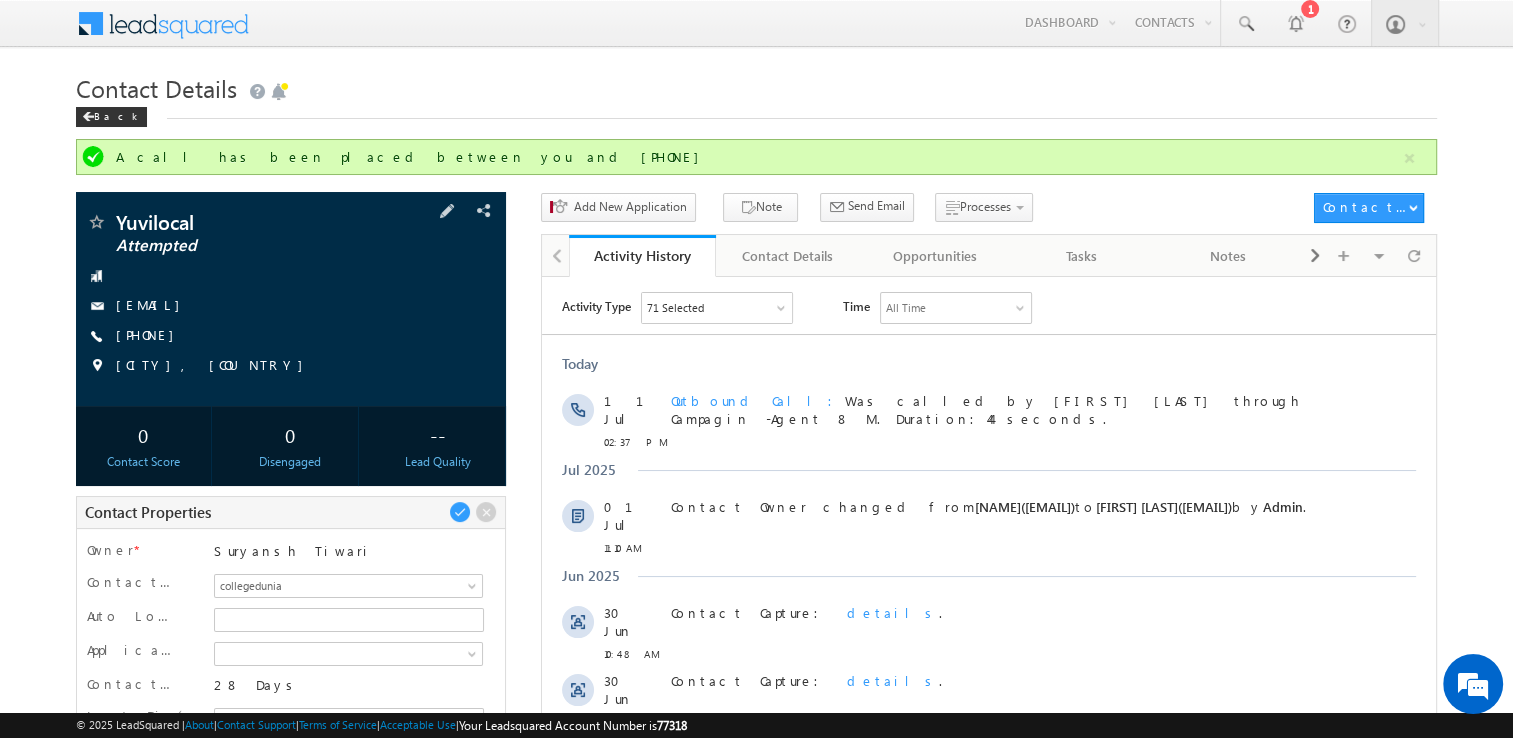scroll, scrollTop: 492, scrollLeft: 0, axis: vertical 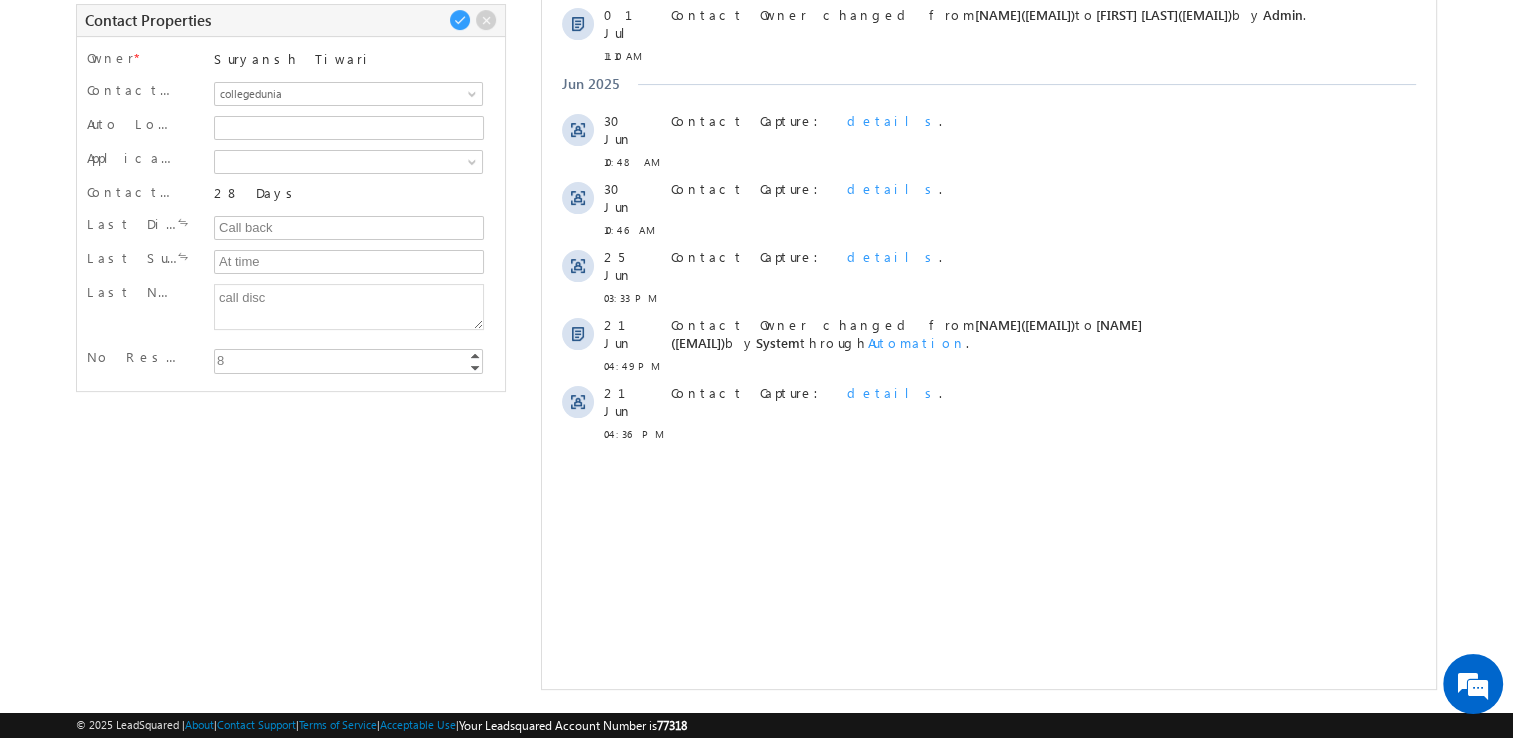 click on "8" at bounding box center (350, 360) 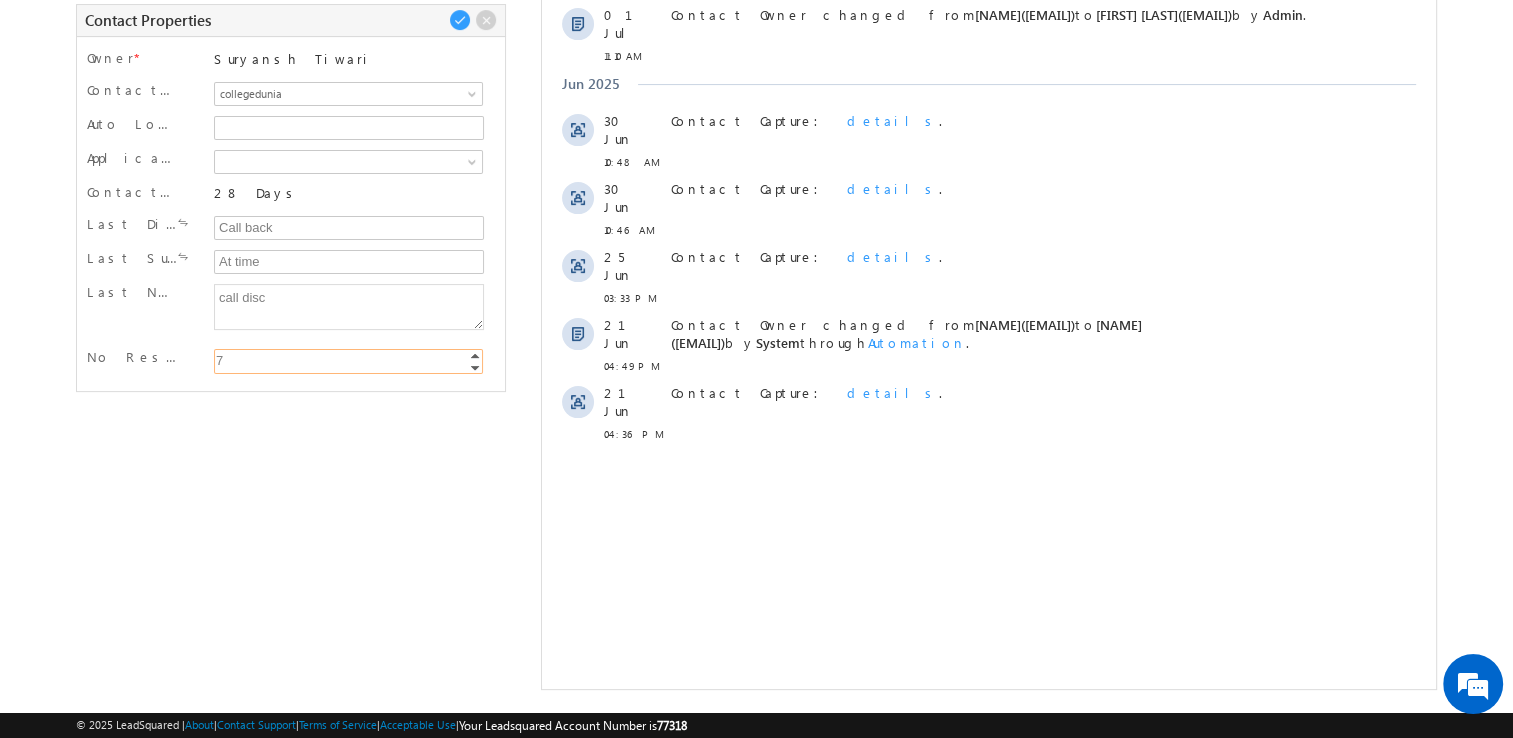 click on "Decrement" at bounding box center [475, 367] 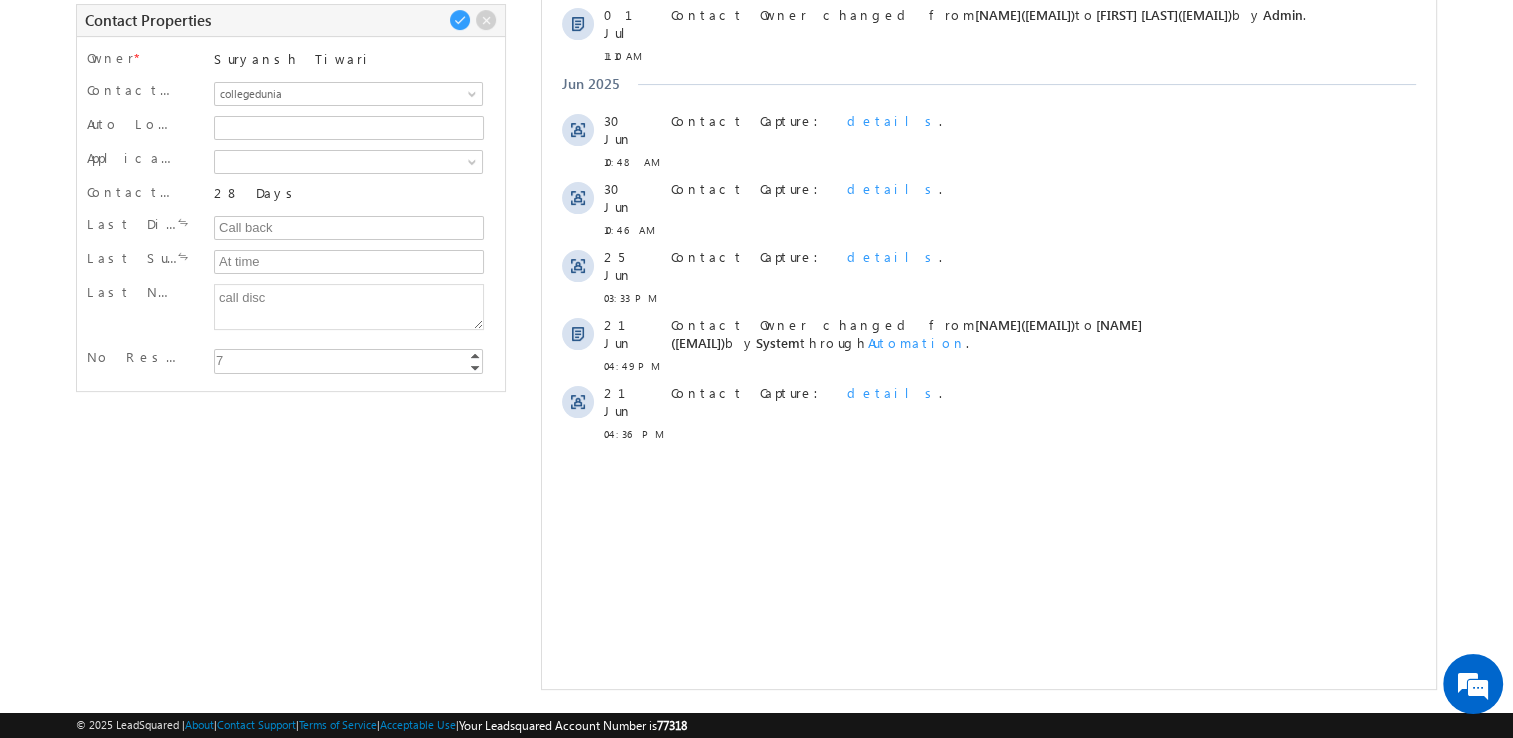 type on "6" 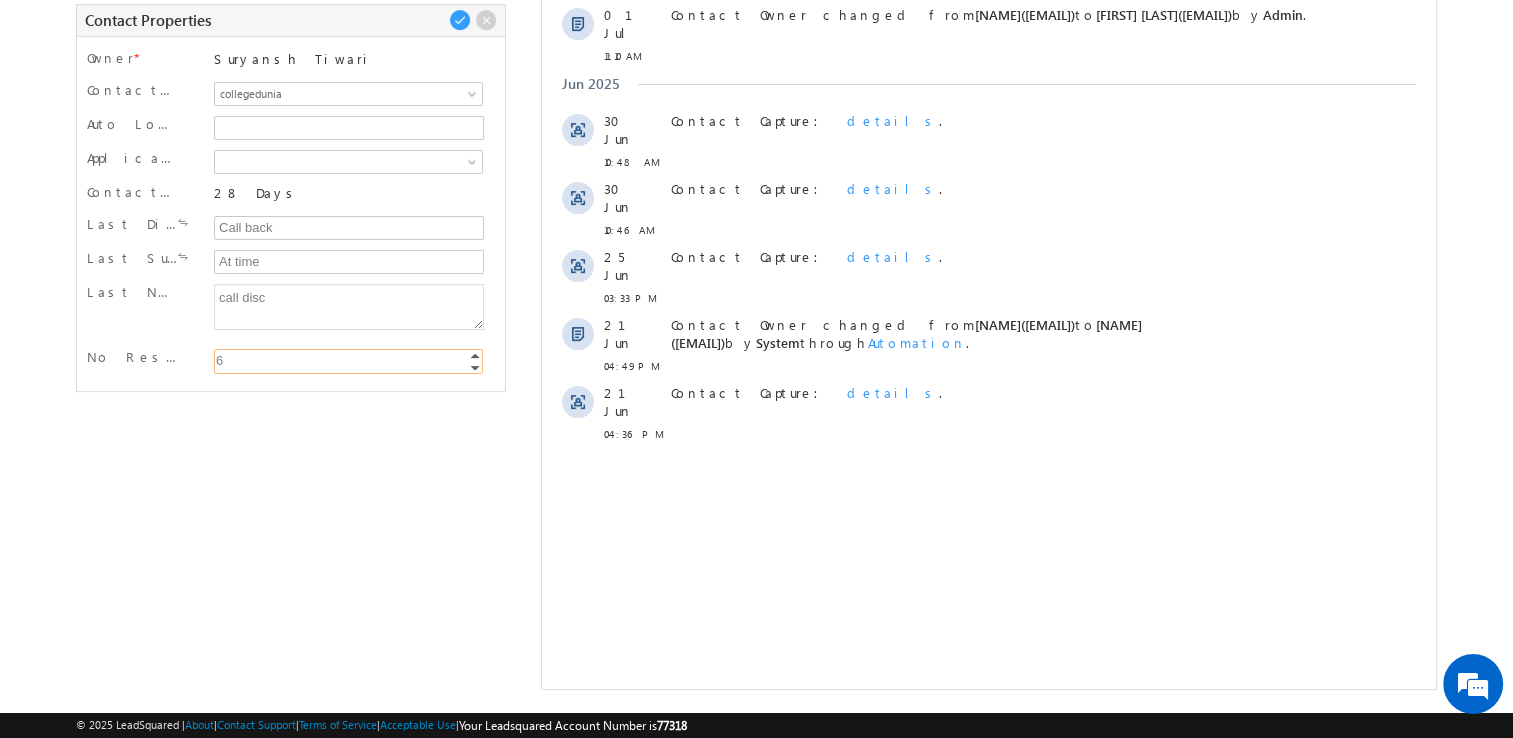 click on "Decrement" at bounding box center (475, 367) 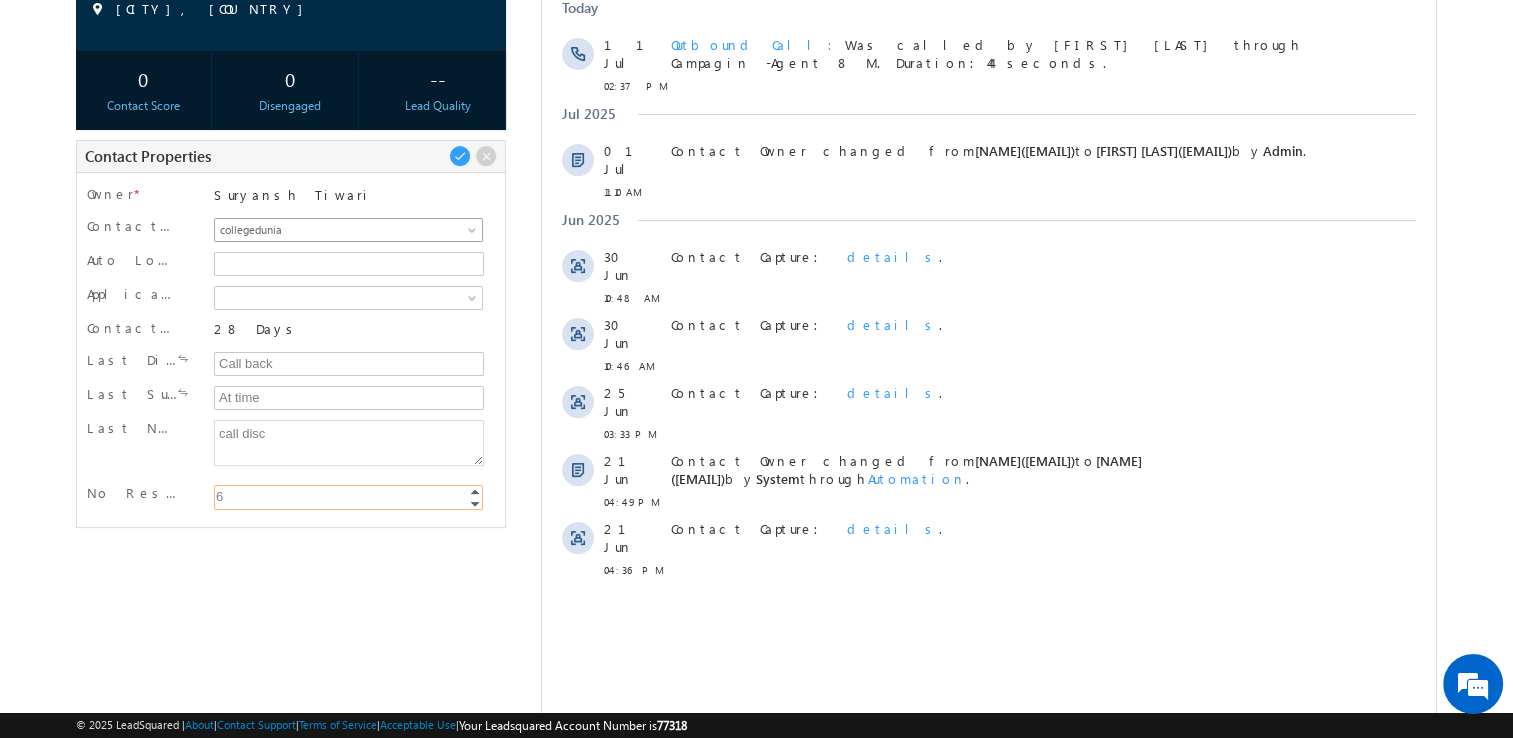 scroll, scrollTop: 356, scrollLeft: 0, axis: vertical 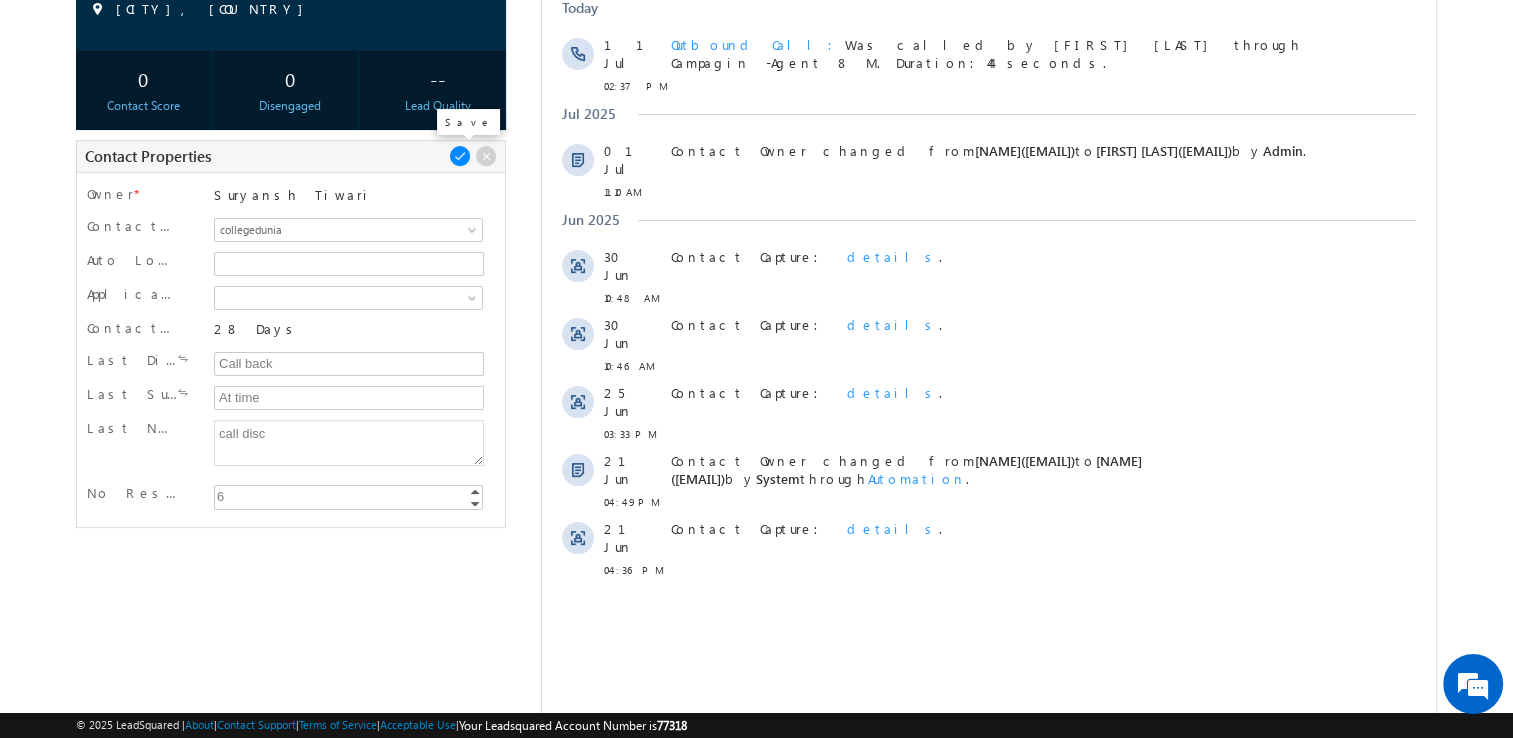 click at bounding box center (460, 156) 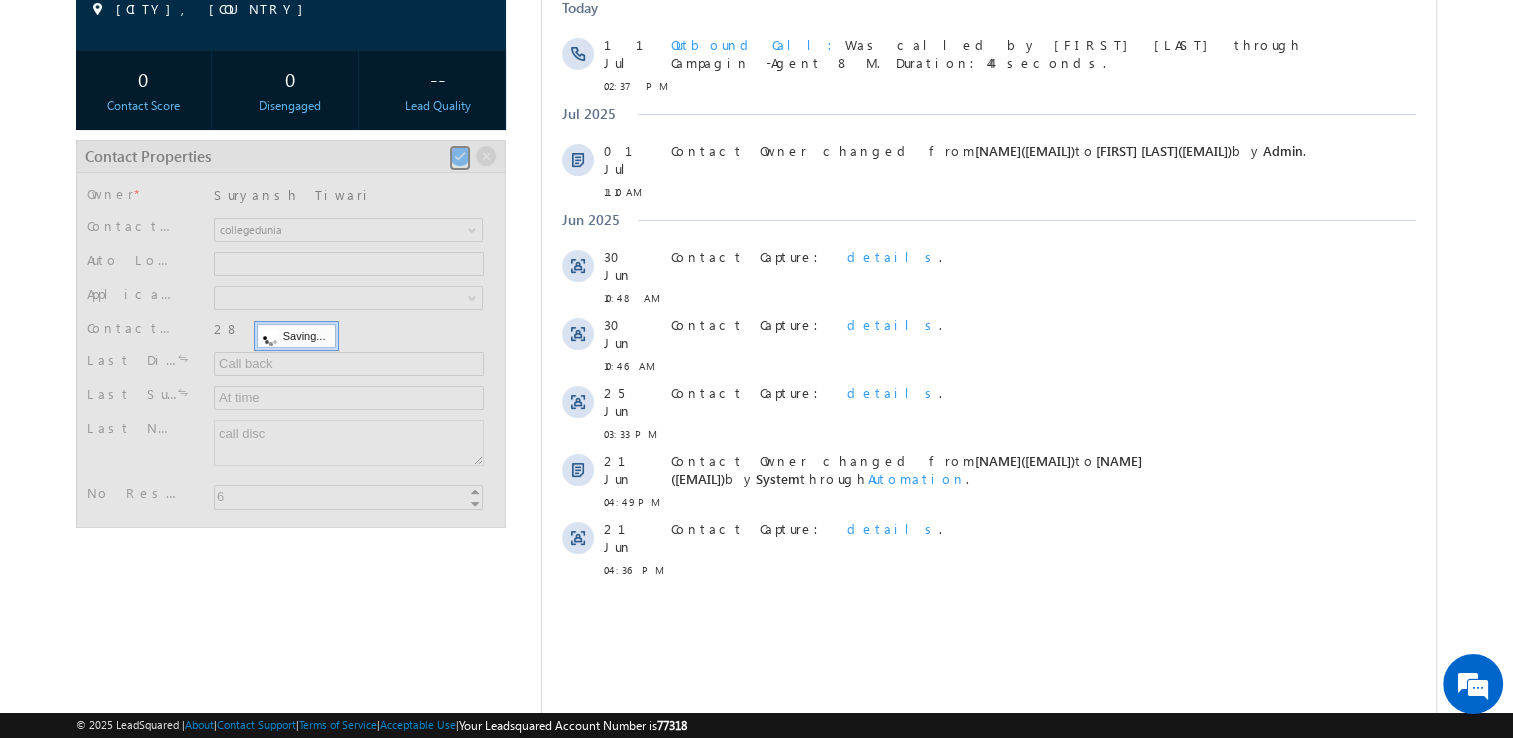scroll, scrollTop: 0, scrollLeft: 0, axis: both 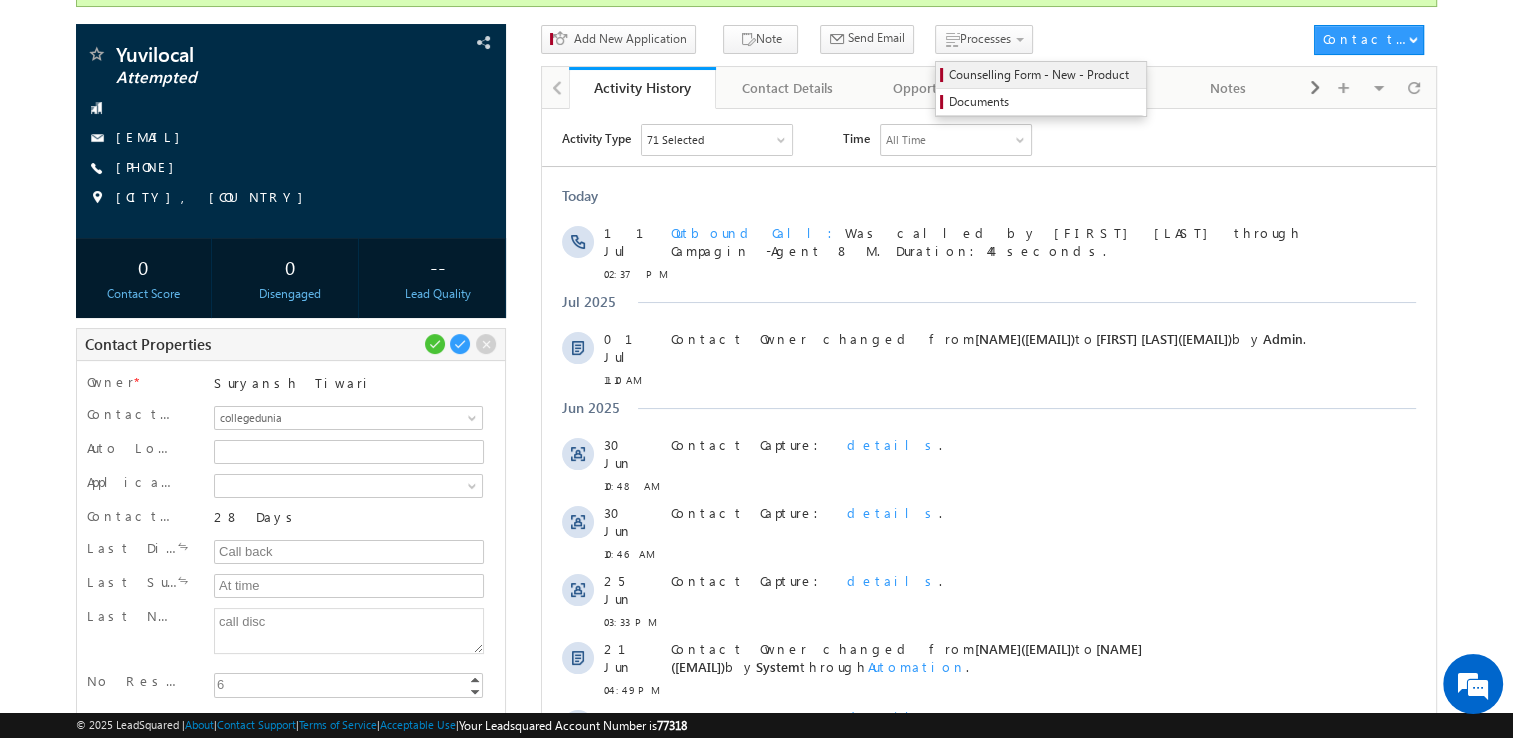 click on "Outbound Call
Was called by Suryansh Tiwari through Campagin -Agent 8 M. Duration:44 seconds." at bounding box center [986, 240] 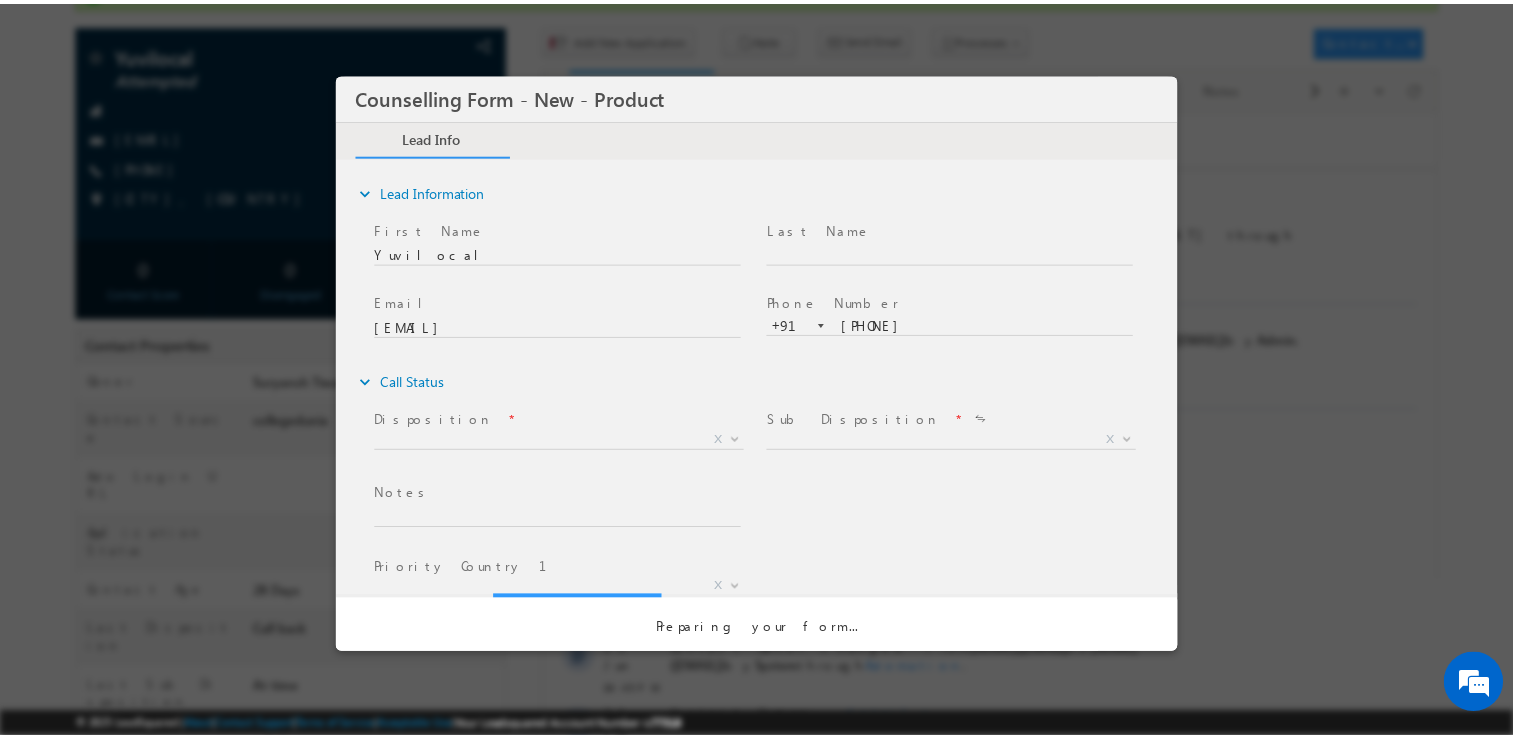 scroll, scrollTop: 0, scrollLeft: 0, axis: both 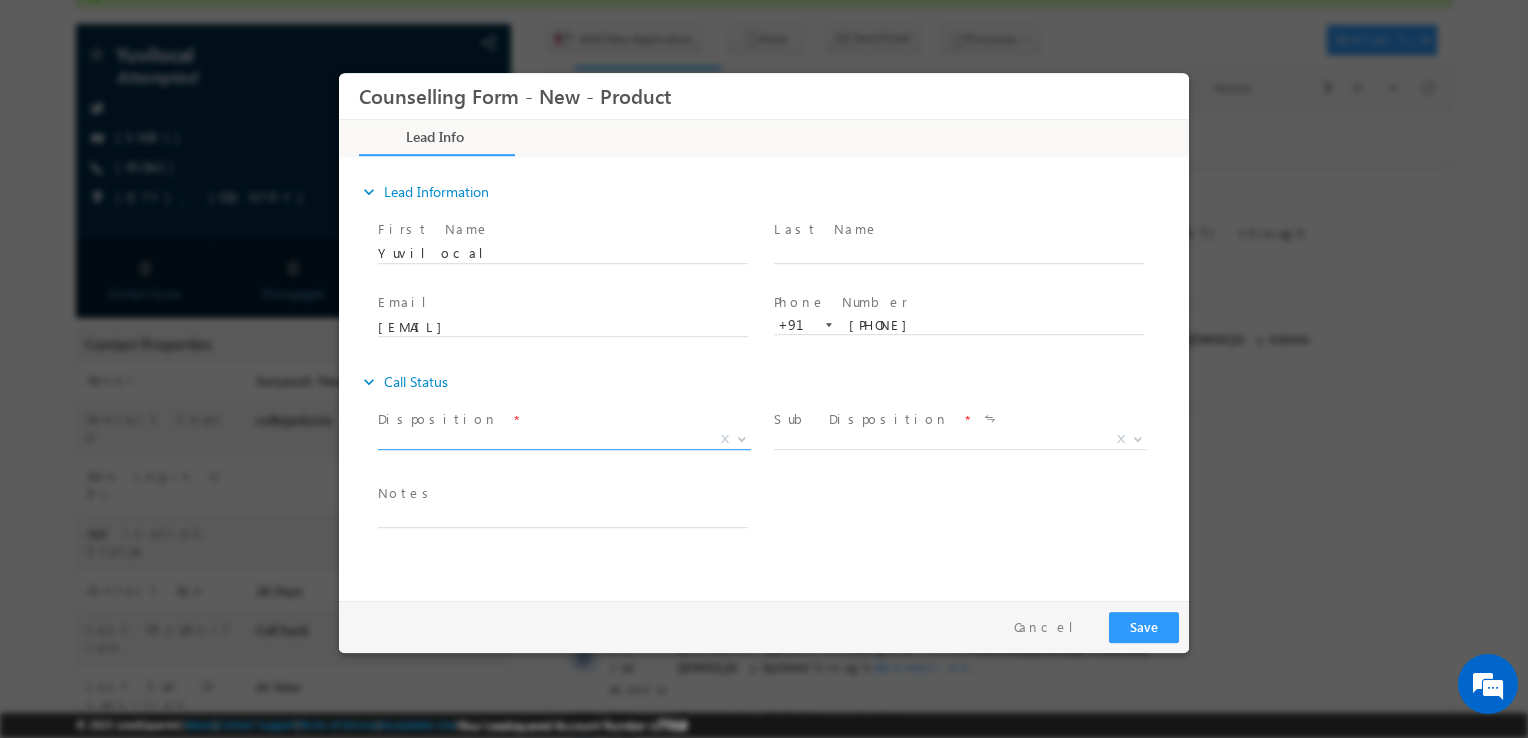 click on "X" at bounding box center (564, 440) 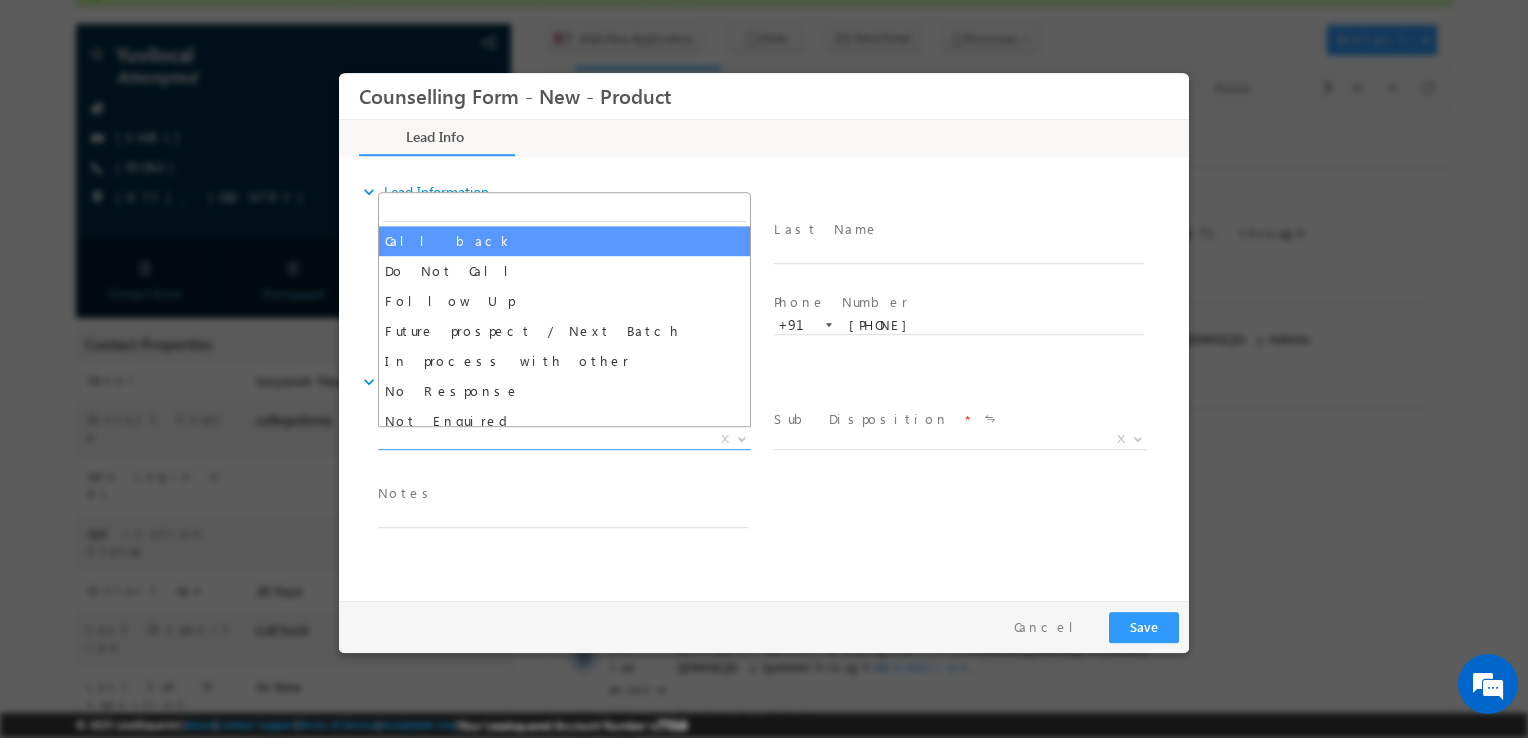 select on "Call back" 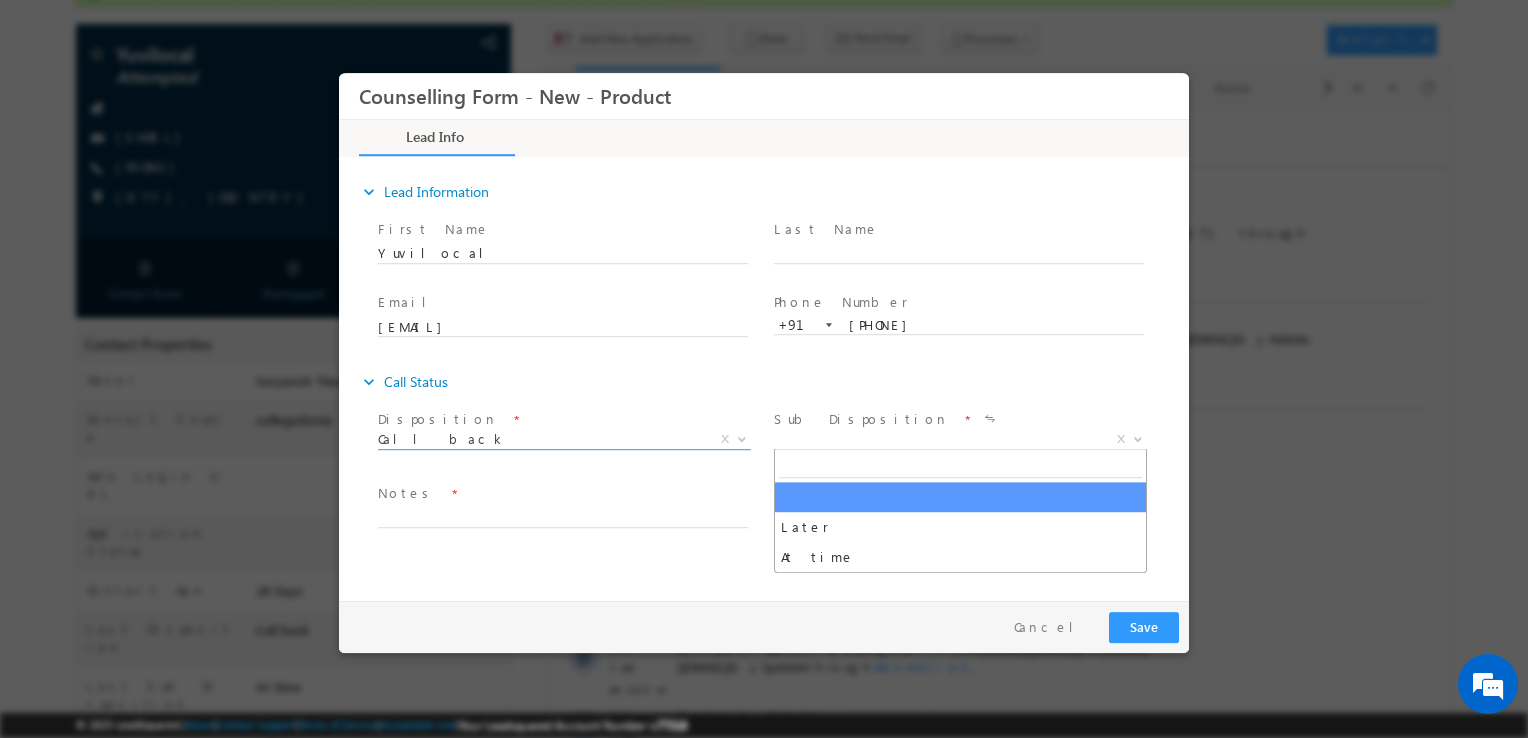 click on "X" at bounding box center (960, 440) 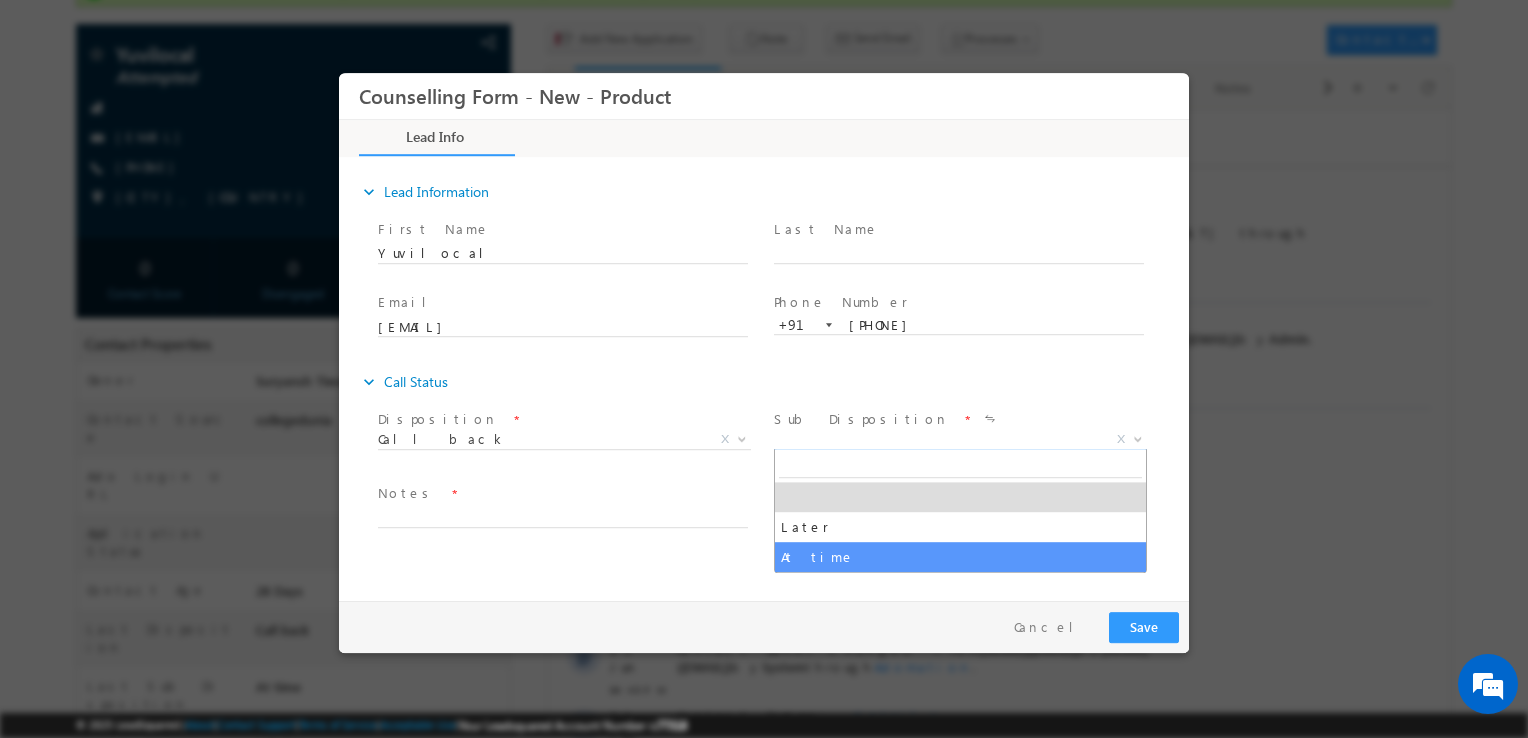 select on "At time" 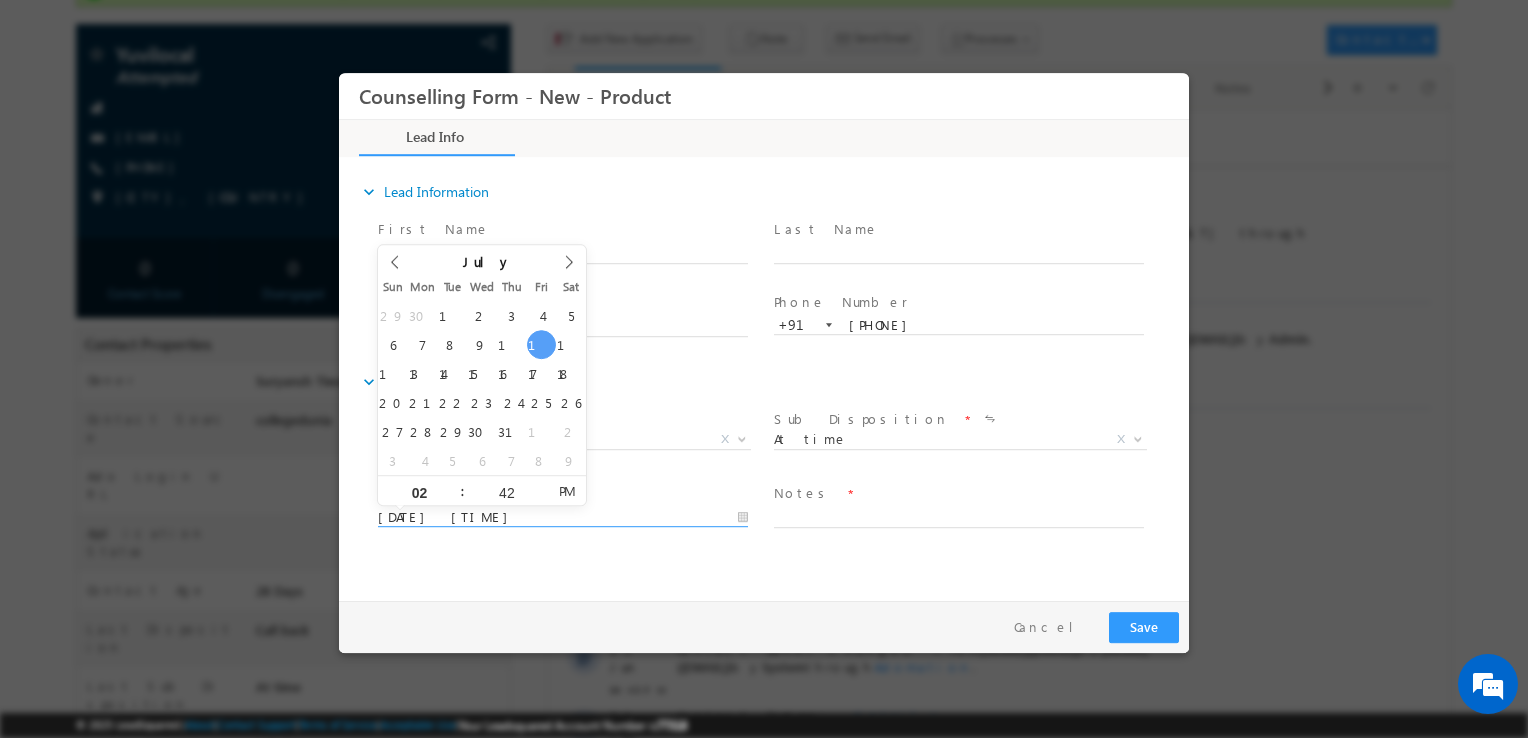 click on "11/07/2025 2:42 PM" at bounding box center [563, 518] 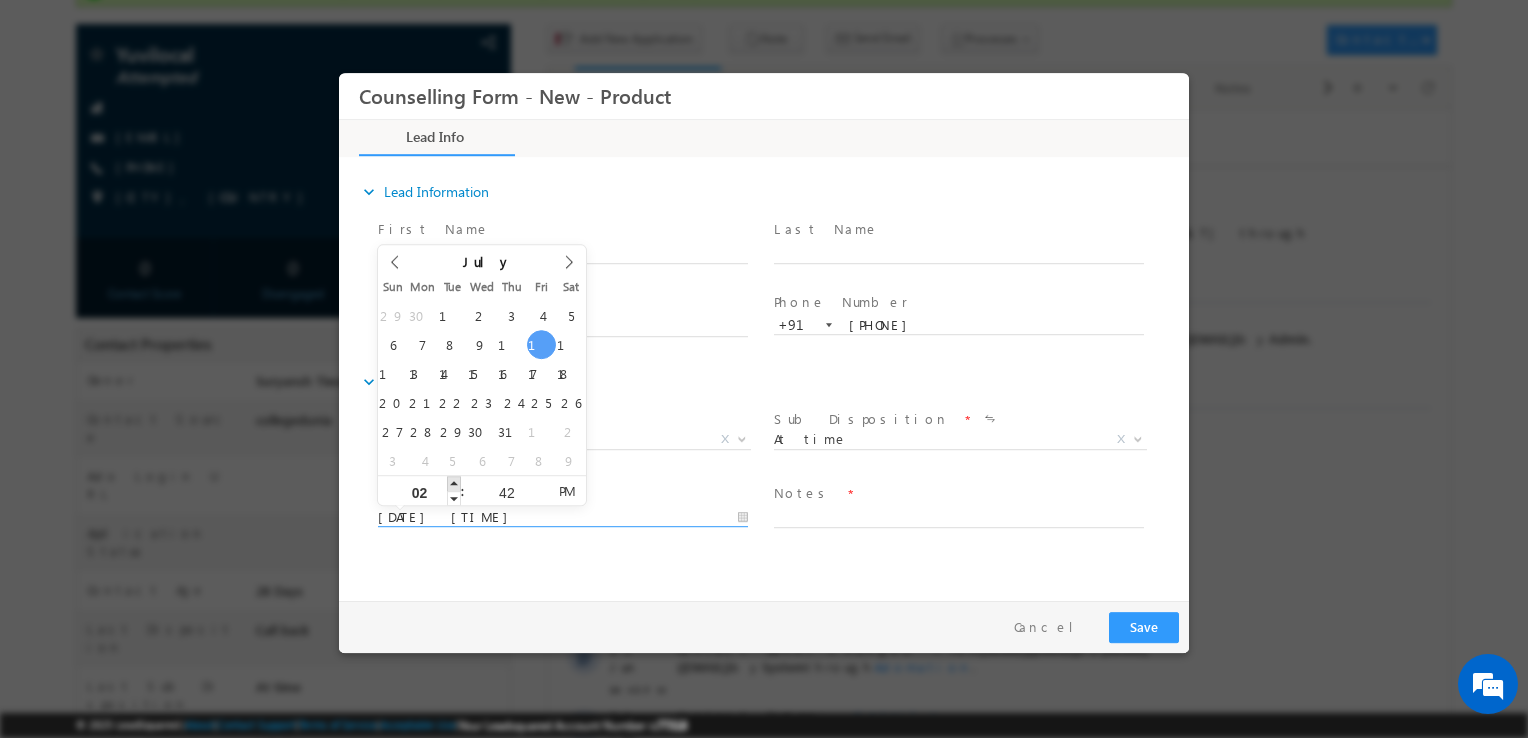 type on "11/07/2025 3:42 PM" 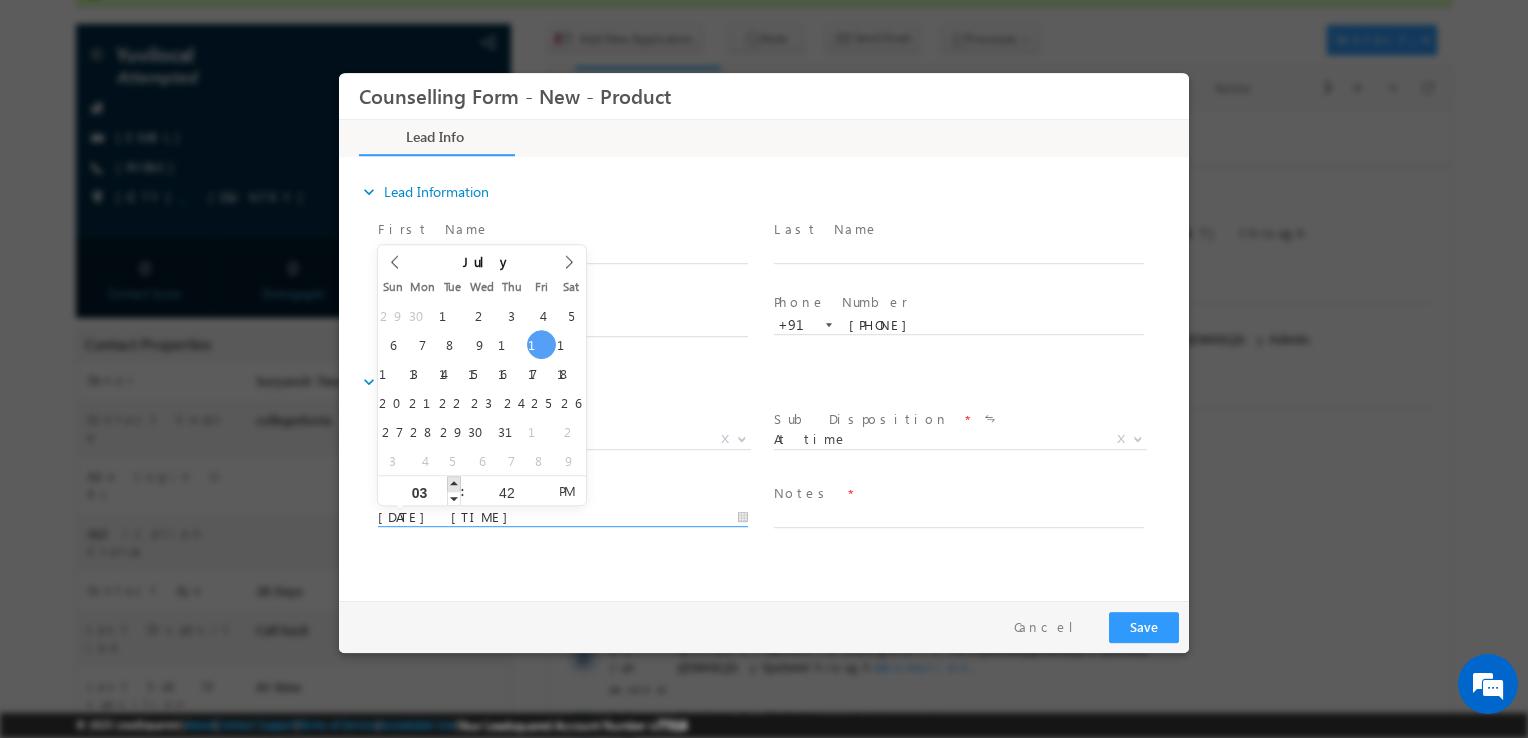 click at bounding box center (454, 483) 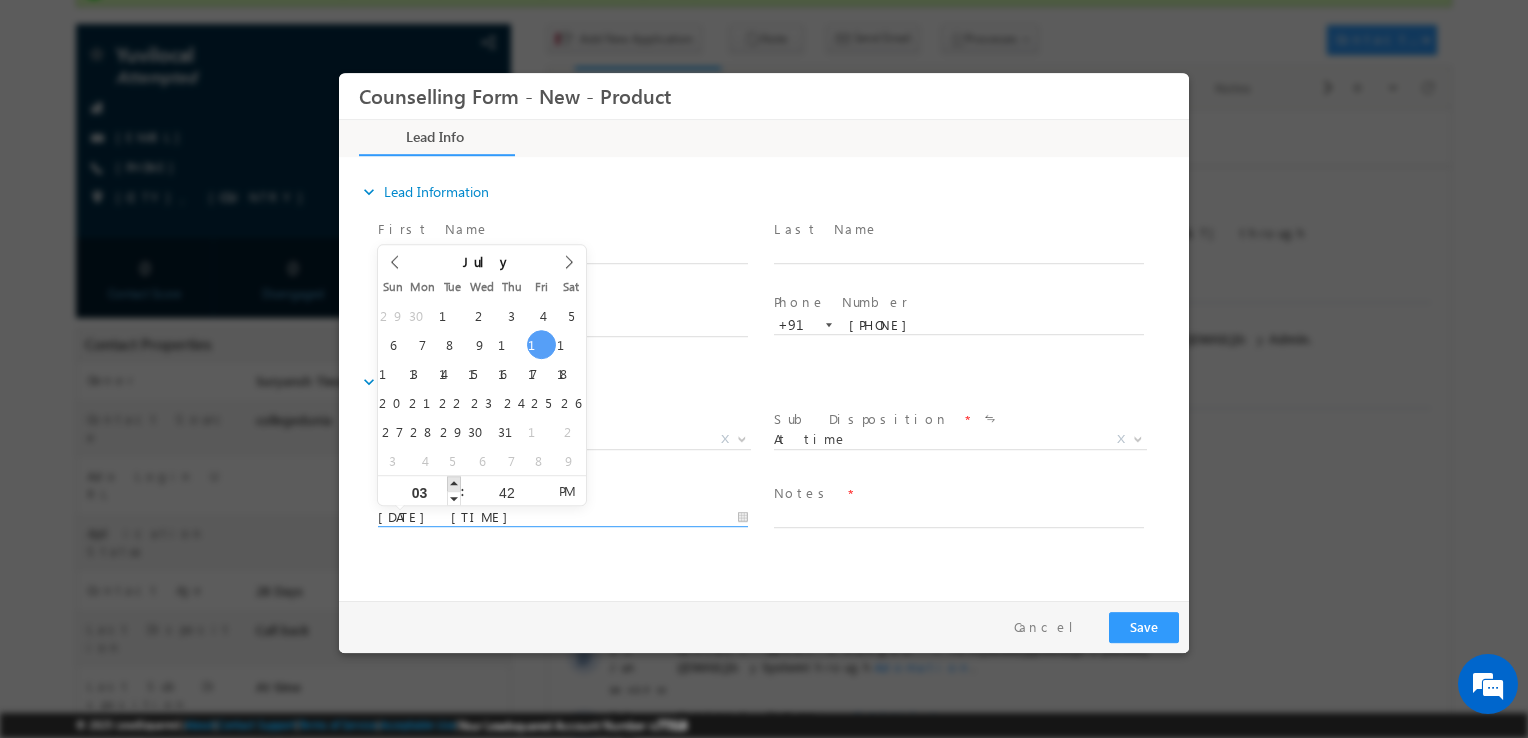 type on "11/07/2025 4:42 PM" 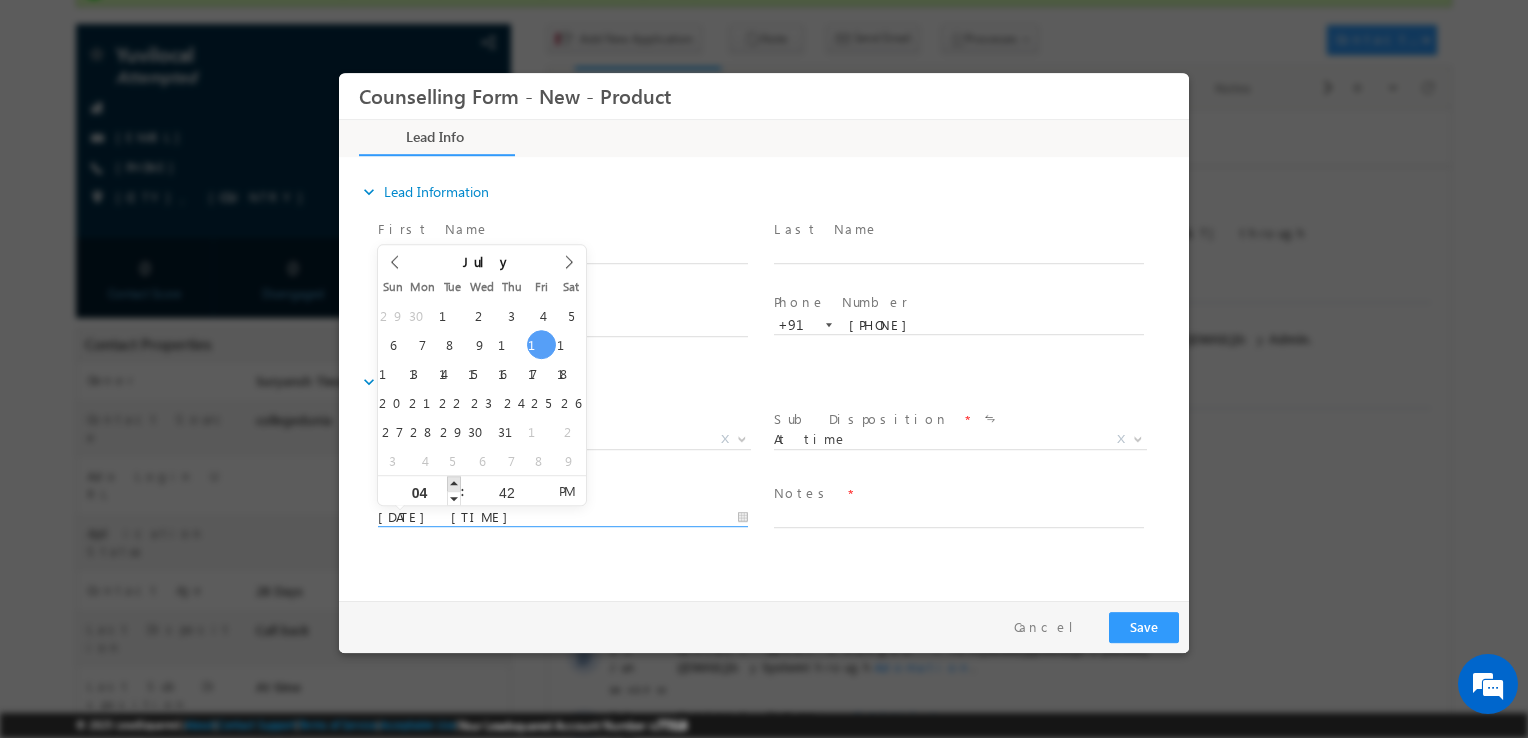click at bounding box center [454, 483] 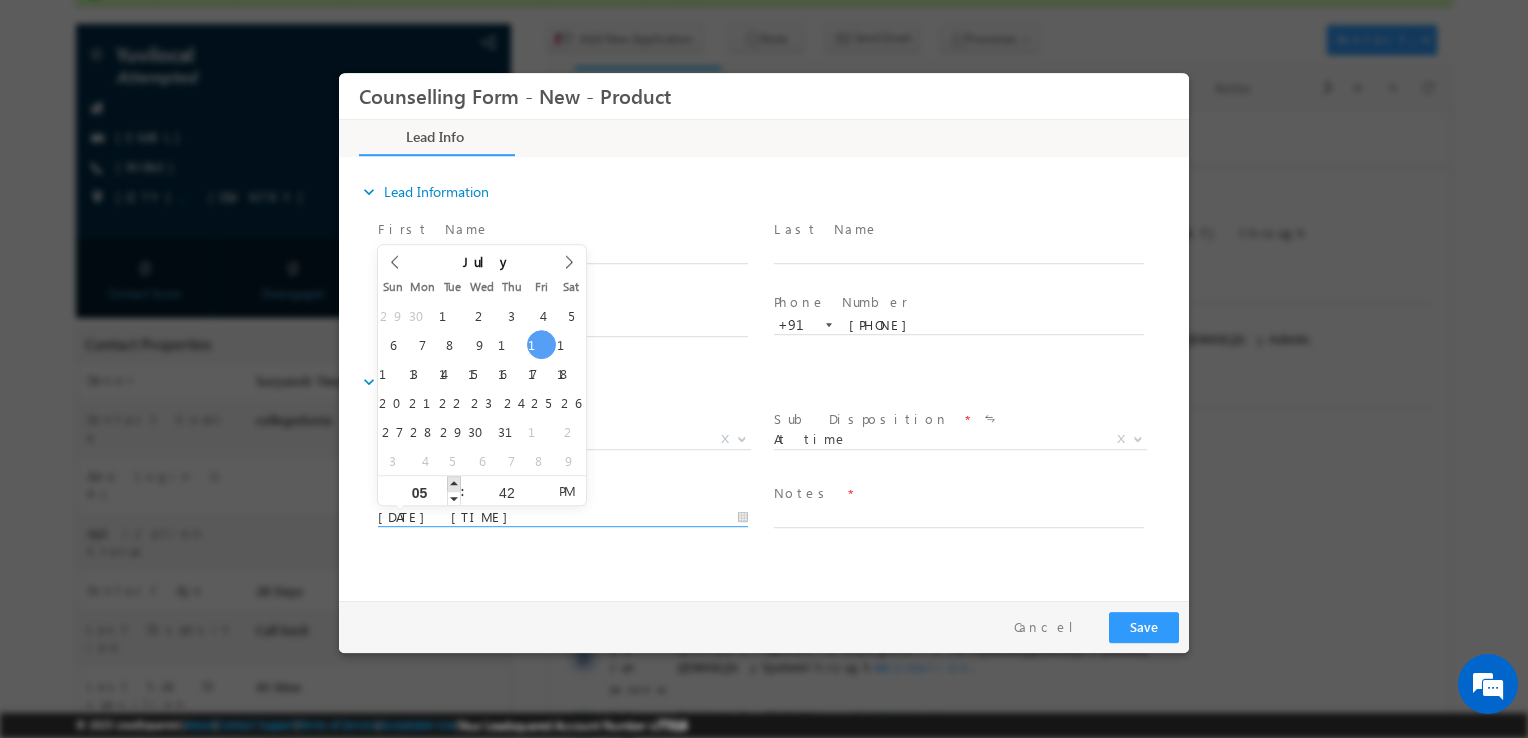 click at bounding box center [454, 483] 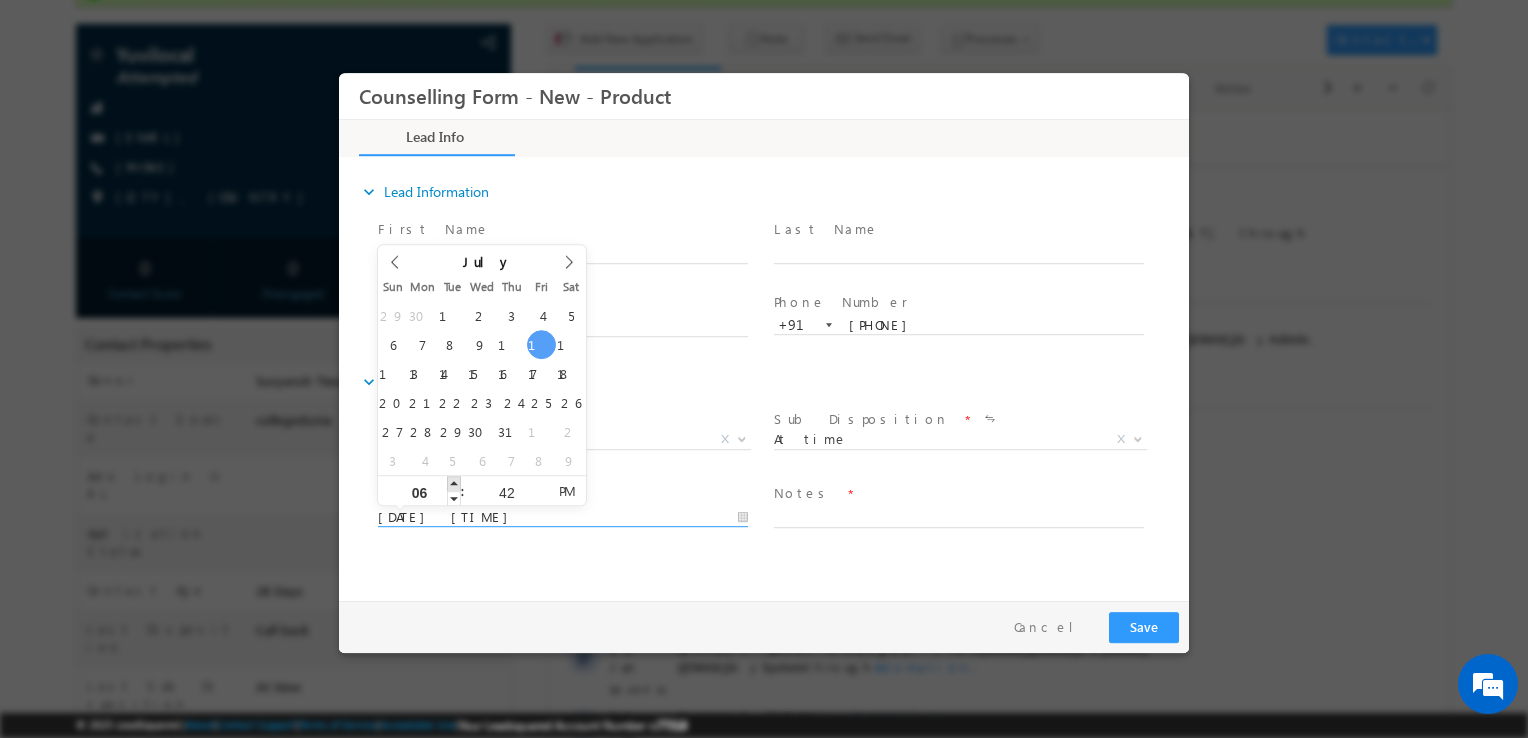 click at bounding box center (454, 483) 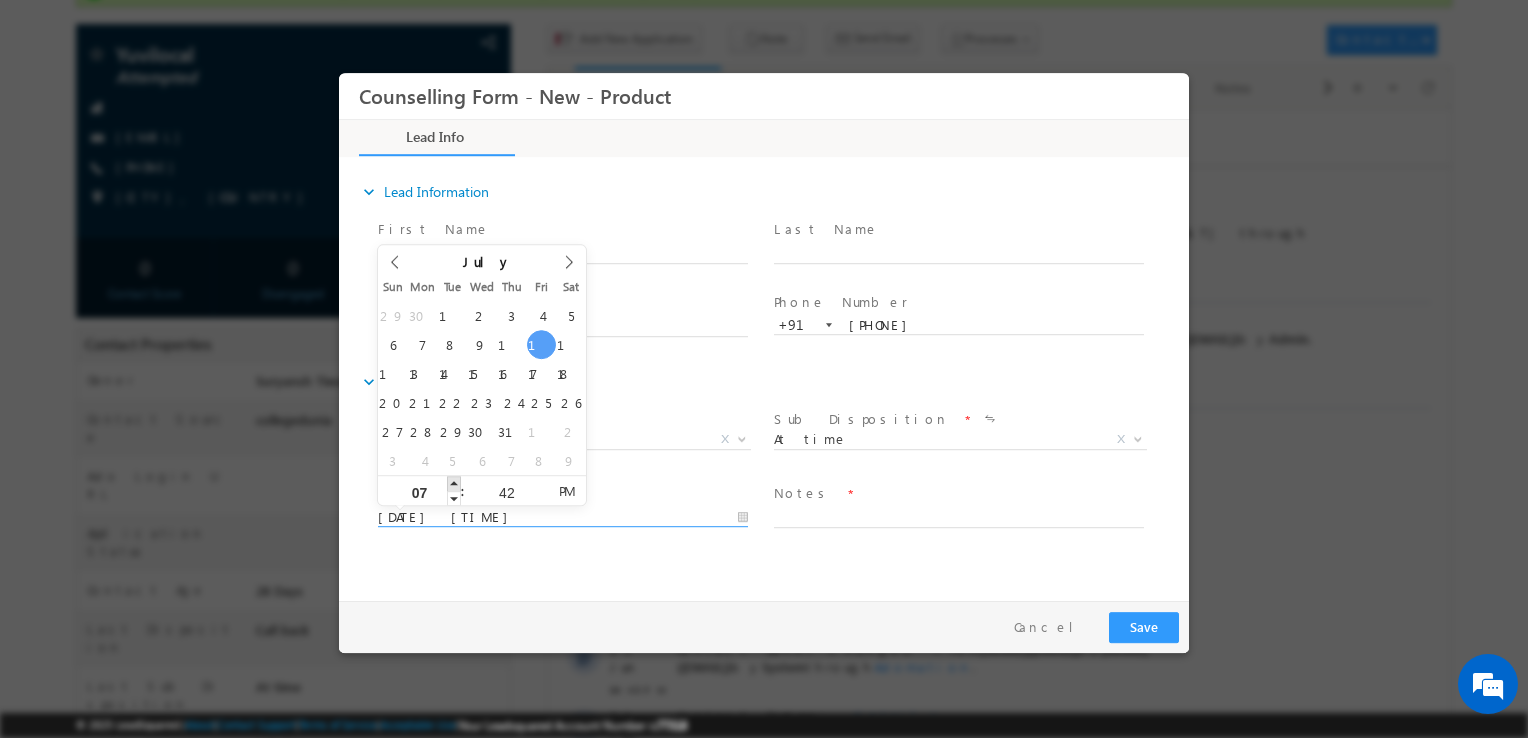 click at bounding box center [454, 483] 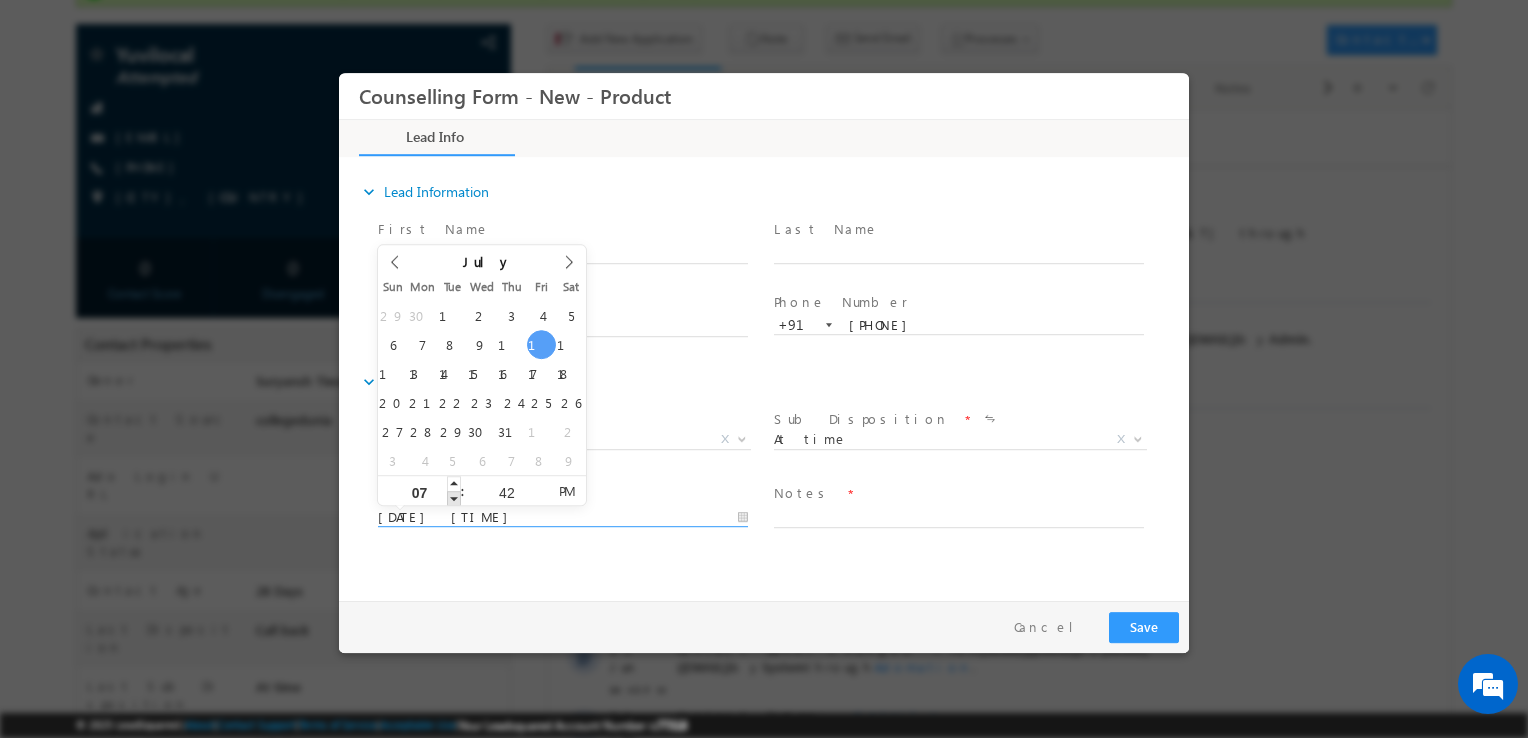type on "11/07/2025 6:42 PM" 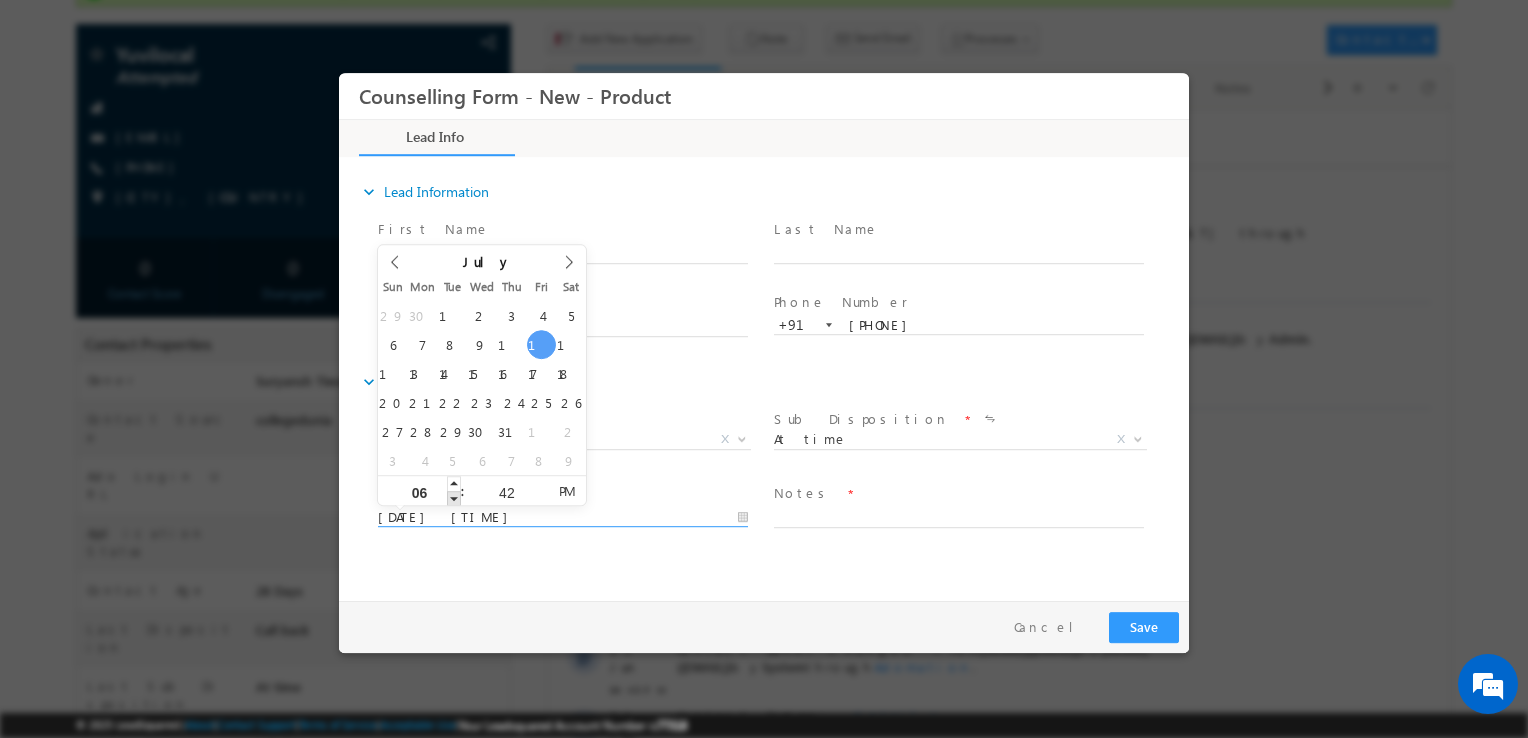 click at bounding box center [454, 498] 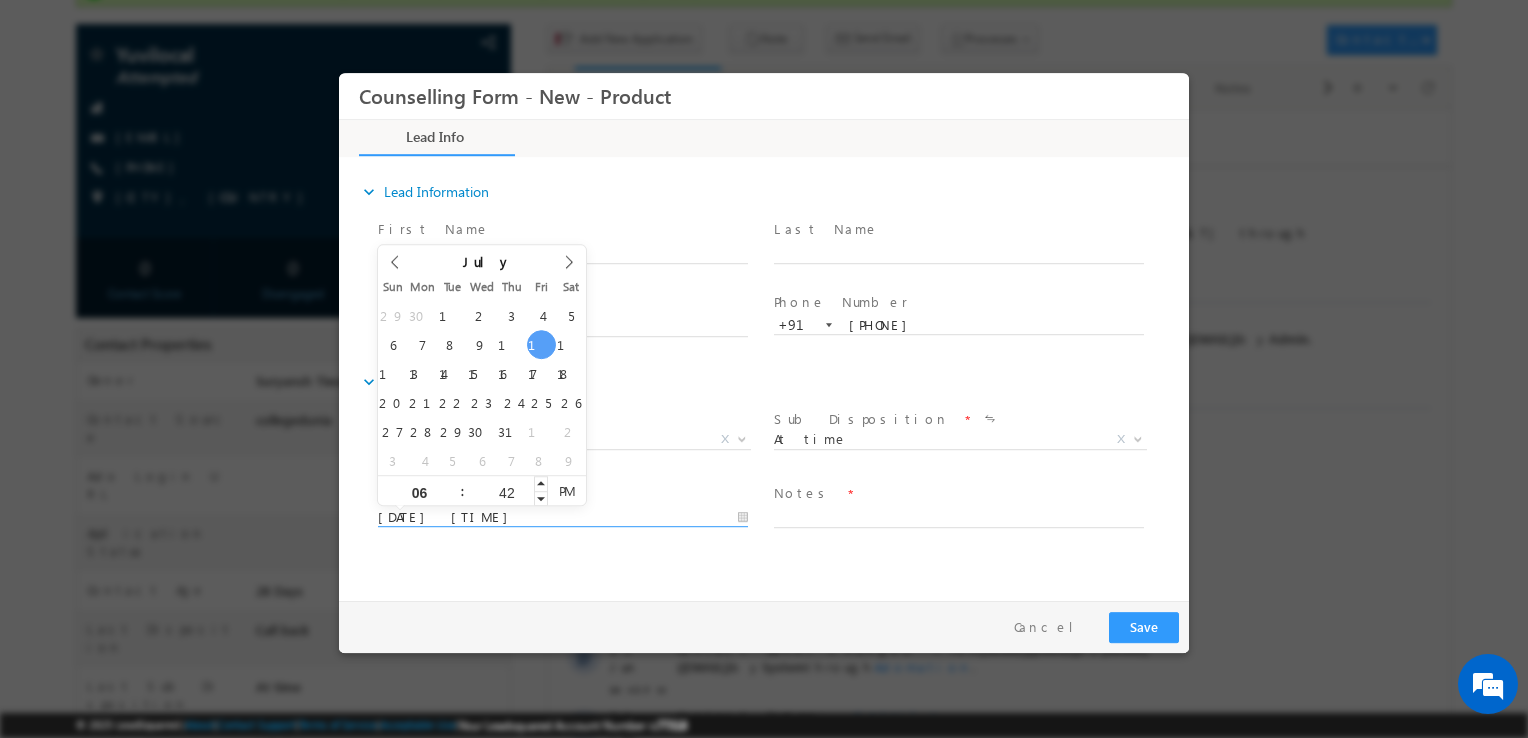 click on "42" at bounding box center [506, 491] 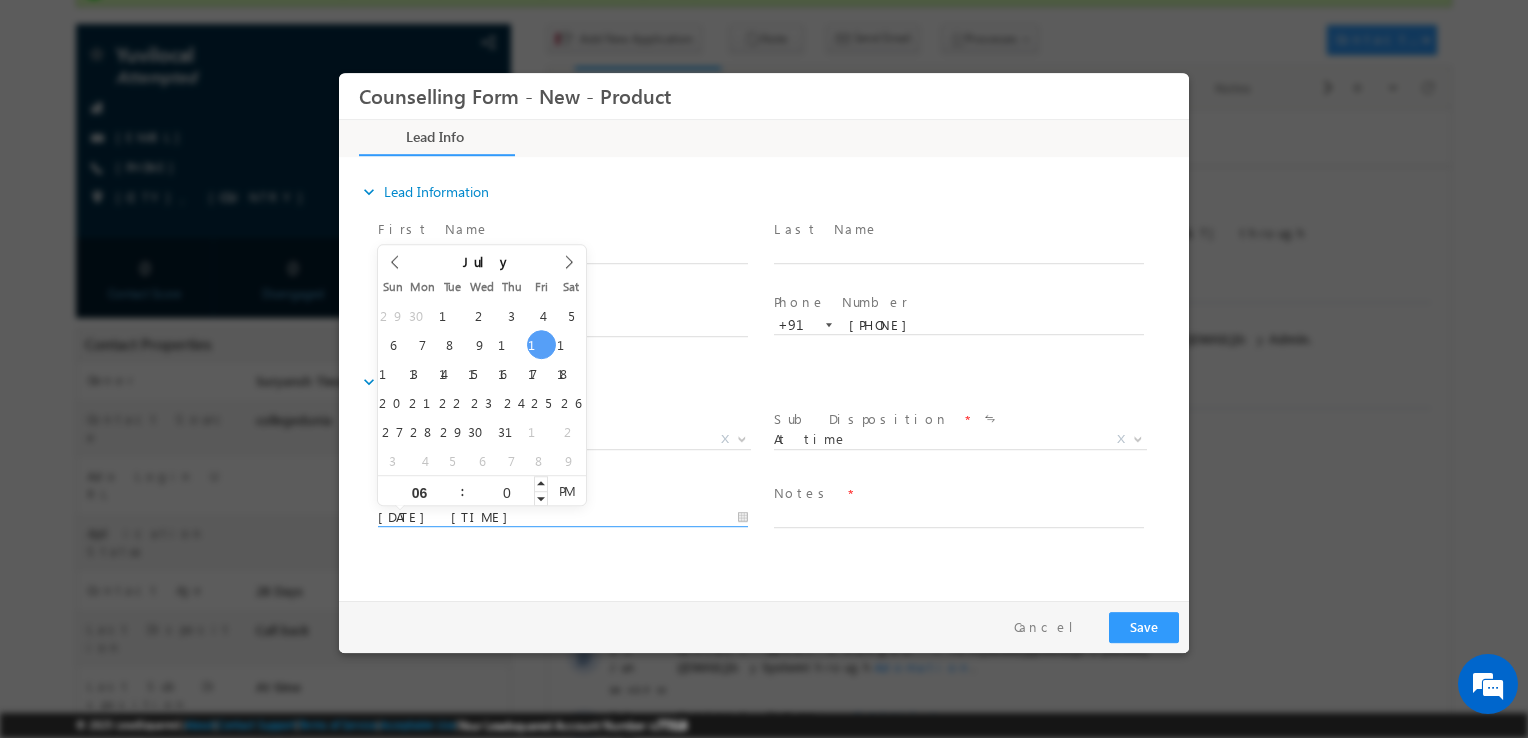 type on "05" 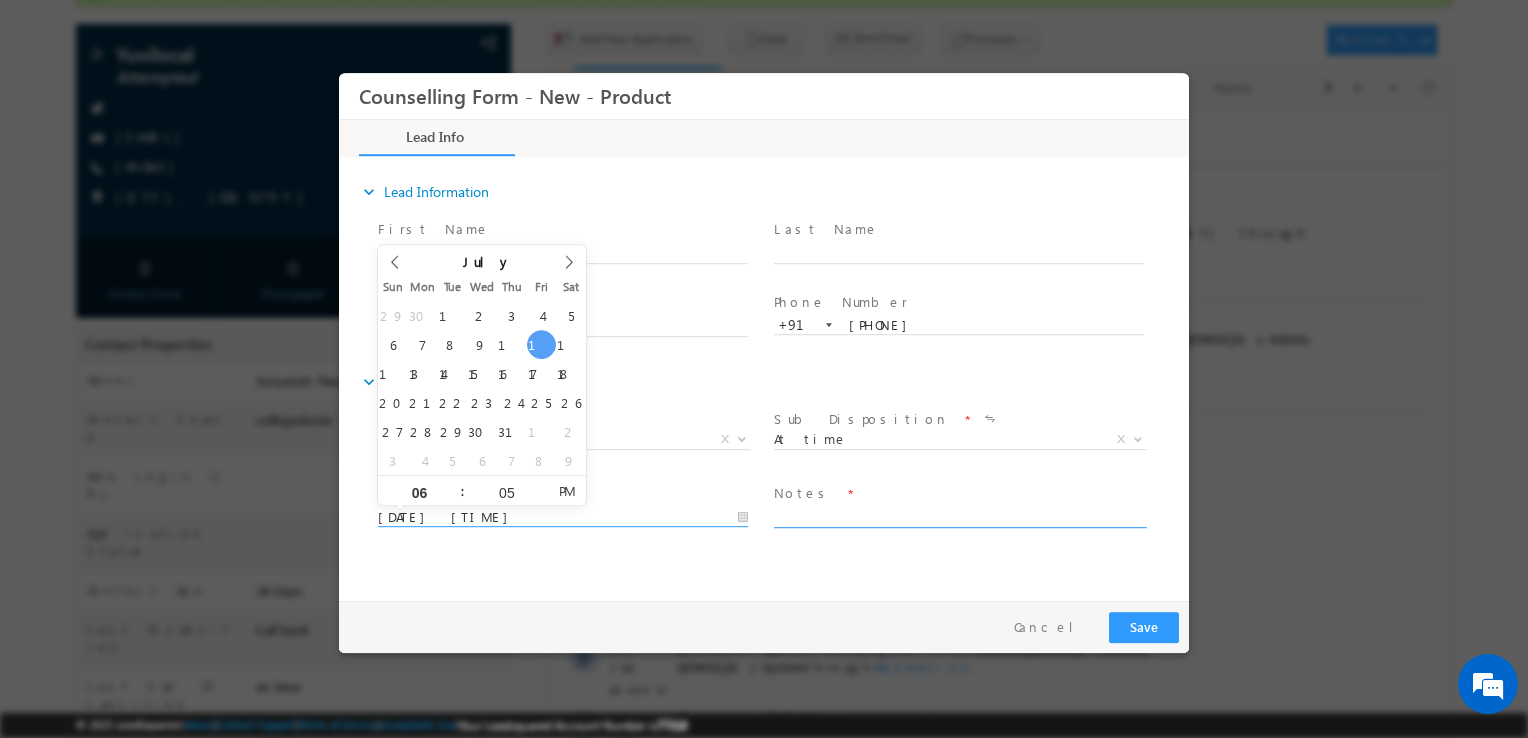 type on "11/07/2025 6:05 PM" 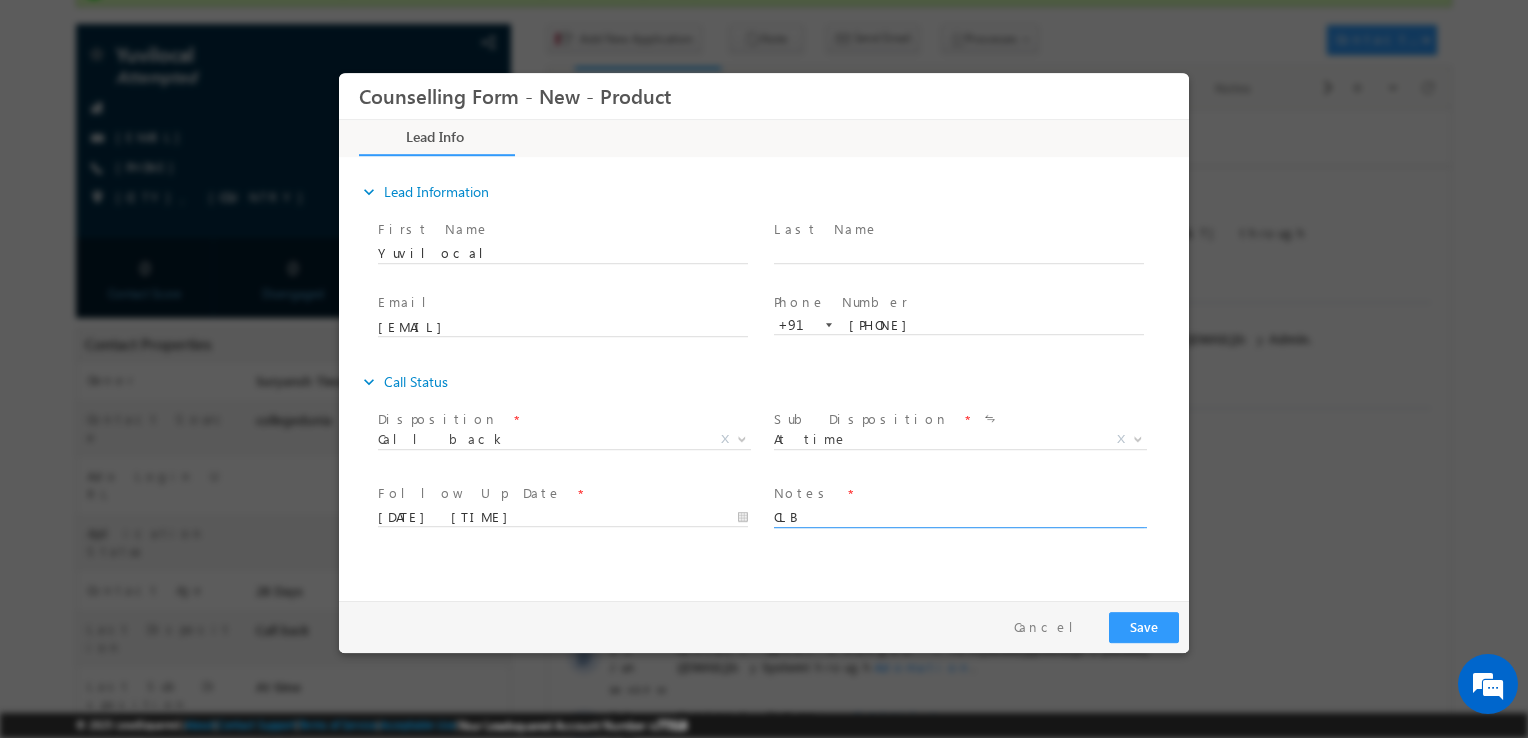 type on "CLB" 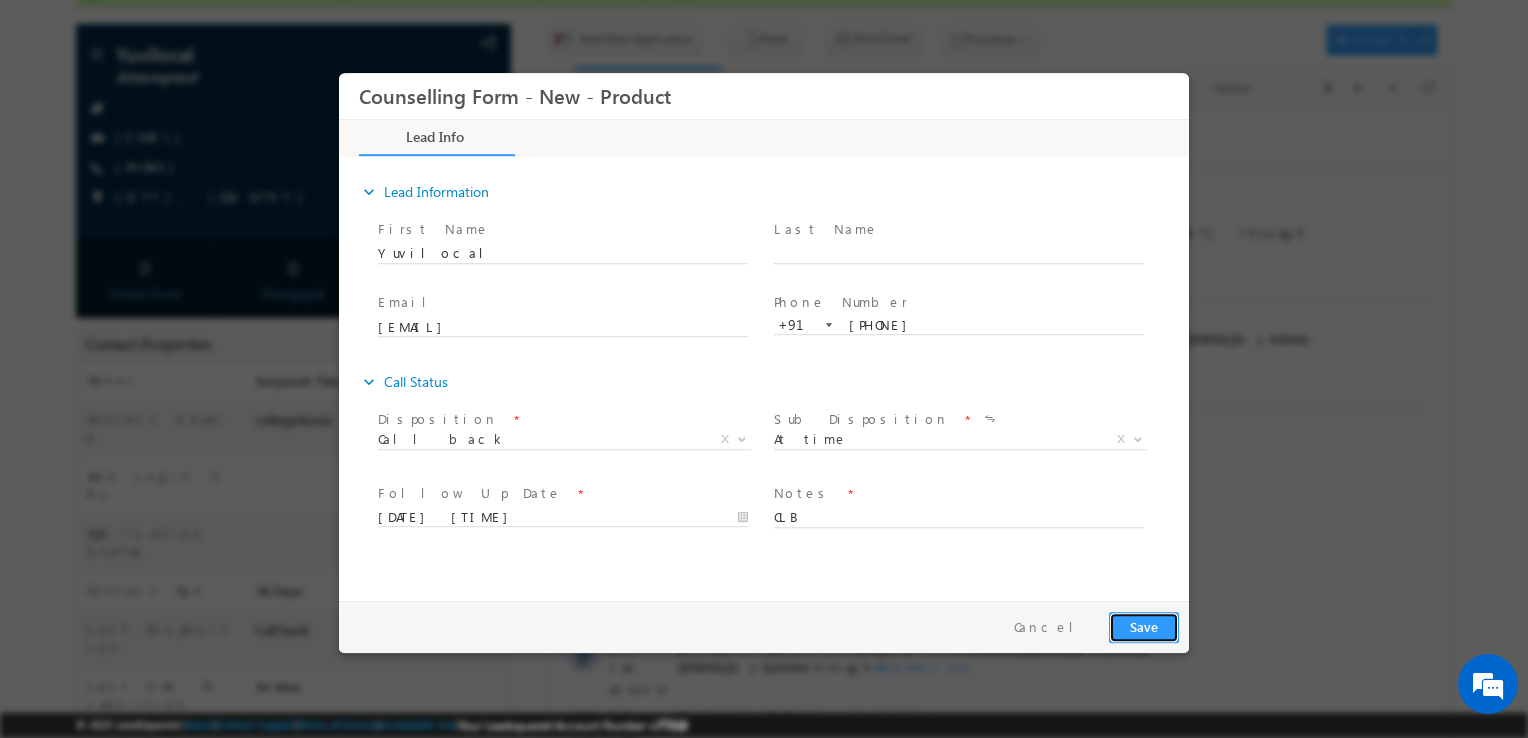 click on "Save" at bounding box center [1144, 627] 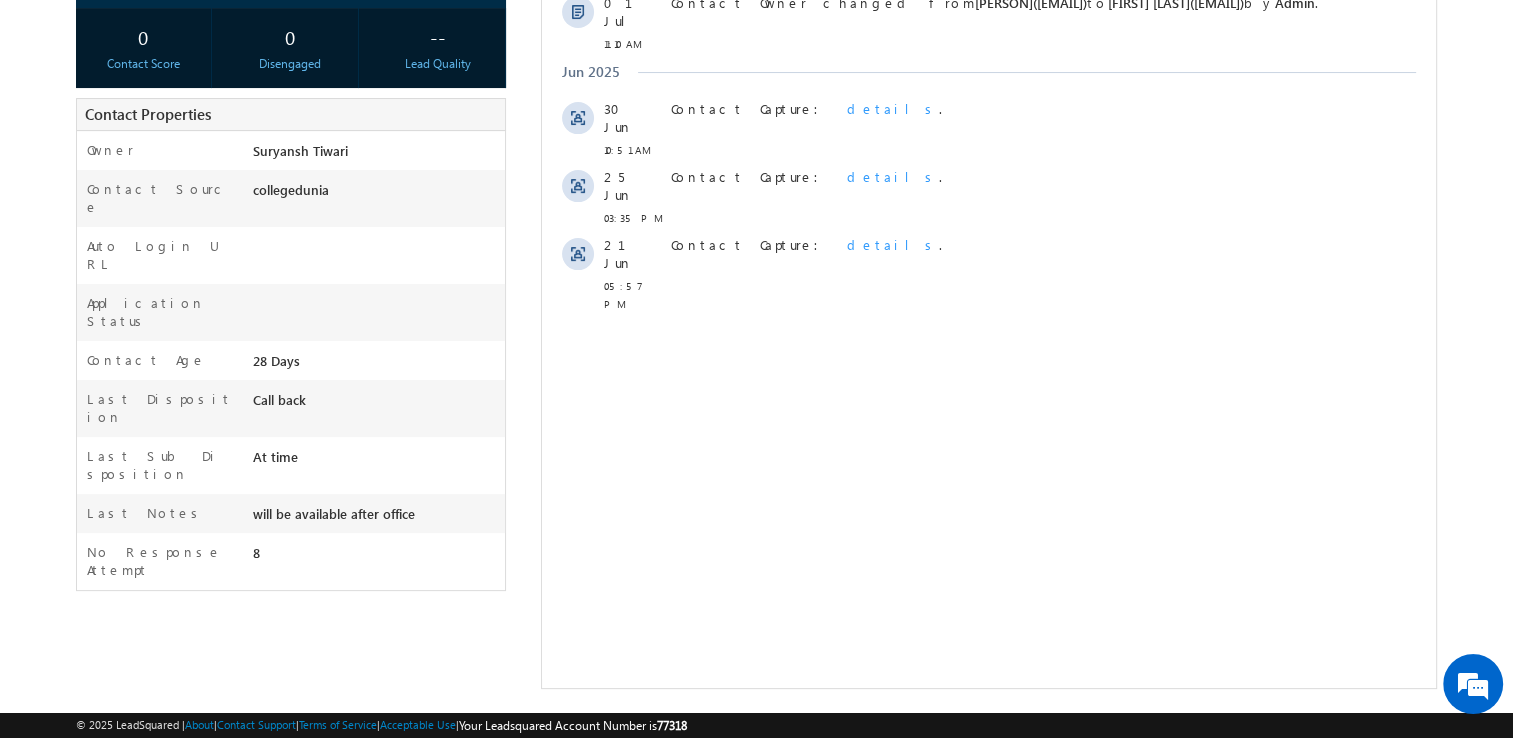 scroll, scrollTop: 0, scrollLeft: 0, axis: both 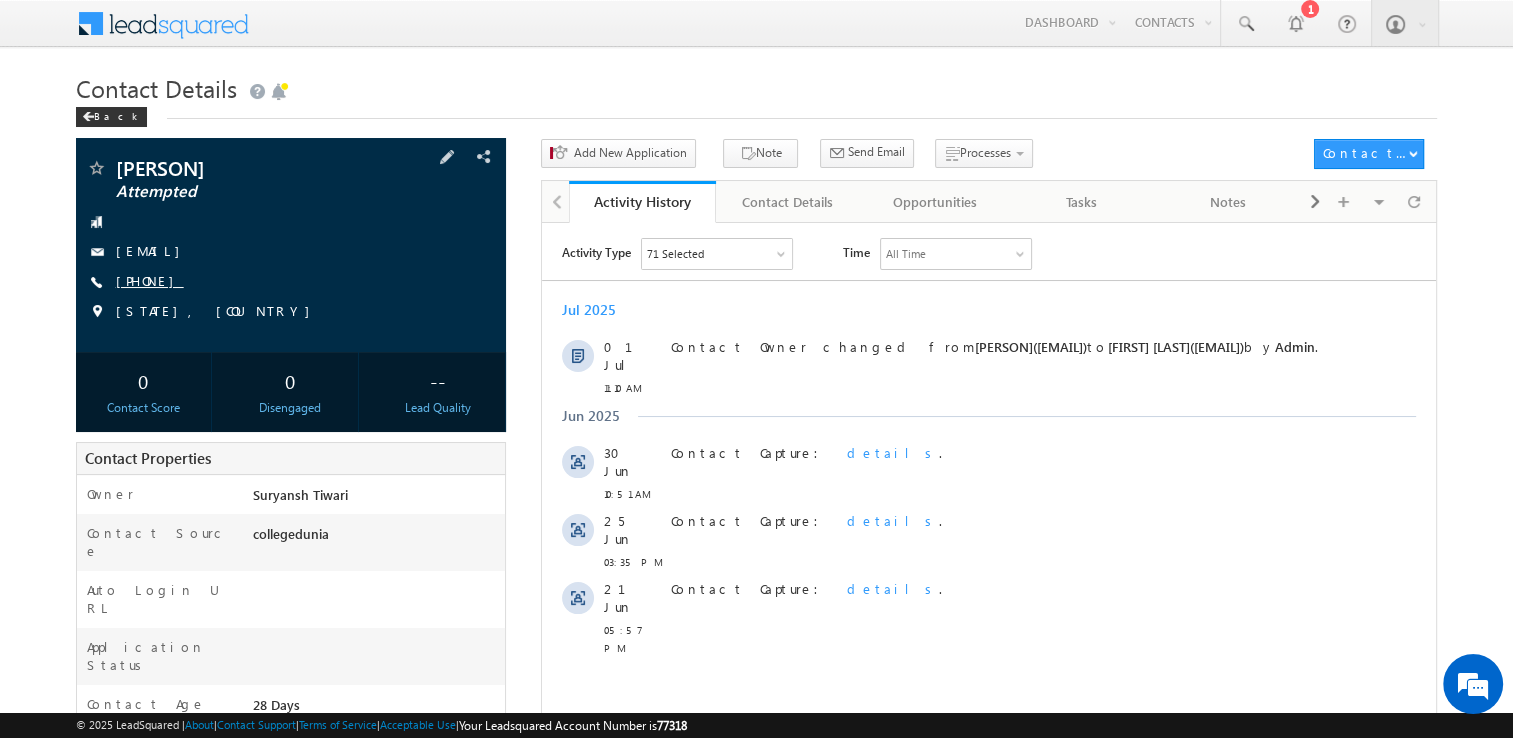 click on "+91-7045068922" at bounding box center (150, 280) 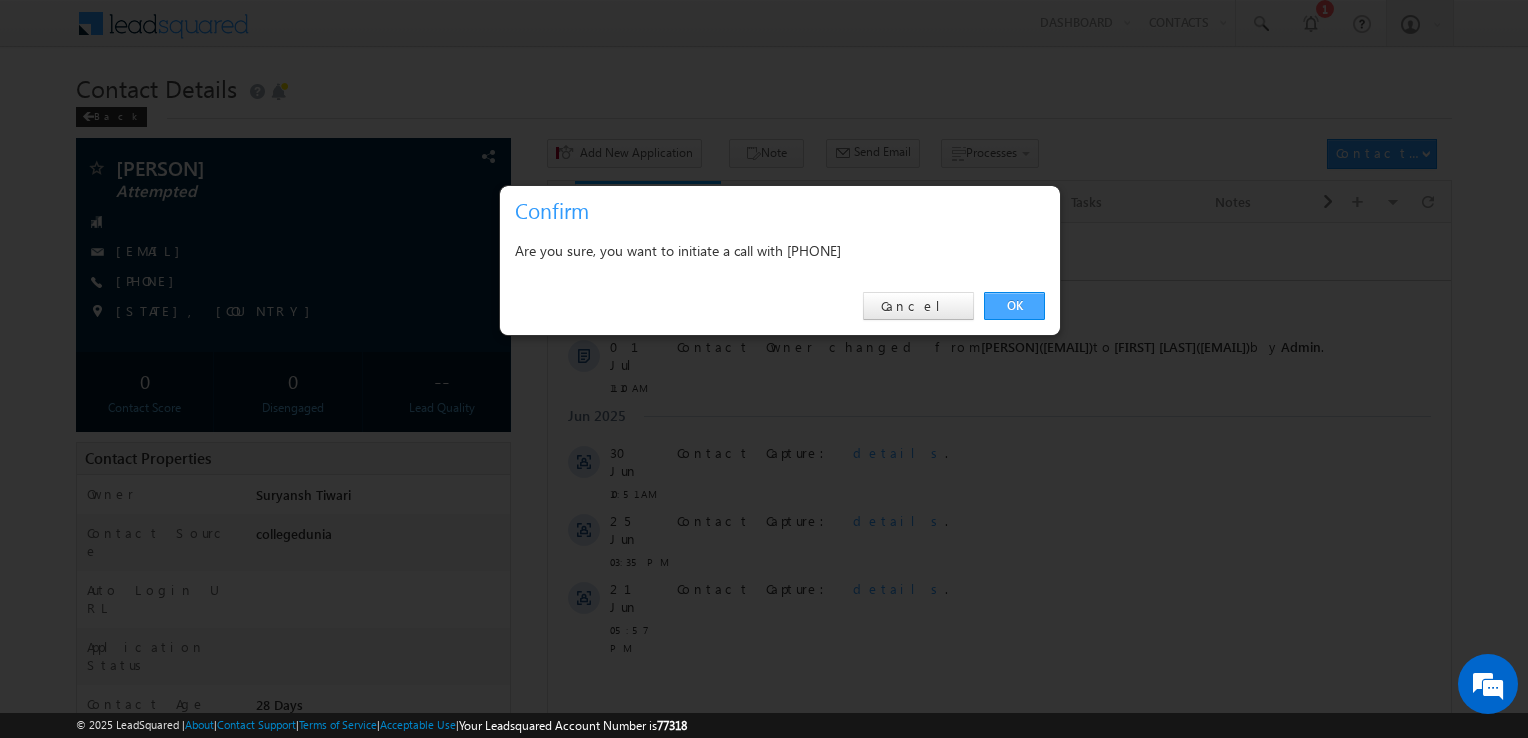 click on "OK" at bounding box center [1014, 306] 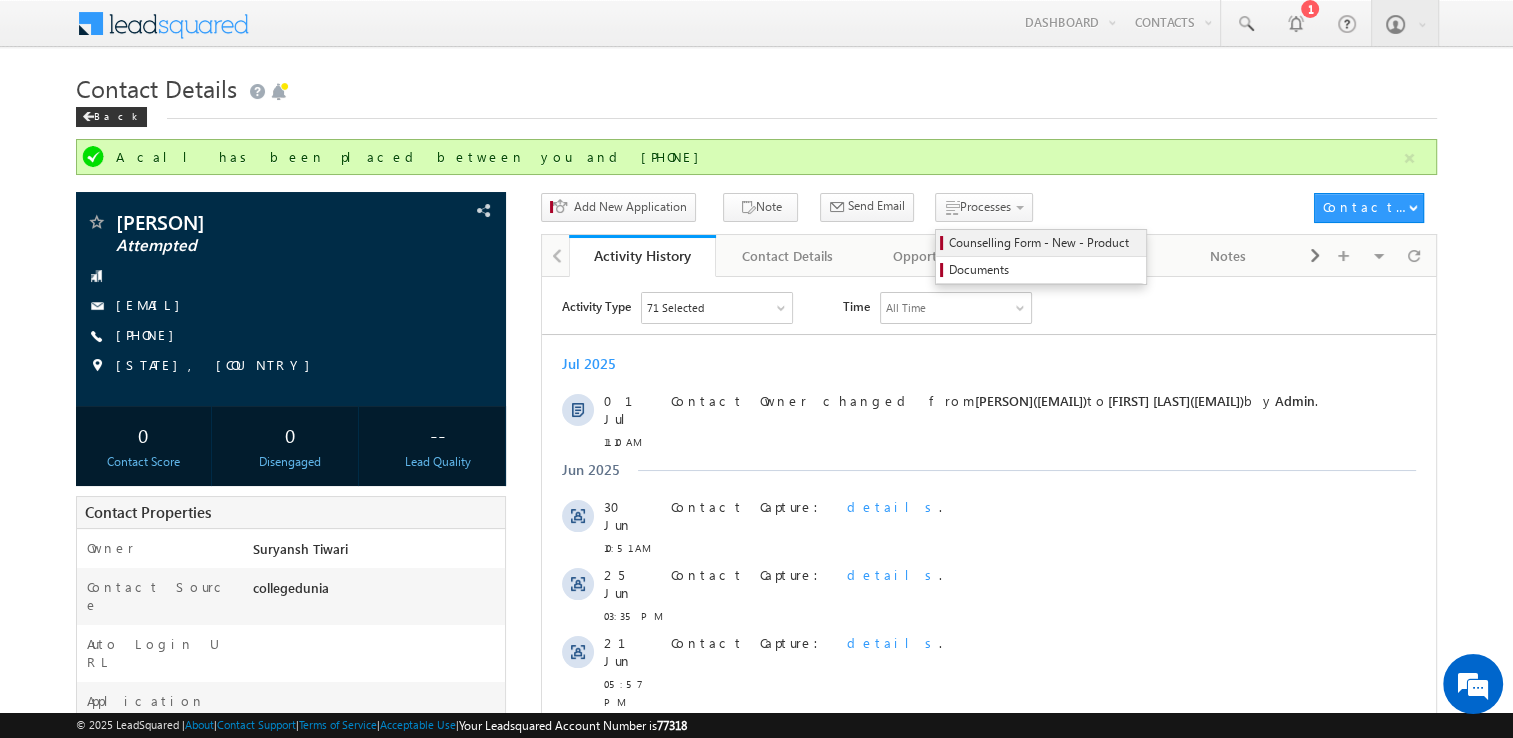 click on "Counselling Form - New - Product" at bounding box center [1044, 243] 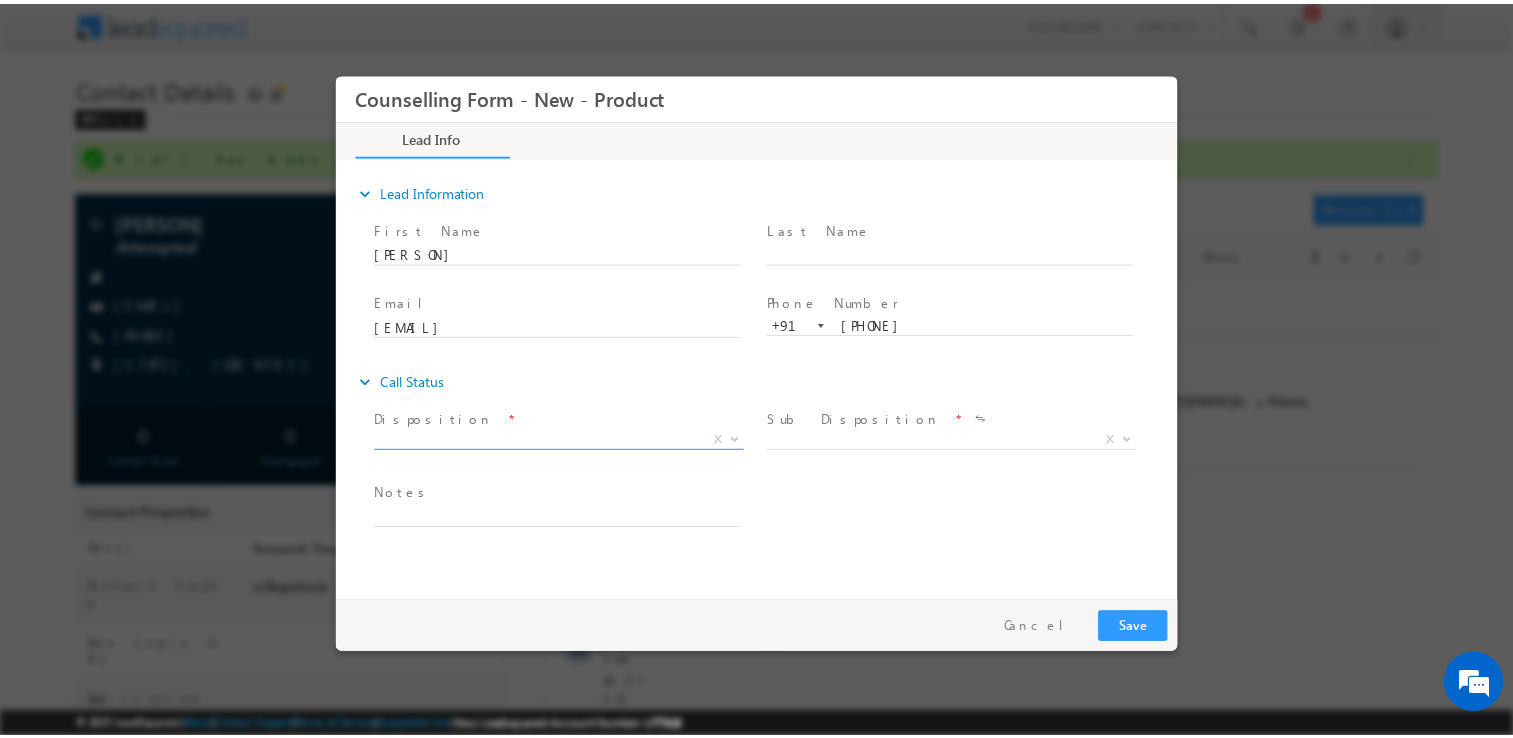 scroll, scrollTop: 0, scrollLeft: 0, axis: both 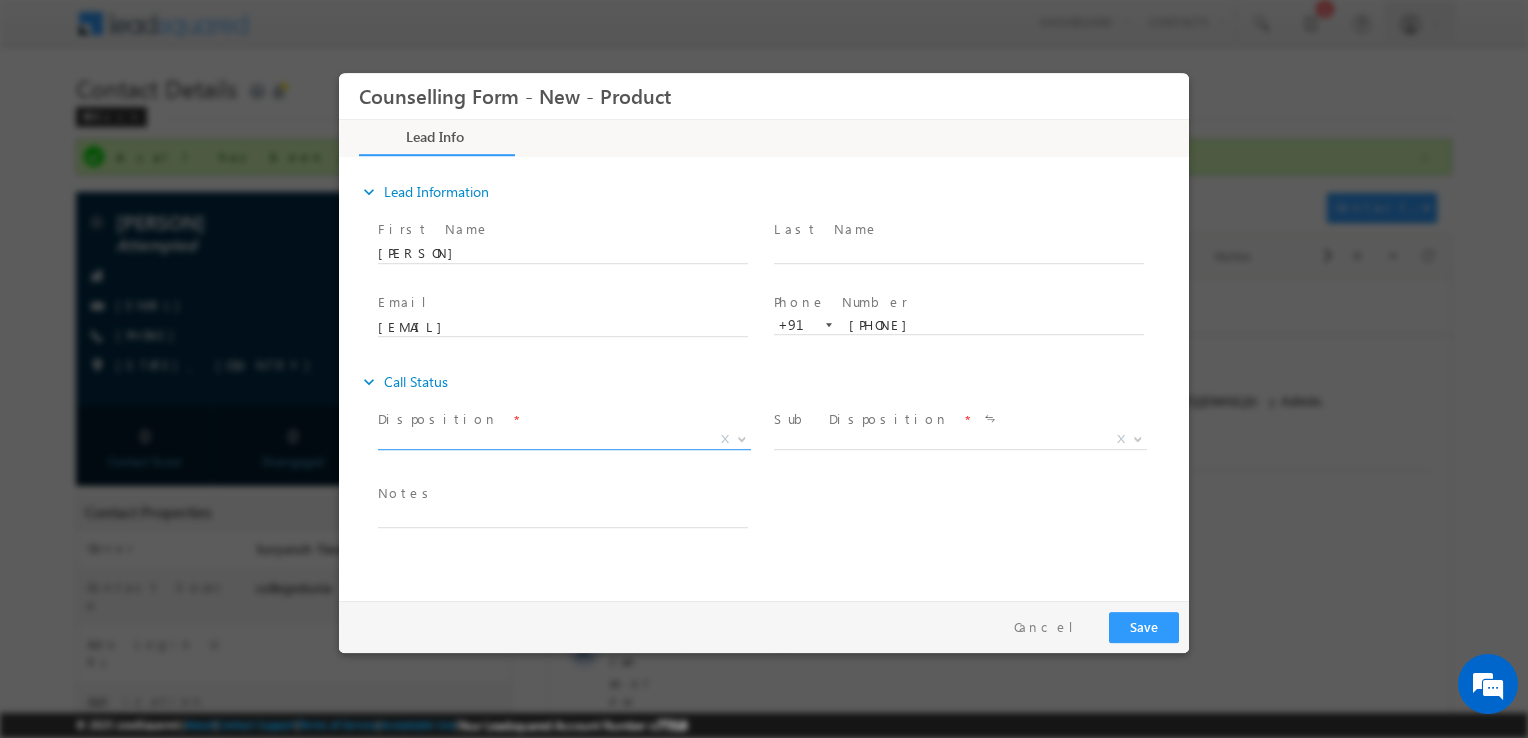 click on "X" at bounding box center (564, 440) 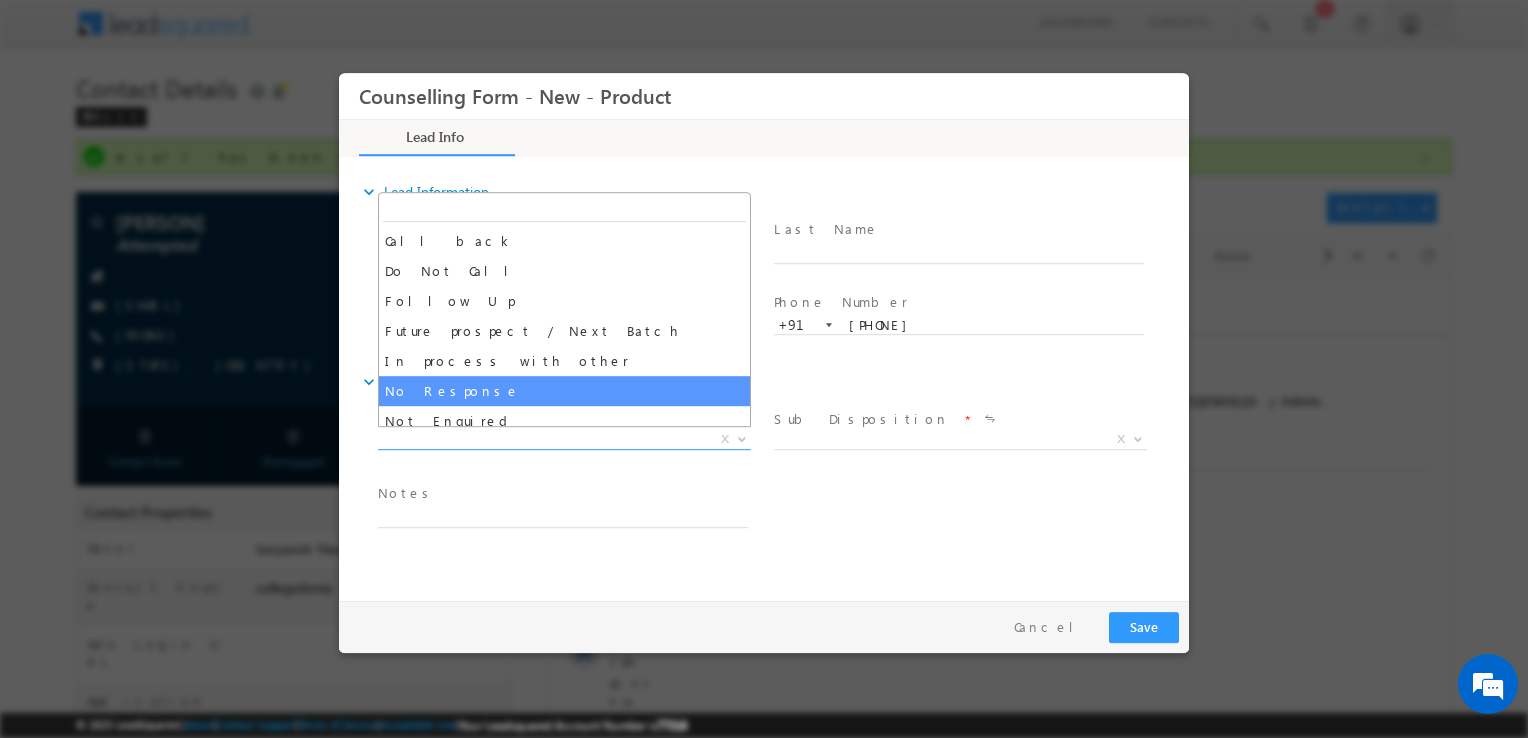 select on "No Response" 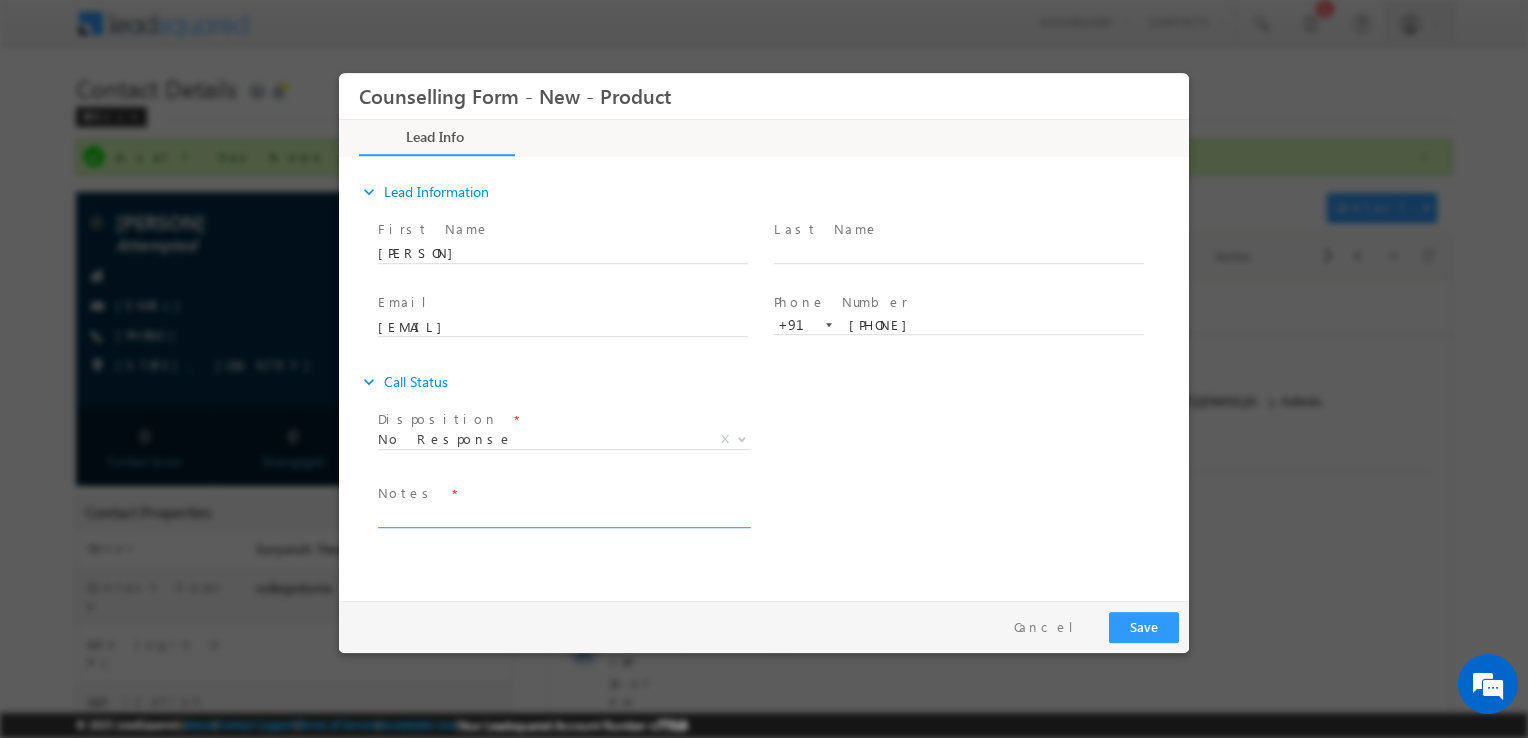 click at bounding box center (563, 516) 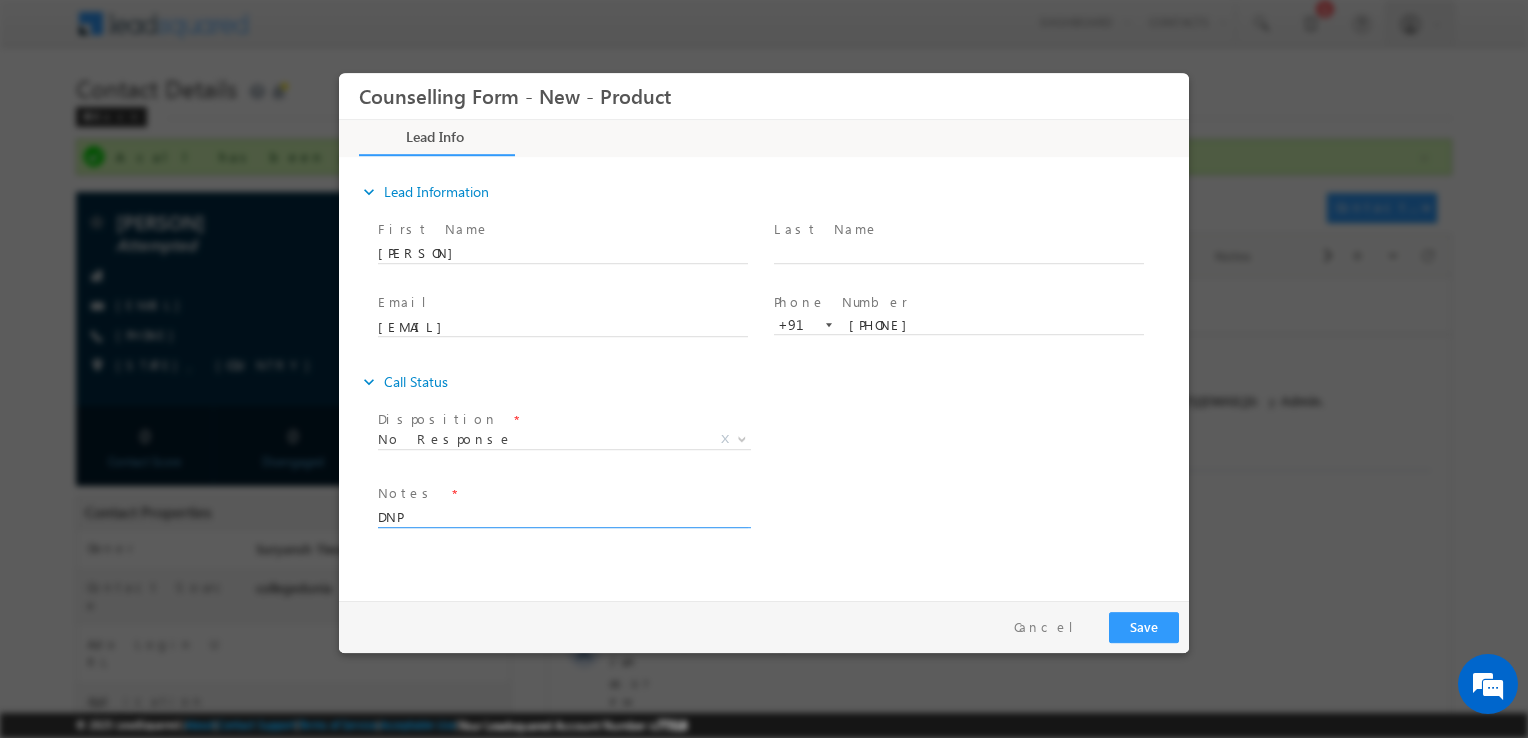 type on "DNP" 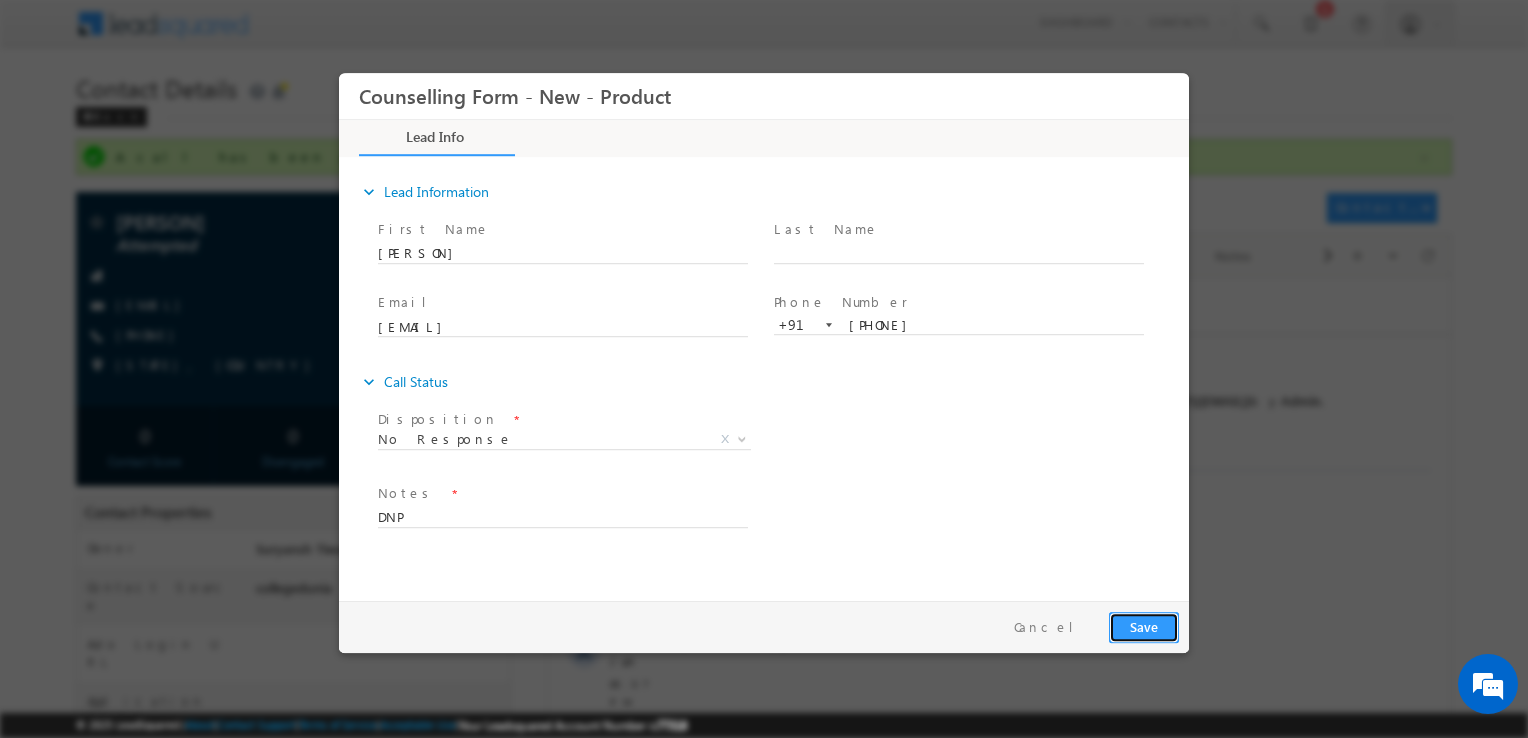 click on "Save" at bounding box center (1144, 627) 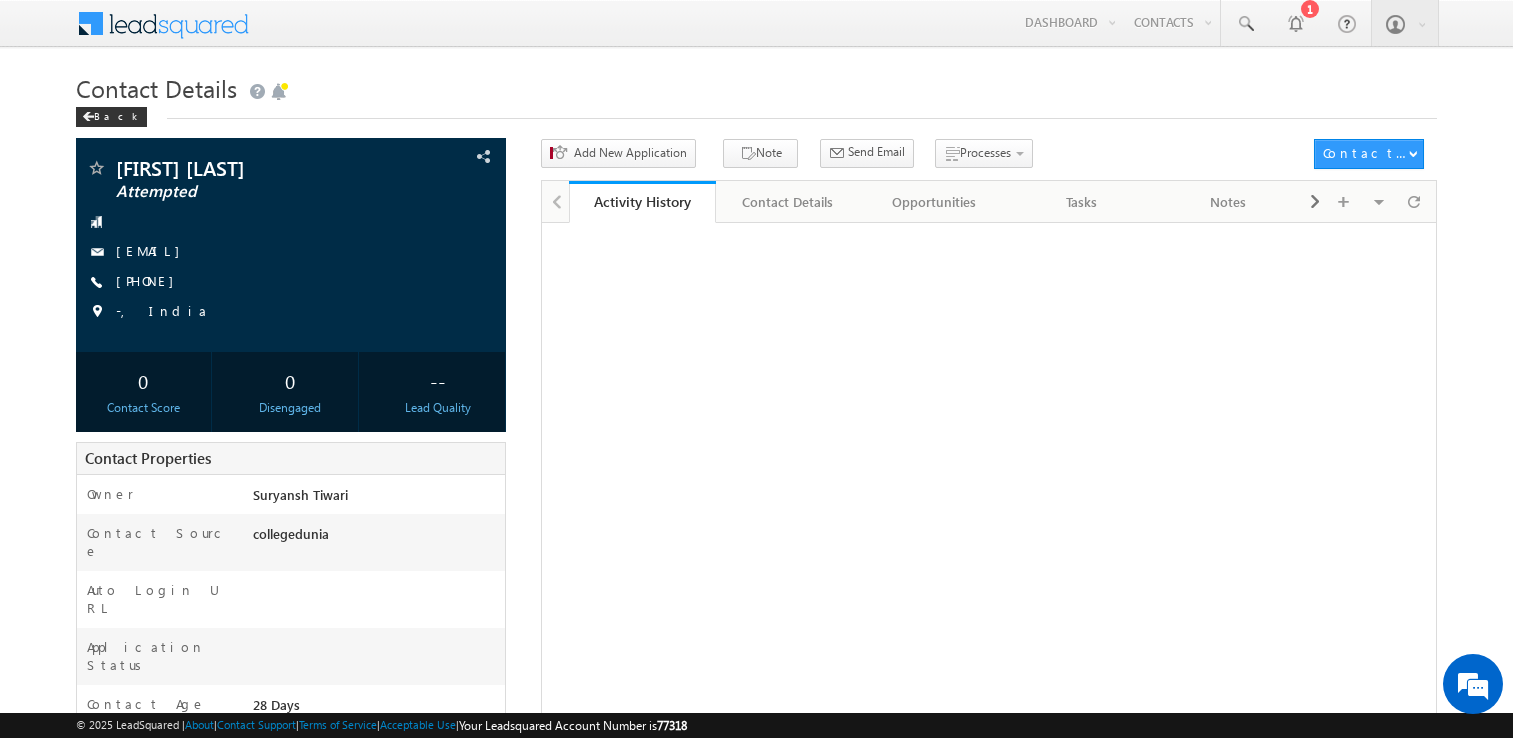 scroll, scrollTop: 0, scrollLeft: 0, axis: both 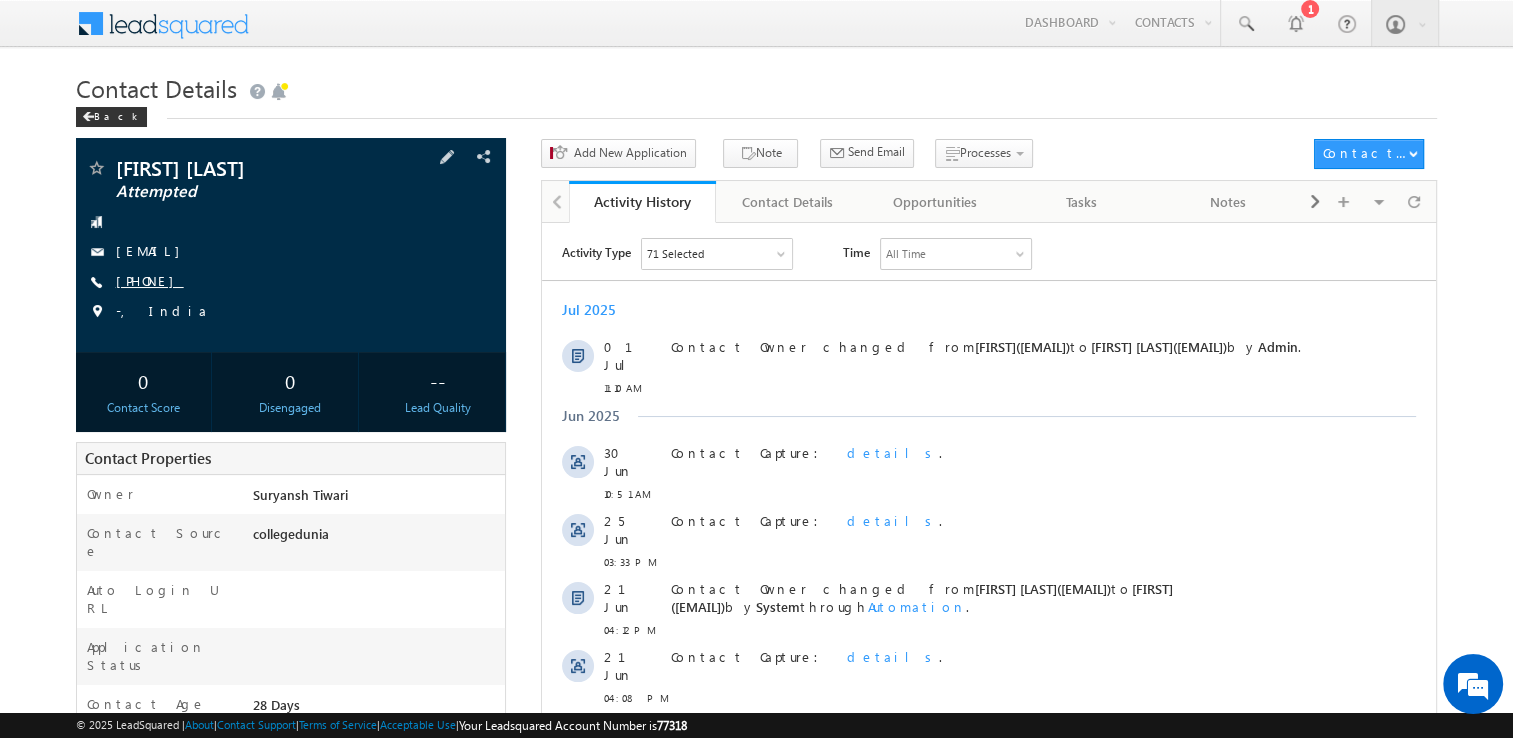 click on "+91-8208654845" at bounding box center (150, 280) 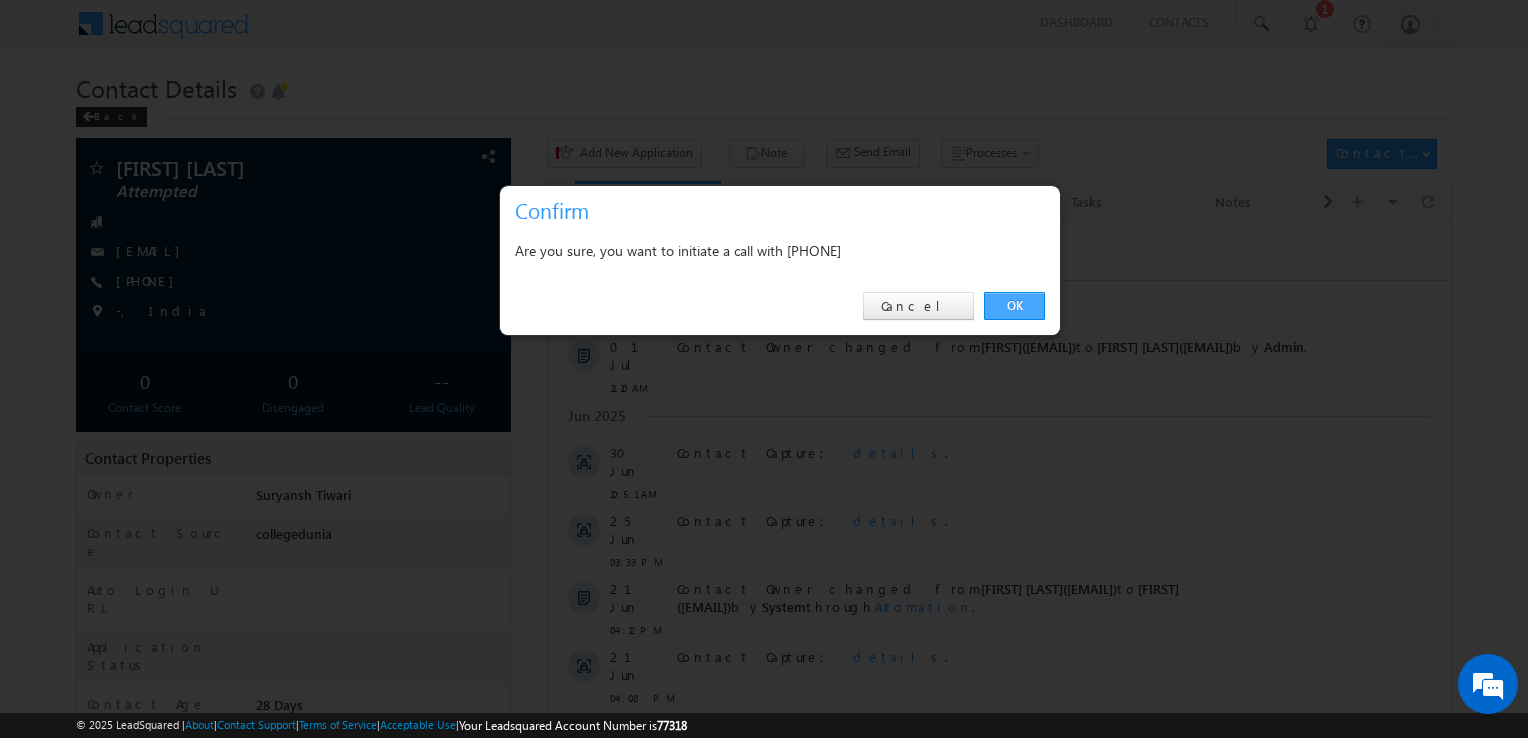 click on "OK" at bounding box center (1014, 306) 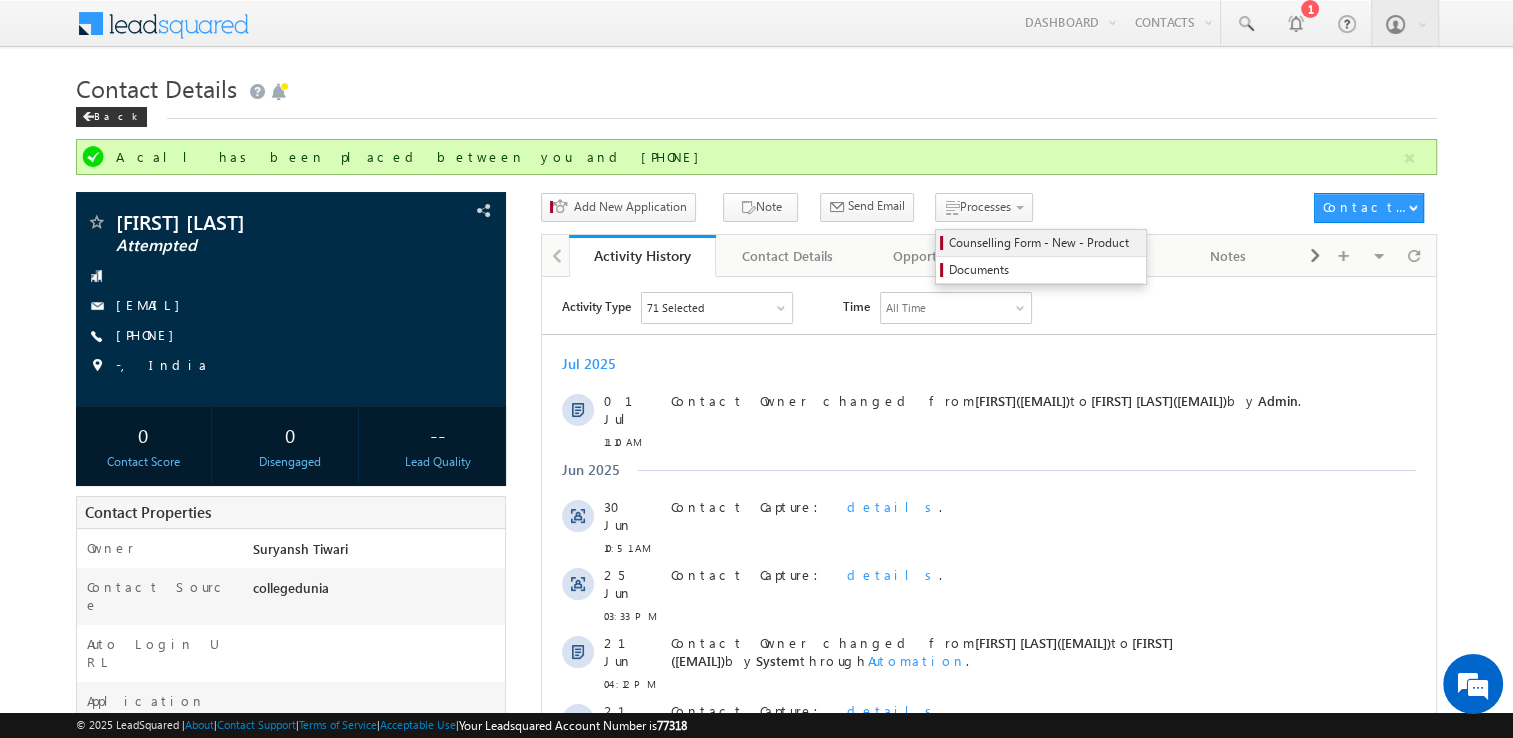 click on "Counselling Form - New - Product" at bounding box center (1044, 243) 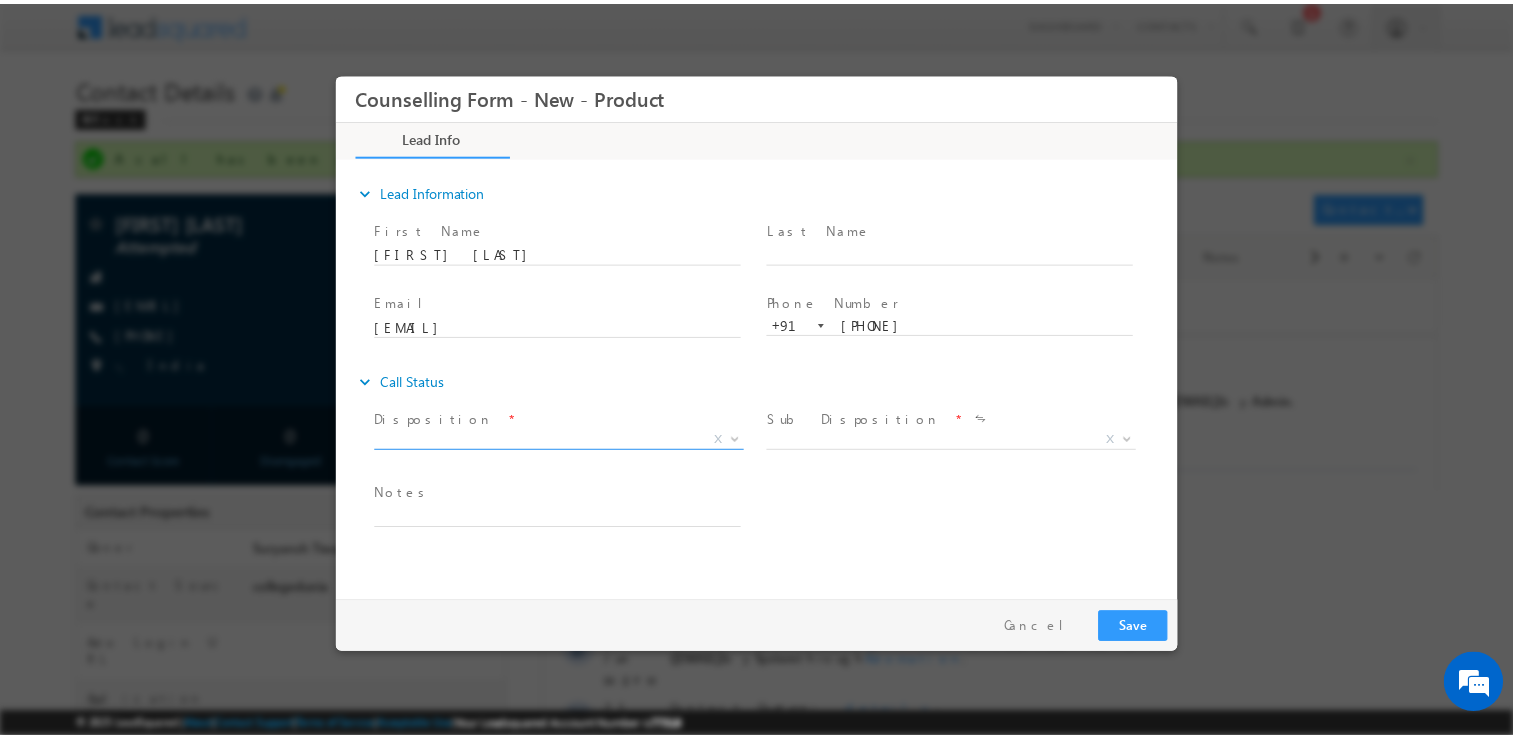 scroll, scrollTop: 0, scrollLeft: 0, axis: both 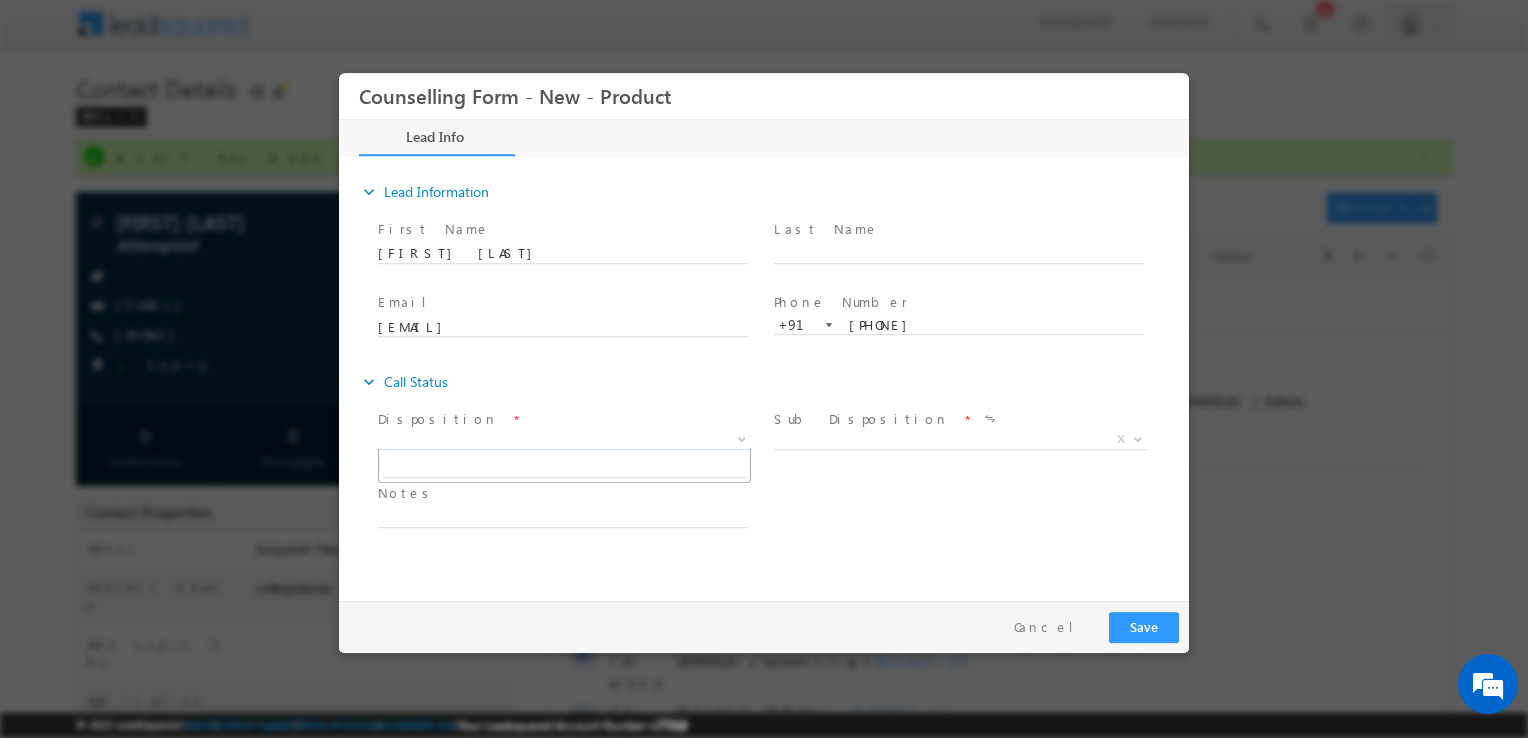 click on "X" at bounding box center [564, 440] 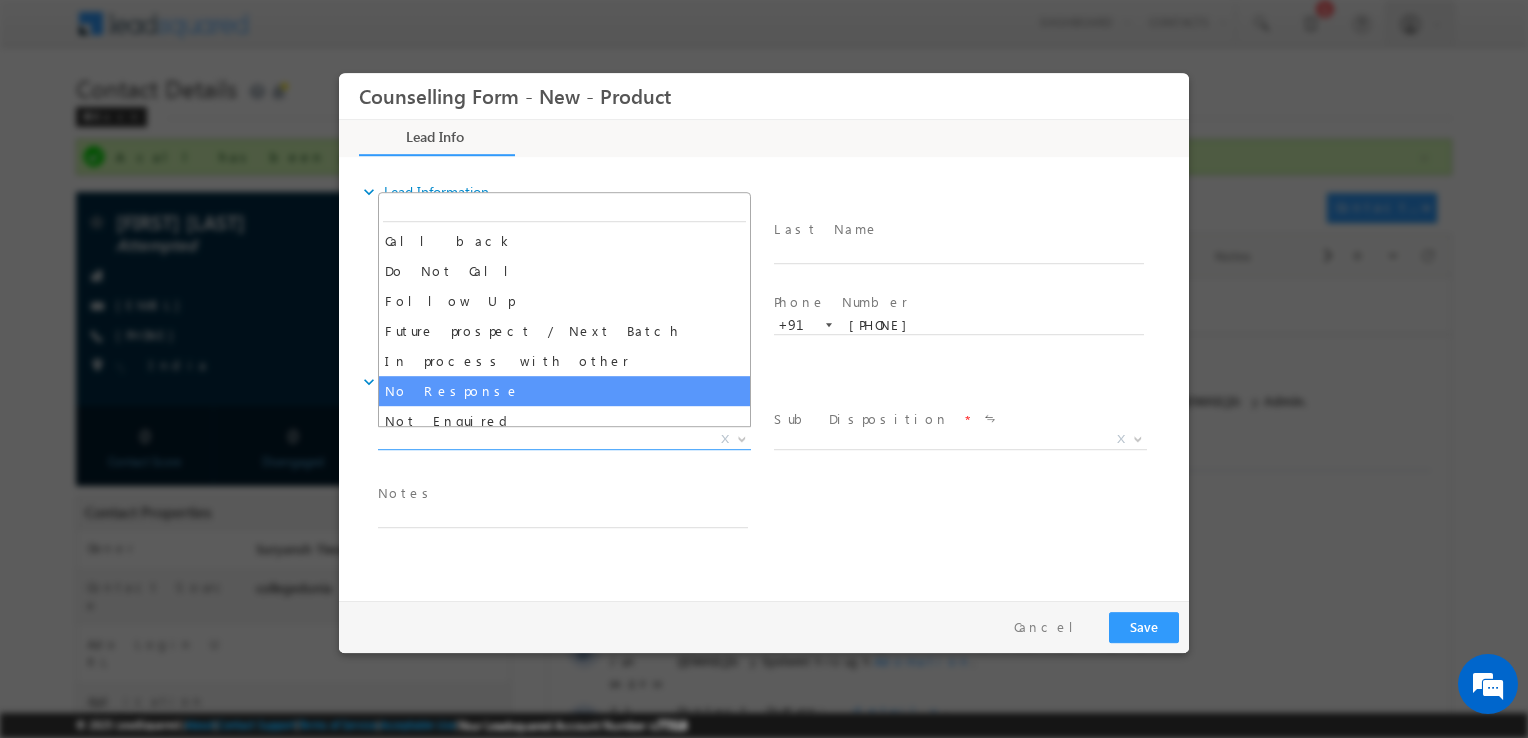 select on "No Response" 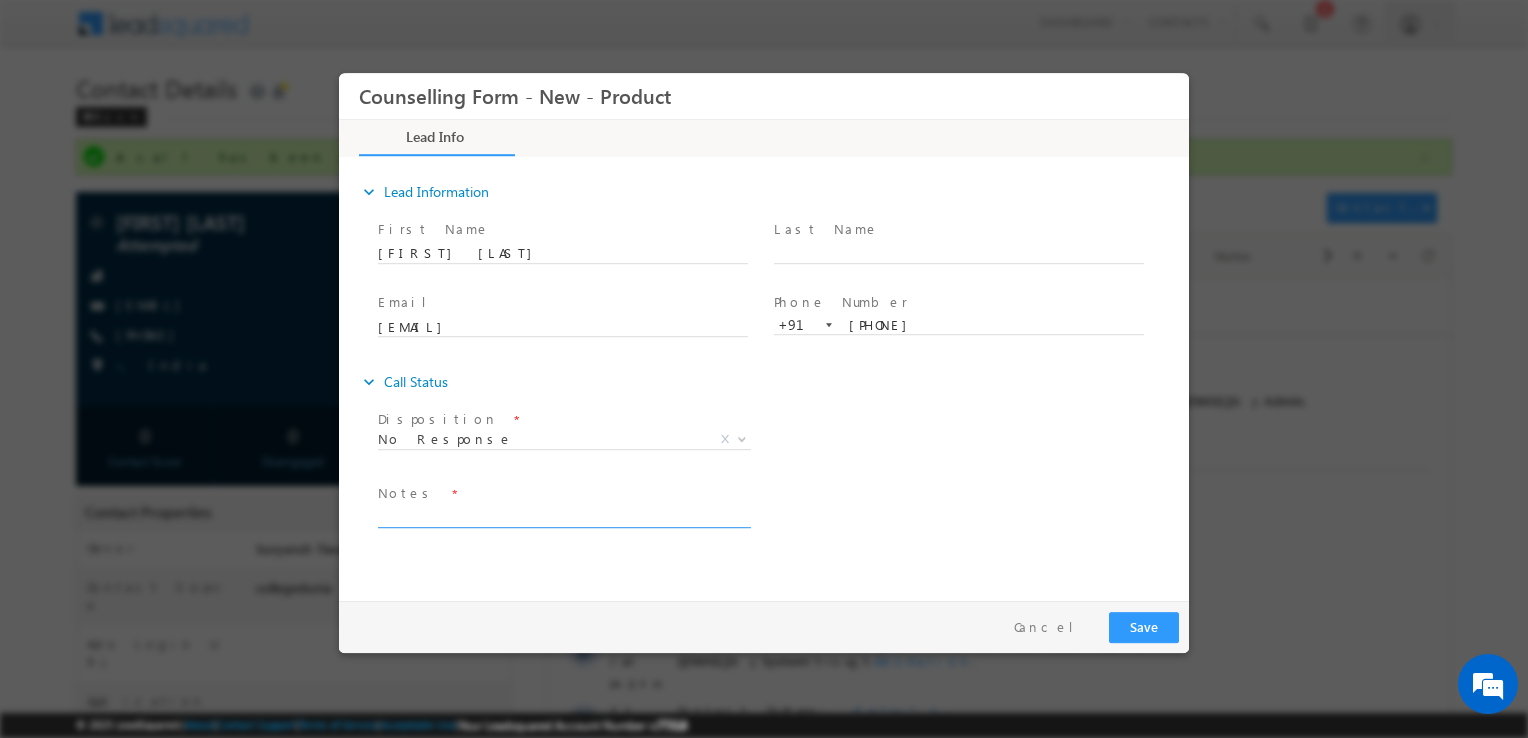 click at bounding box center (563, 516) 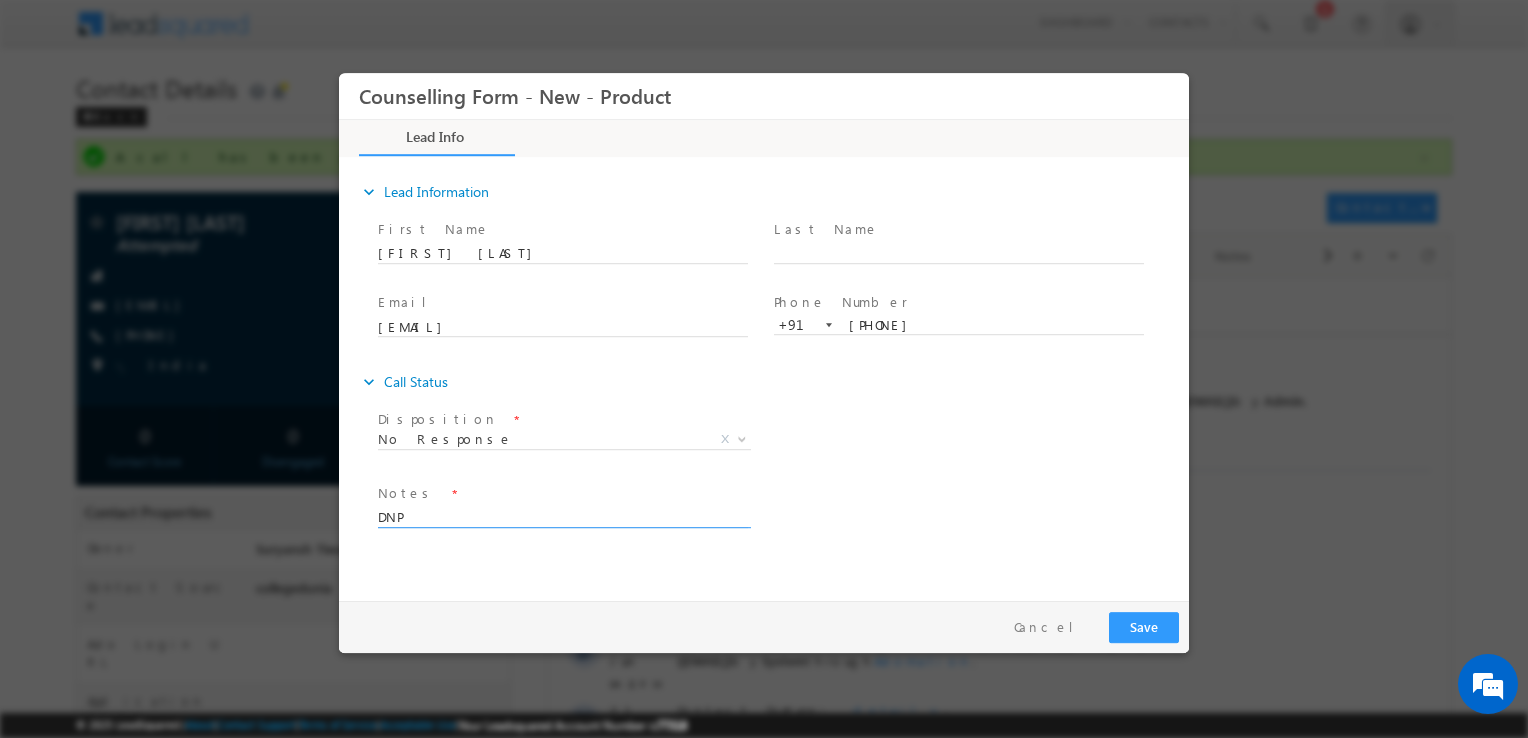 type on "DNP" 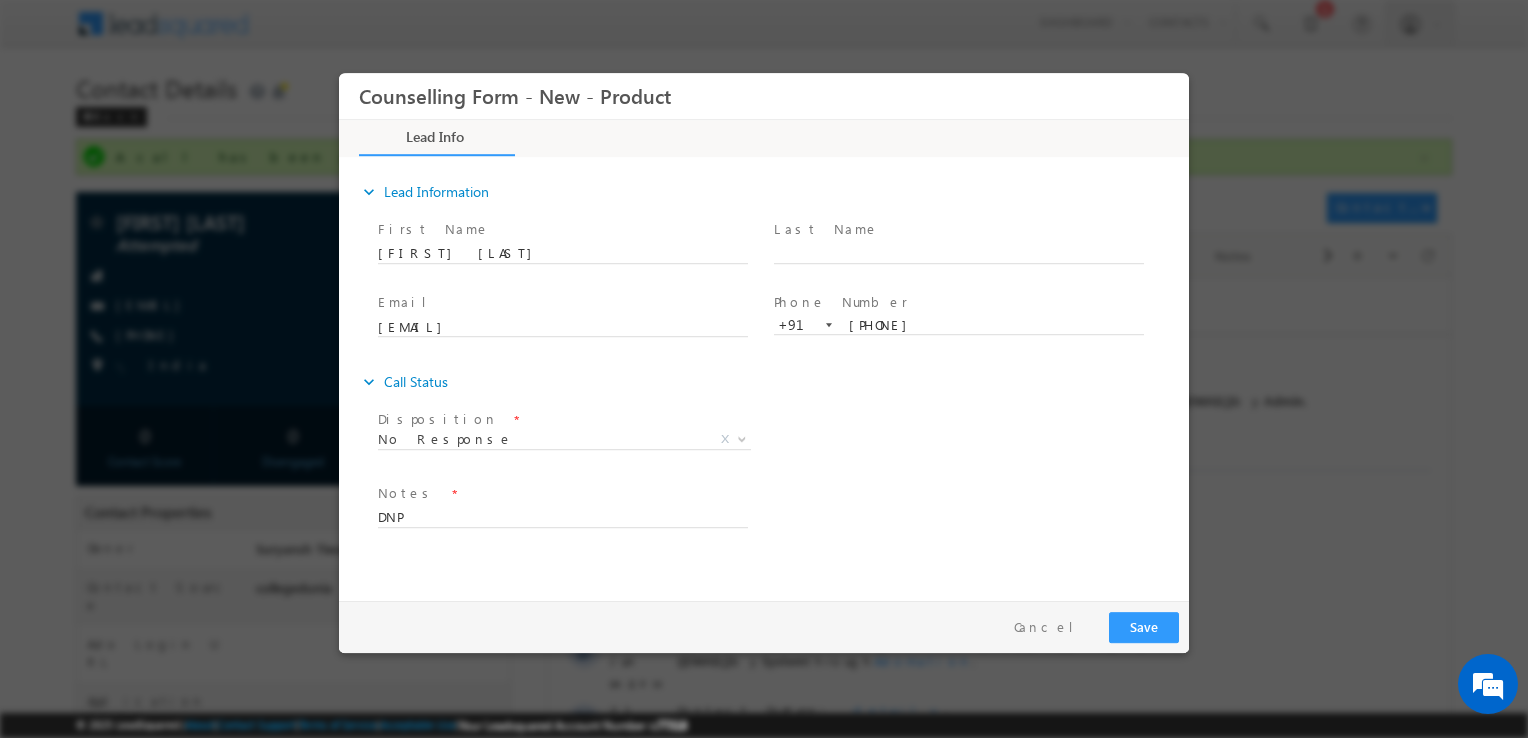 drag, startPoint x: 1174, startPoint y: 611, endPoint x: 1164, endPoint y: 622, distance: 14.866069 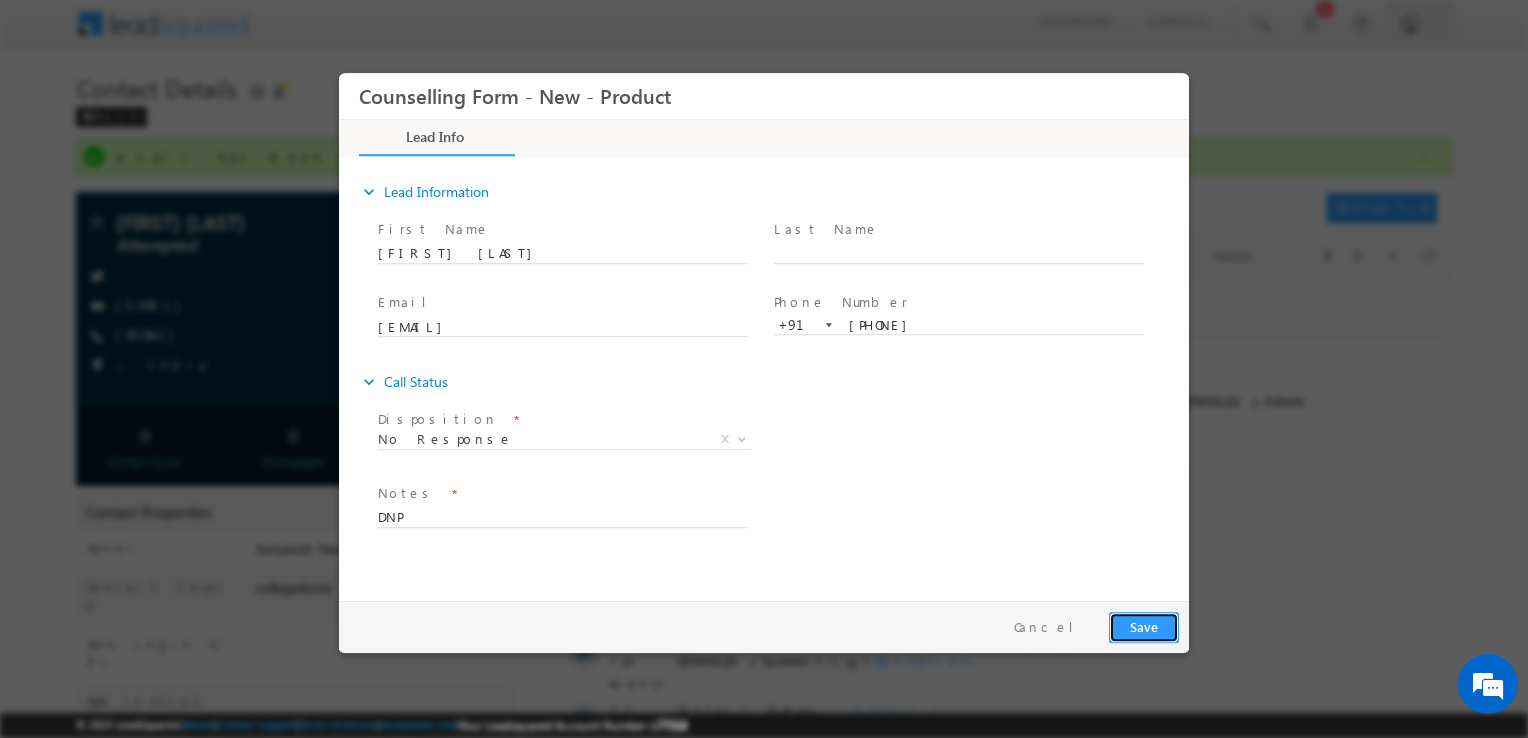 click on "Save" at bounding box center (1144, 627) 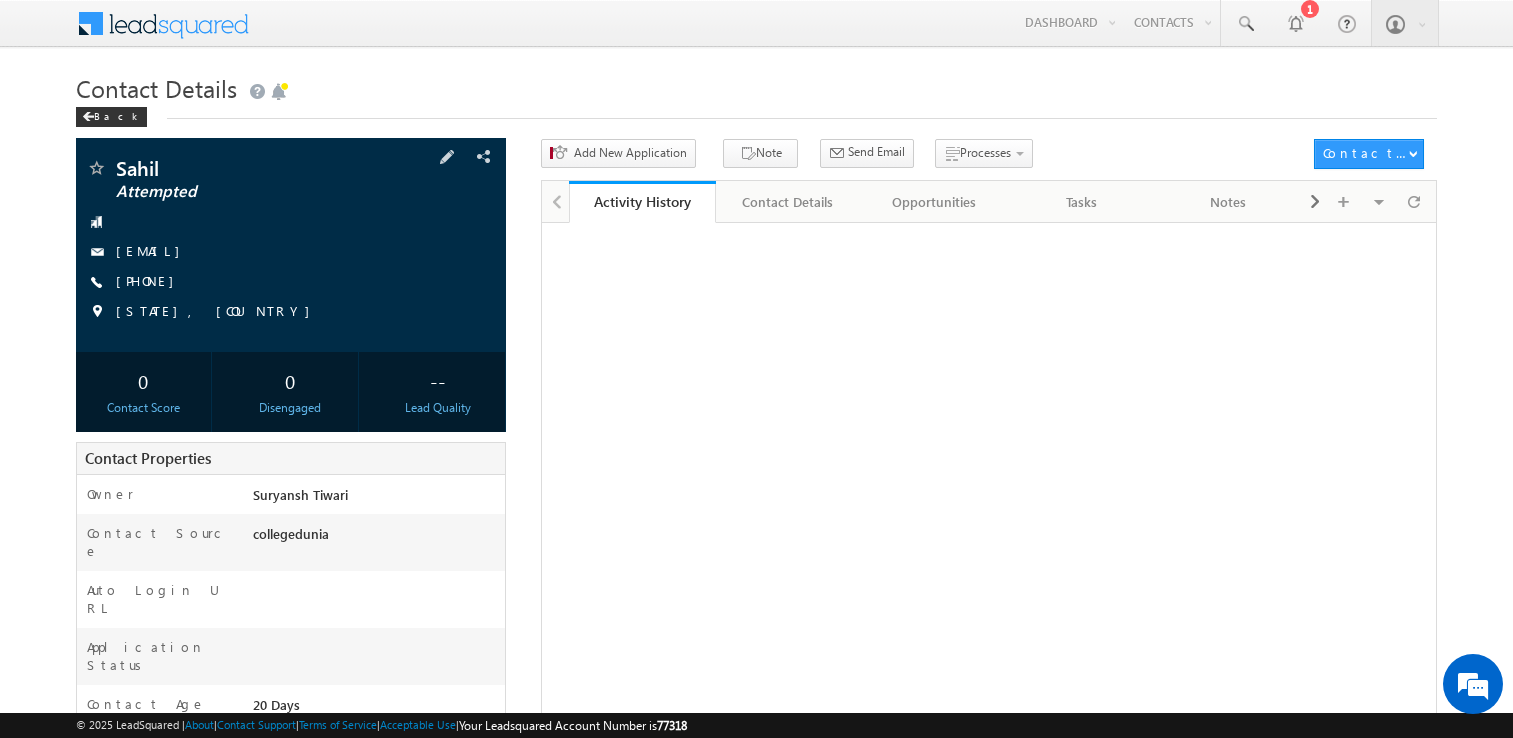 scroll, scrollTop: 0, scrollLeft: 0, axis: both 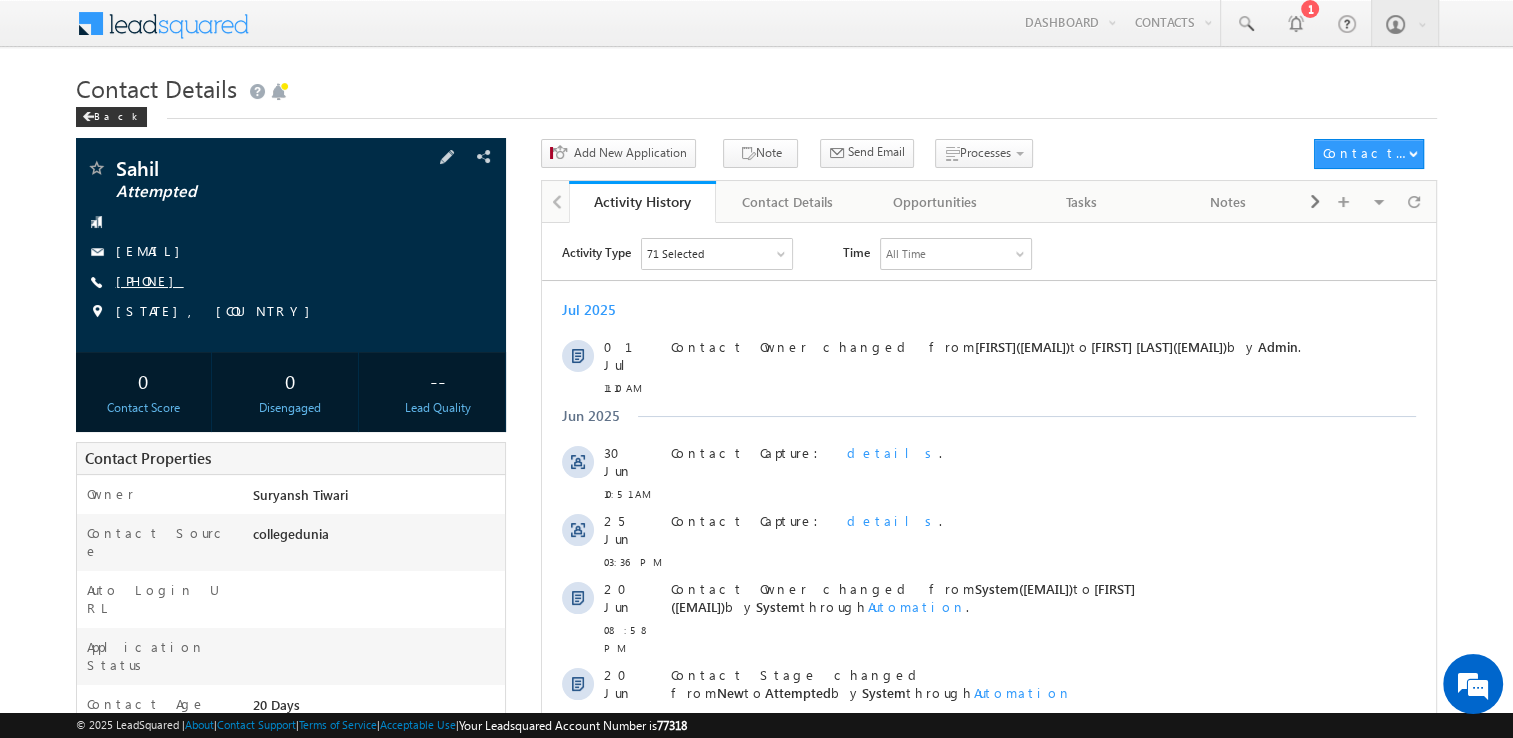 click on "[PHONE]" at bounding box center (150, 280) 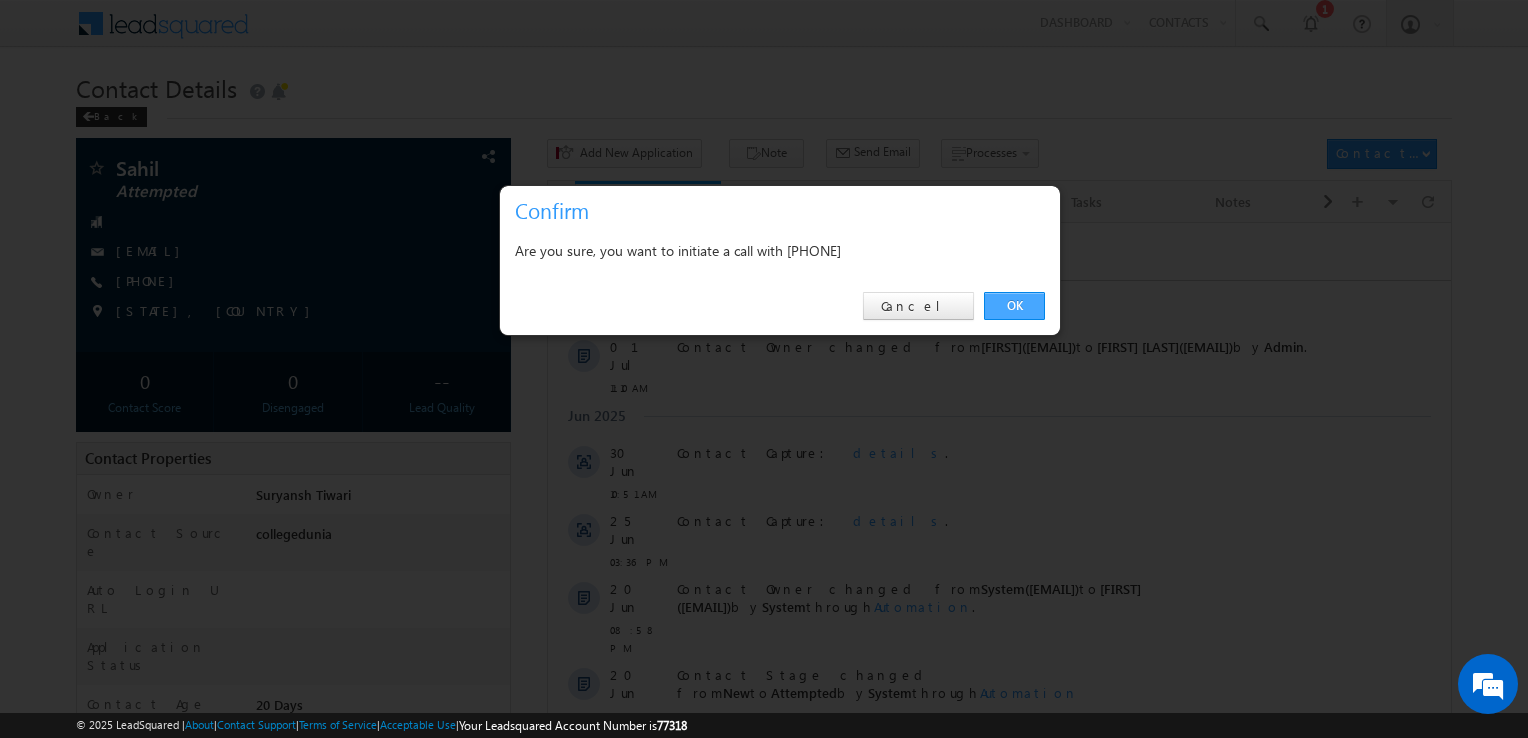 click on "OK" at bounding box center [1014, 306] 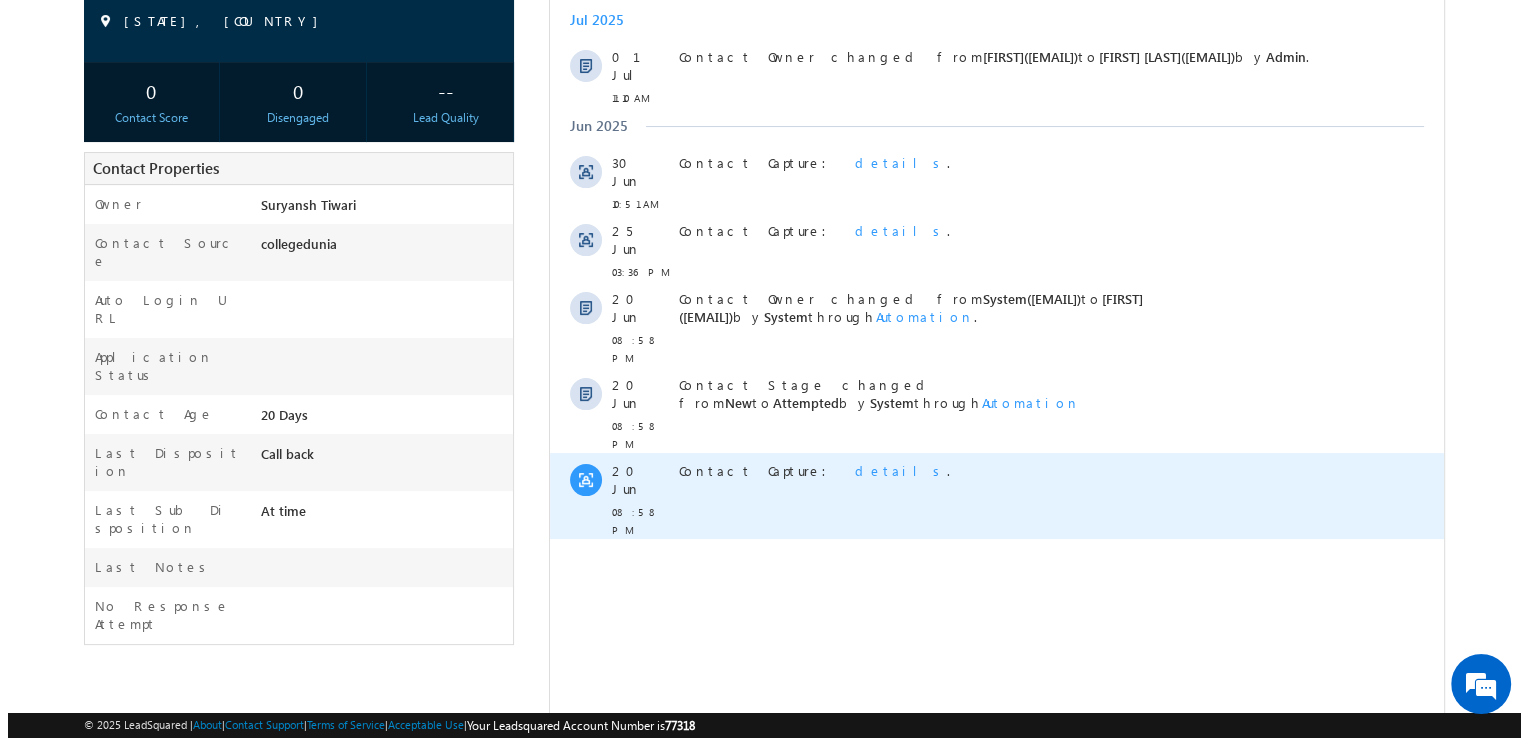 scroll, scrollTop: 398, scrollLeft: 0, axis: vertical 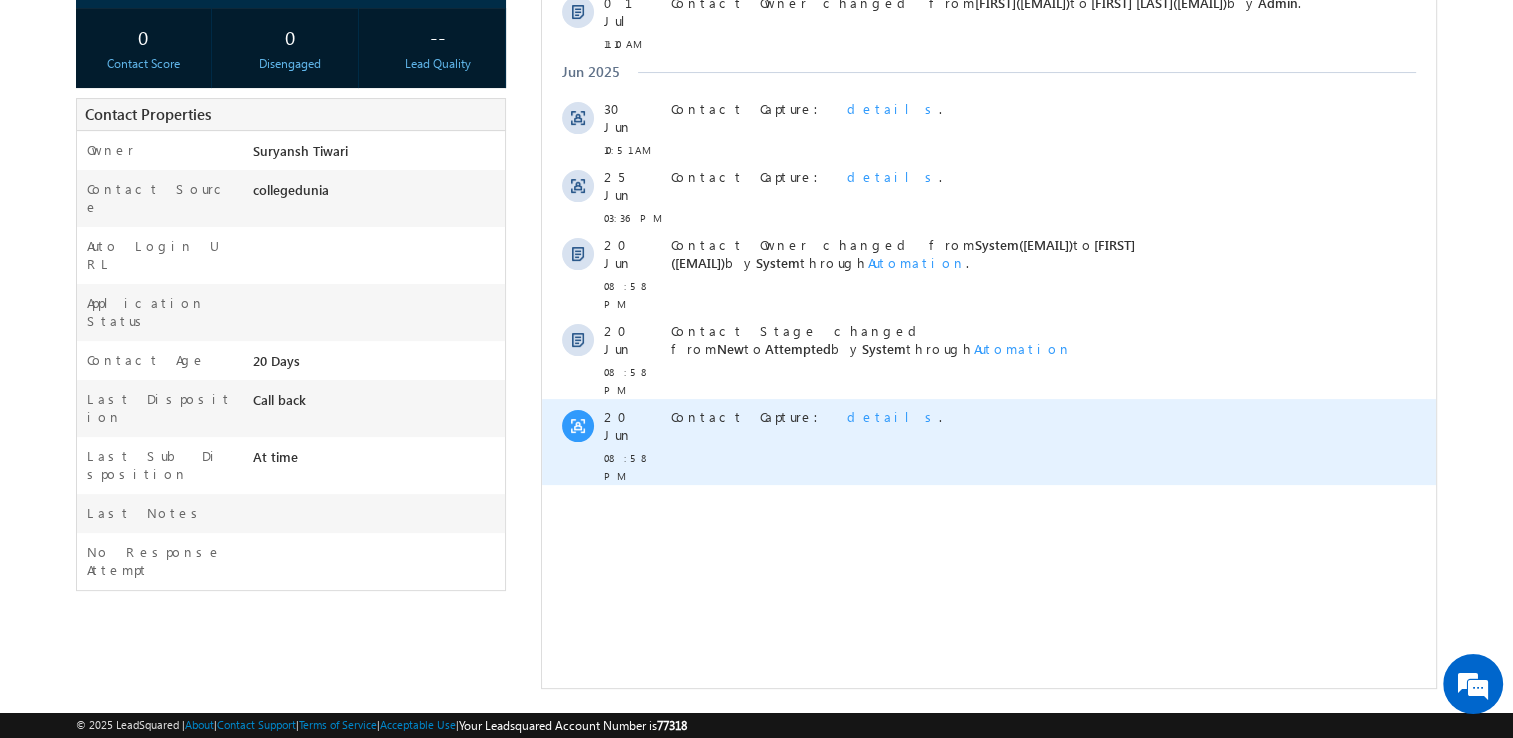 click on "details" at bounding box center (893, 416) 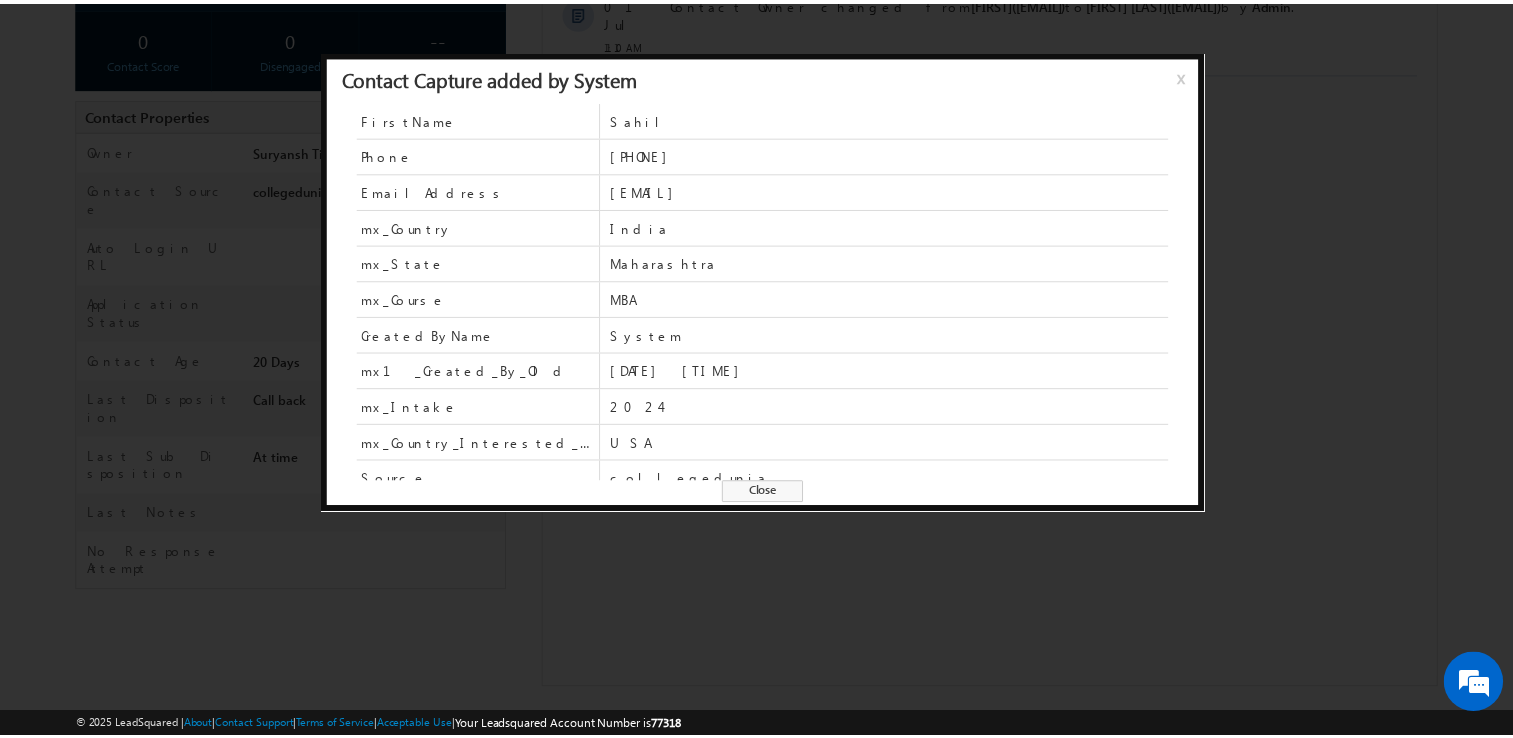 scroll, scrollTop: 228, scrollLeft: 0, axis: vertical 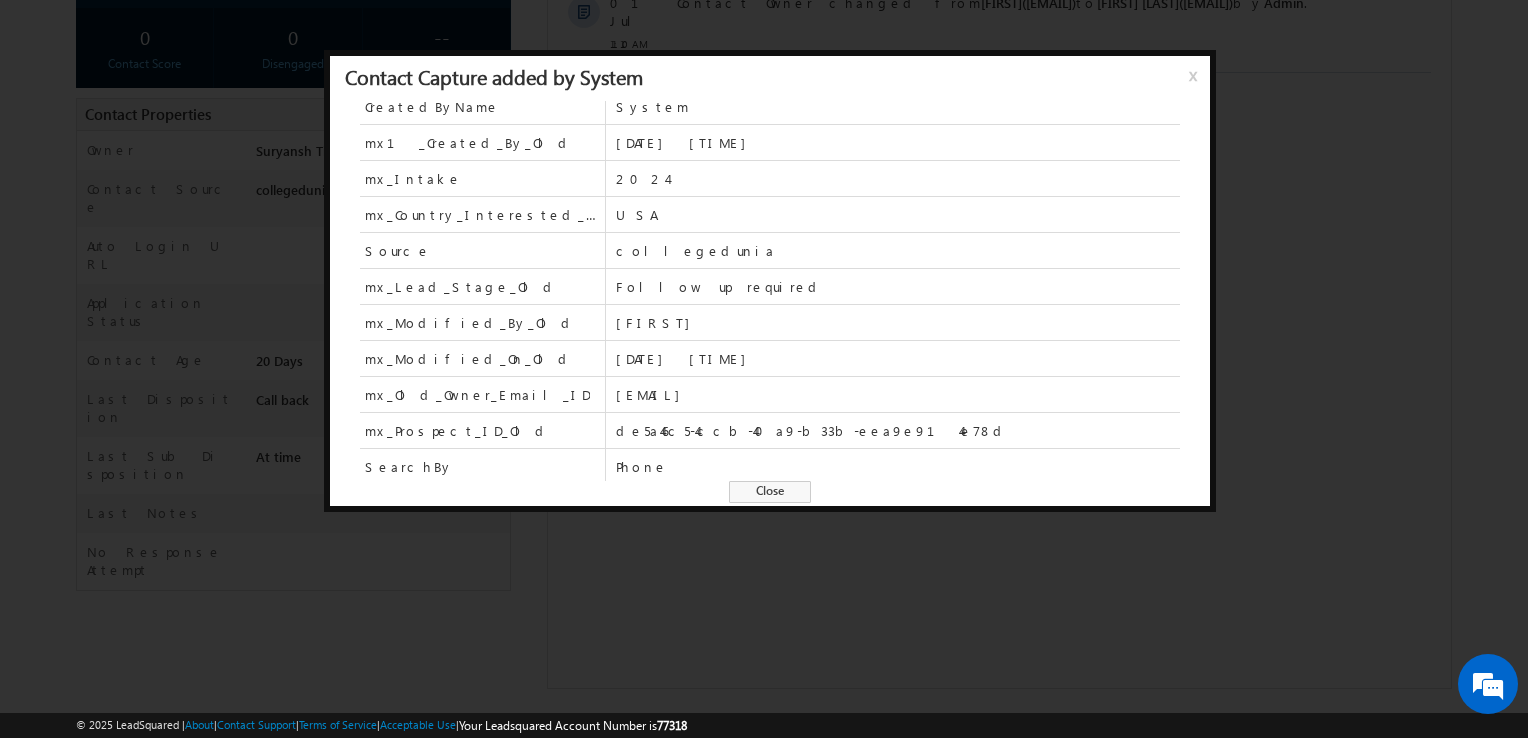 click on "Close" at bounding box center [770, 492] 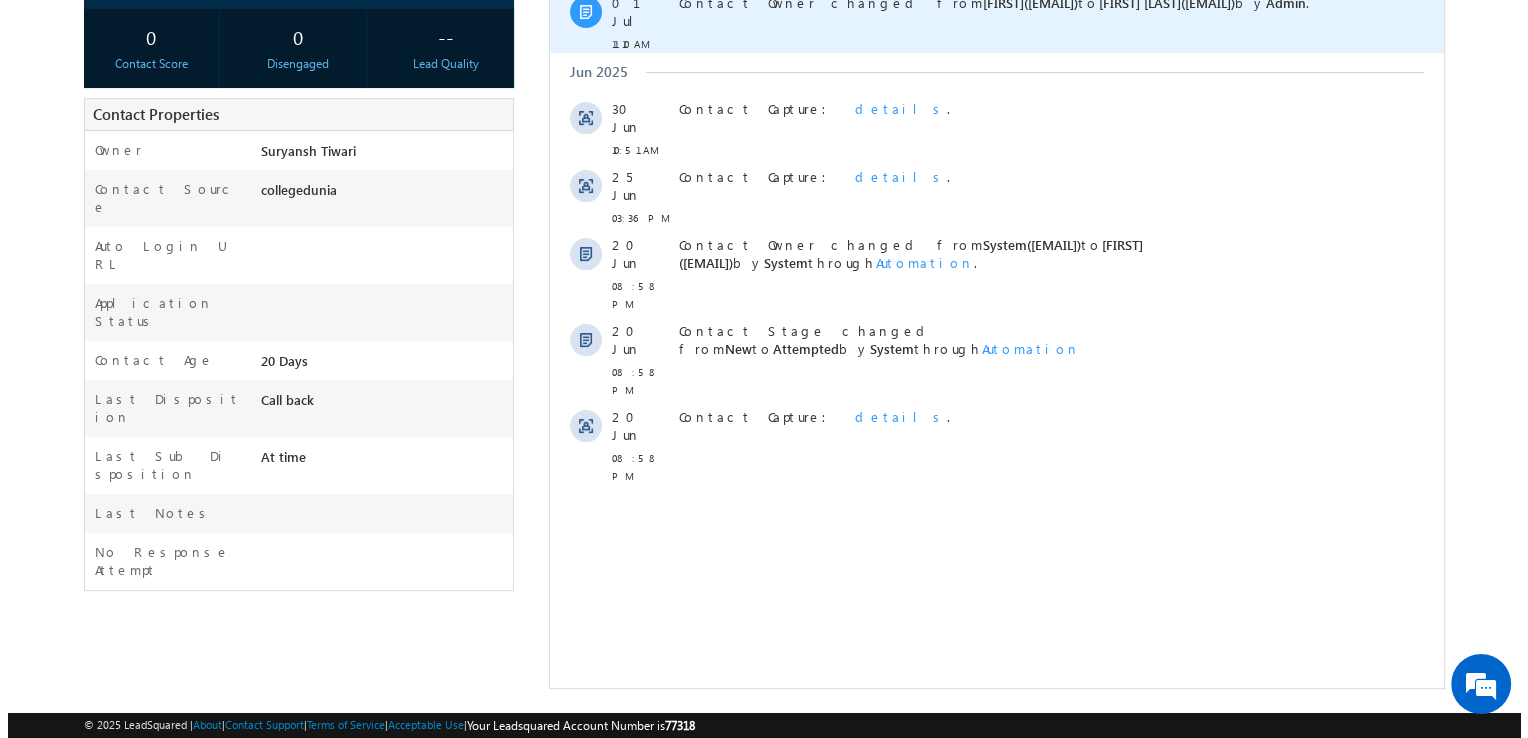 scroll, scrollTop: 0, scrollLeft: 0, axis: both 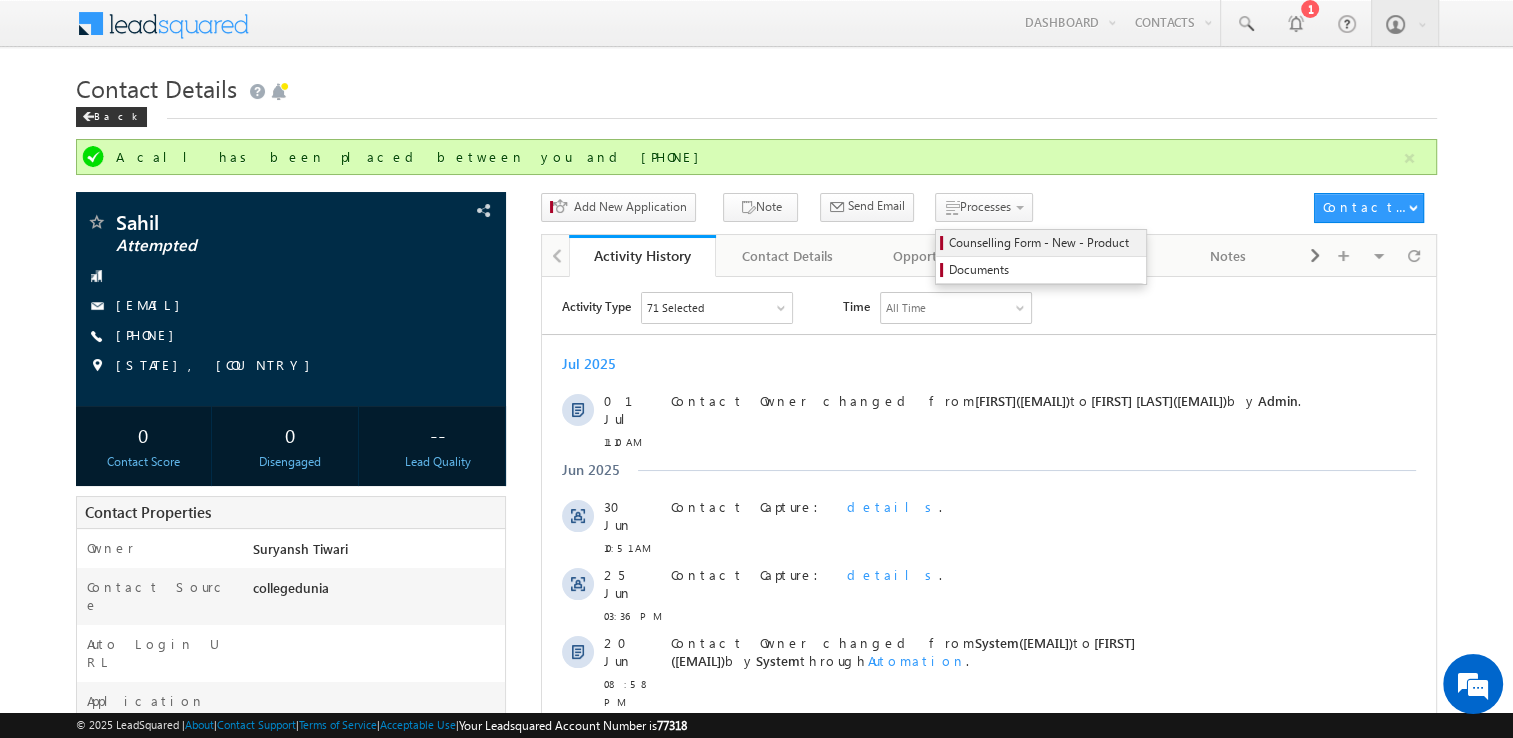 click on "Counselling Form - New - Product" at bounding box center (1044, 243) 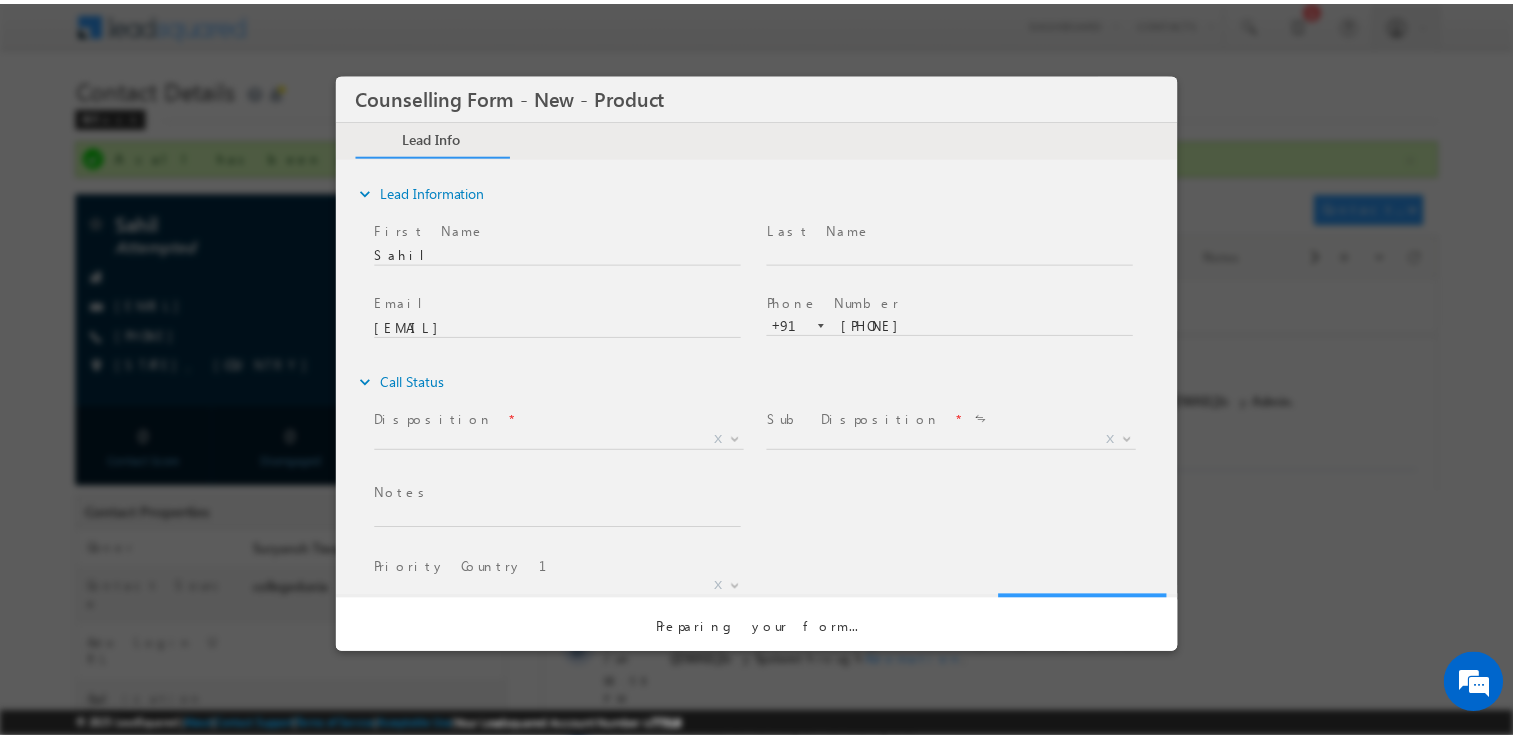 scroll, scrollTop: 0, scrollLeft: 0, axis: both 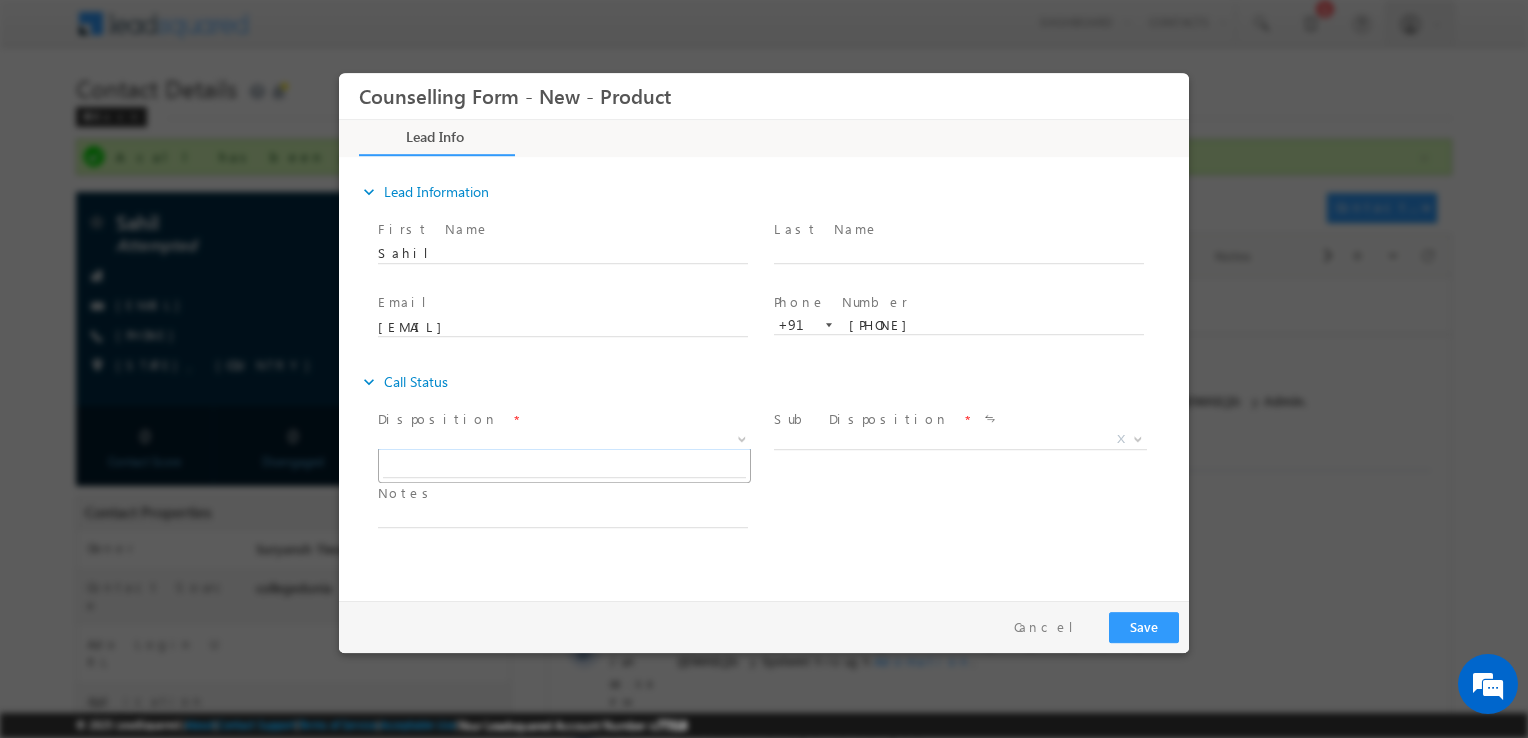 click on "X" at bounding box center [564, 440] 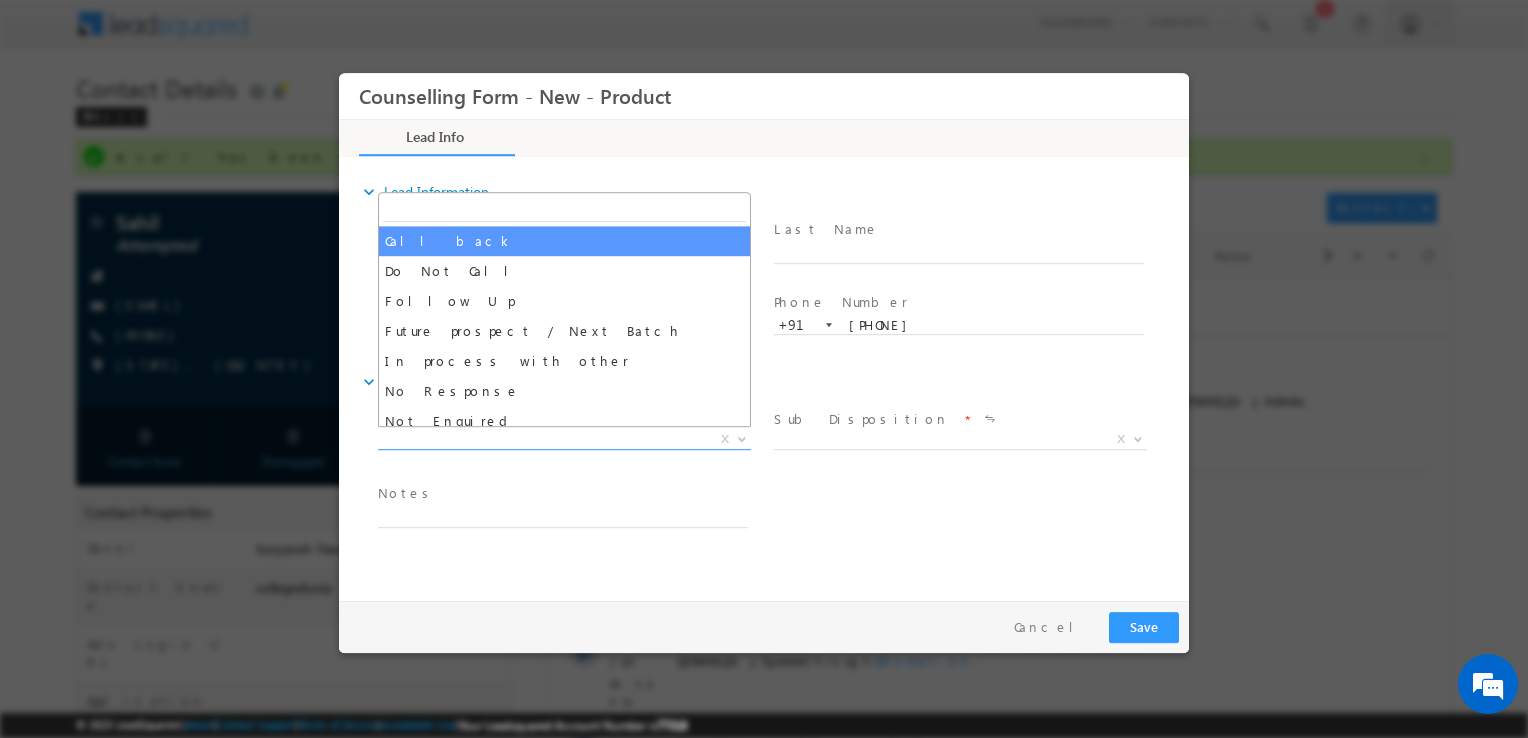select on "Call back" 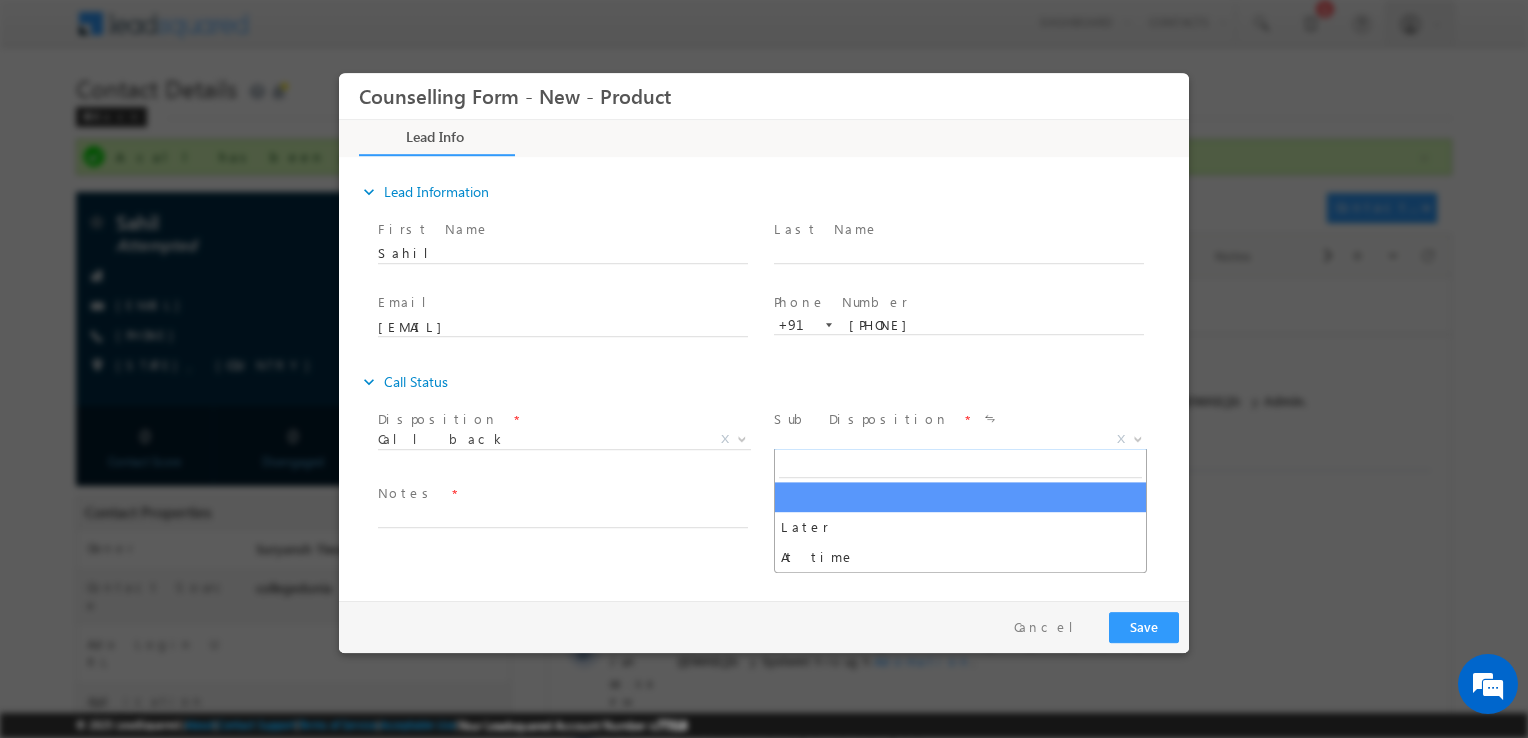 click on "X" at bounding box center (960, 440) 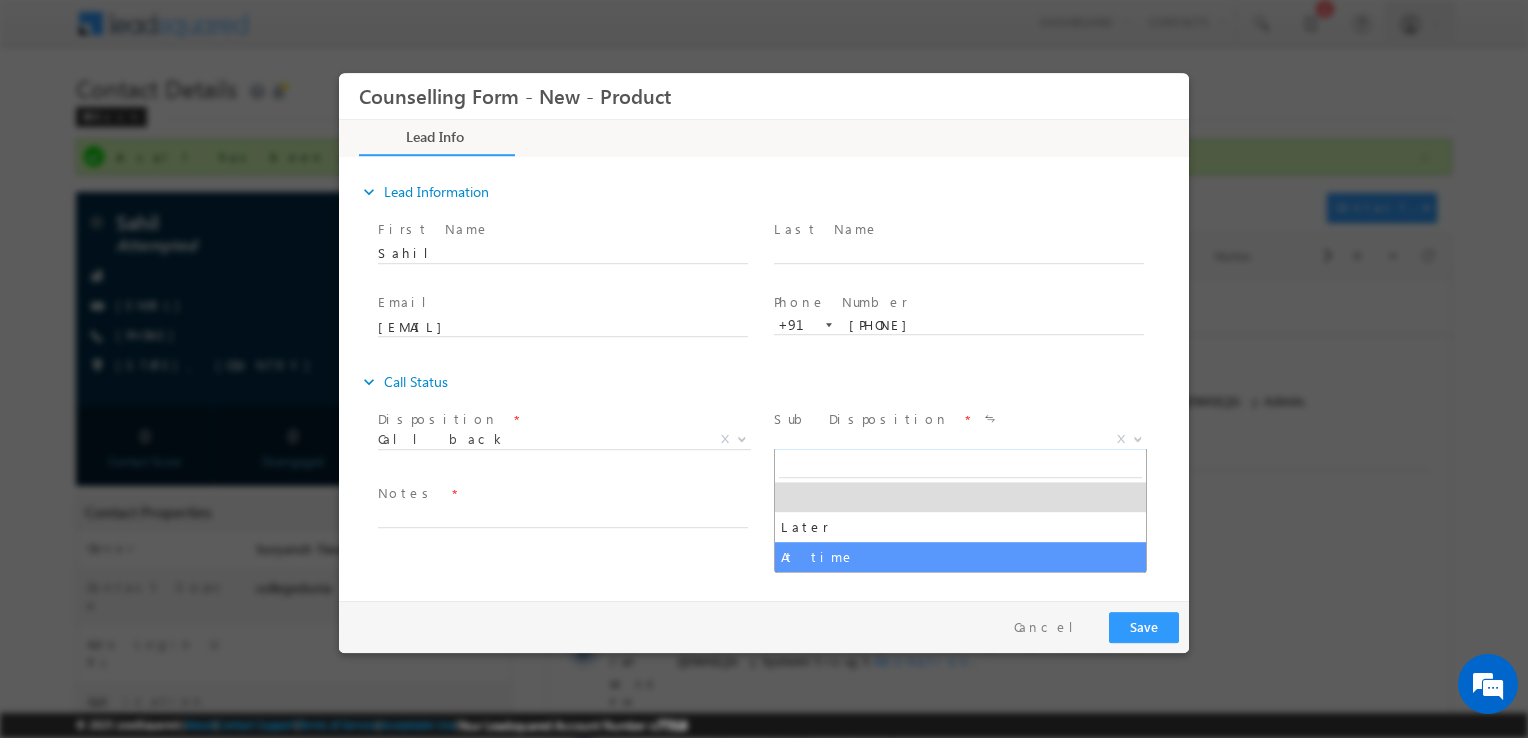 select on "At time" 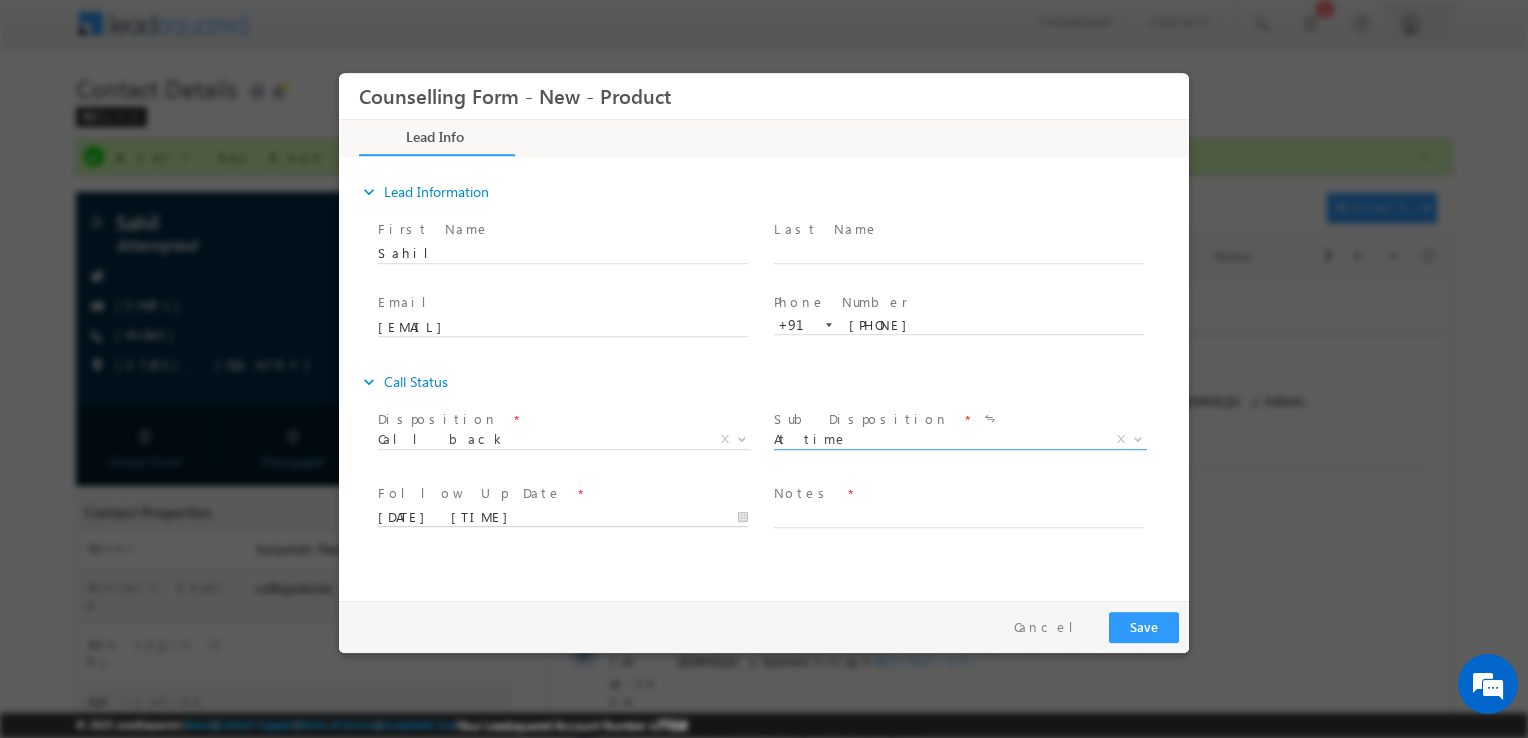 click on "11/07/2025 2:45 PM" at bounding box center (563, 518) 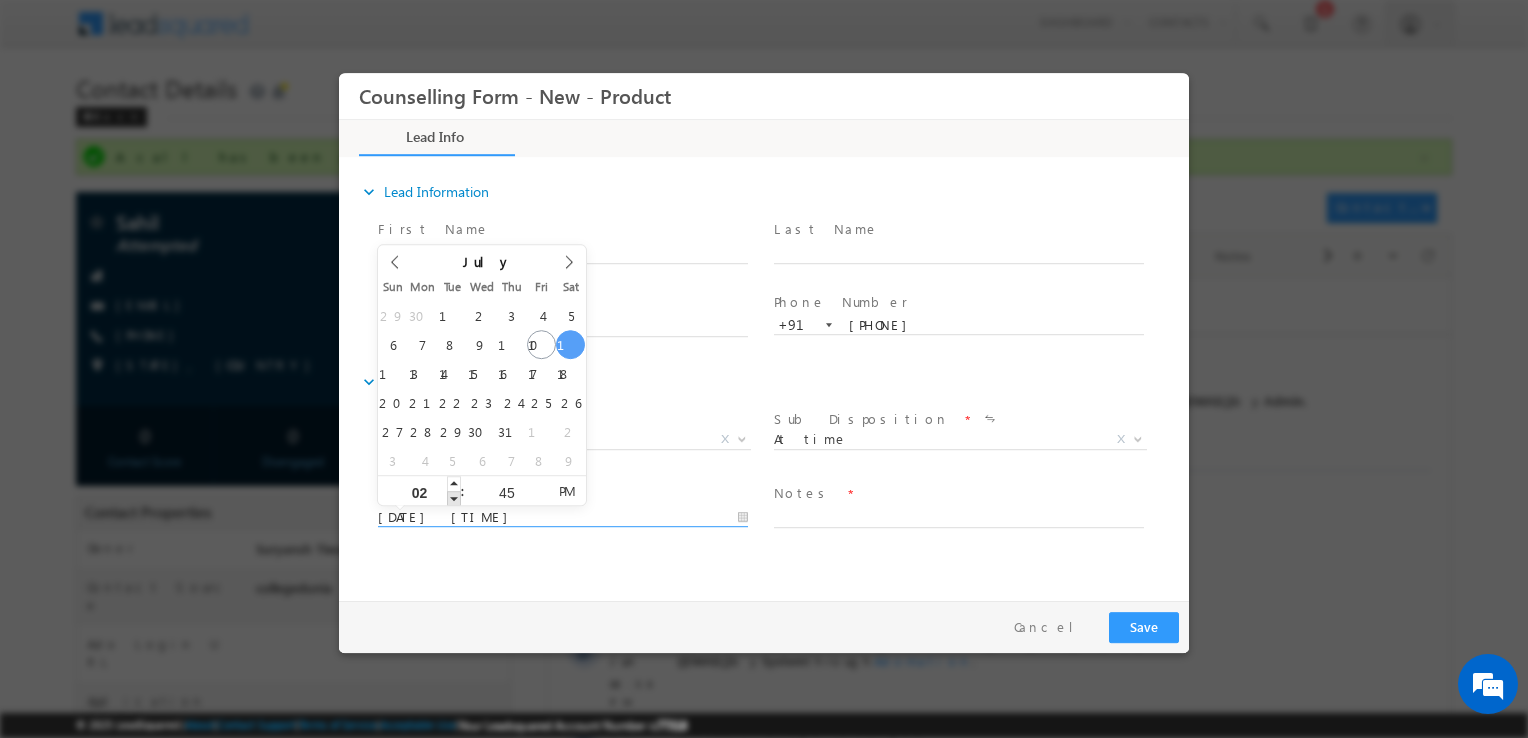 type on "12/07/2025 1:45 PM" 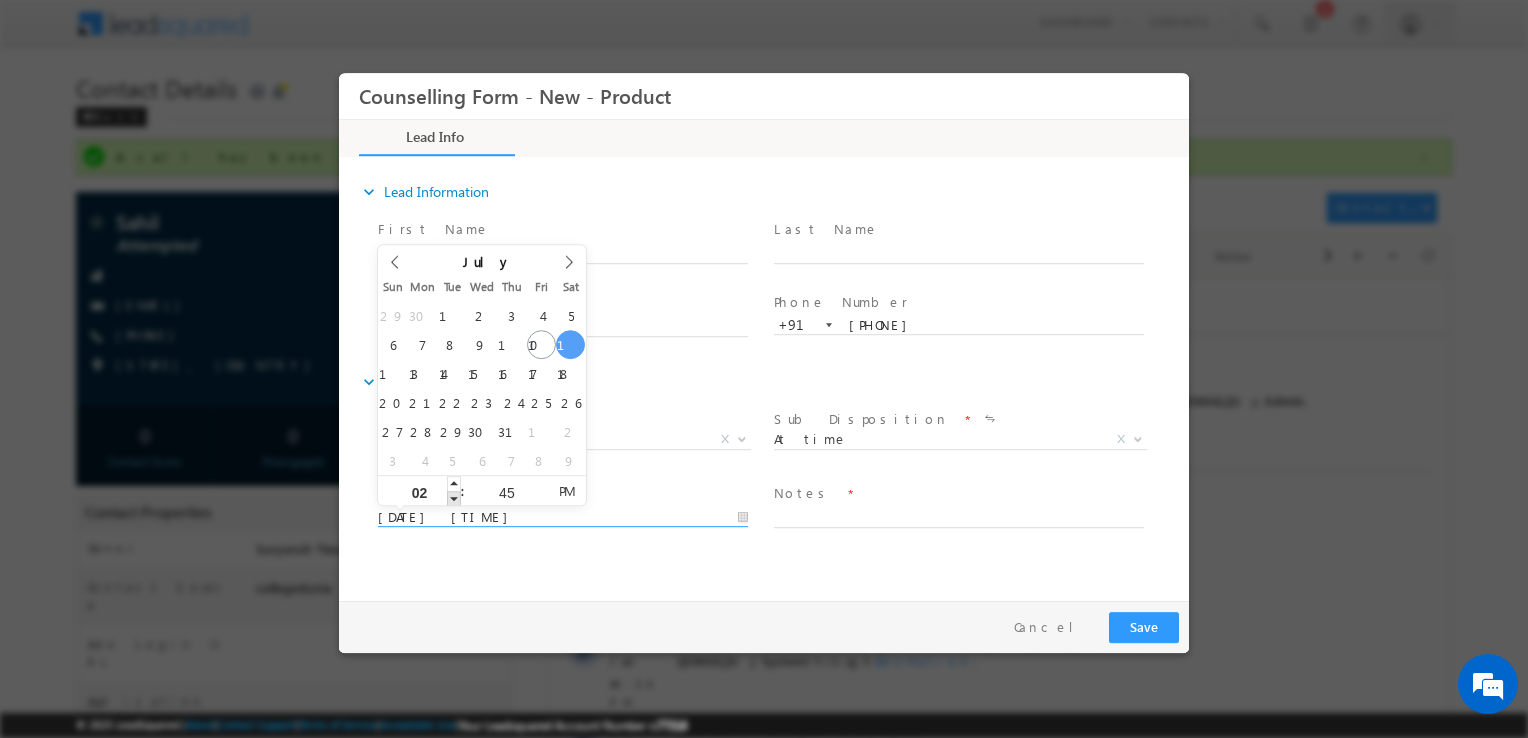 type on "01" 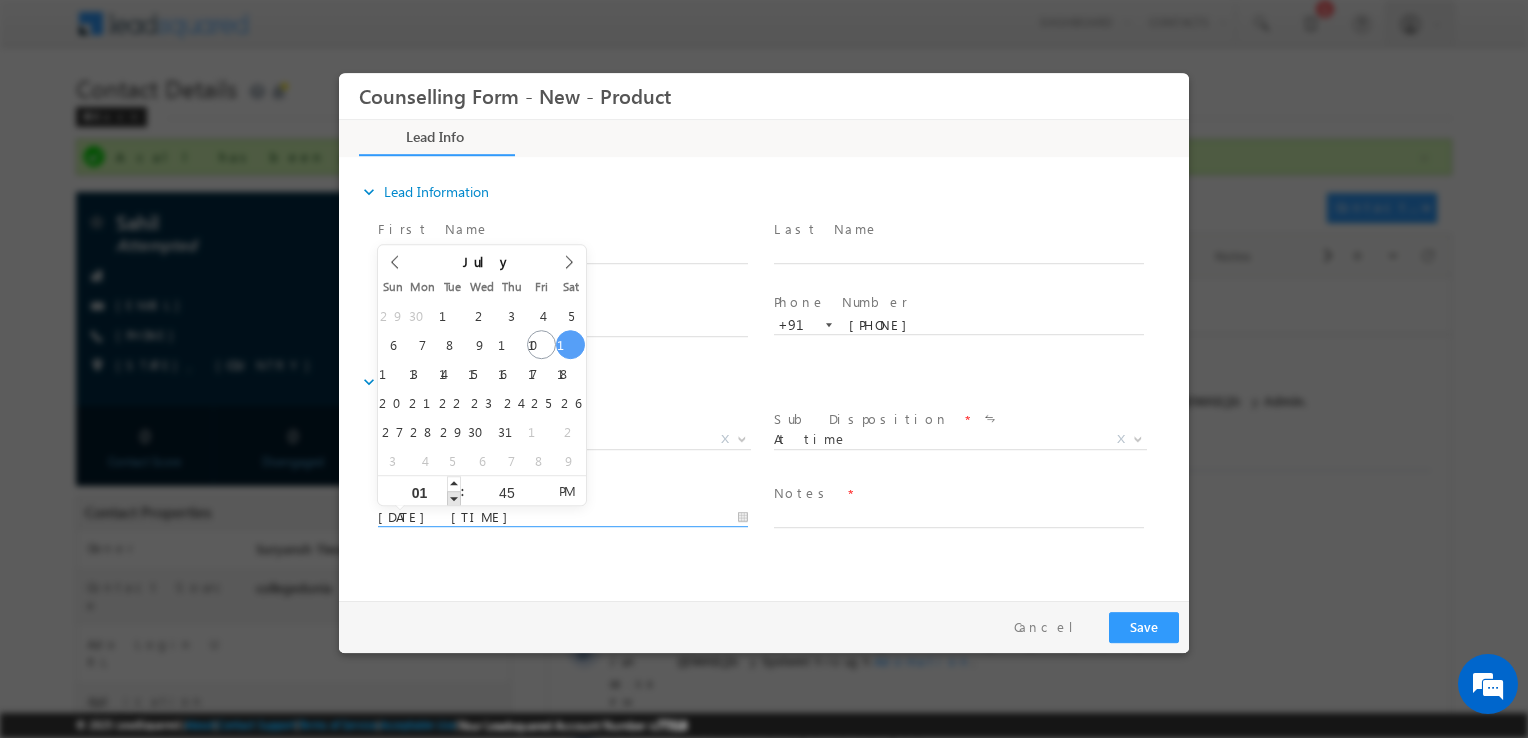 click at bounding box center (454, 498) 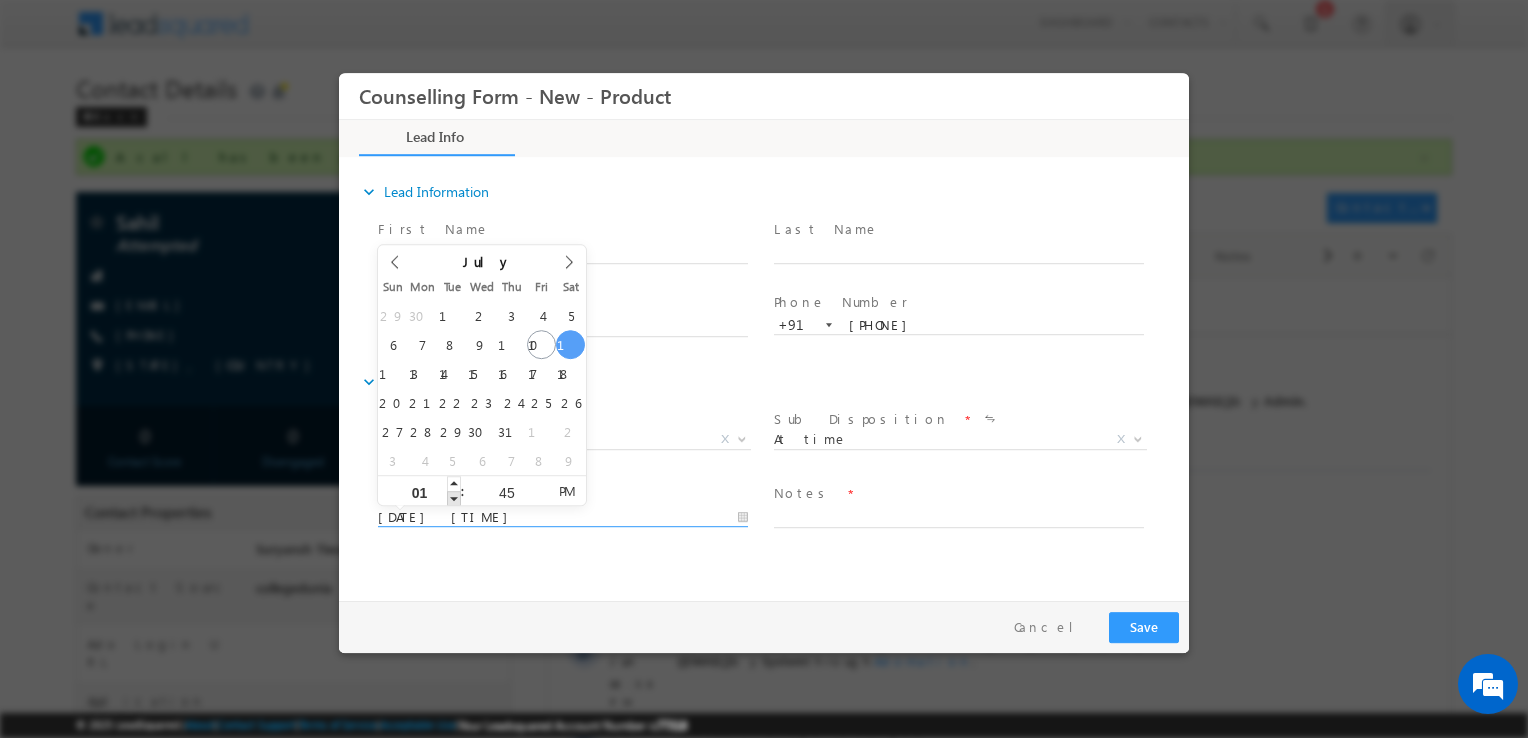 type on "12" 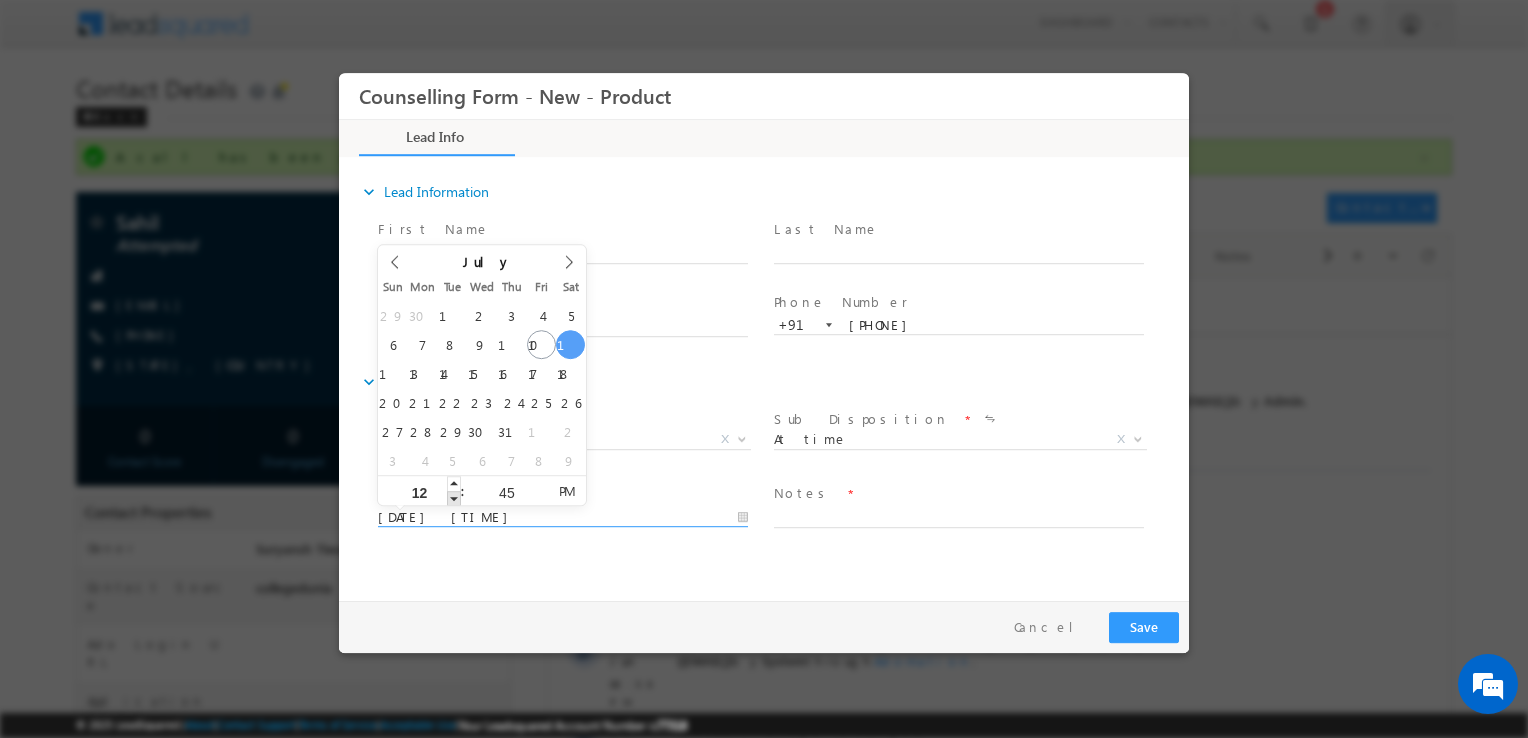 click at bounding box center (454, 498) 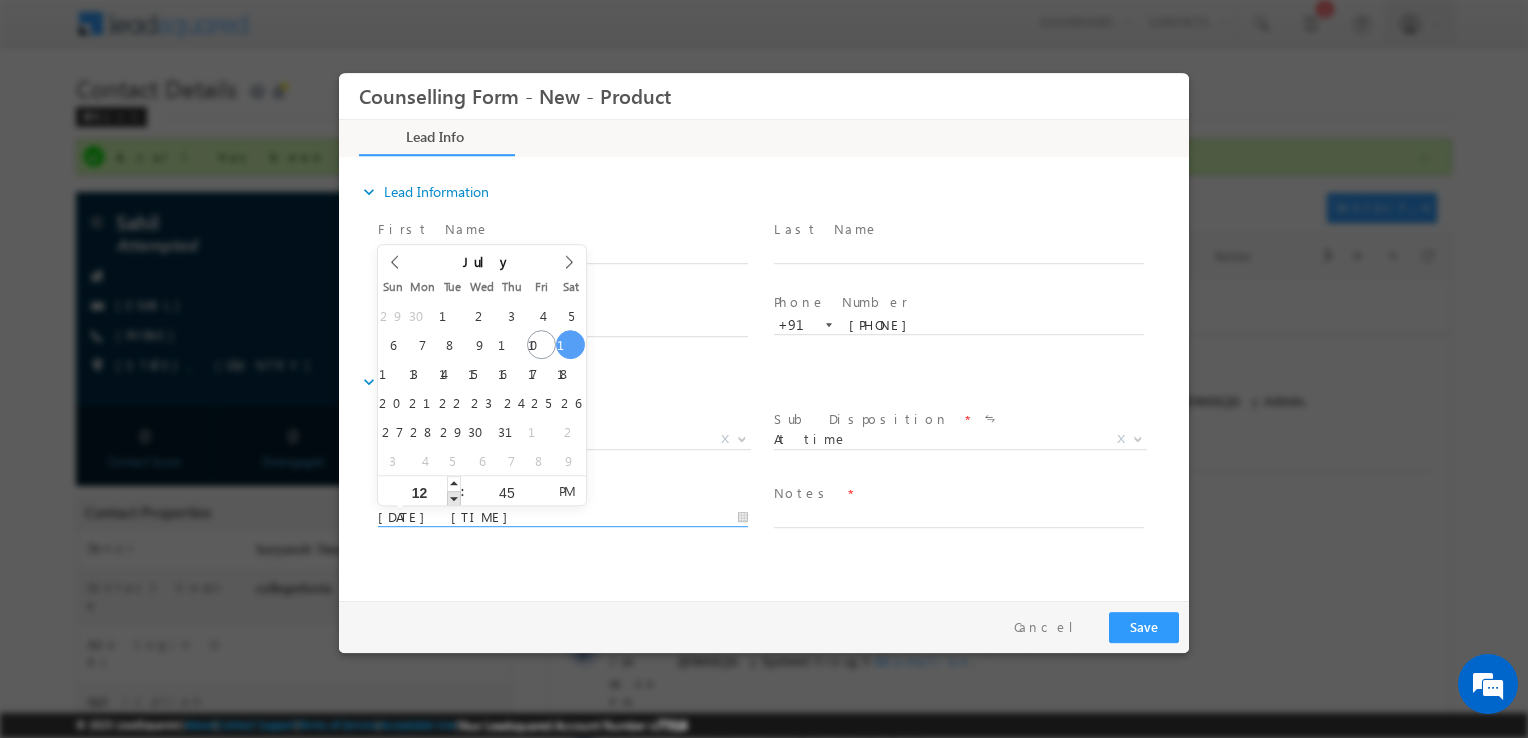 type on "12/07/2025 11:45 AM" 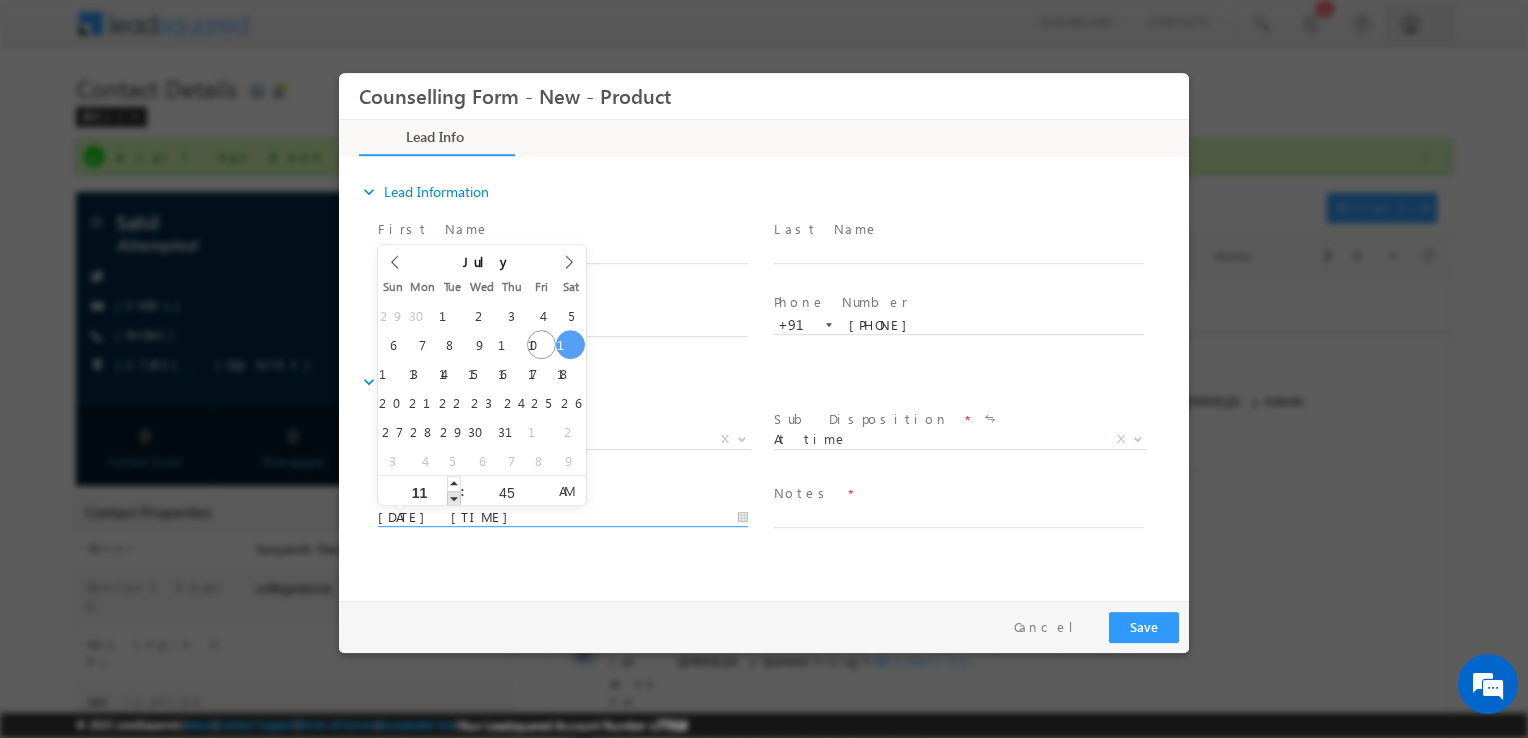click at bounding box center (454, 498) 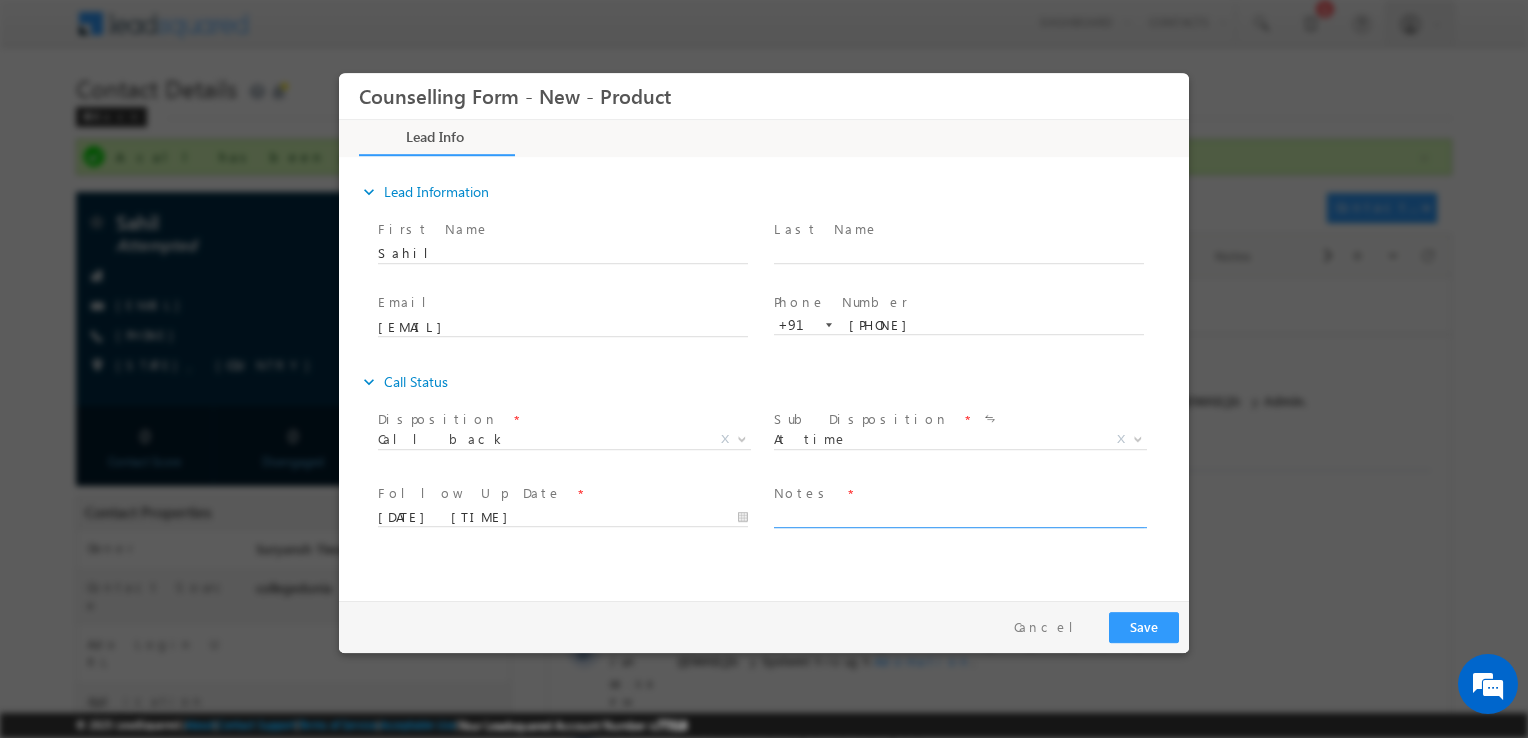 click at bounding box center [959, 516] 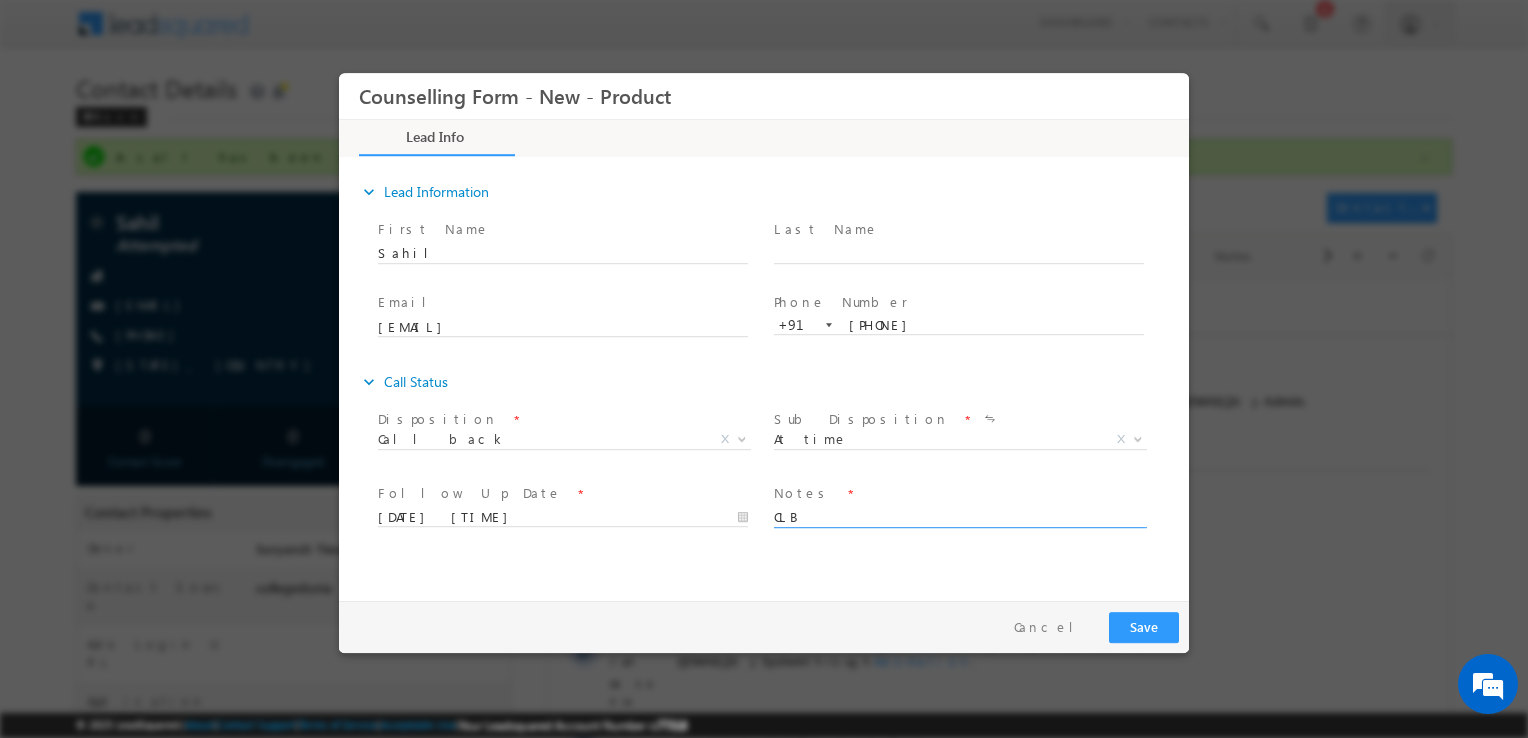 type on "CLB" 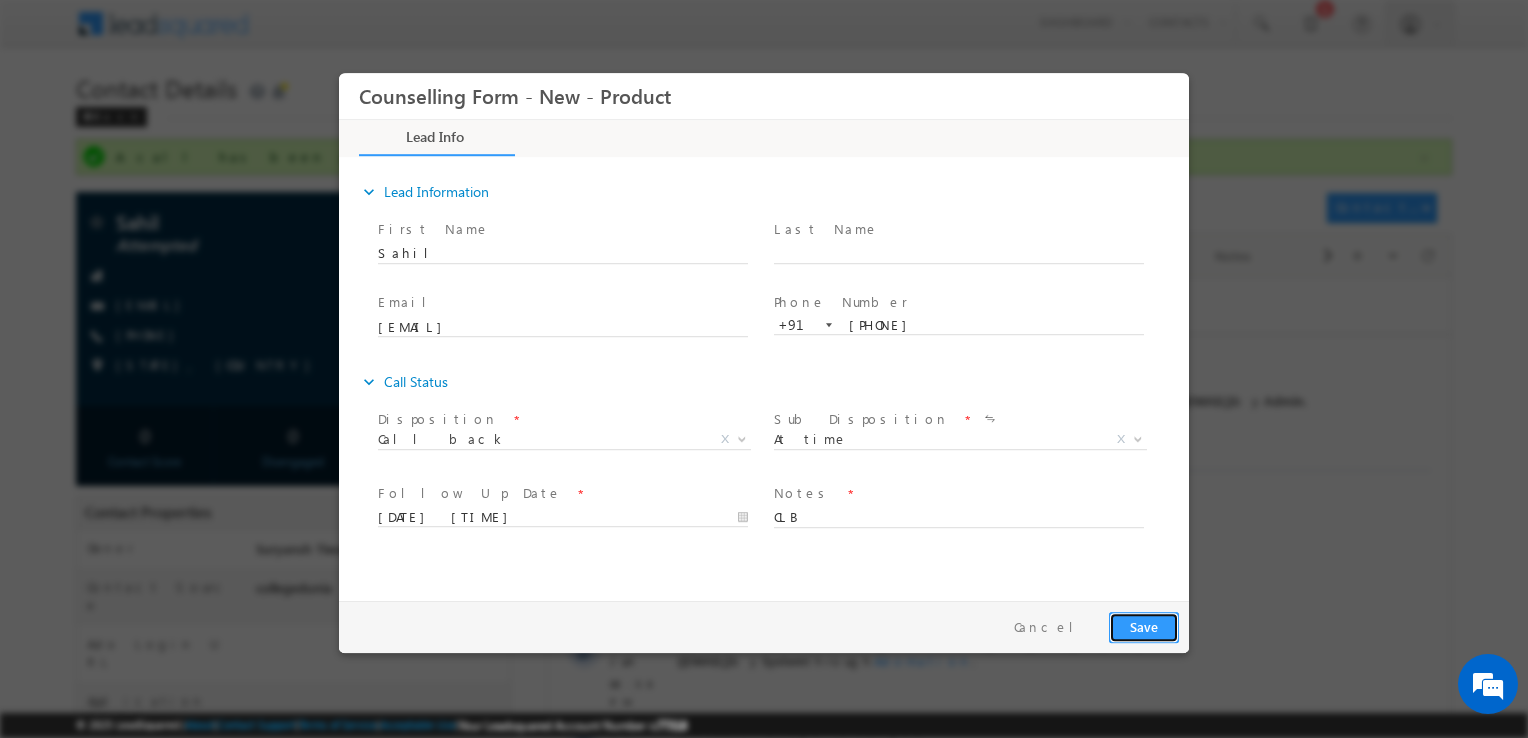 click on "Save" at bounding box center (1144, 627) 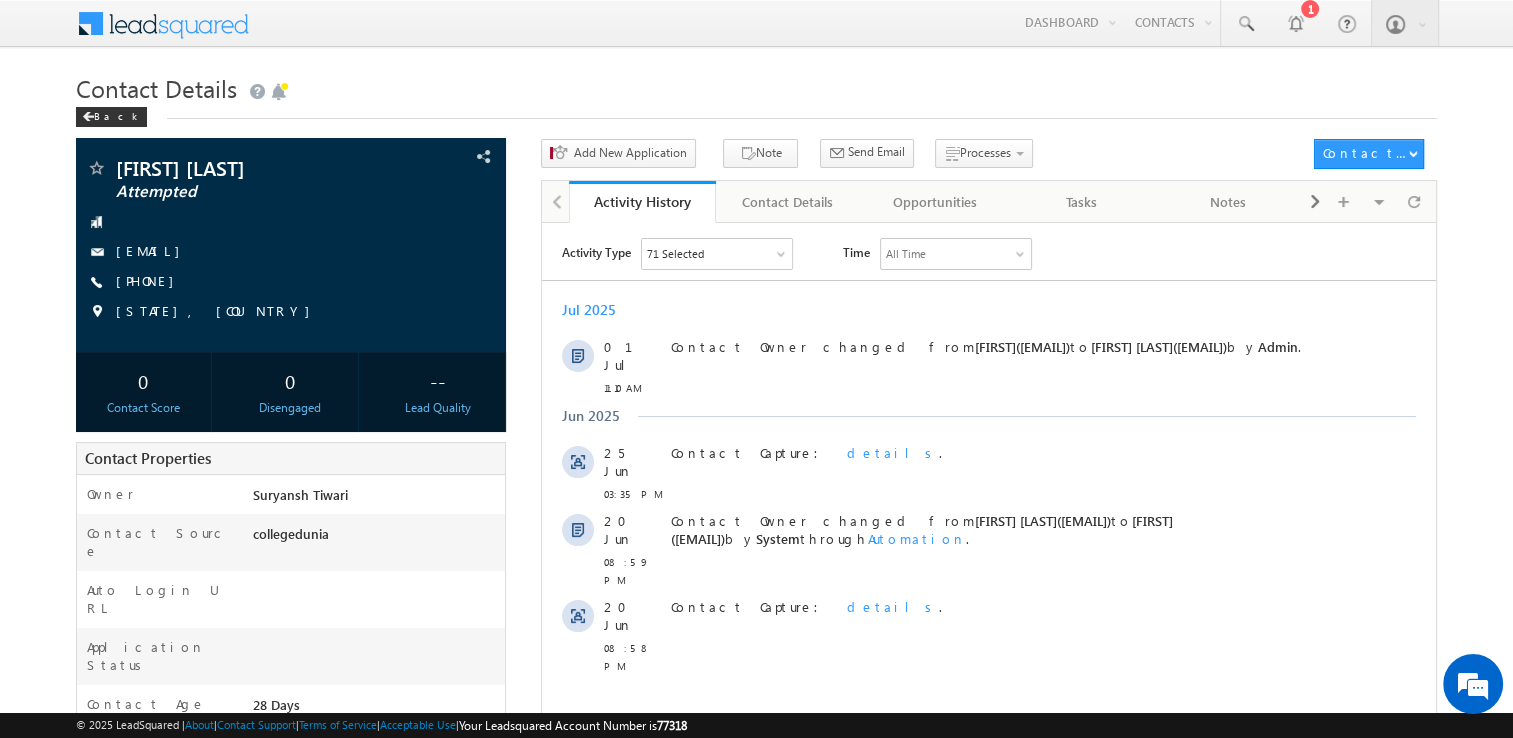 scroll, scrollTop: 0, scrollLeft: 0, axis: both 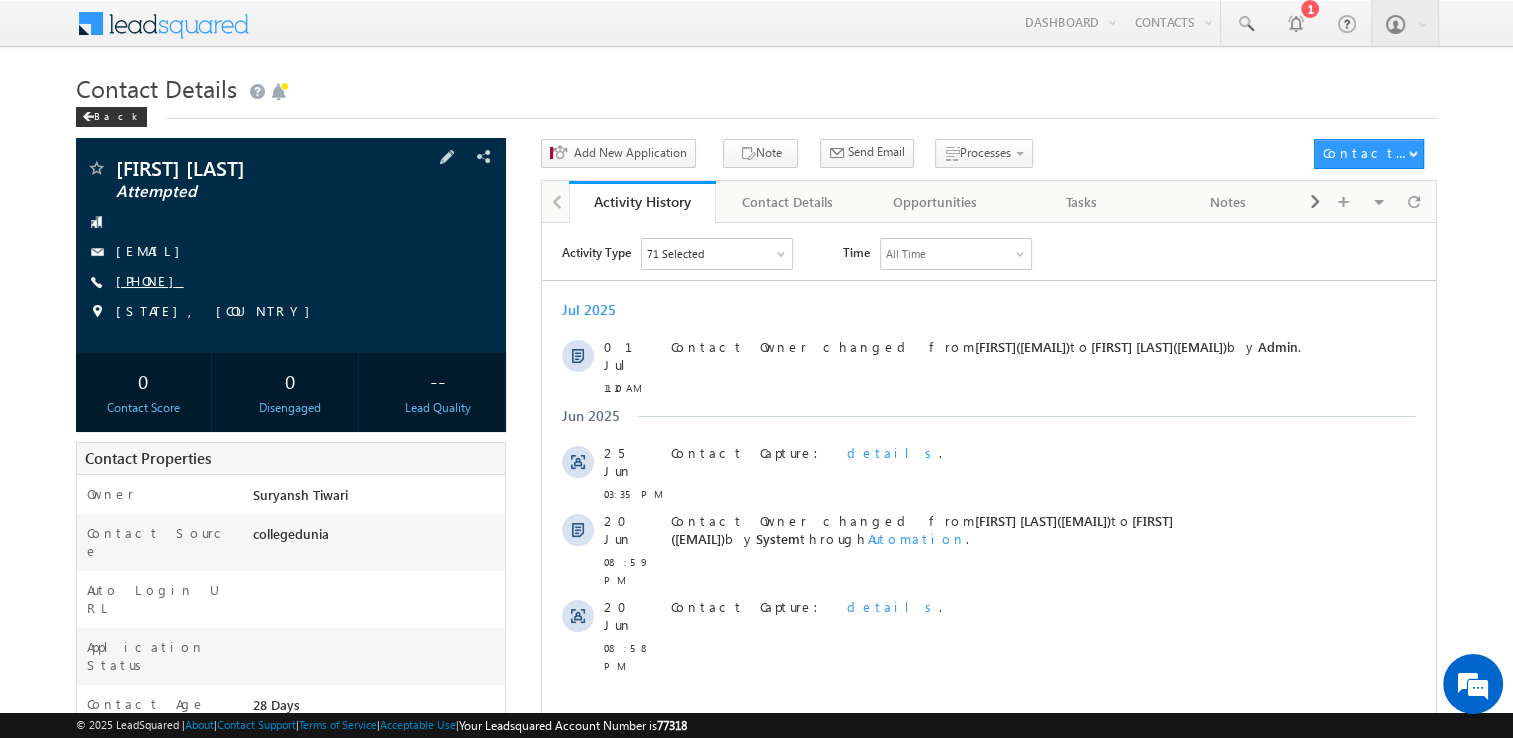 click on "[PHONE]" at bounding box center [150, 280] 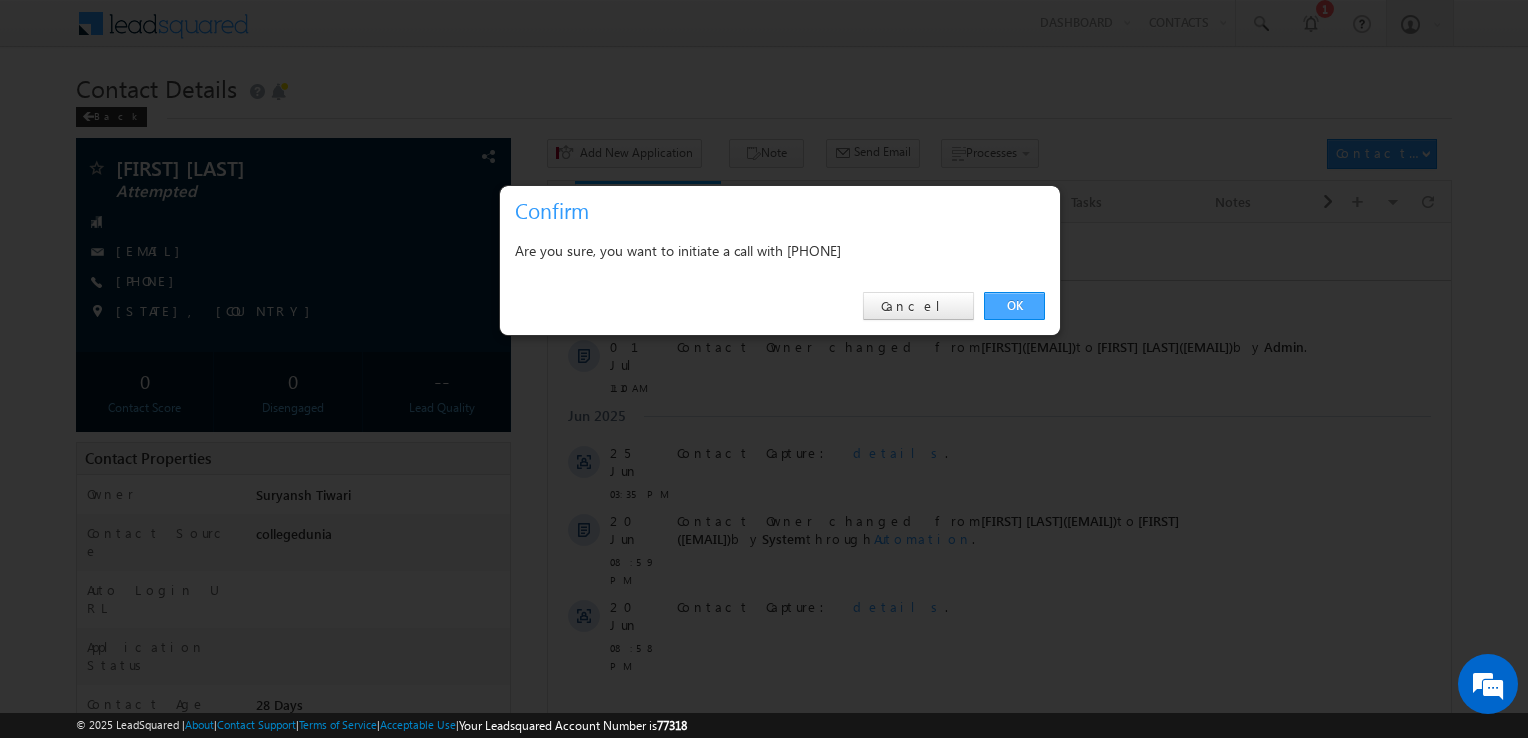 click on "OK" at bounding box center [1014, 306] 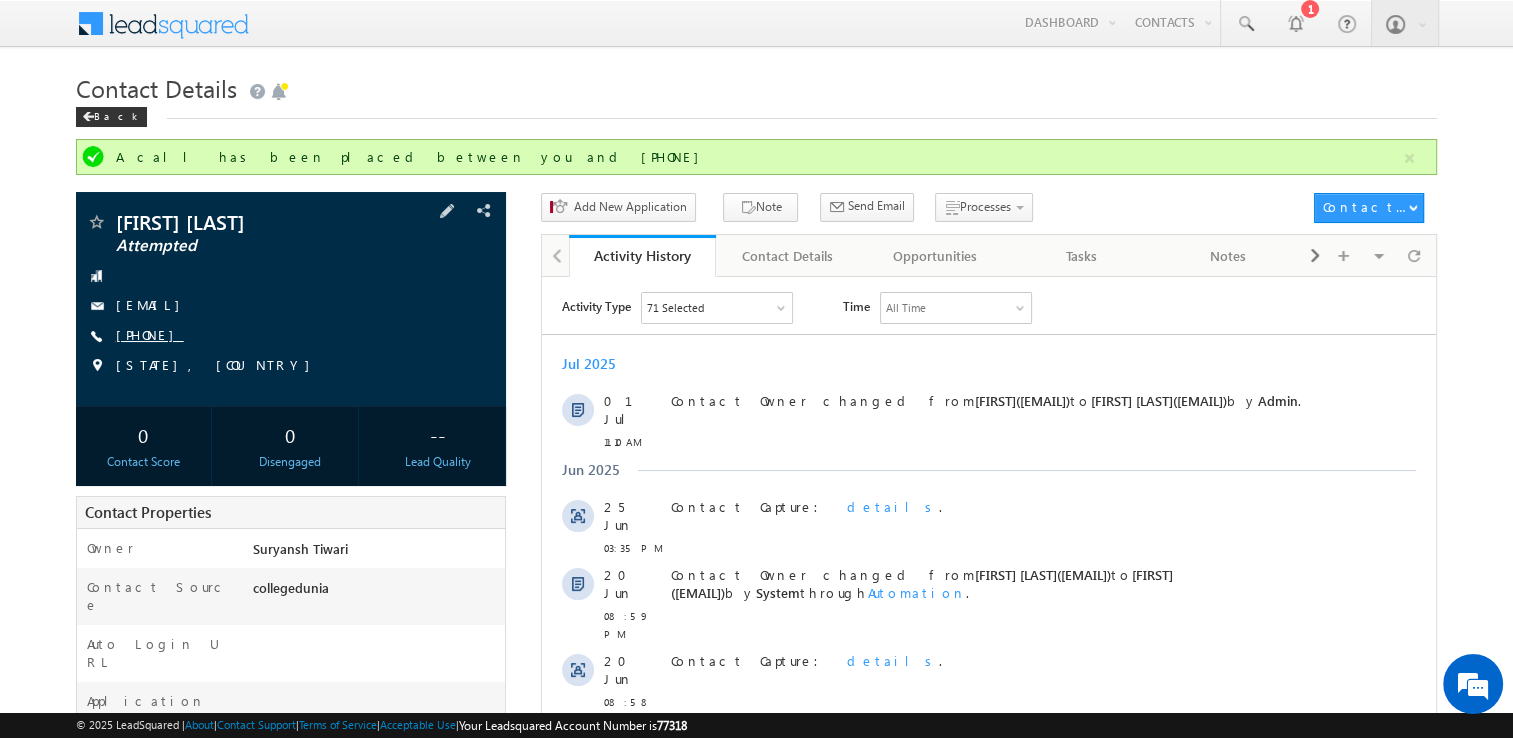 click on "[PHONE]" at bounding box center (150, 334) 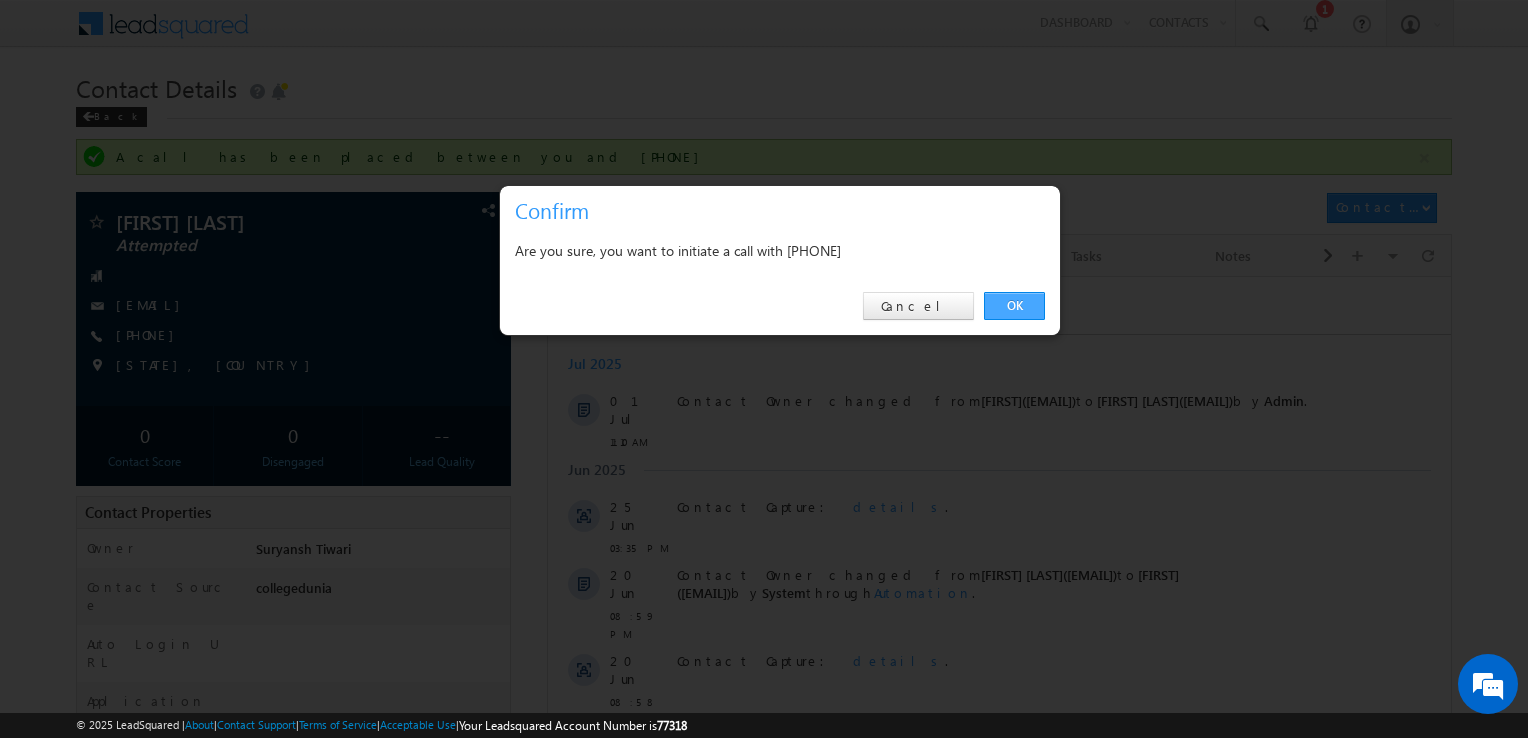 click on "OK" at bounding box center (1014, 306) 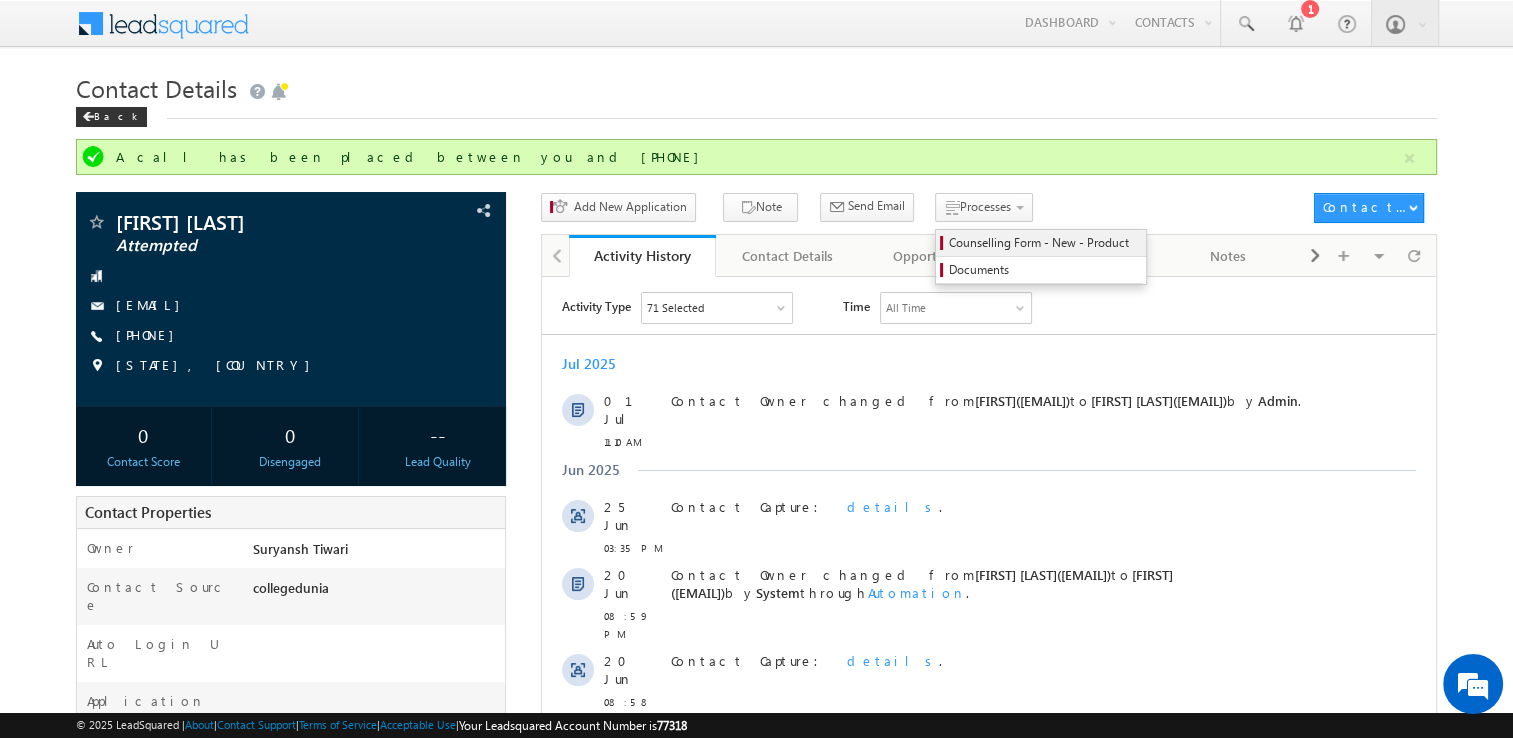 click on "Counselling Form - New - Product" at bounding box center (1044, 243) 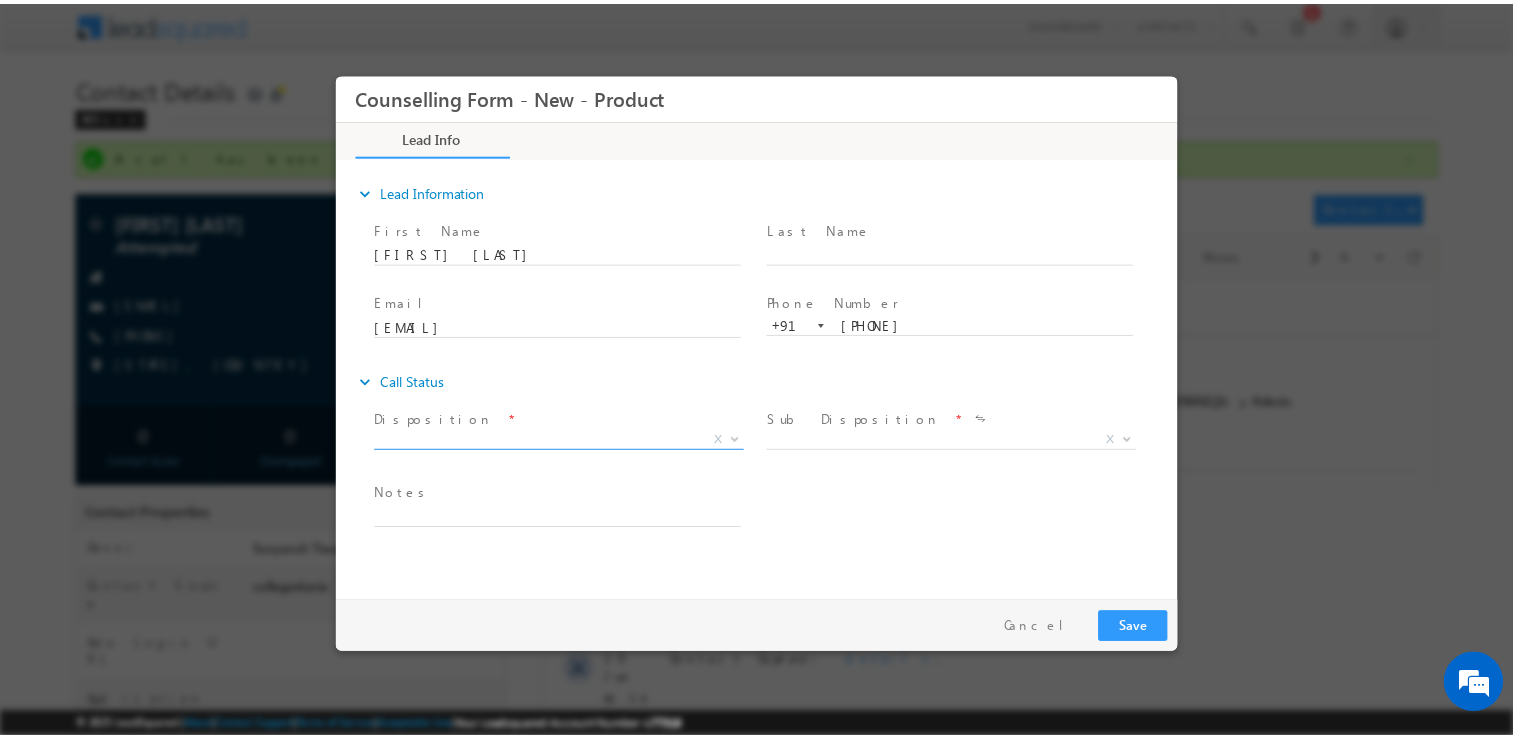 scroll, scrollTop: 0, scrollLeft: 0, axis: both 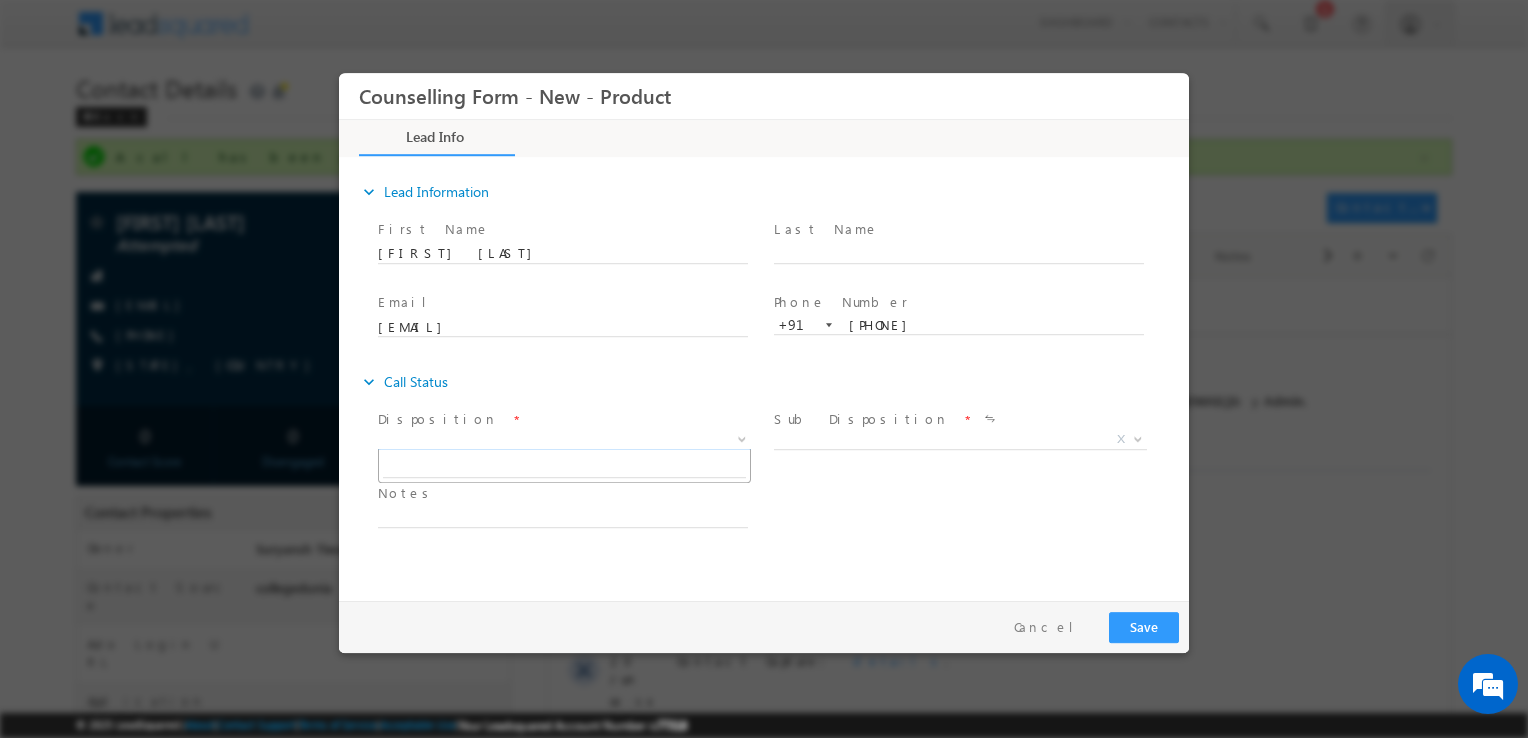 click on "X" at bounding box center (564, 440) 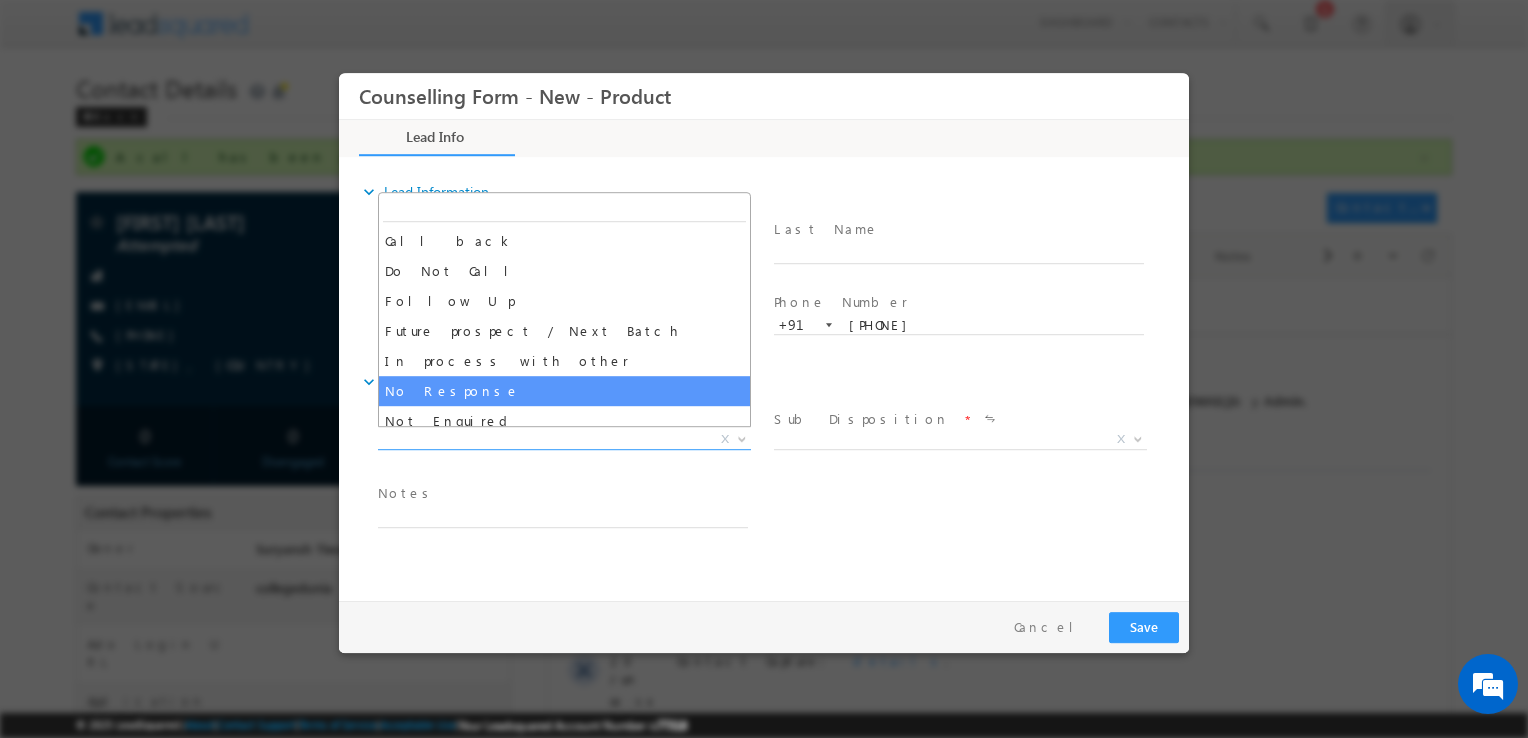 select on "No Response" 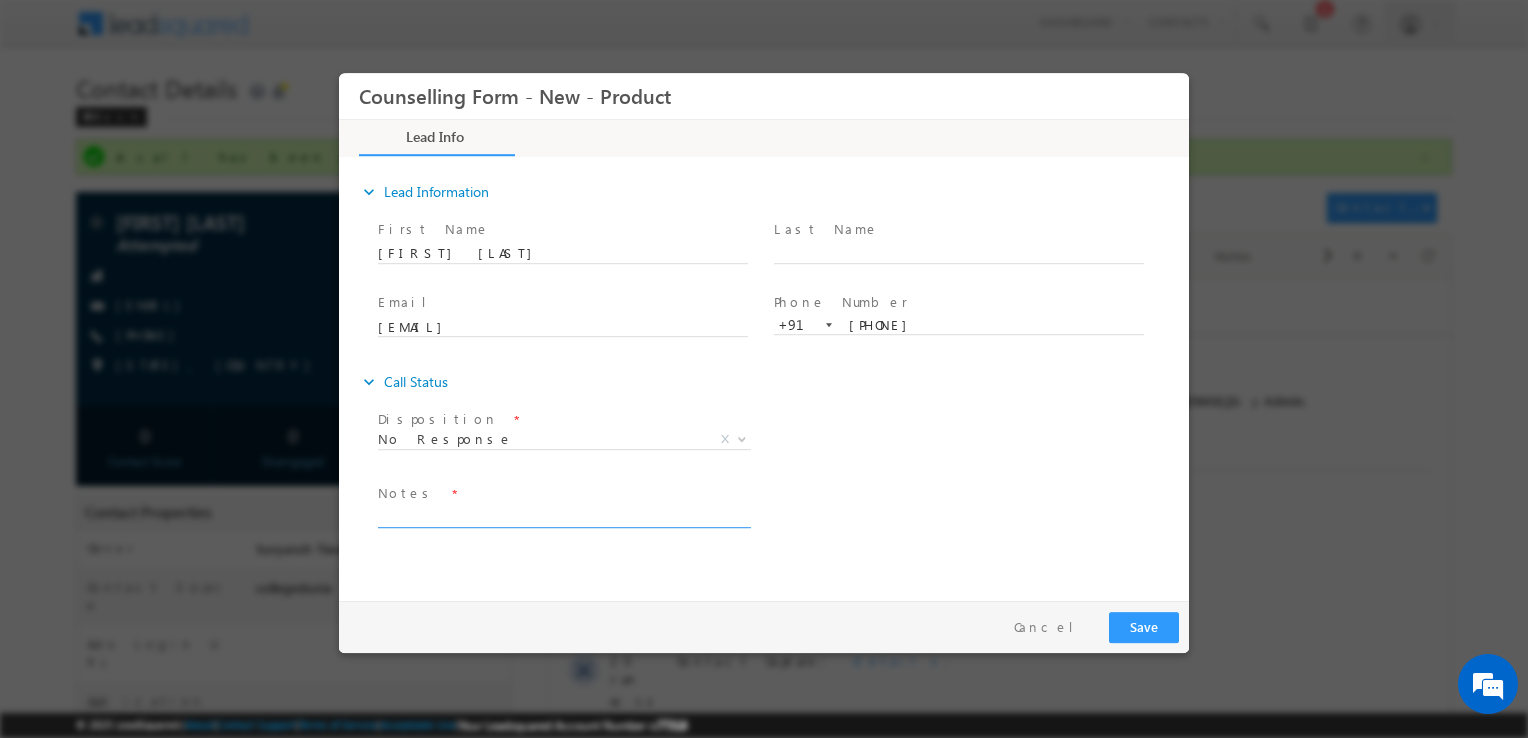 click at bounding box center (563, 516) 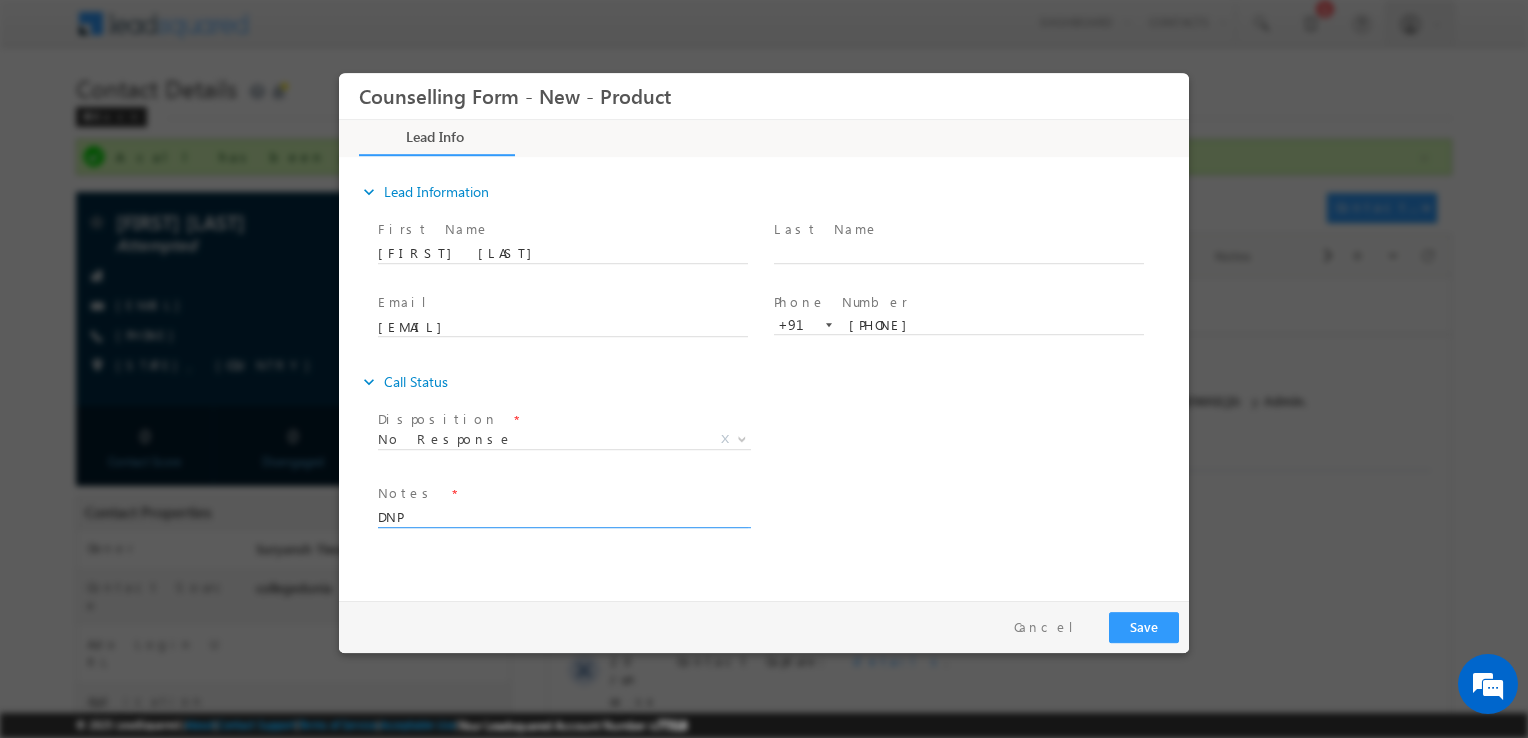 type on "DNP" 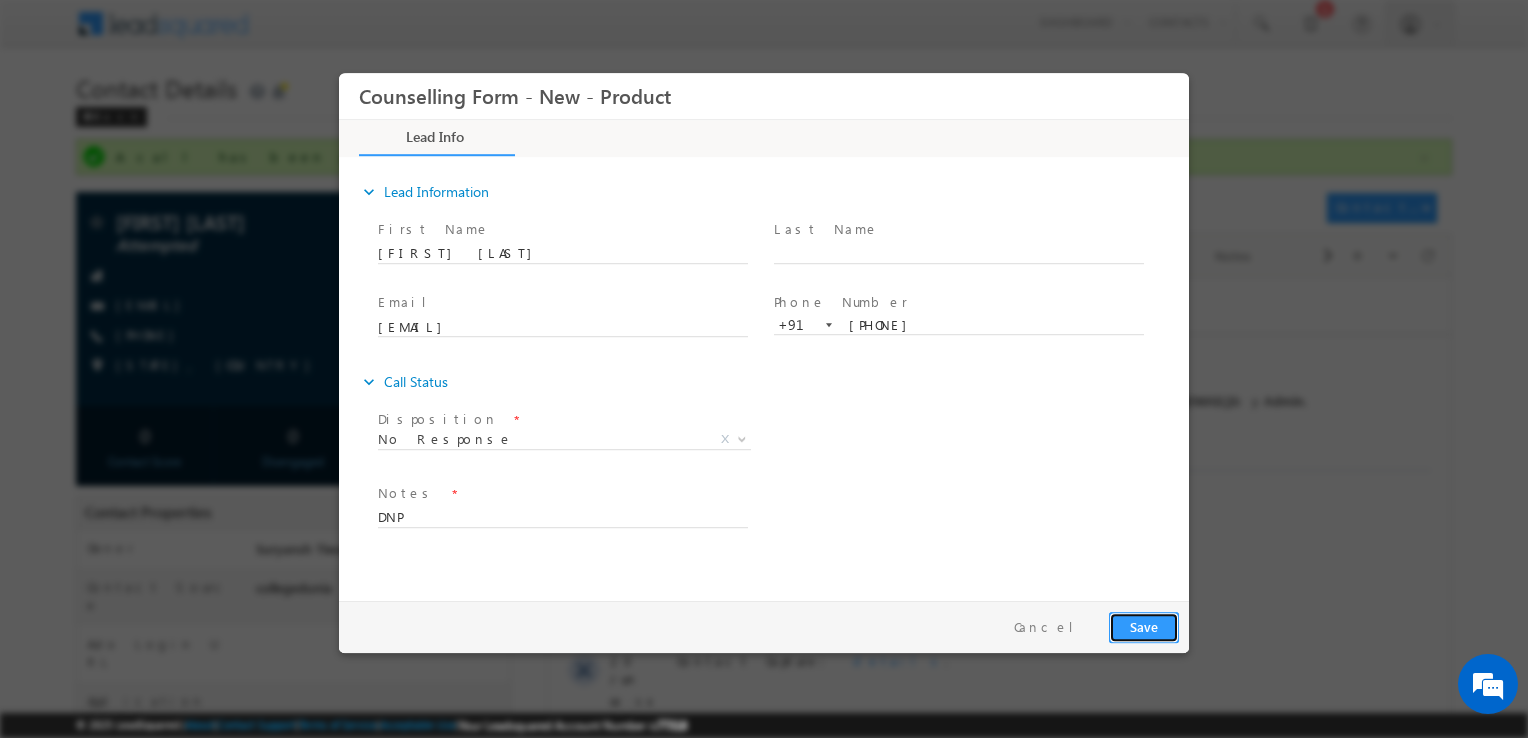 click on "Save" at bounding box center [1144, 627] 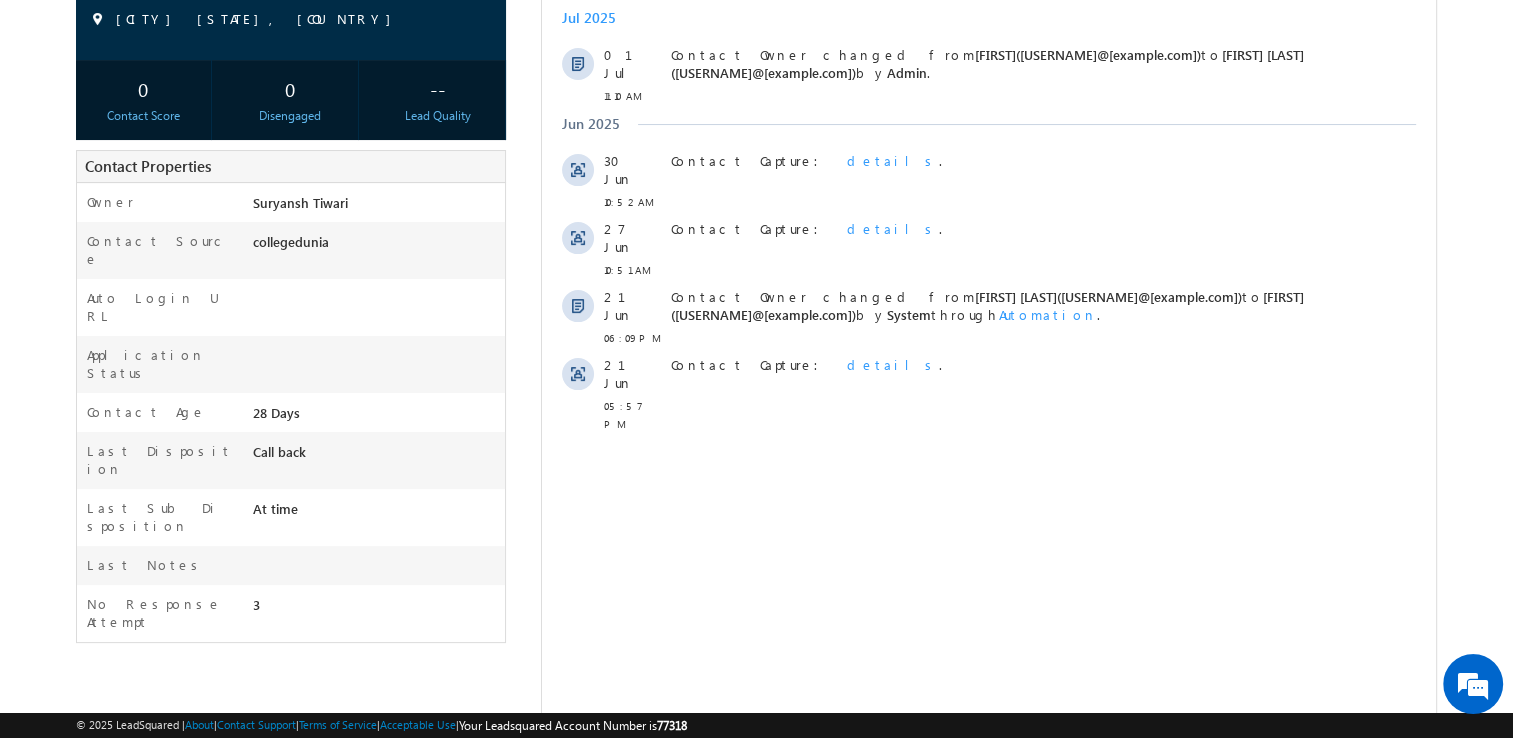 scroll, scrollTop: 0, scrollLeft: 0, axis: both 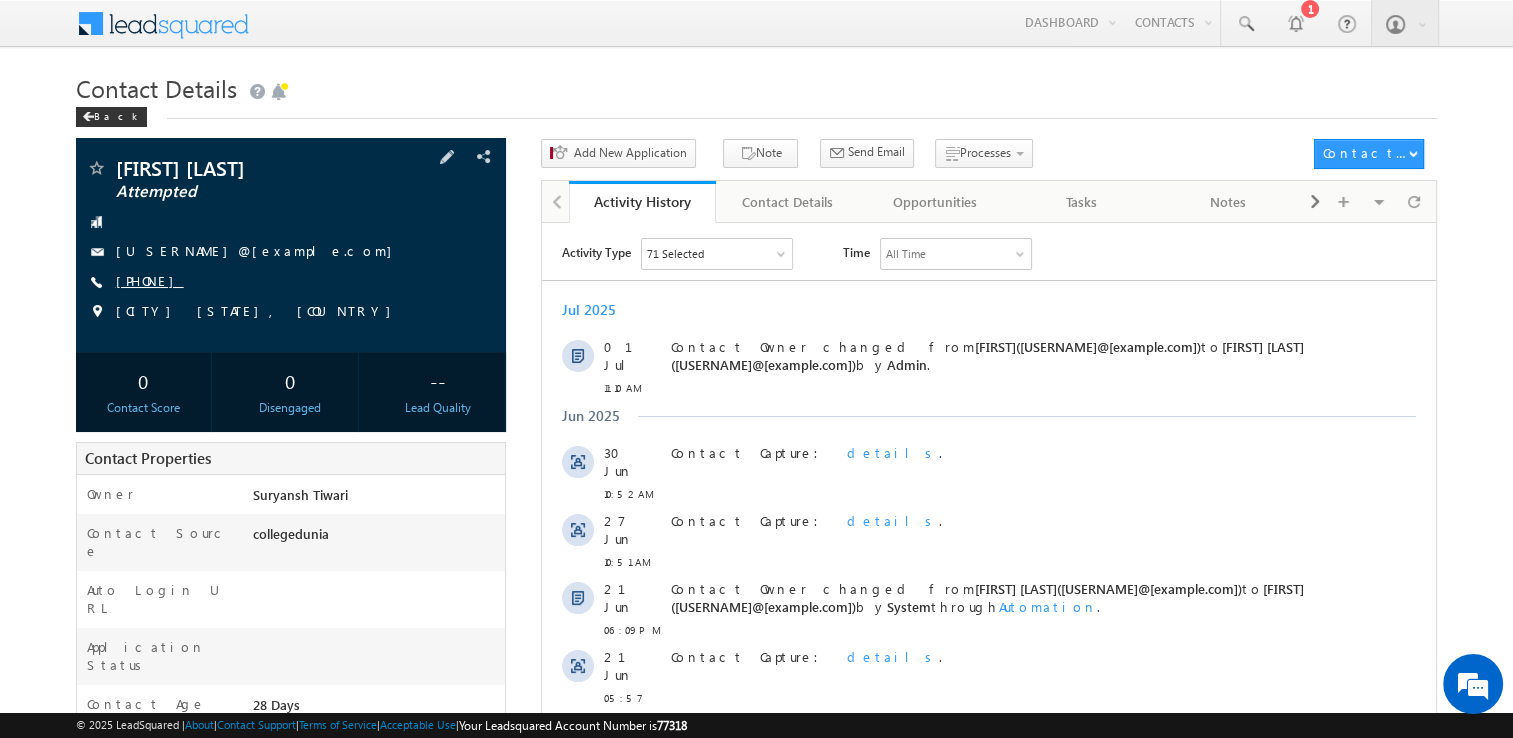 click on "+91-6375560576" at bounding box center [150, 280] 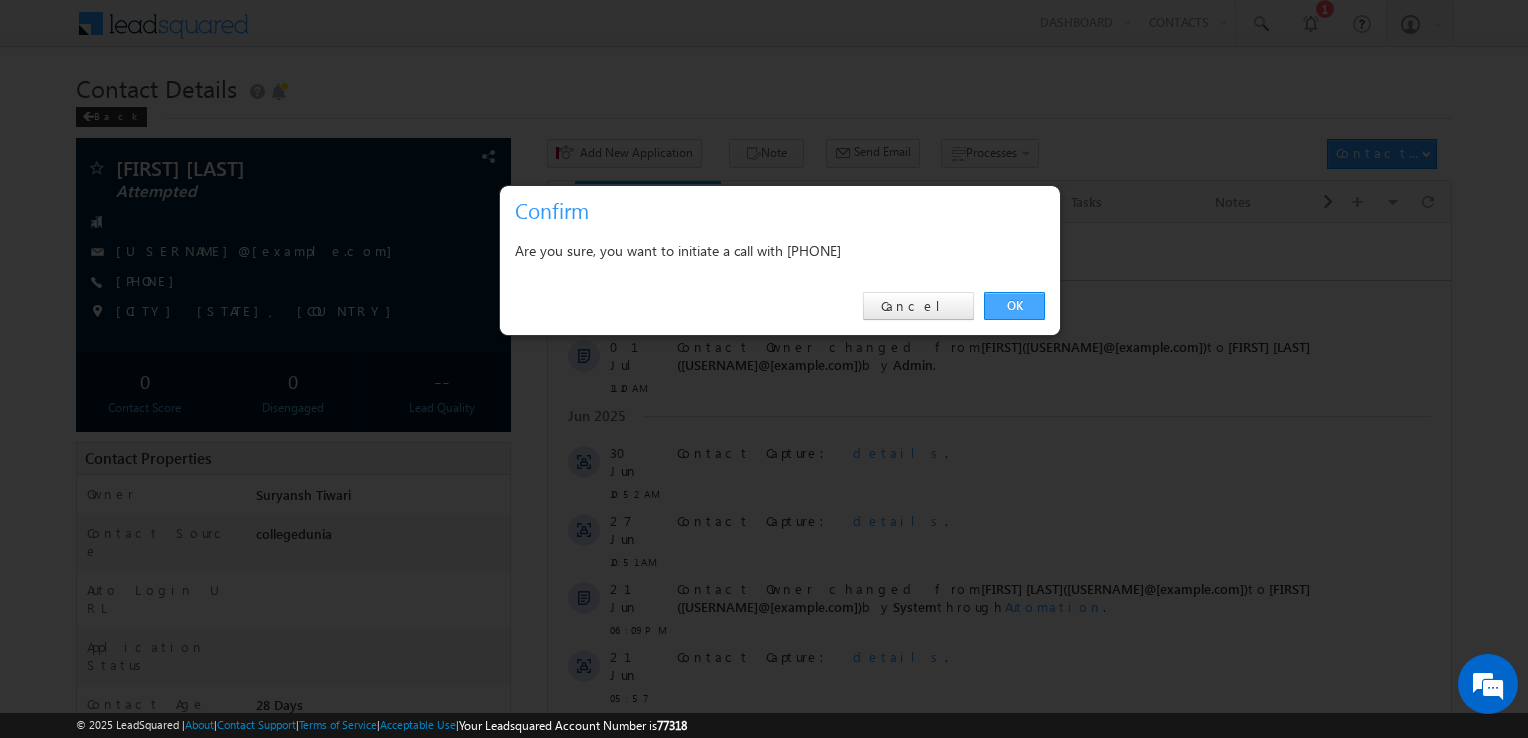 drag, startPoint x: 1017, startPoint y: 321, endPoint x: 1010, endPoint y: 302, distance: 20.248457 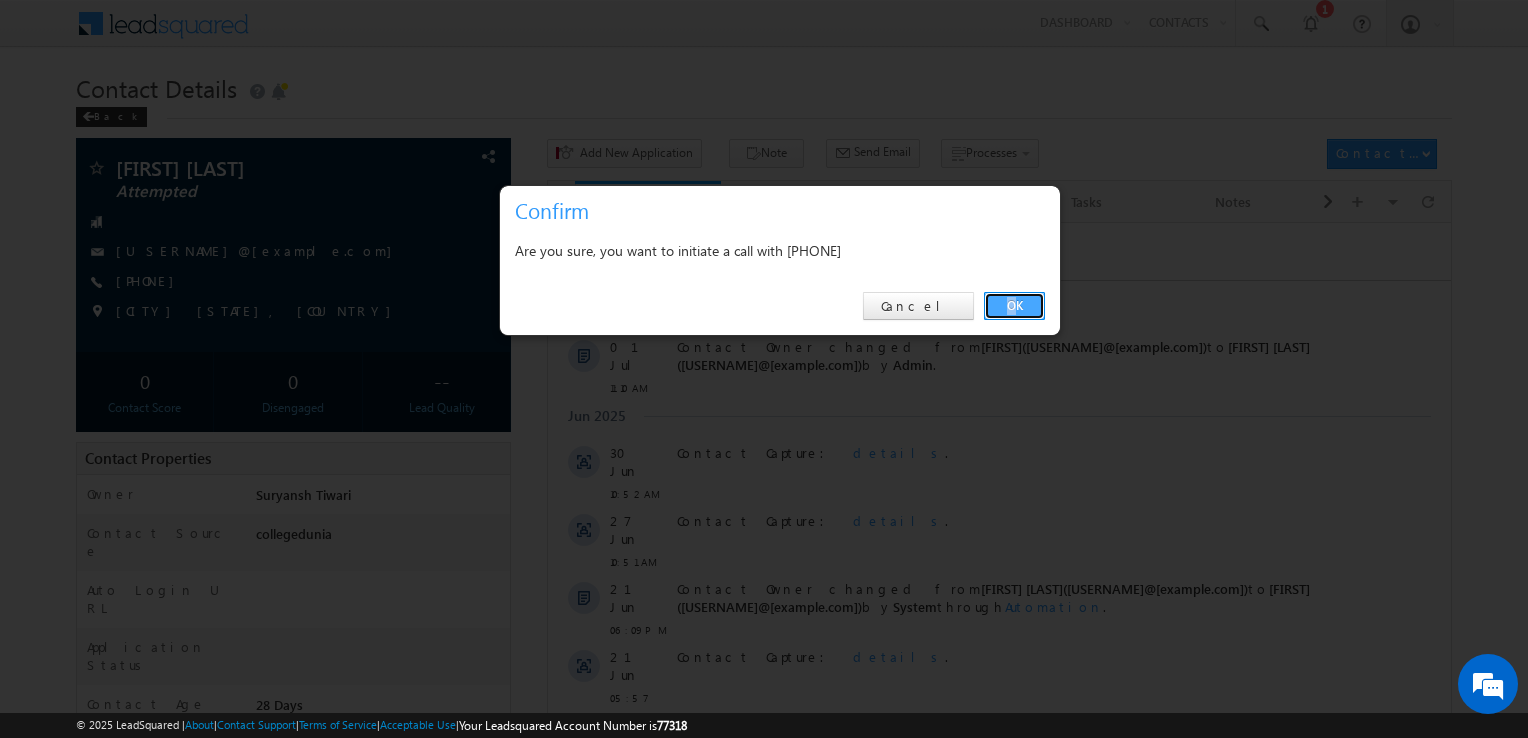 drag, startPoint x: 1010, startPoint y: 302, endPoint x: 468, endPoint y: 78, distance: 586.464 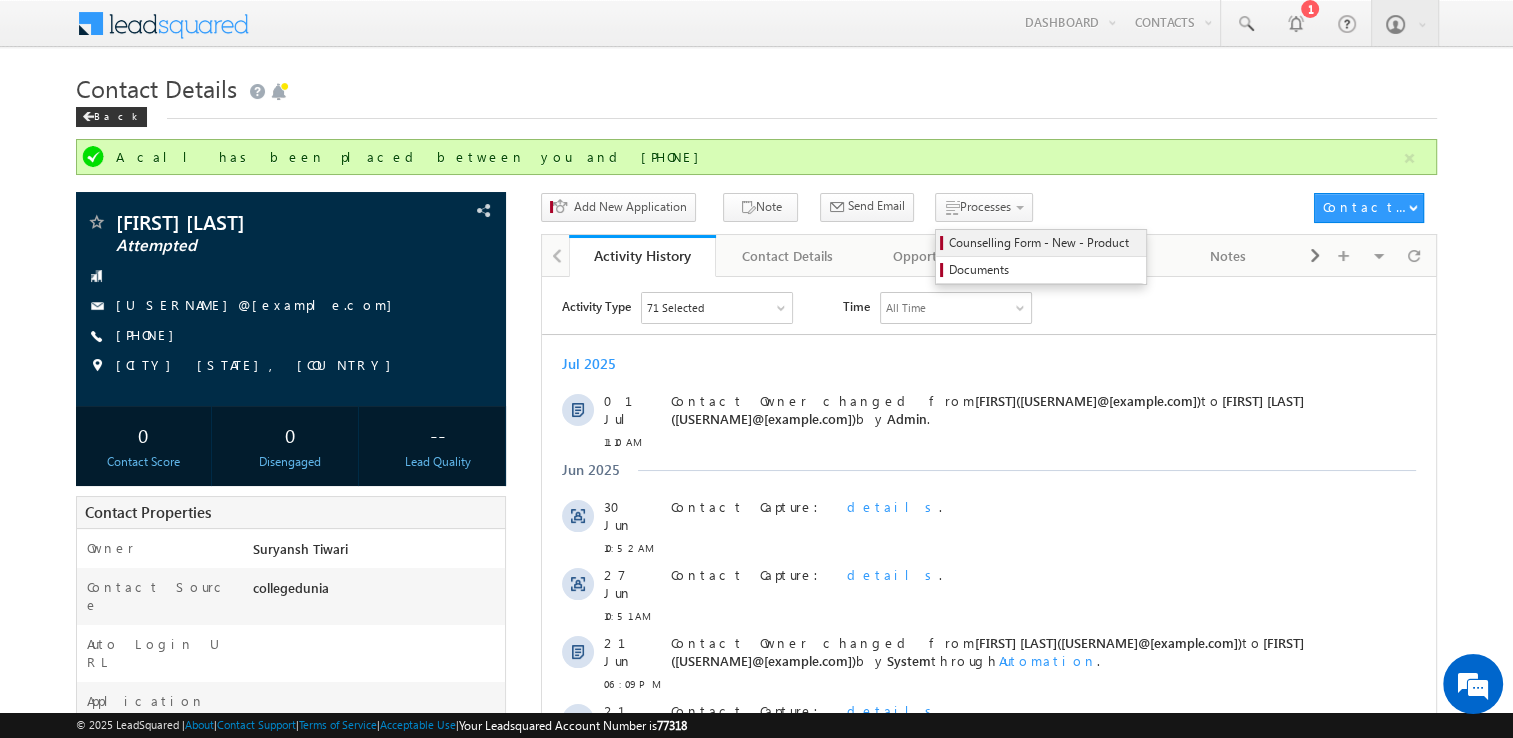 click on "Counselling Form - New - Product" at bounding box center [1044, 243] 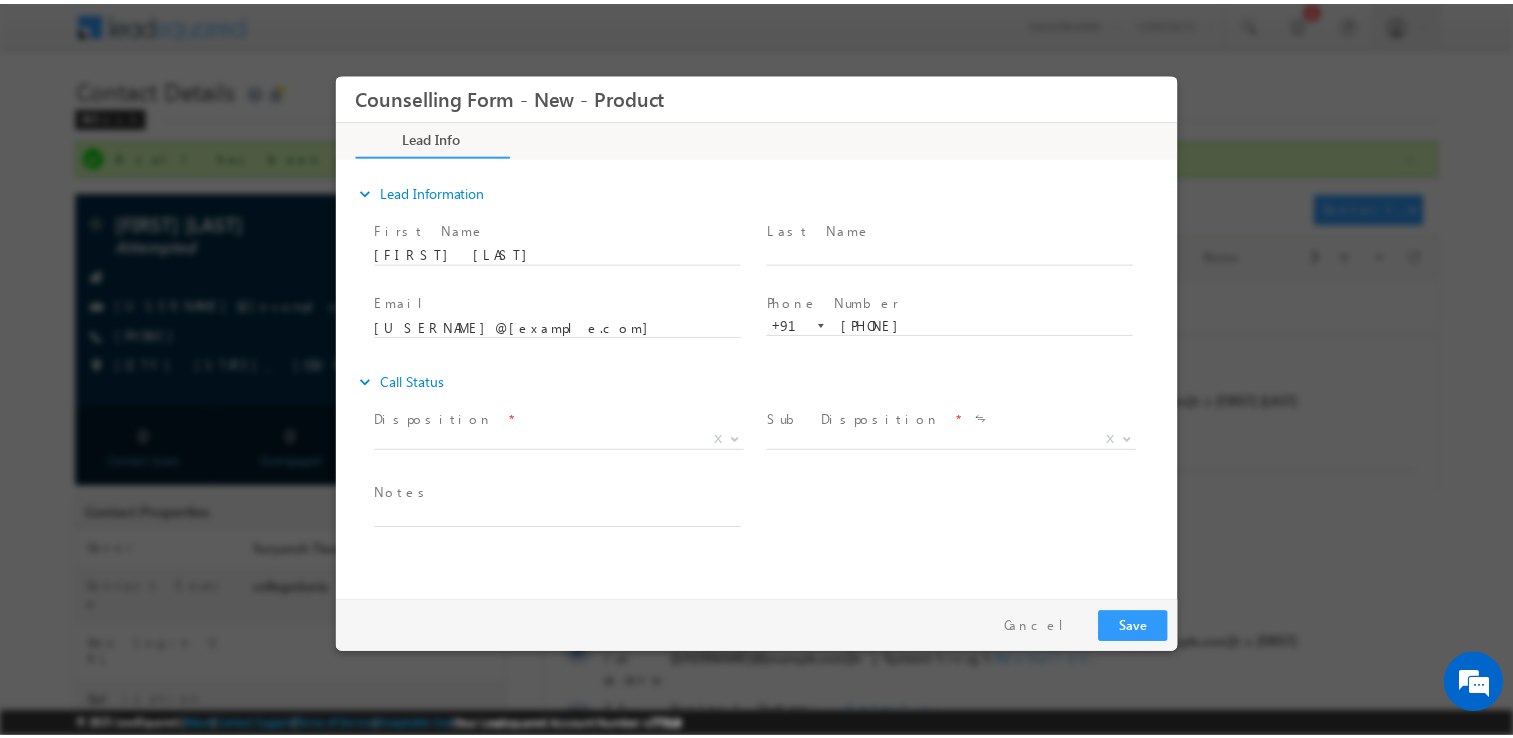 scroll, scrollTop: 0, scrollLeft: 0, axis: both 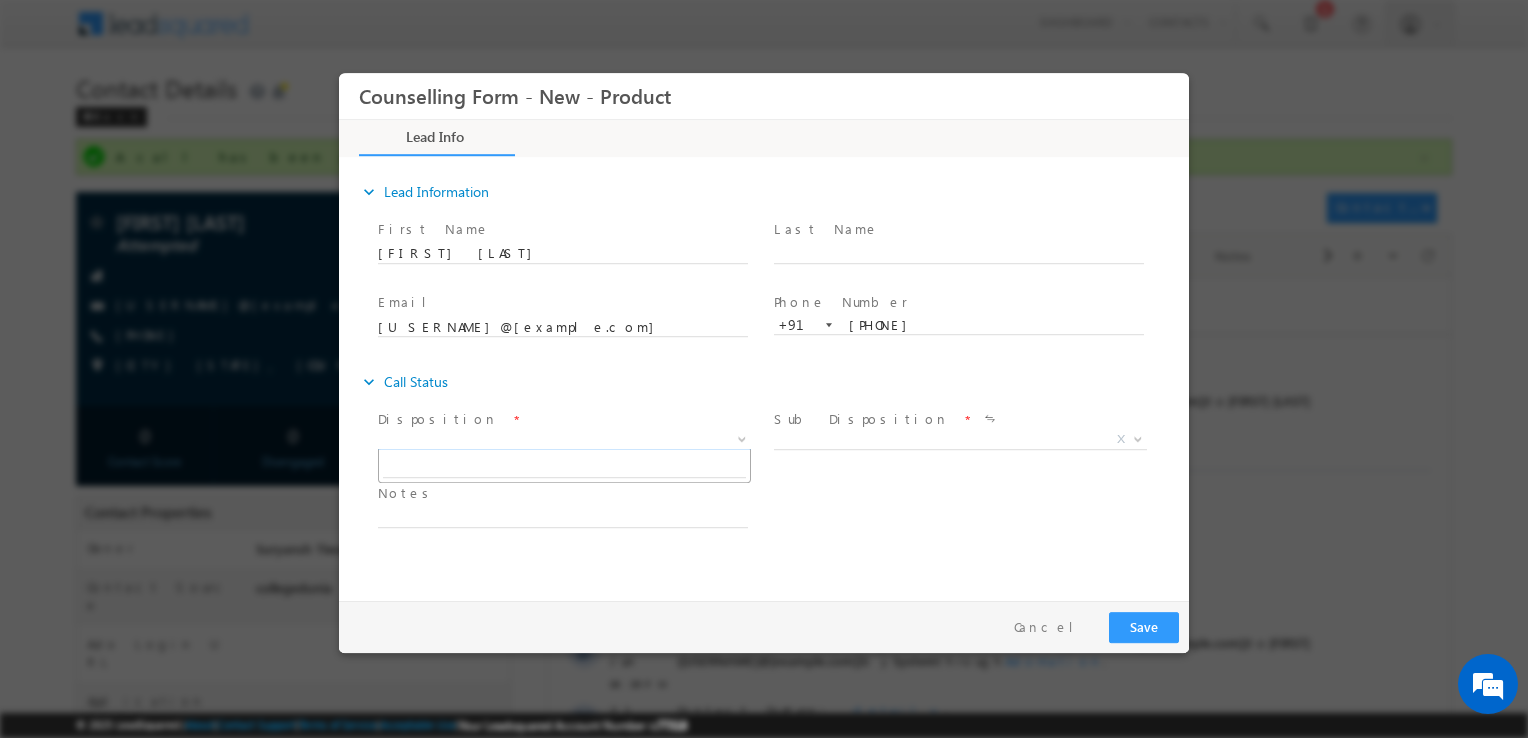 click on "X" at bounding box center [564, 440] 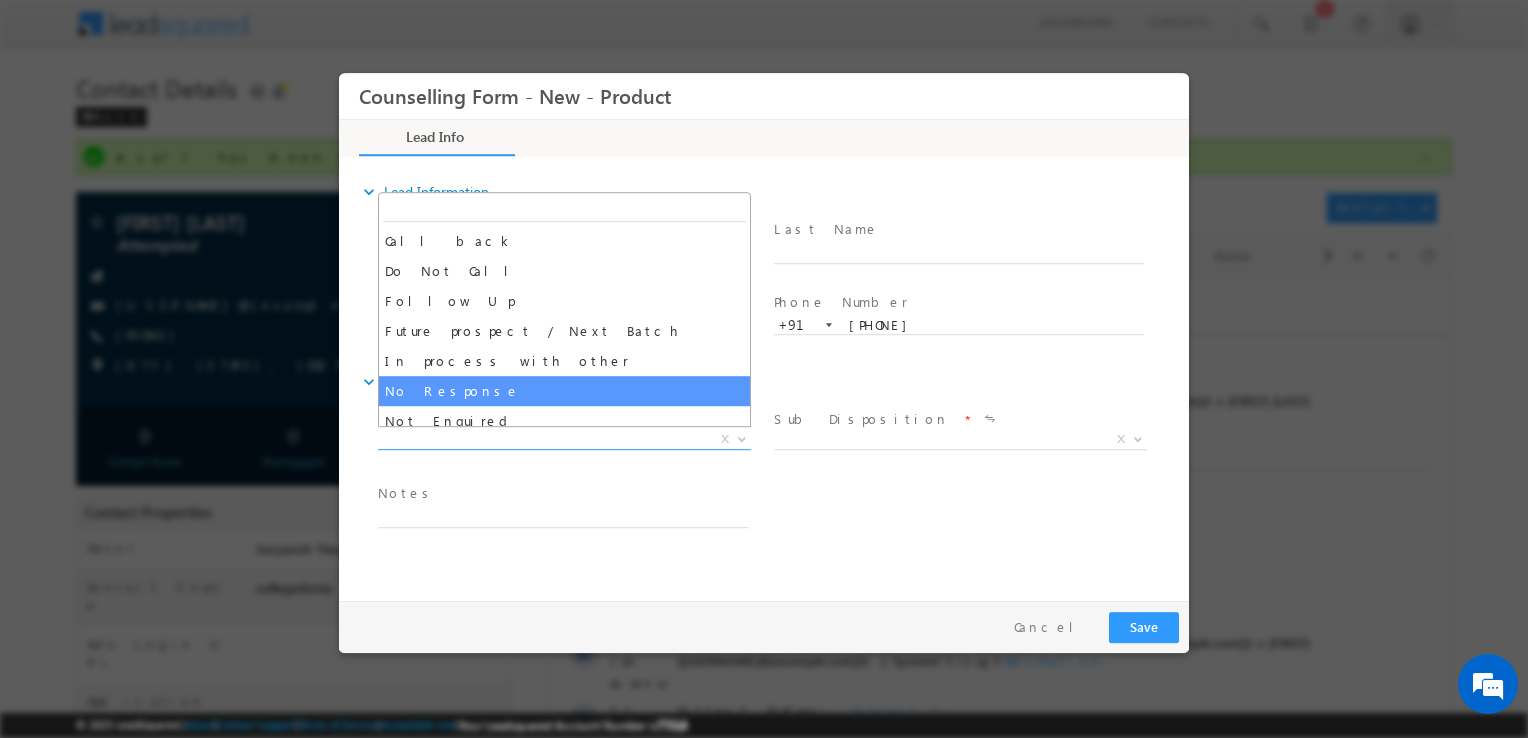 select on "No Response" 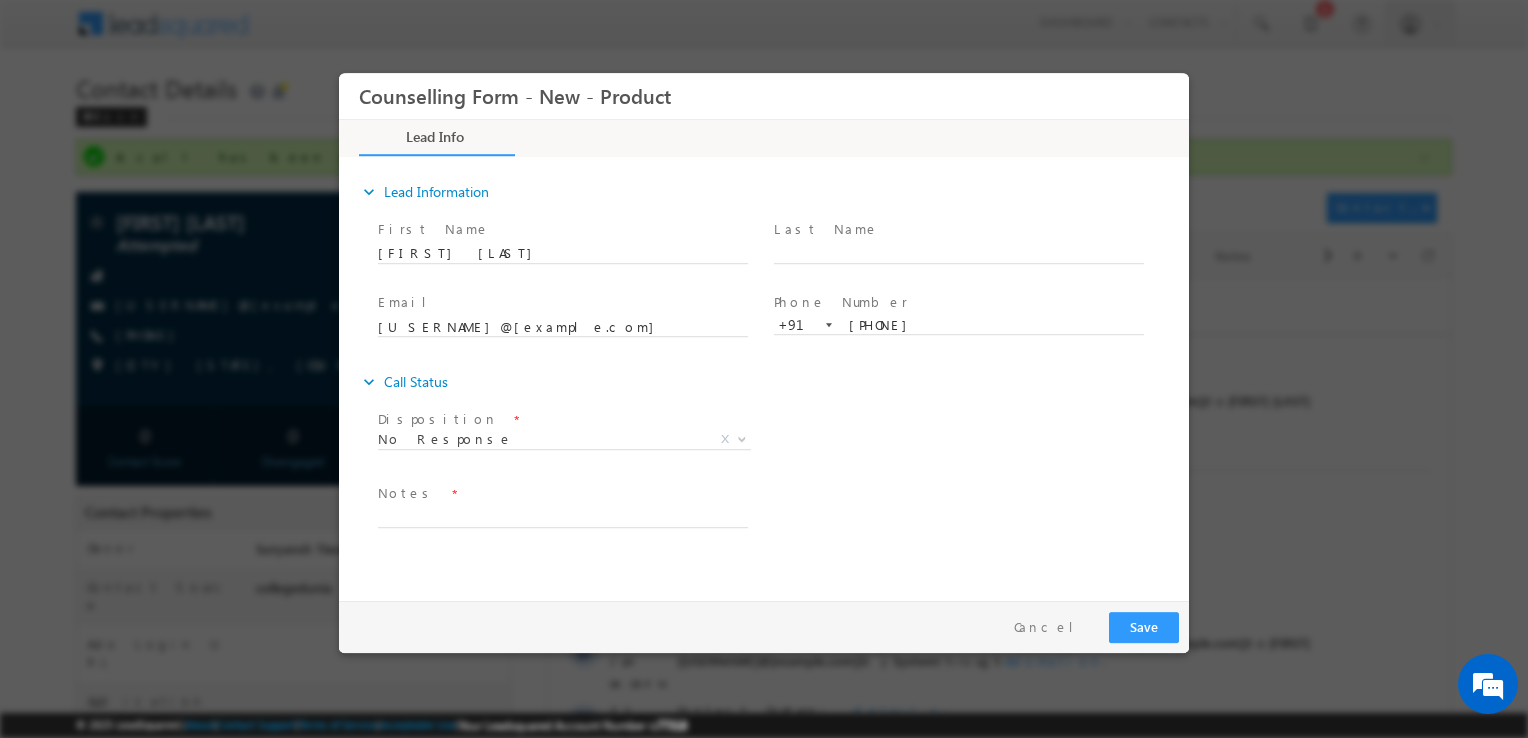 click on "Notes
*" at bounding box center [562, 494] 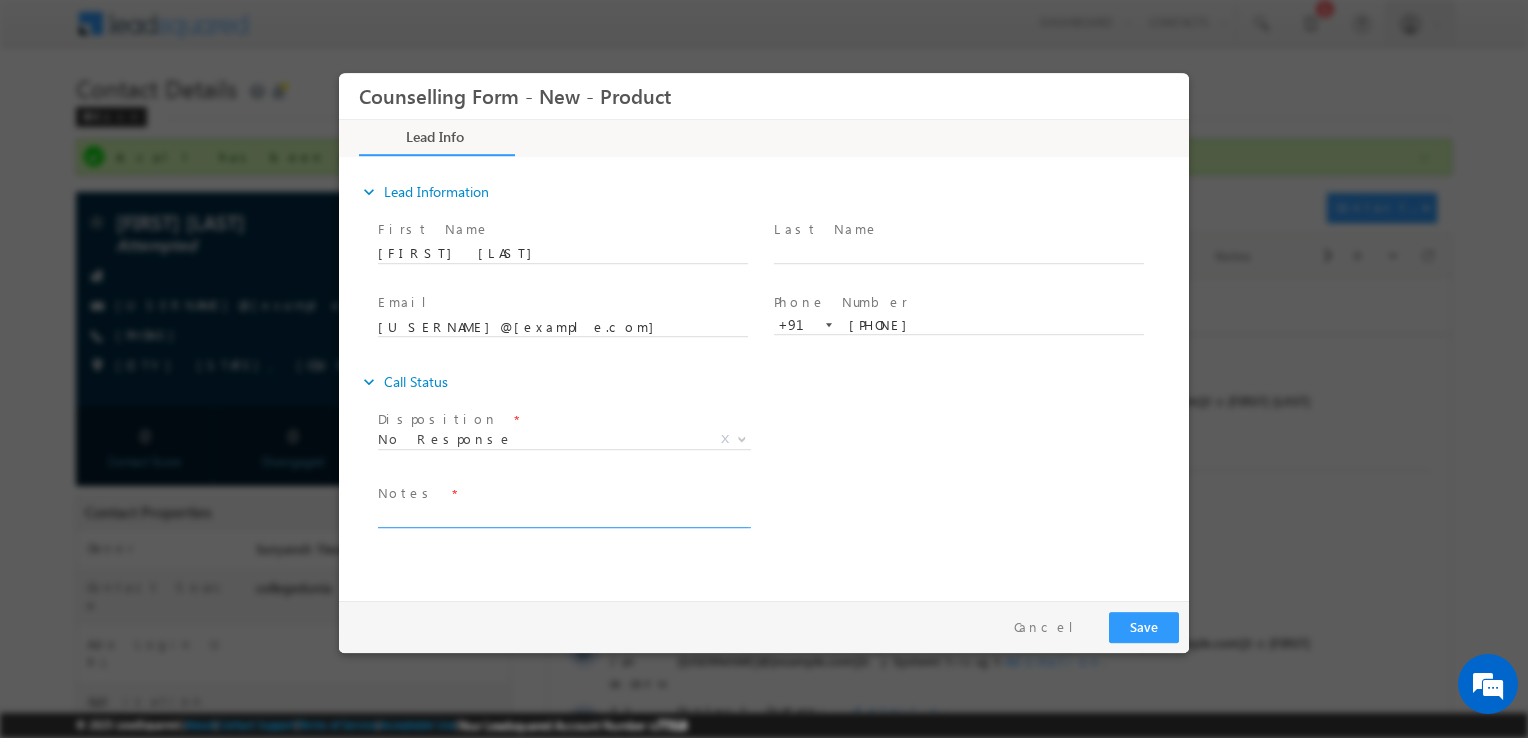 click at bounding box center [563, 516] 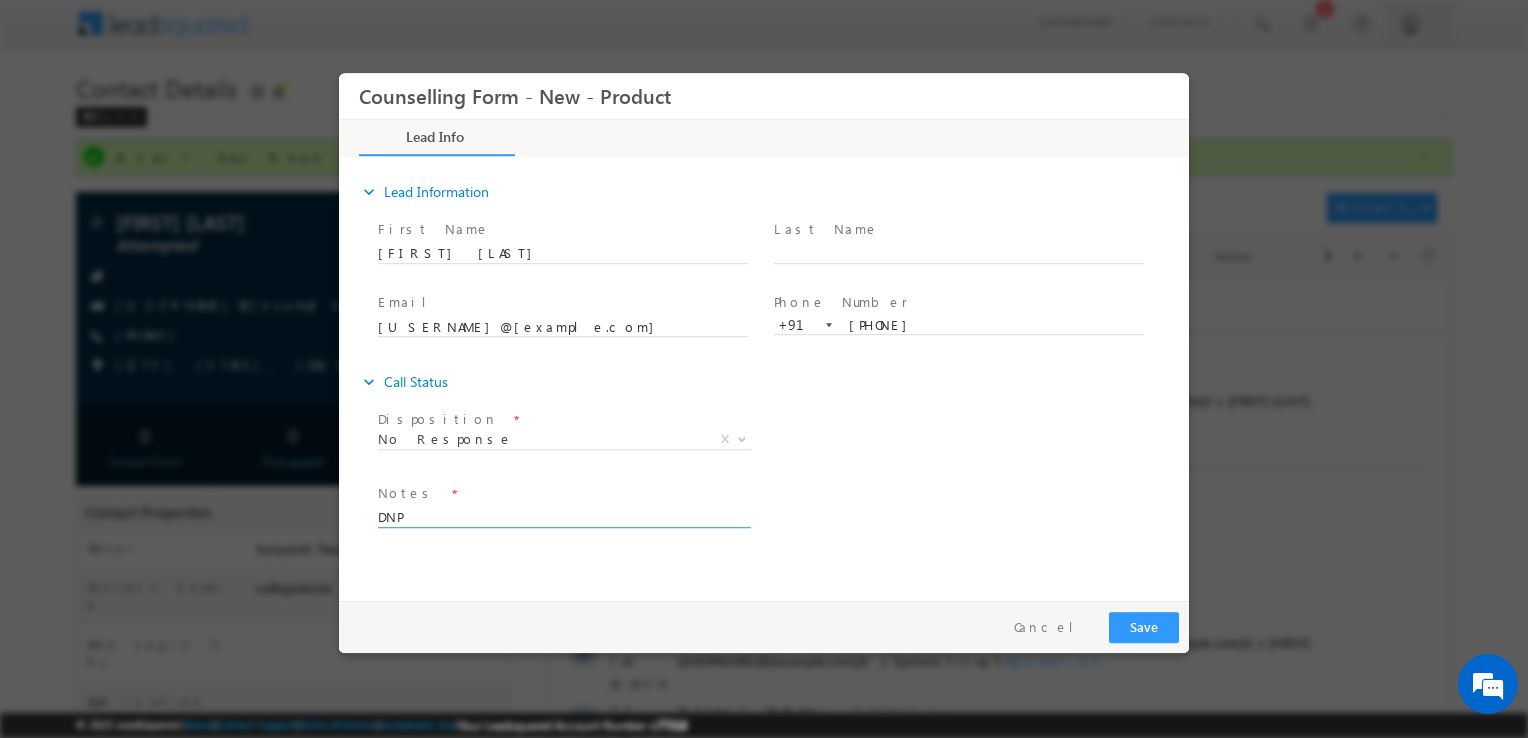 type on "DNP" 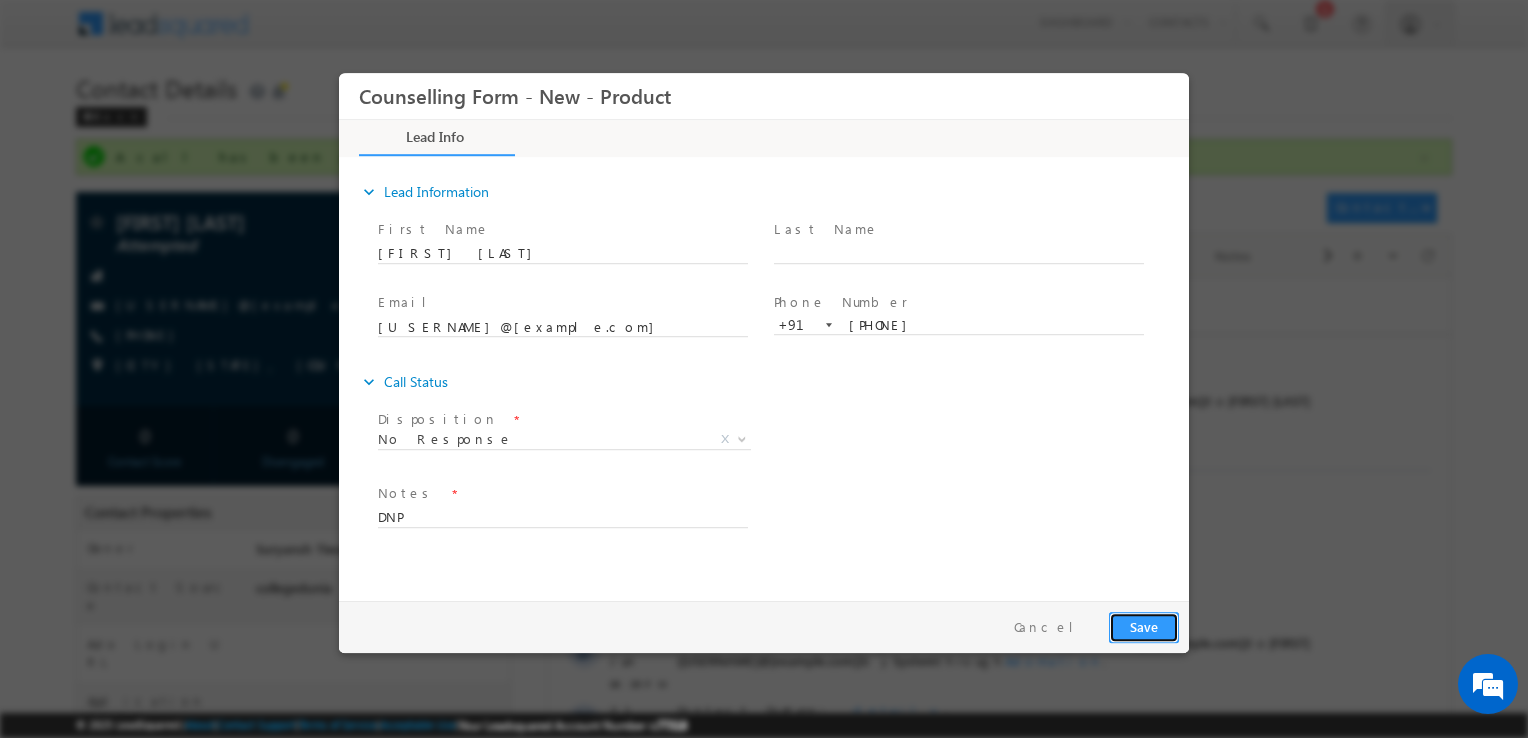 click on "Save" at bounding box center [1144, 627] 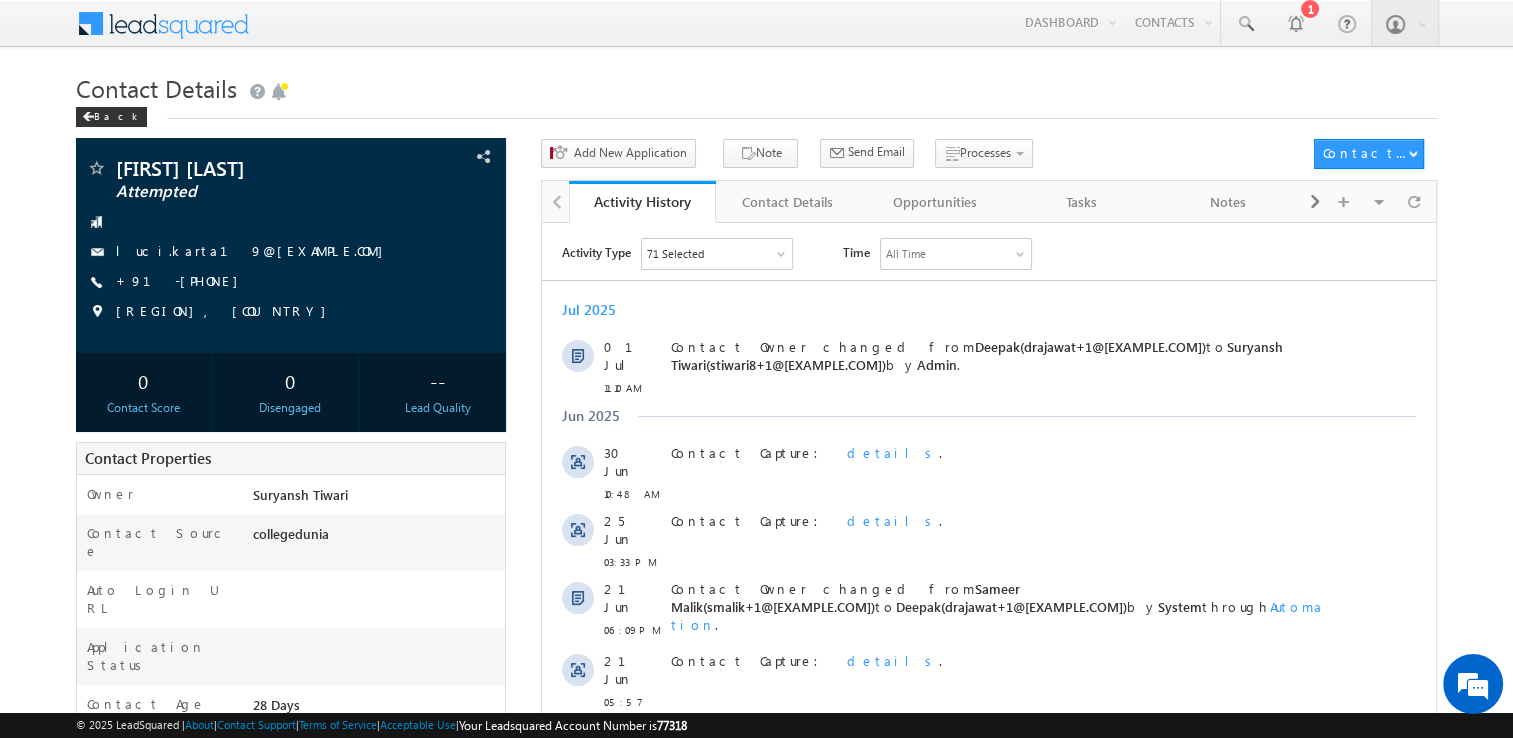scroll, scrollTop: 0, scrollLeft: 0, axis: both 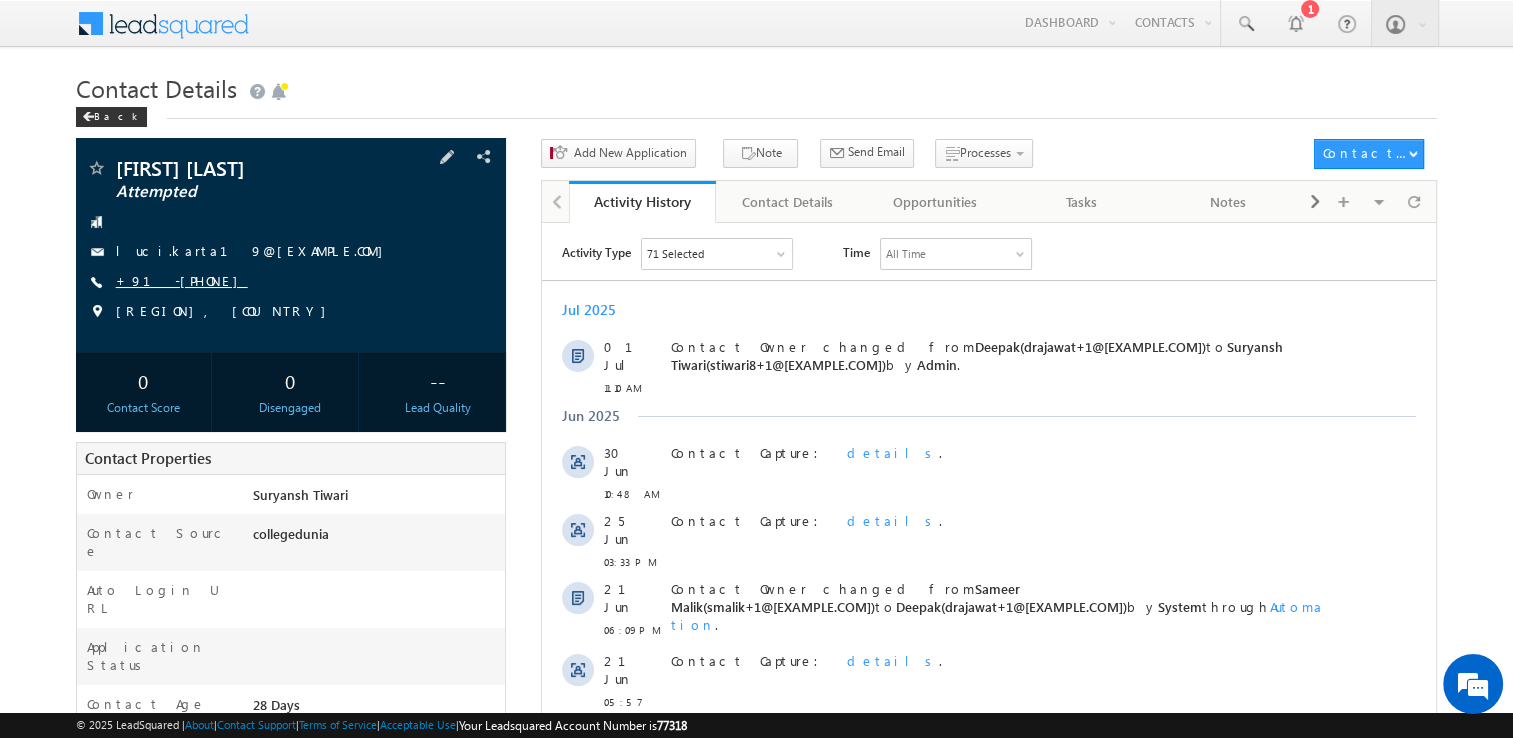 click on "+91-[PHONE]" at bounding box center [182, 280] 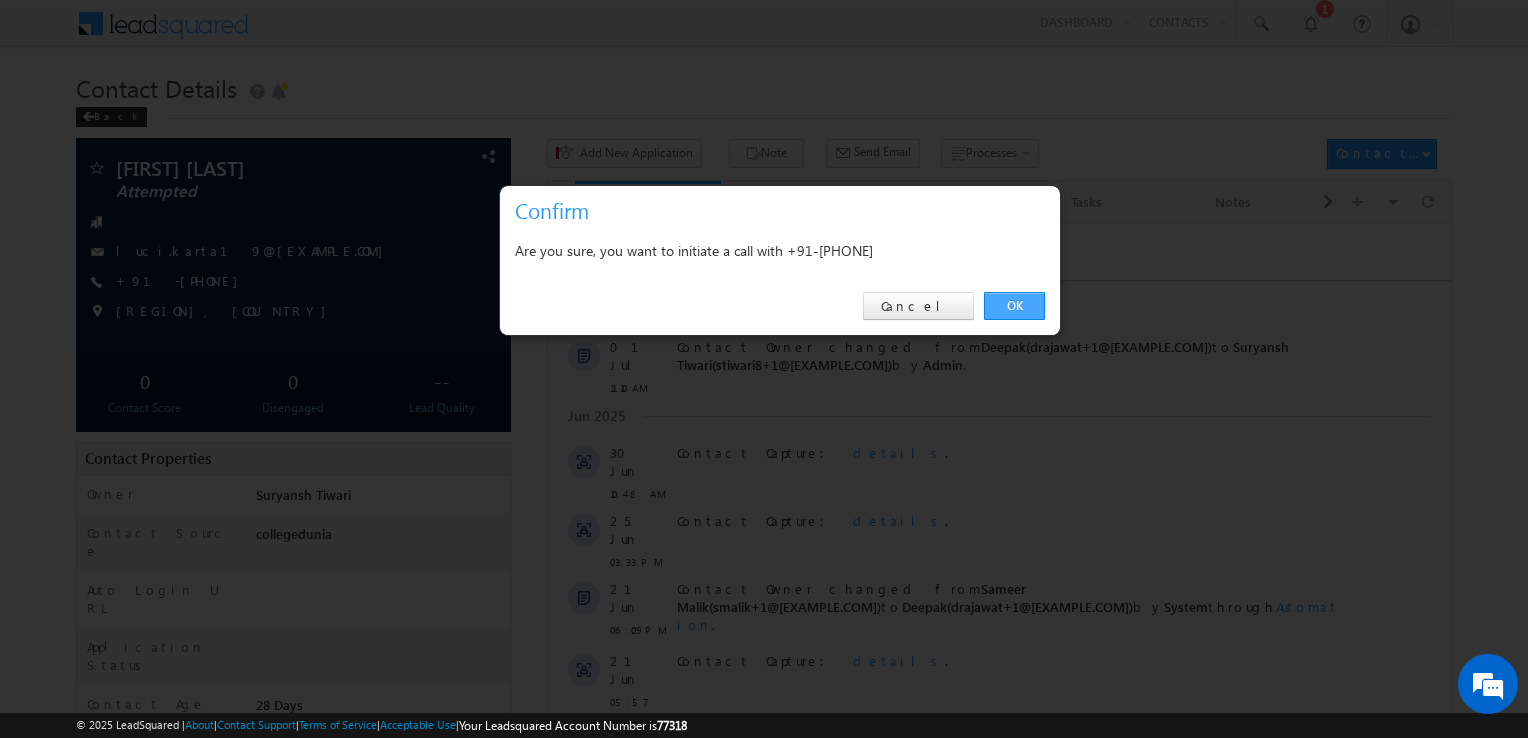click on "OK" at bounding box center [1014, 306] 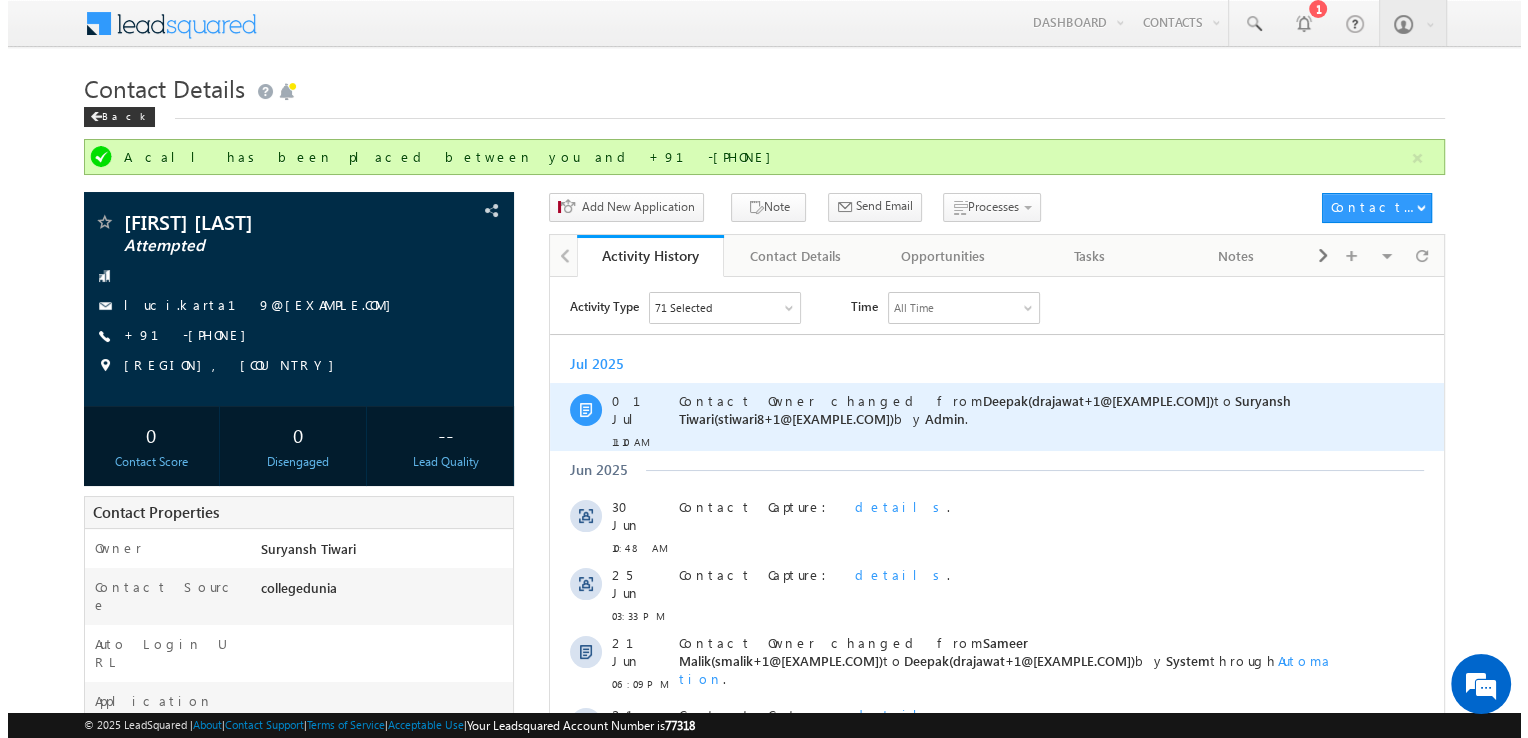 scroll, scrollTop: 398, scrollLeft: 0, axis: vertical 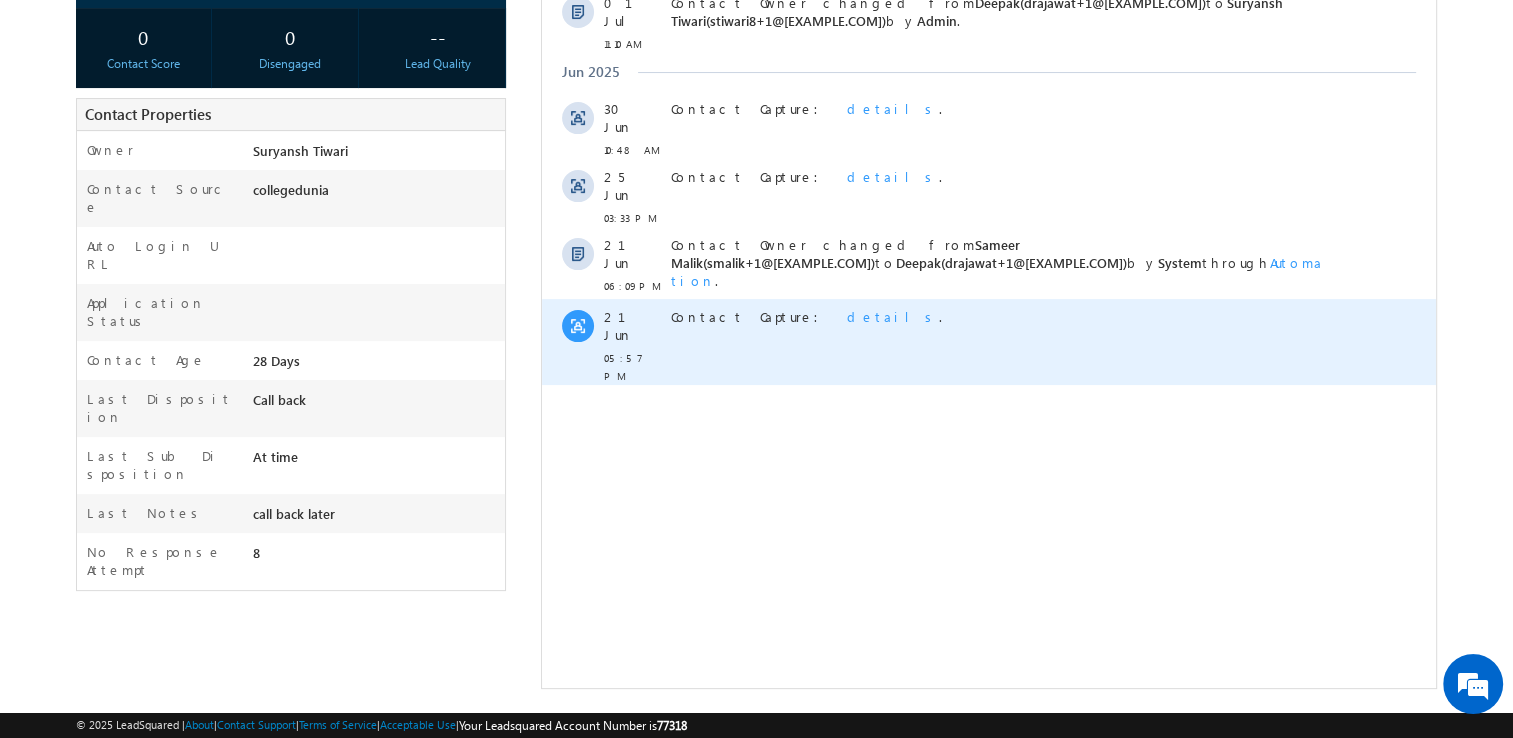 click on "details" at bounding box center [893, 316] 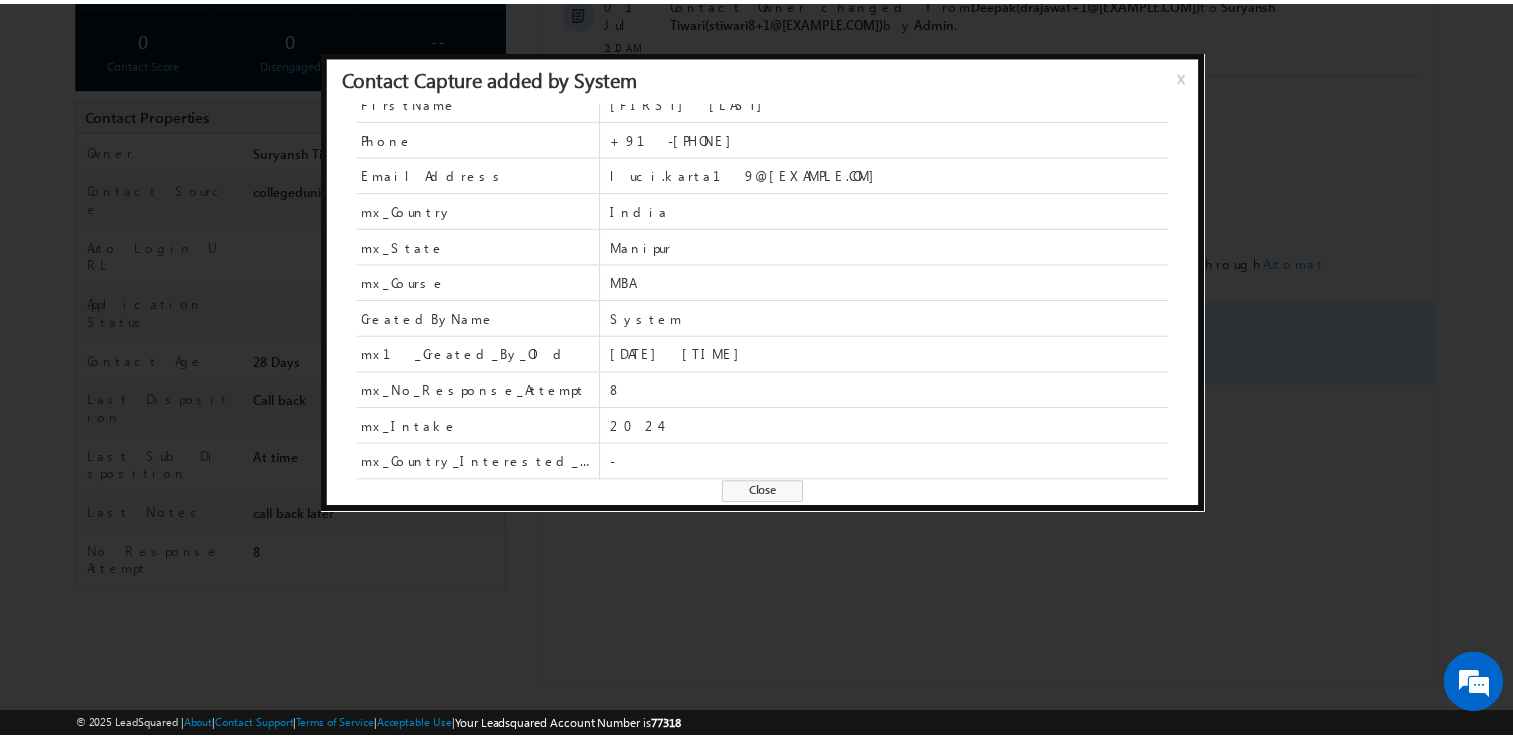 scroll, scrollTop: 0, scrollLeft: 0, axis: both 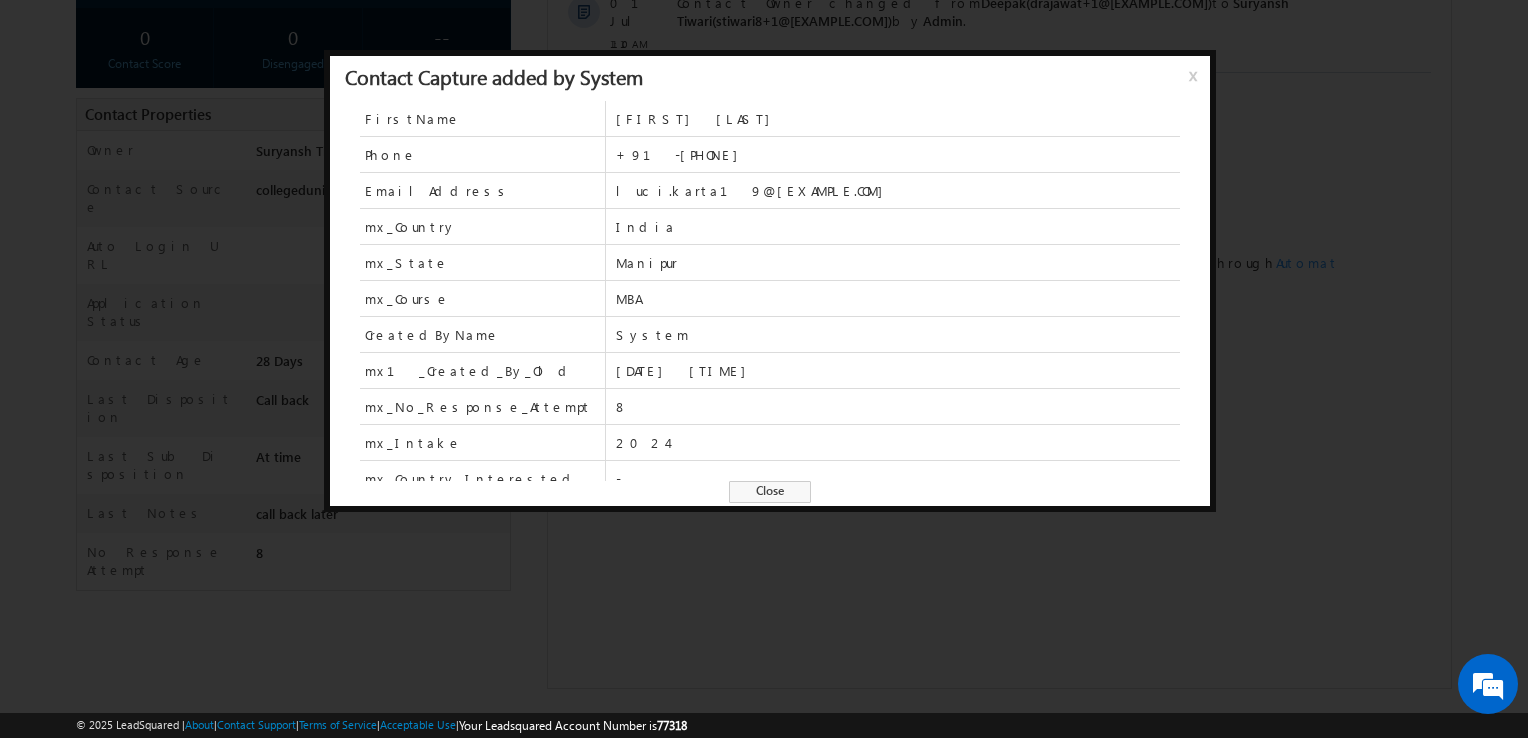 click on "Close" at bounding box center [770, 492] 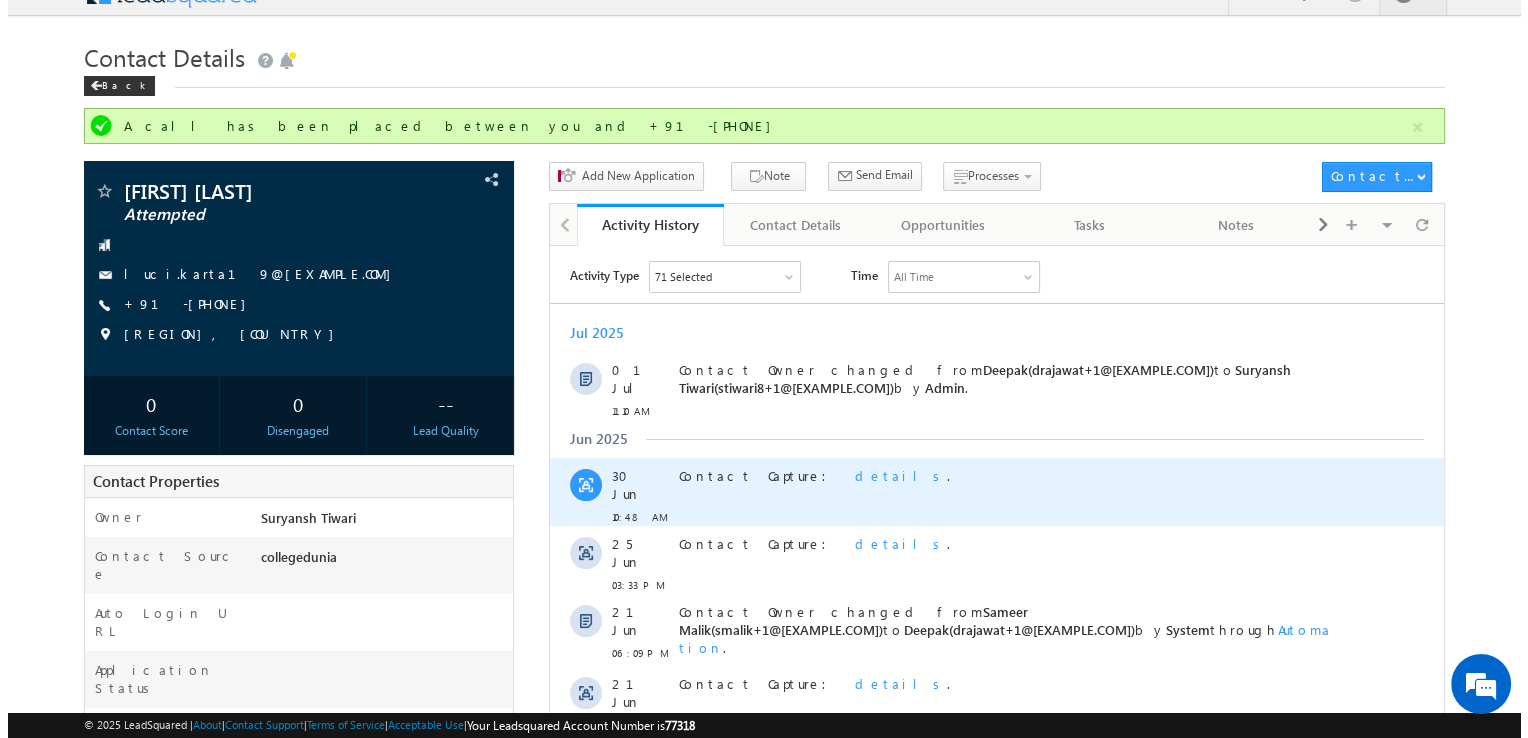 scroll, scrollTop: 14, scrollLeft: 0, axis: vertical 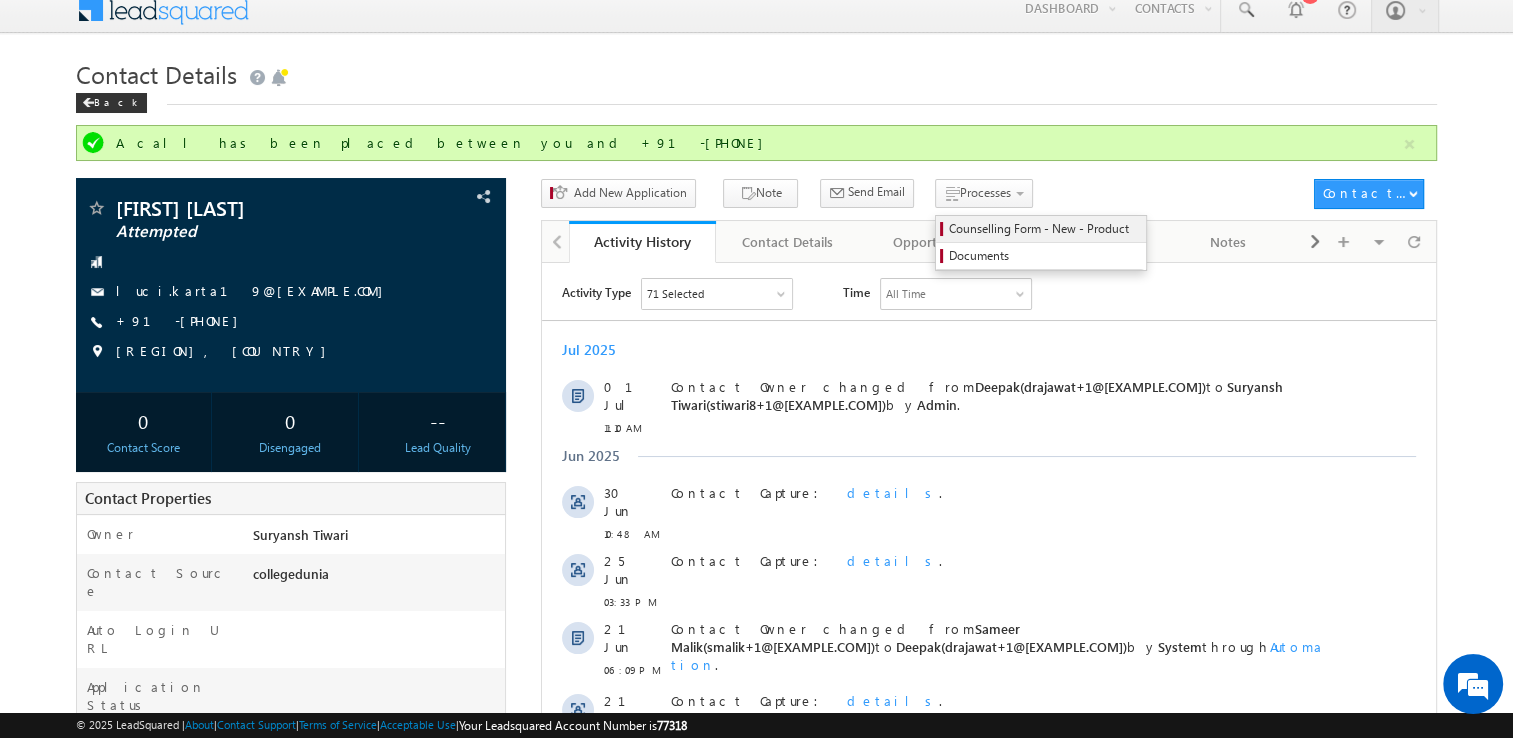 click on "Counselling Form - New - Product" at bounding box center [1041, 229] 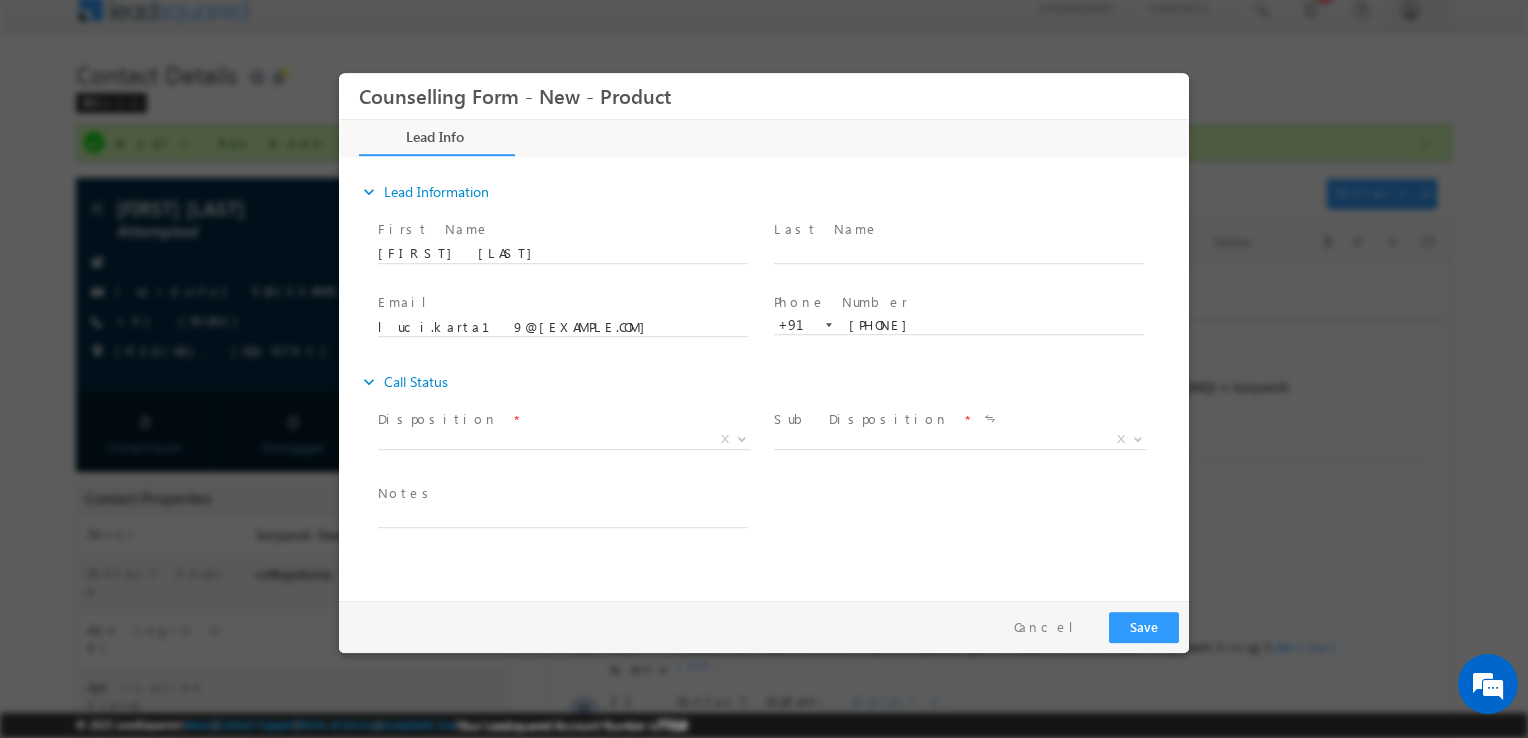 scroll, scrollTop: 0, scrollLeft: 0, axis: both 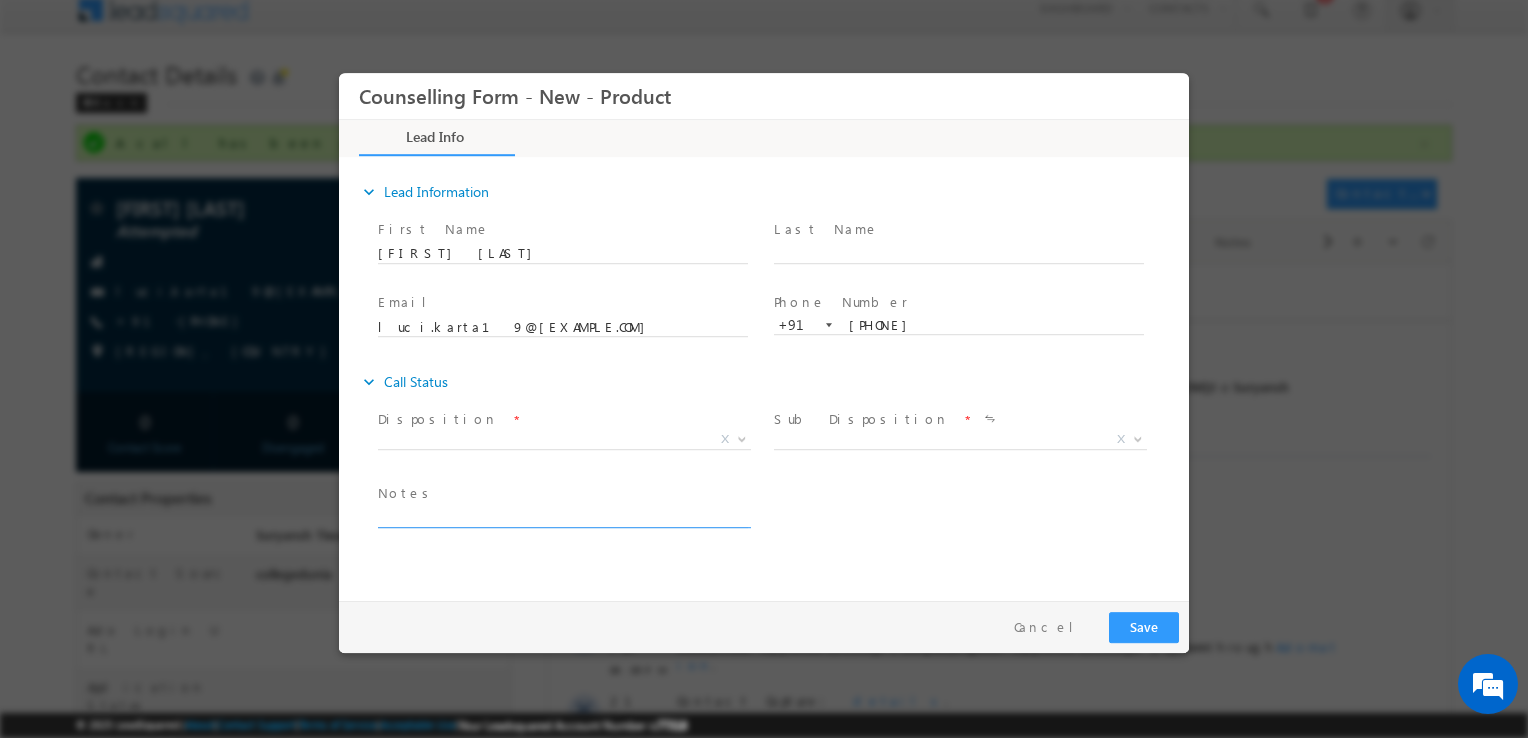 click at bounding box center [563, 516] 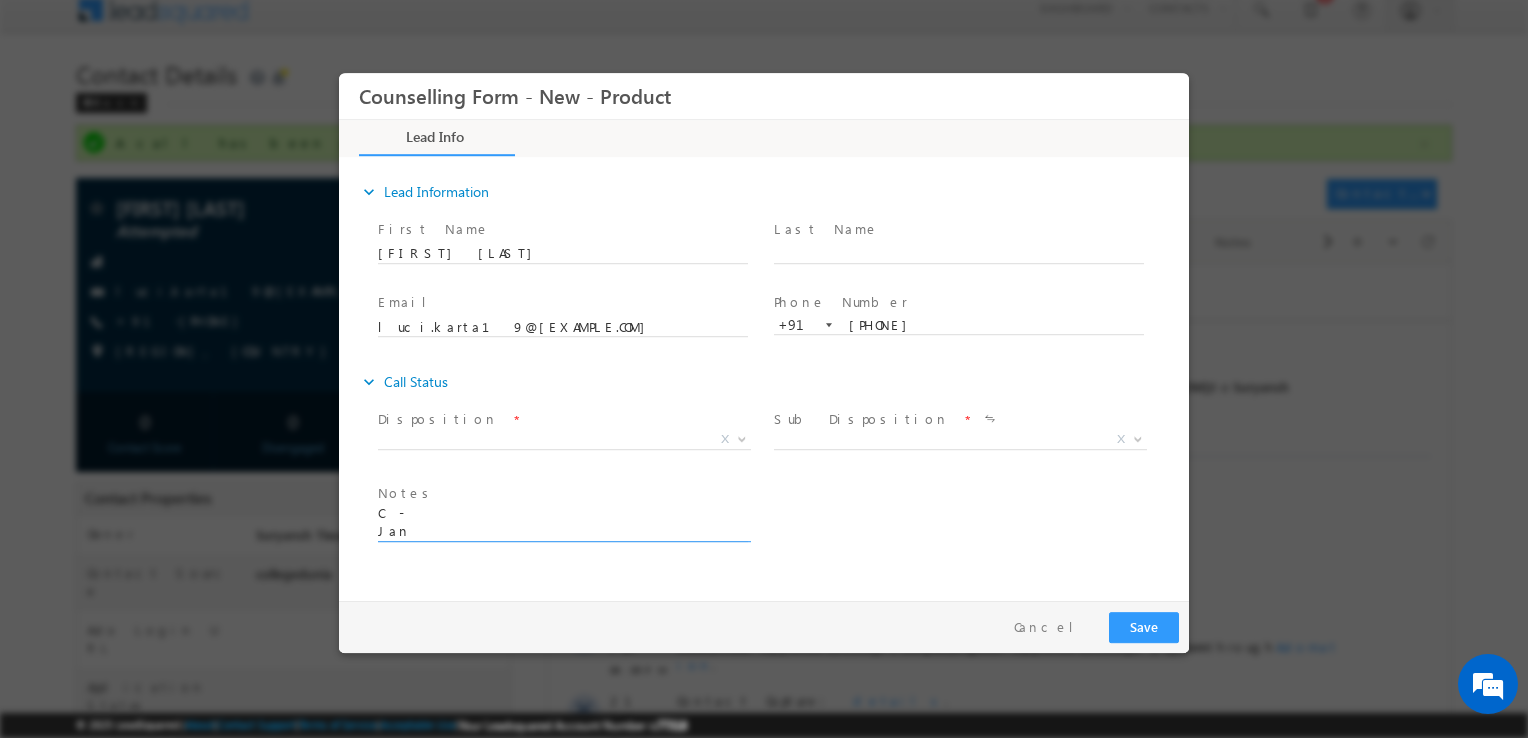 scroll, scrollTop: 2, scrollLeft: 0, axis: vertical 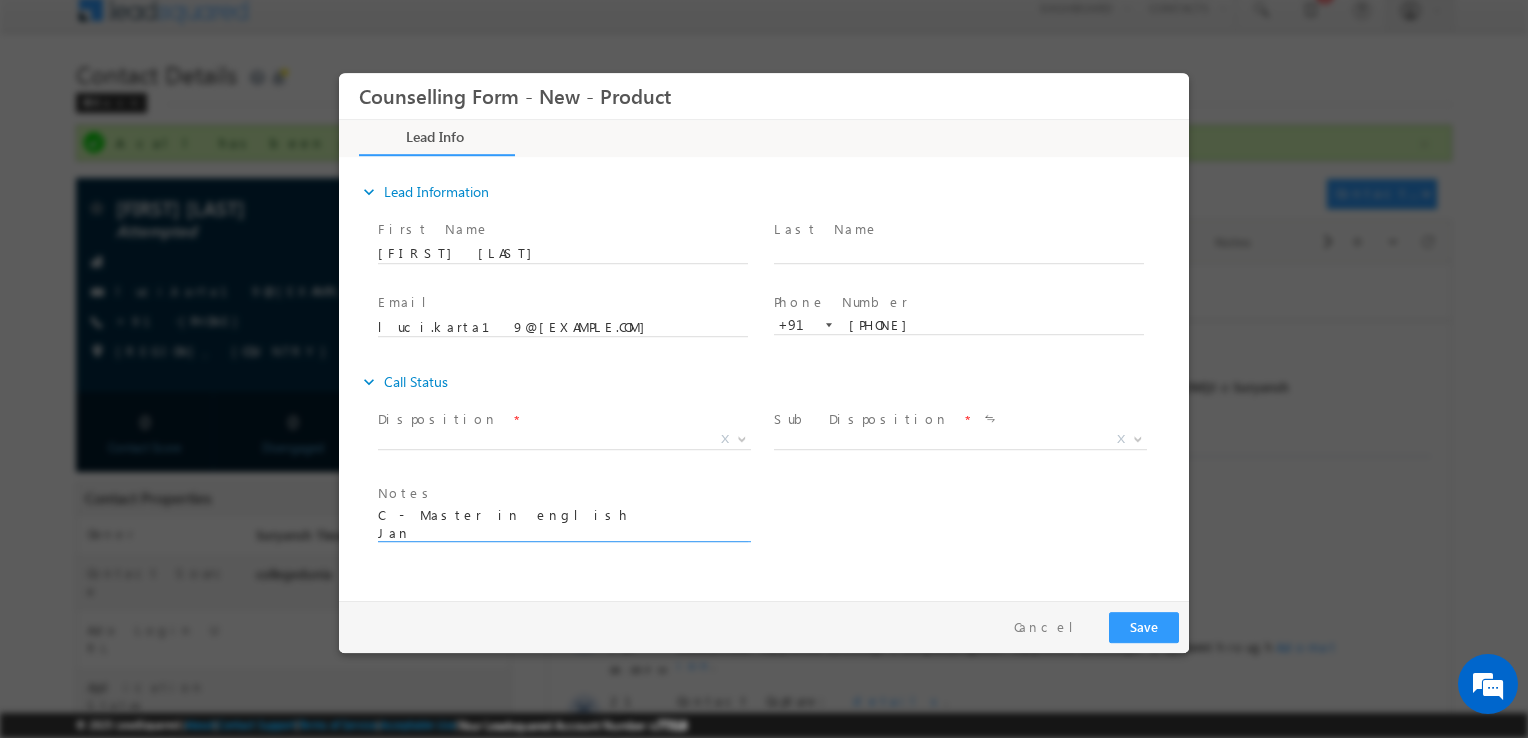 click on "C - Master in english
Jan" at bounding box center (563, 523) 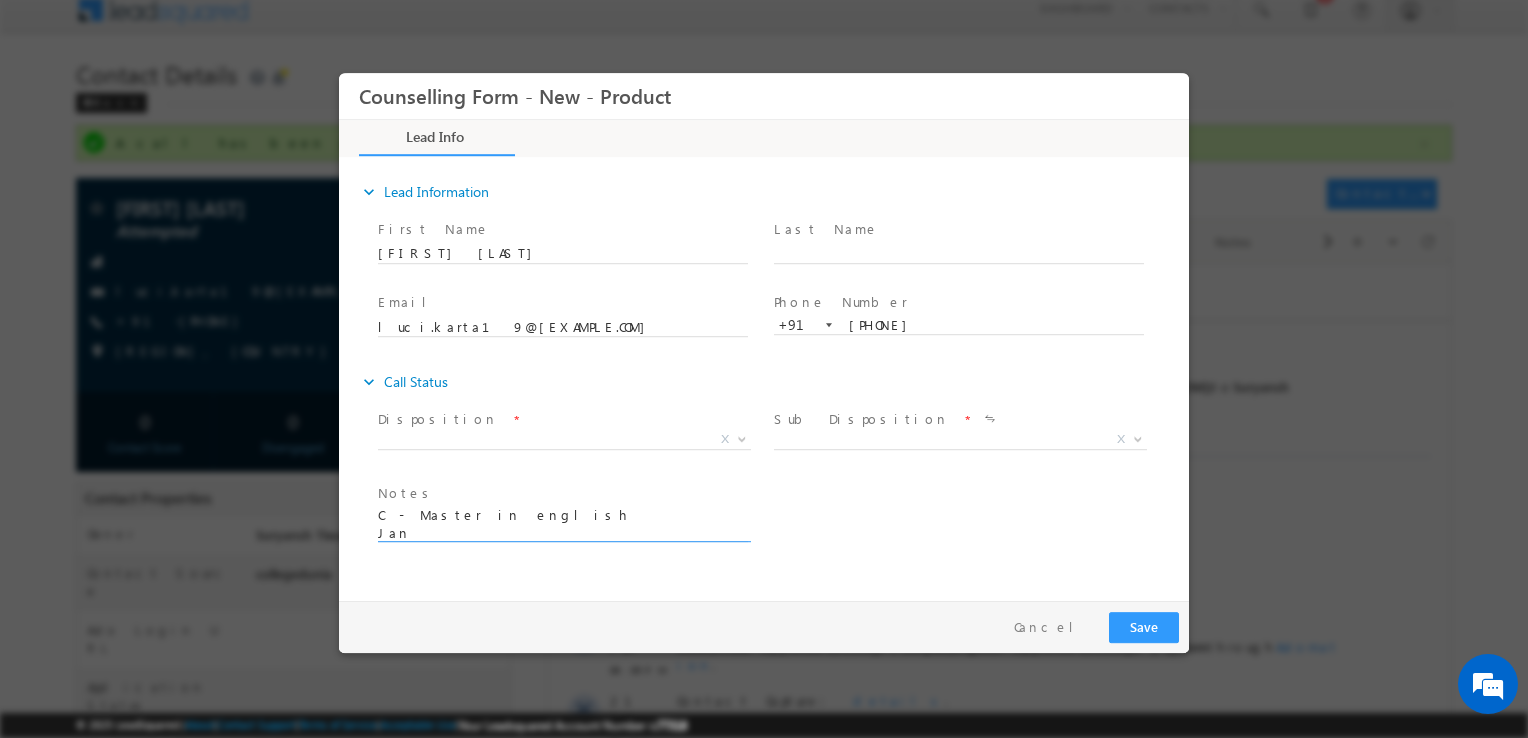 scroll, scrollTop: 3, scrollLeft: 0, axis: vertical 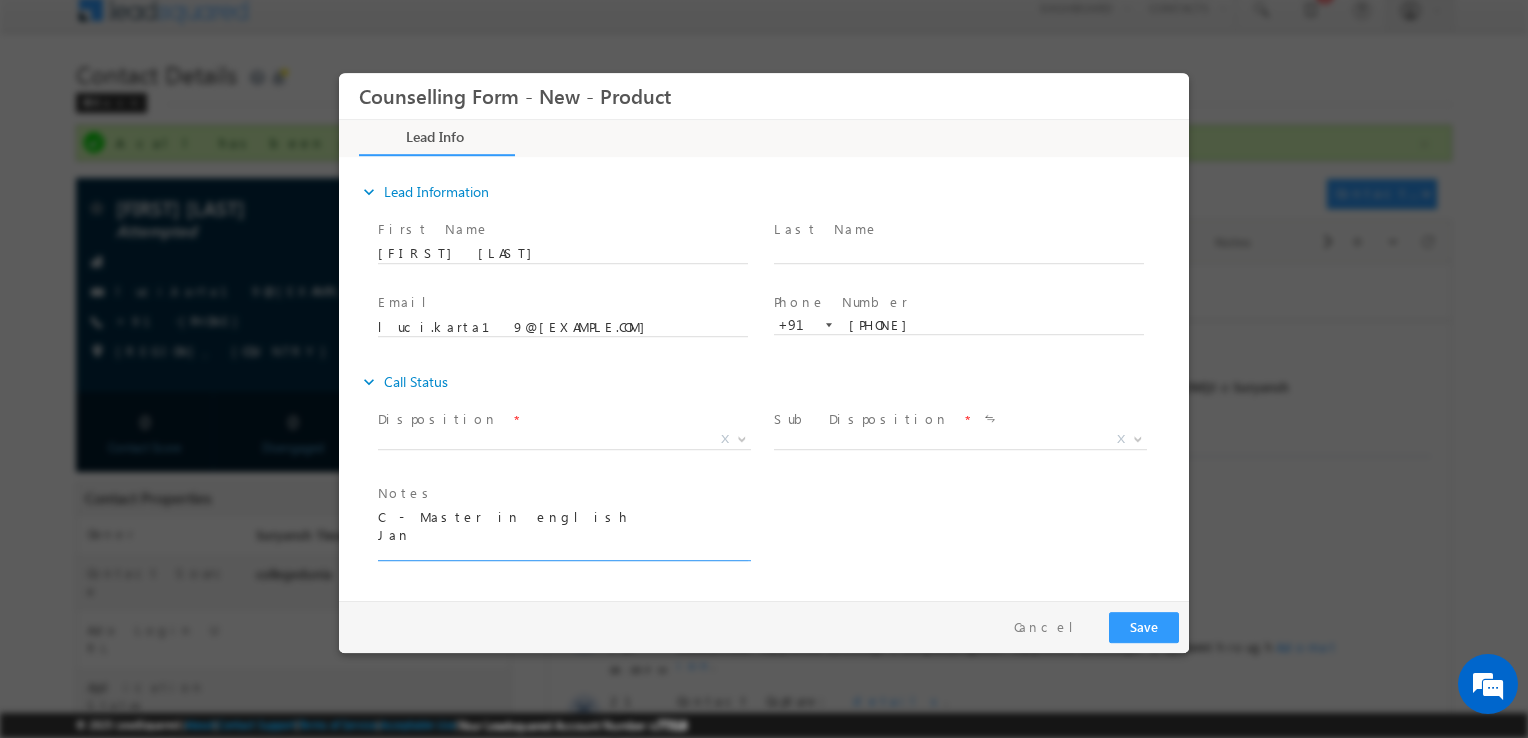 type on "C - Master in english
Jan" 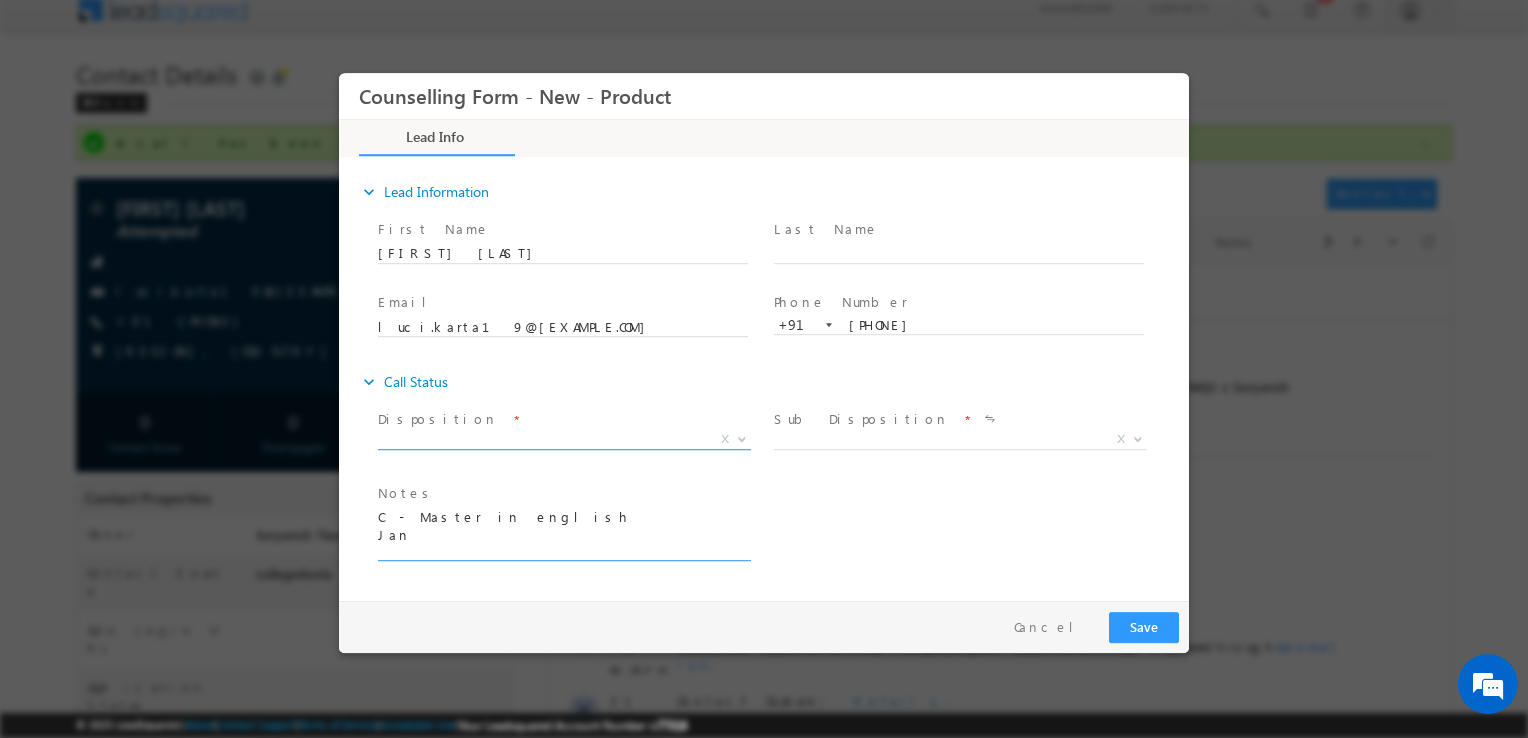 click on "X" at bounding box center [564, 440] 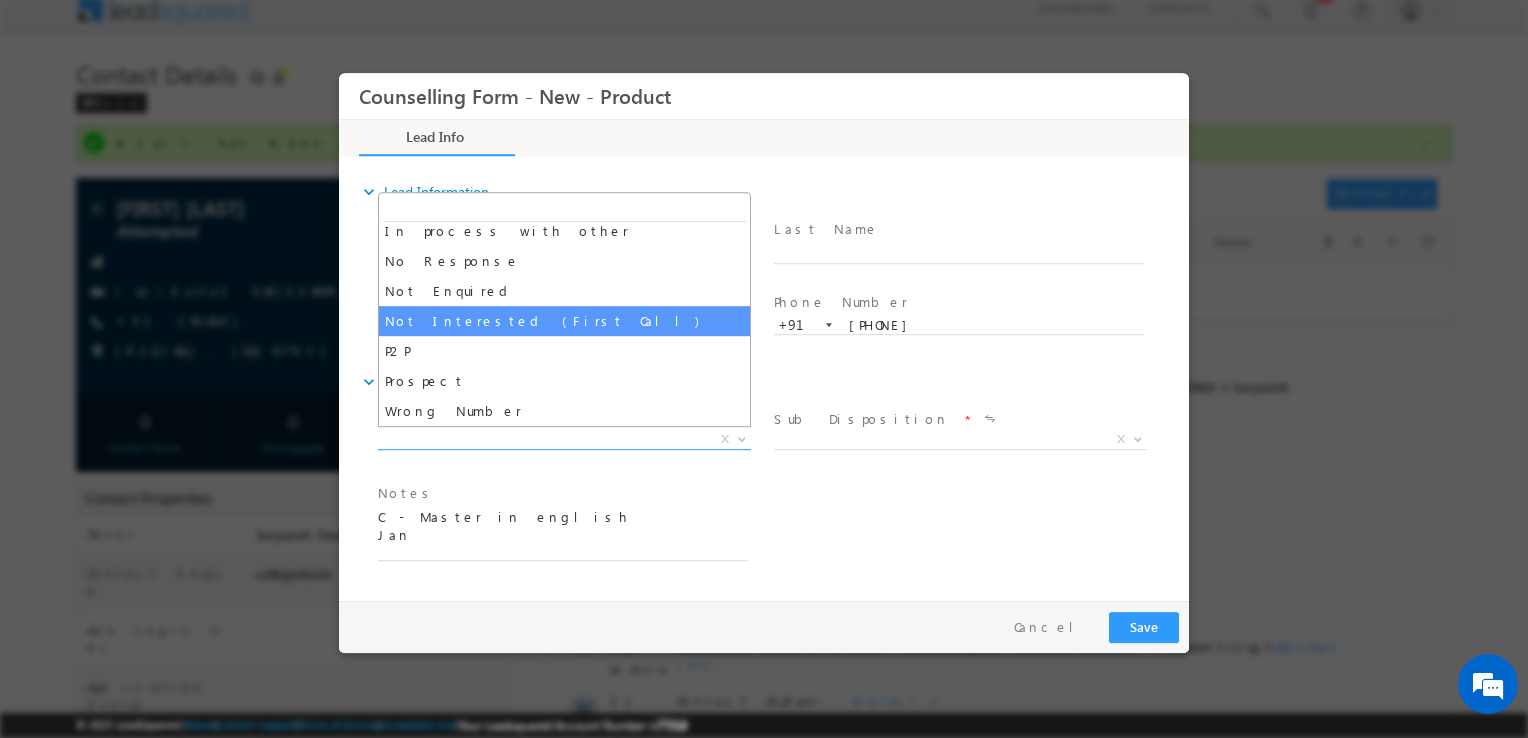 scroll, scrollTop: 0, scrollLeft: 0, axis: both 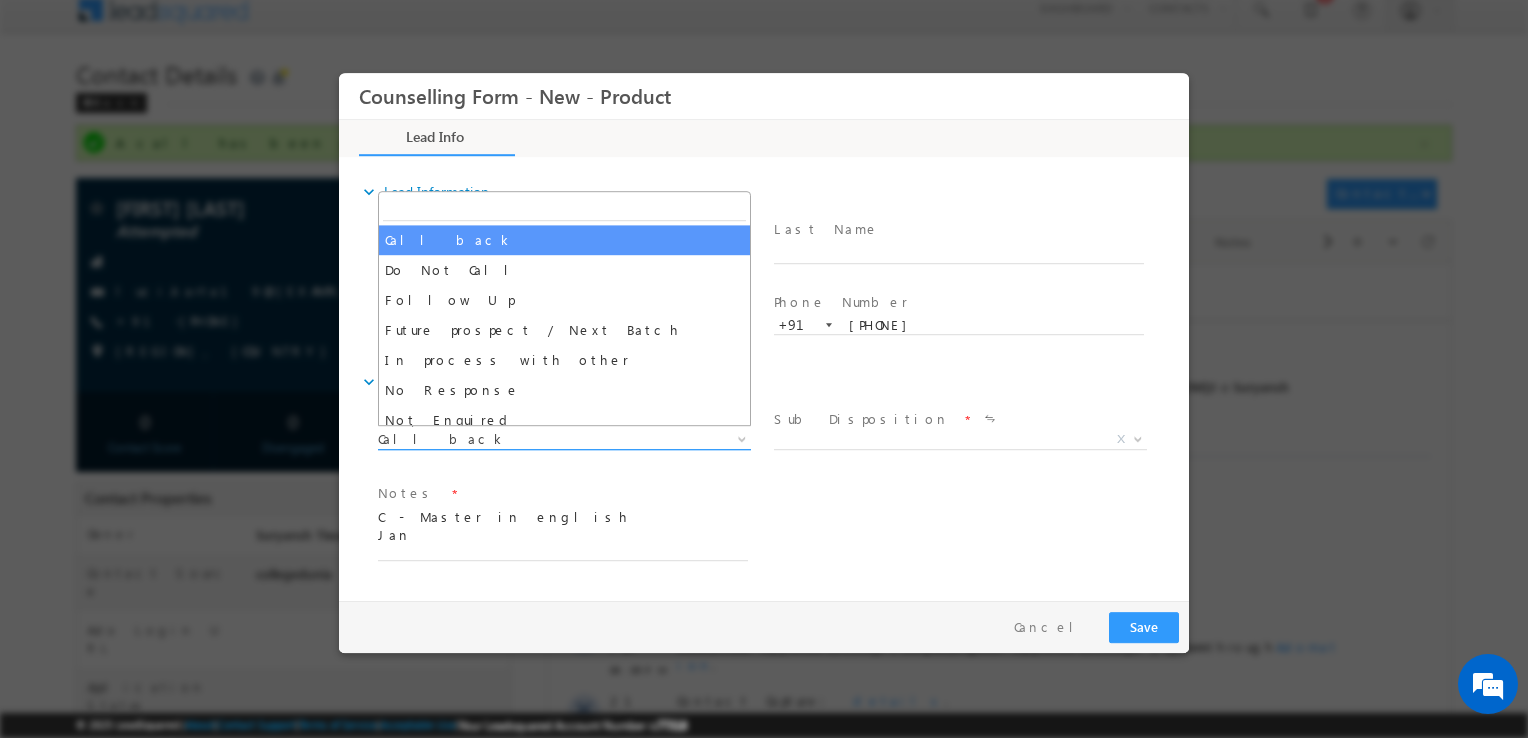 click on "Call back" at bounding box center [540, 439] 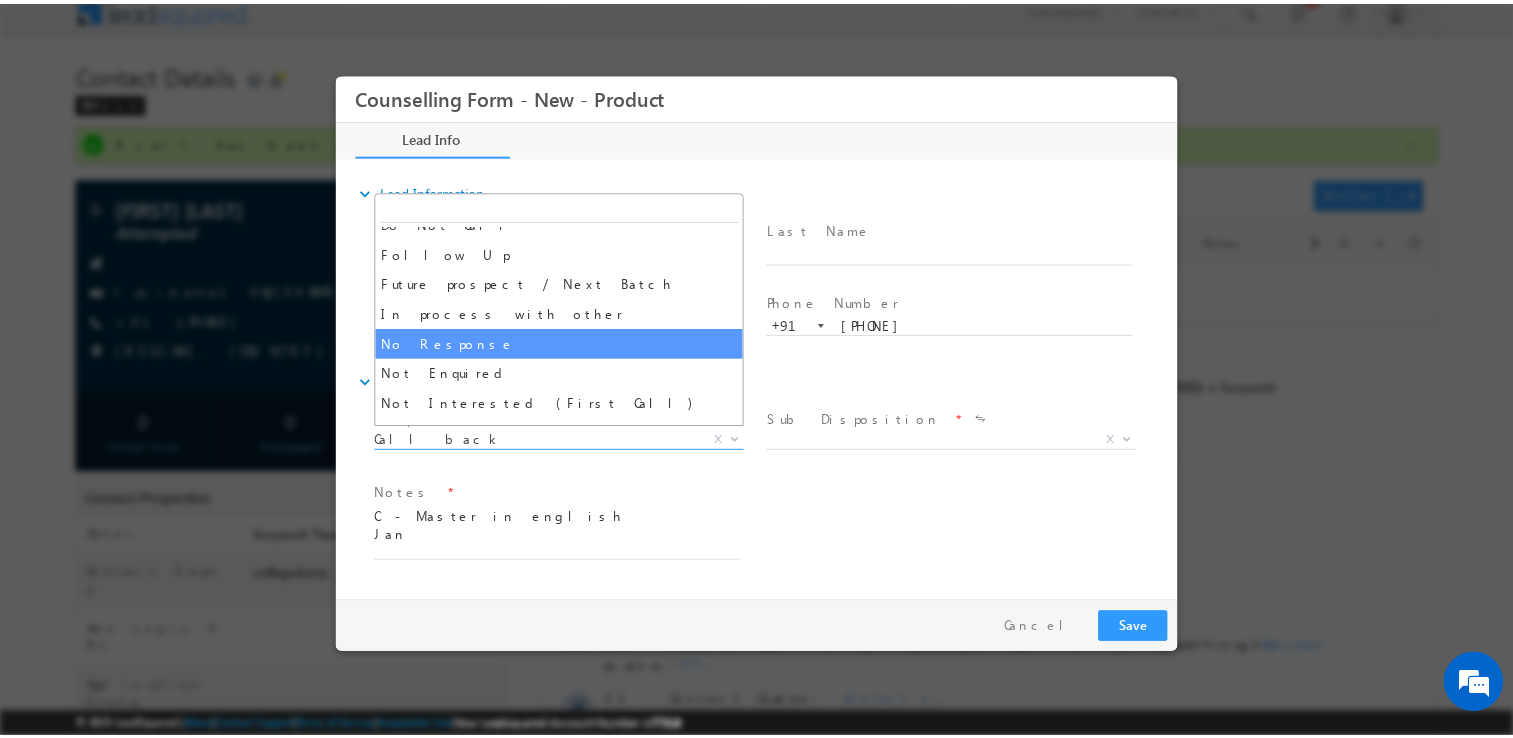 scroll, scrollTop: 124, scrollLeft: 0, axis: vertical 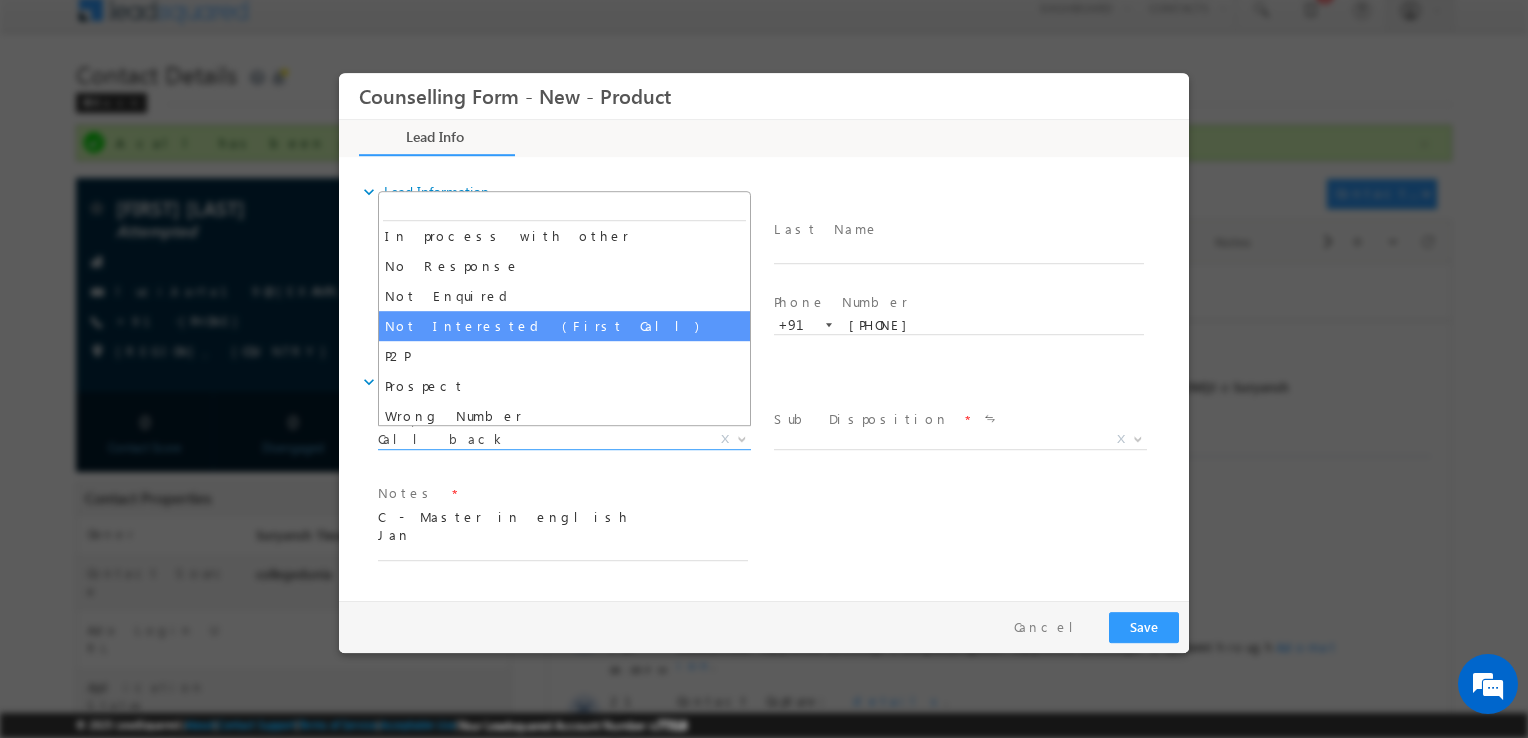 select on "Not Interested (First Call)" 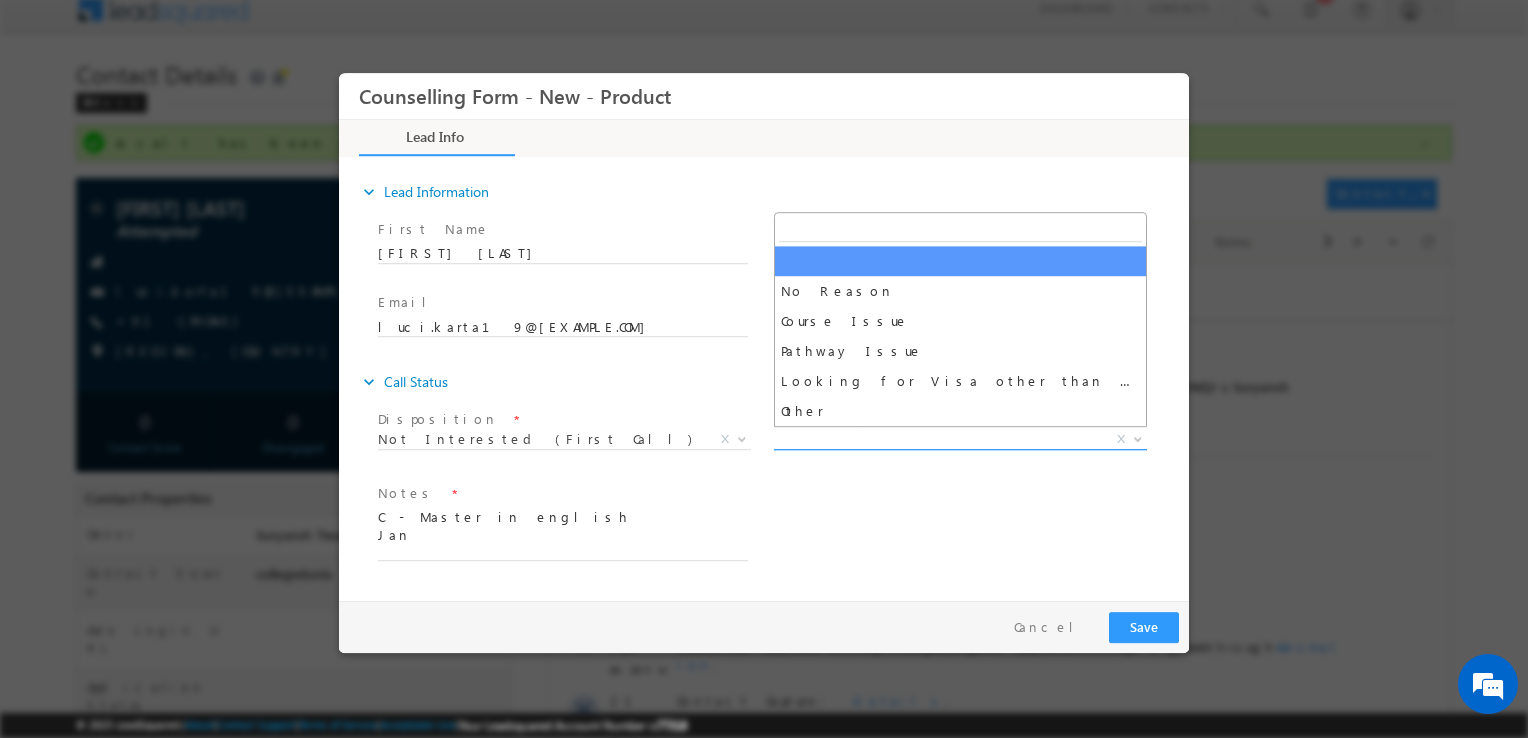 click on "X" at bounding box center (960, 440) 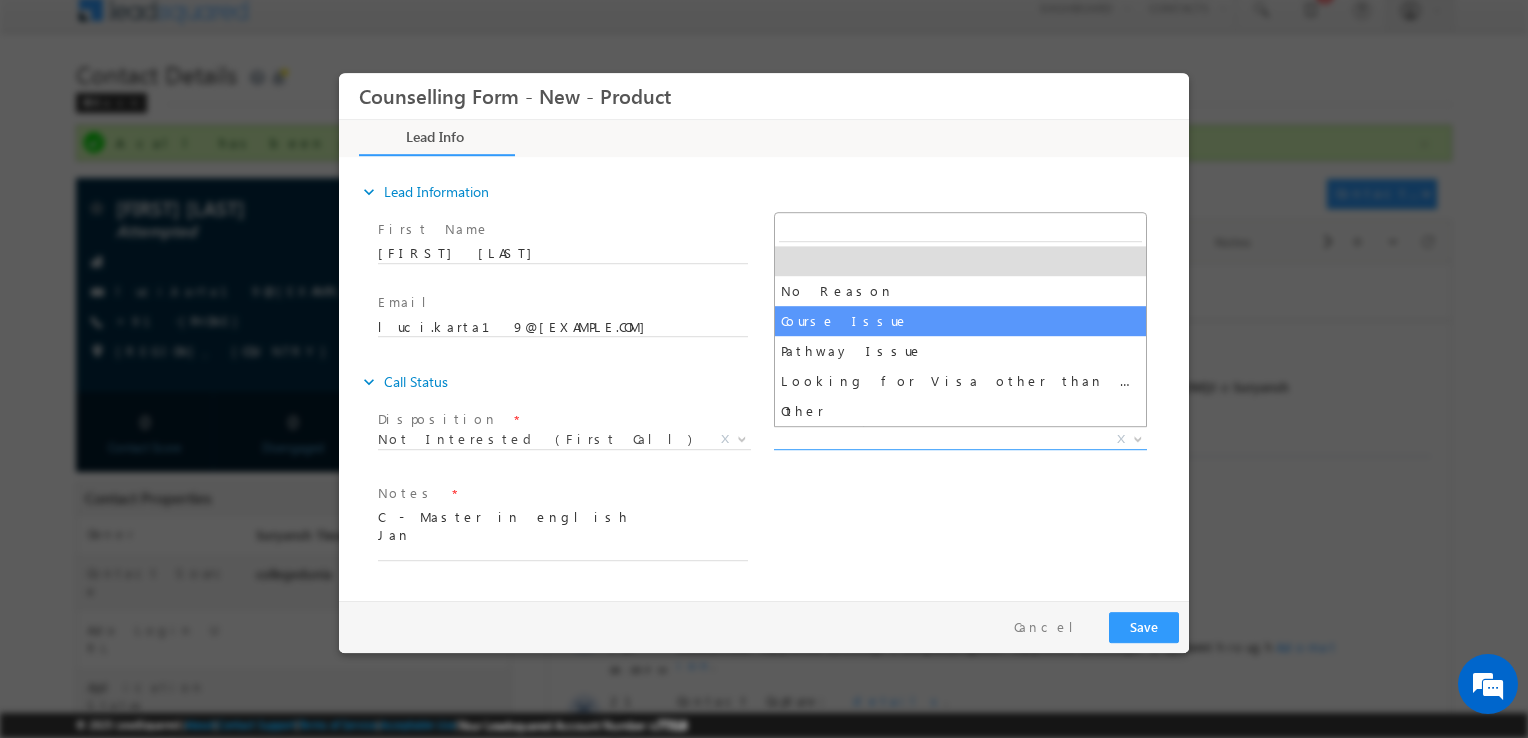 select on "Course Issue" 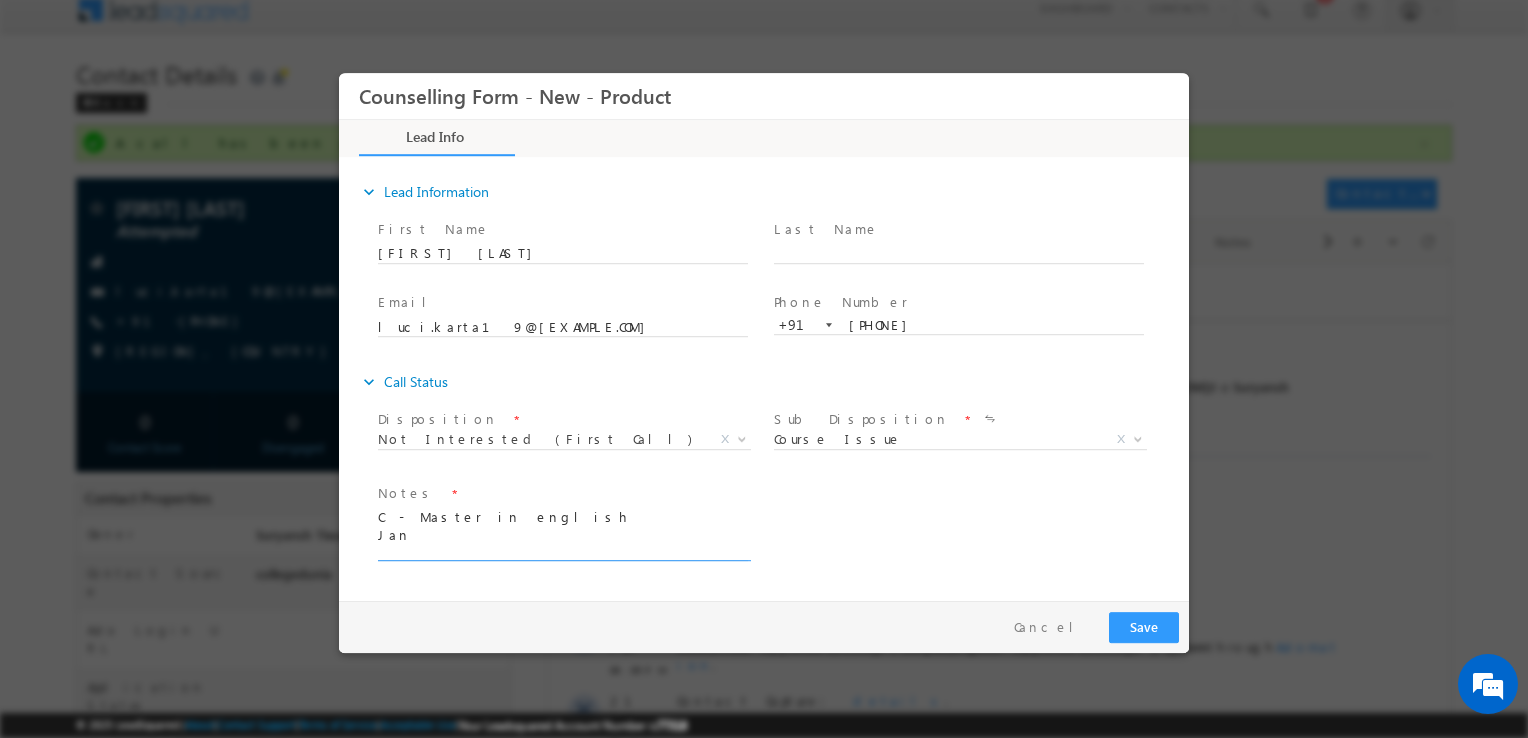 click on "C - Master in english
Jan" at bounding box center [563, 533] 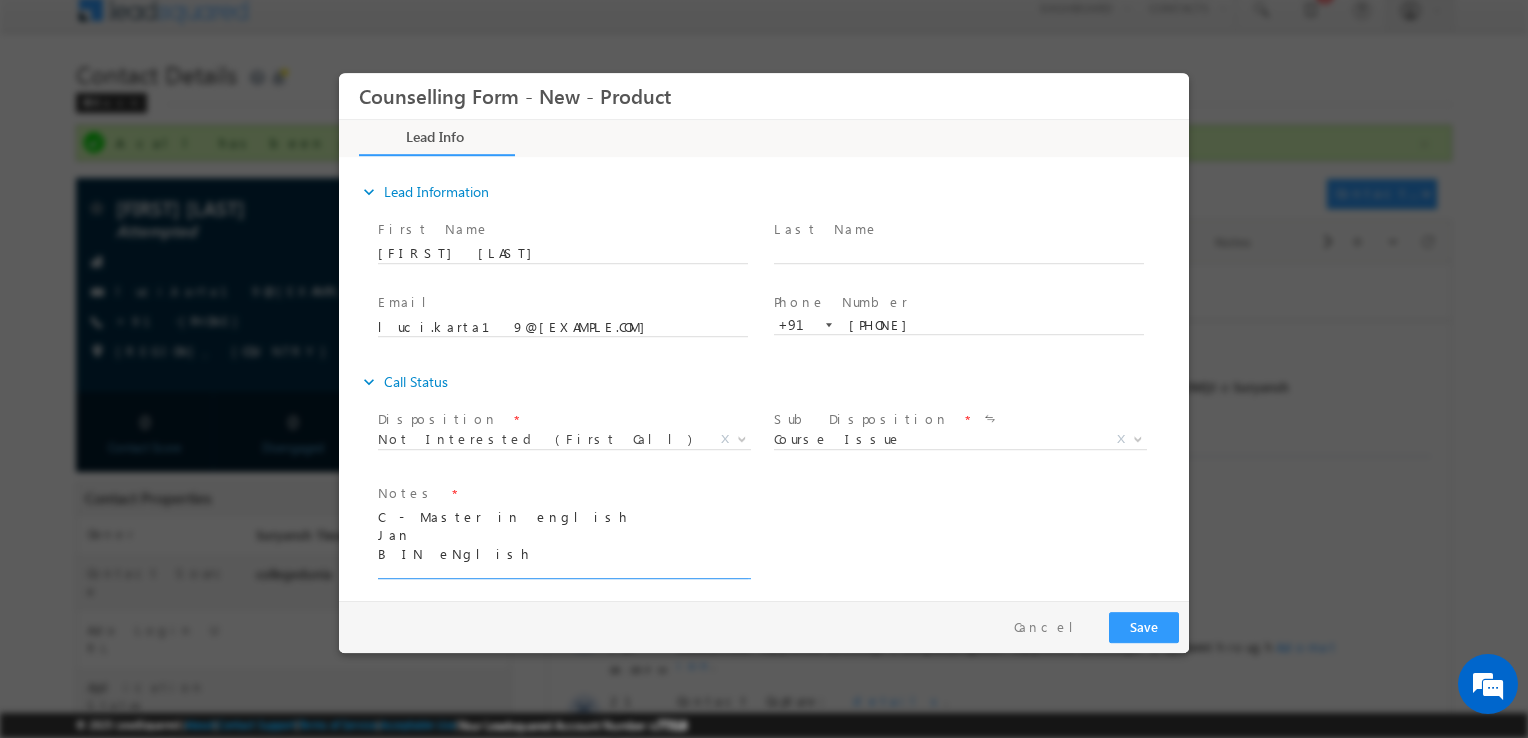 type on "C - Master in english
Jan
B IN eNglish" 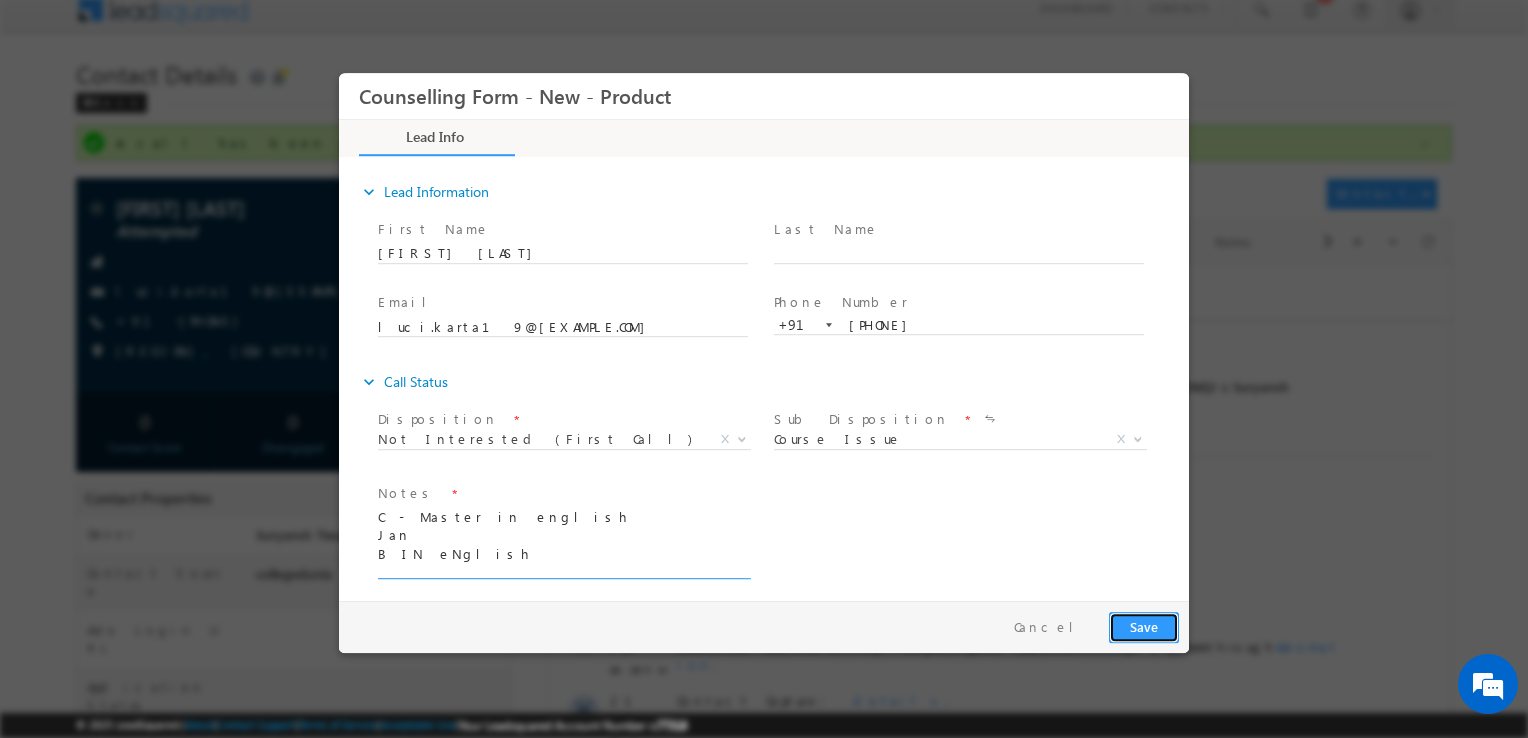click on "Save" at bounding box center [1144, 627] 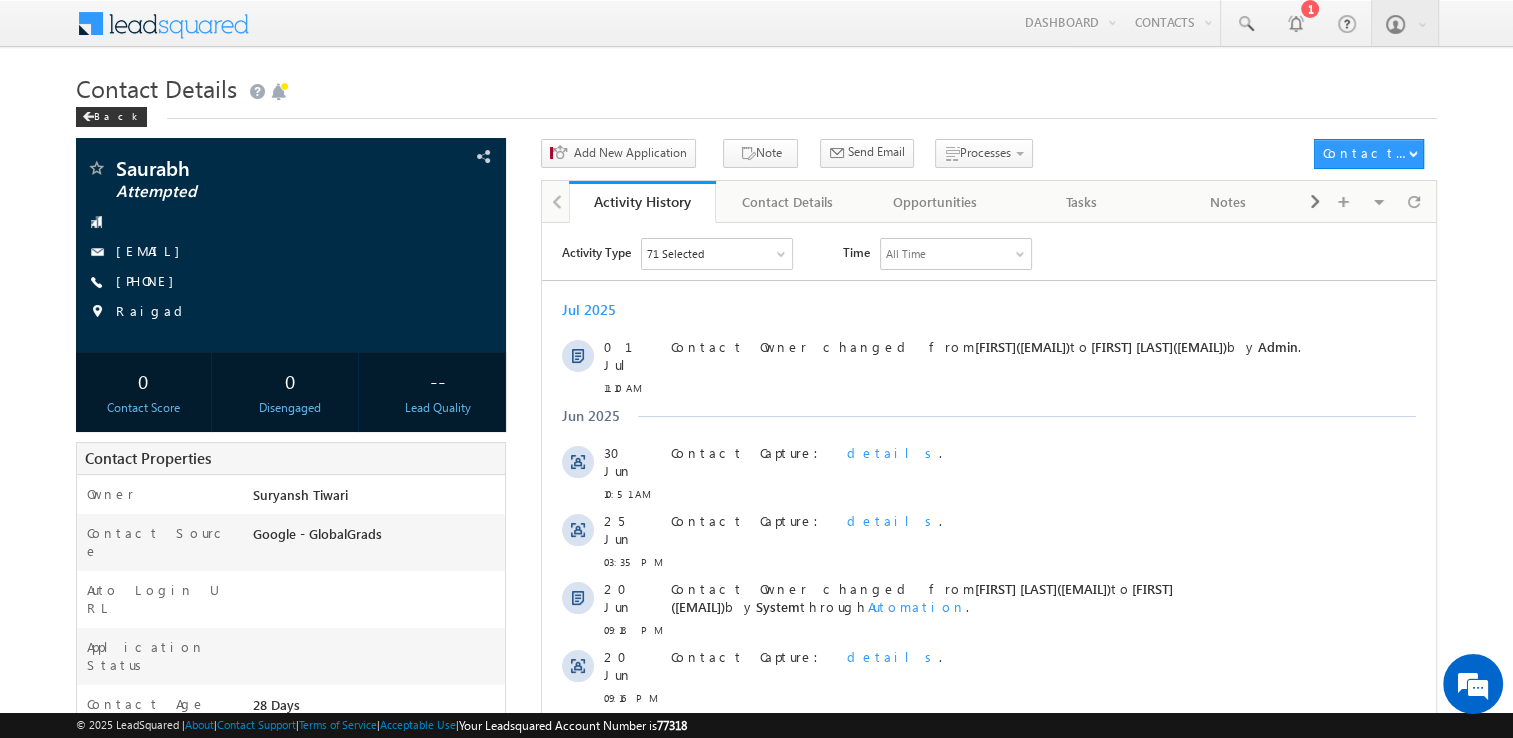 scroll, scrollTop: 0, scrollLeft: 0, axis: both 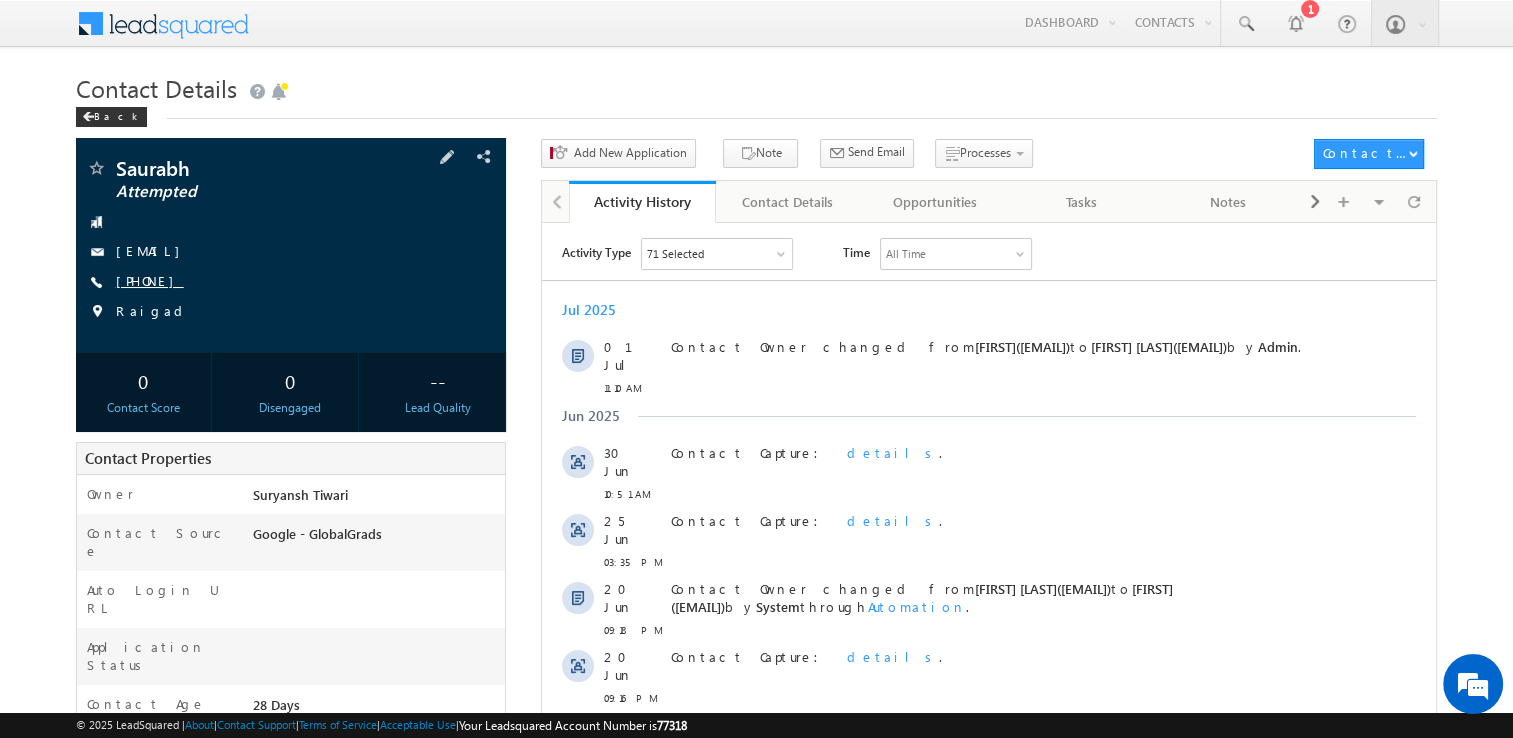 click on "[PHONE]" at bounding box center (150, 280) 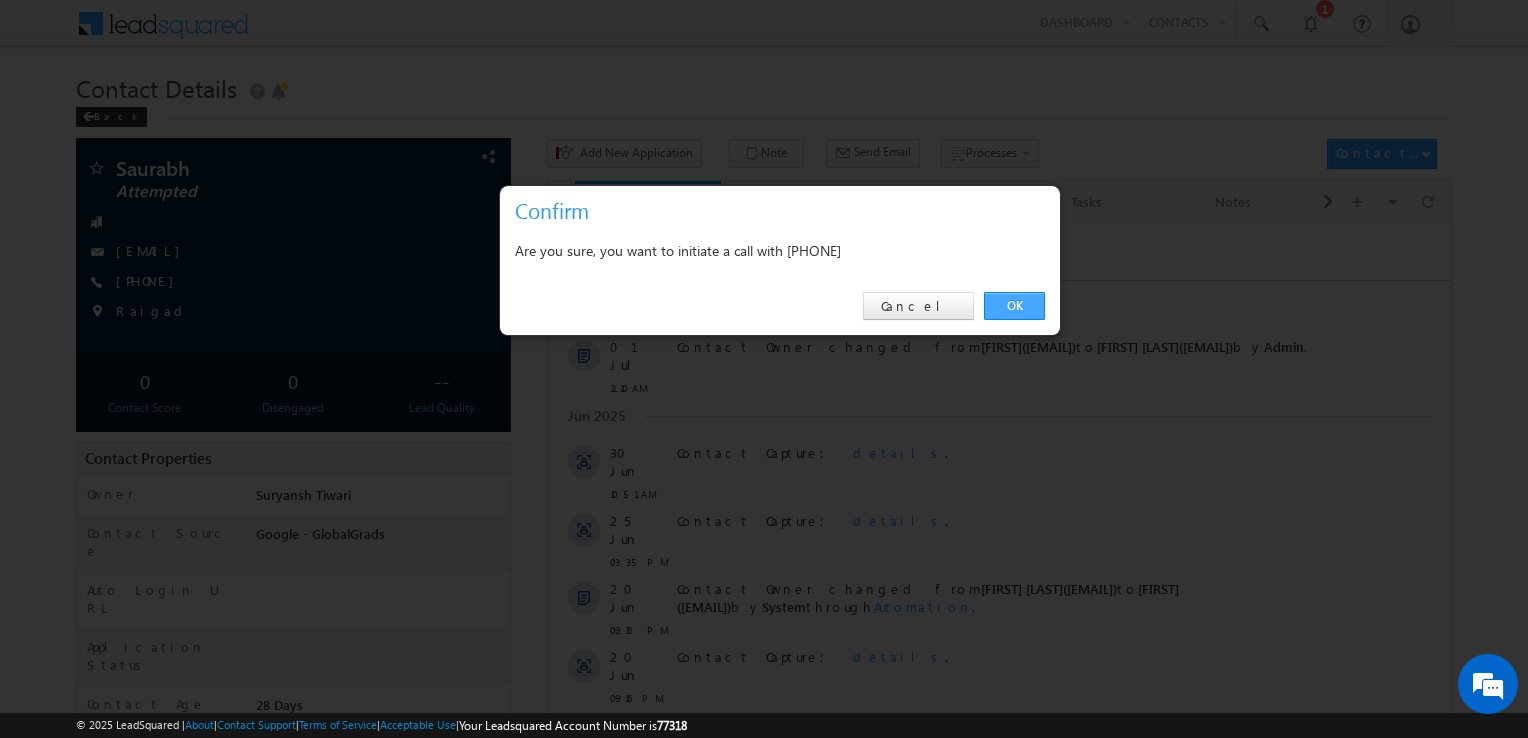 click on "OK" at bounding box center (1014, 306) 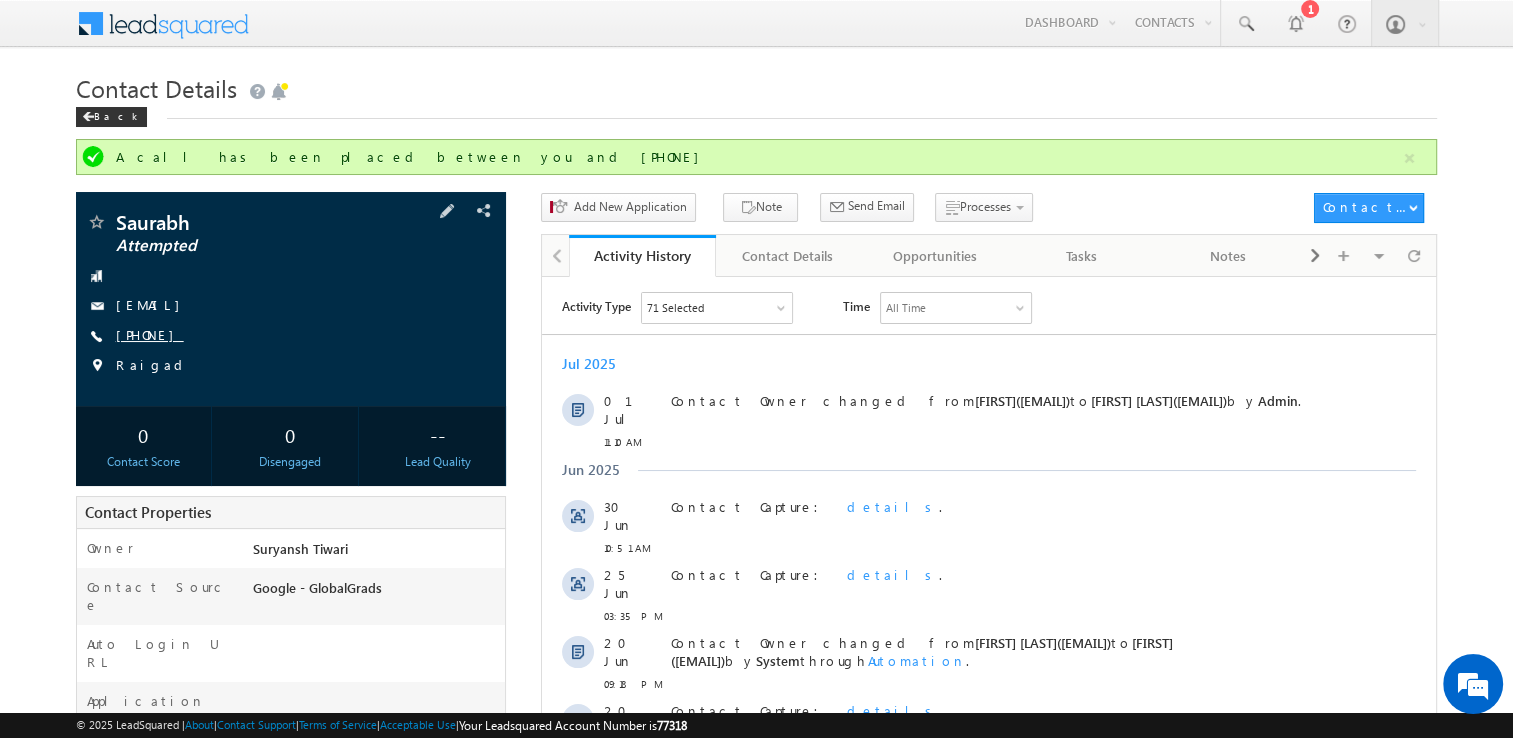 click on "[PHONE]" at bounding box center [150, 334] 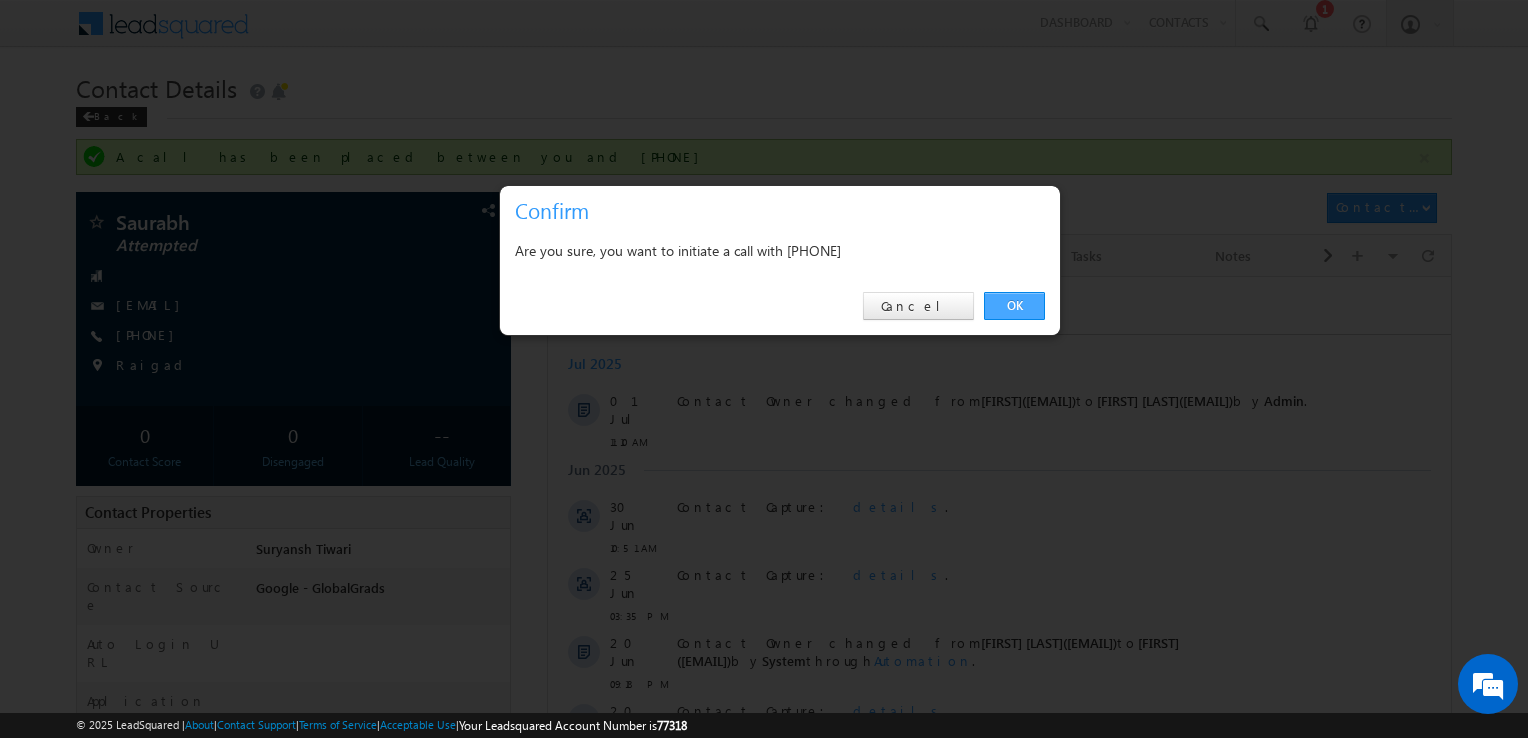 click on "OK" at bounding box center [1014, 306] 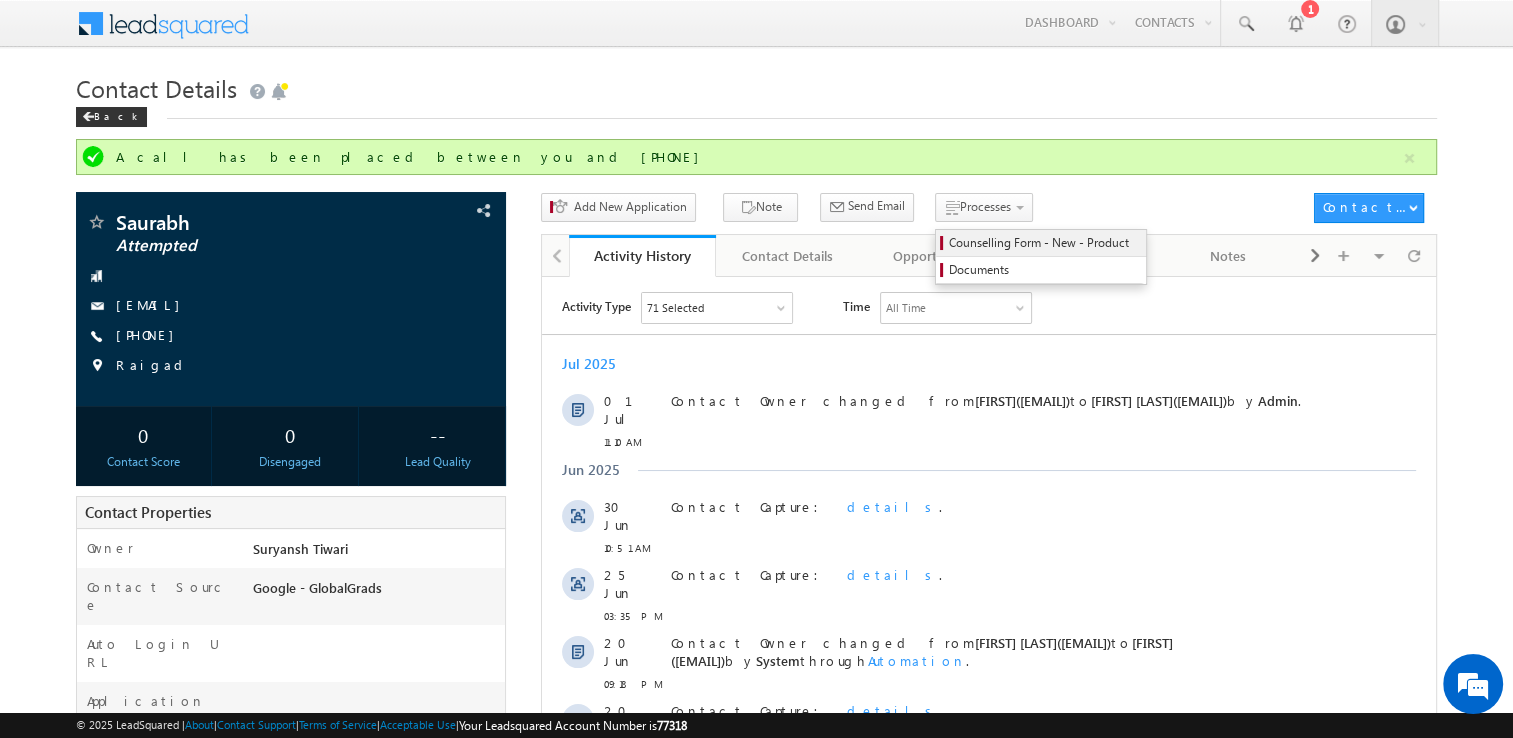 click on "Counselling Form - New - Product" at bounding box center [1044, 243] 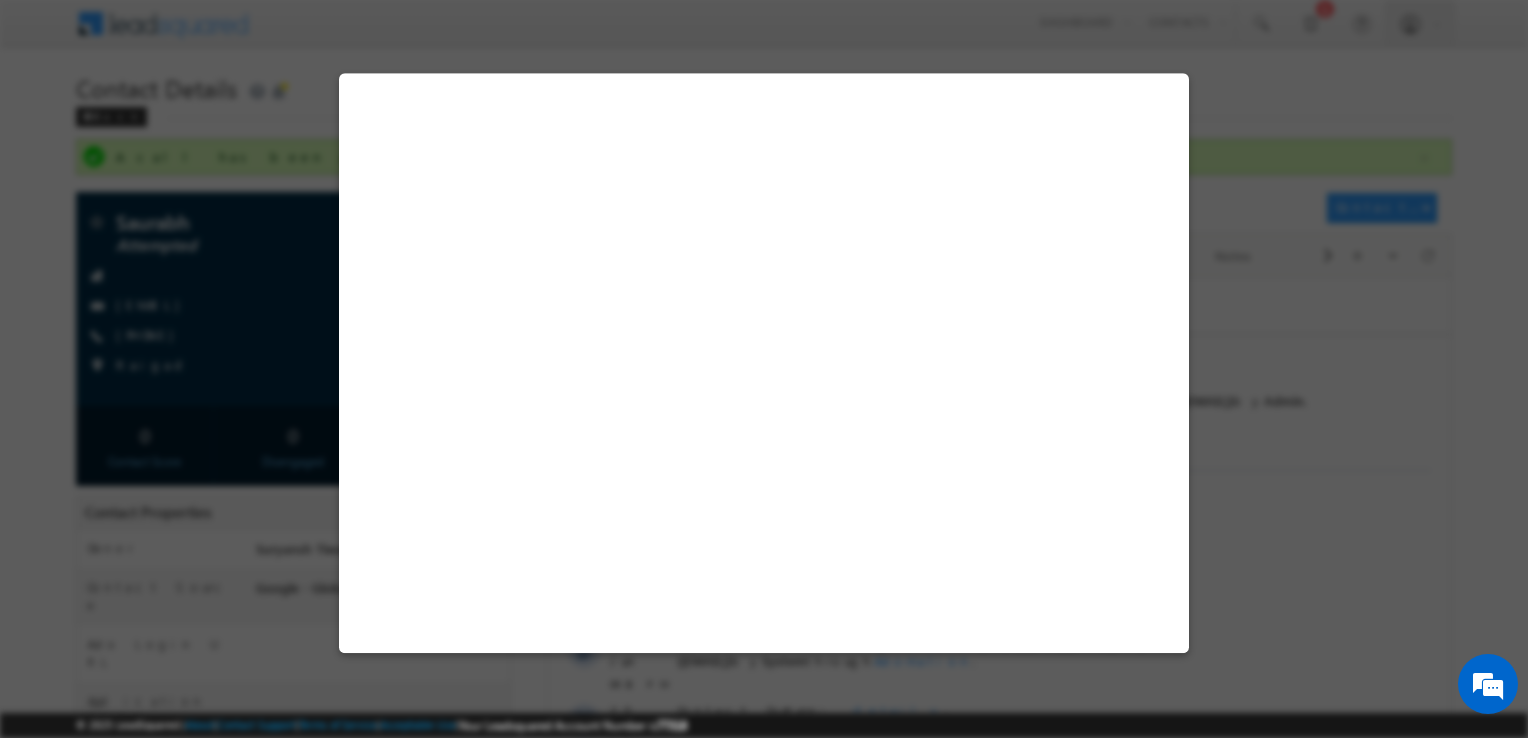select on "Attempted" 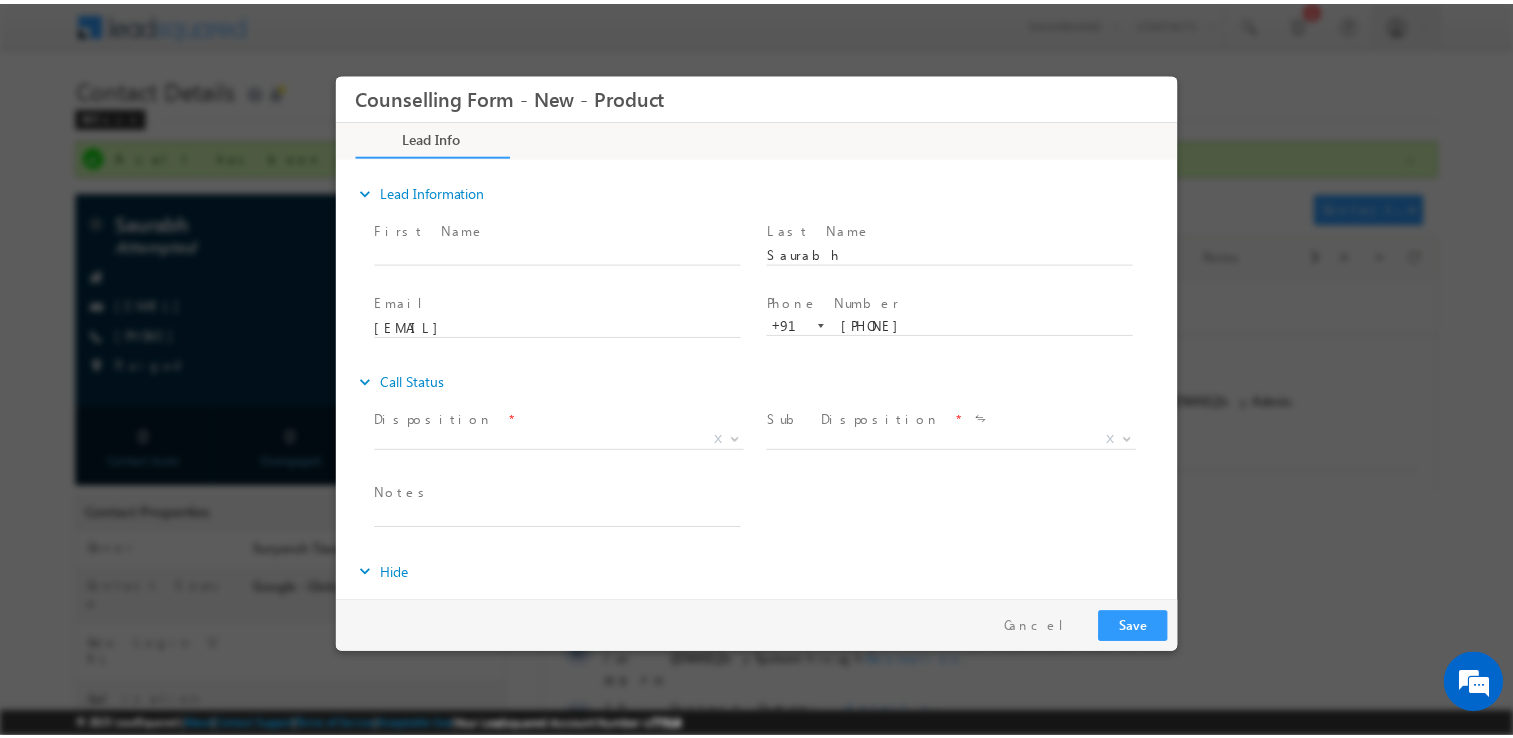 scroll, scrollTop: 0, scrollLeft: 0, axis: both 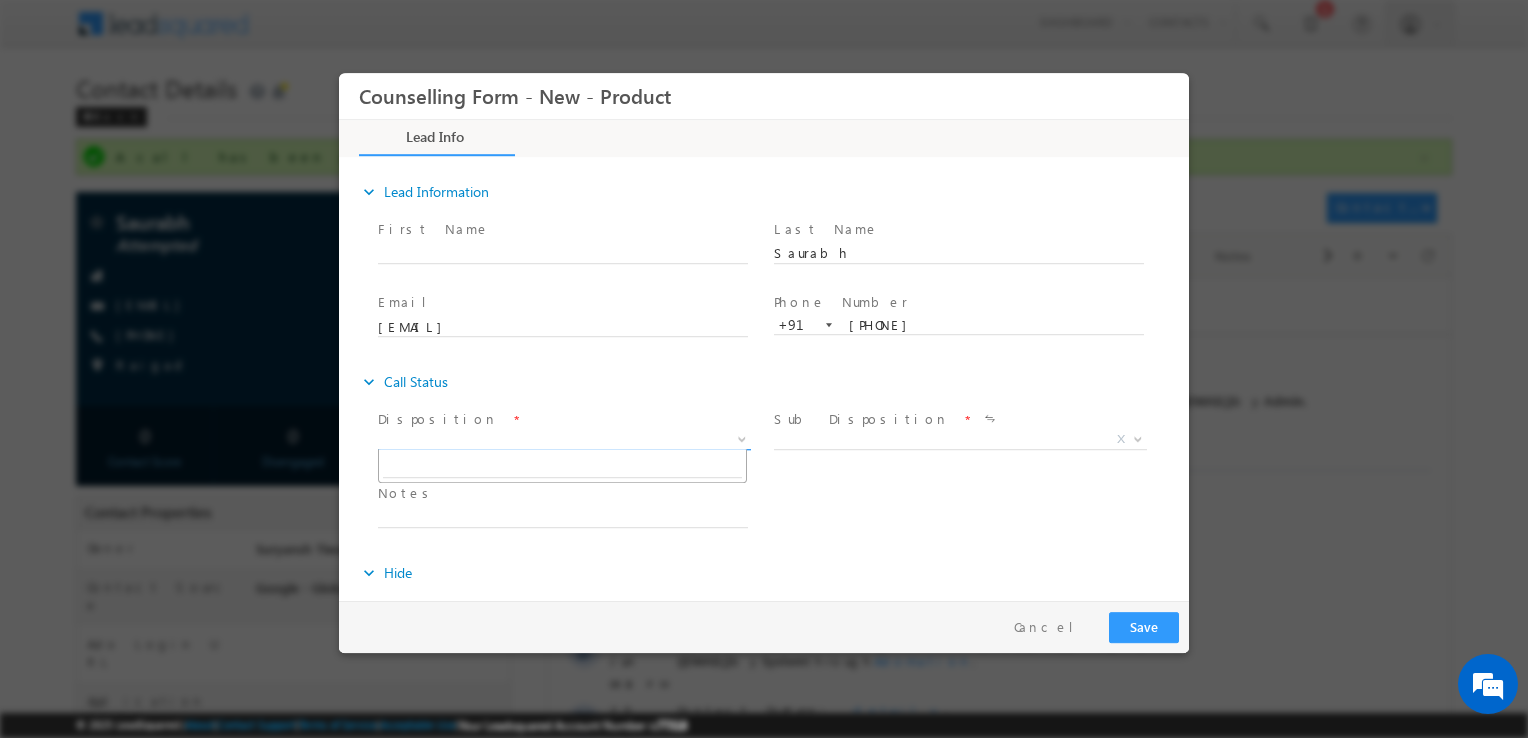 click on "X" at bounding box center (564, 440) 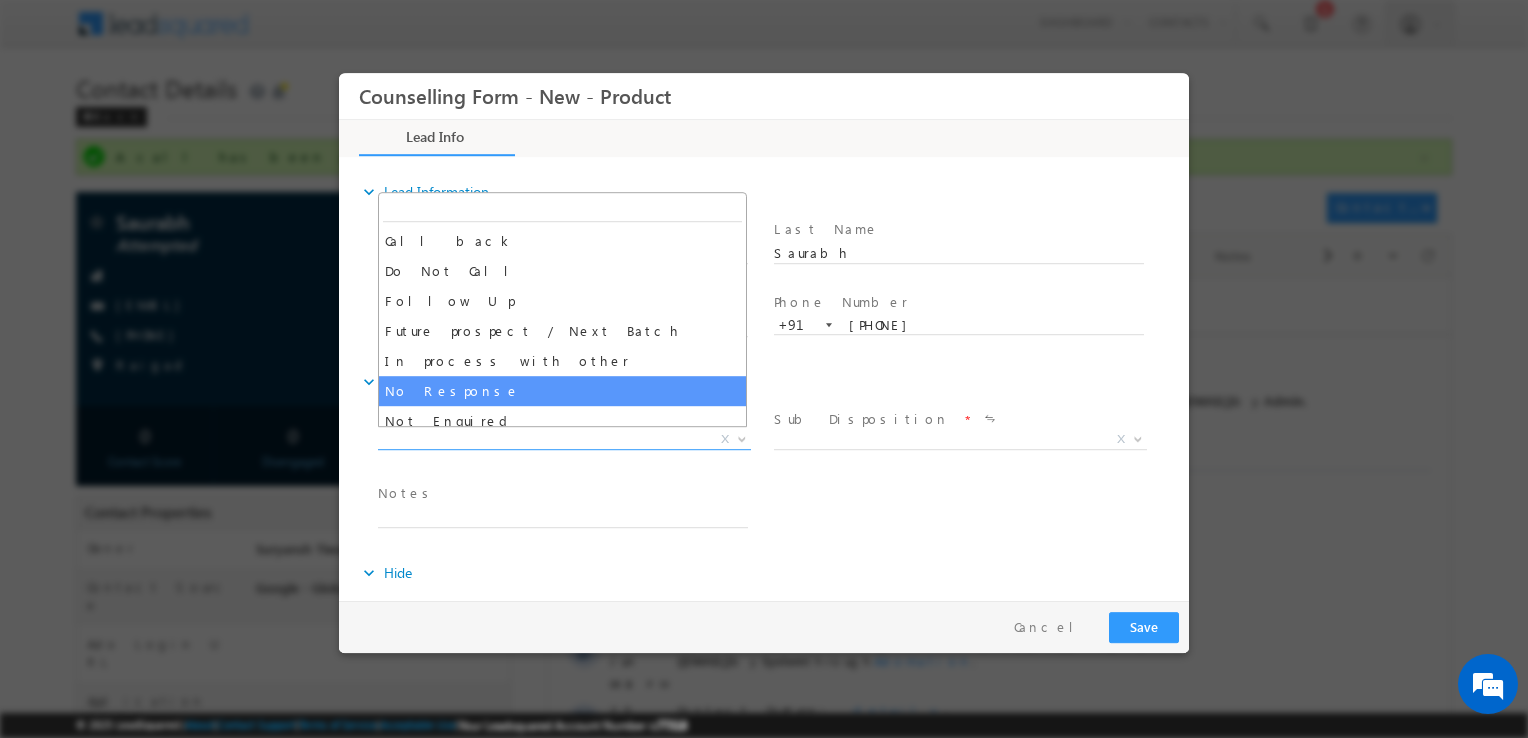 select on "No Response" 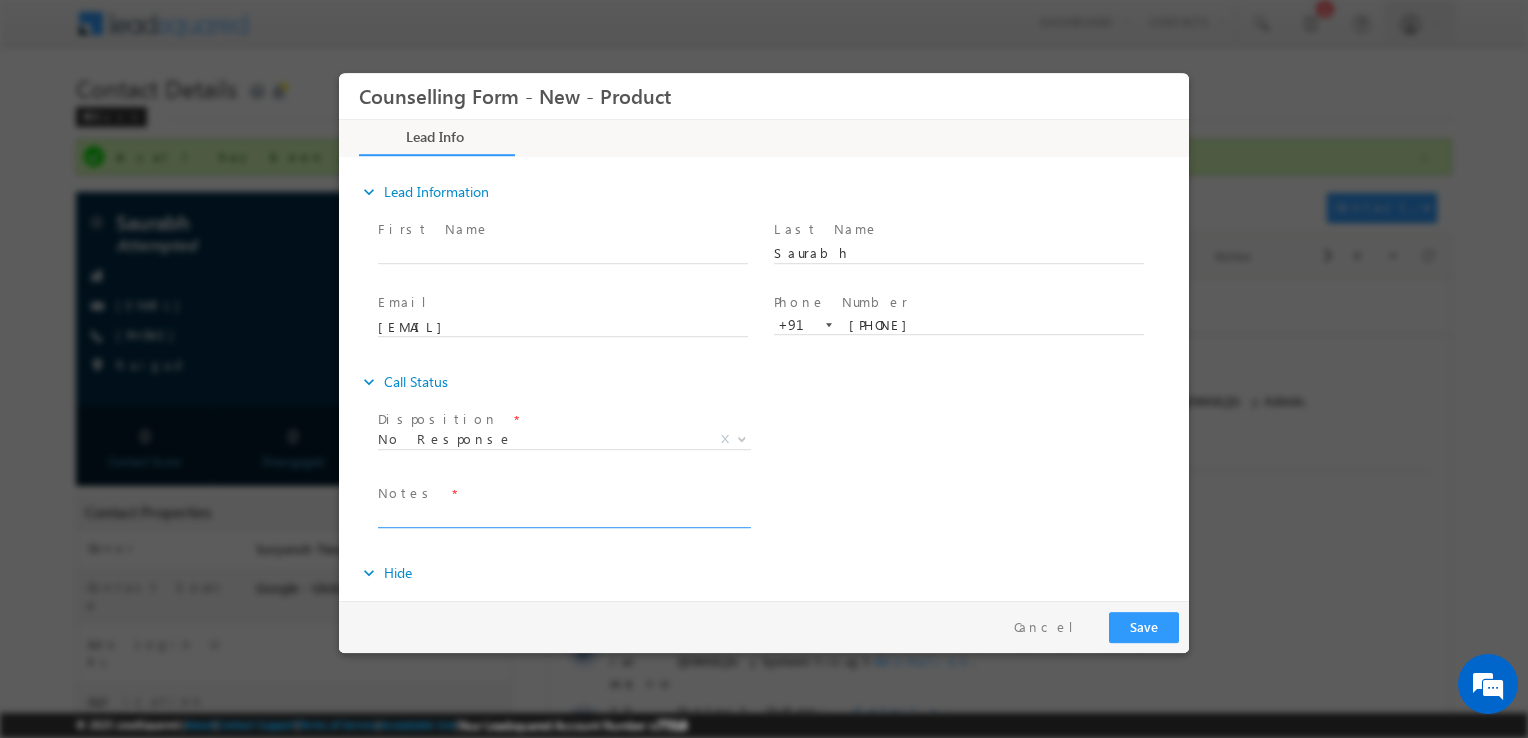 click at bounding box center [563, 516] 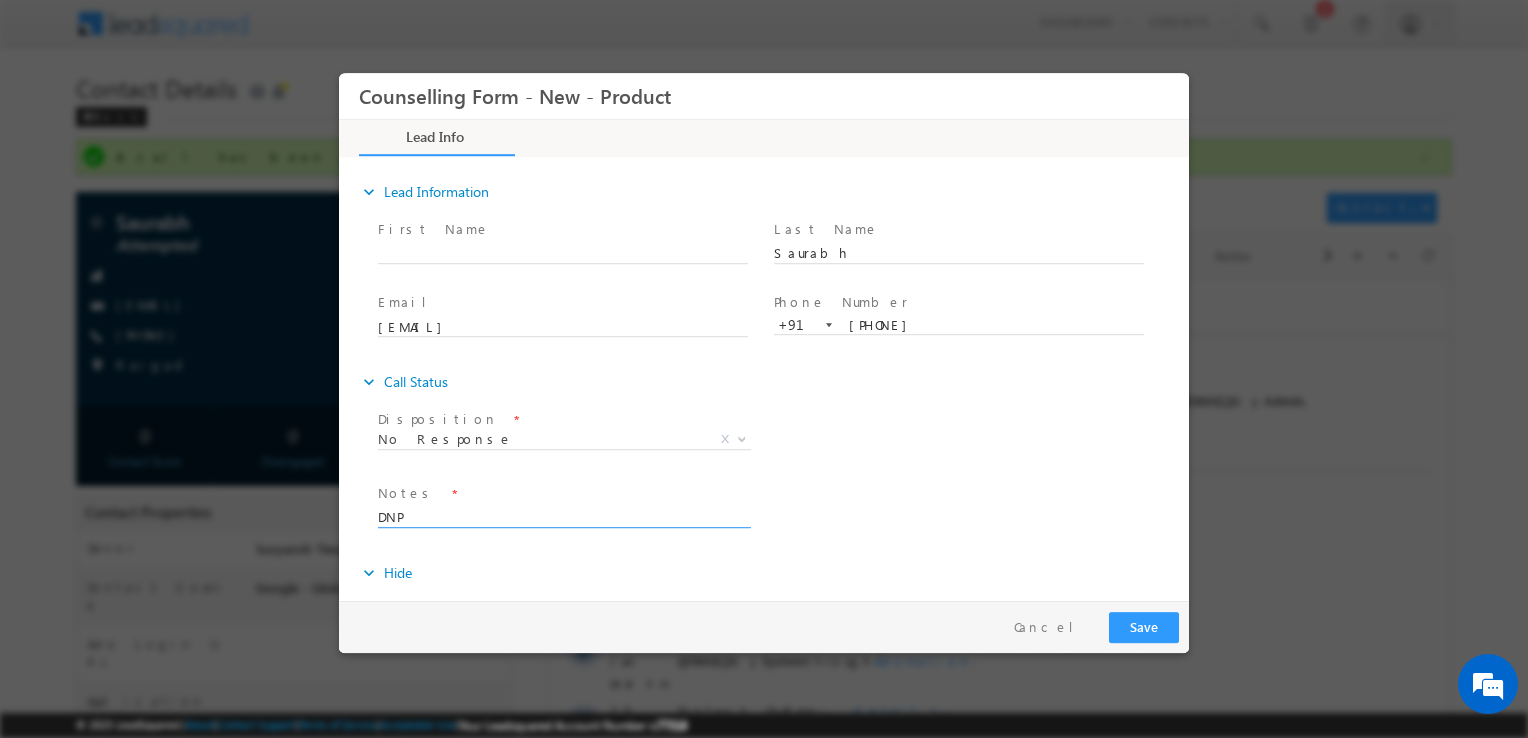 type on "DNP" 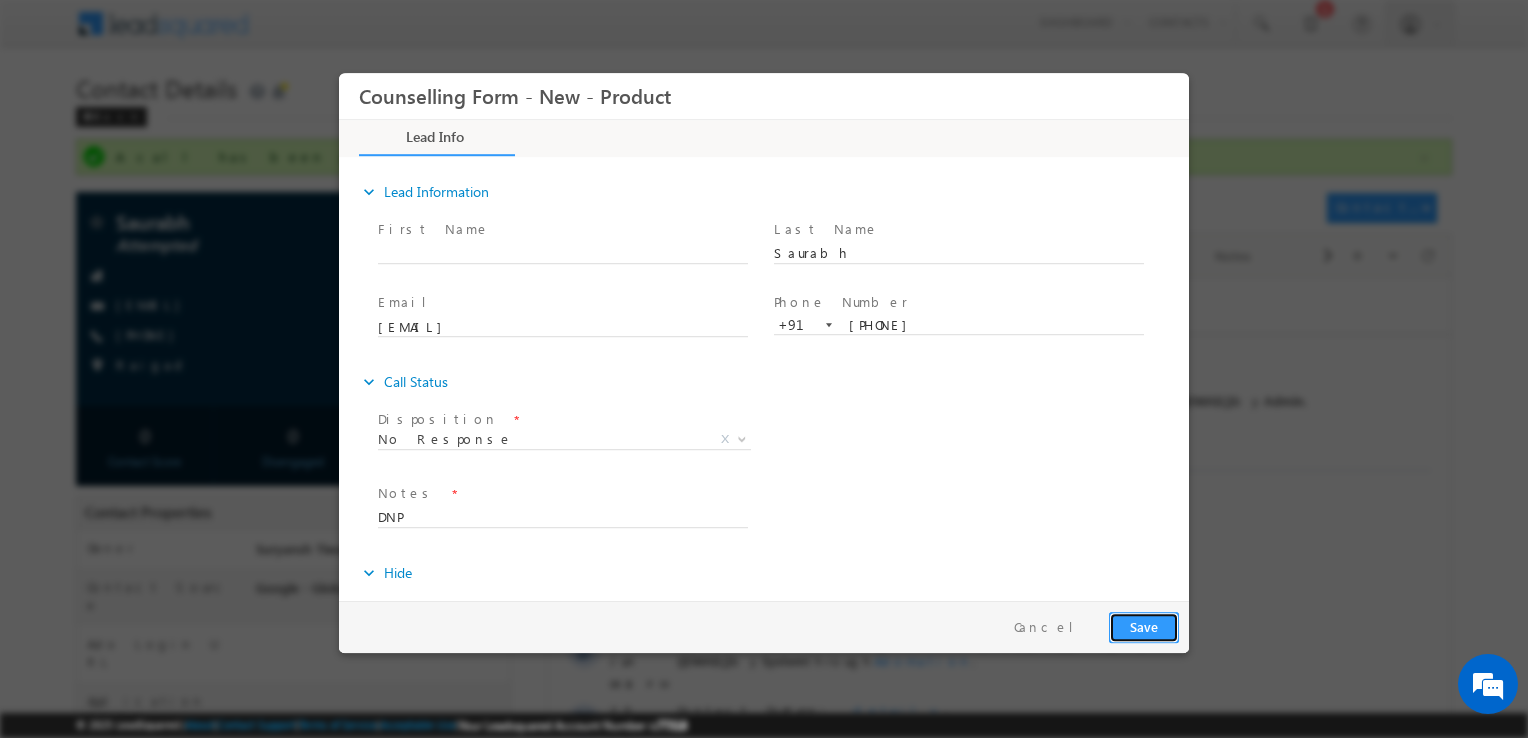 click on "Save" at bounding box center (1144, 627) 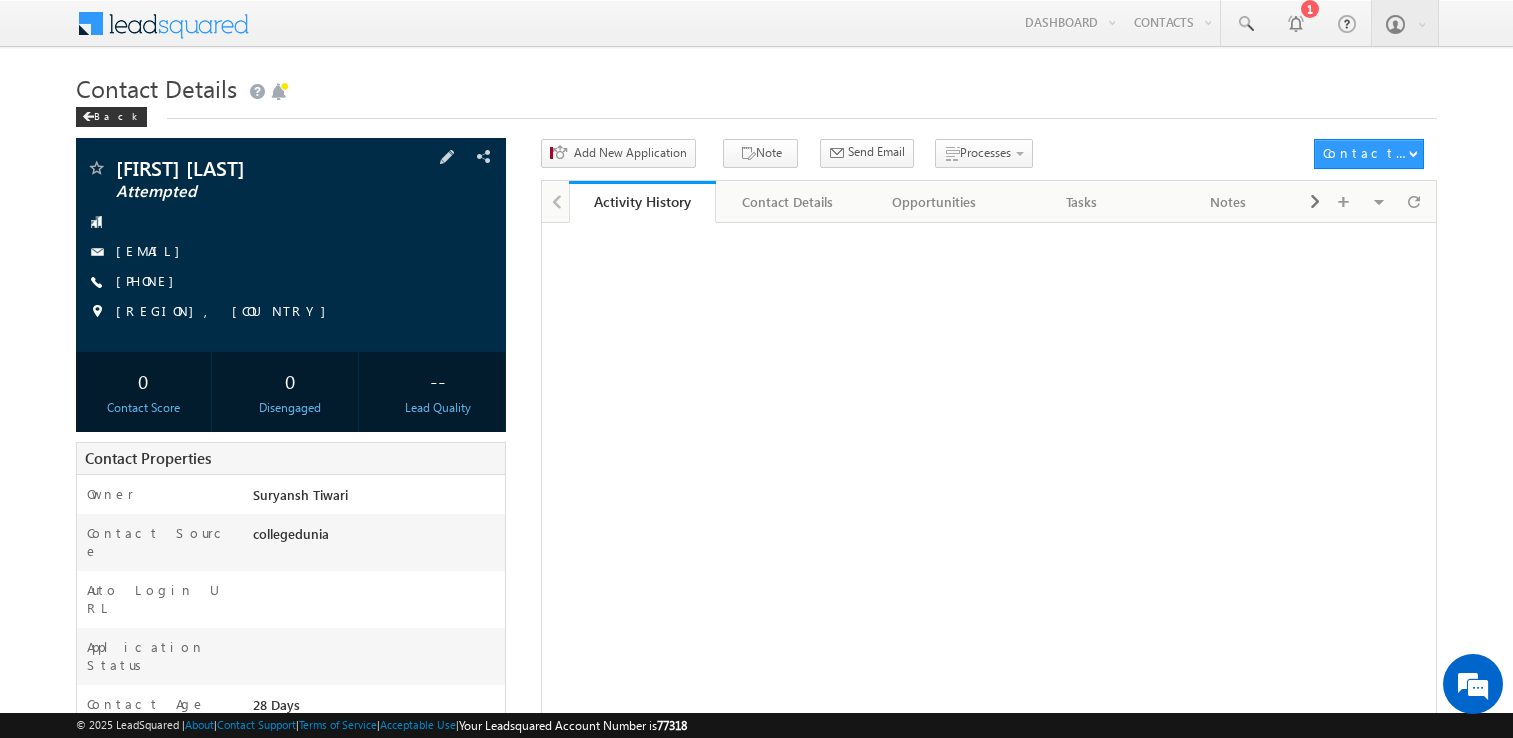 scroll, scrollTop: 0, scrollLeft: 0, axis: both 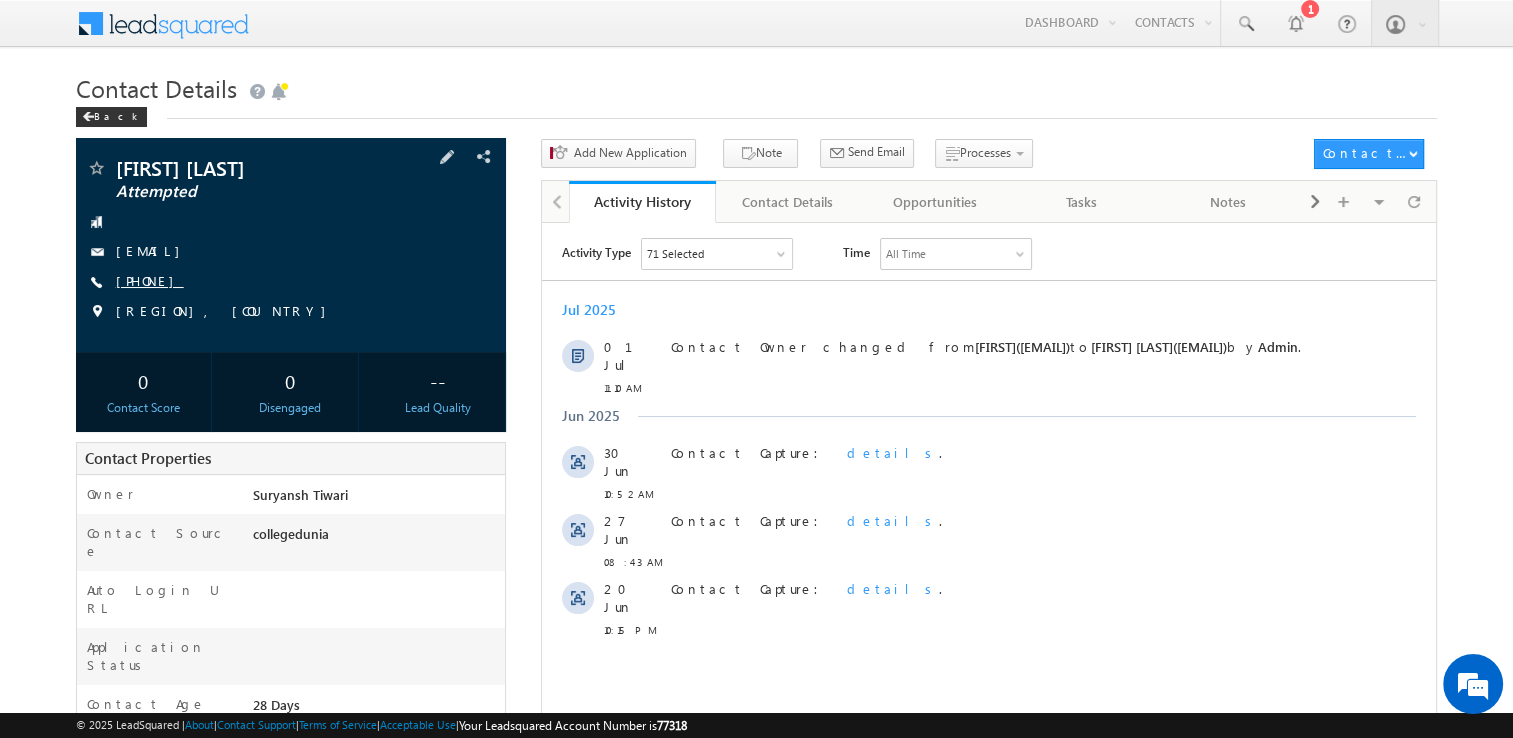 click on "[PHONE]" at bounding box center (150, 280) 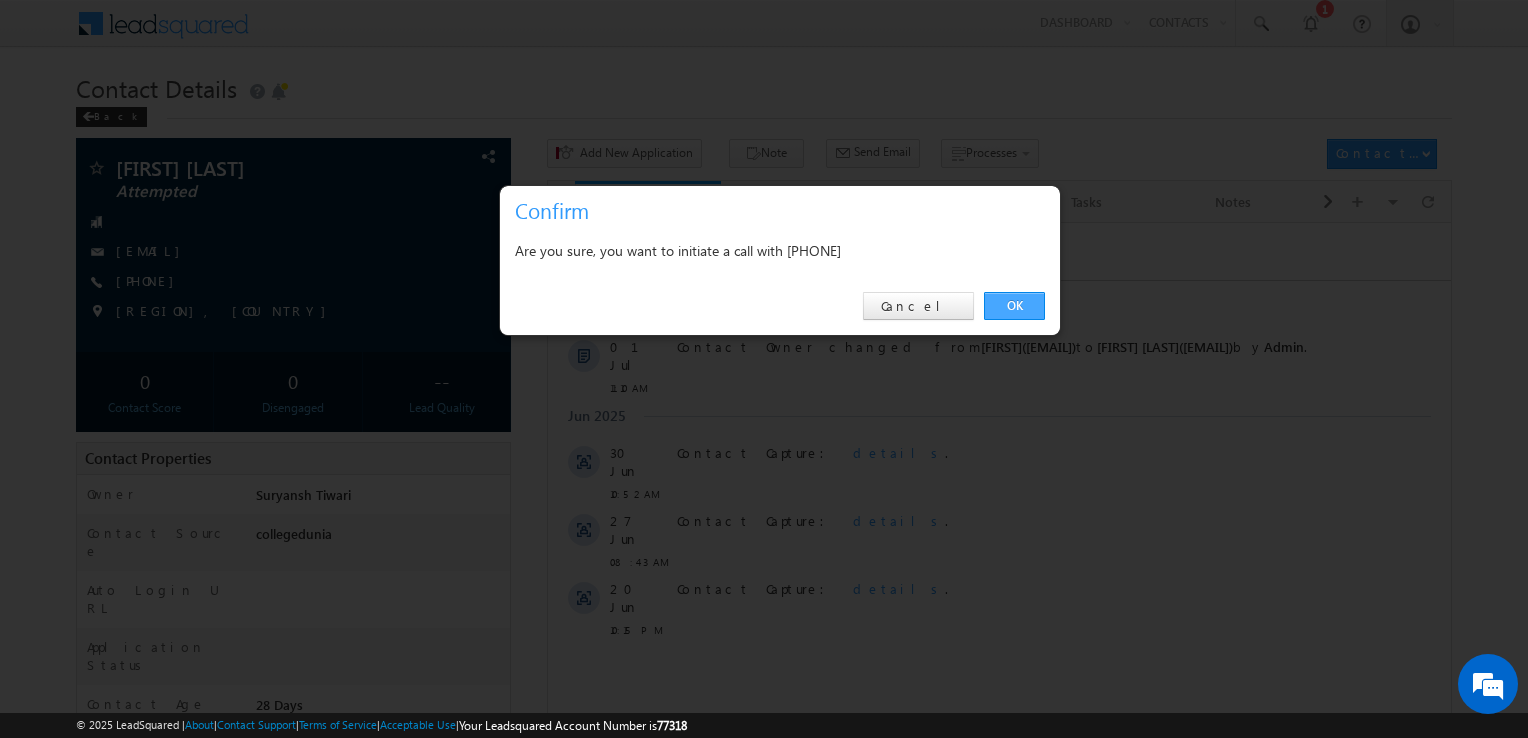 click on "OK" at bounding box center [1014, 306] 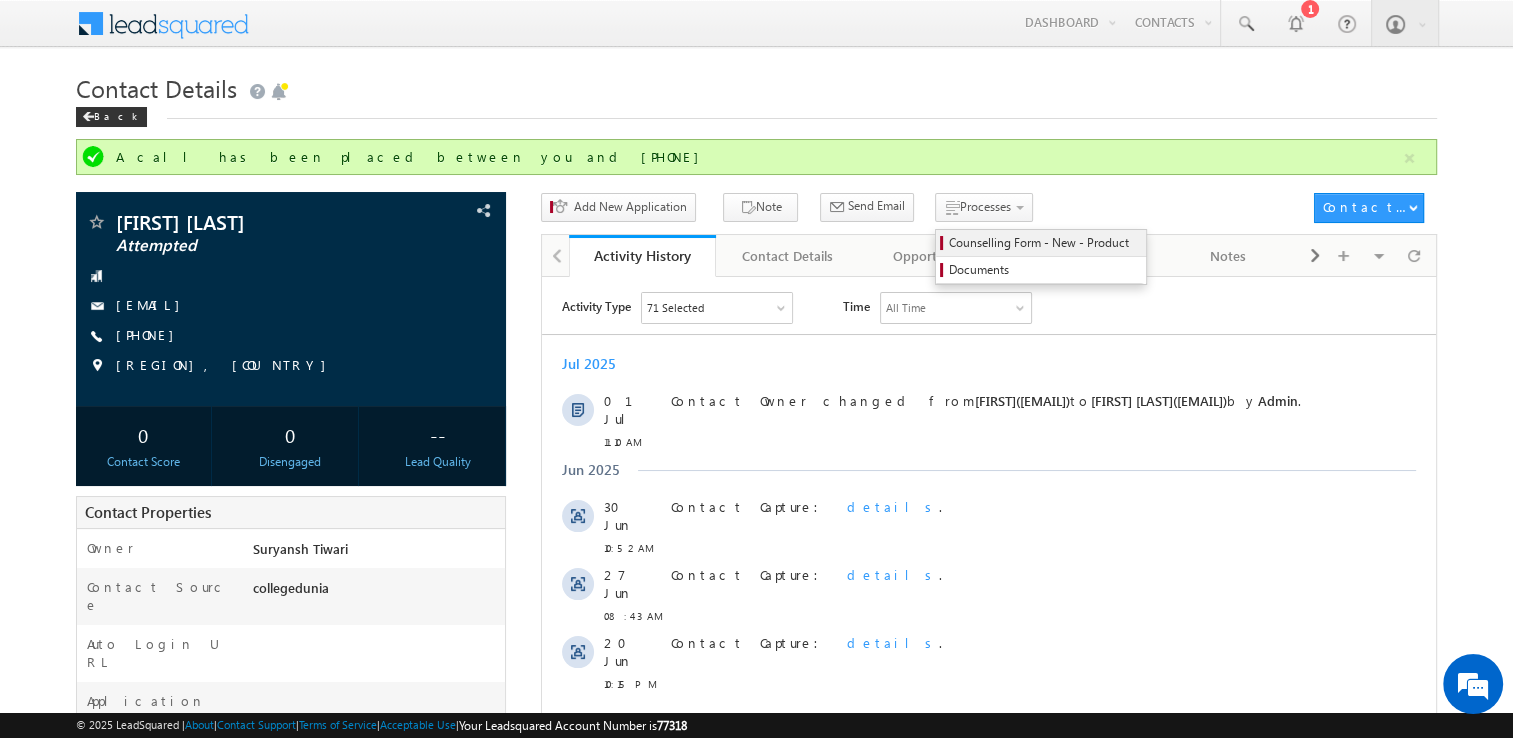 click on "Counselling Form - New - Product" at bounding box center [1044, 243] 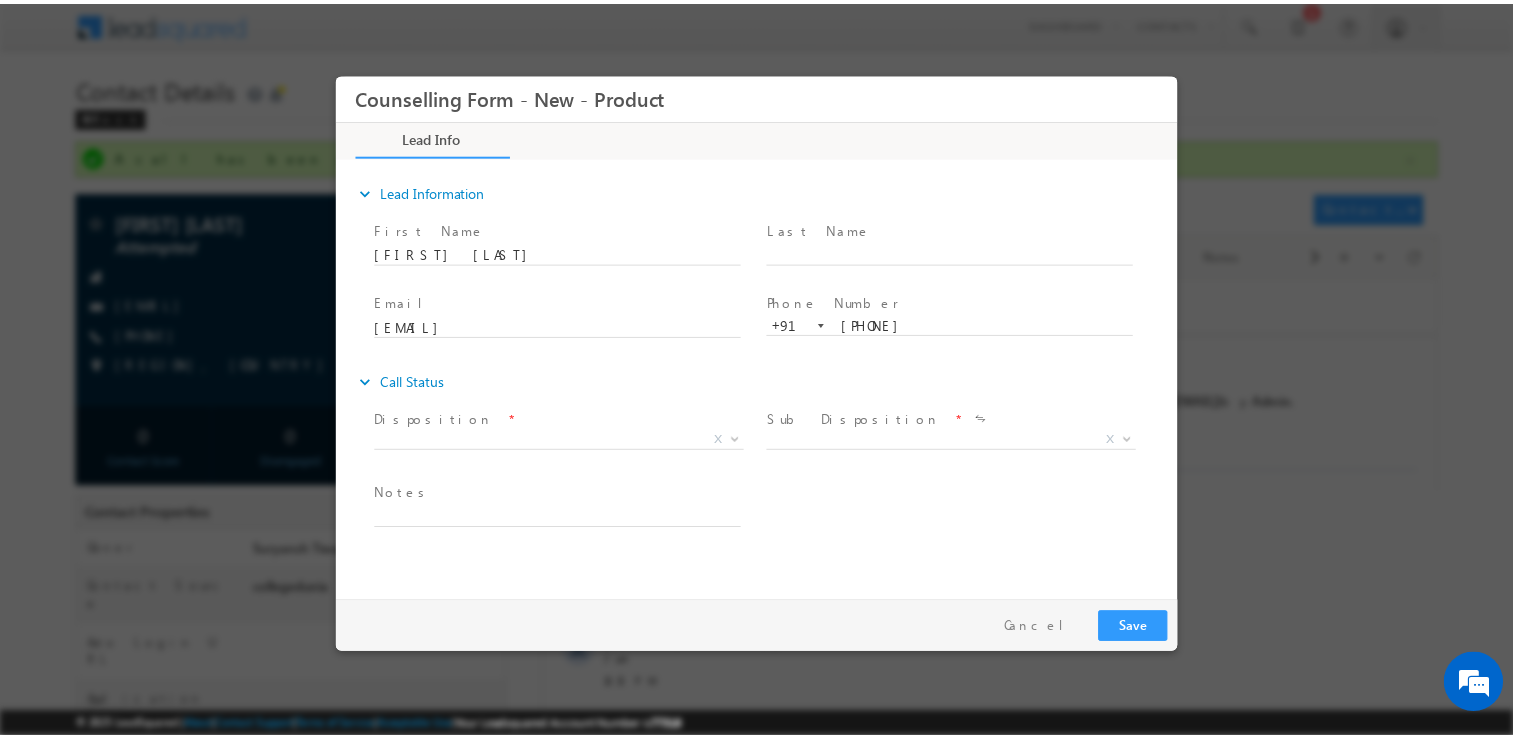 scroll, scrollTop: 0, scrollLeft: 0, axis: both 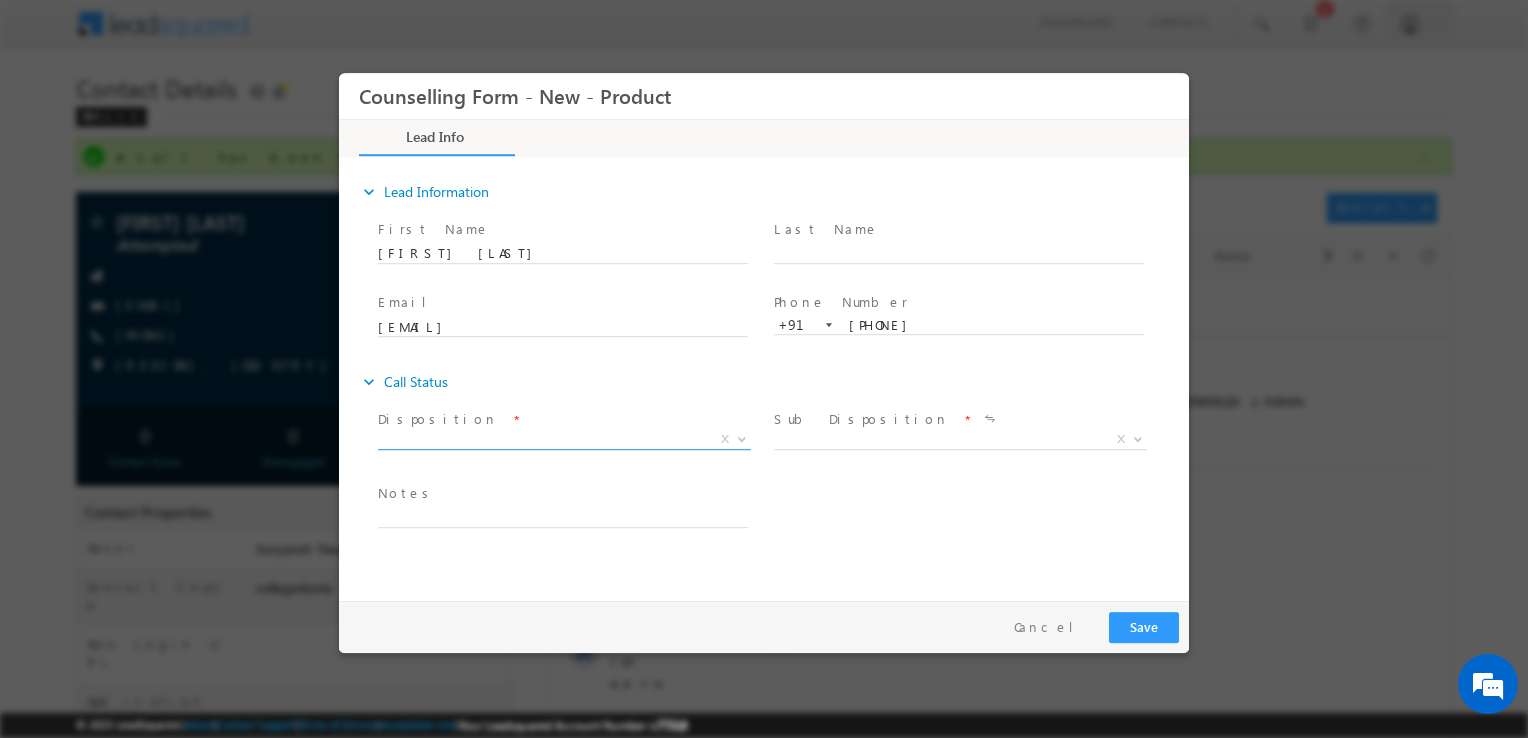 click on "X" at bounding box center (564, 440) 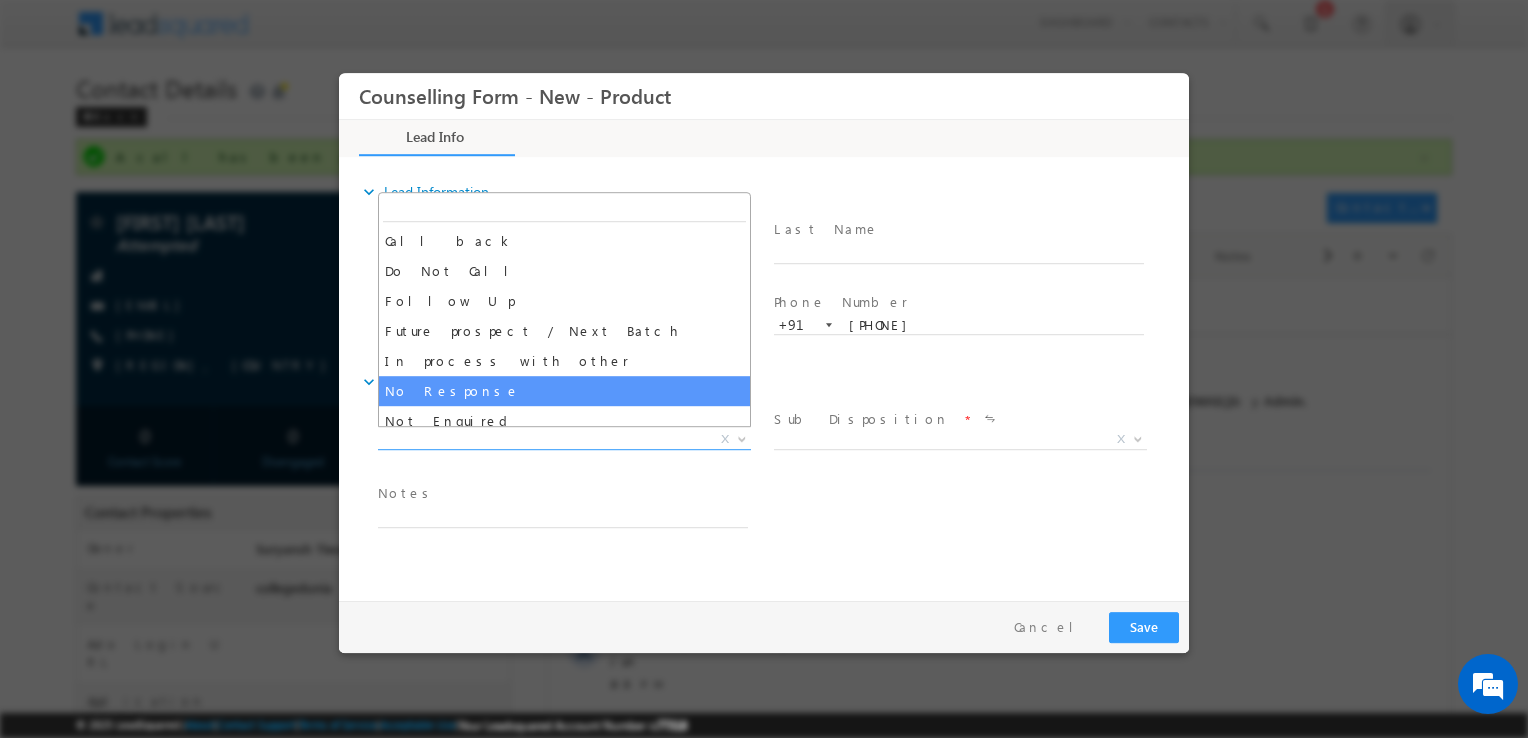 select on "No Response" 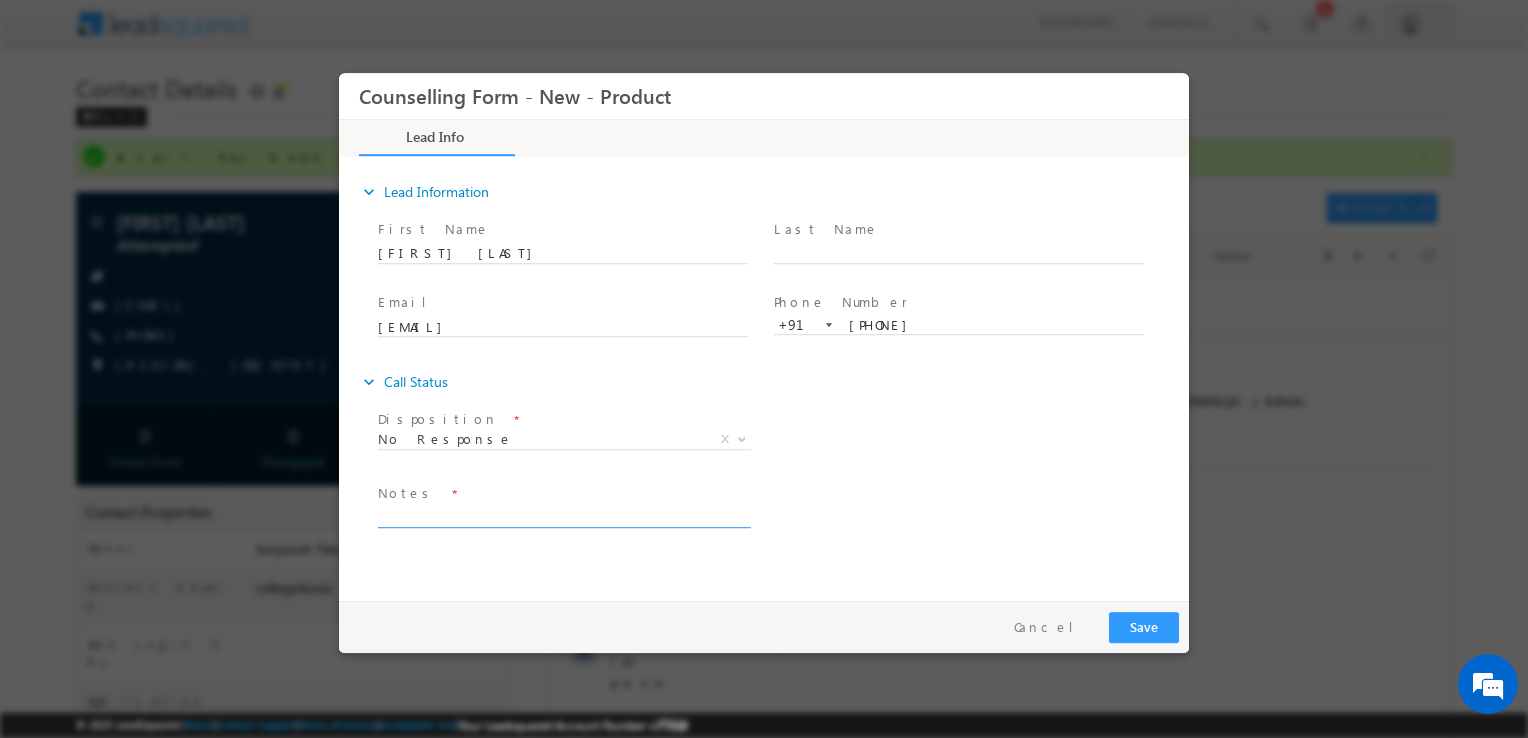 click at bounding box center (563, 516) 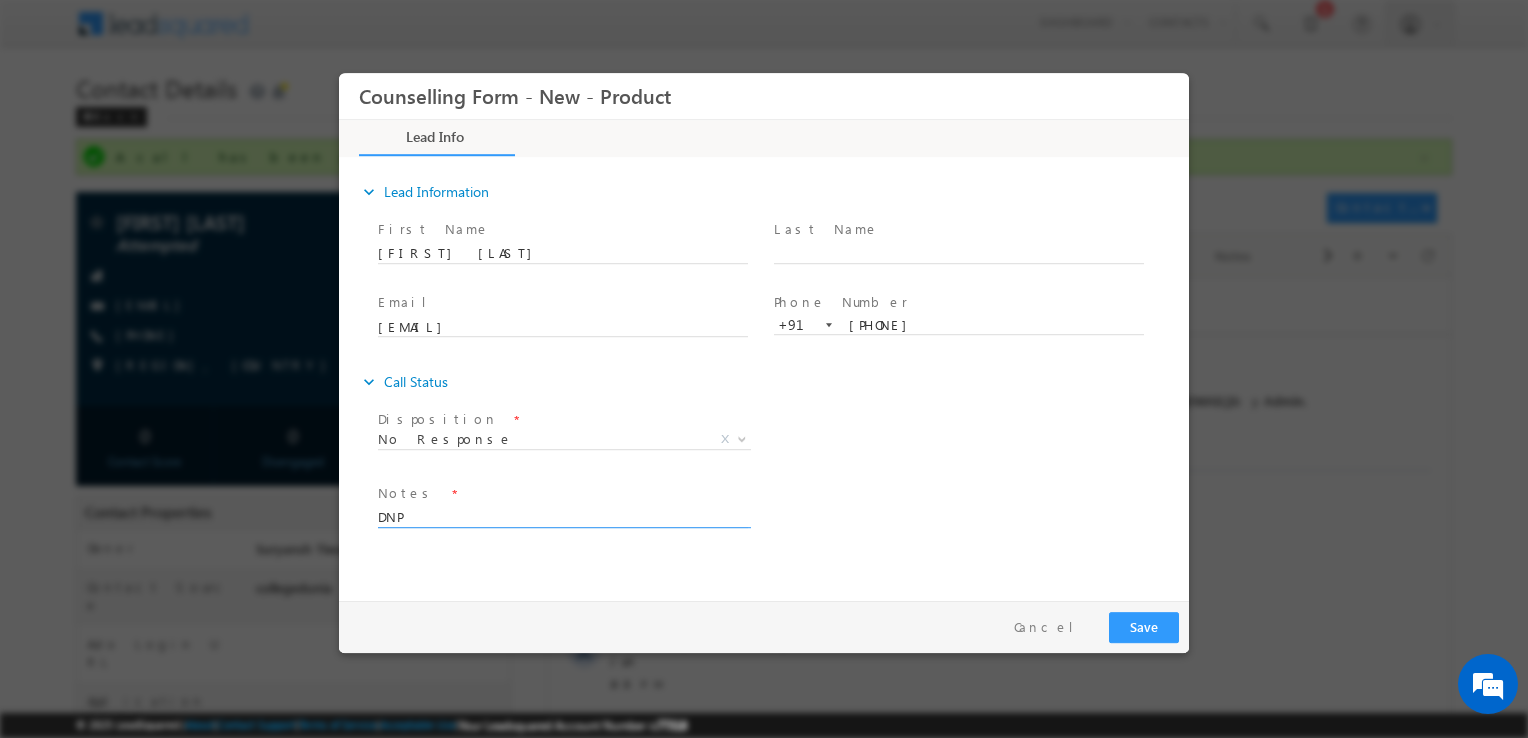 type on "DNP" 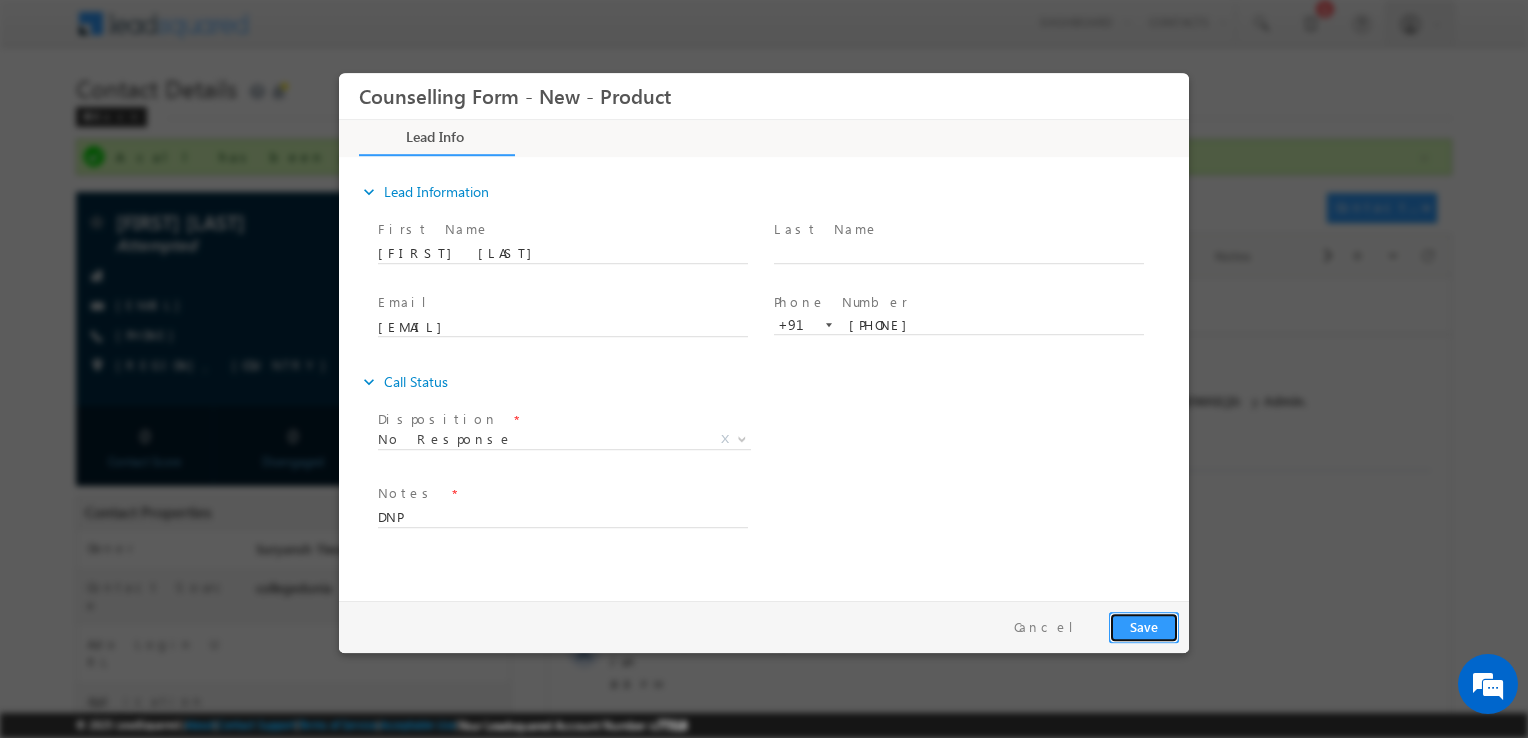 click on "Save" at bounding box center (1144, 627) 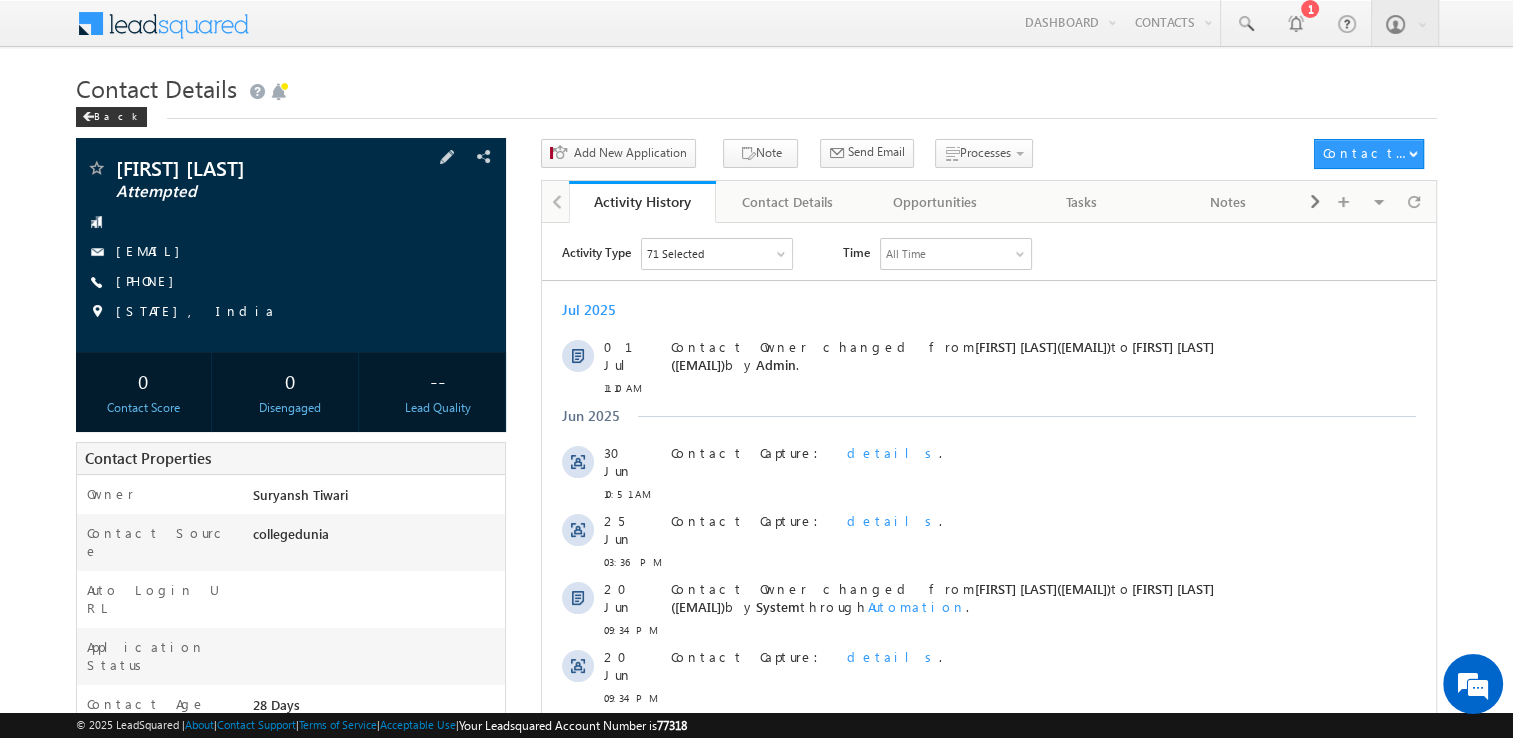 scroll, scrollTop: 0, scrollLeft: 0, axis: both 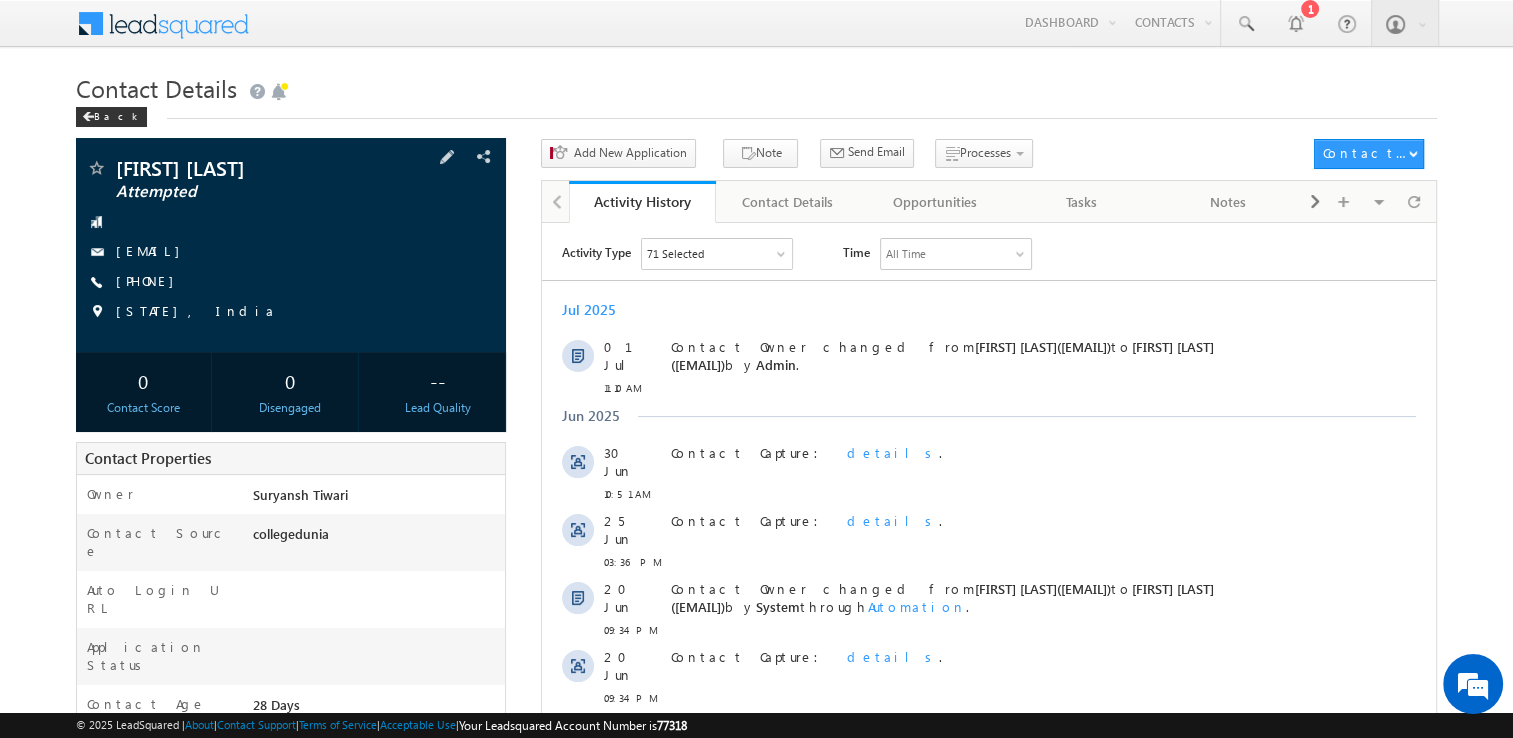 click on "anushka singh
Attempted
singhrana3011@gmail.com
+91-7037105616" at bounding box center [291, 245] 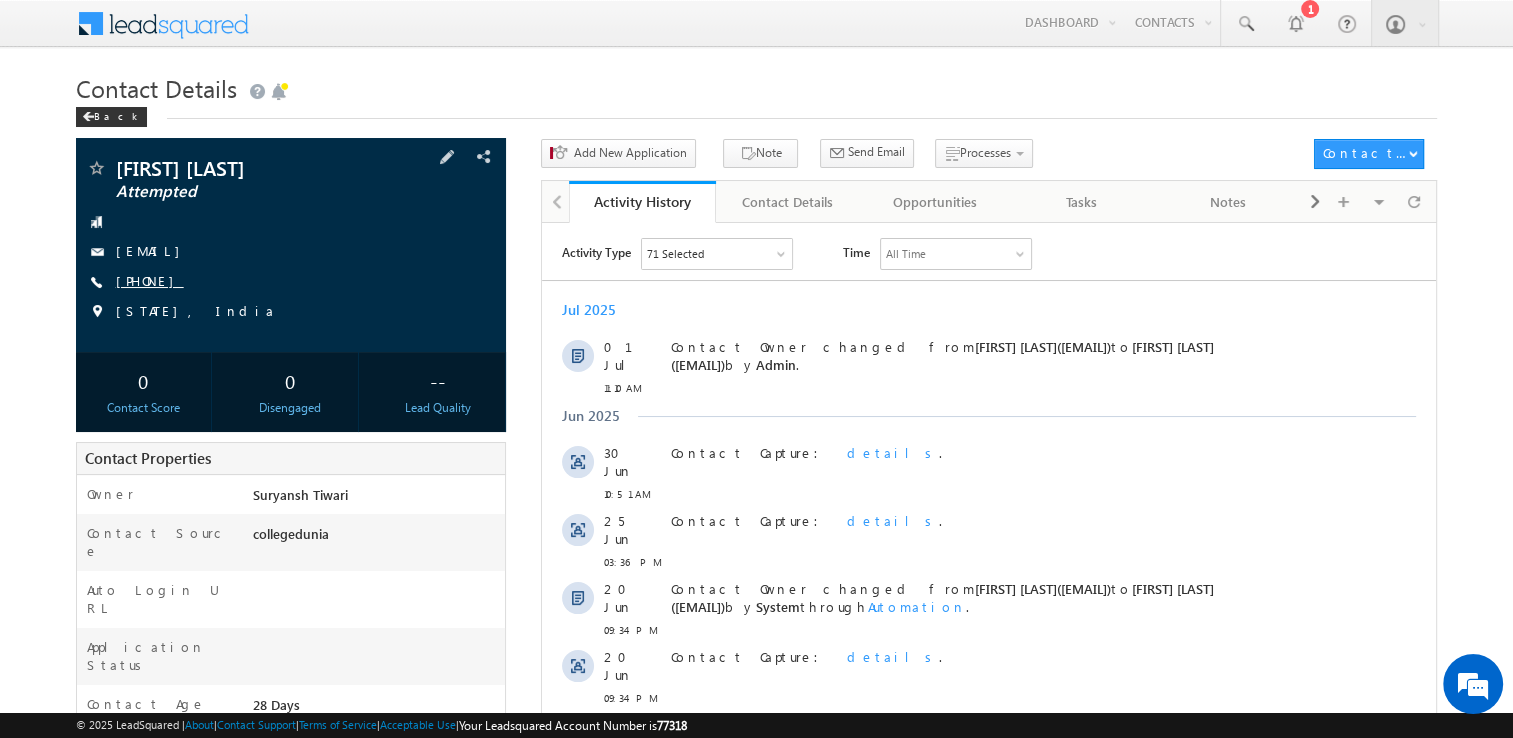 click on "+91-7037105616" at bounding box center [150, 280] 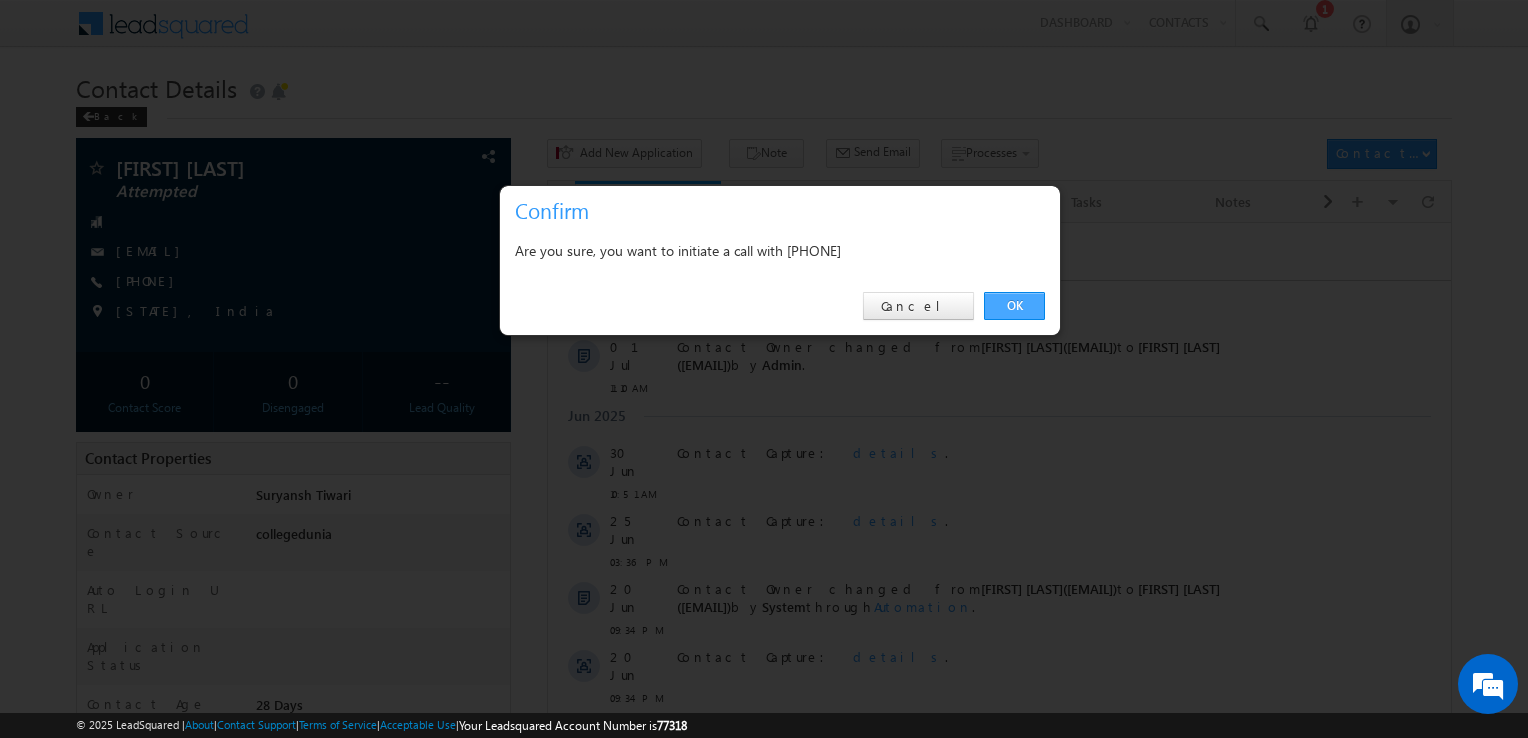 click on "OK" at bounding box center [1014, 306] 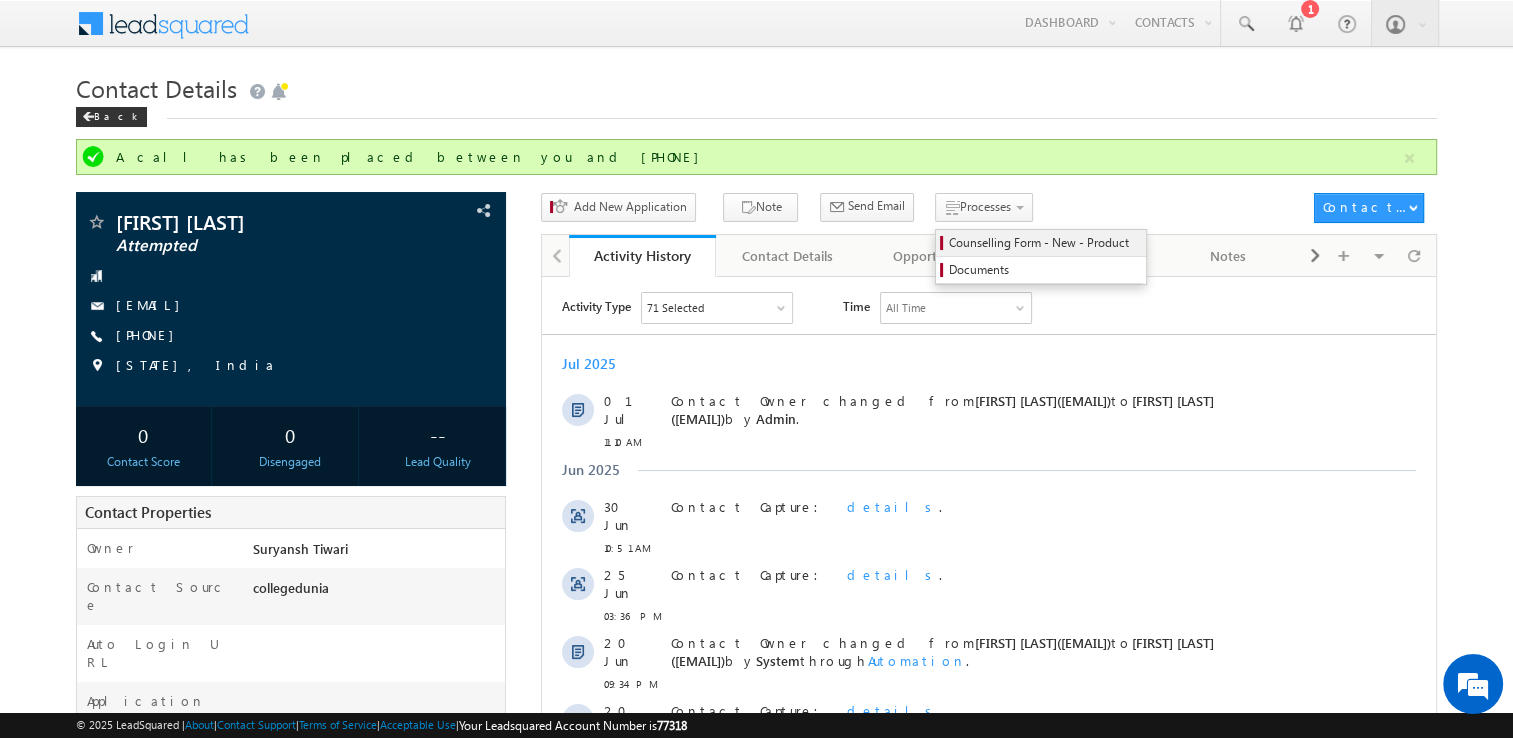 click on "Counselling Form - New - Product" at bounding box center (1044, 243) 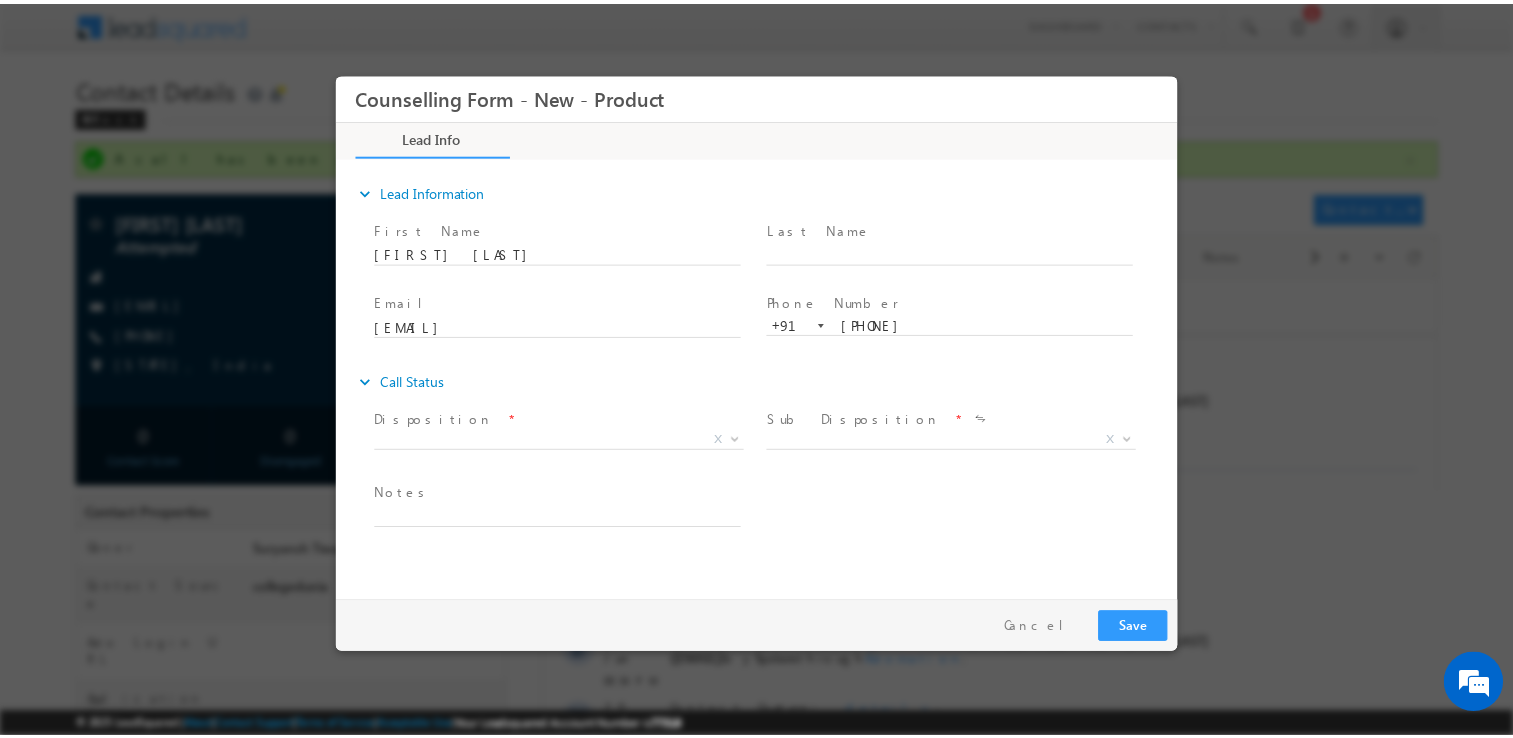 scroll, scrollTop: 0, scrollLeft: 0, axis: both 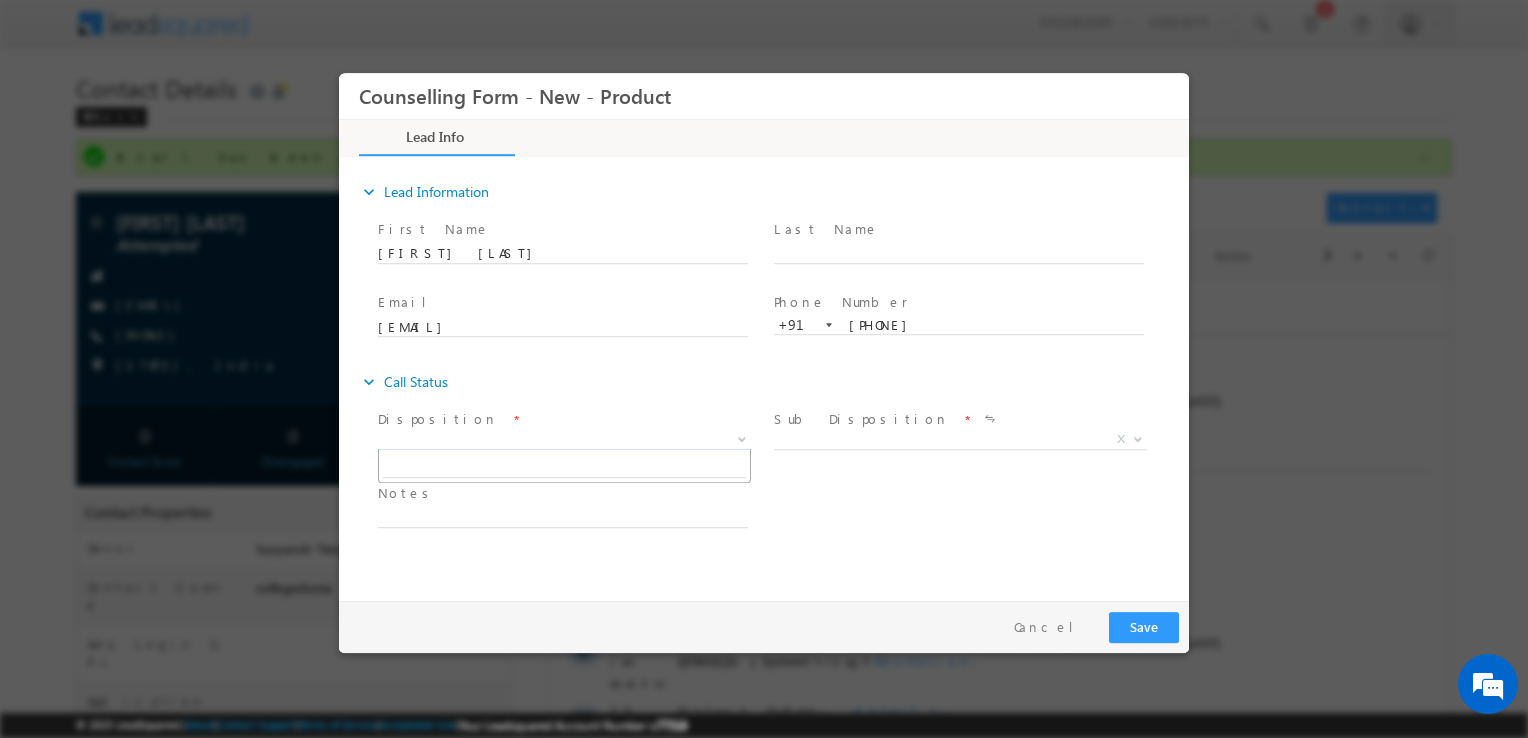 click on "X" at bounding box center (564, 440) 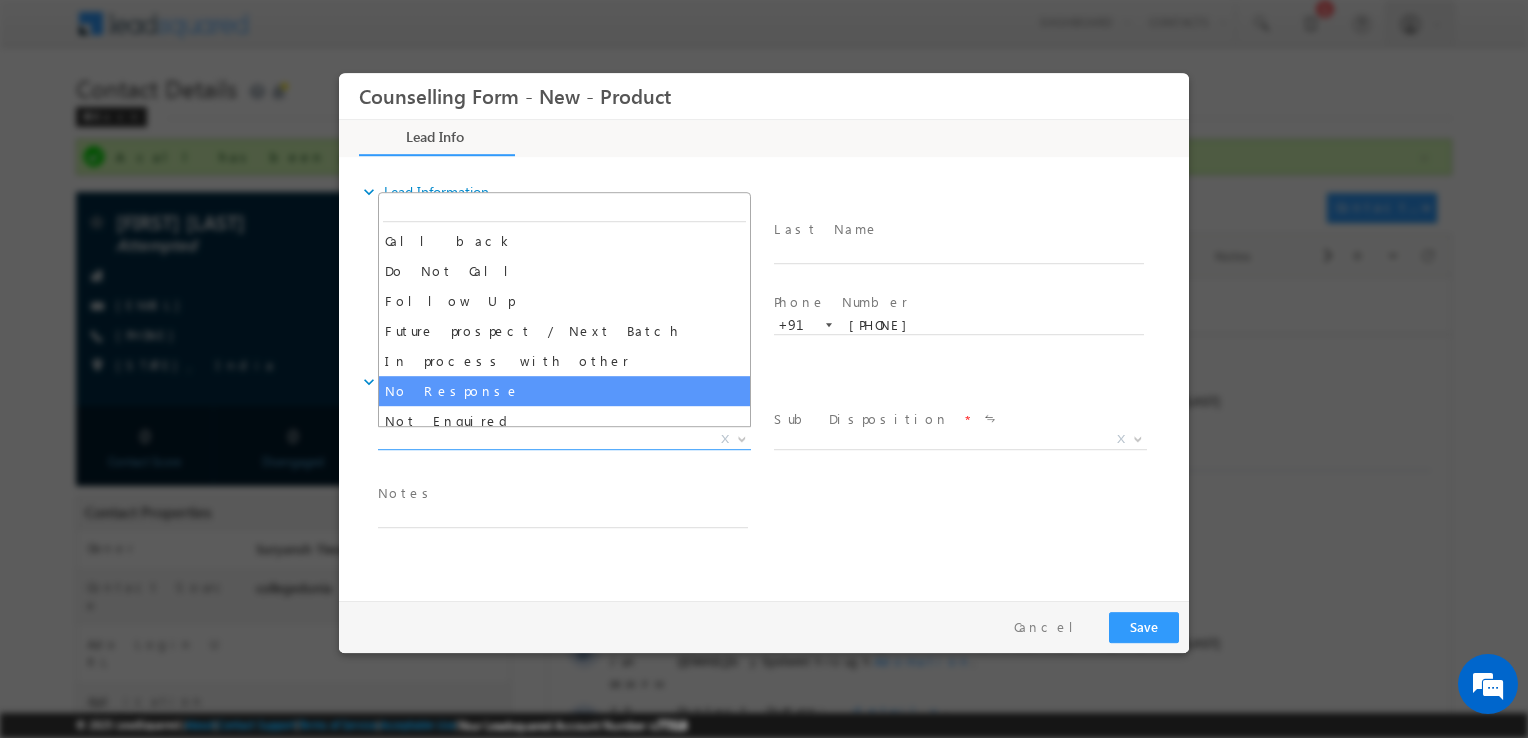 select on "No Response" 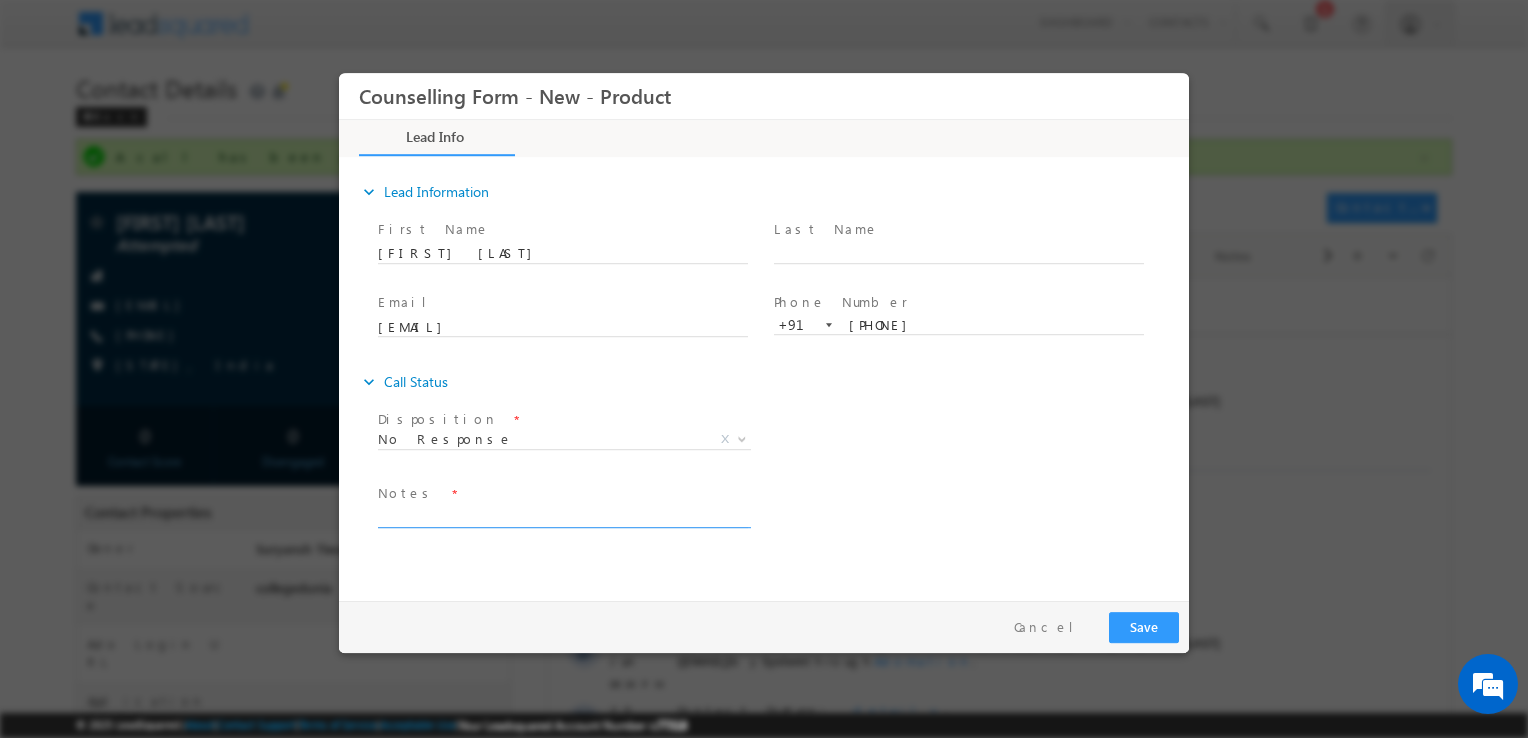 click at bounding box center [563, 516] 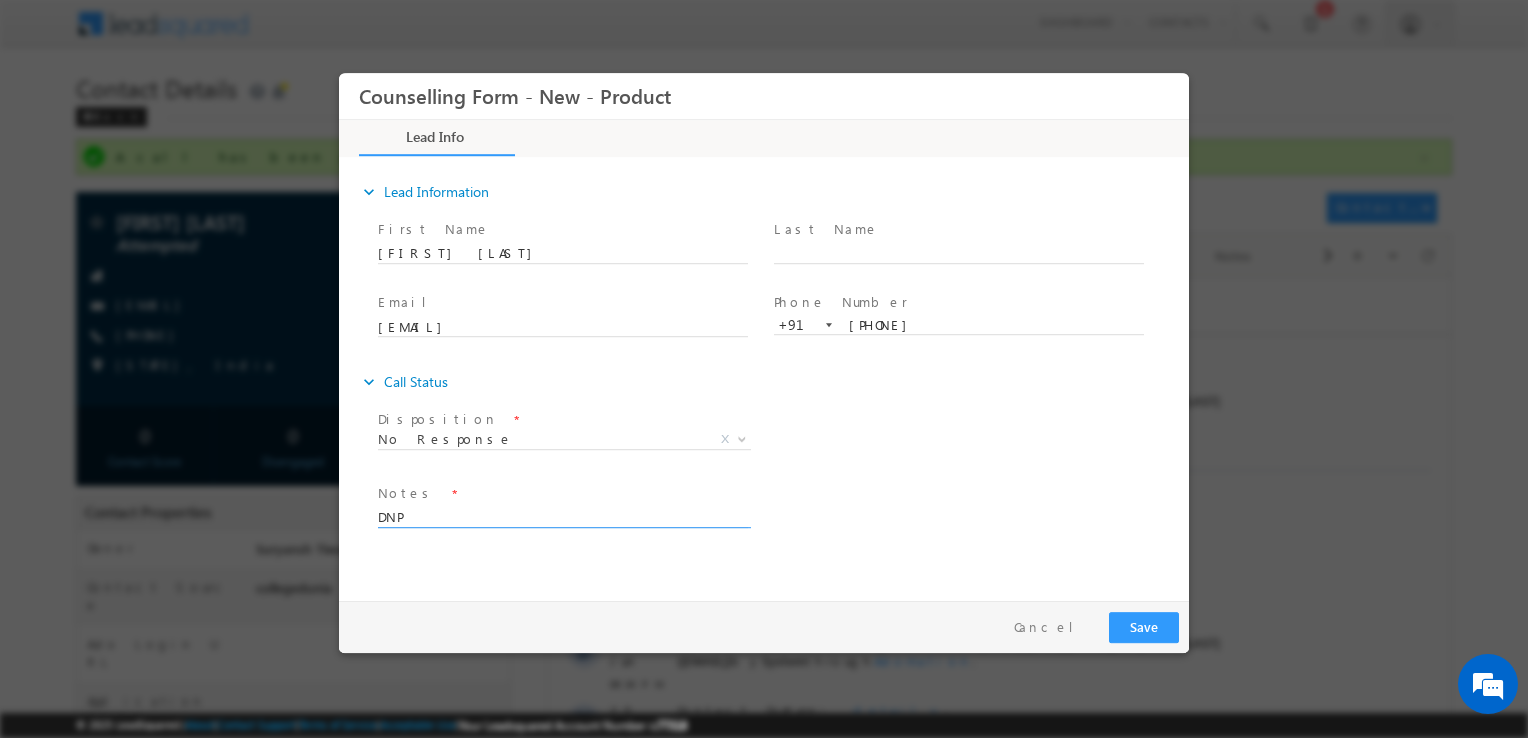 type on "DNP" 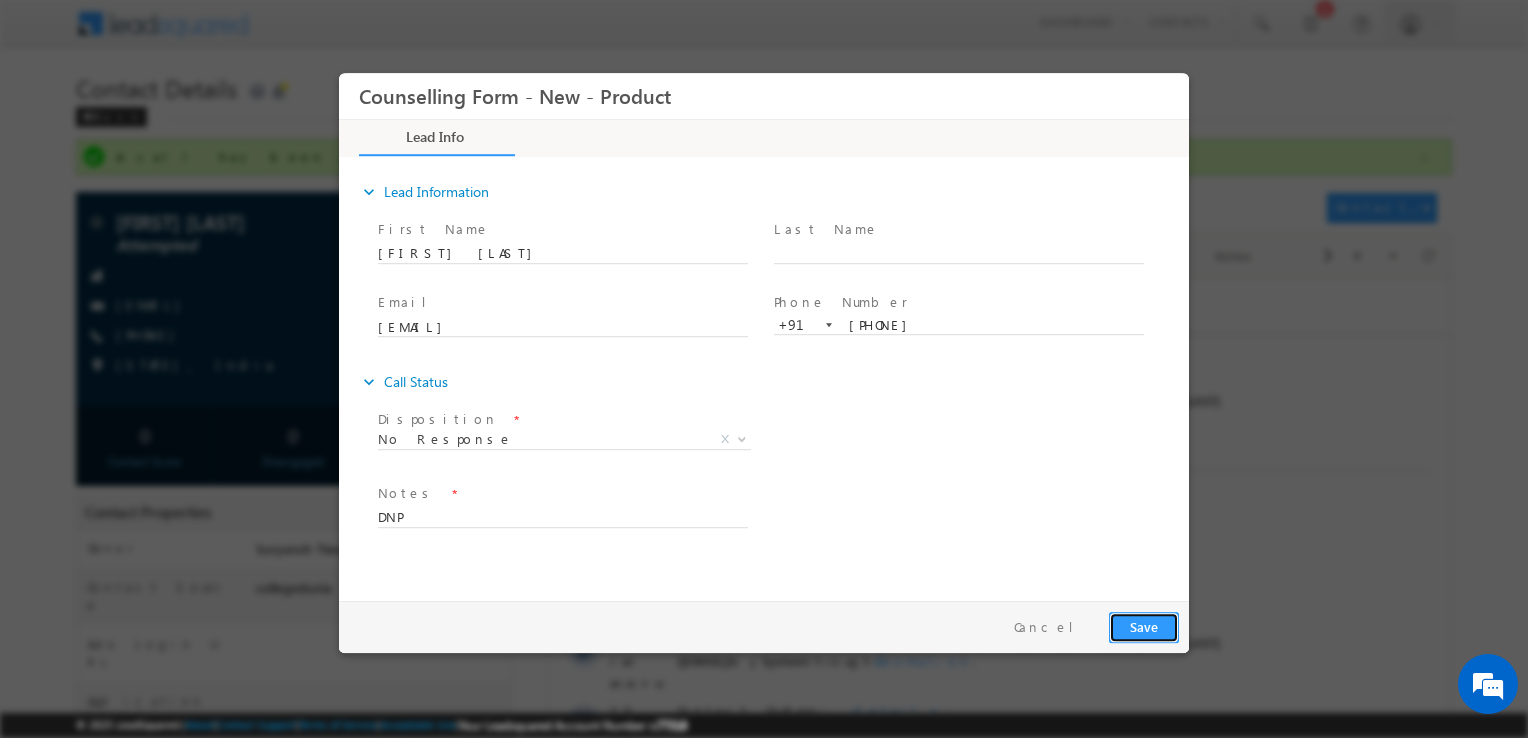 click on "Save" at bounding box center [1144, 627] 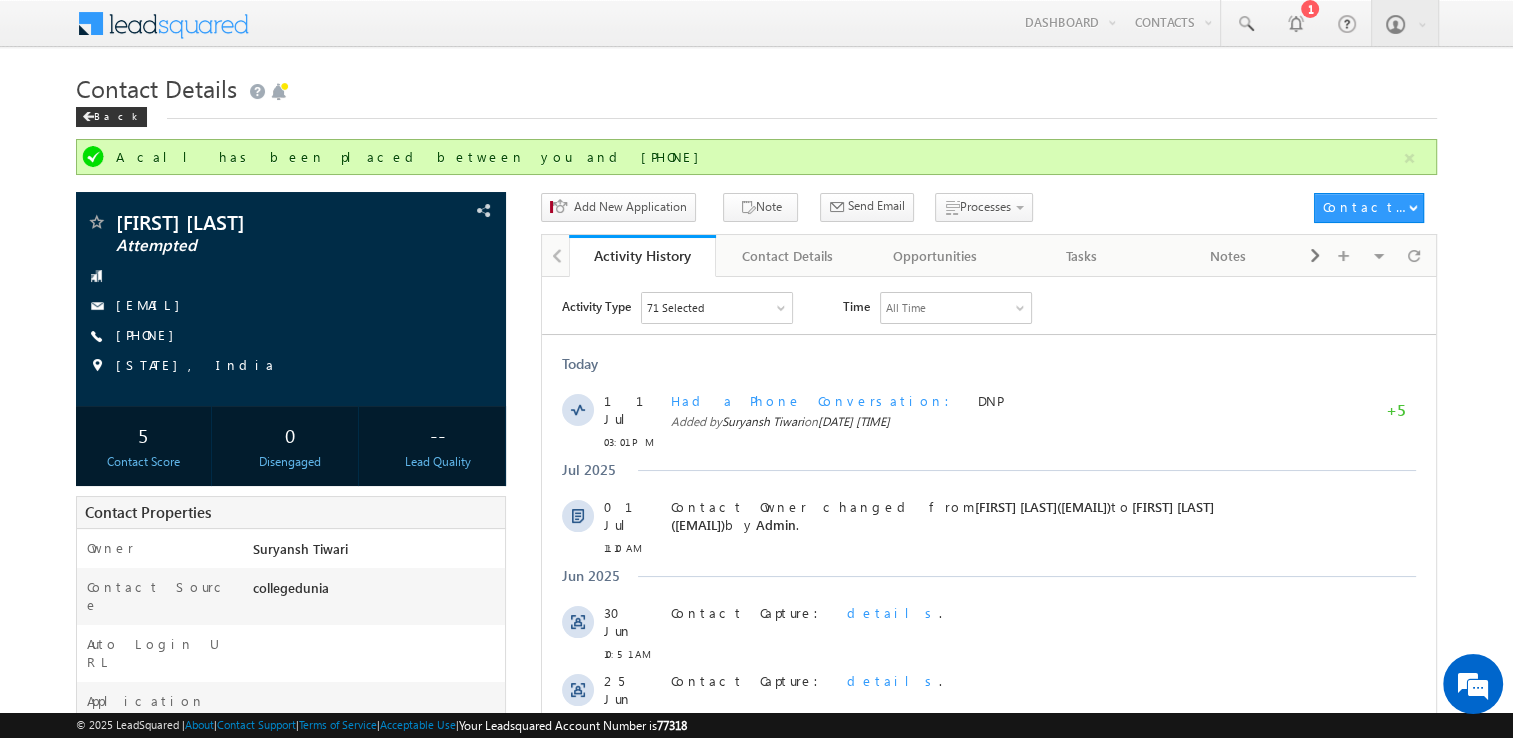 click on "Menu
Suryansh Tiwari
stiwa ri8+1 @amit y.edu
Amity" at bounding box center [757, 24] 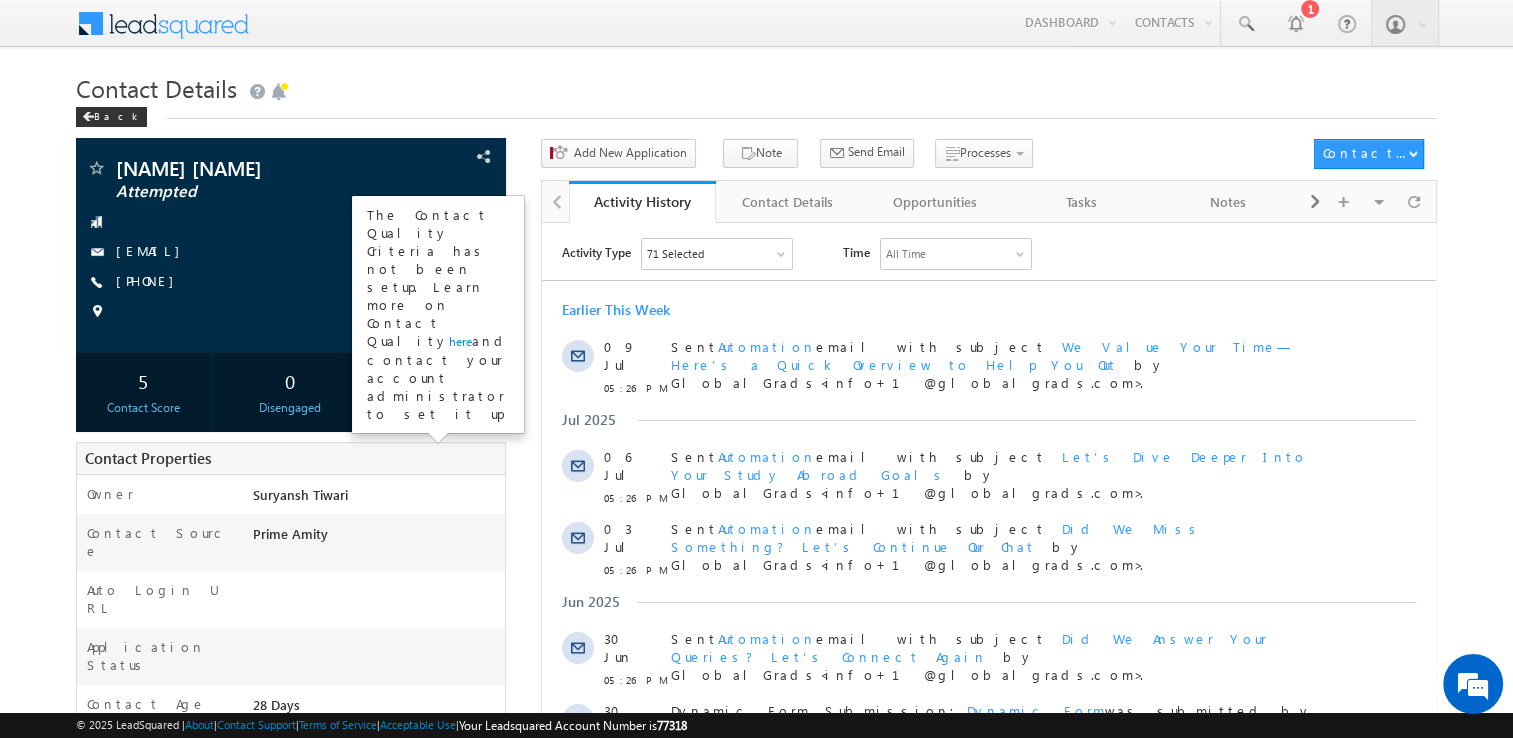 scroll, scrollTop: 0, scrollLeft: 0, axis: both 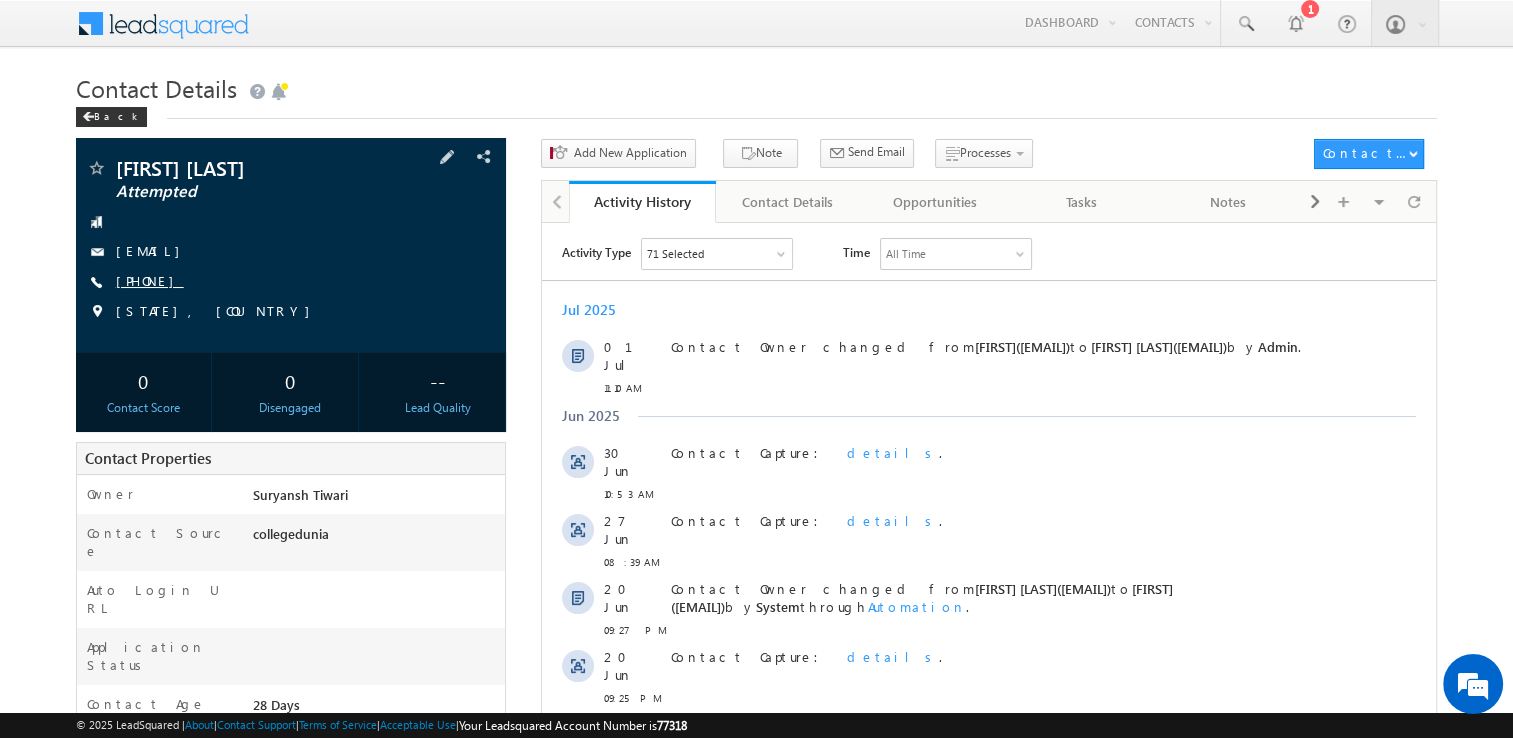 click on "[PHONE]" at bounding box center (150, 280) 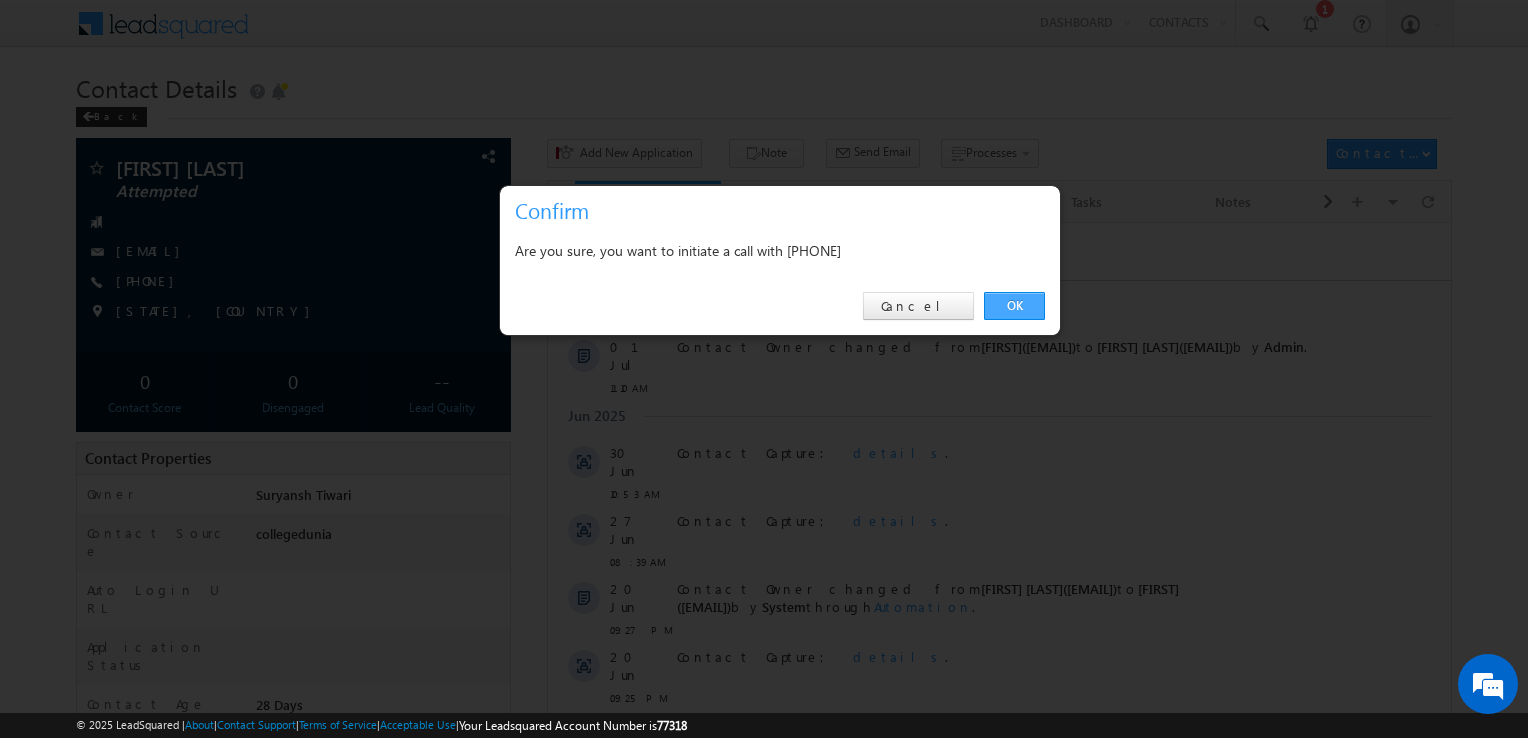 click on "OK" at bounding box center [1014, 306] 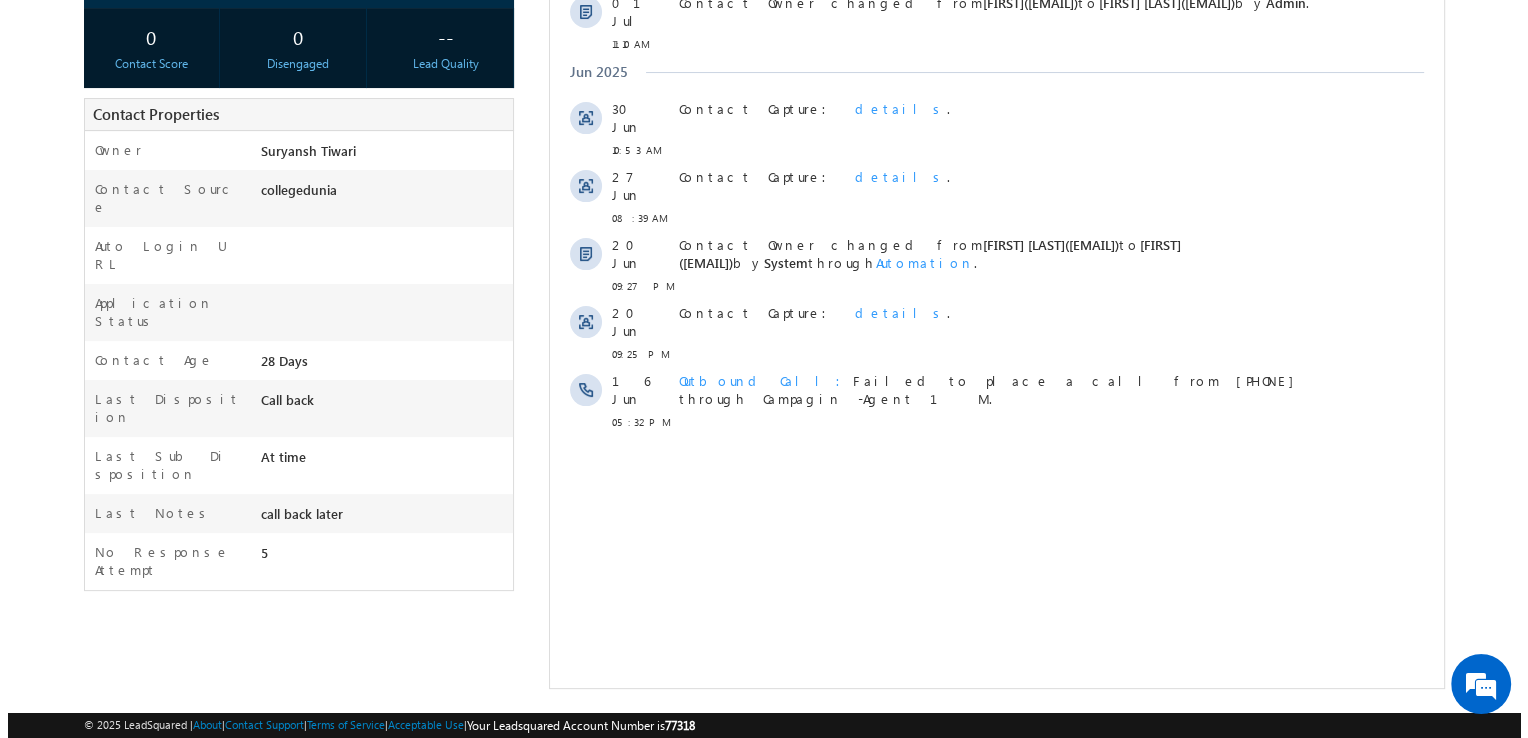 scroll, scrollTop: 0, scrollLeft: 0, axis: both 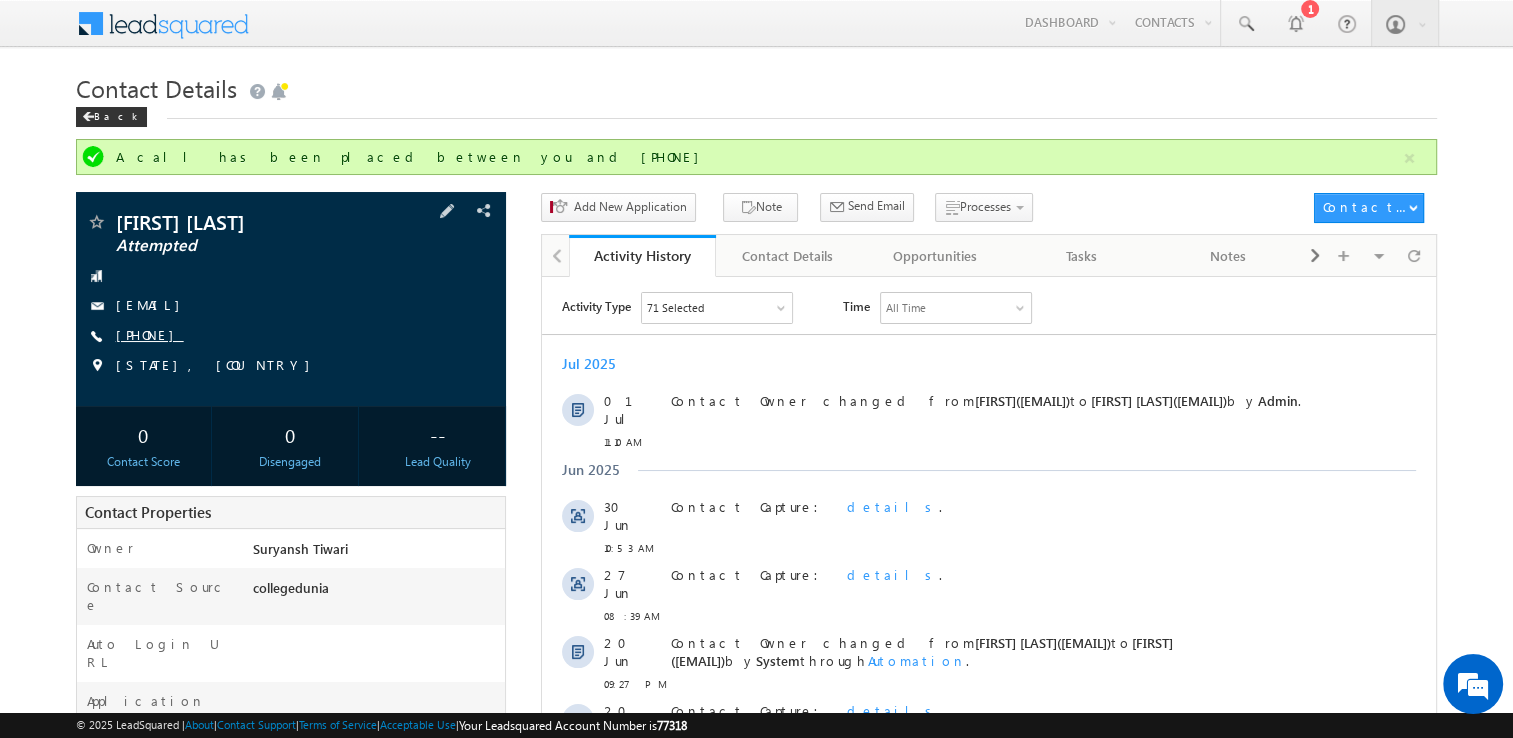 click on "[PHONE]" at bounding box center (150, 334) 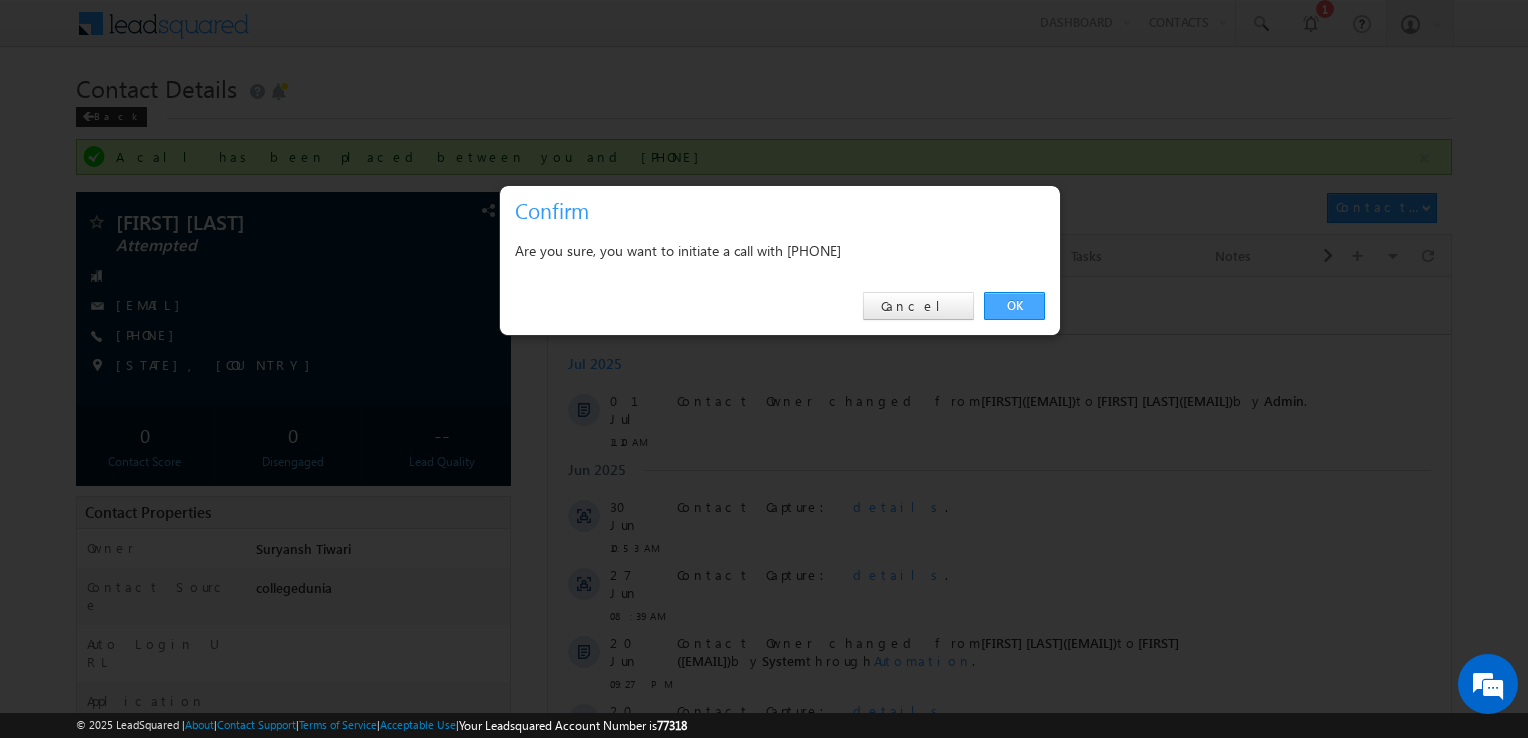 click on "OK" at bounding box center (1014, 306) 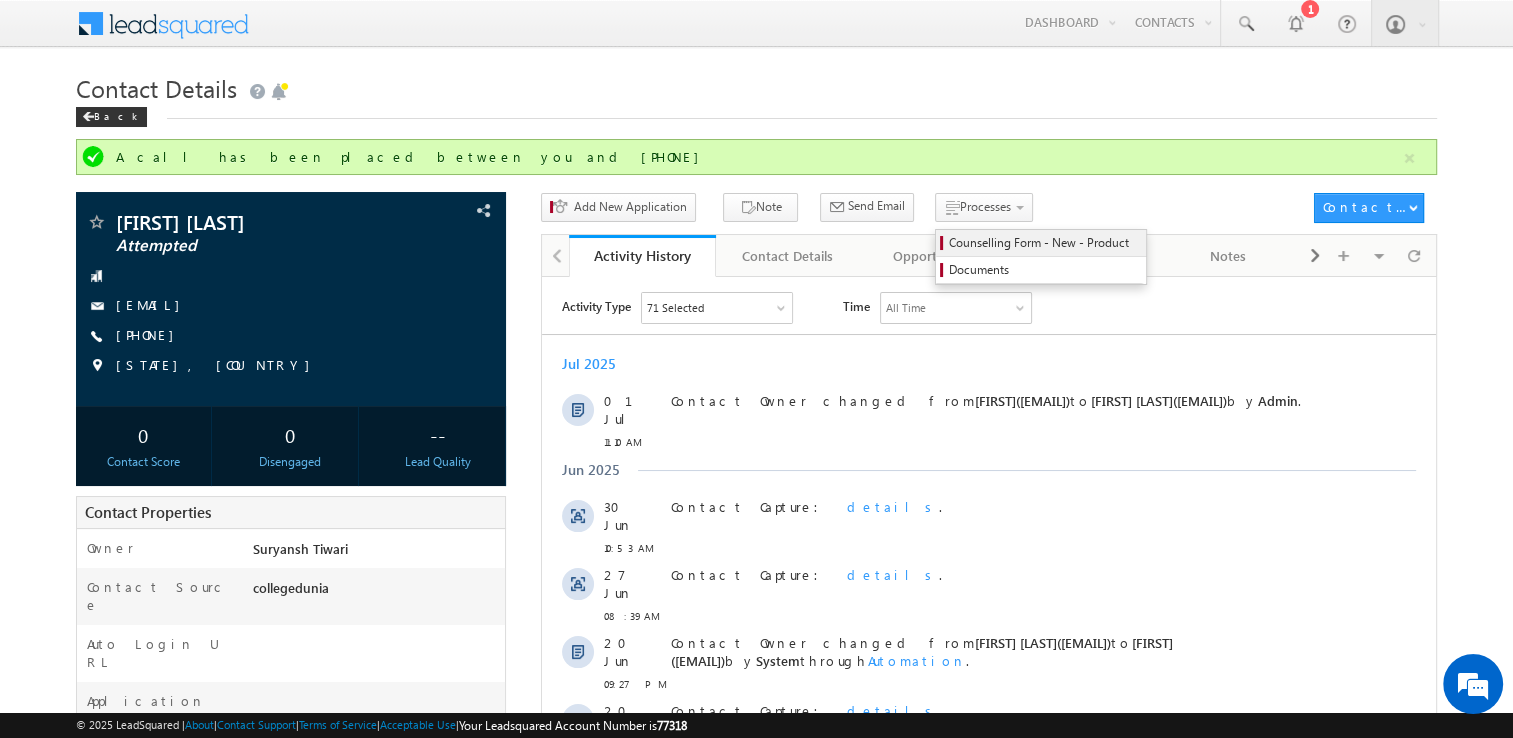 click on "Counselling Form - New - Product" at bounding box center [1044, 243] 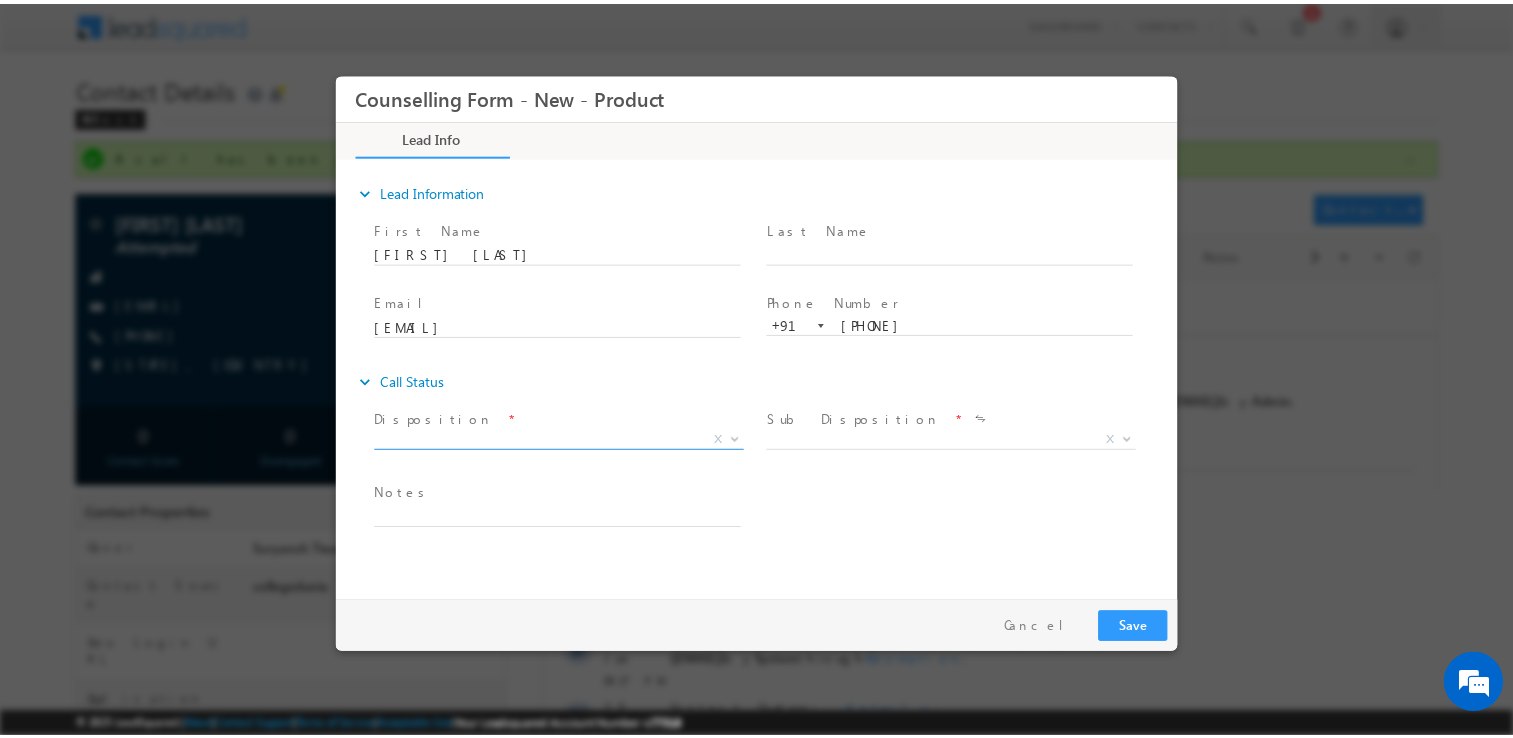 scroll, scrollTop: 0, scrollLeft: 0, axis: both 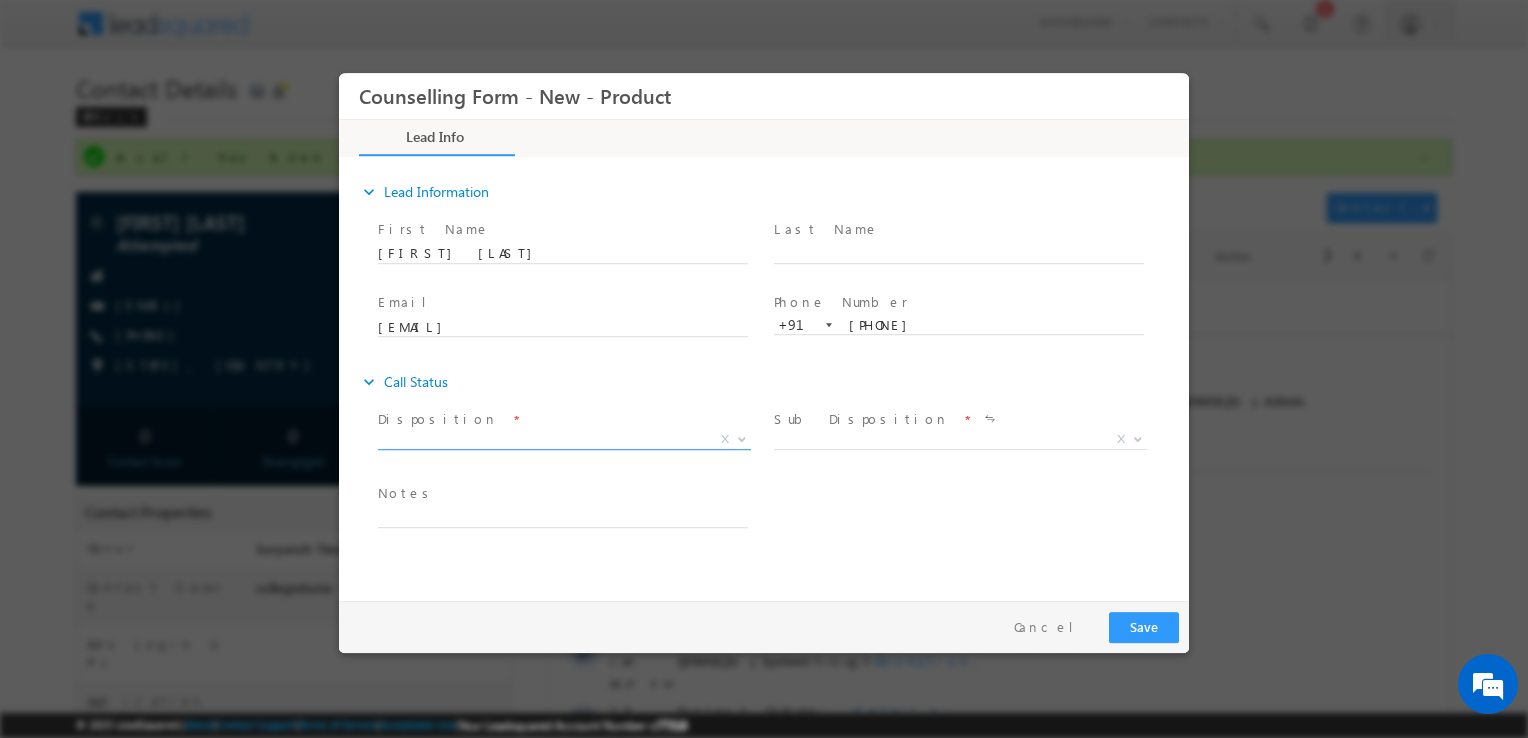 click on "Disposition
*" at bounding box center (562, 420) 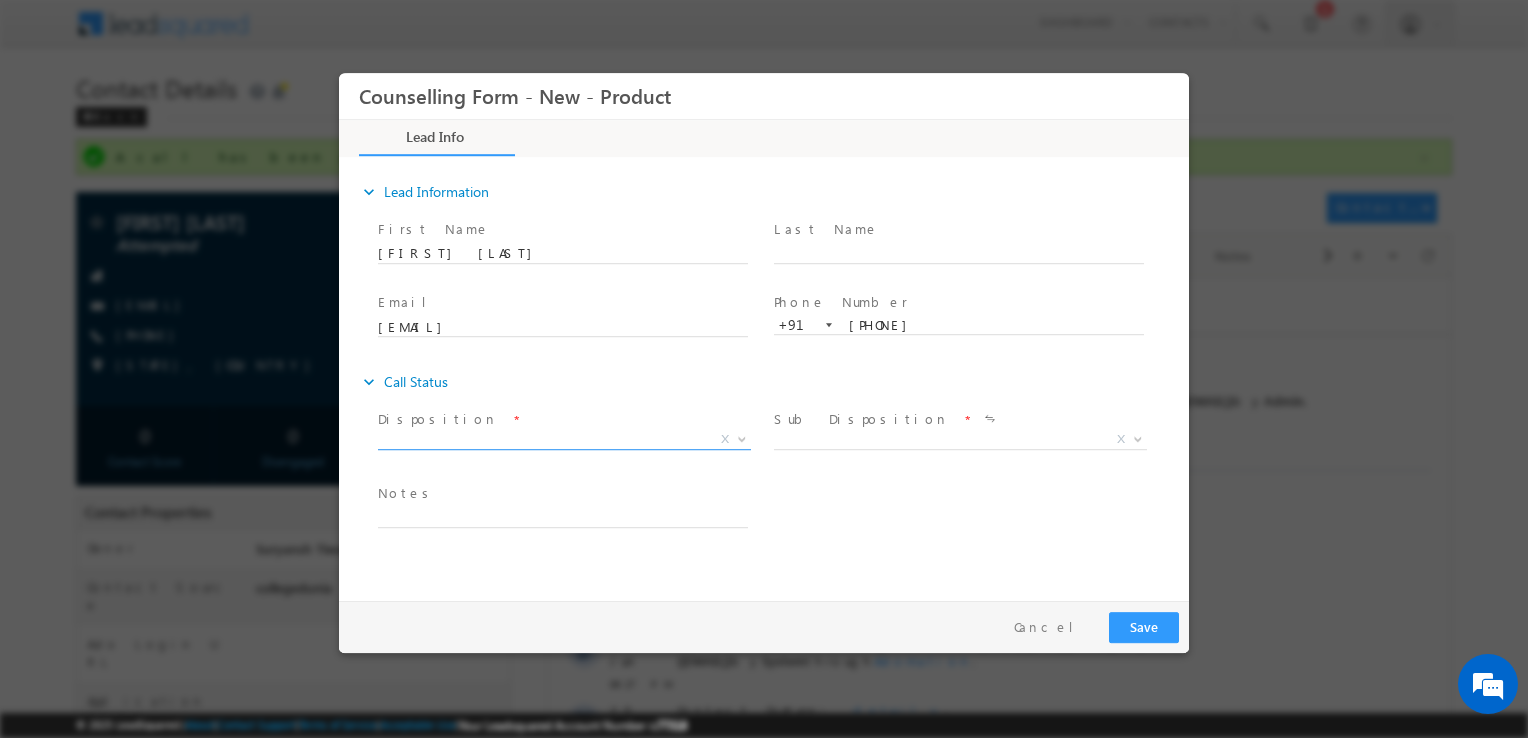 click on "X" at bounding box center (564, 440) 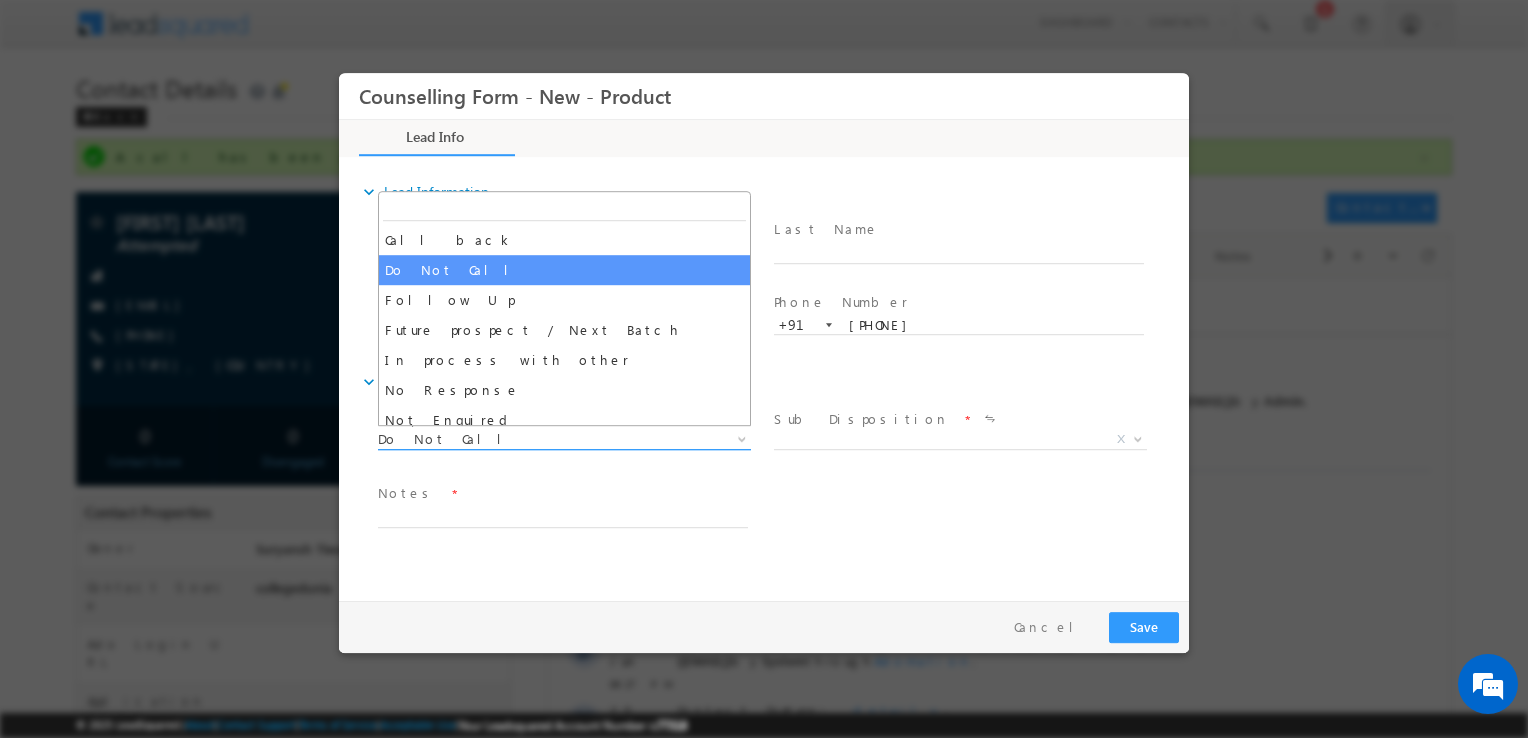 click on "Do Not Call" at bounding box center [540, 439] 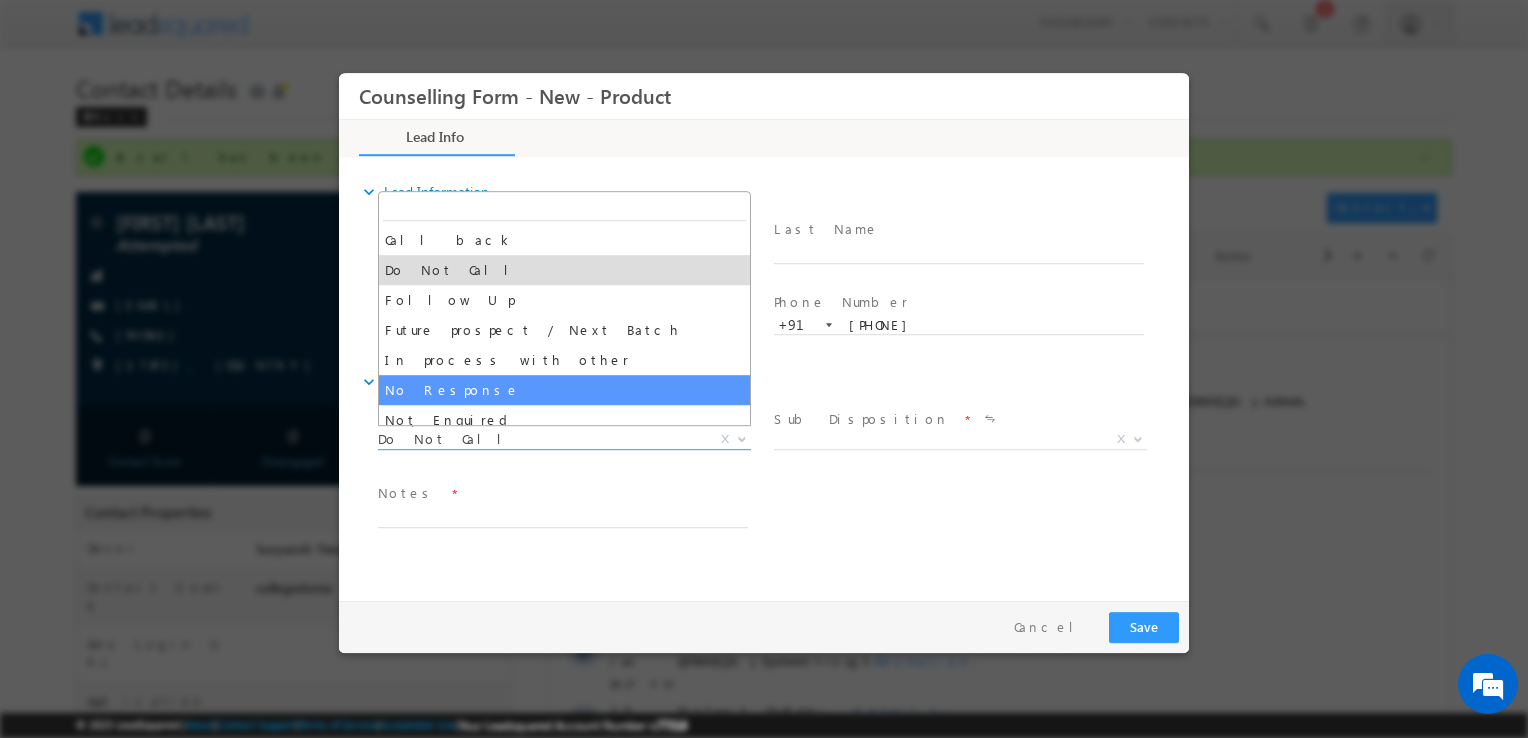 select on "No Response" 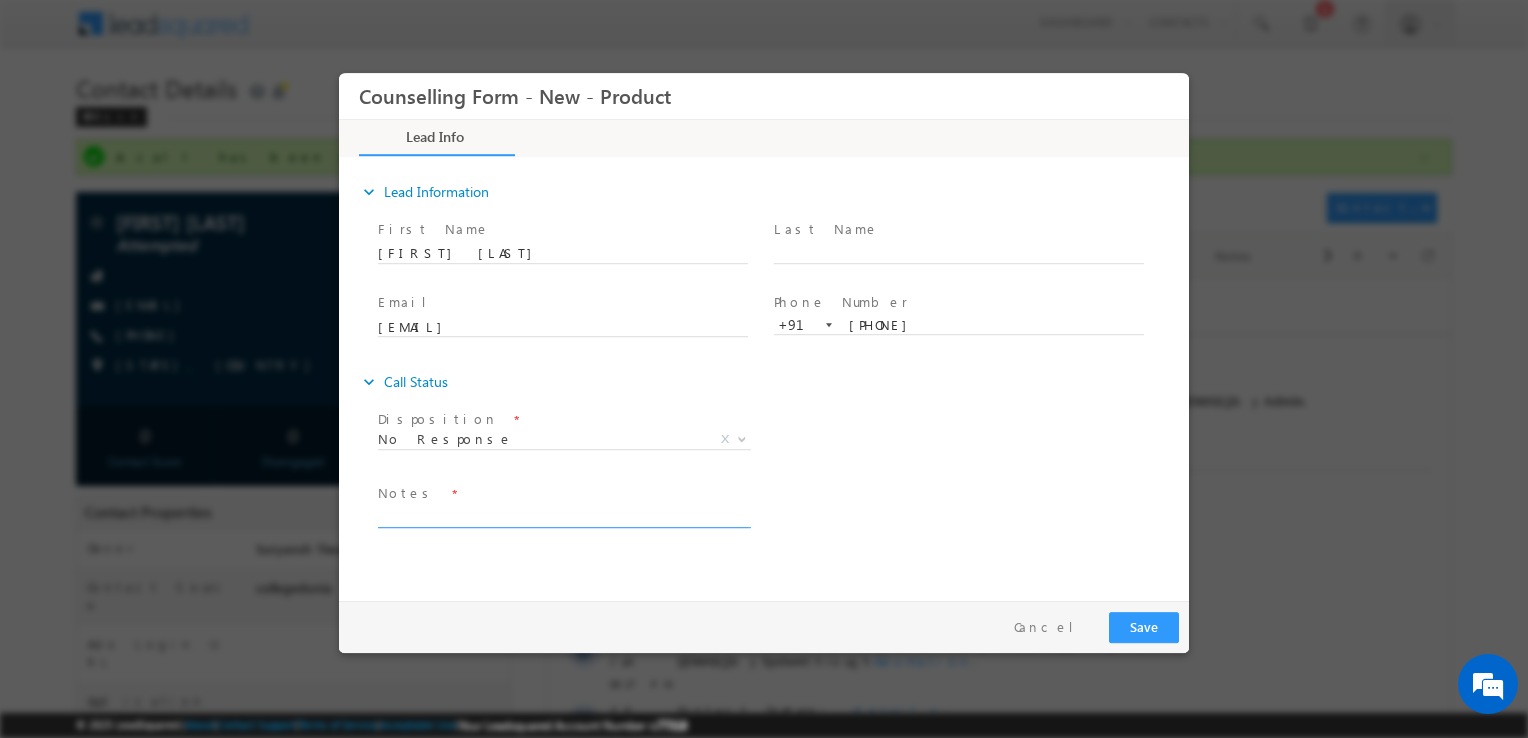 click at bounding box center (563, 516) 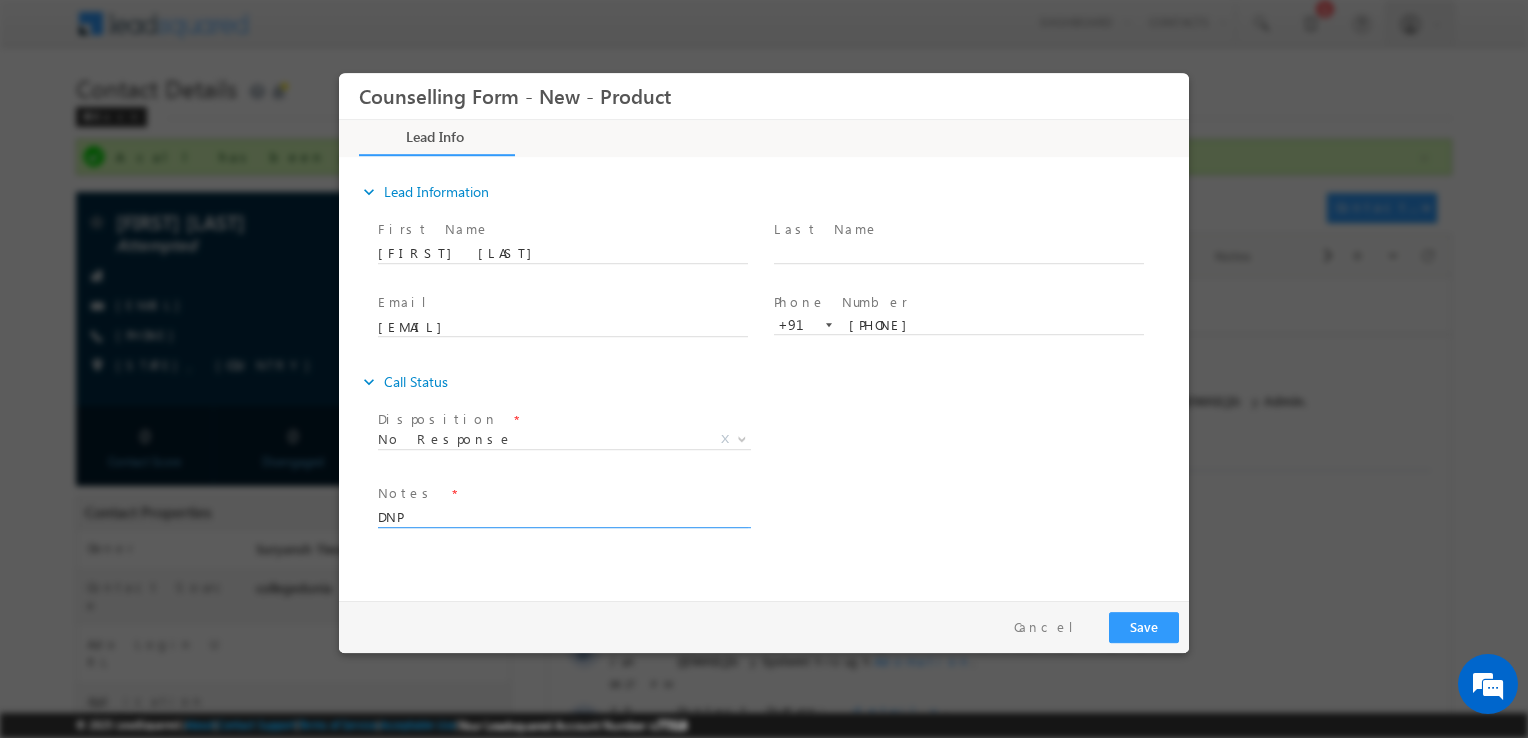 type on "DNP" 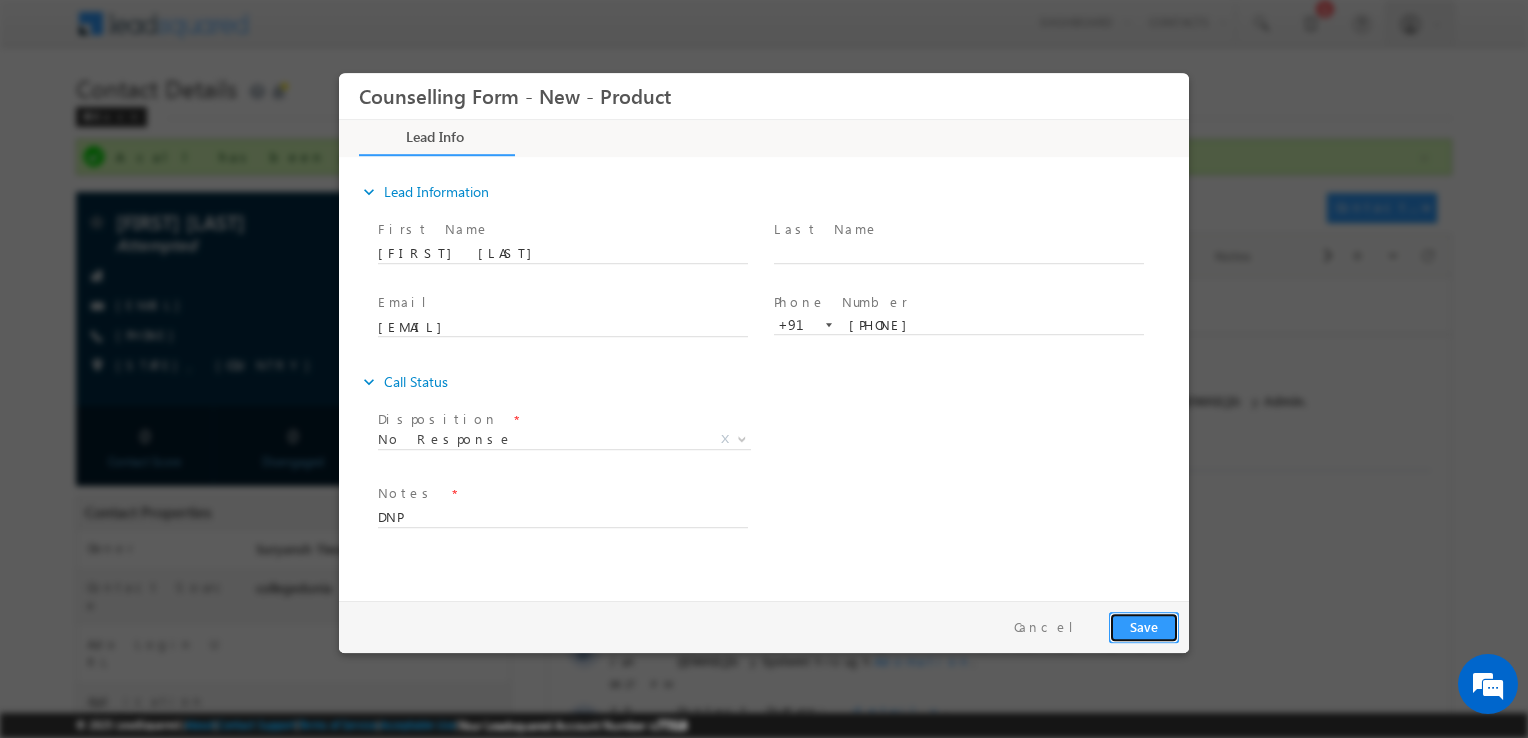 click on "Save" at bounding box center [1144, 627] 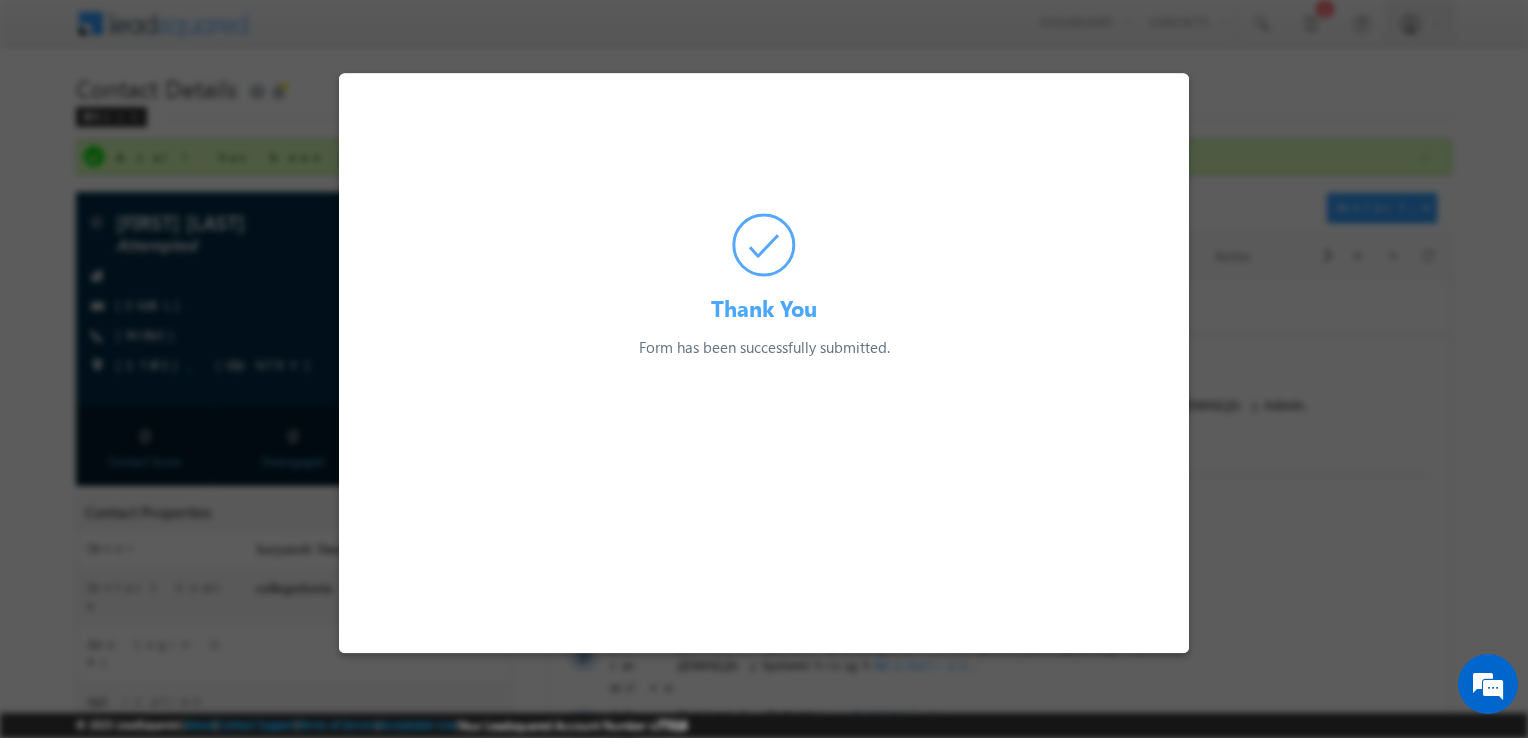 click at bounding box center (764, 369) 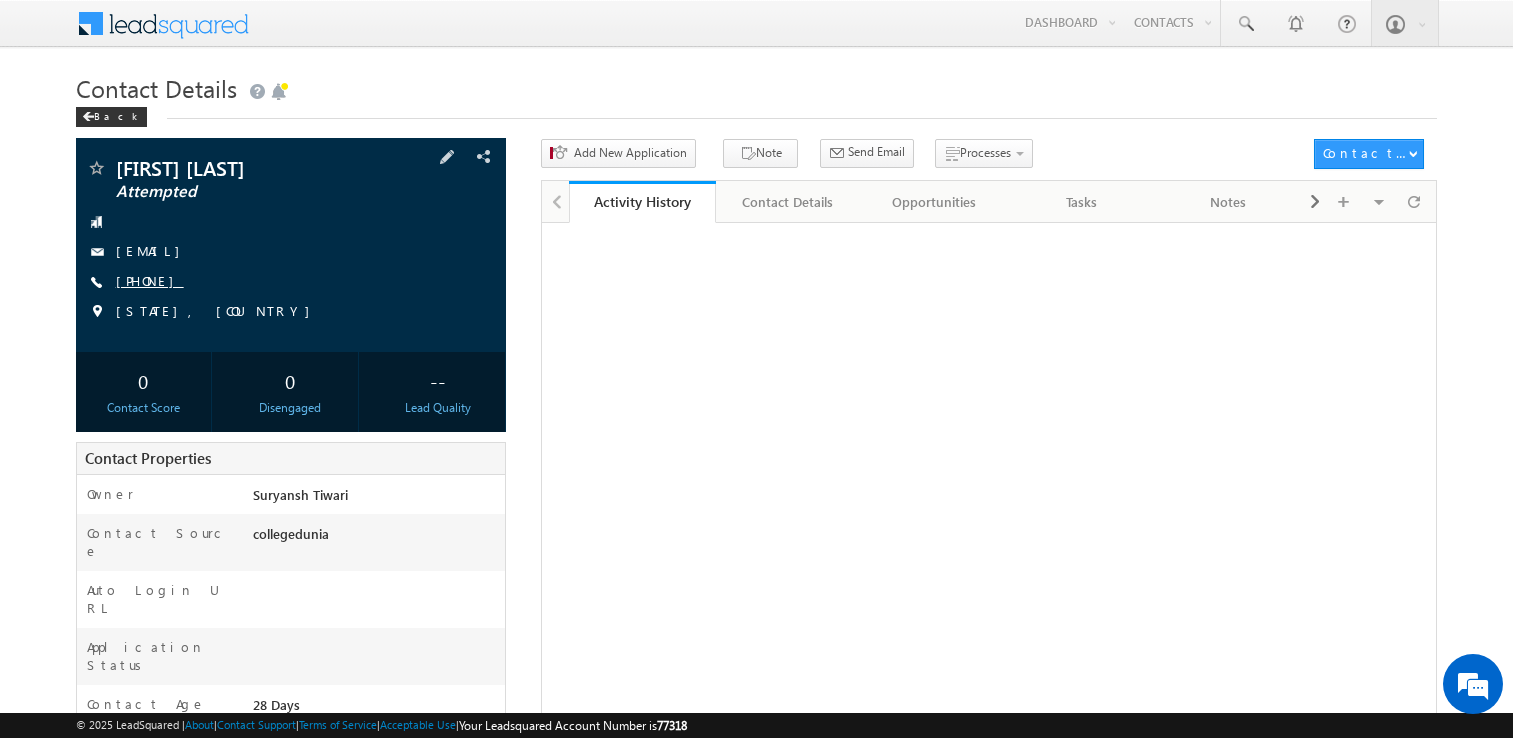 scroll, scrollTop: 0, scrollLeft: 0, axis: both 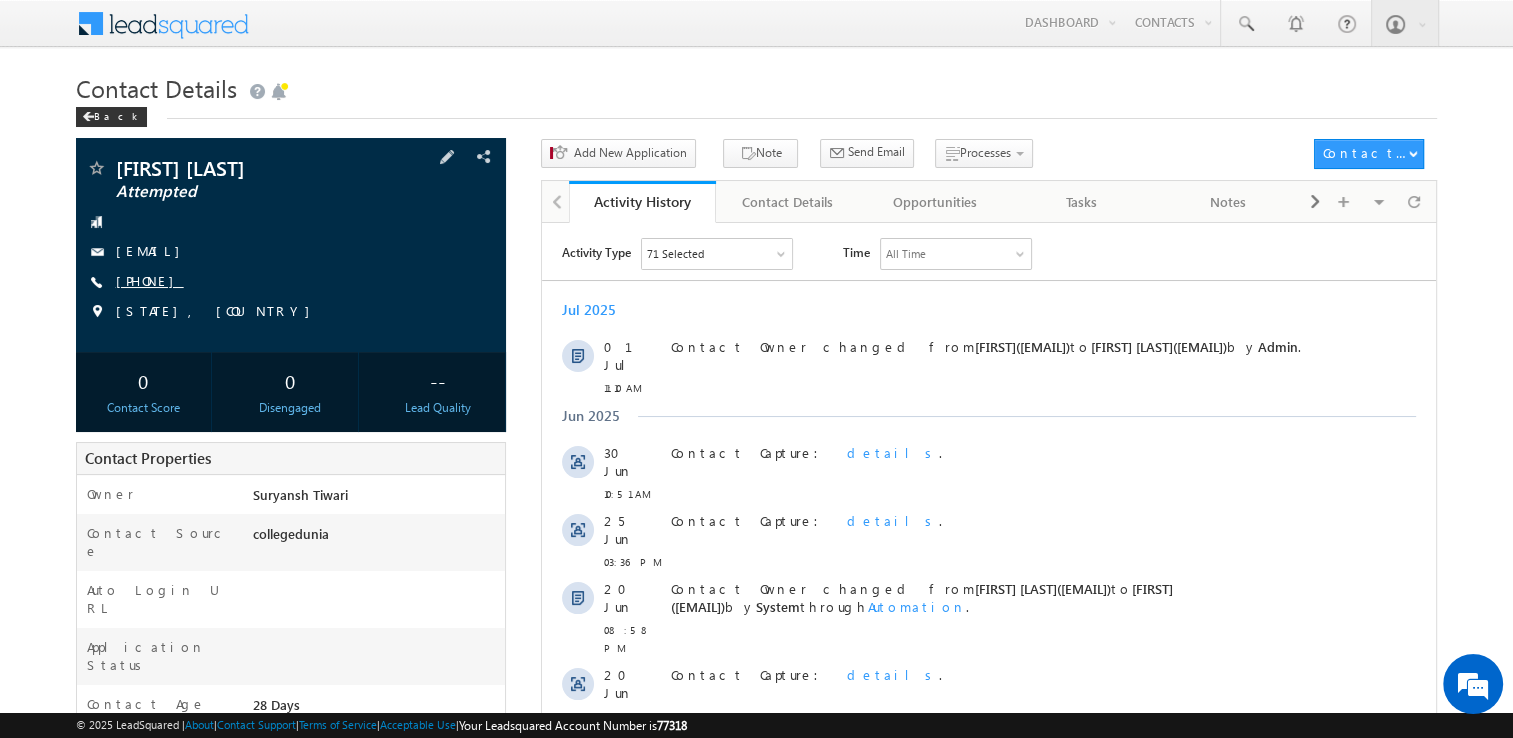 click on "[PHONE]" at bounding box center [150, 280] 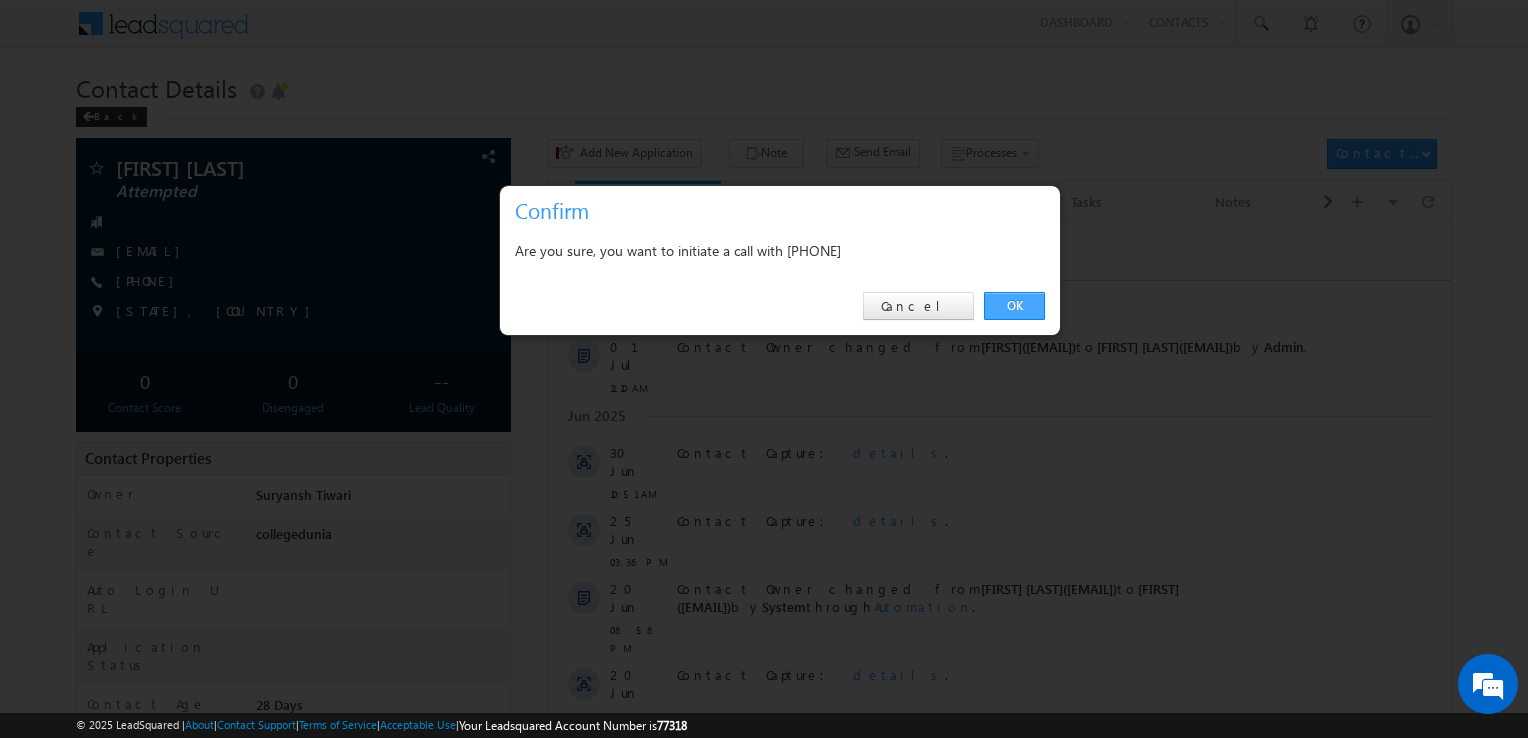 click on "OK" at bounding box center (1014, 306) 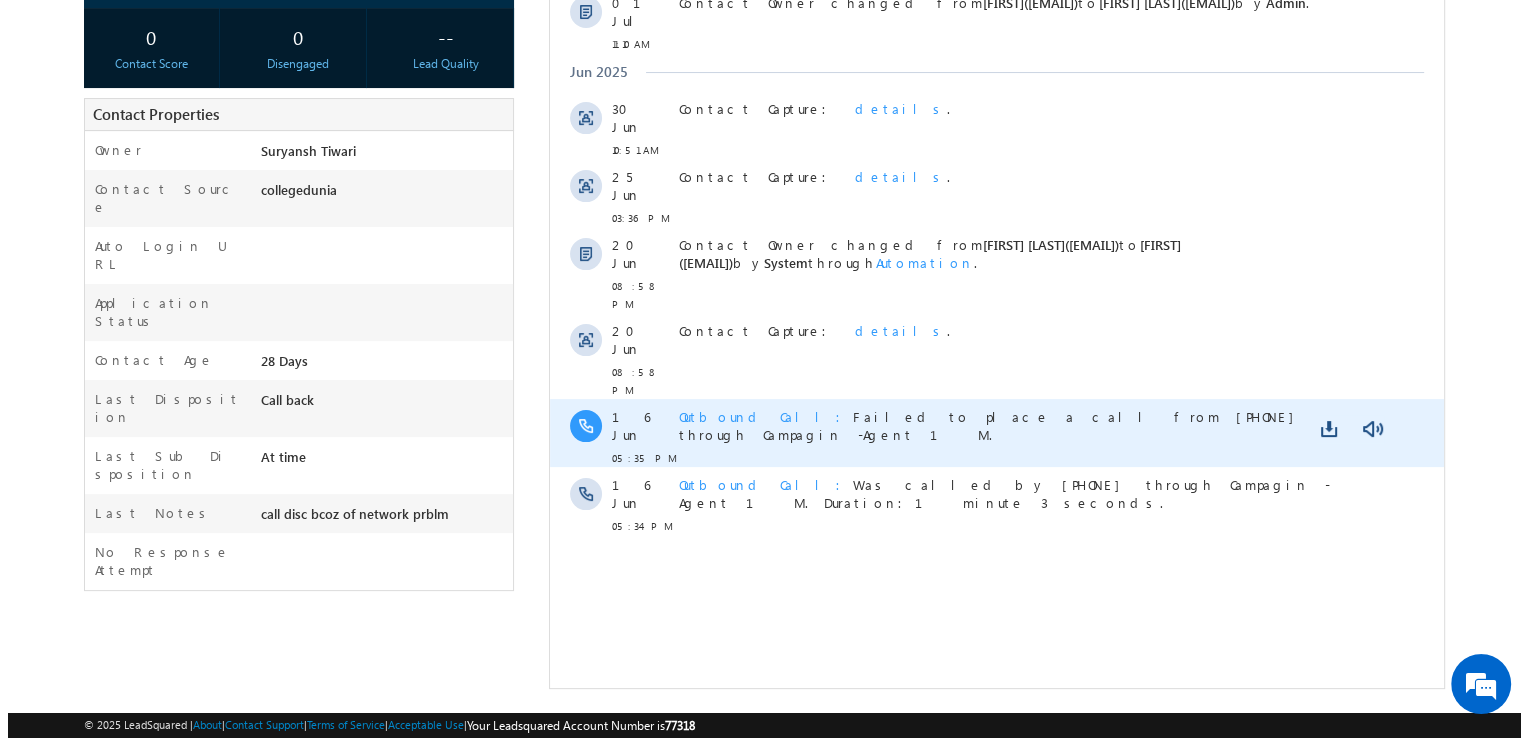 scroll, scrollTop: 367, scrollLeft: 0, axis: vertical 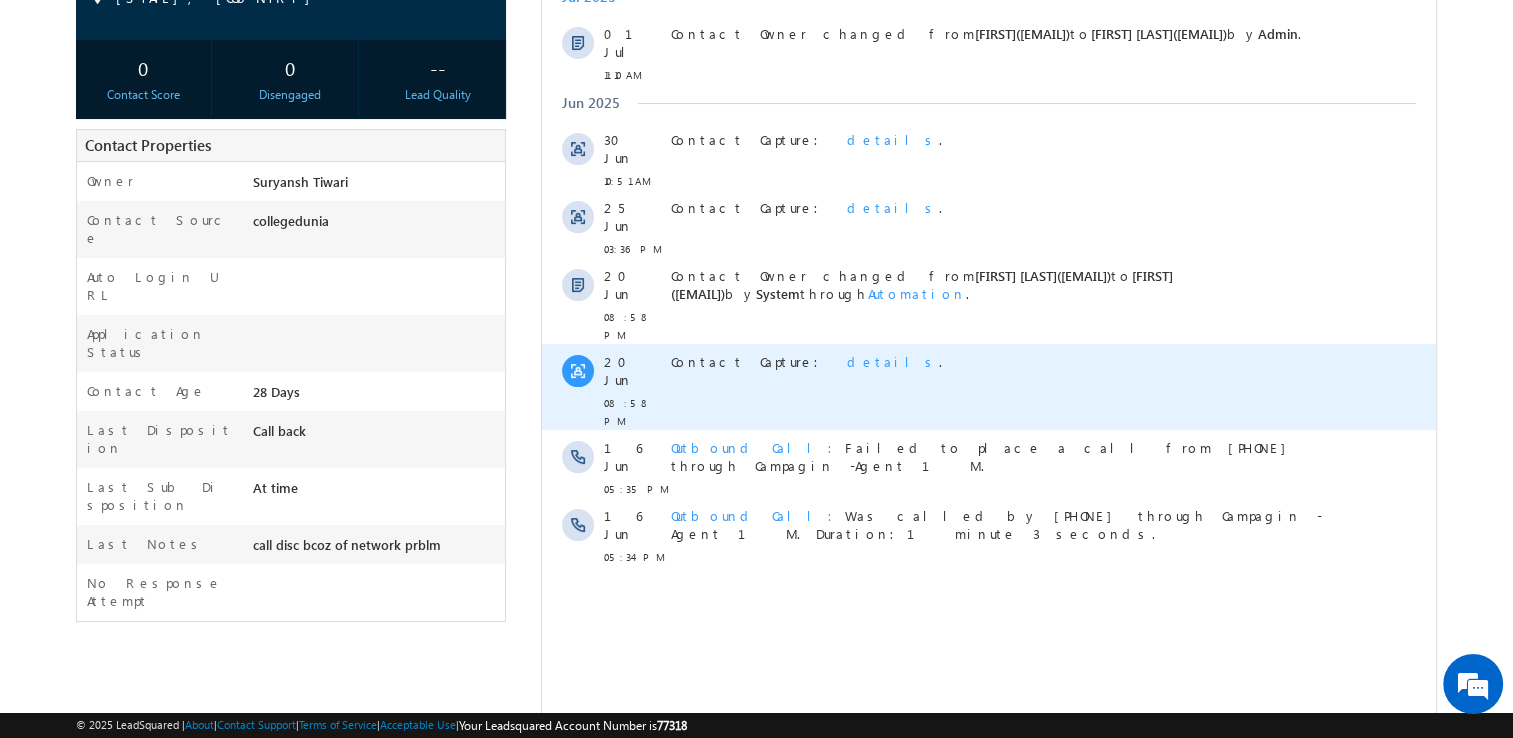 click on "details" at bounding box center (893, 361) 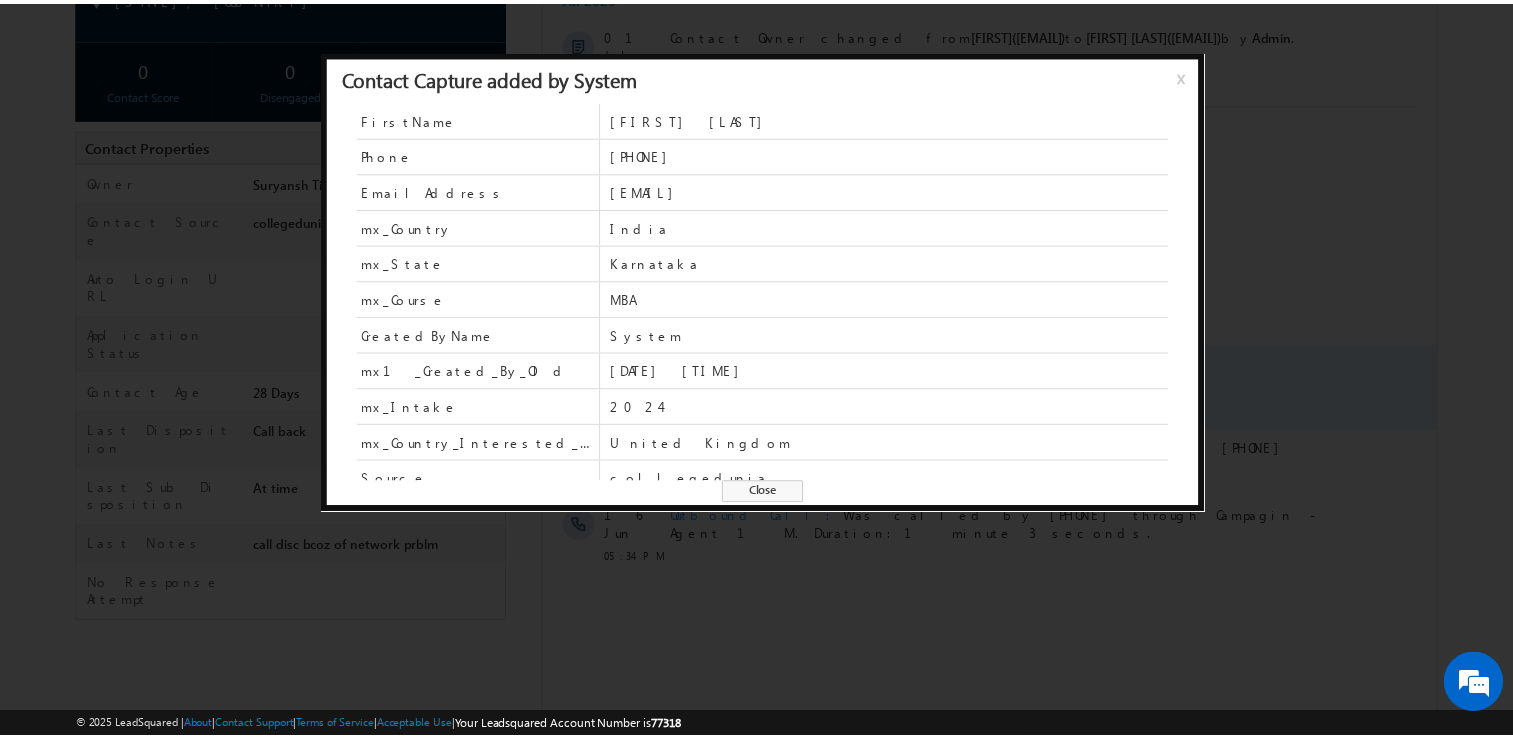scroll, scrollTop: 263, scrollLeft: 0, axis: vertical 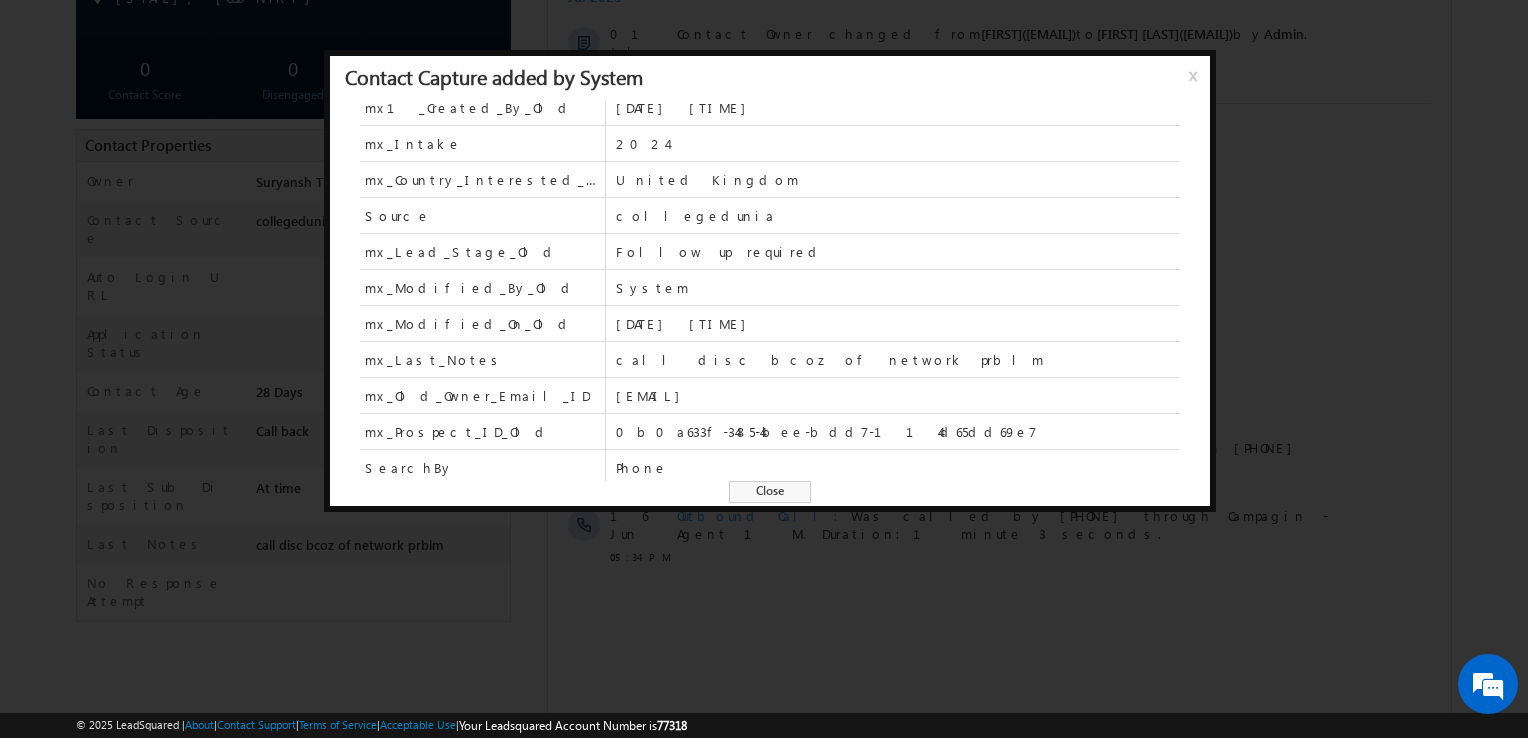 click on "Close" at bounding box center (770, 492) 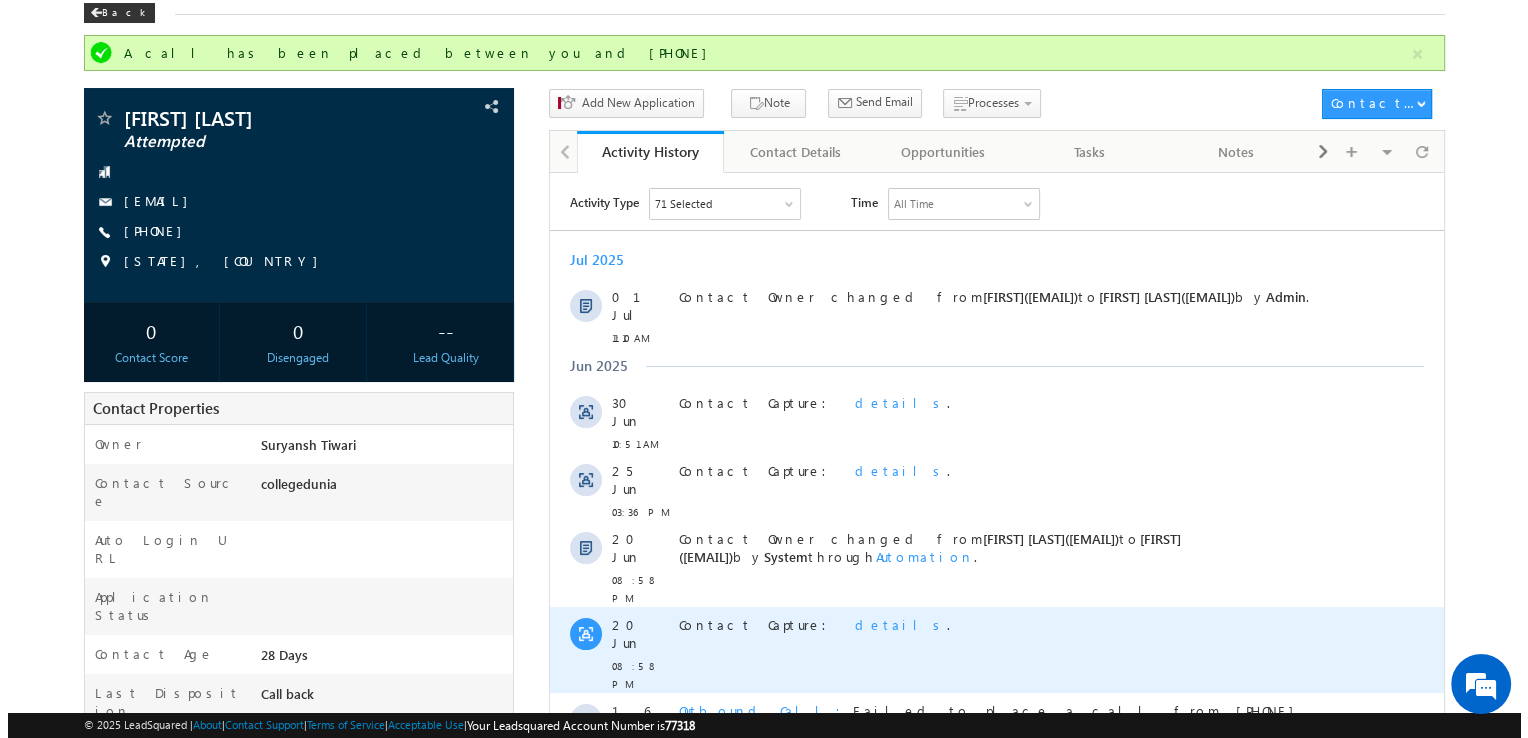 scroll, scrollTop: 95, scrollLeft: 0, axis: vertical 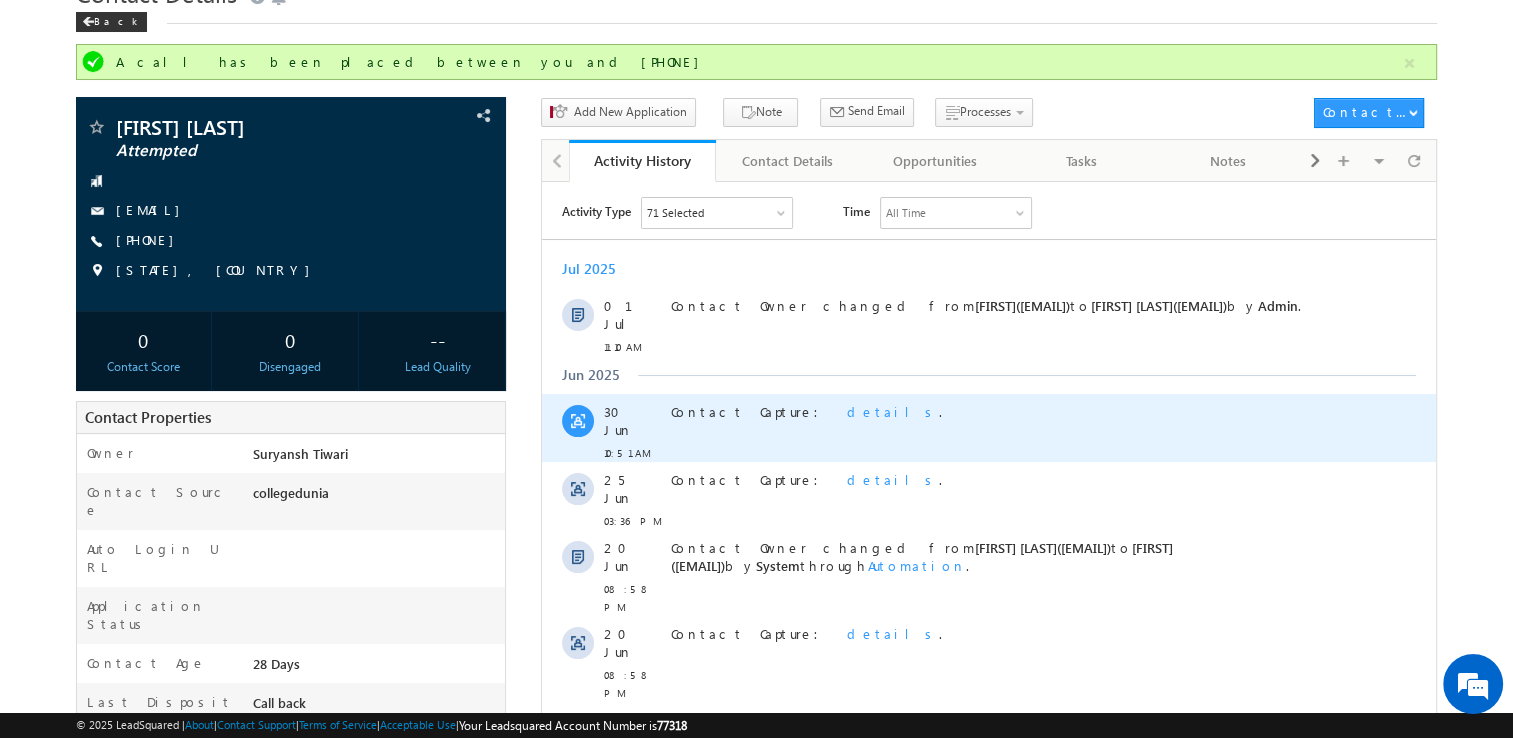 click on "details" at bounding box center [893, 410] 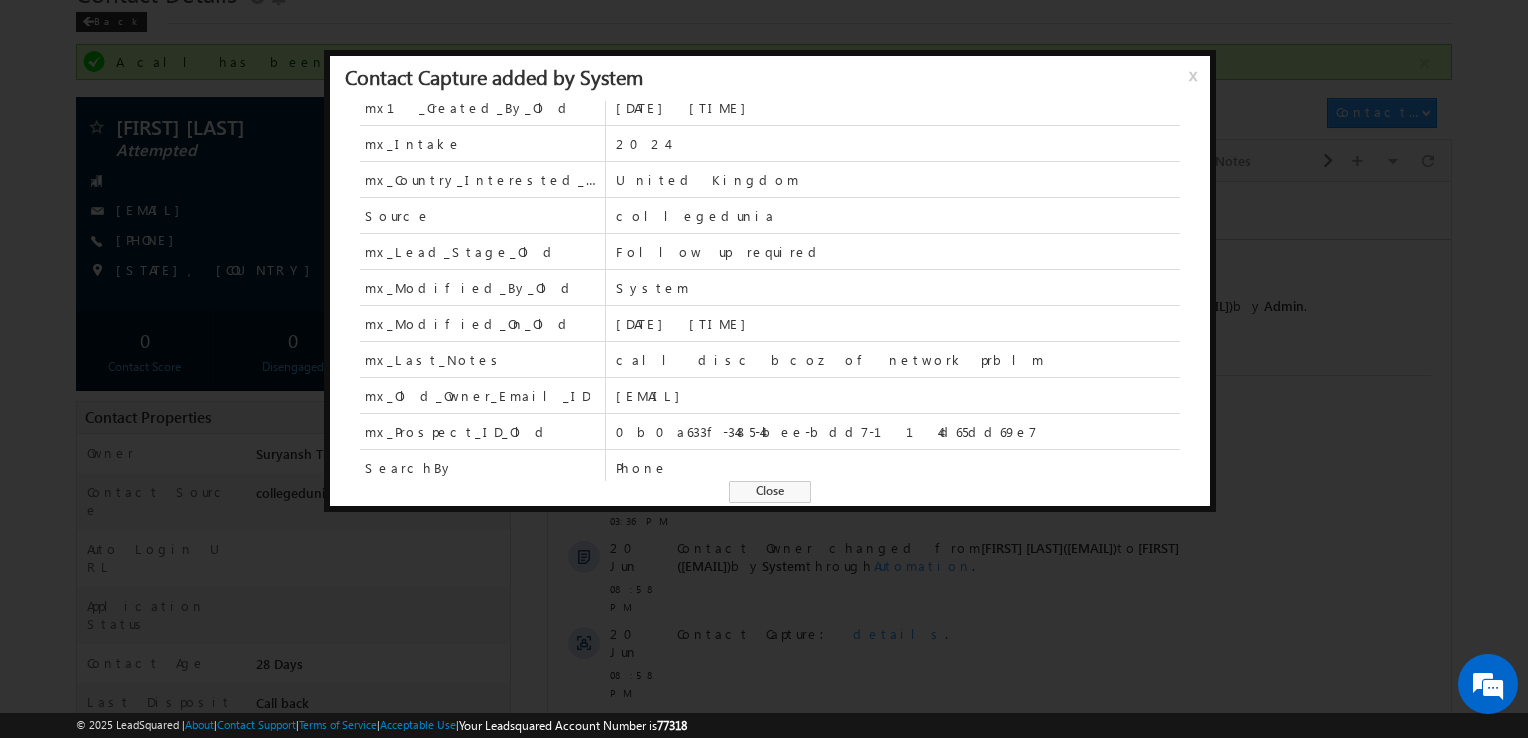 scroll, scrollTop: 262, scrollLeft: 0, axis: vertical 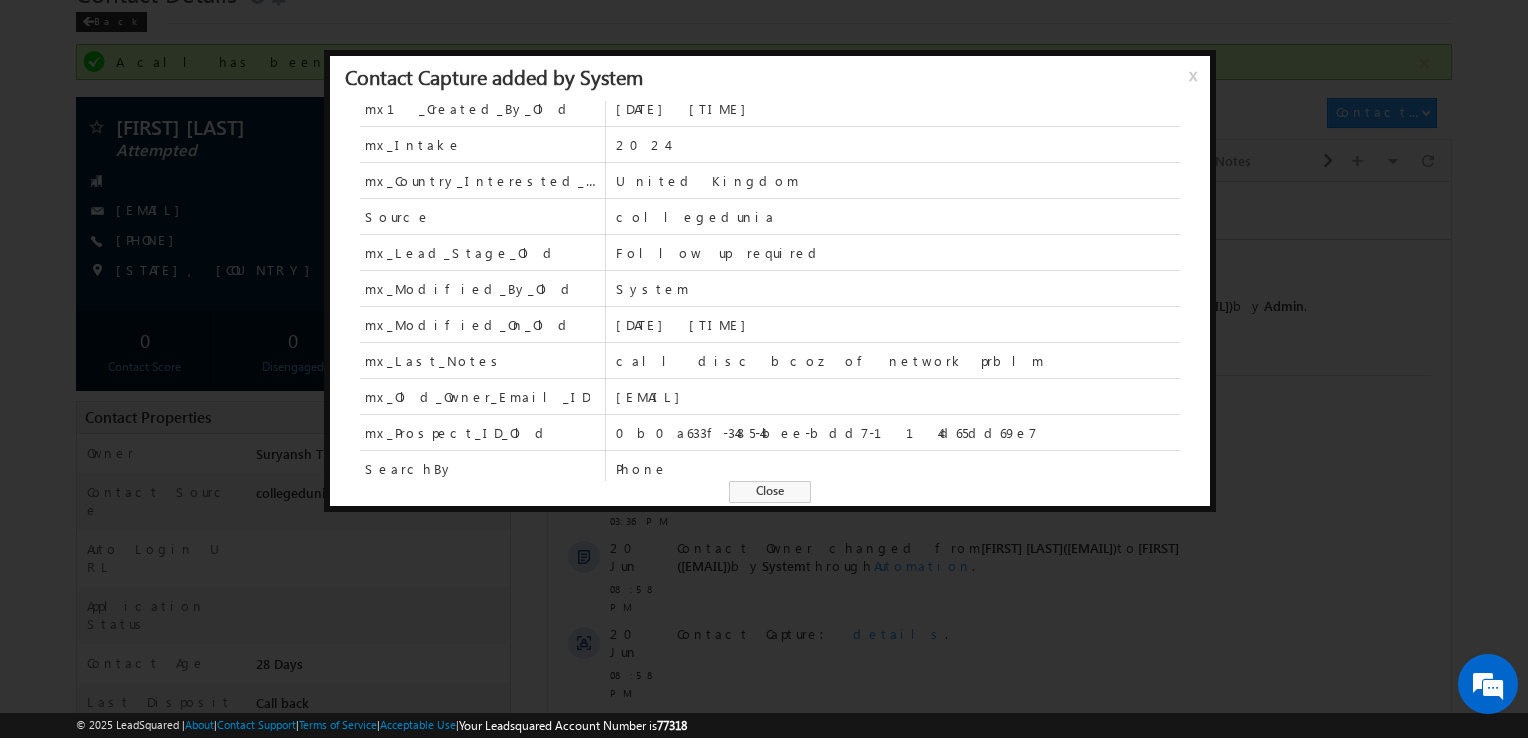 click on "Close" at bounding box center (770, 492) 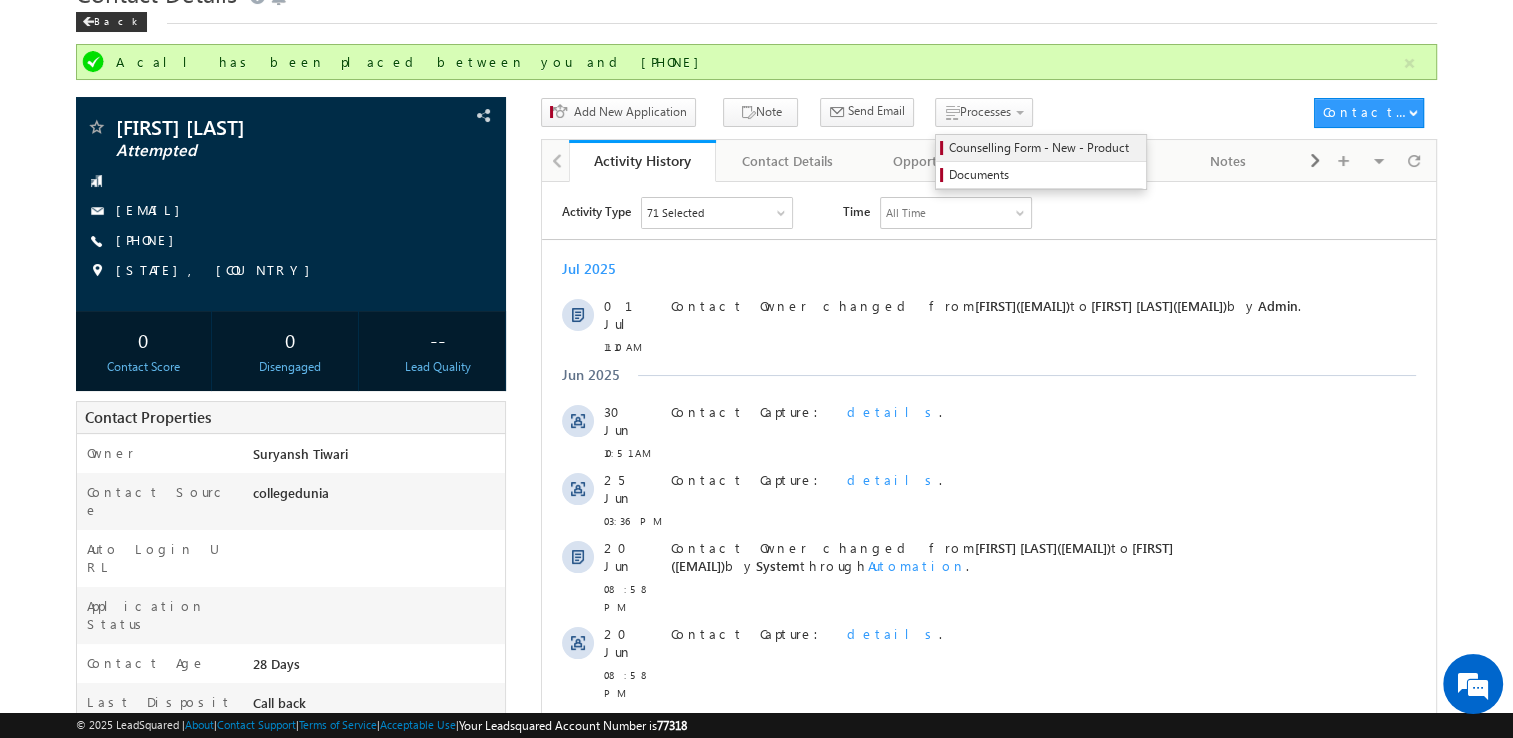 click on "Counselling Form - New - Product" at bounding box center [1044, 148] 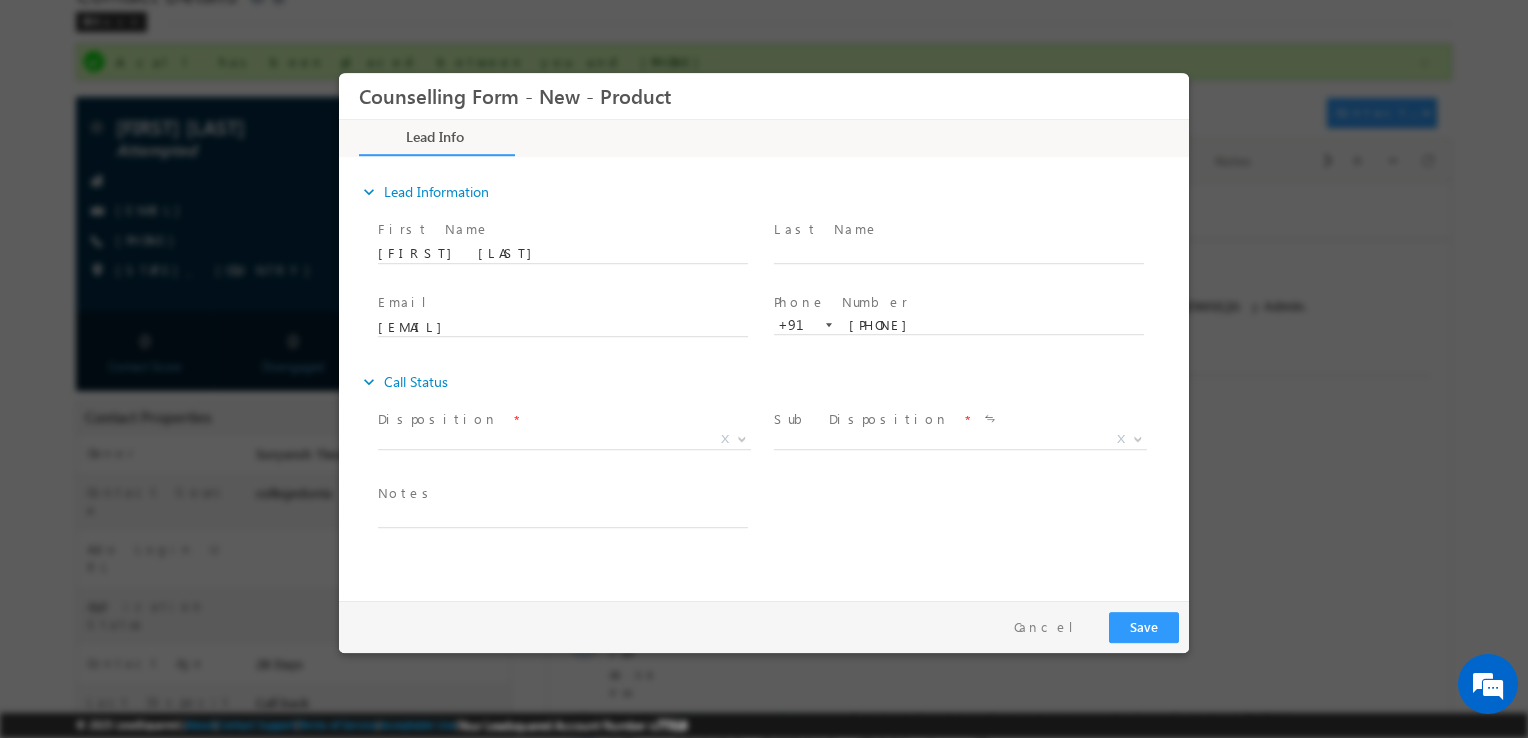 scroll, scrollTop: 0, scrollLeft: 0, axis: both 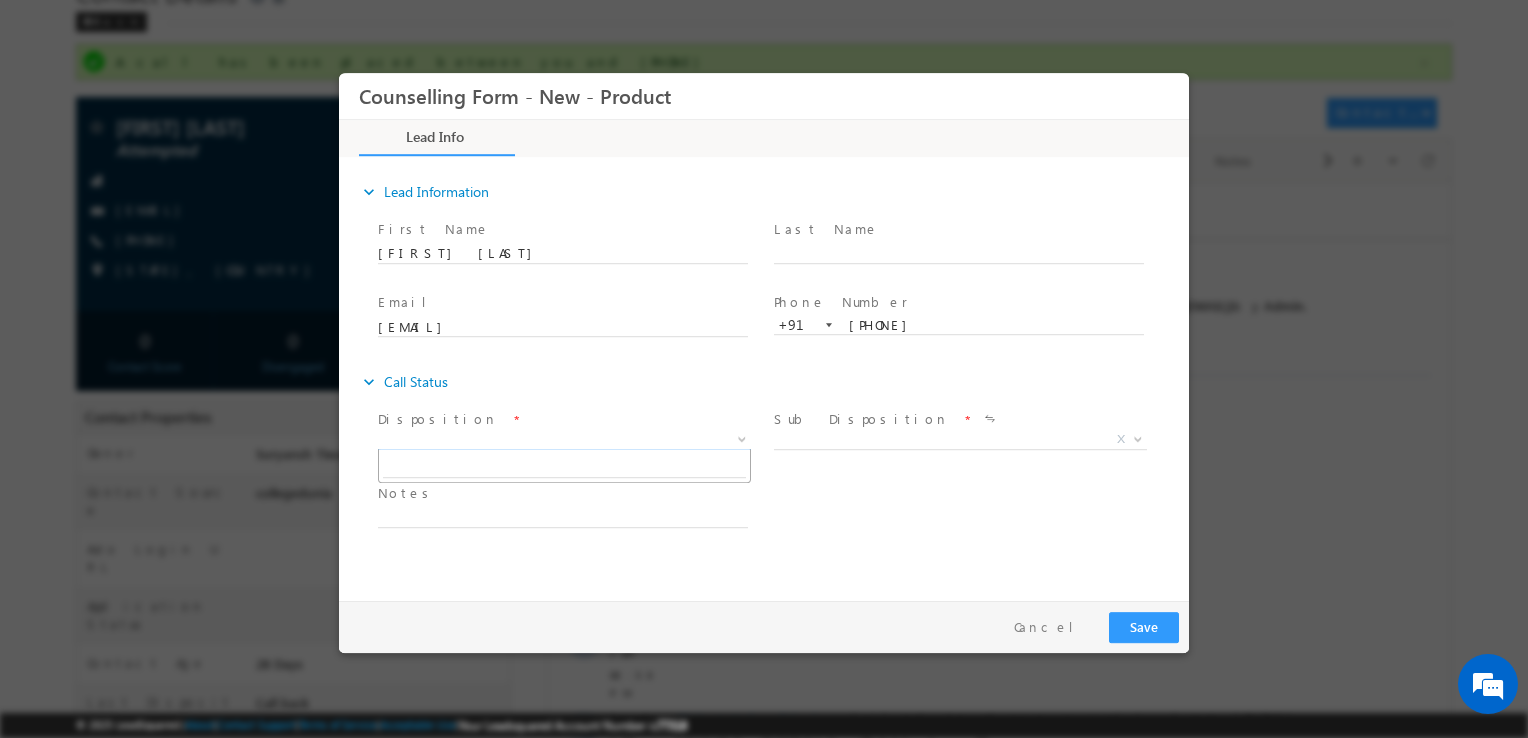click on "X" at bounding box center (564, 440) 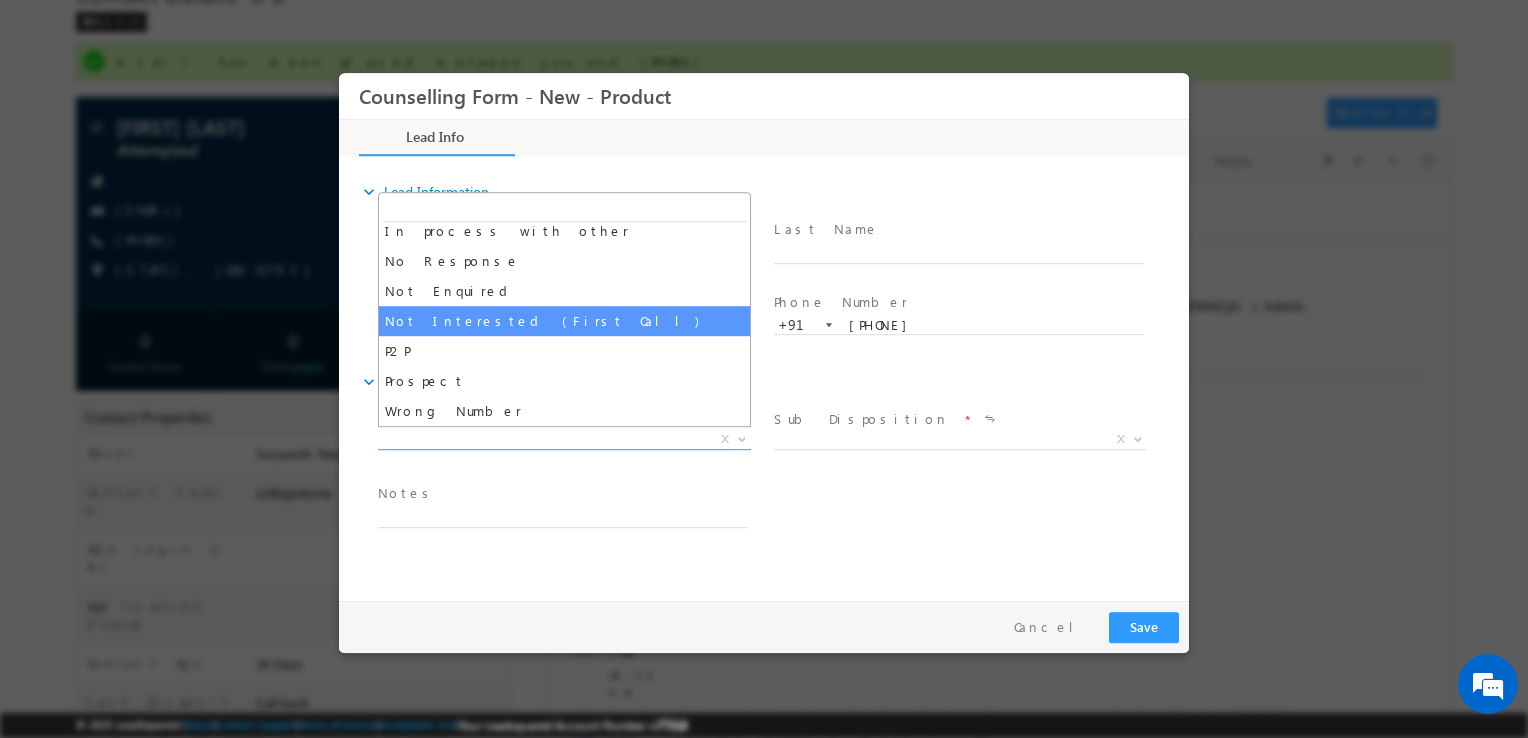 scroll, scrollTop: 129, scrollLeft: 0, axis: vertical 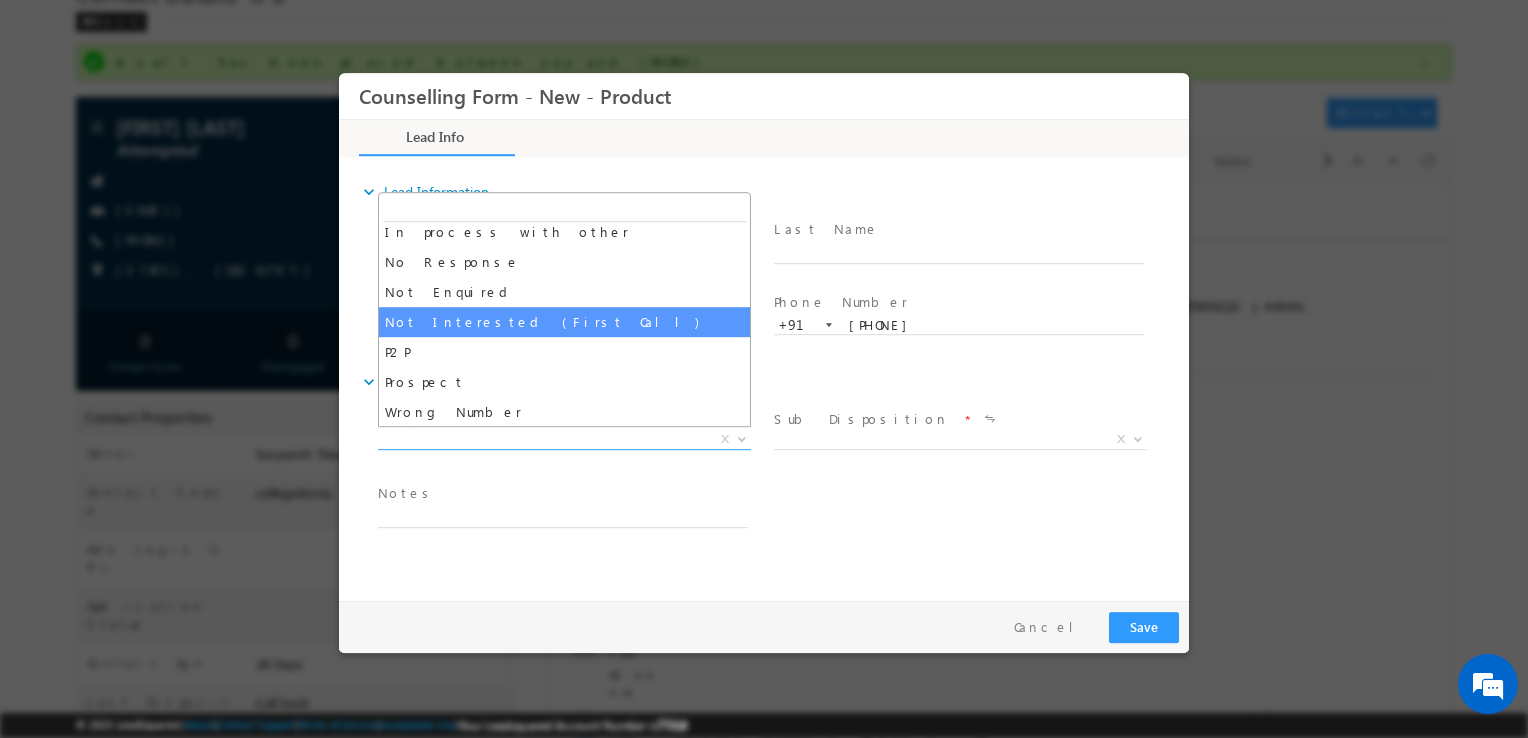 select on "Not Interested (First Call)" 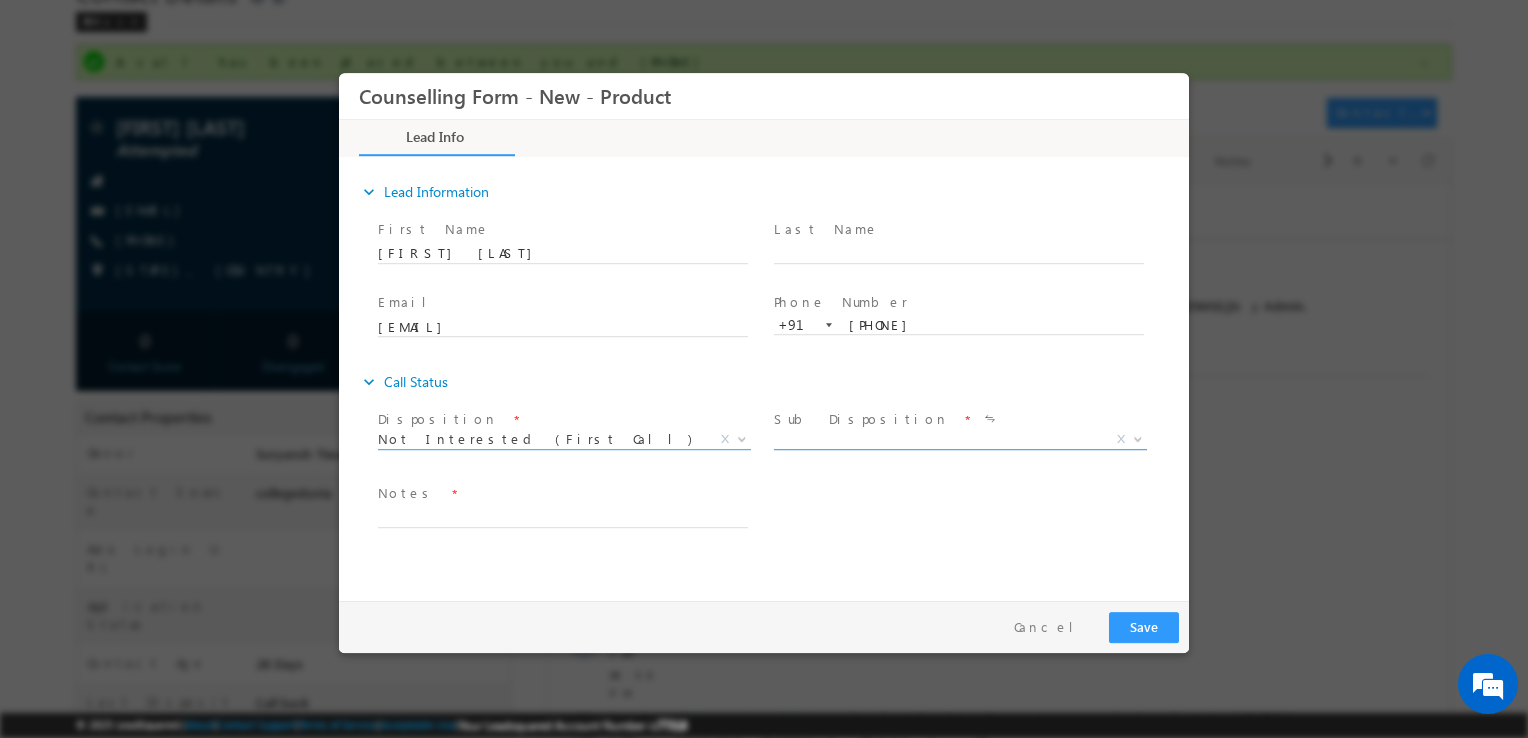 click on "X" at bounding box center [960, 440] 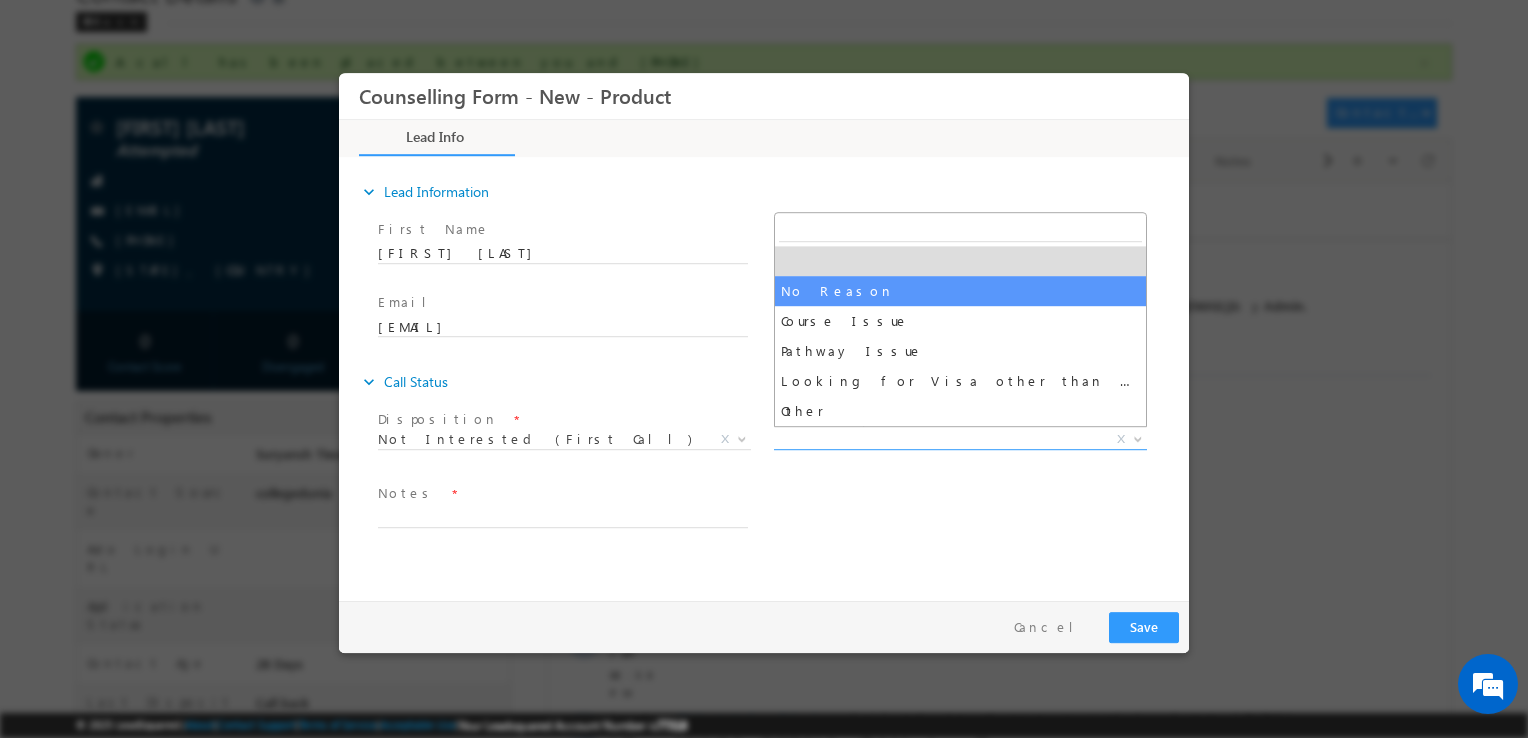 select on "No Reason" 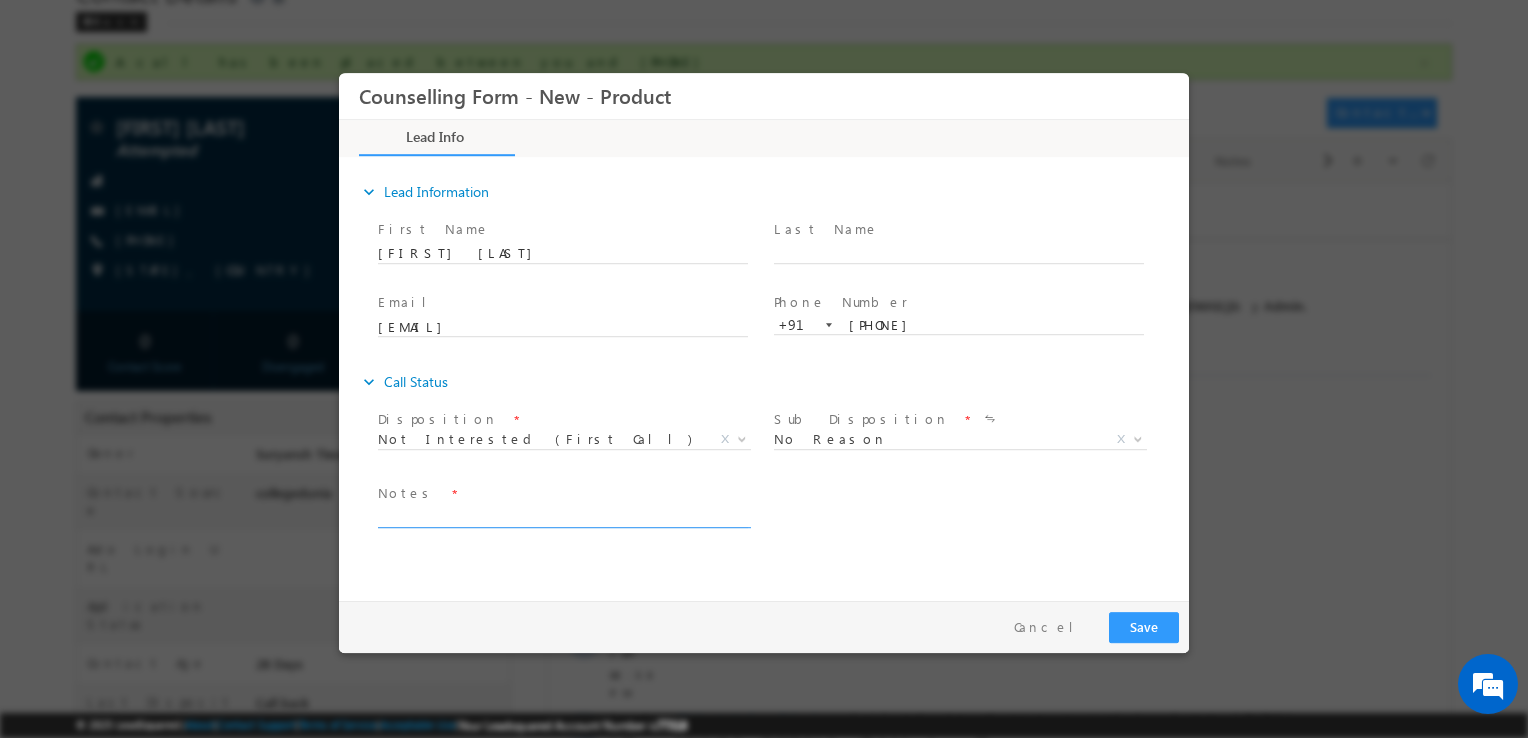 click at bounding box center [563, 516] 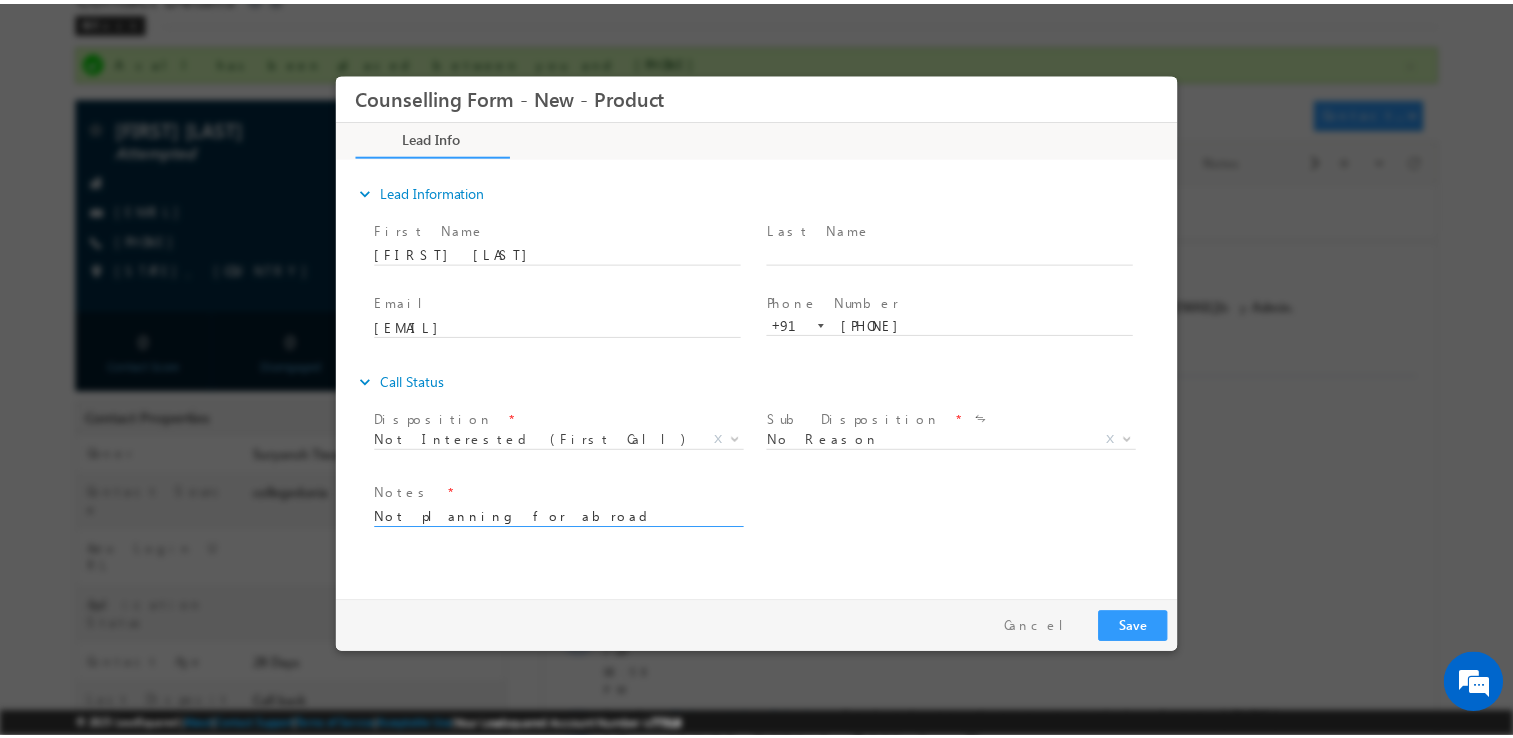 scroll, scrollTop: 4, scrollLeft: 0, axis: vertical 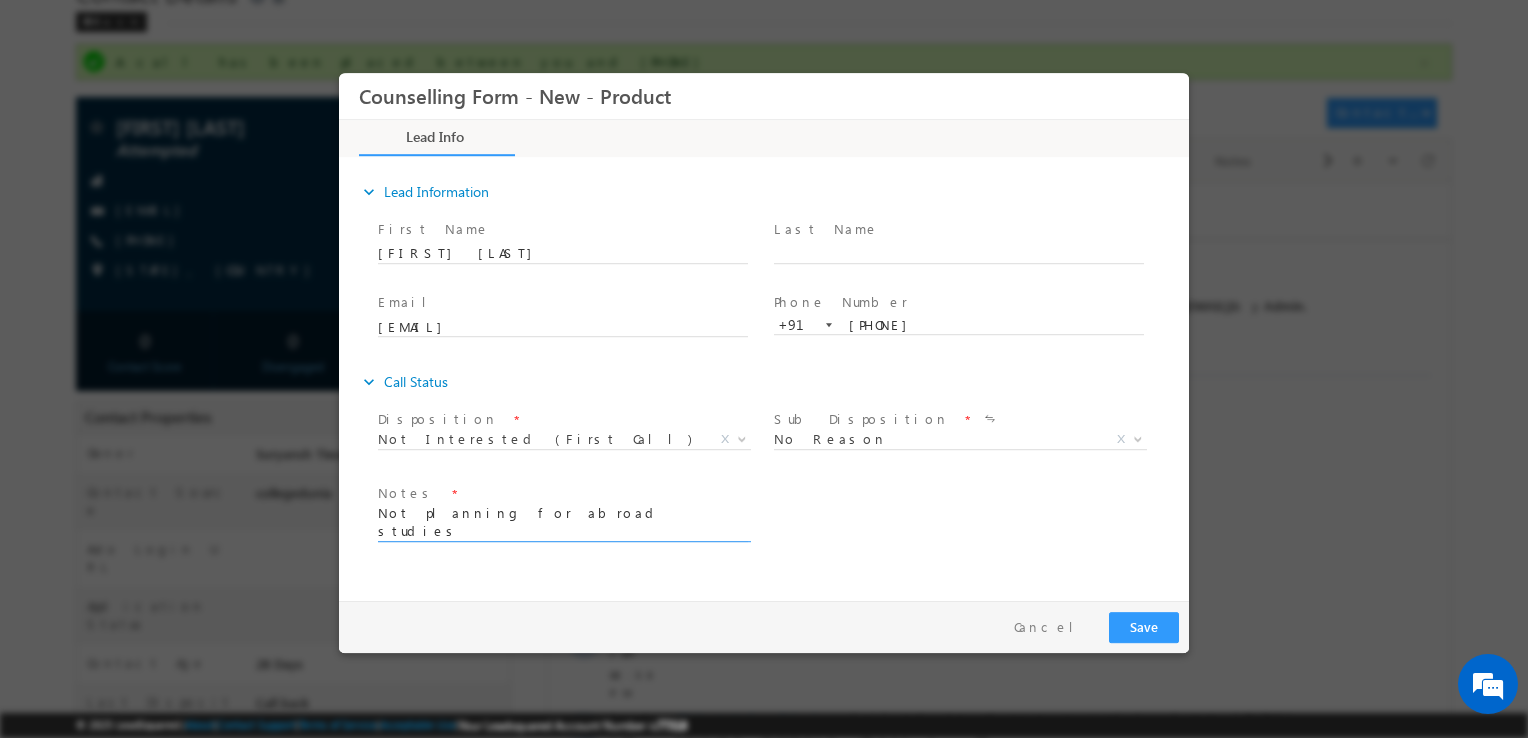 type on "Not planning for abroad studies" 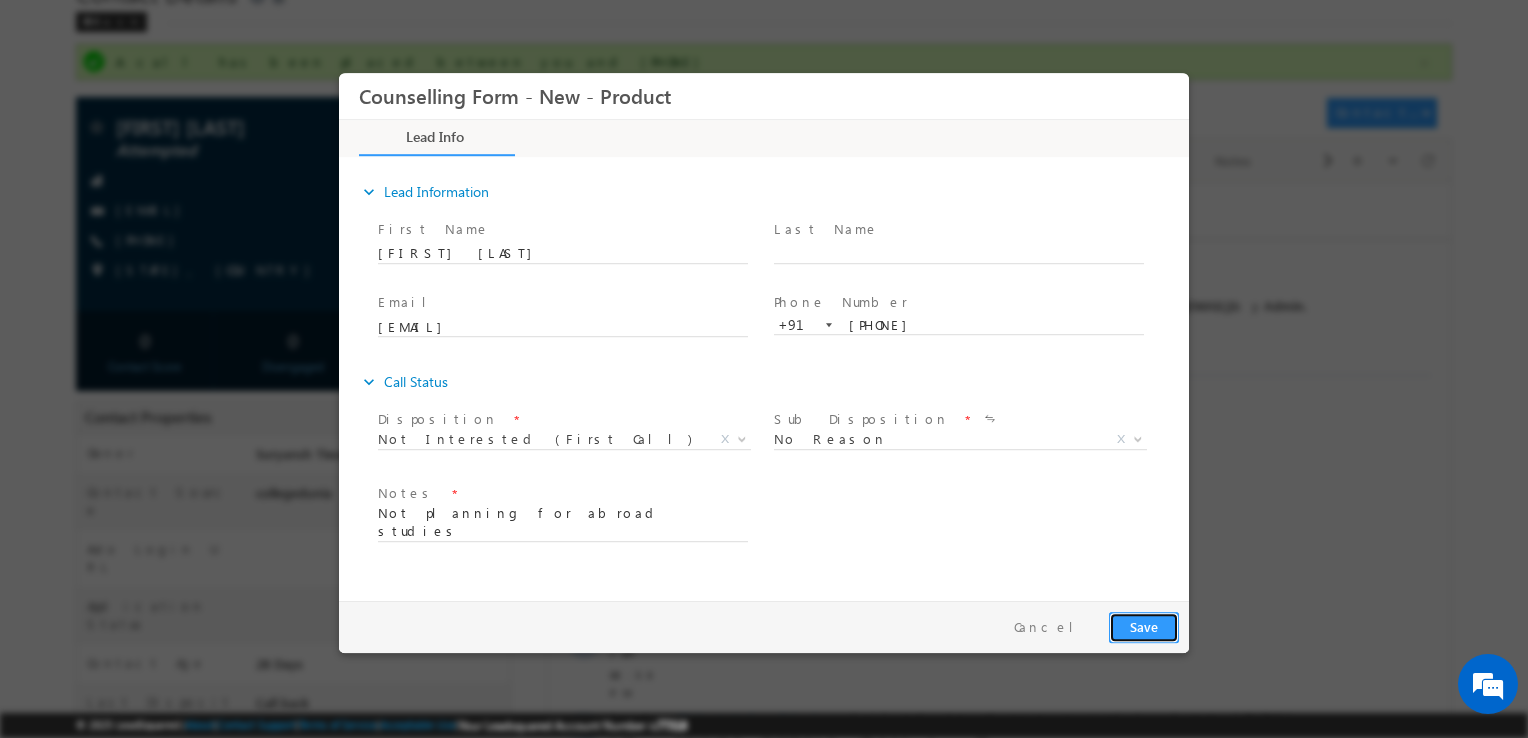 click on "Save" at bounding box center (1144, 627) 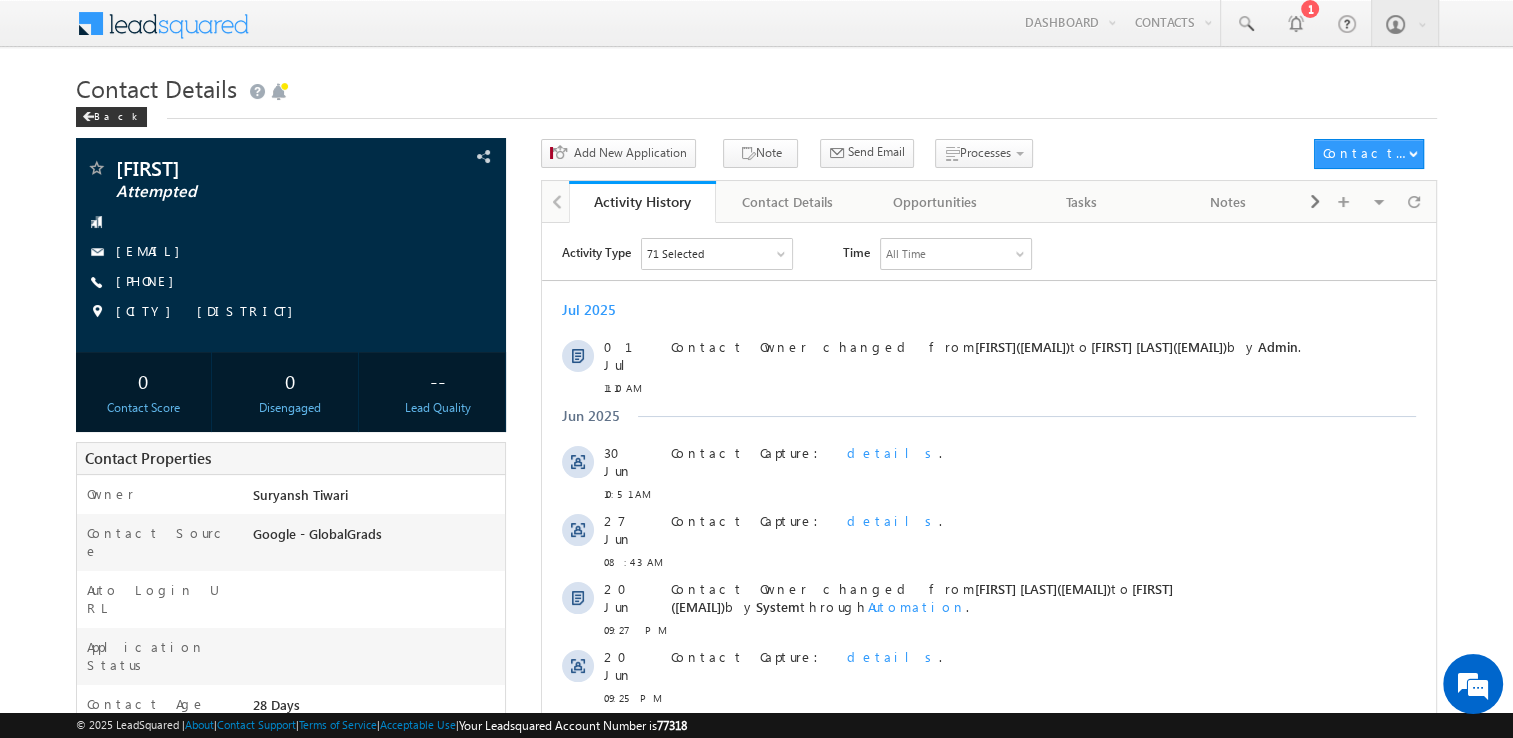 scroll, scrollTop: 0, scrollLeft: 0, axis: both 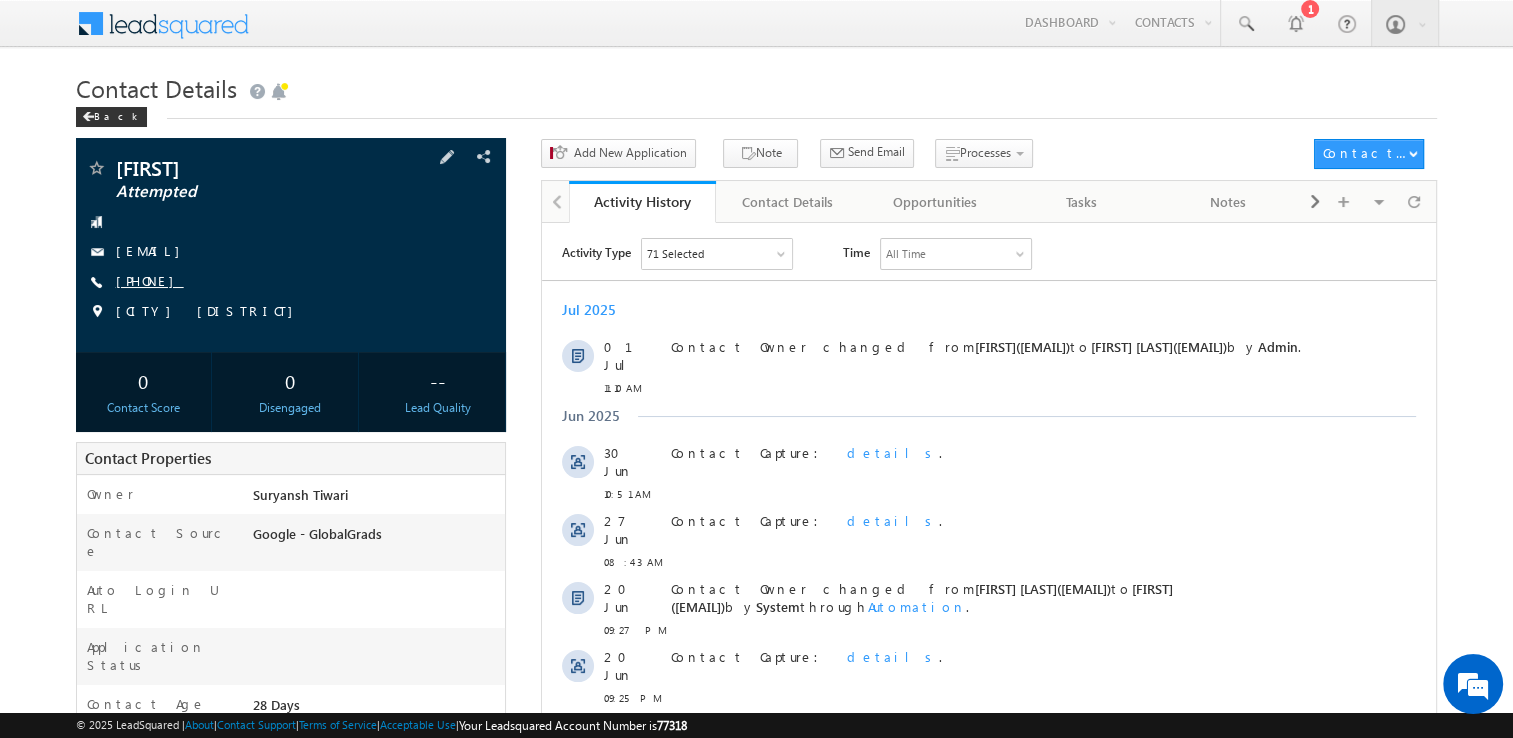 click on "[PHONE]" at bounding box center (150, 280) 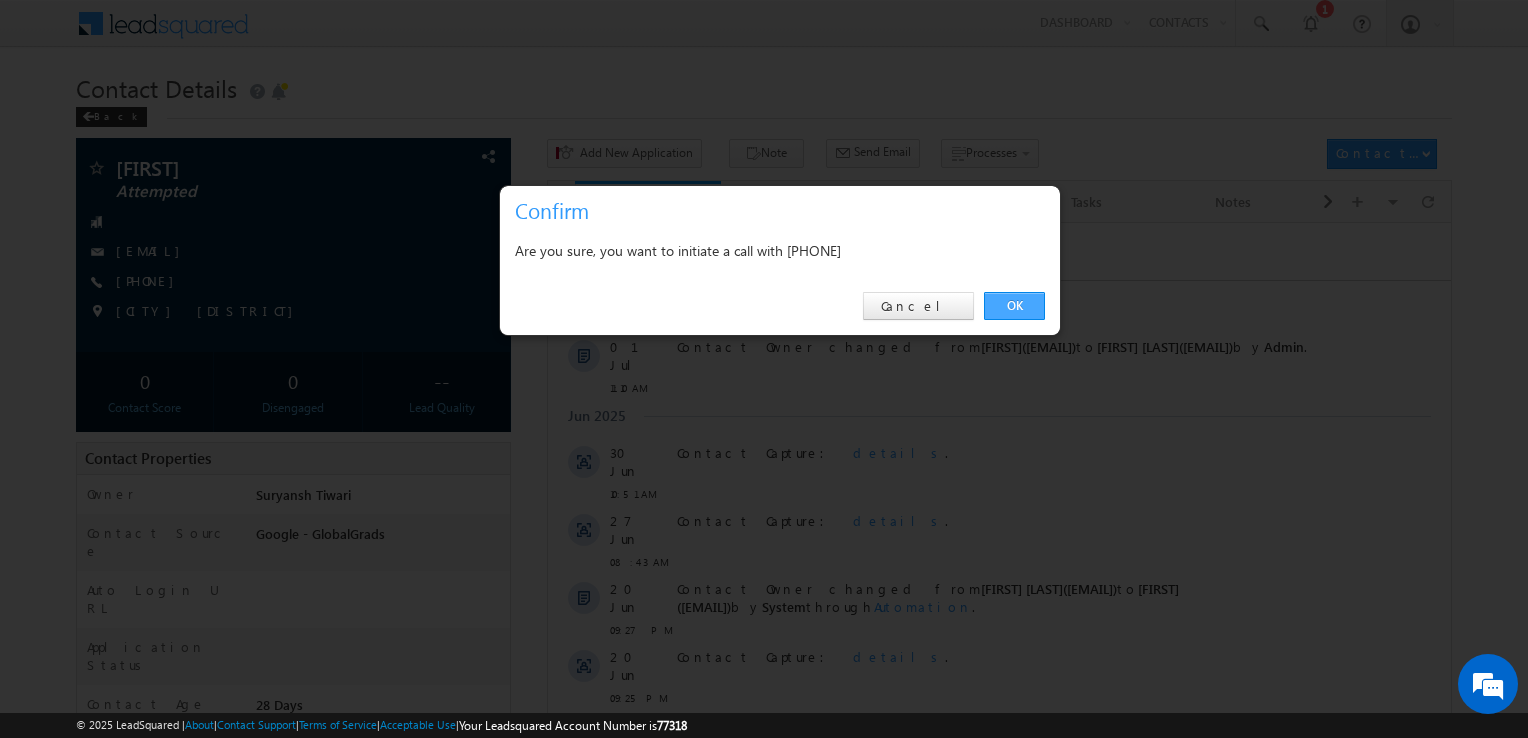 click on "OK" at bounding box center (1014, 306) 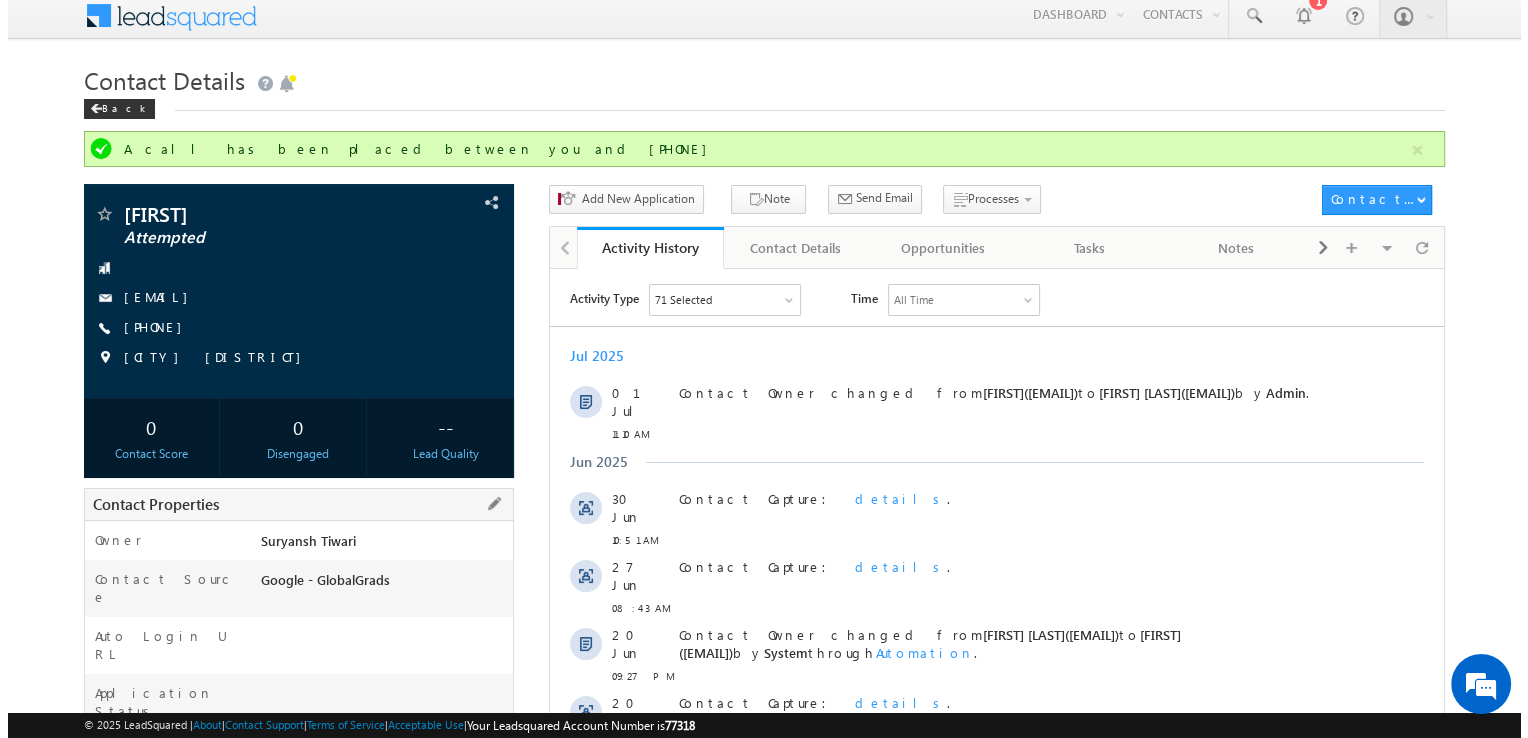 scroll, scrollTop: 0, scrollLeft: 0, axis: both 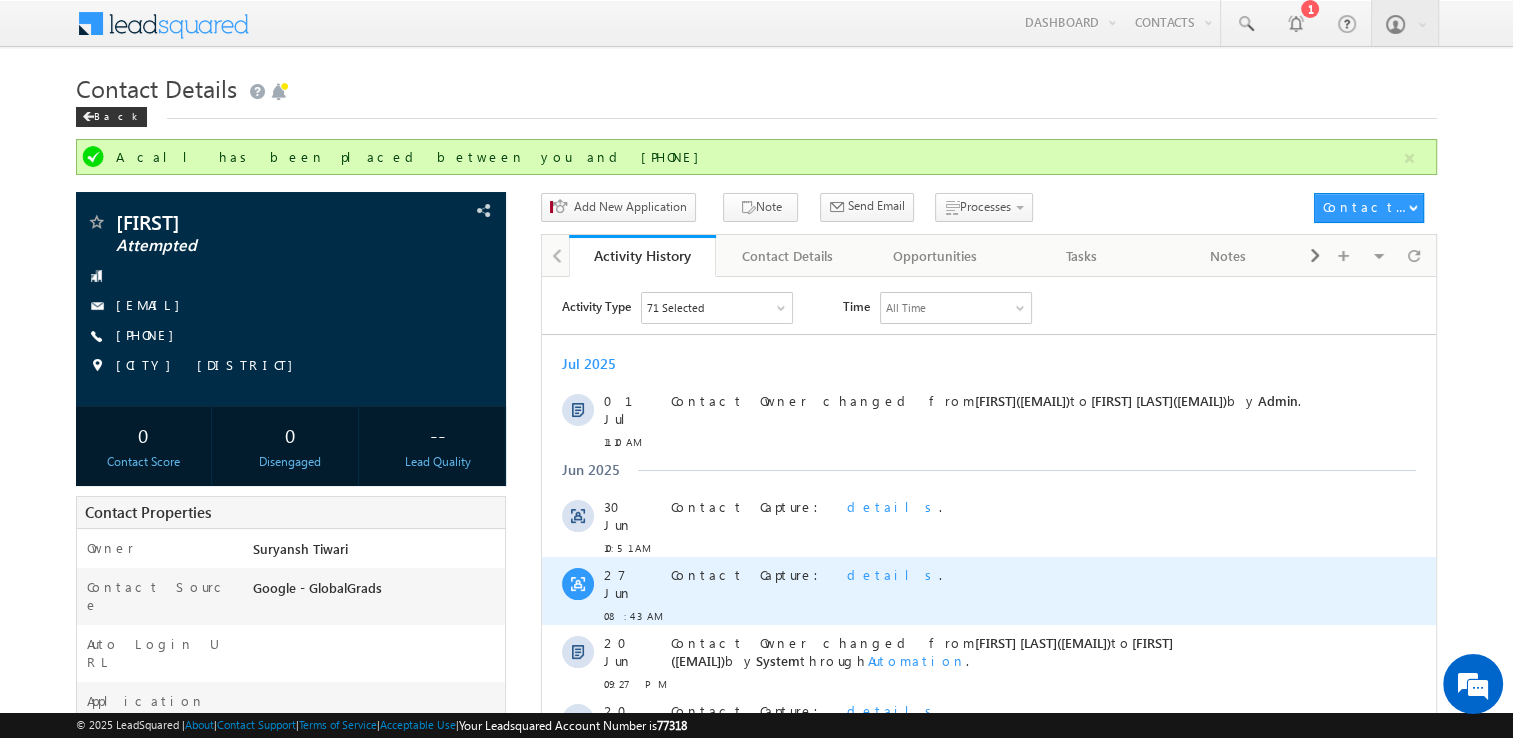 click on "details" at bounding box center (893, 573) 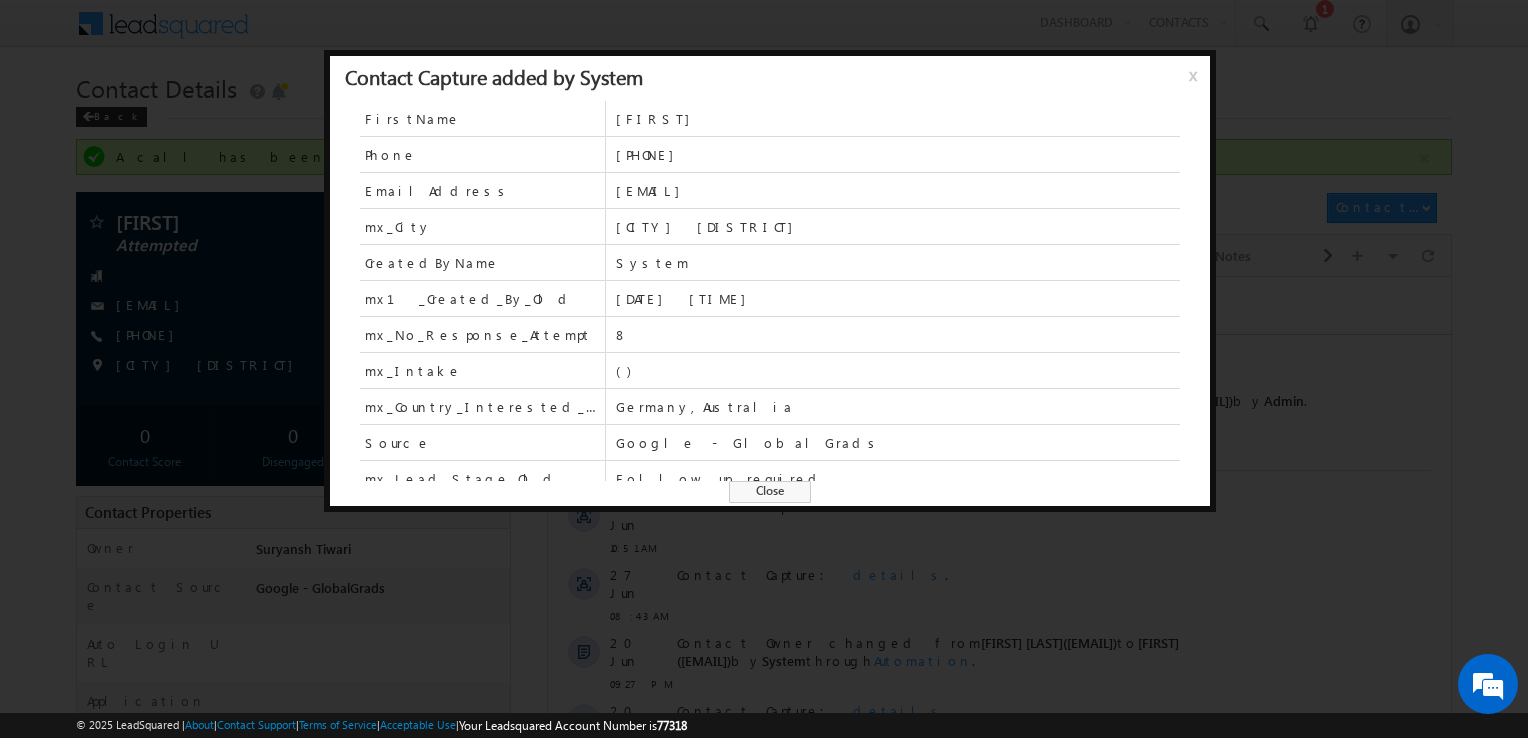 scroll, scrollTop: 263, scrollLeft: 0, axis: vertical 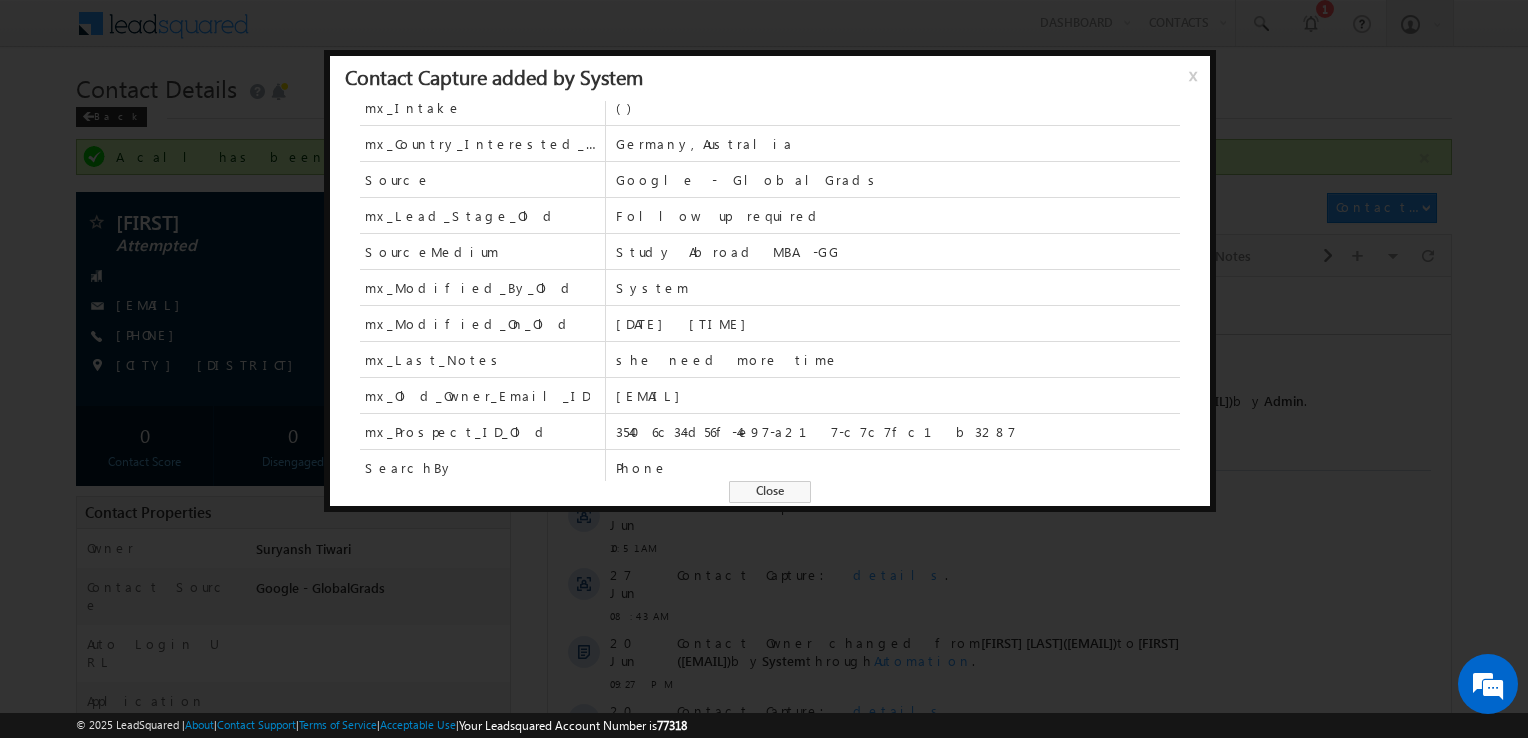 click on "Close" at bounding box center (770, 492) 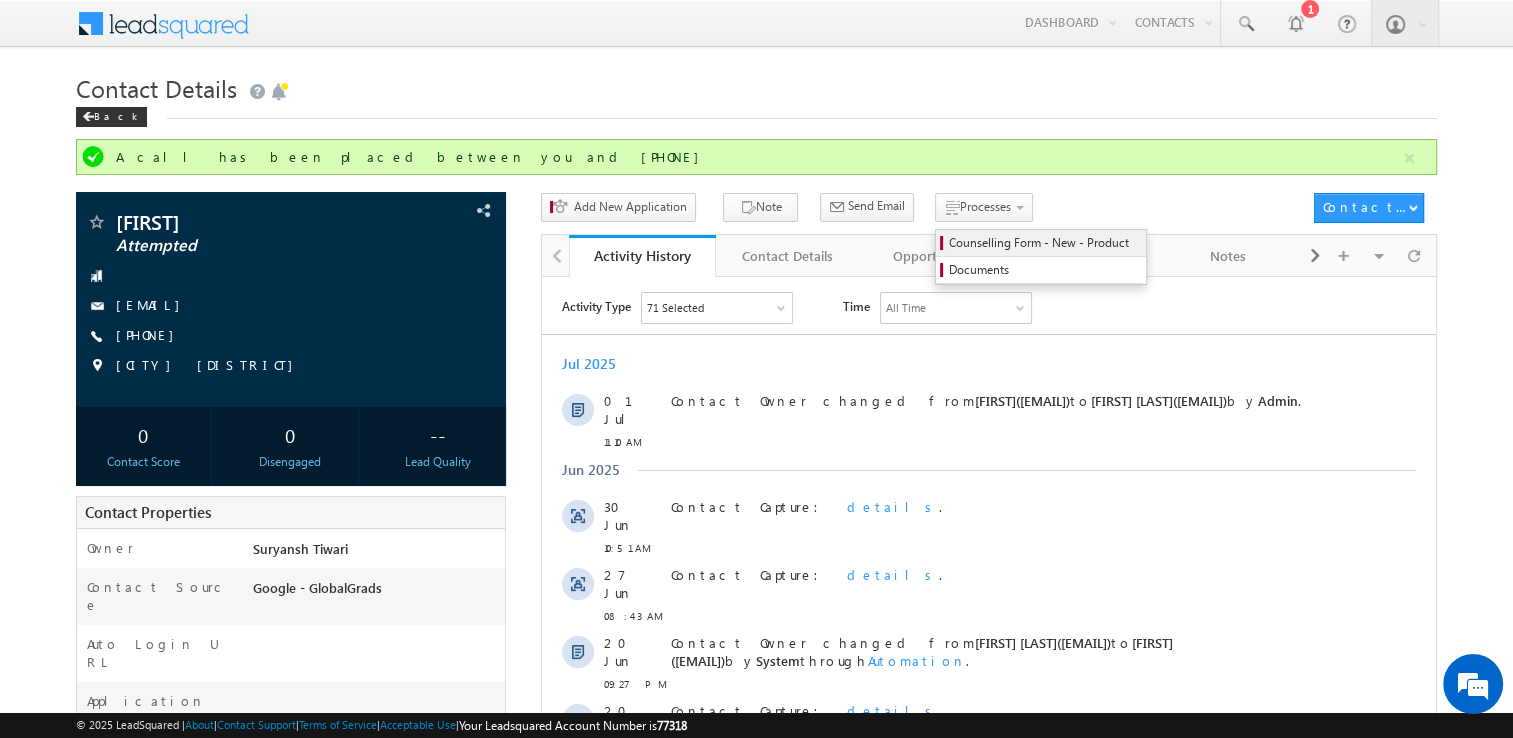 click on "Counselling Form - New - Product" at bounding box center (1044, 243) 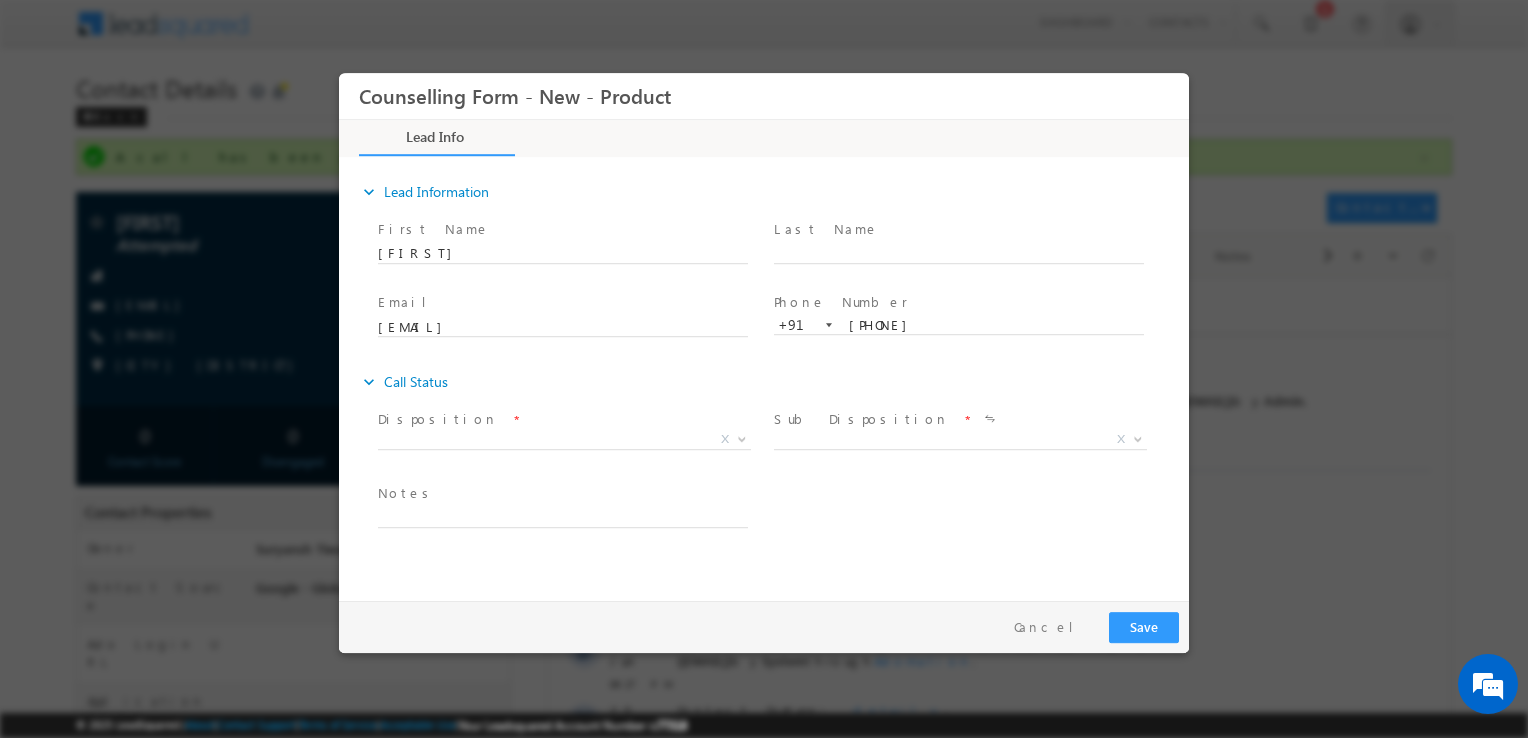 scroll, scrollTop: 0, scrollLeft: 0, axis: both 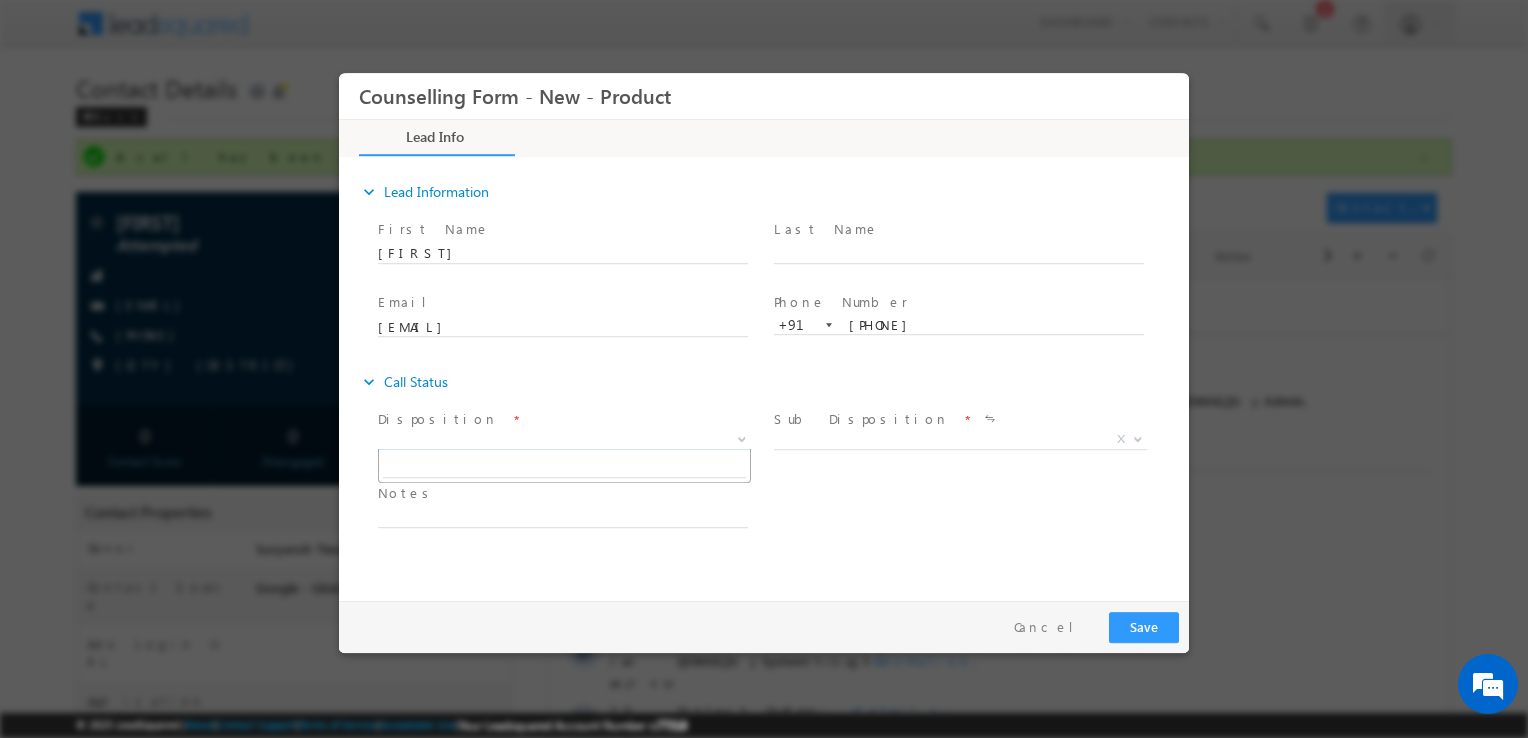 click on "X" at bounding box center (564, 440) 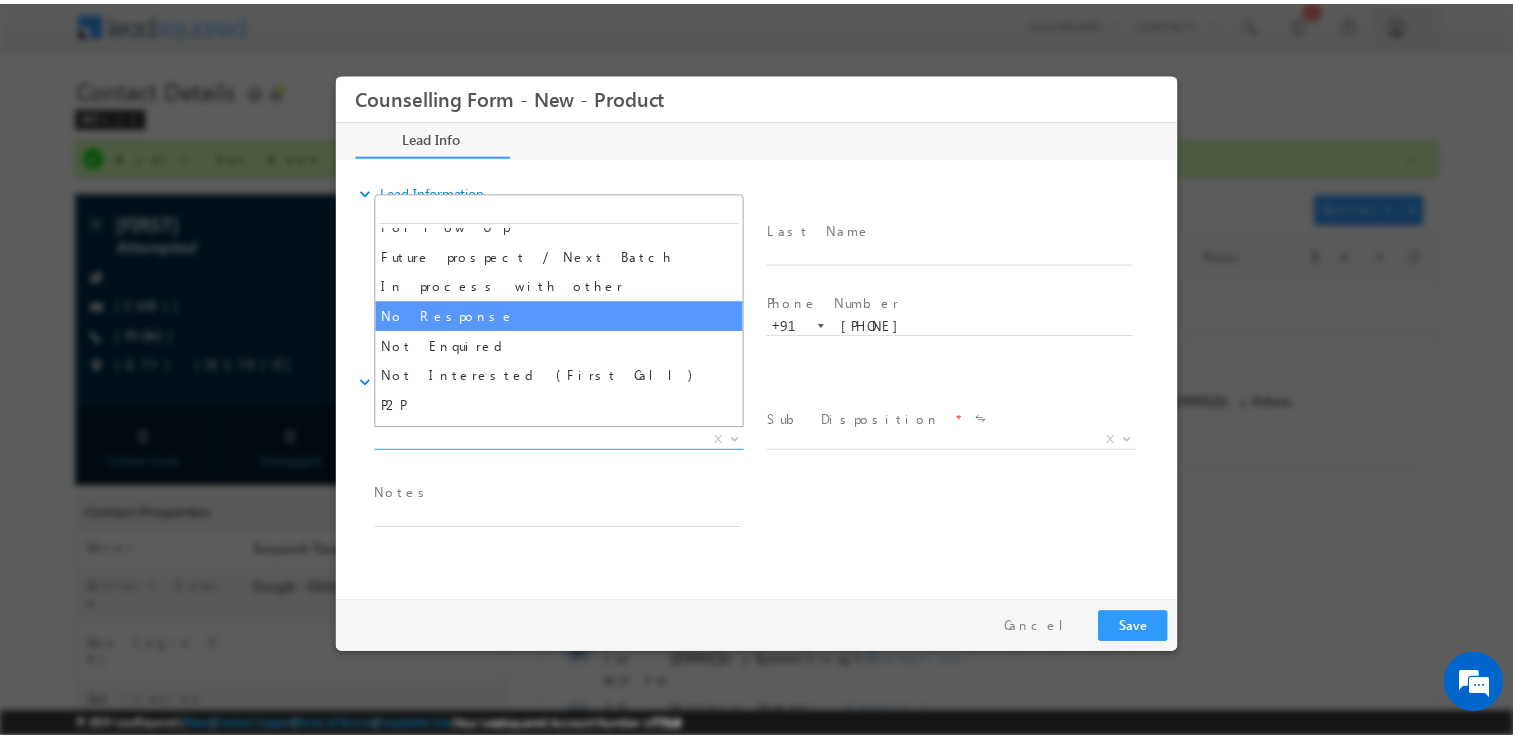 scroll, scrollTop: 100, scrollLeft: 0, axis: vertical 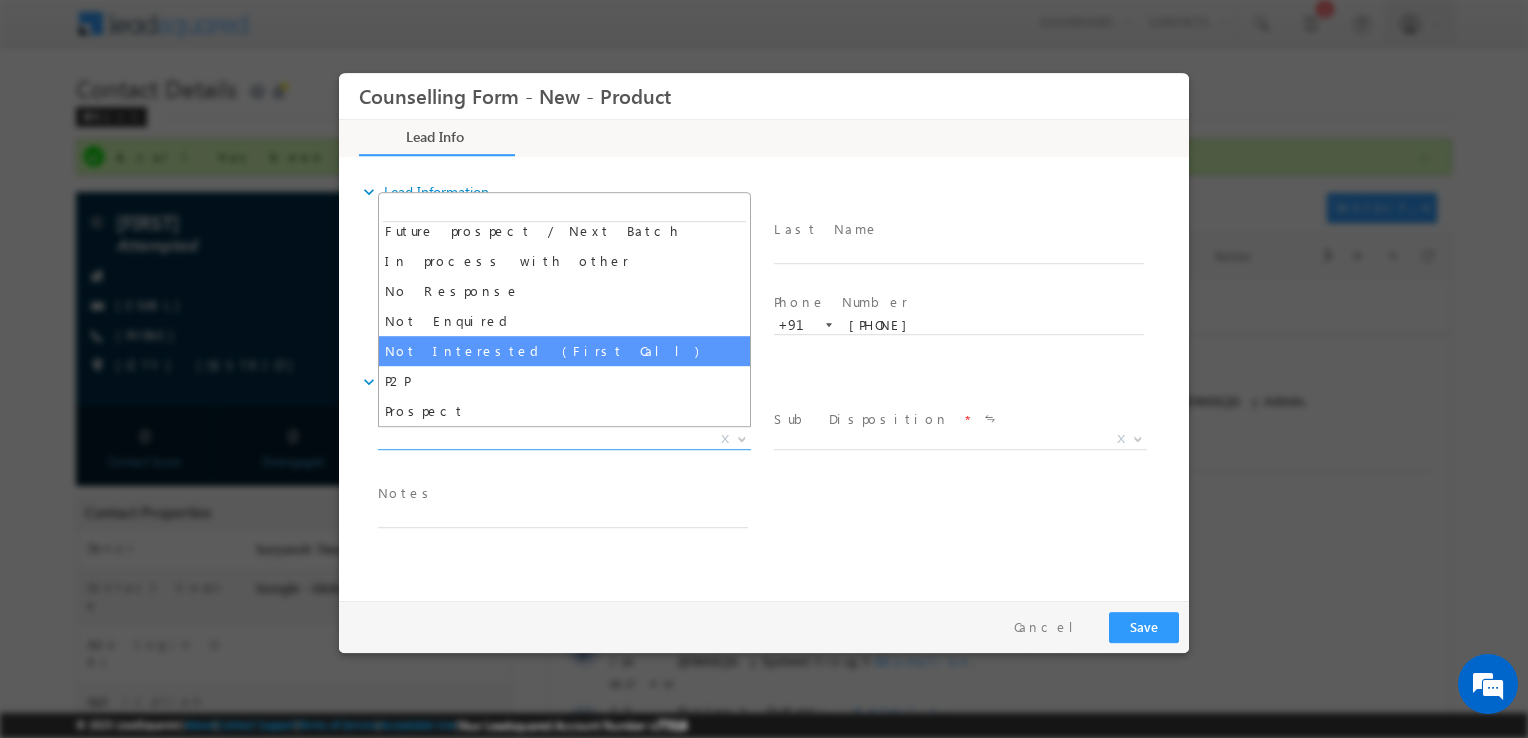select on "Not Interested (First Call)" 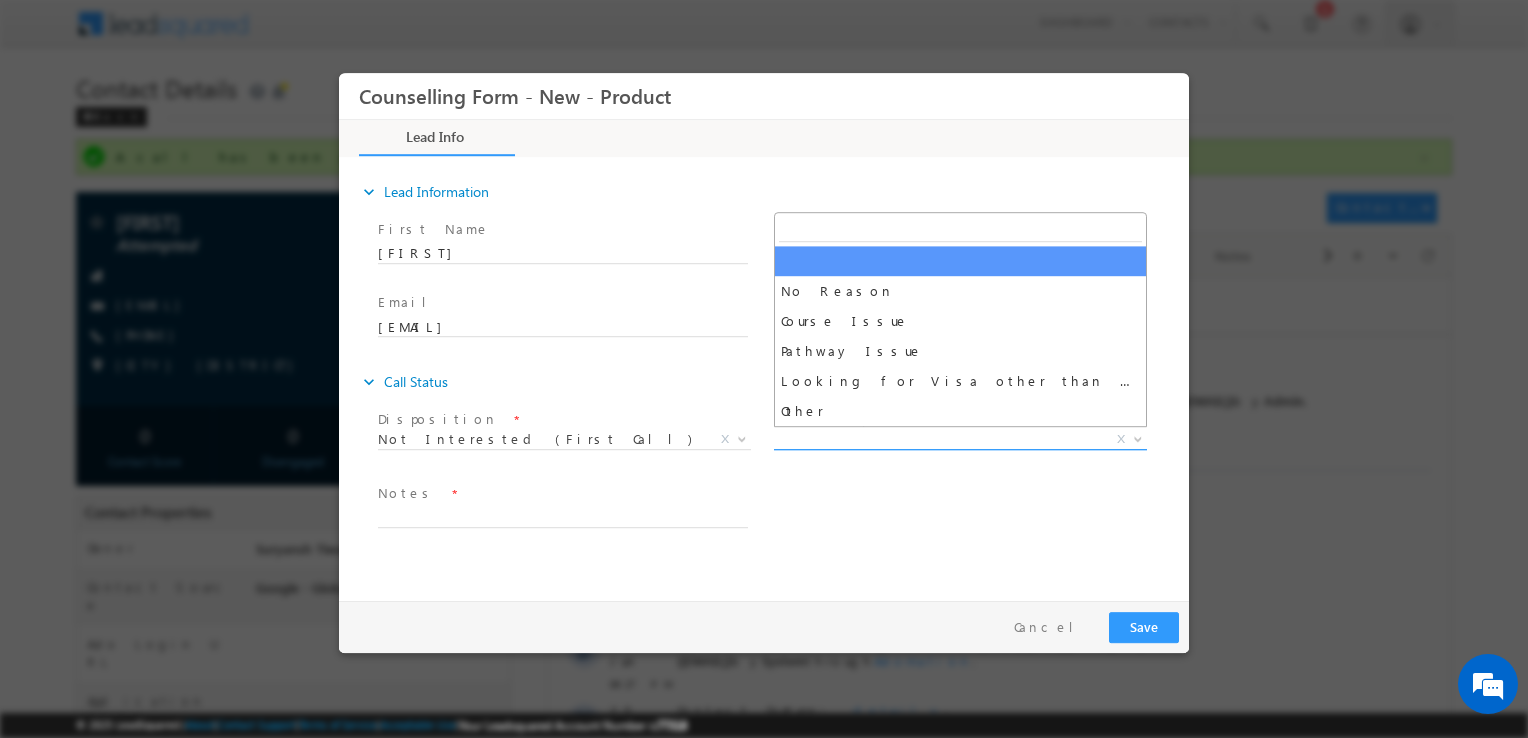 click on "X" at bounding box center [960, 440] 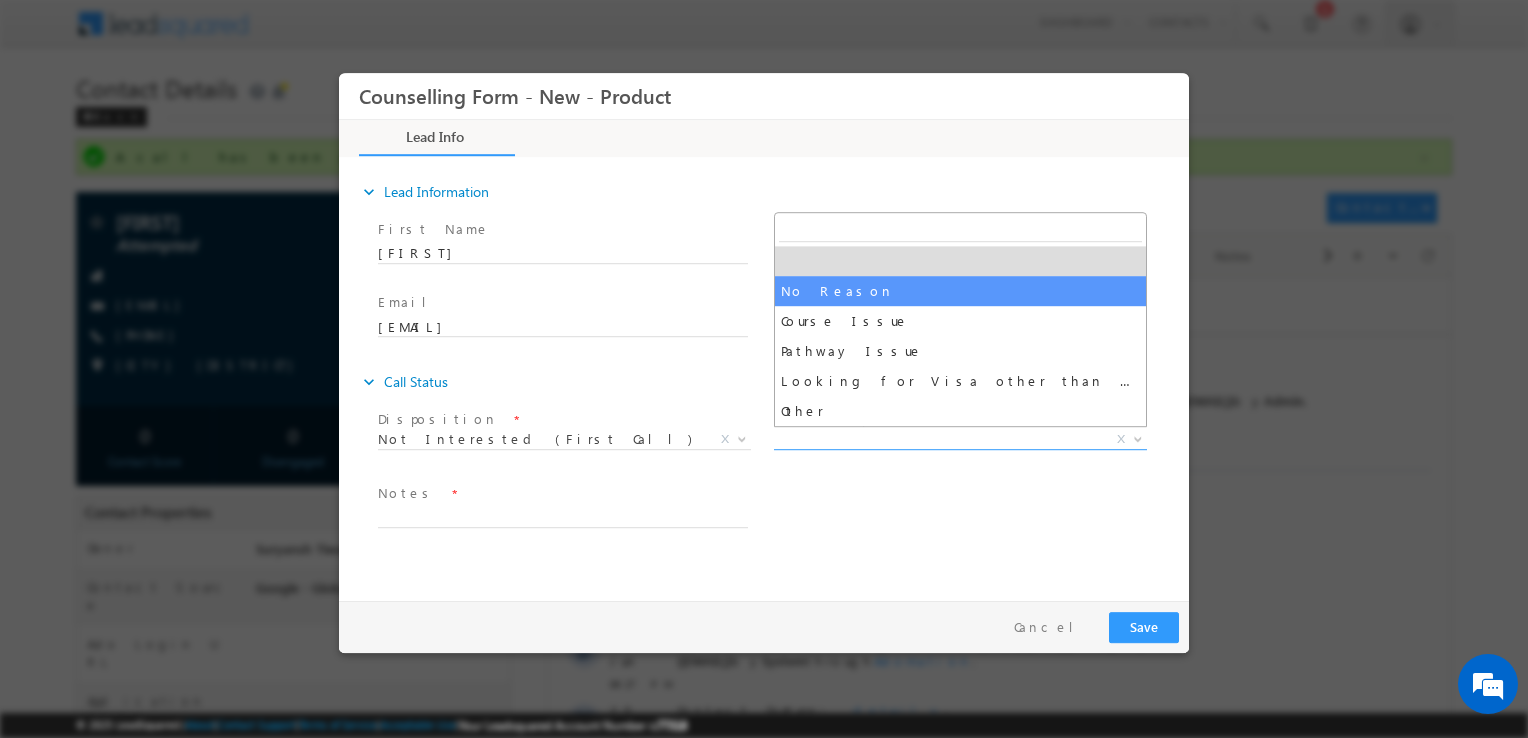 select on "No Reason" 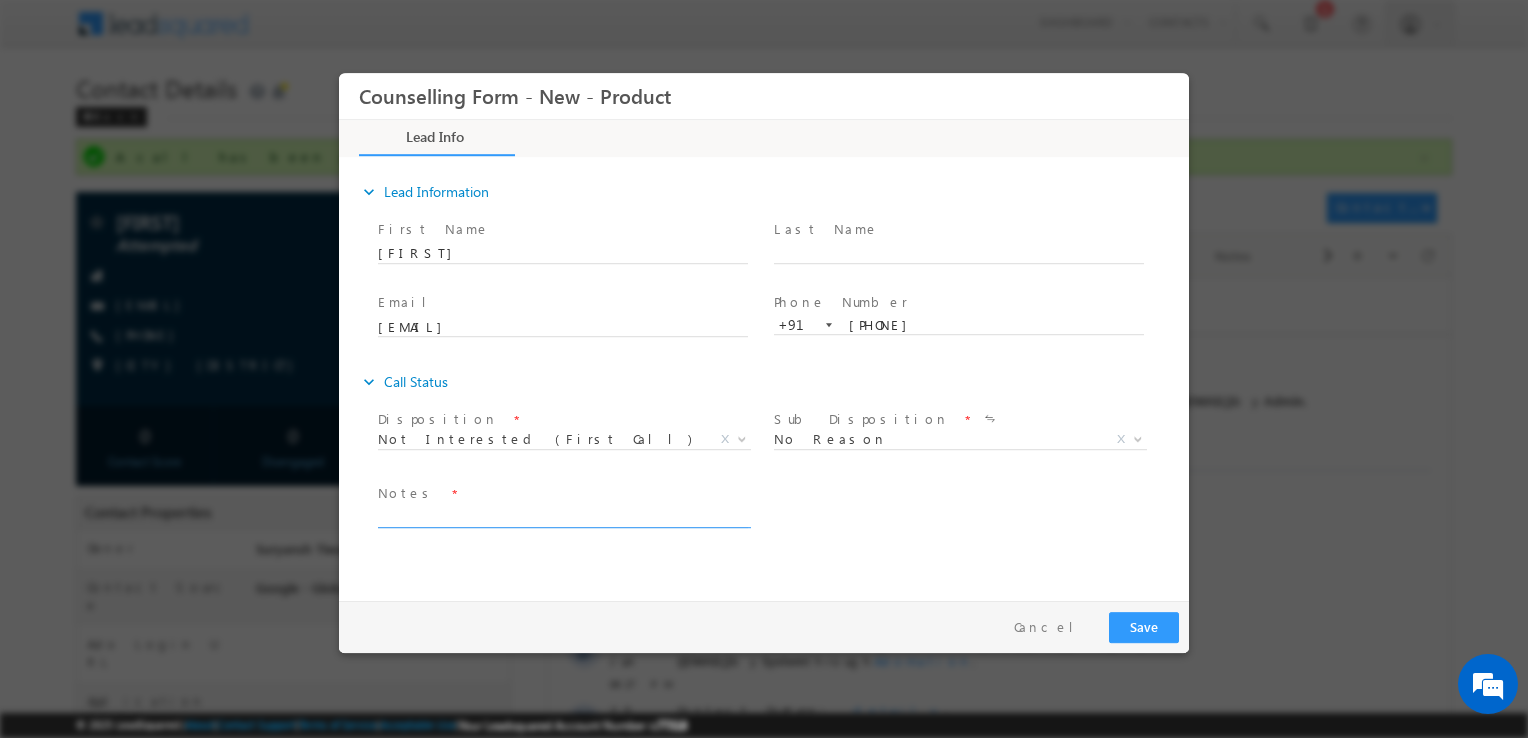 click at bounding box center (563, 516) 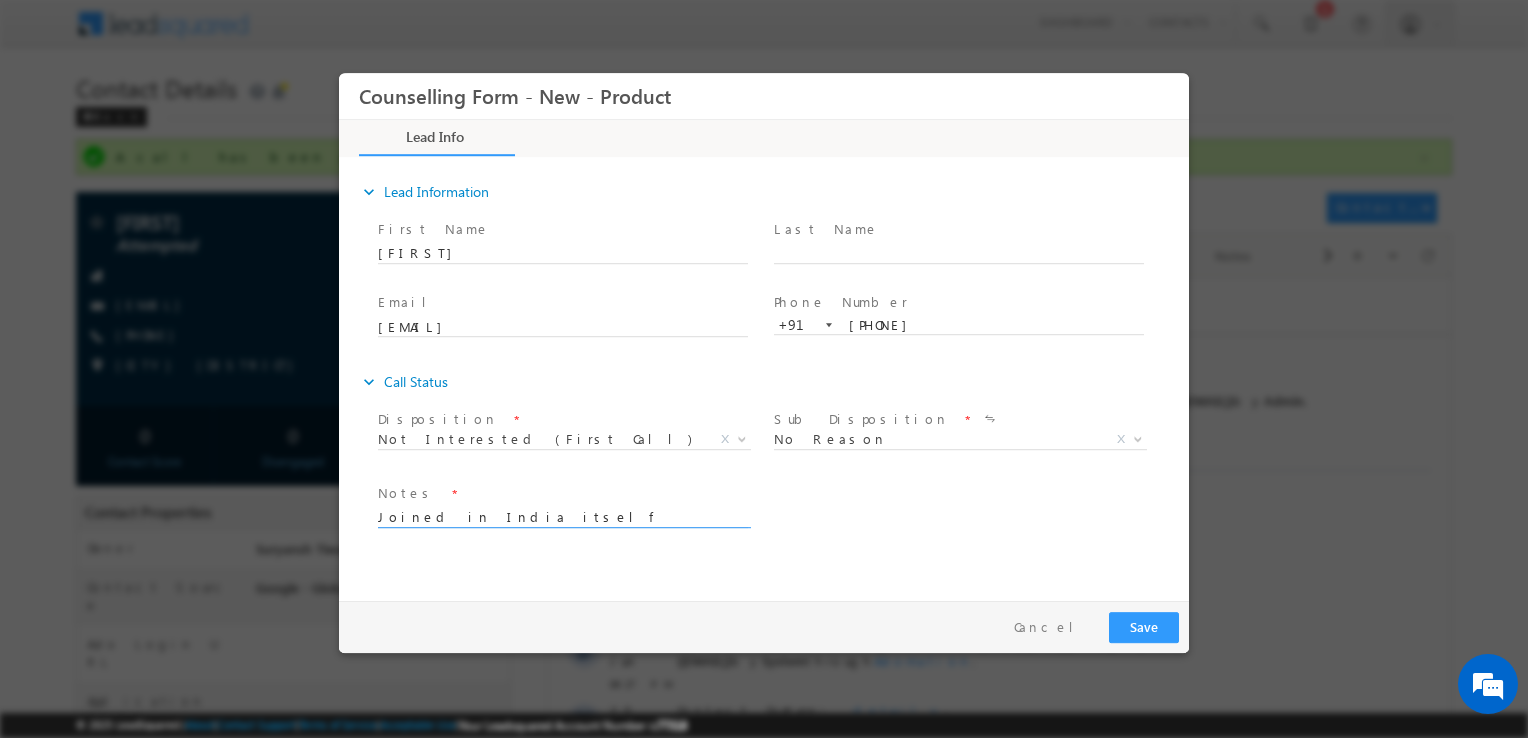 type on "Joined in India itself" 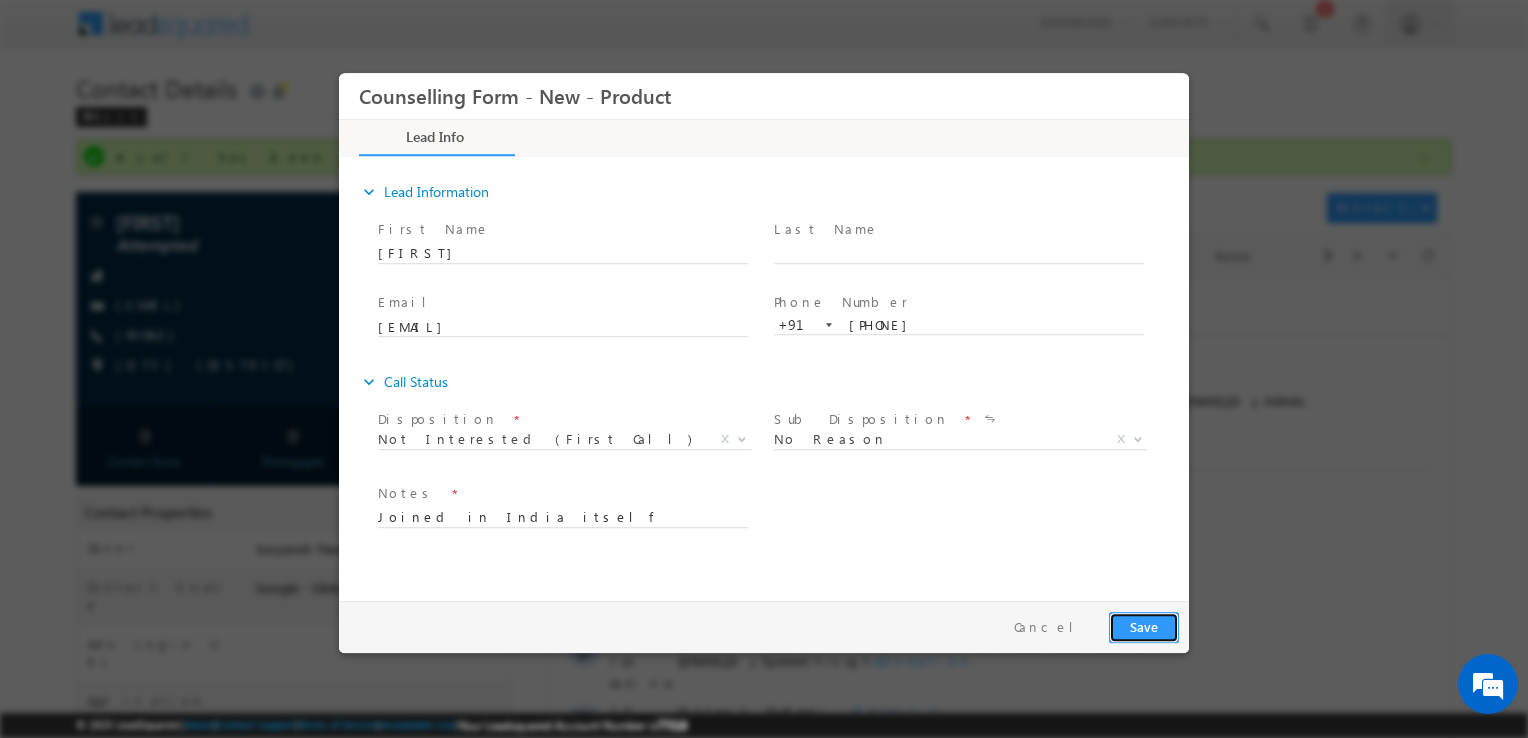 click on "Save" at bounding box center (1144, 627) 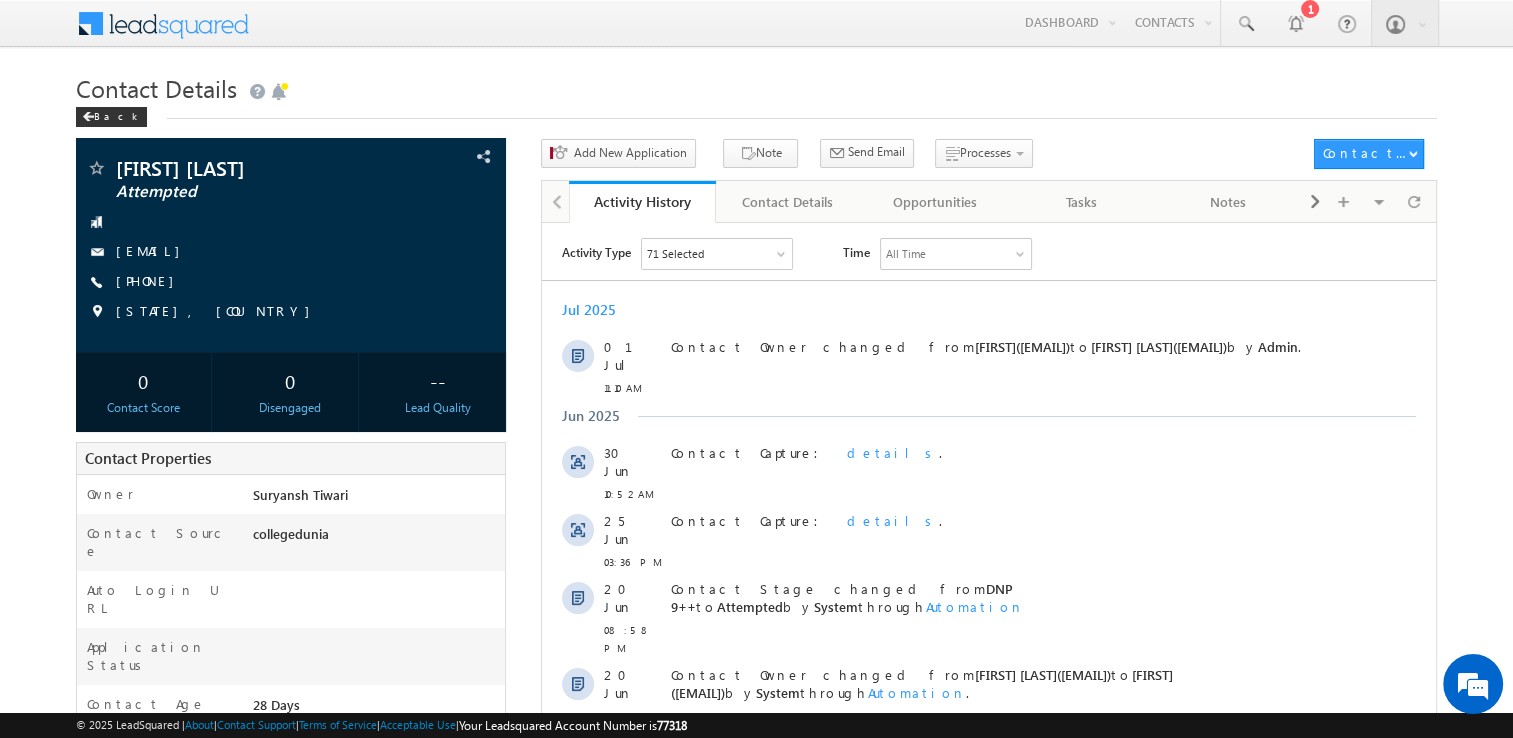 scroll, scrollTop: 0, scrollLeft: 0, axis: both 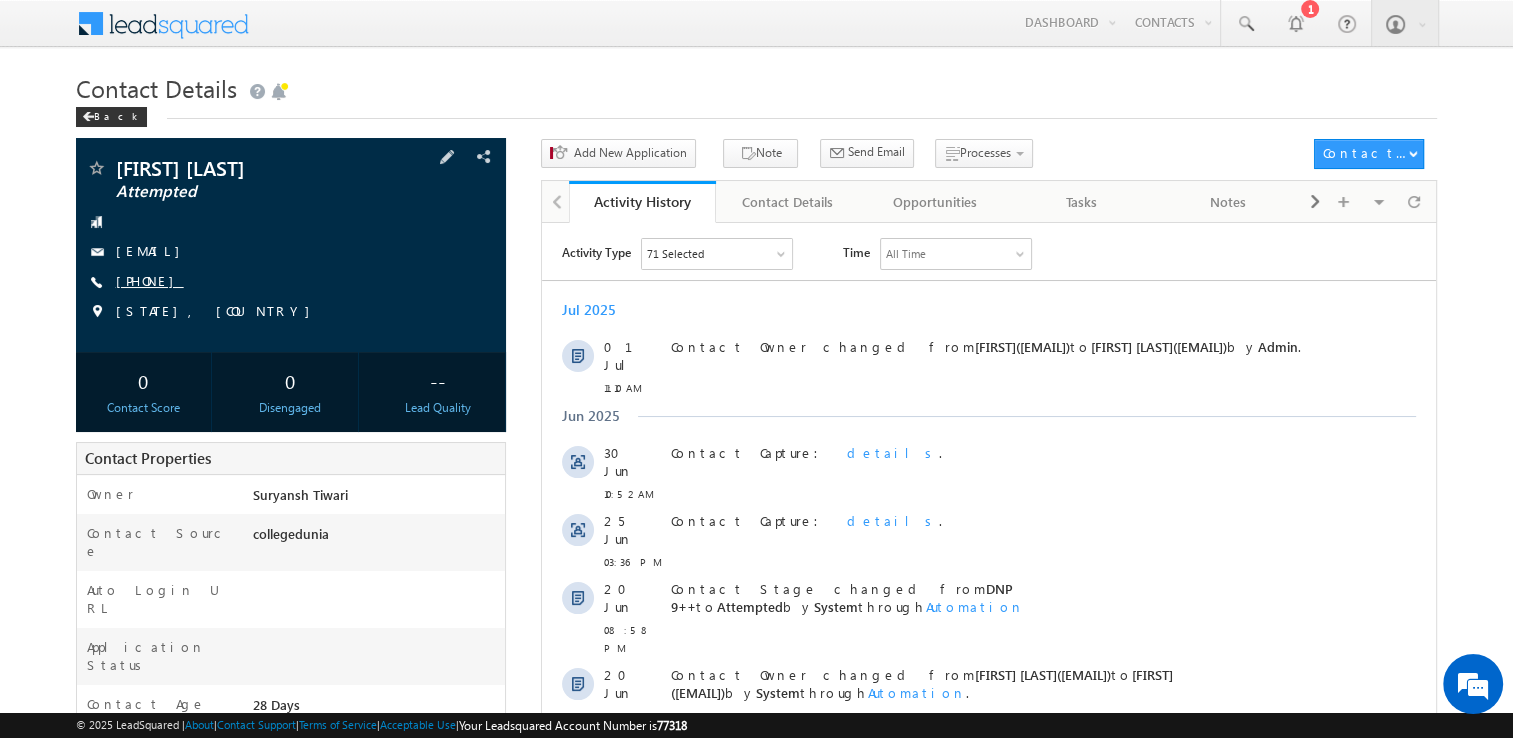 click on "+91-9676881555" at bounding box center [150, 280] 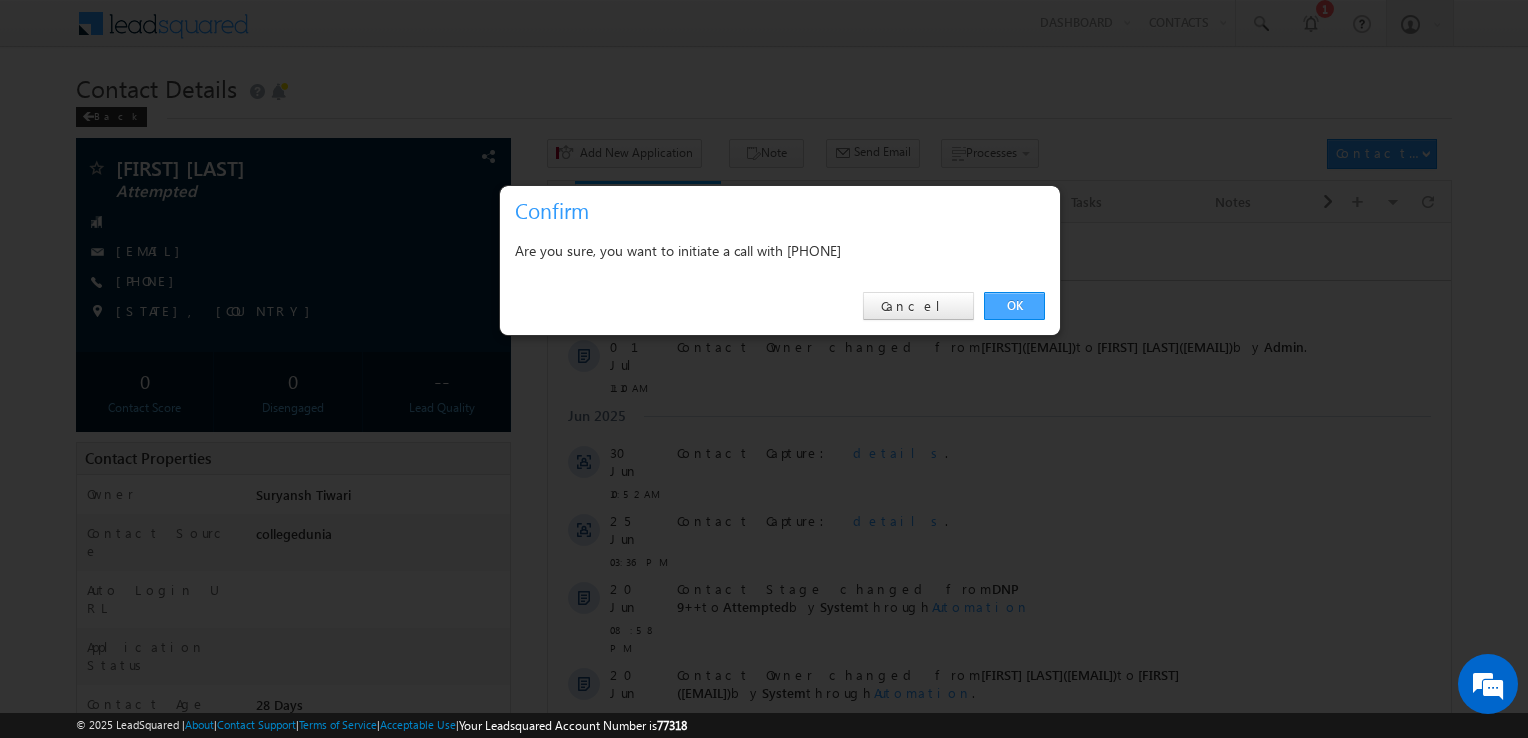 click on "OK" at bounding box center [1014, 306] 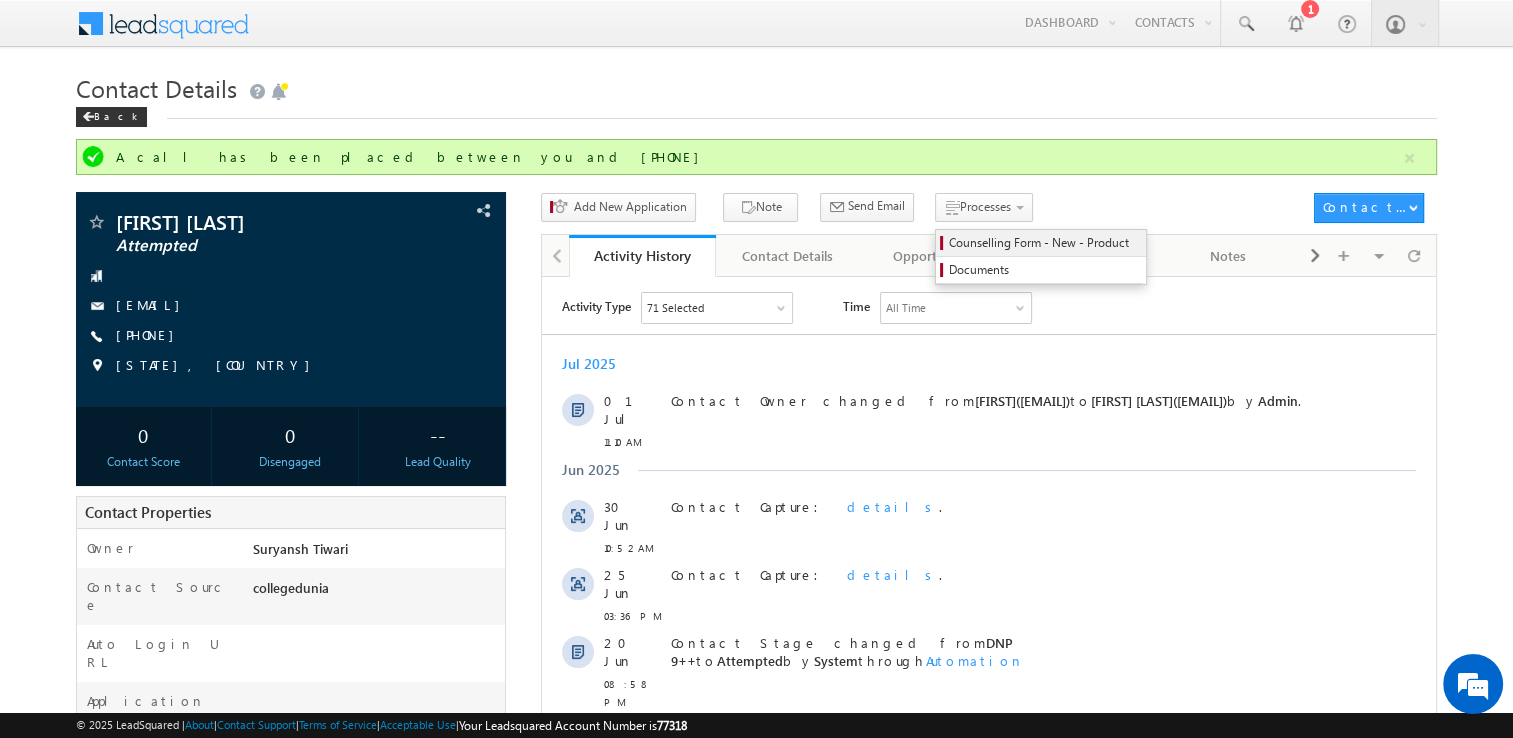 click on "Counselling Form - New - Product" at bounding box center [1044, 243] 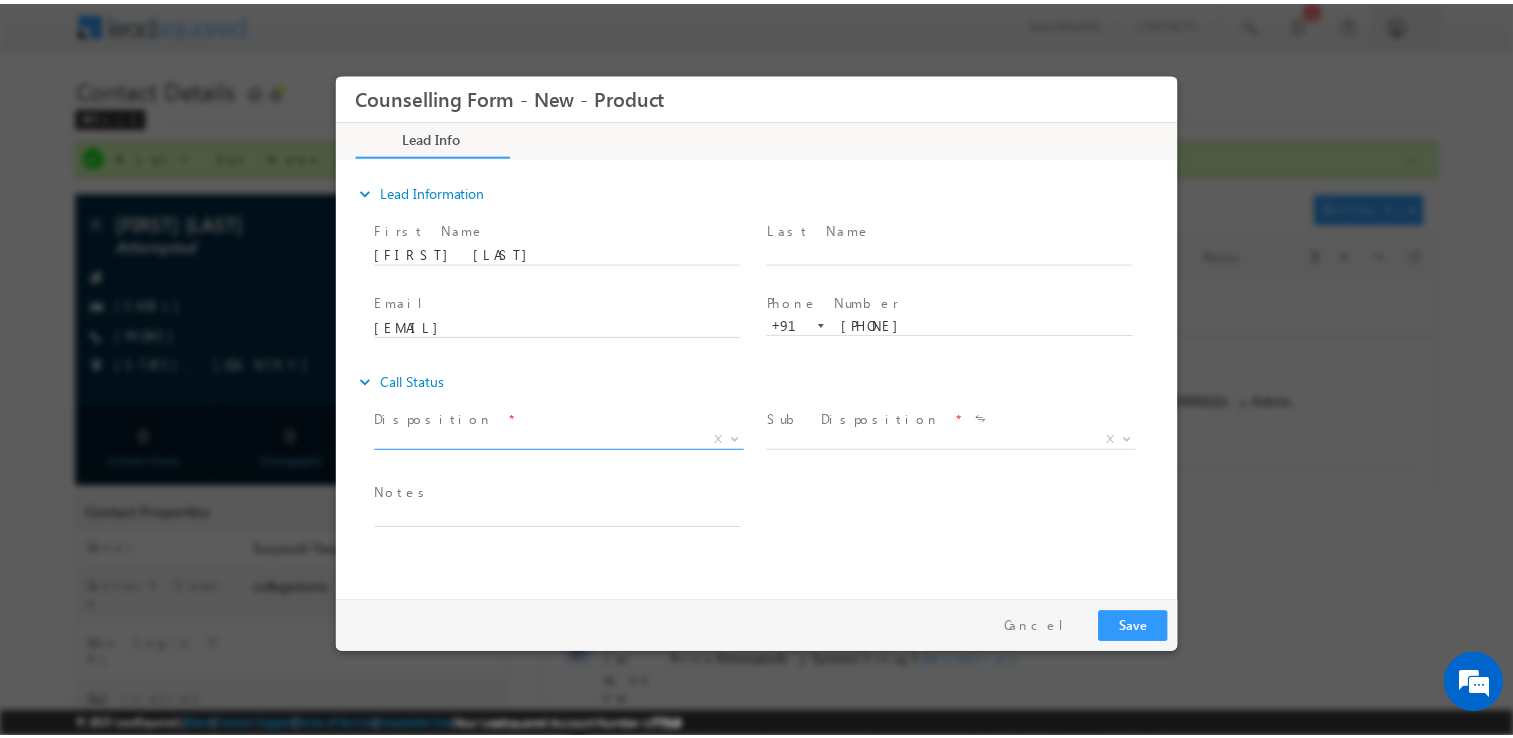 scroll, scrollTop: 0, scrollLeft: 0, axis: both 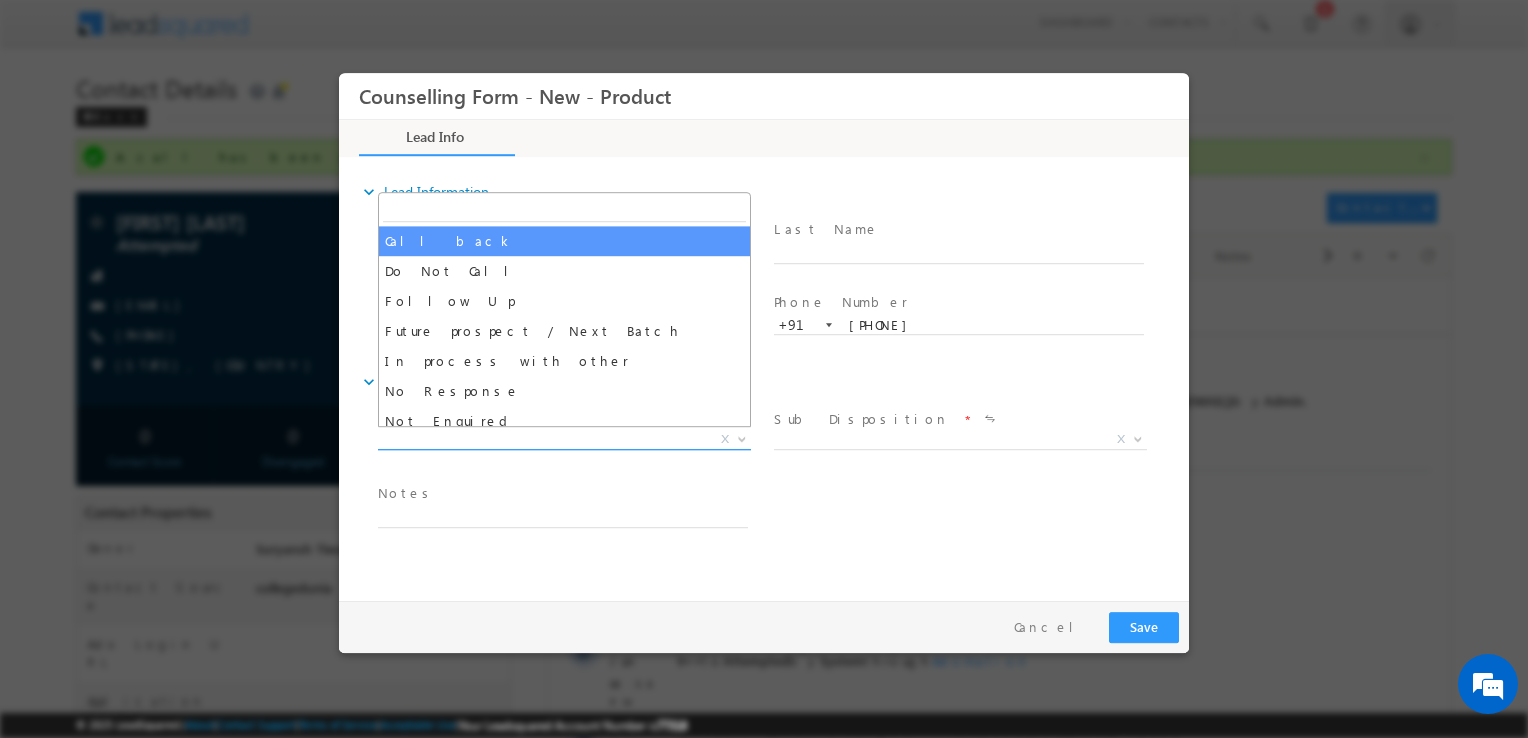 click on "X" at bounding box center [564, 440] 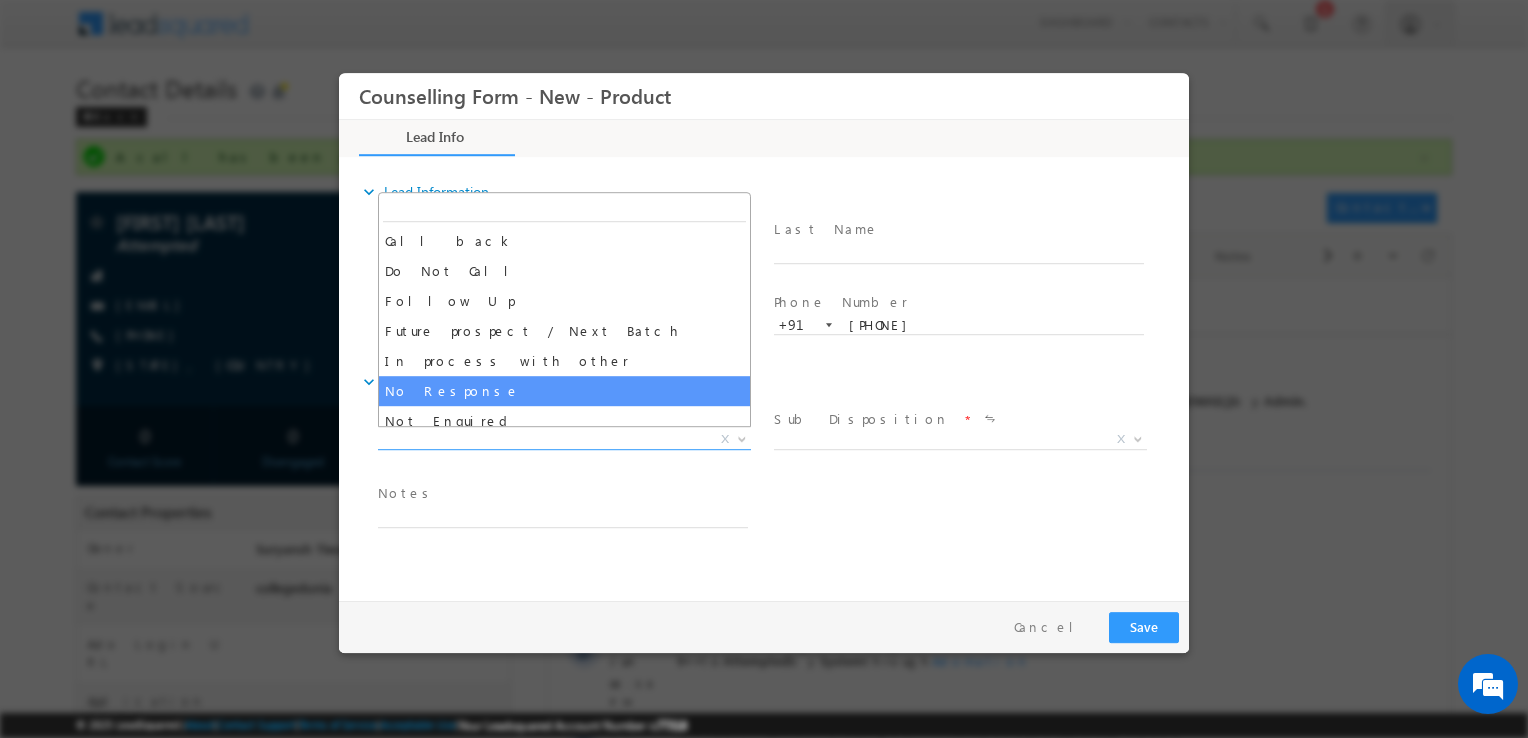 select on "No Response" 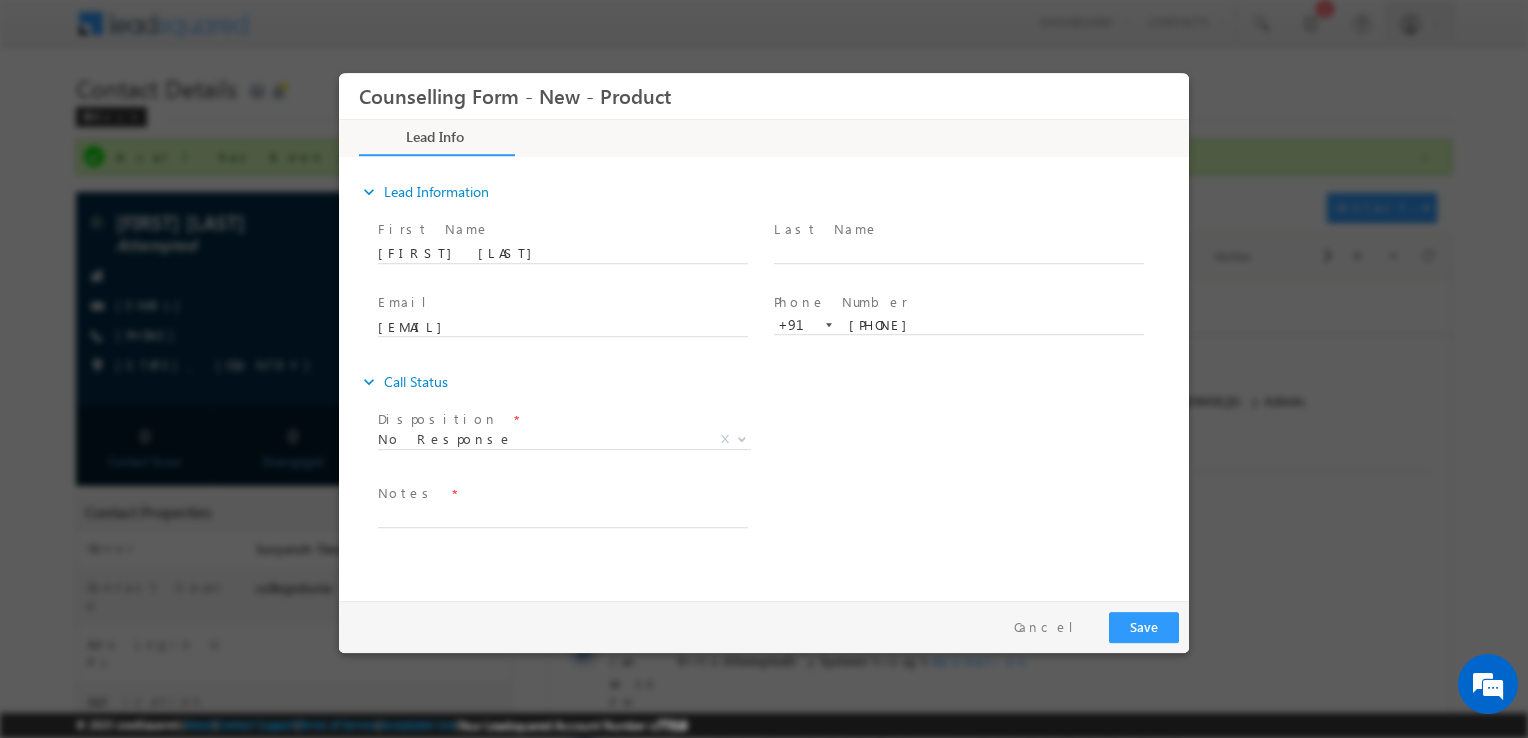 click on "Notes
*" at bounding box center (562, 494) 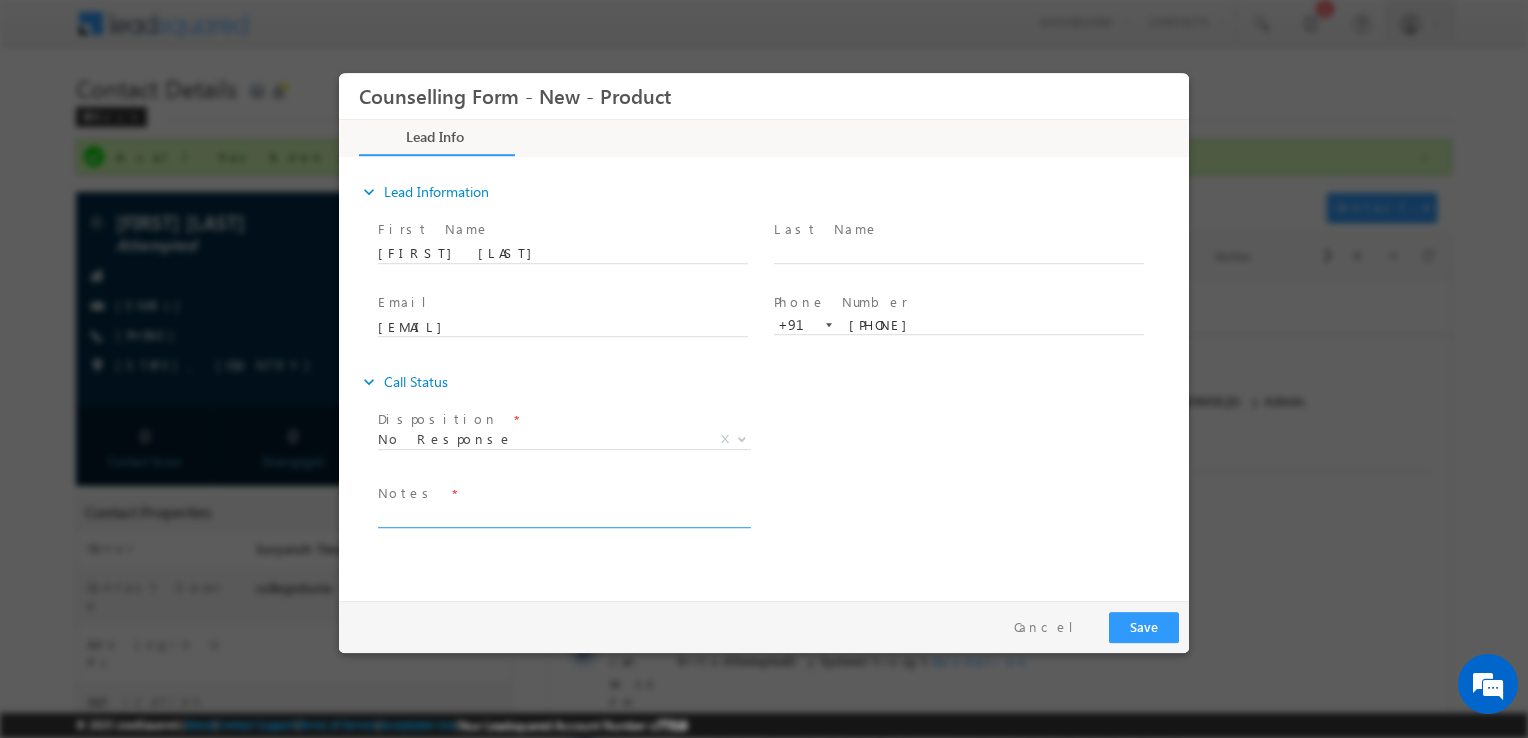 click at bounding box center (563, 516) 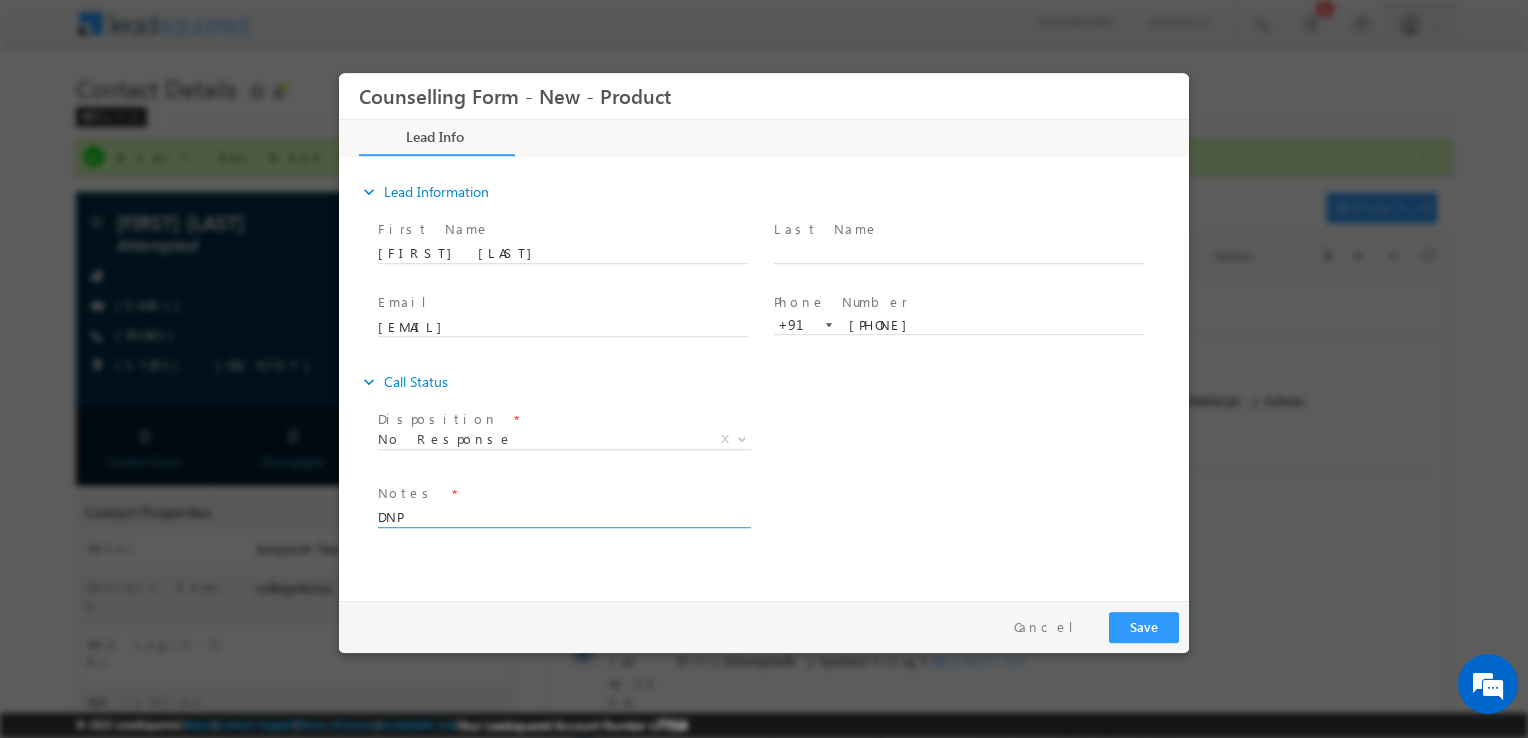 type on "DNP" 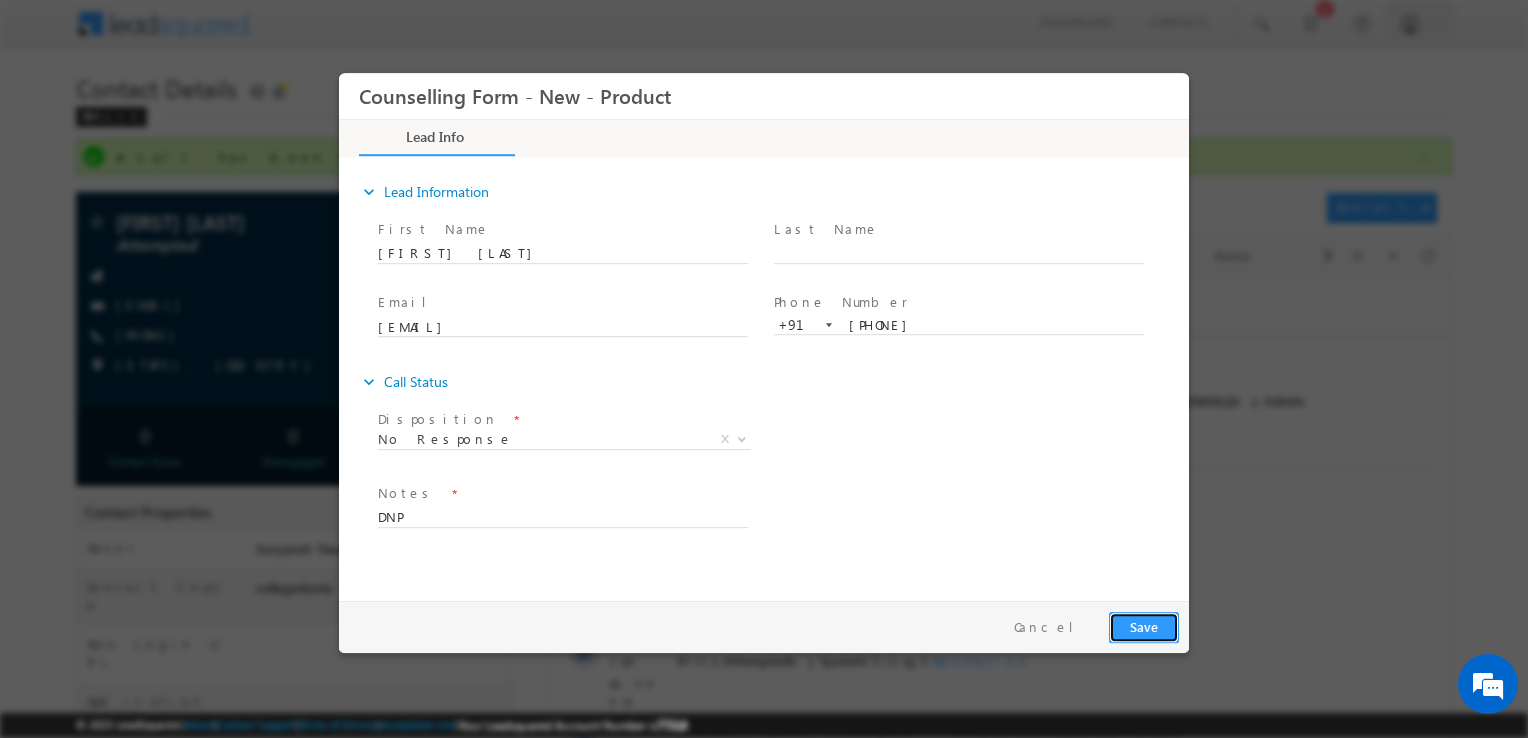 click on "Save" at bounding box center [1144, 627] 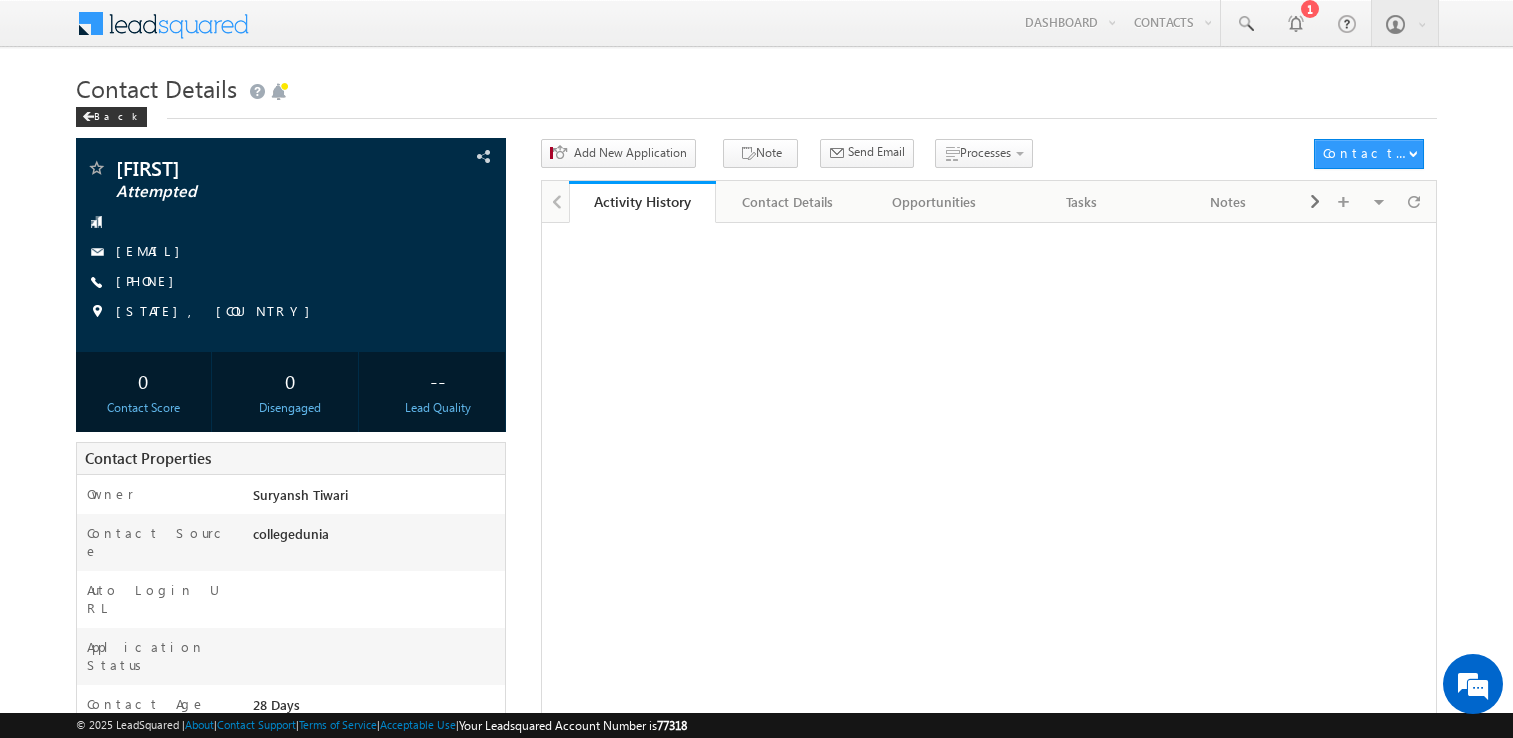scroll, scrollTop: 0, scrollLeft: 0, axis: both 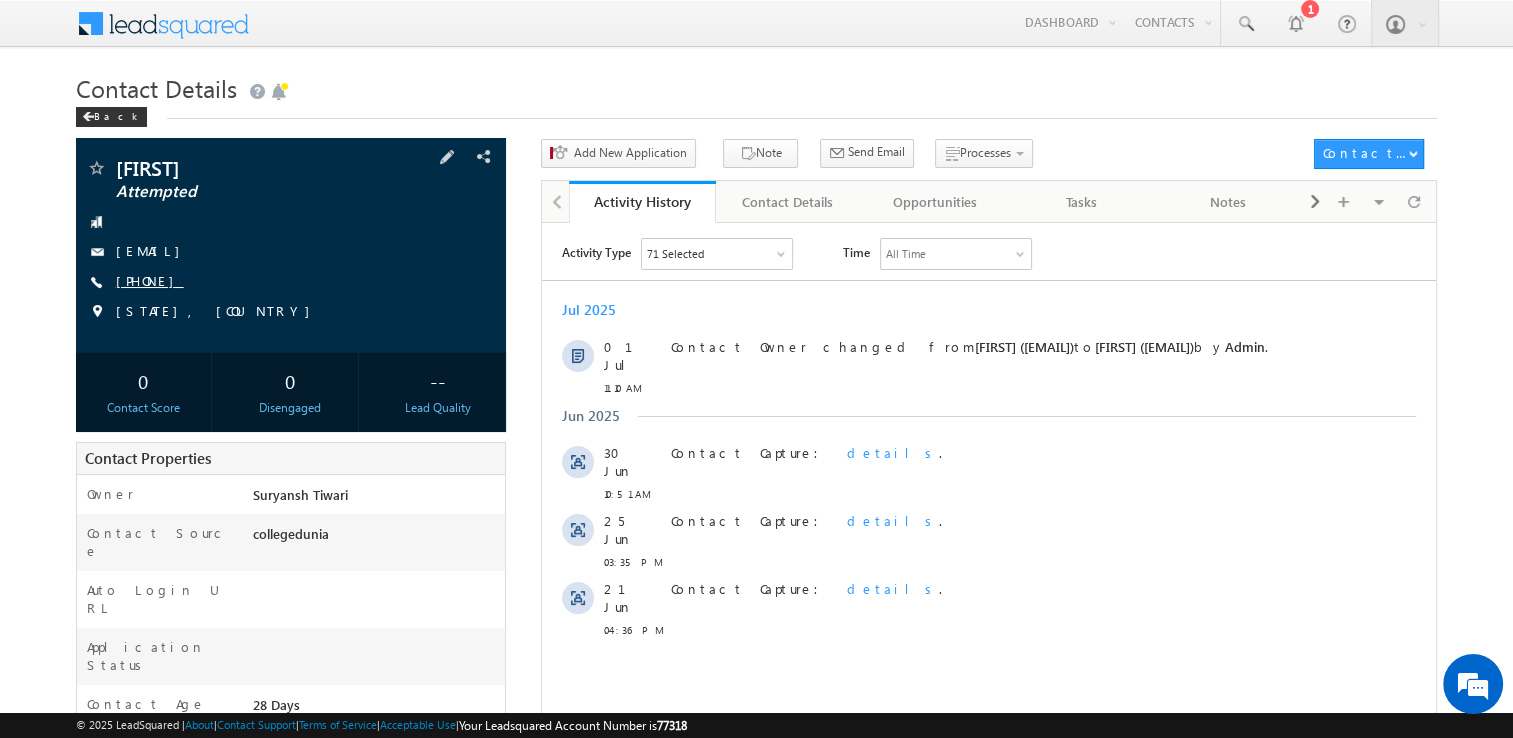 click on "+91-9347174247" at bounding box center (150, 280) 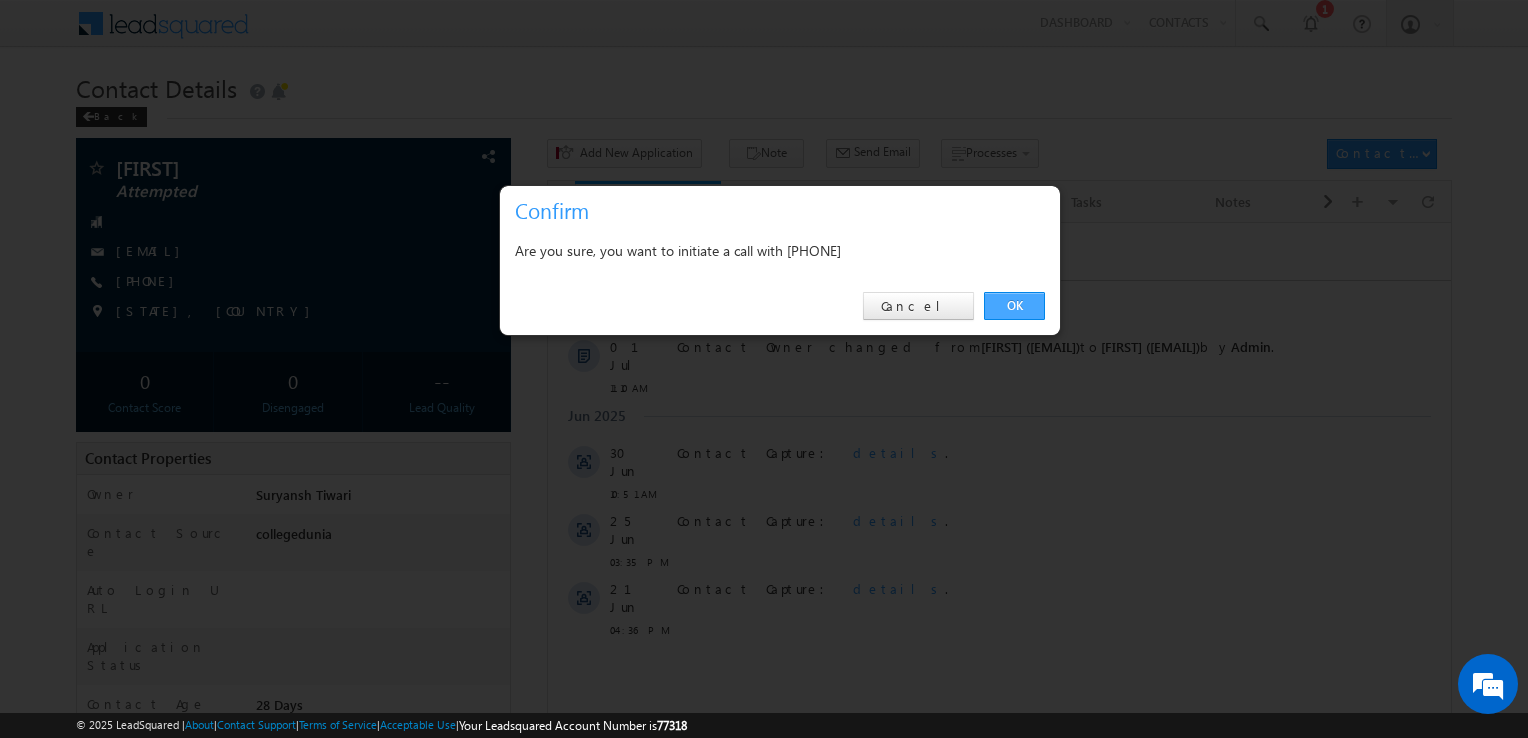 click on "OK" at bounding box center (1014, 306) 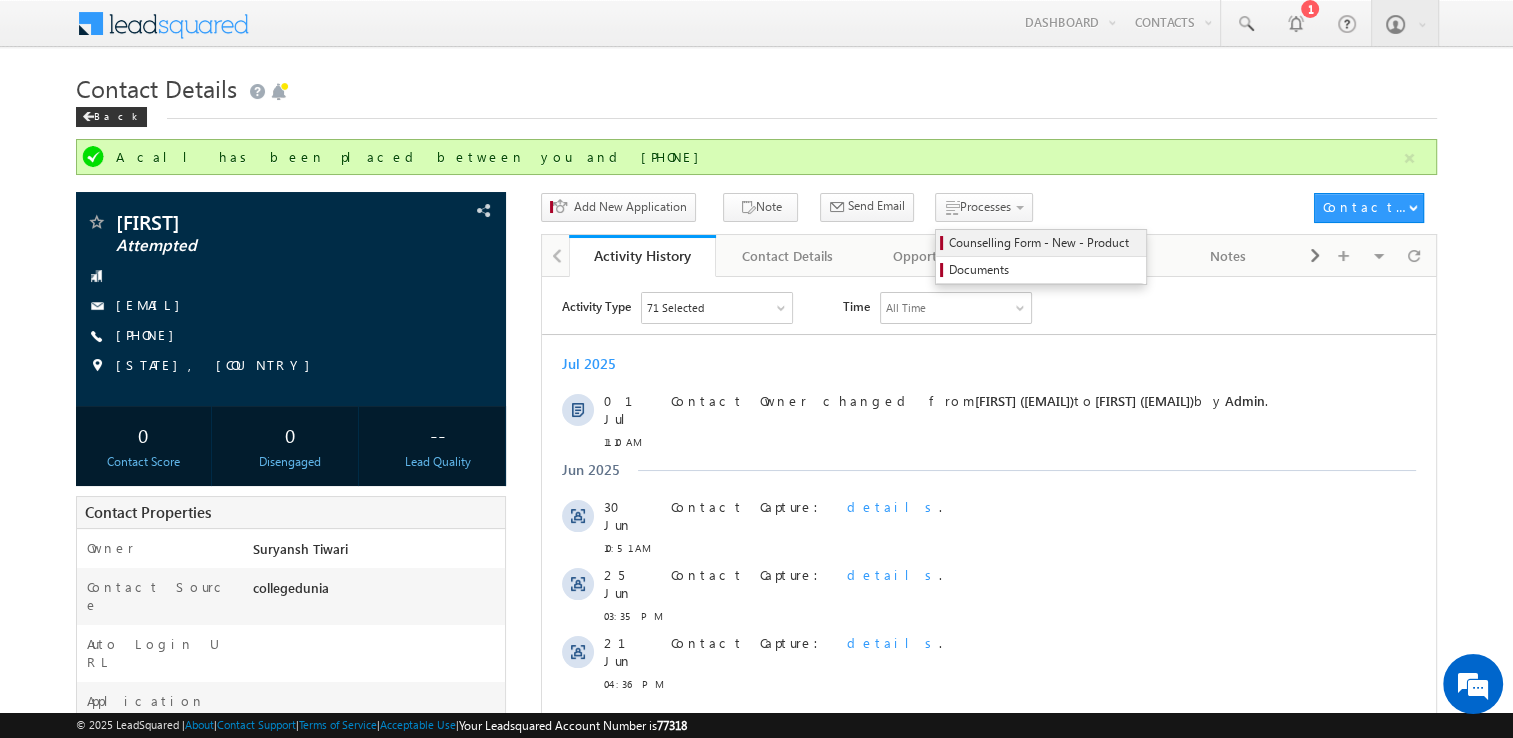 click on "Counselling Form - New - Product" at bounding box center (1041, 243) 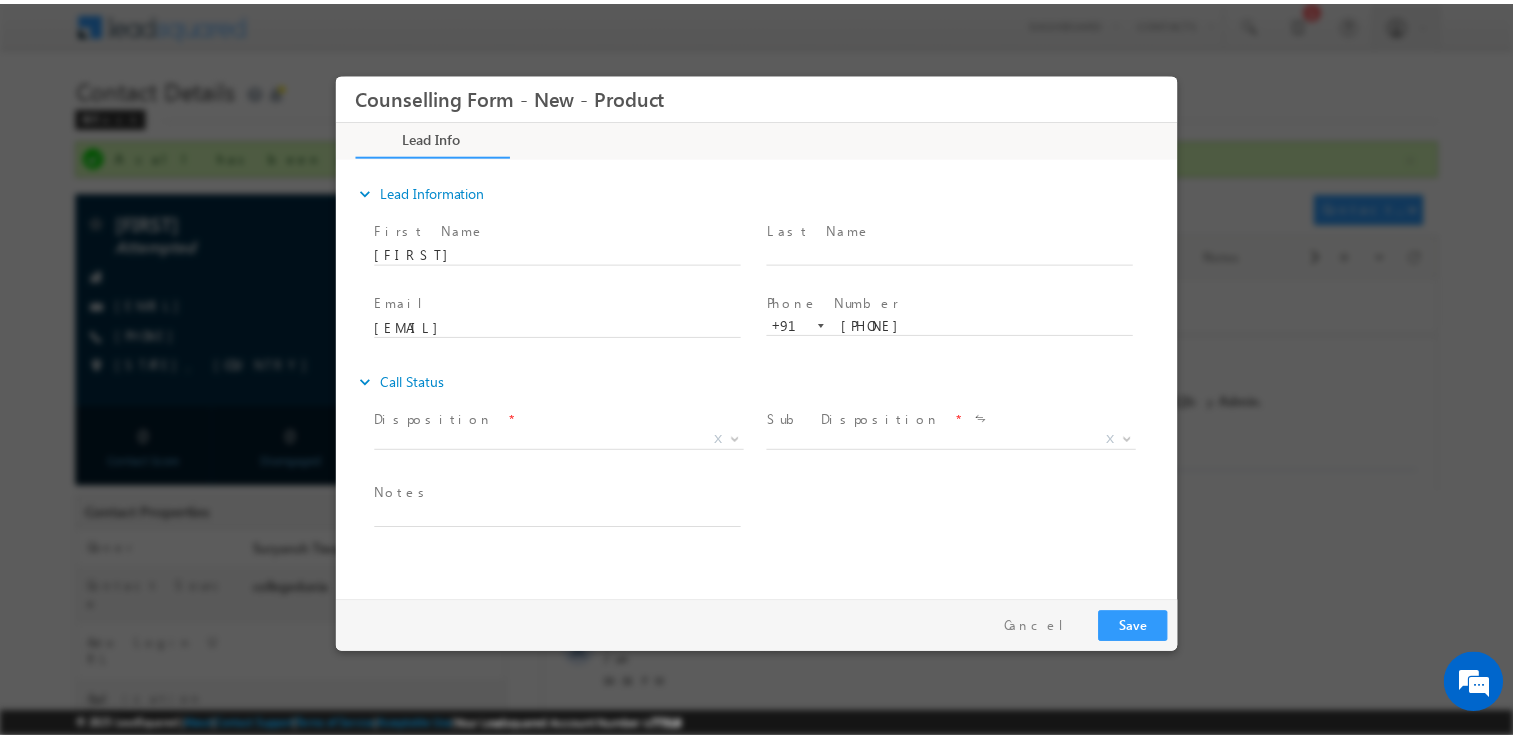 scroll, scrollTop: 0, scrollLeft: 0, axis: both 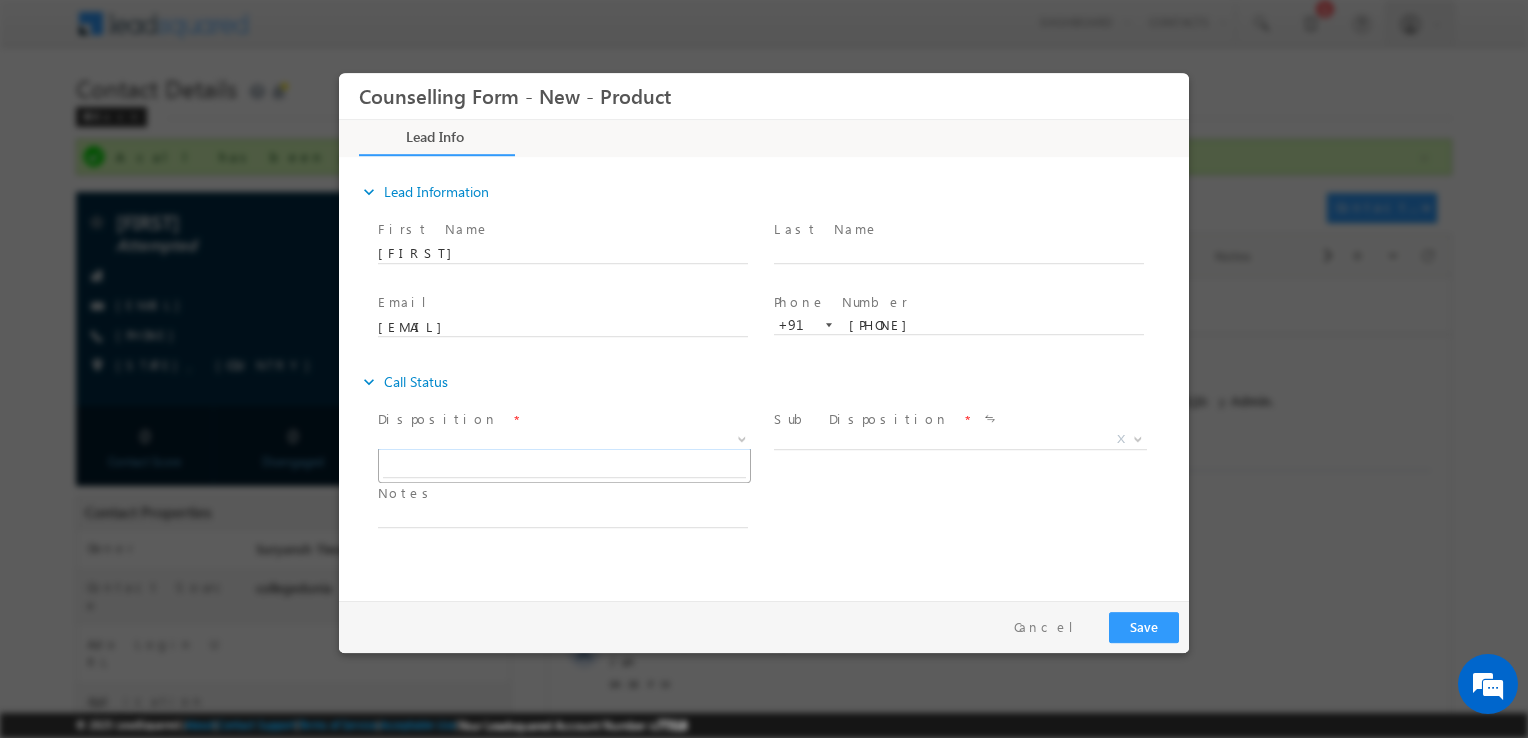 click on "X" at bounding box center [564, 440] 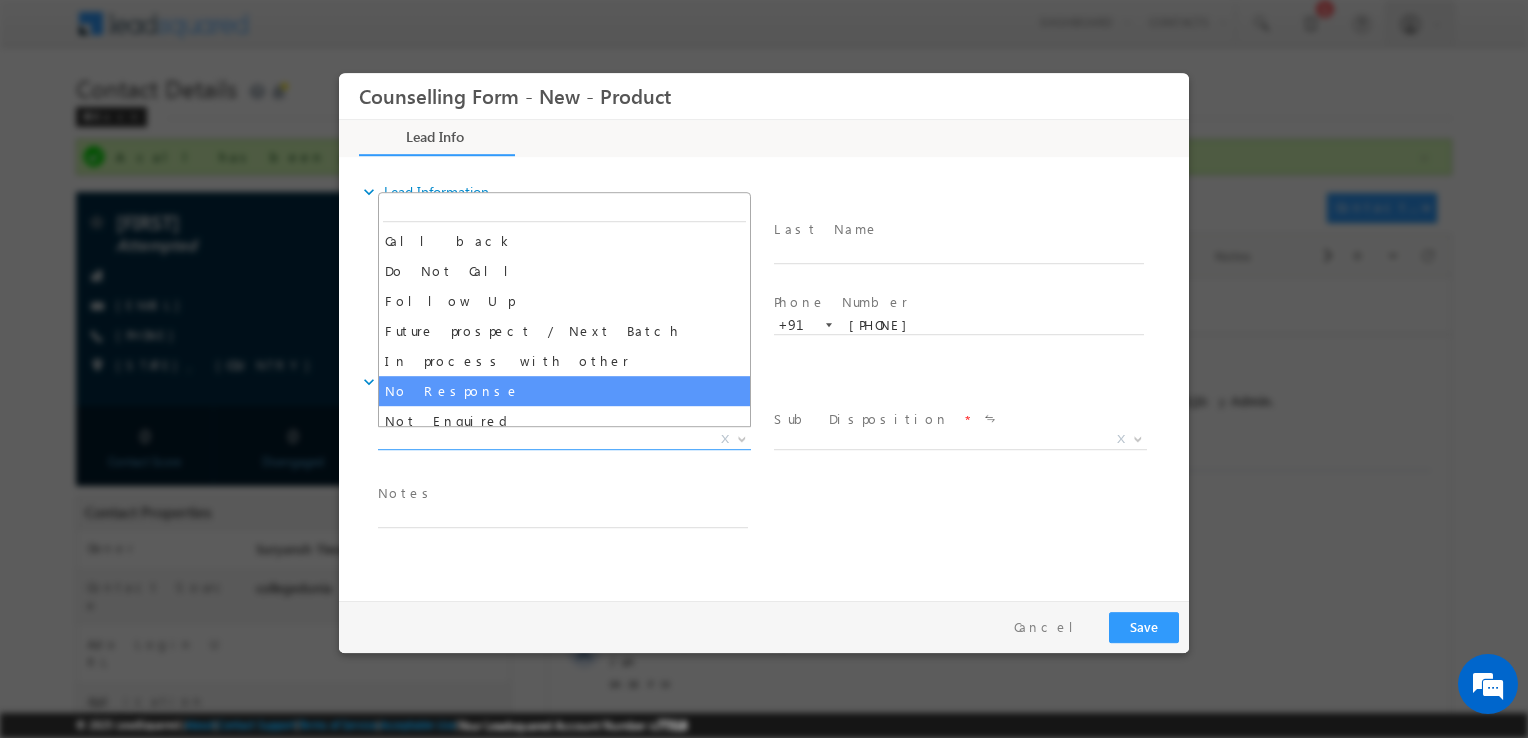 drag, startPoint x: 549, startPoint y: 367, endPoint x: 607, endPoint y: 399, distance: 66.24198 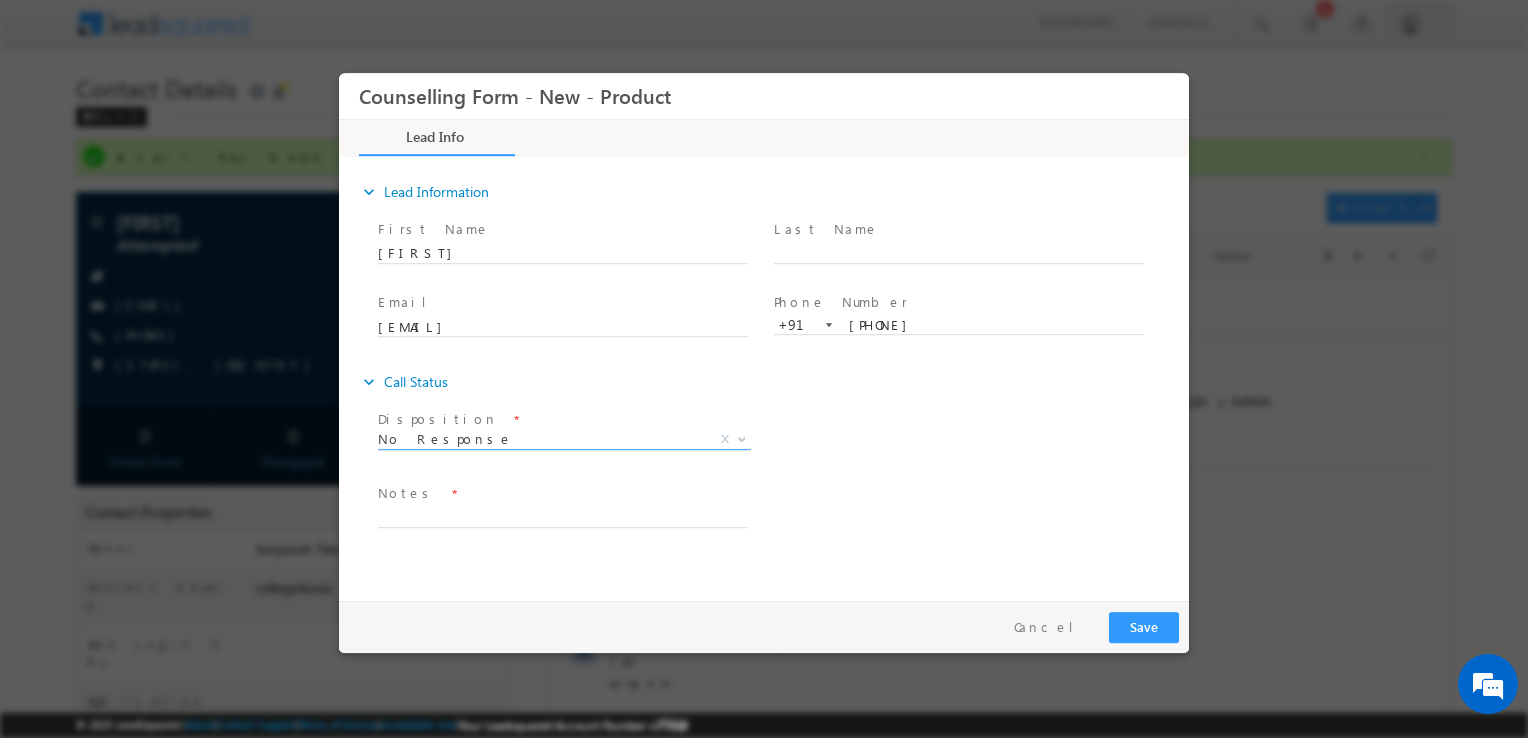 click on "expand_more Call Status" at bounding box center (774, 382) 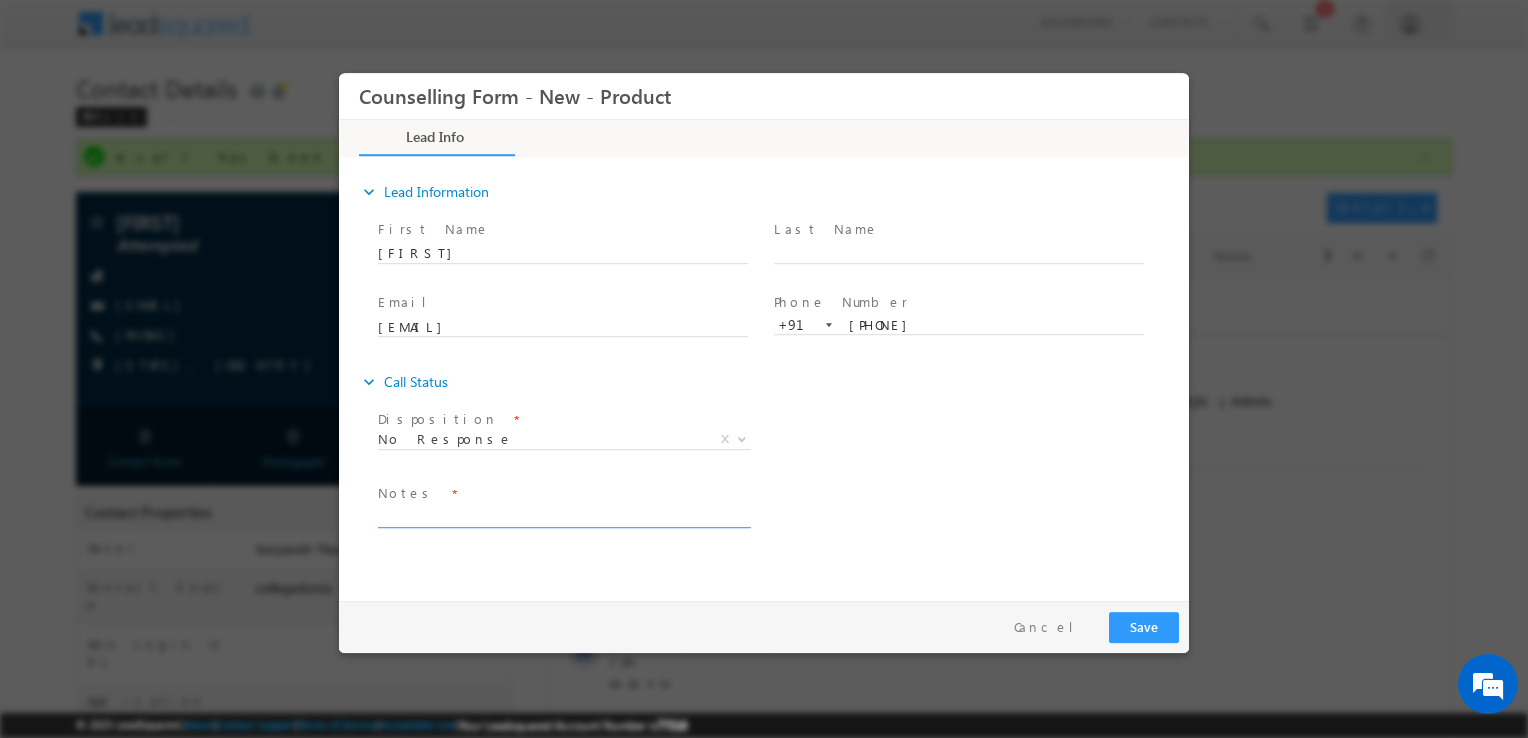 click at bounding box center (563, 516) 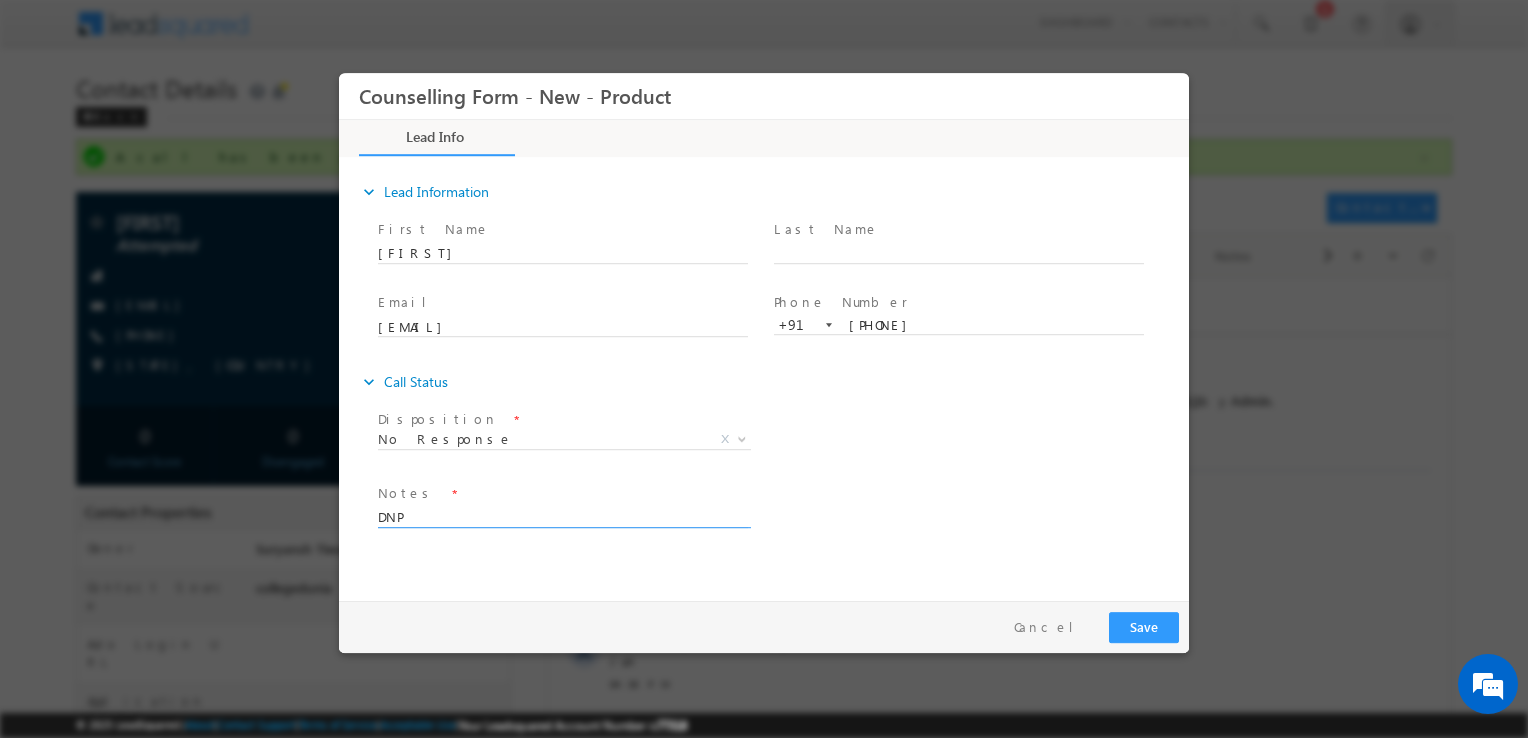 type on "DNP" 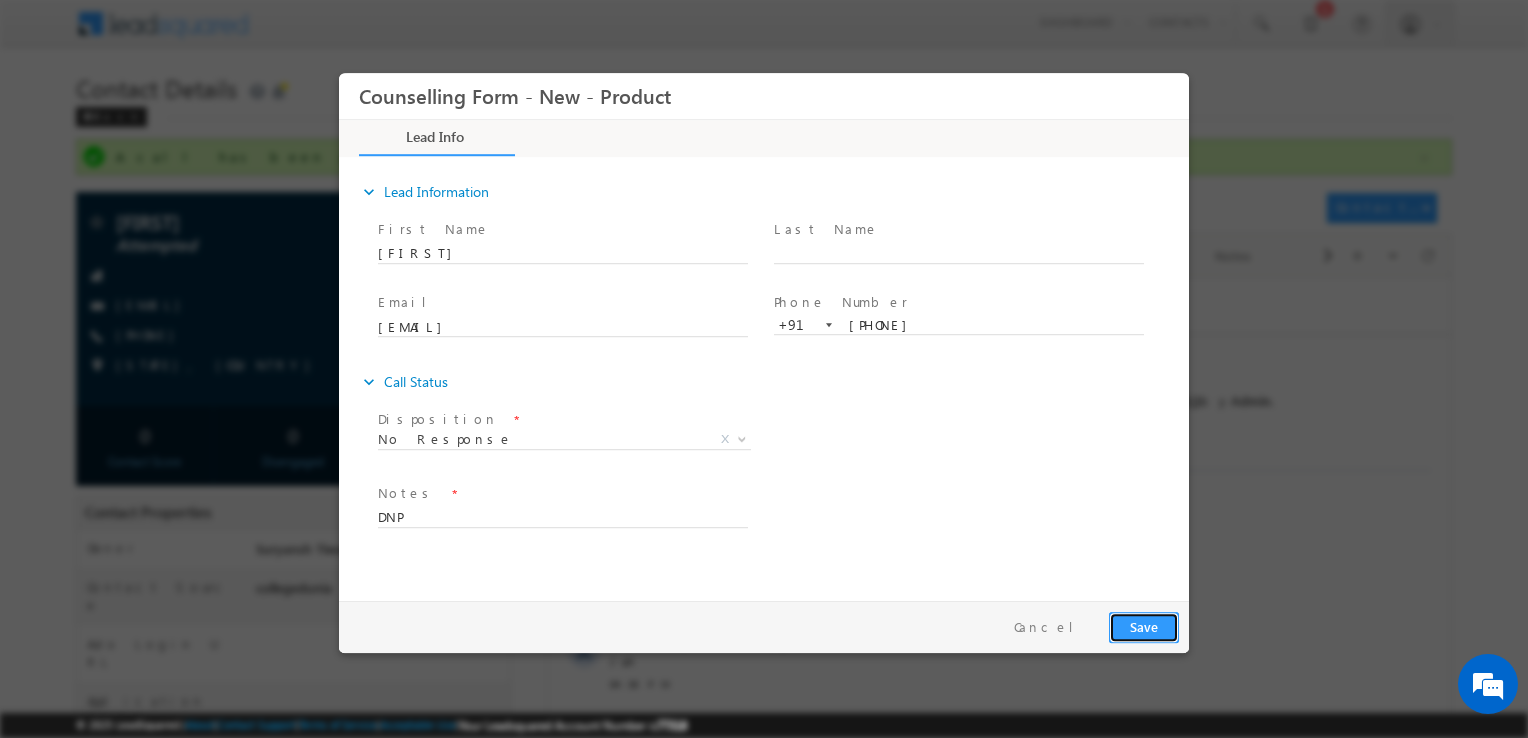 click on "Save" at bounding box center (1144, 627) 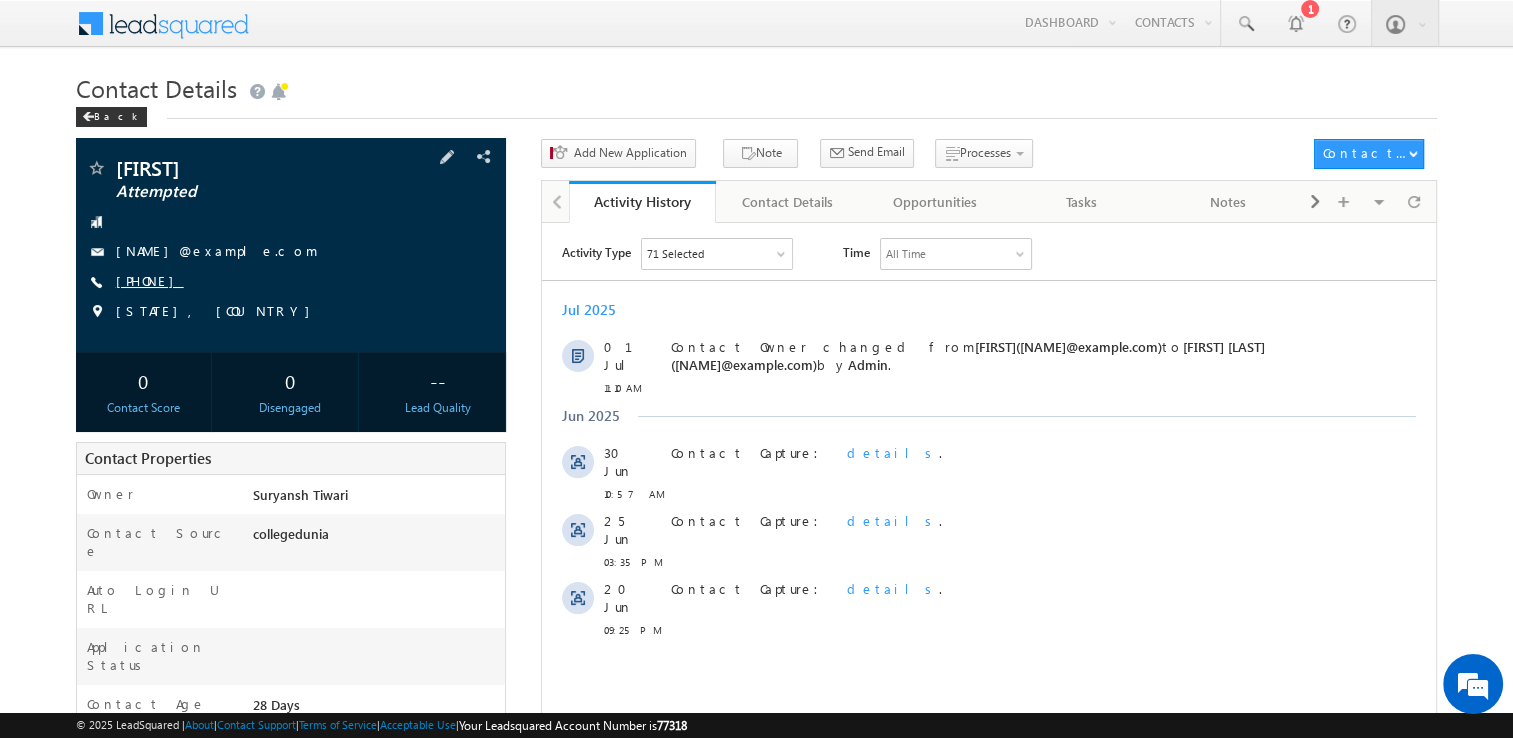 scroll, scrollTop: 0, scrollLeft: 0, axis: both 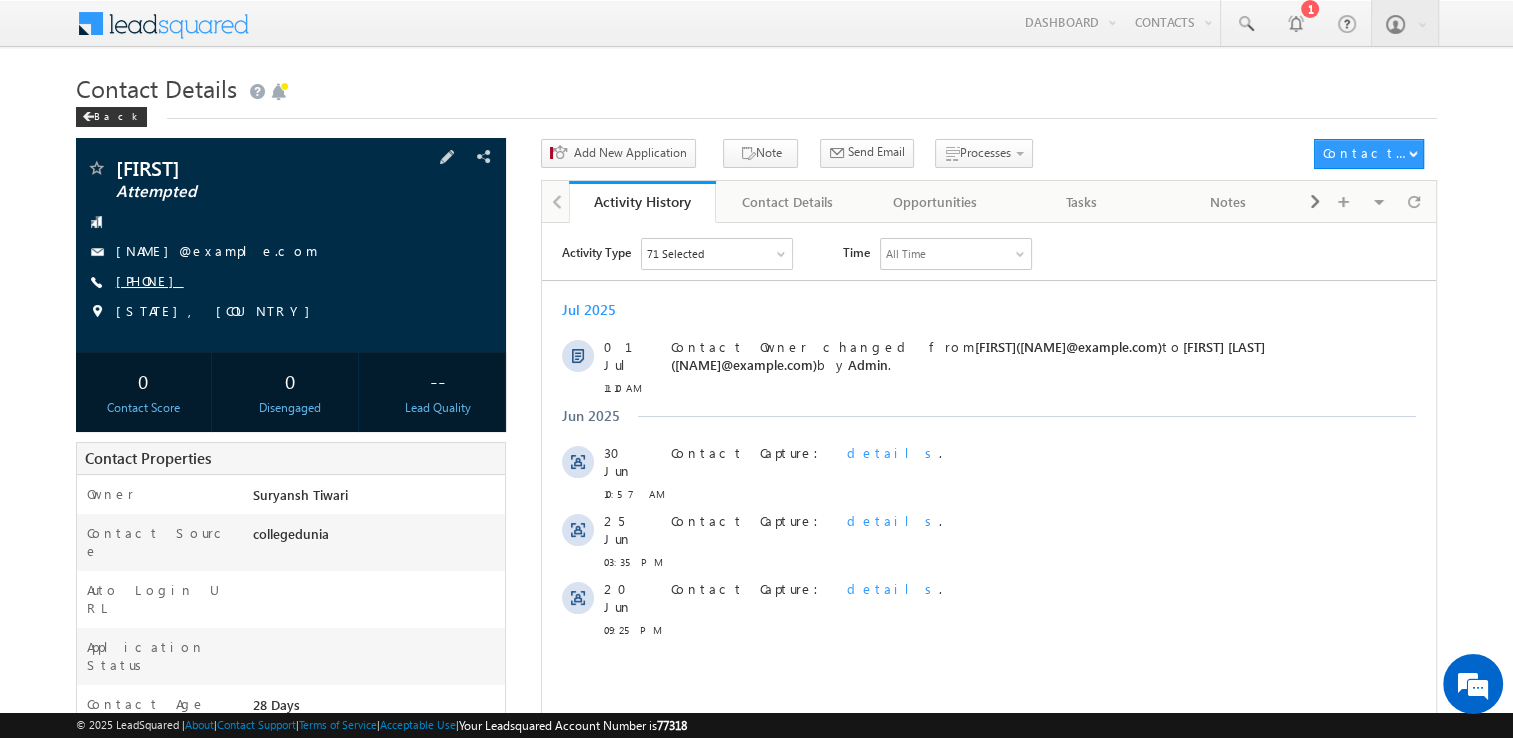 click on "+91-9371188695" at bounding box center (150, 280) 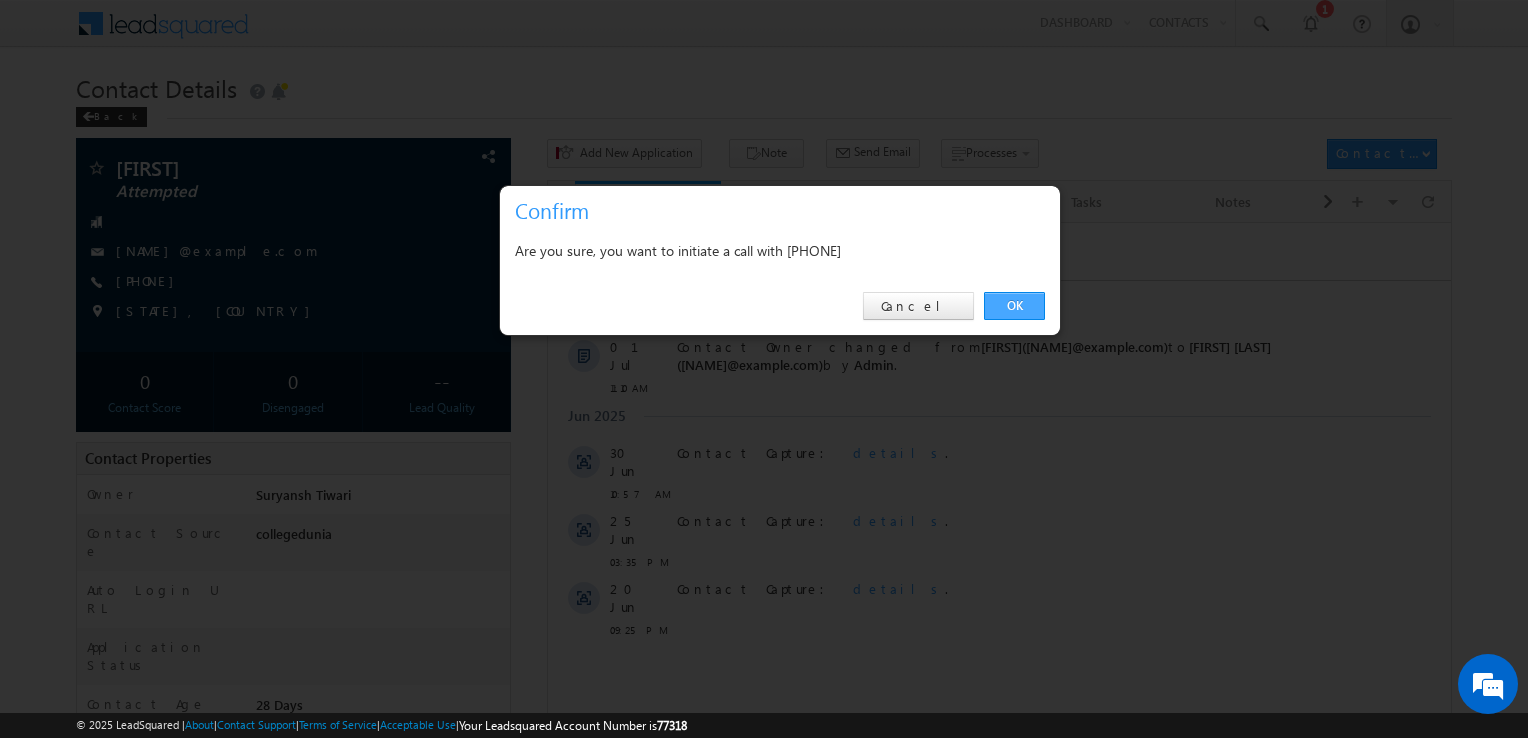 click on "OK" at bounding box center [1014, 306] 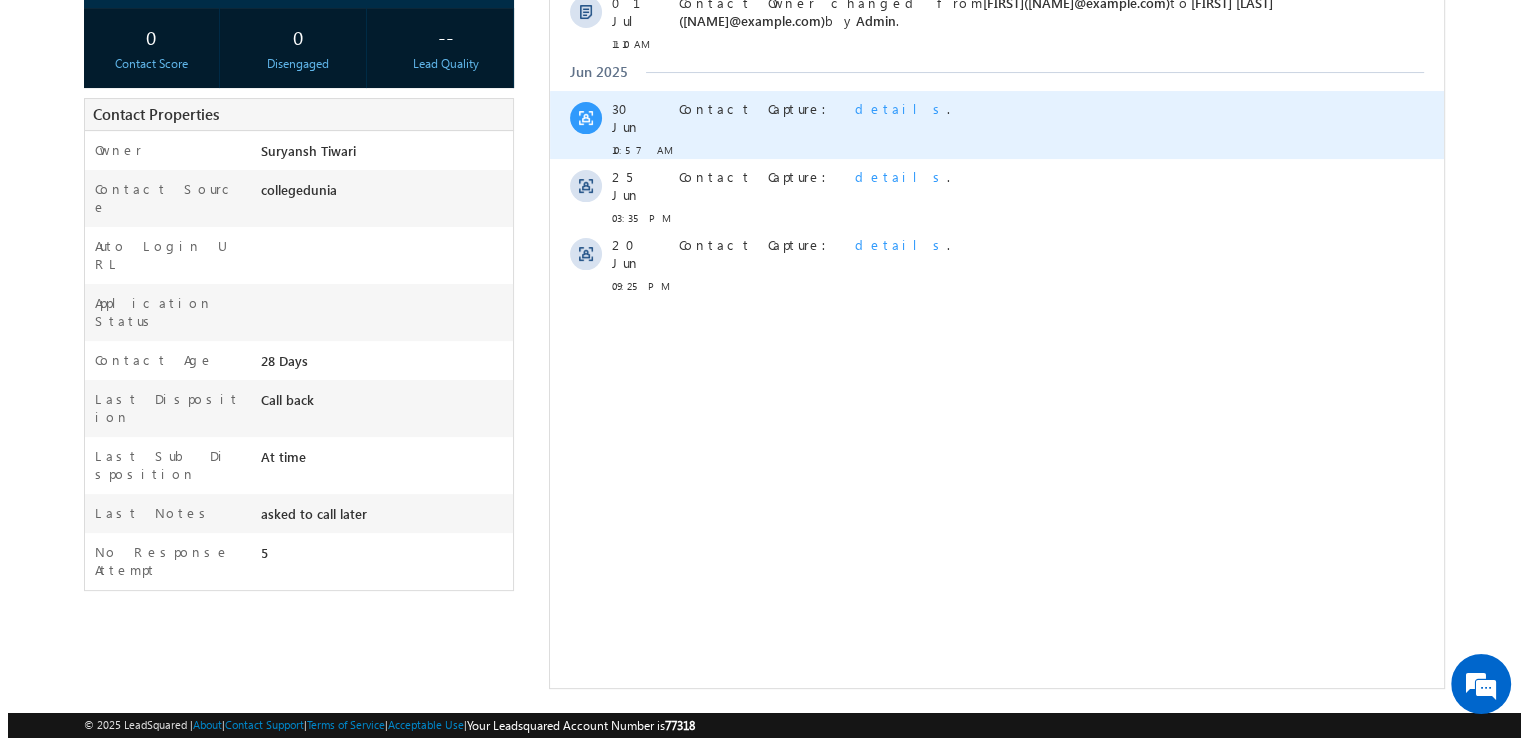 scroll, scrollTop: 0, scrollLeft: 0, axis: both 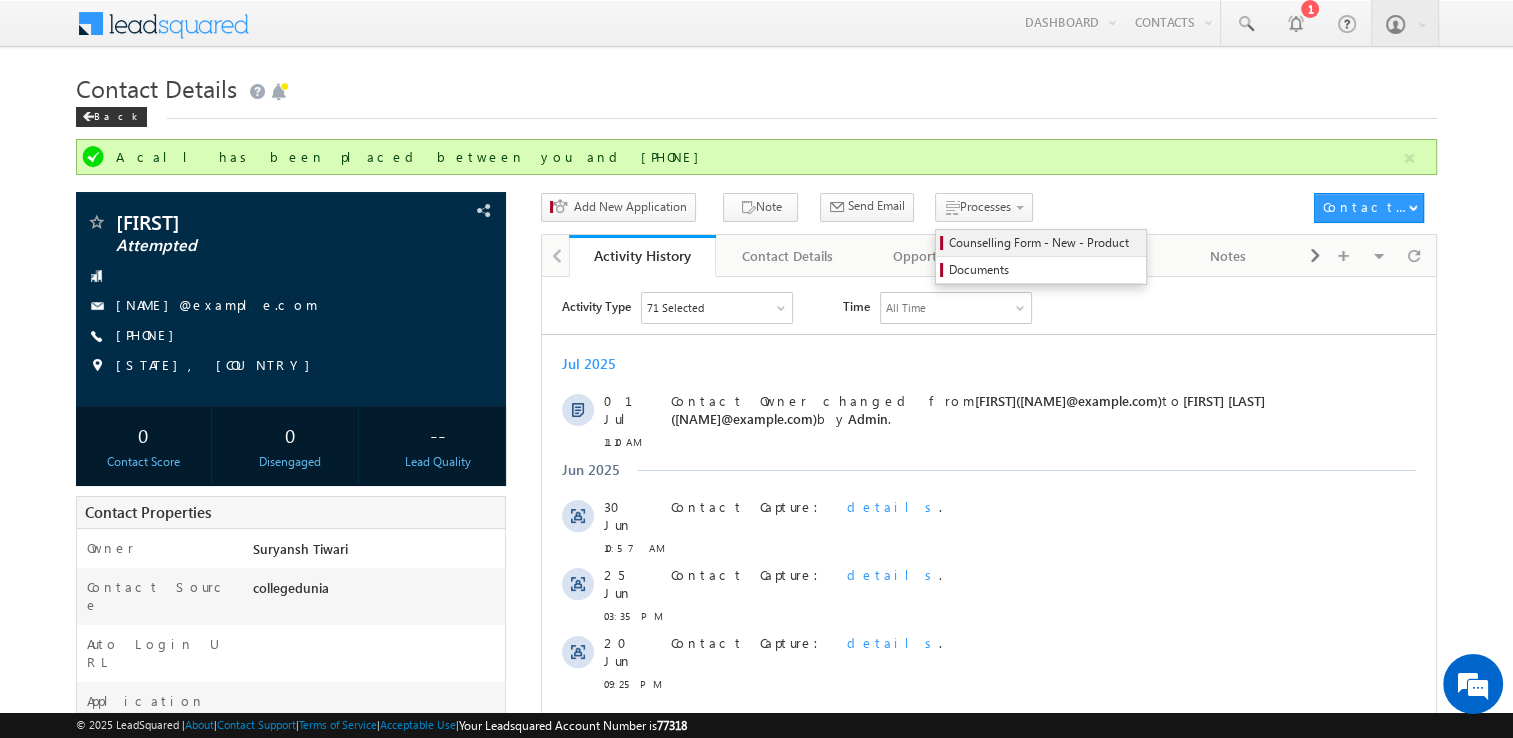 click on "Counselling Form - New - Product" at bounding box center [1044, 243] 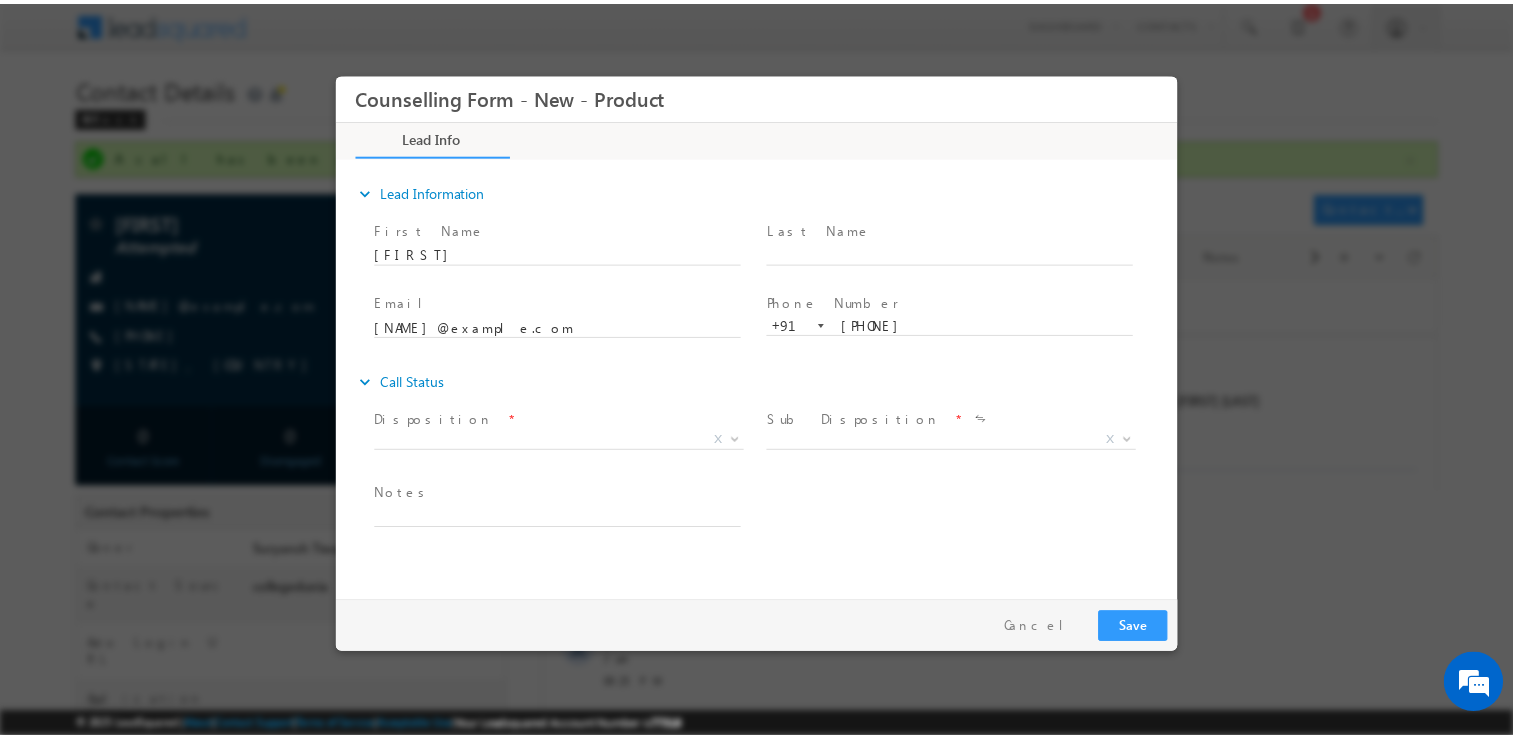 scroll, scrollTop: 0, scrollLeft: 0, axis: both 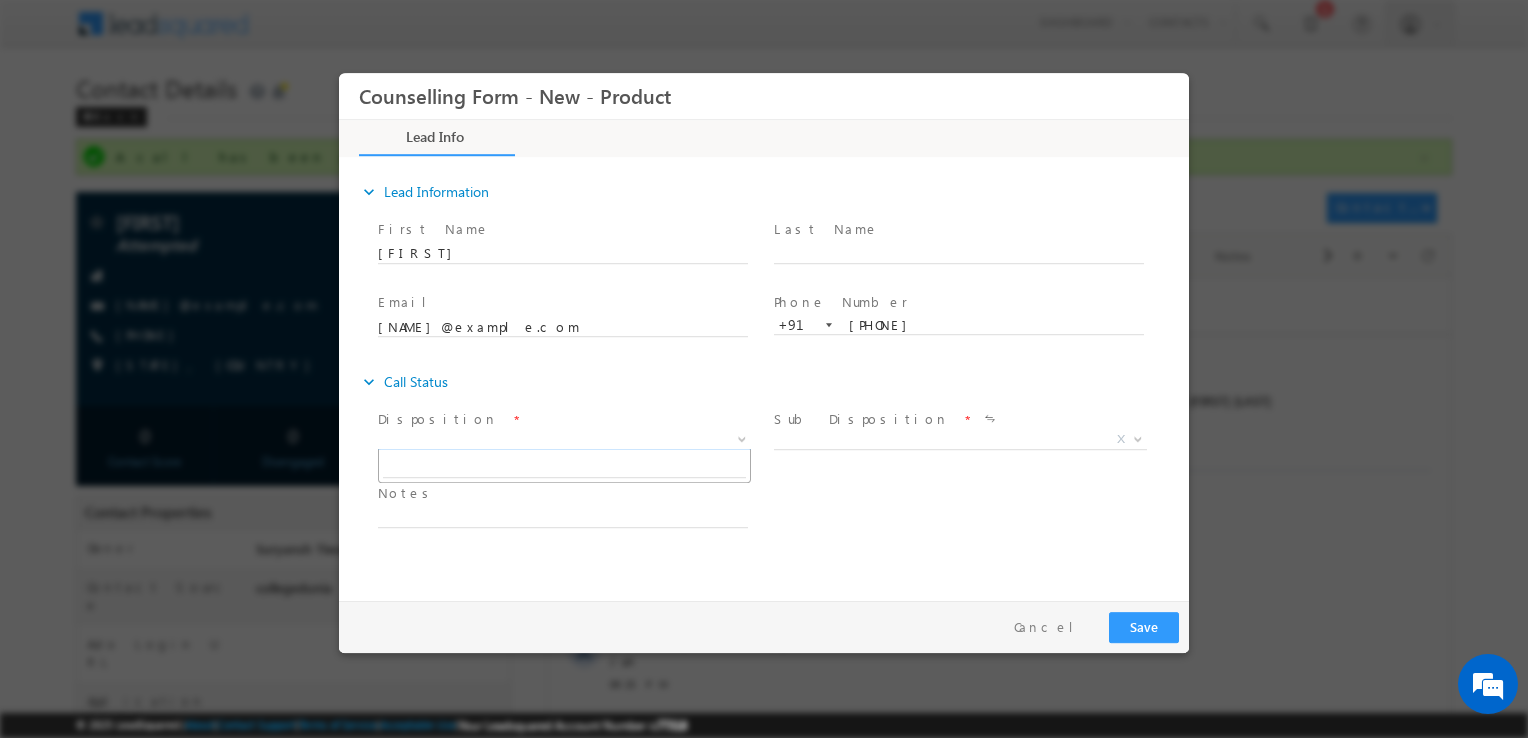 click on "X" at bounding box center (564, 440) 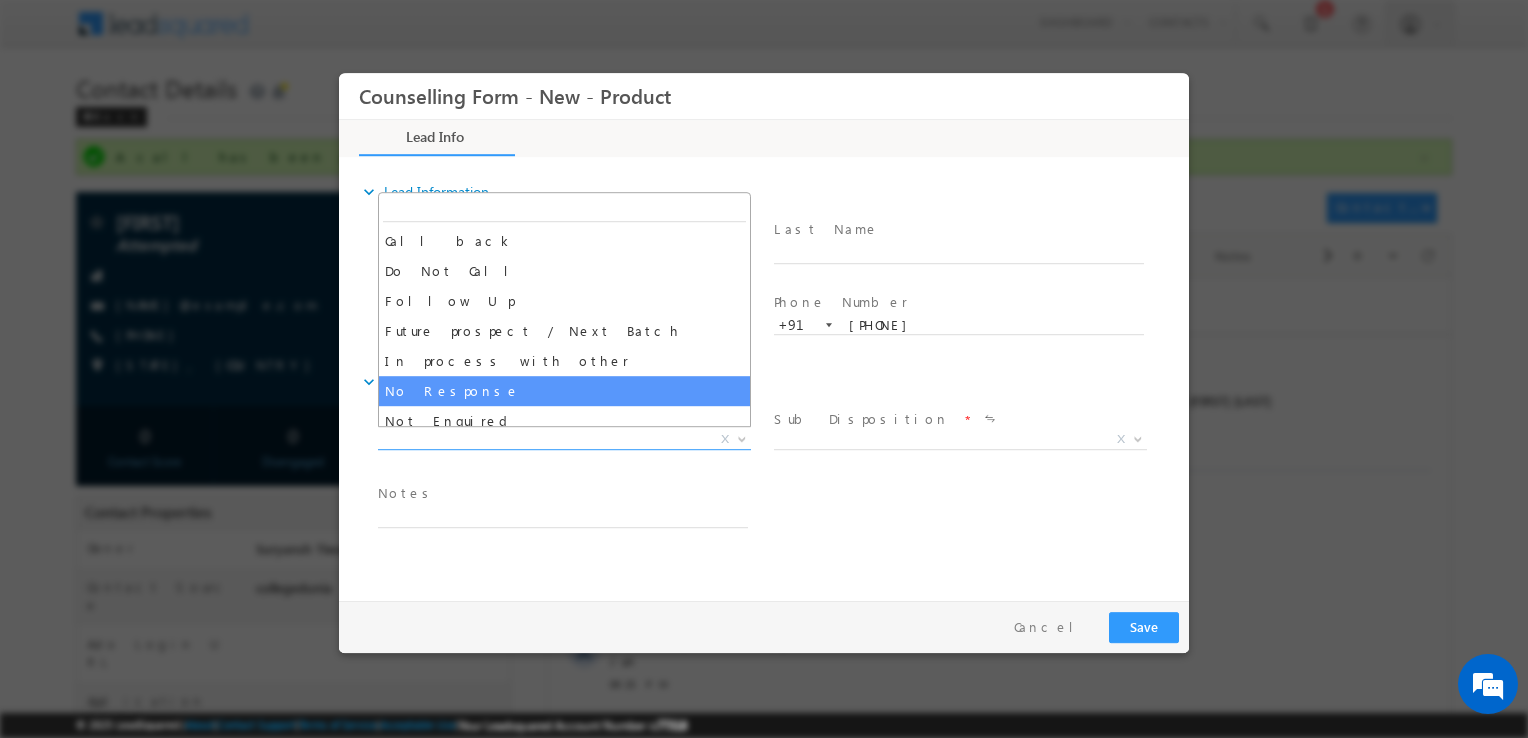 drag, startPoint x: 504, startPoint y: 368, endPoint x: 551, endPoint y: 393, distance: 53.235325 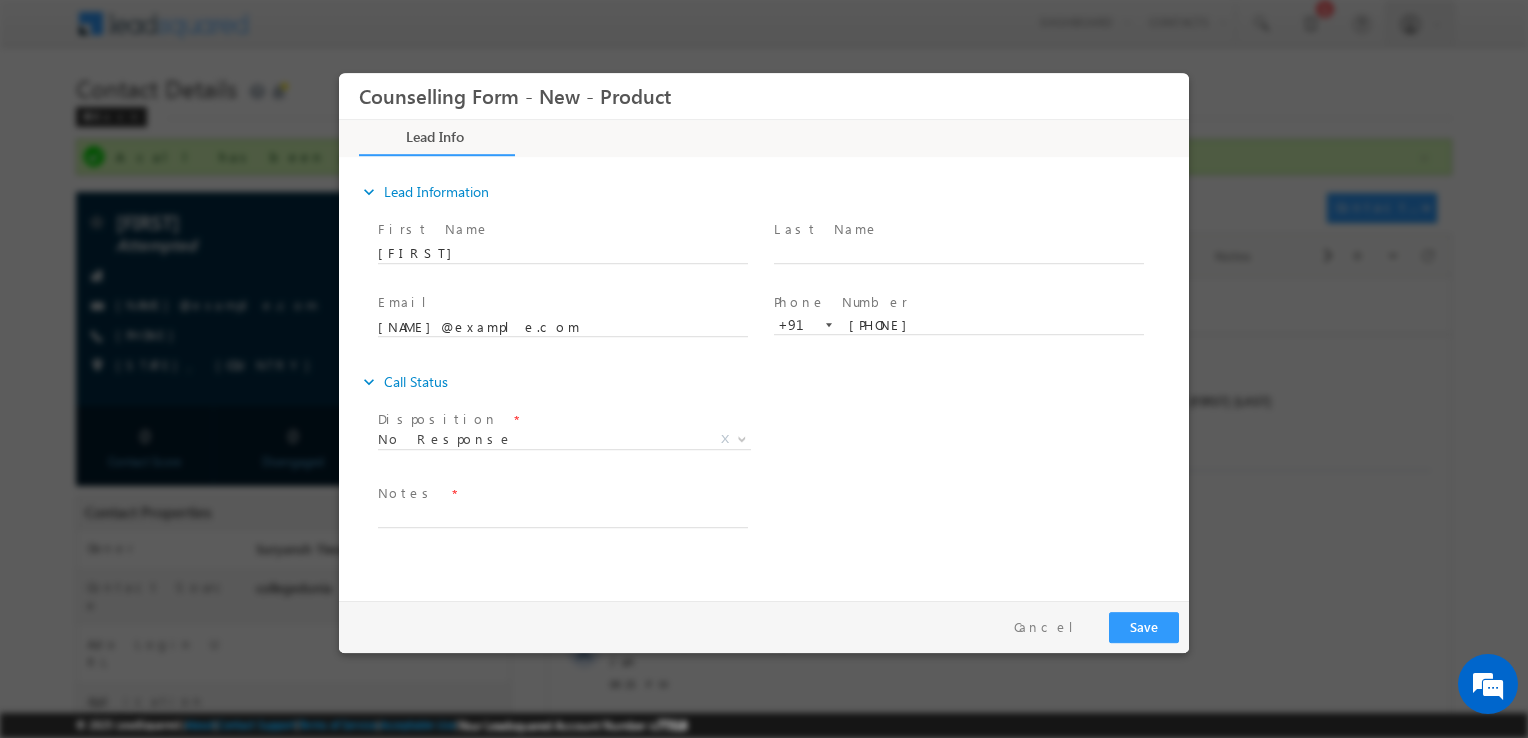 click on "expand_more Call Status" at bounding box center [774, 382] 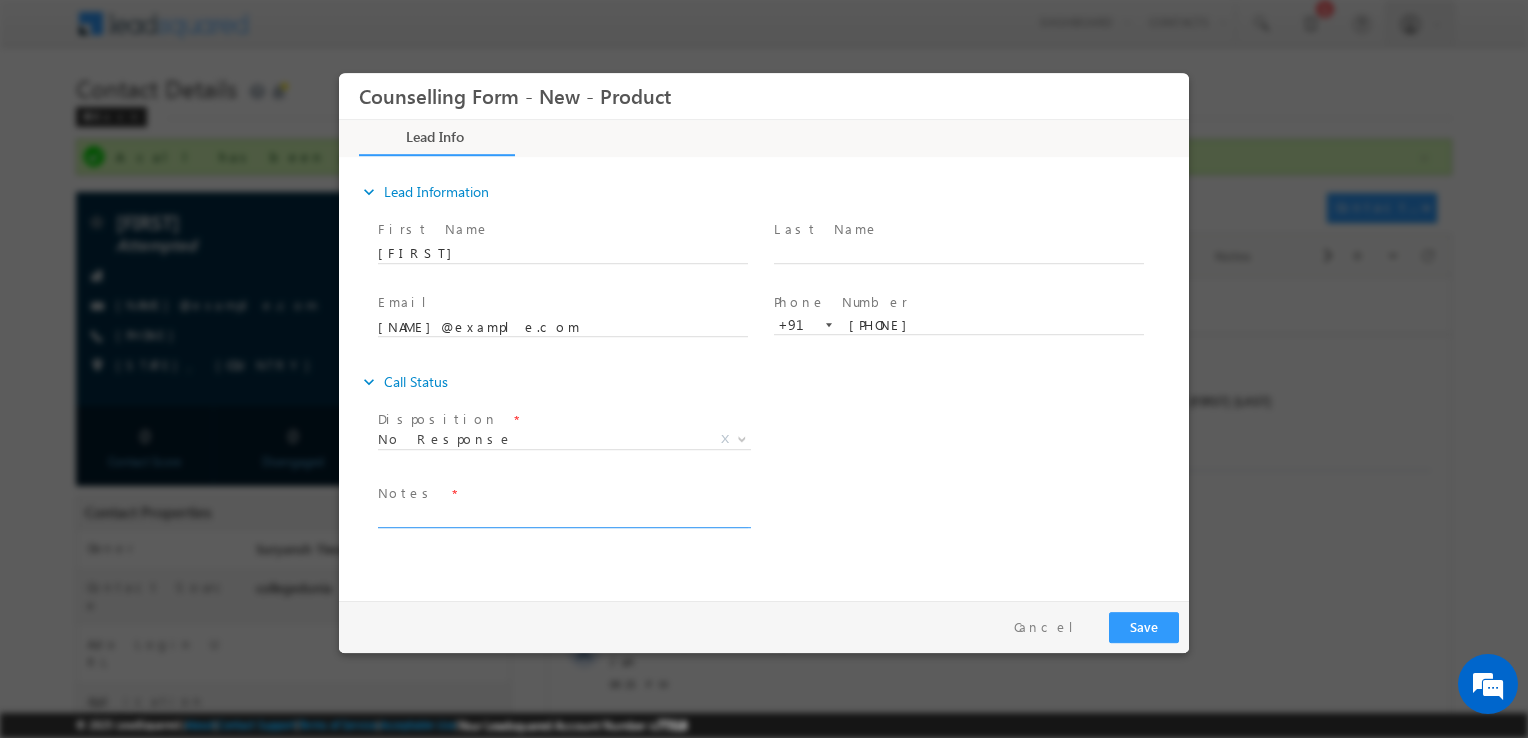 click at bounding box center [563, 516] 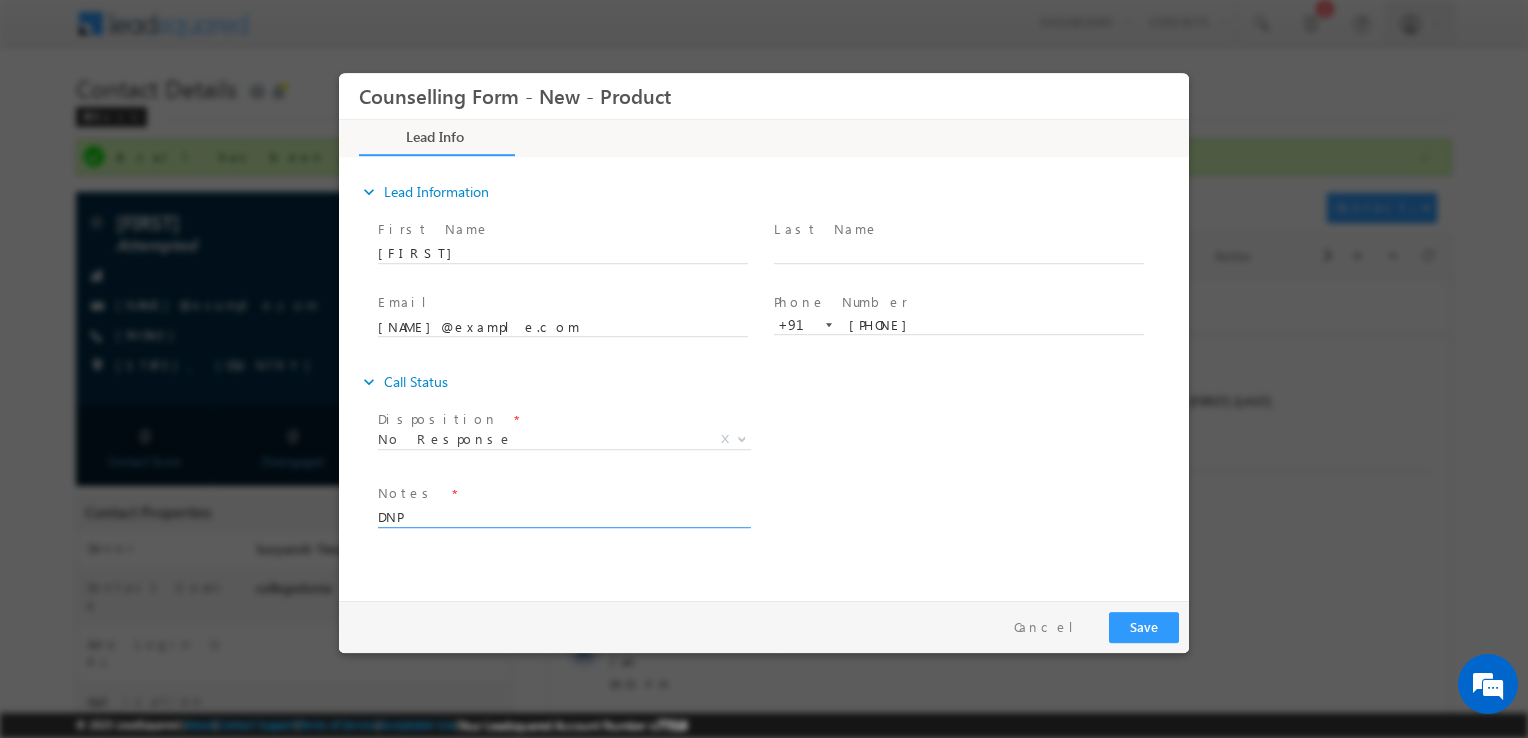 type on "DNP" 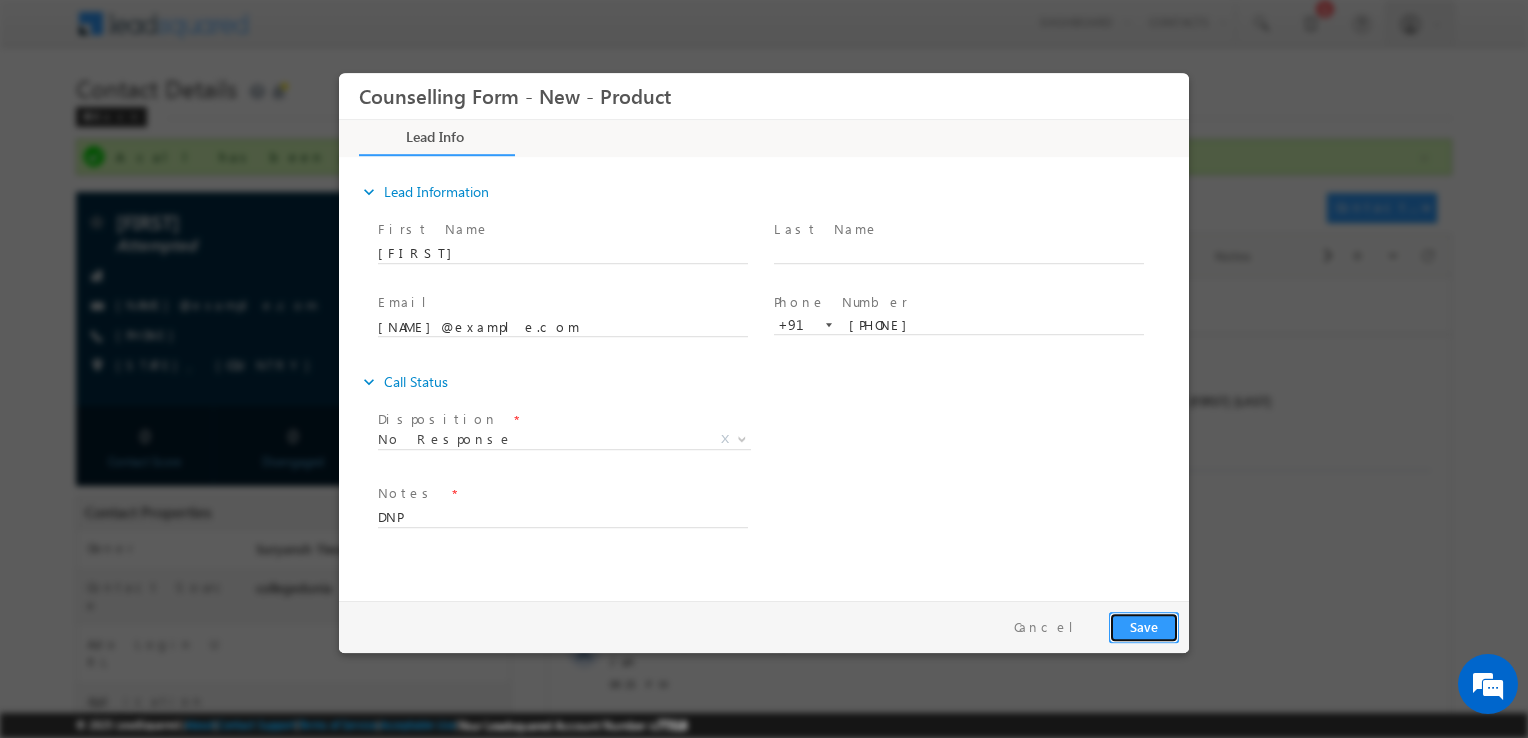 click on "Save" at bounding box center (1144, 627) 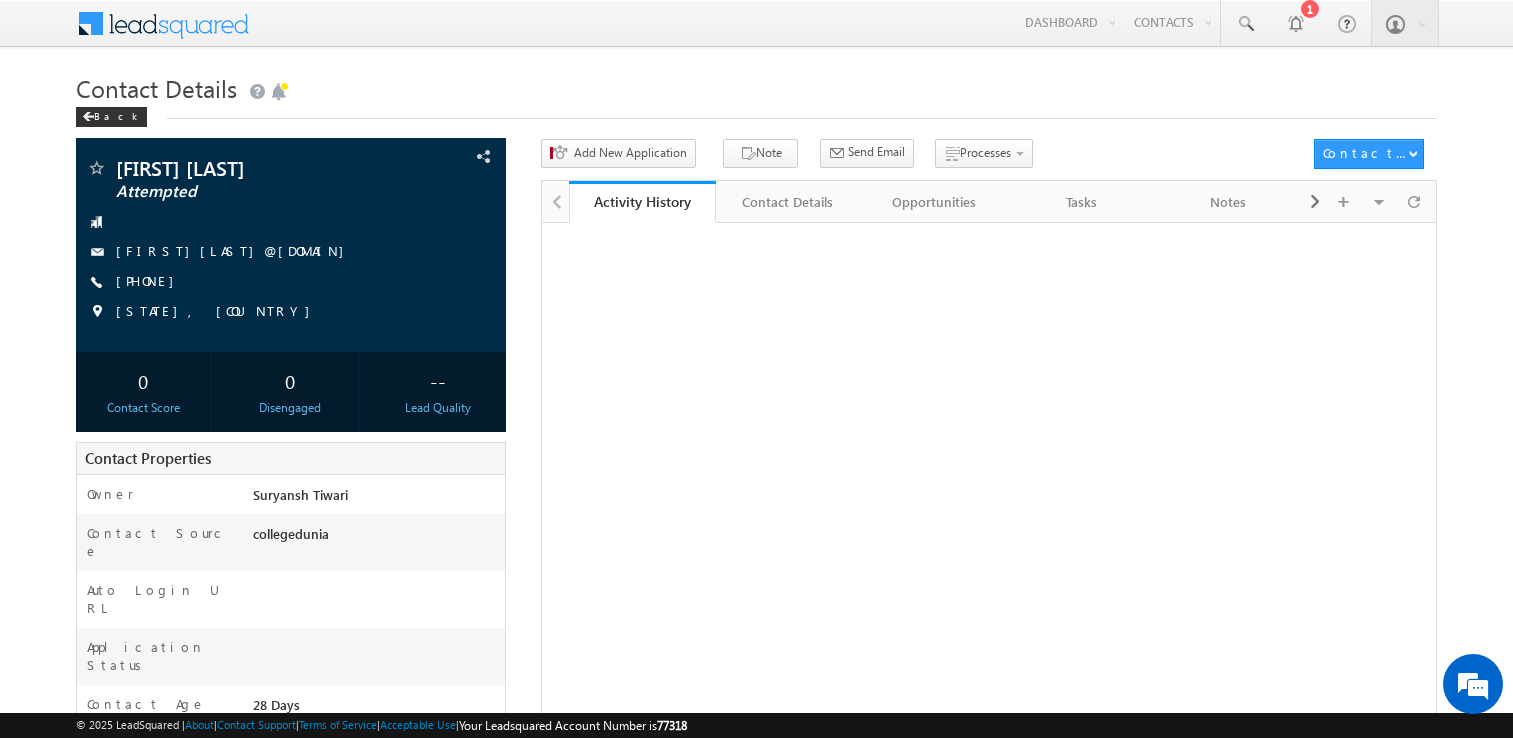 scroll, scrollTop: 0, scrollLeft: 0, axis: both 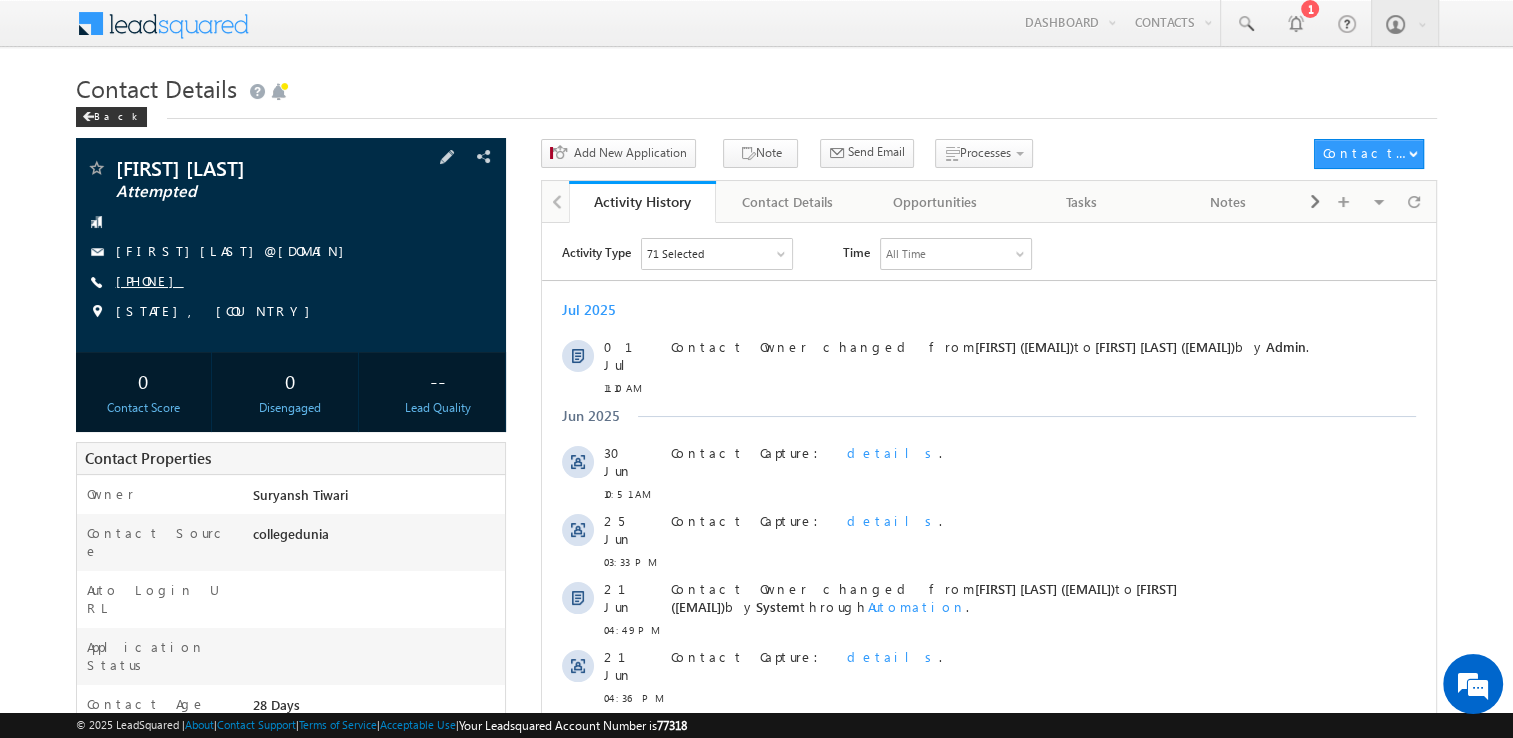click on "[PHONE]" at bounding box center [150, 280] 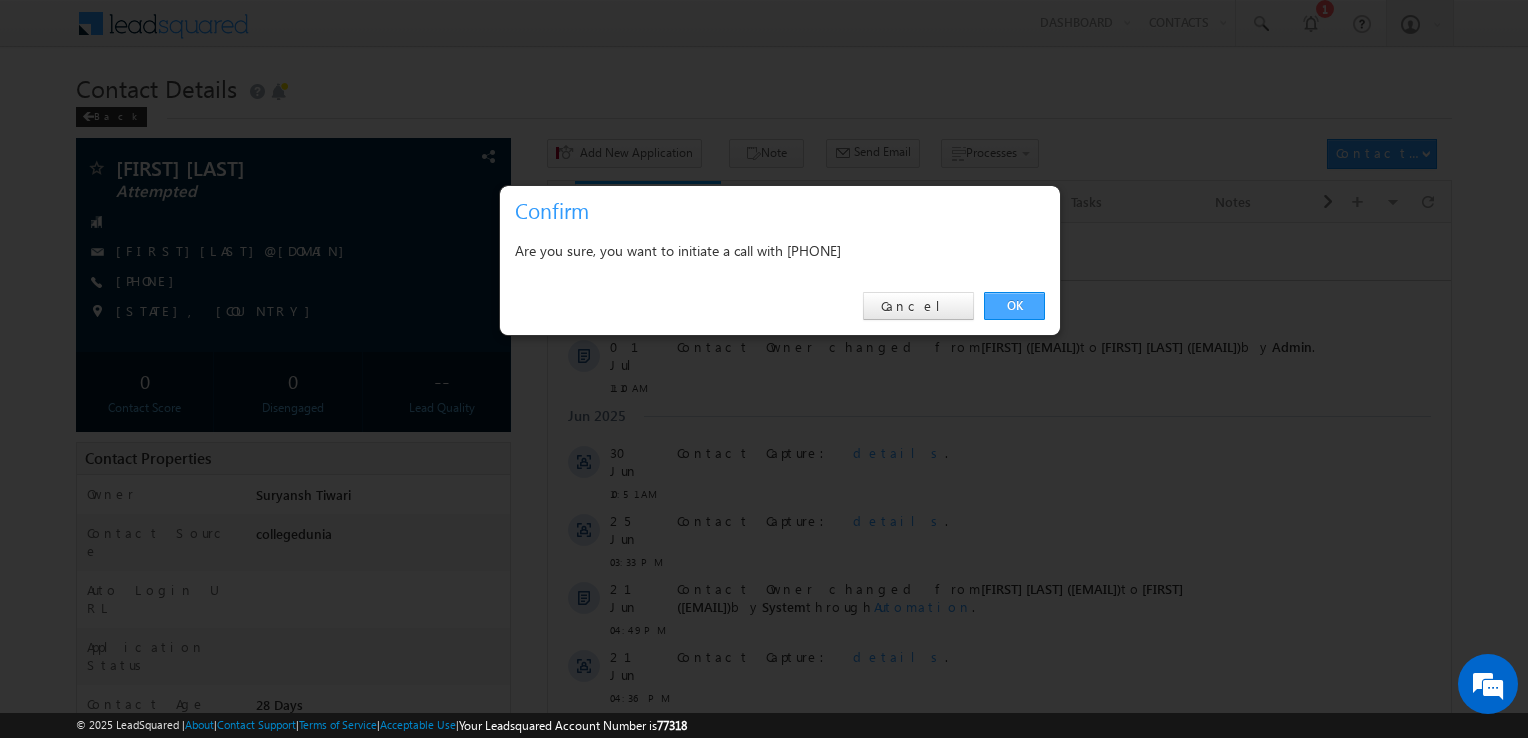 click on "OK" at bounding box center [1014, 306] 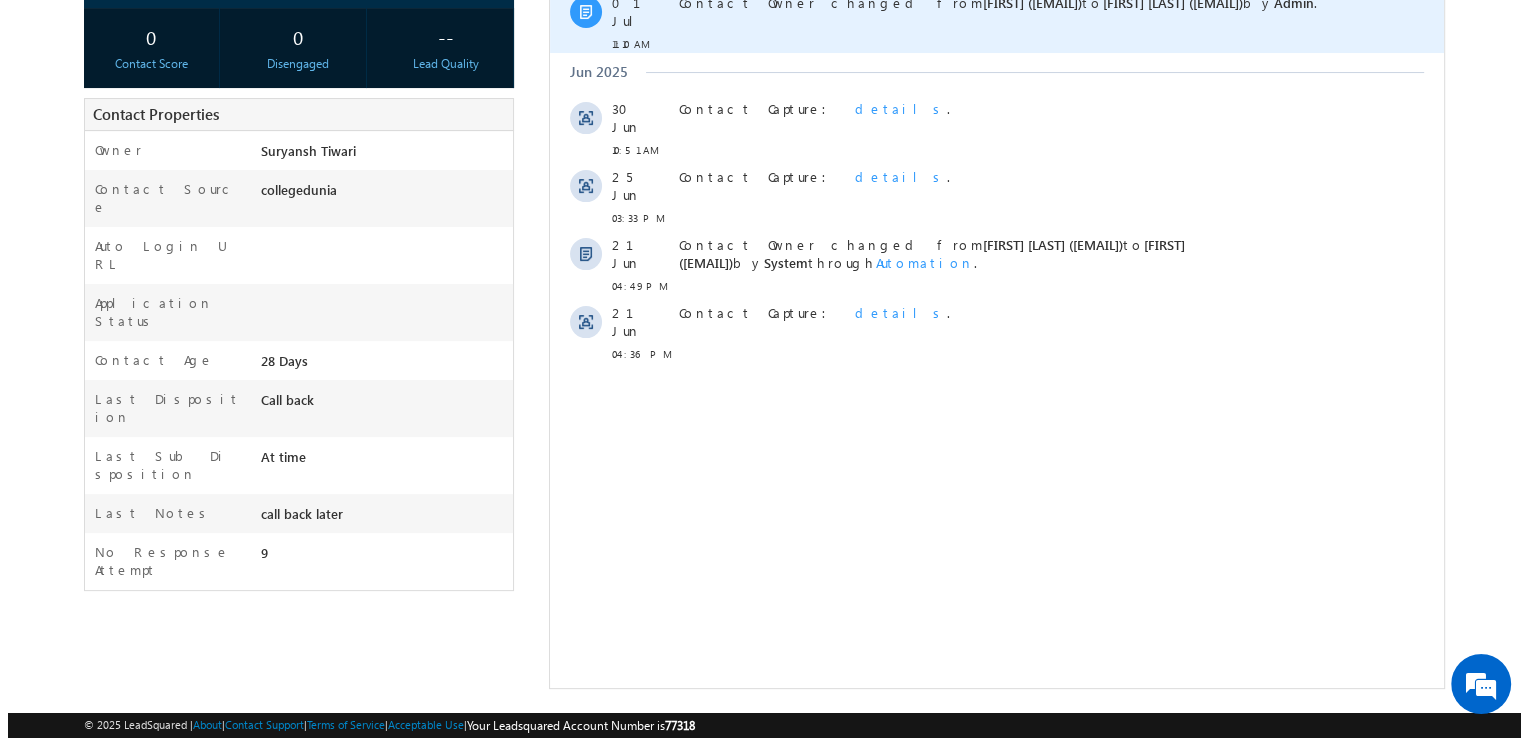 scroll, scrollTop: 0, scrollLeft: 0, axis: both 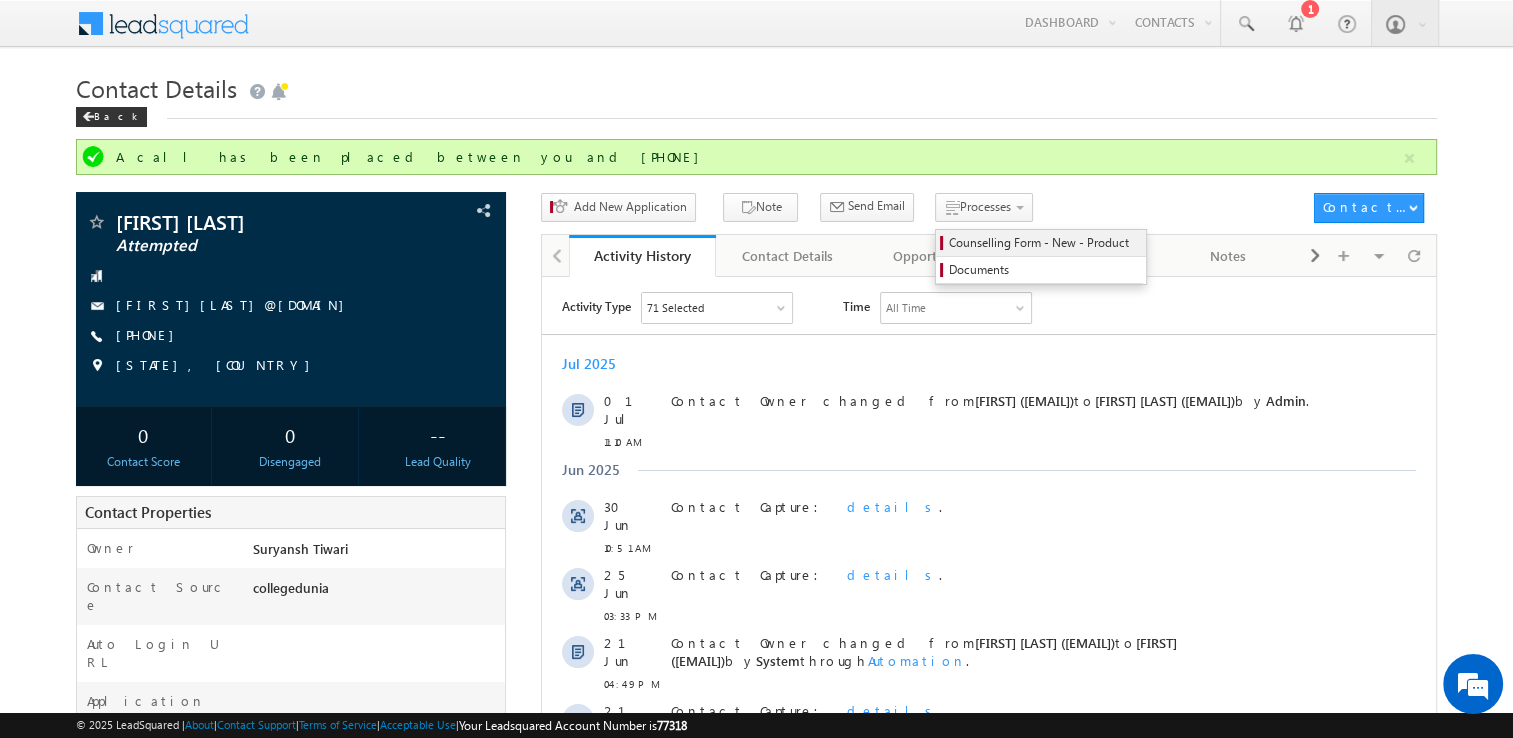 click on "Counselling Form - New - Product" at bounding box center [1044, 243] 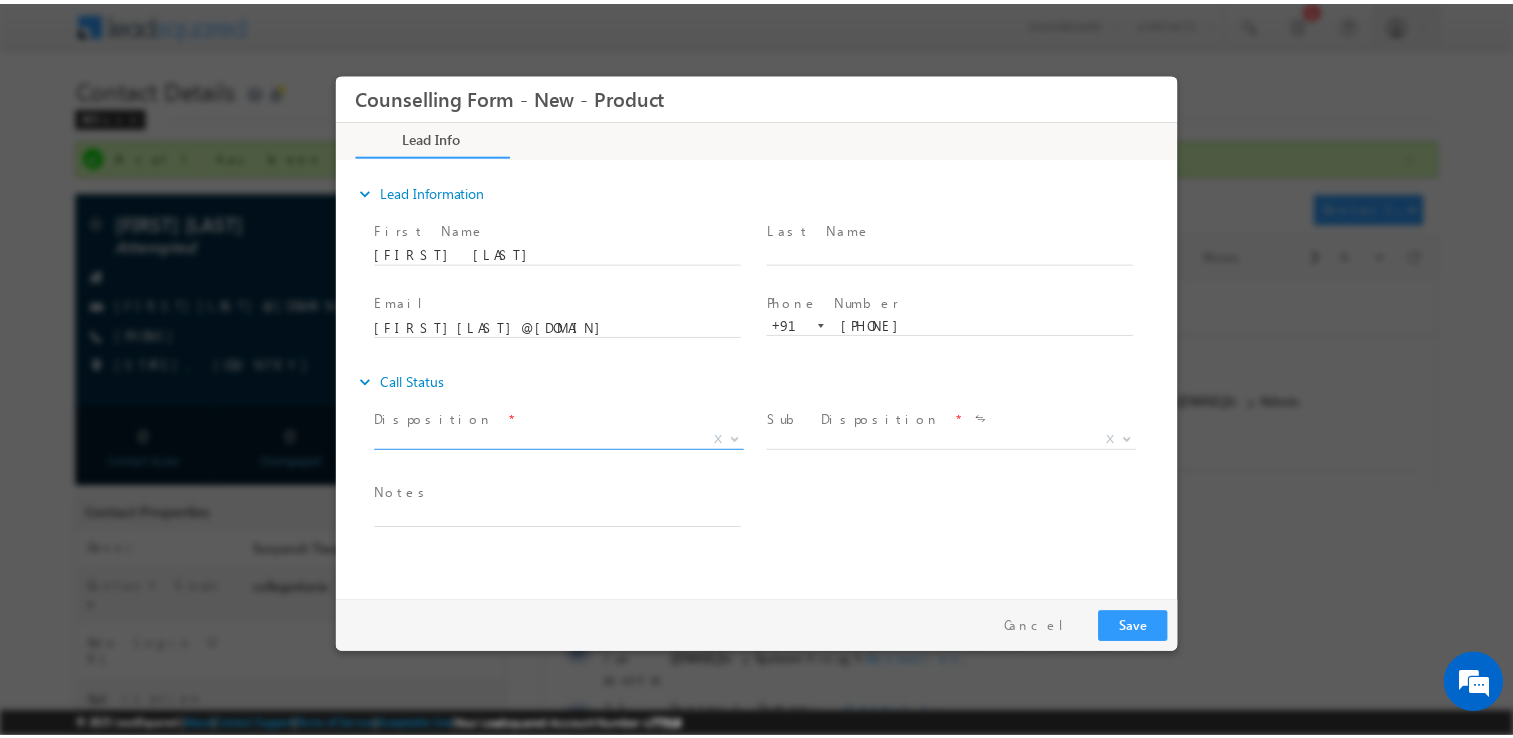 scroll, scrollTop: 0, scrollLeft: 0, axis: both 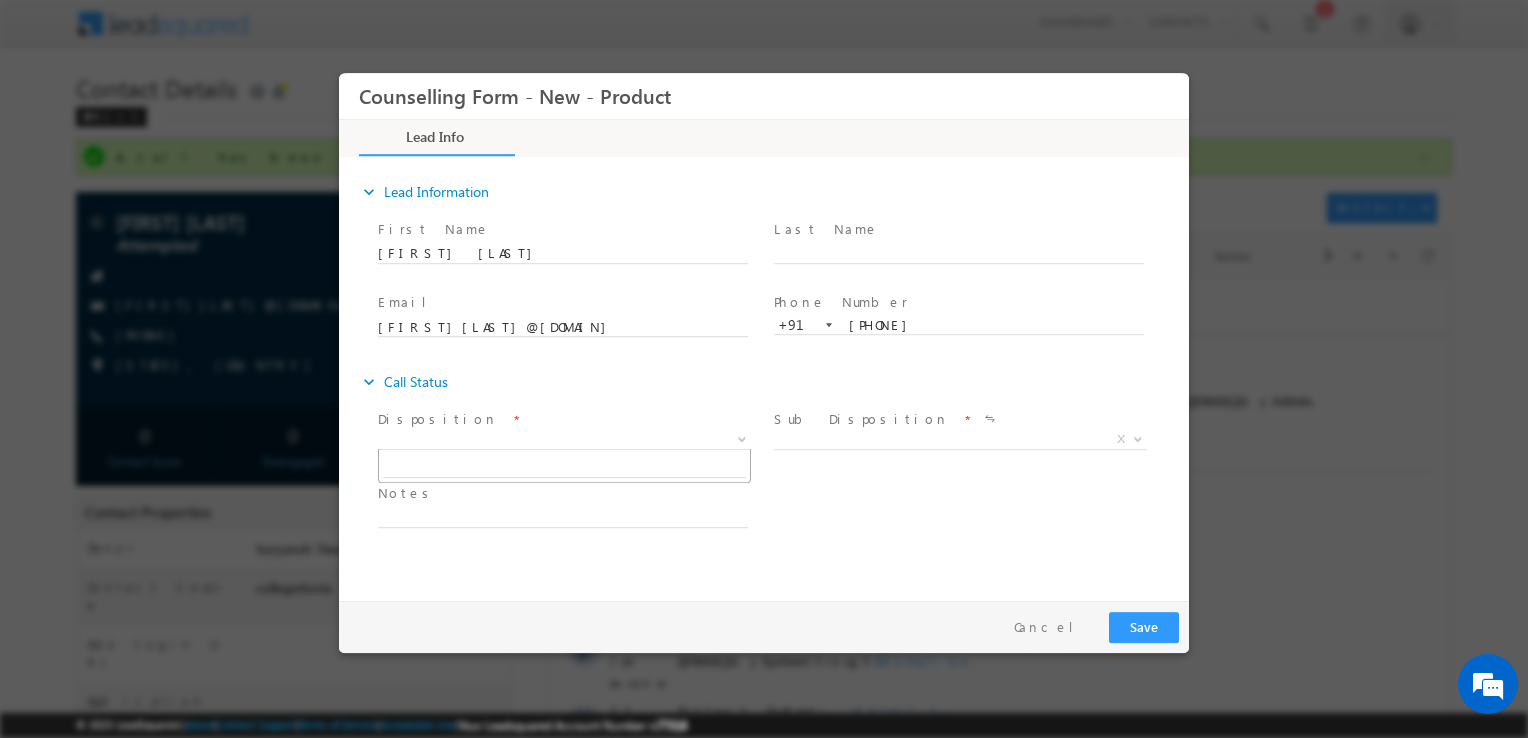 click on "X" at bounding box center (564, 440) 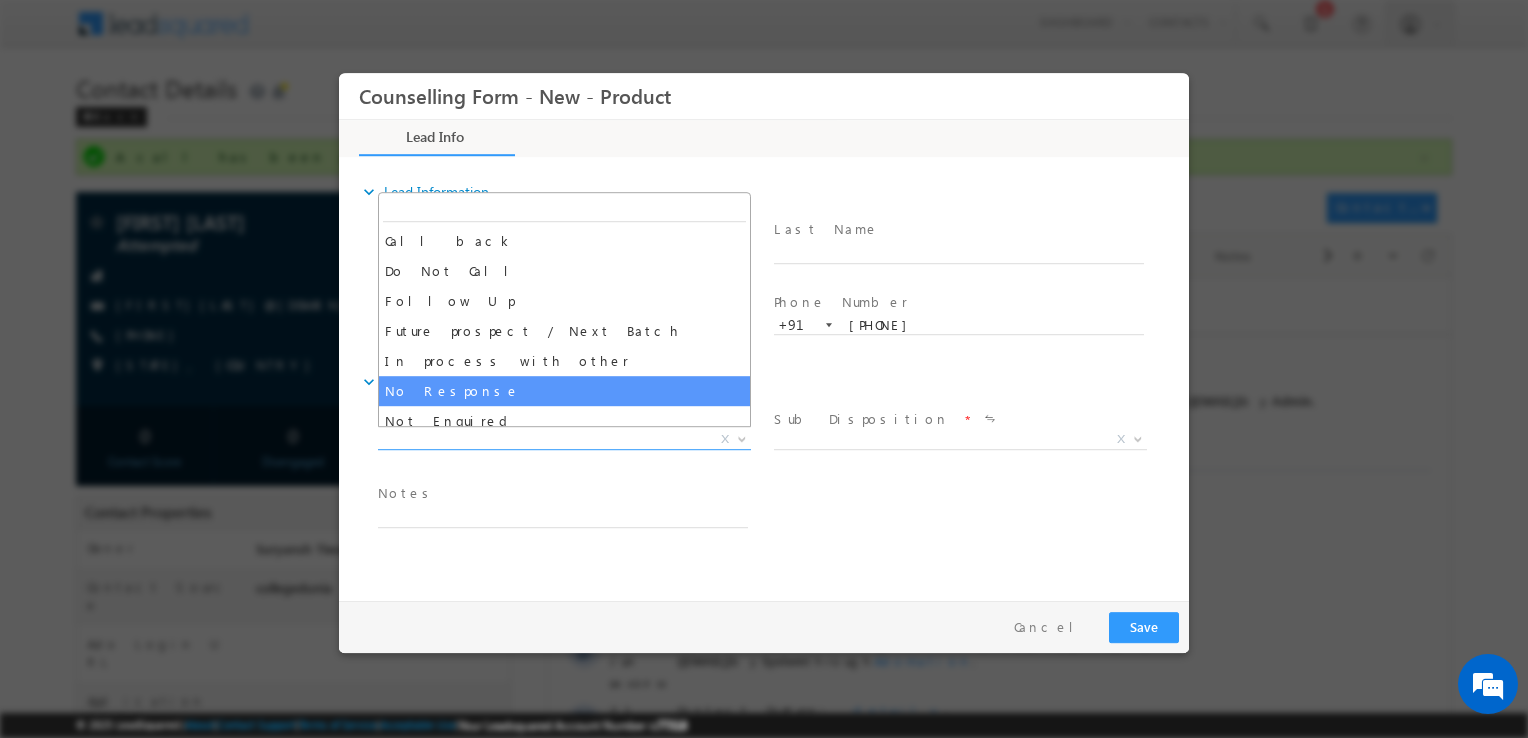 drag, startPoint x: 492, startPoint y: 391, endPoint x: 592, endPoint y: 590, distance: 222.71281 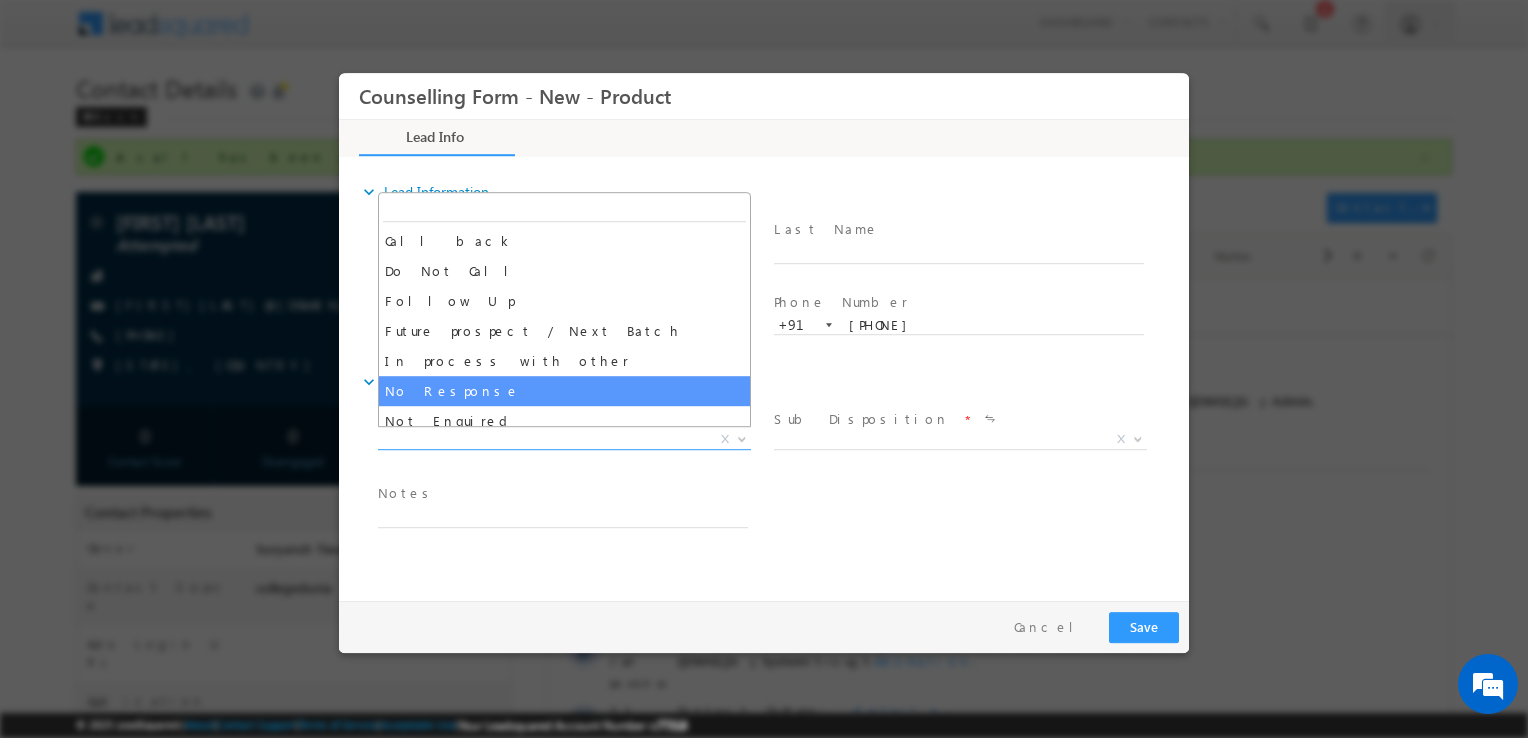 select on "No Response" 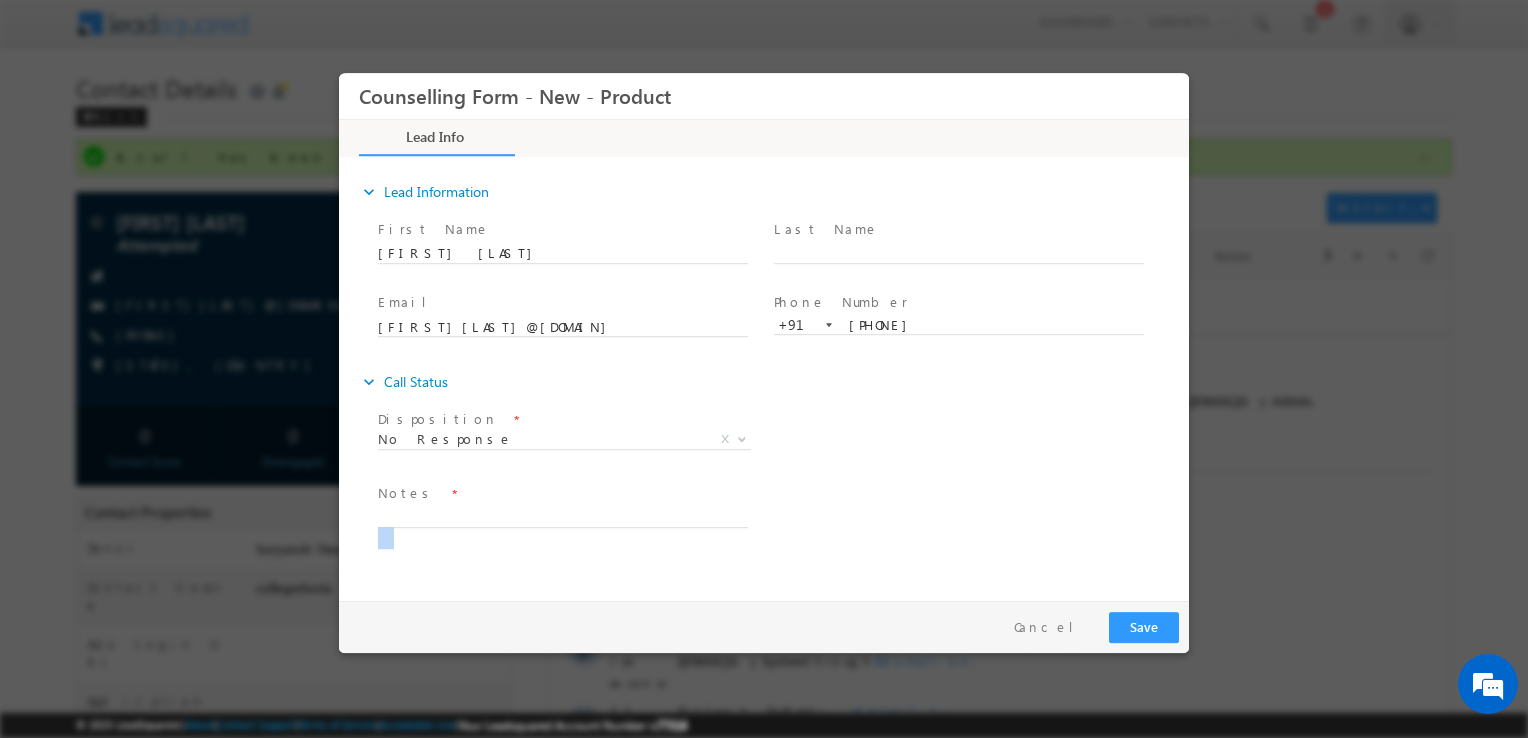 drag, startPoint x: 522, startPoint y: 527, endPoint x: 485, endPoint y: 512, distance: 39.92493 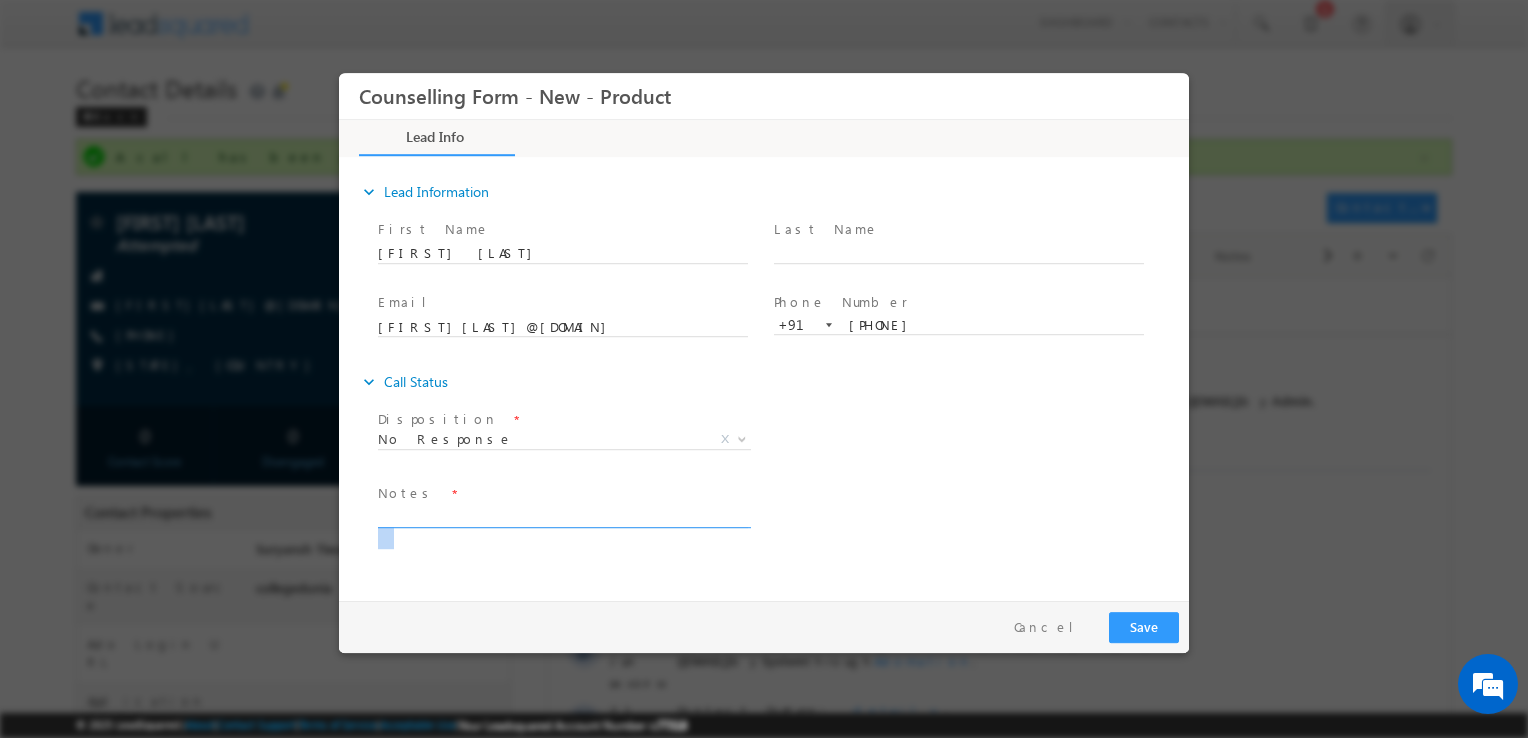 click at bounding box center (563, 516) 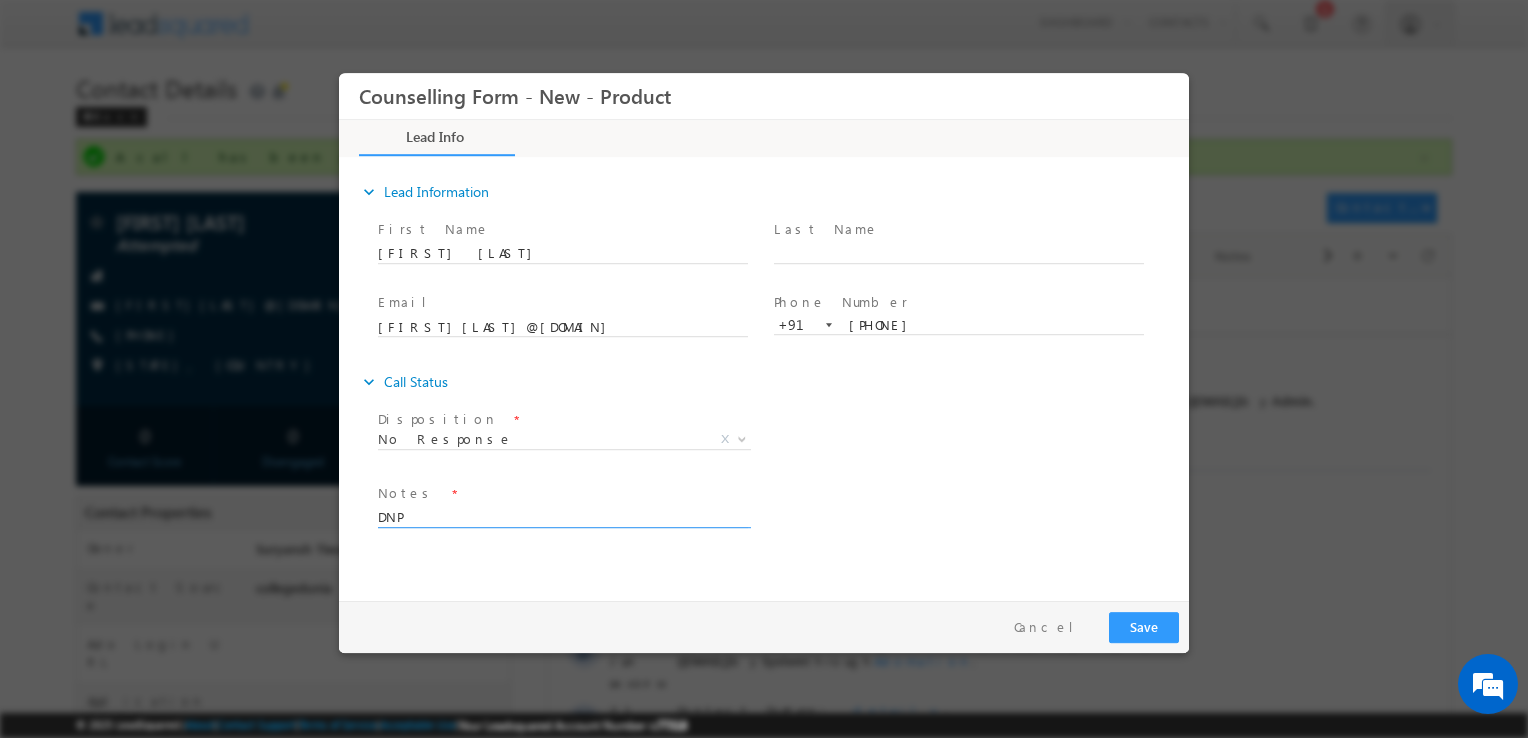 type on "DNP" 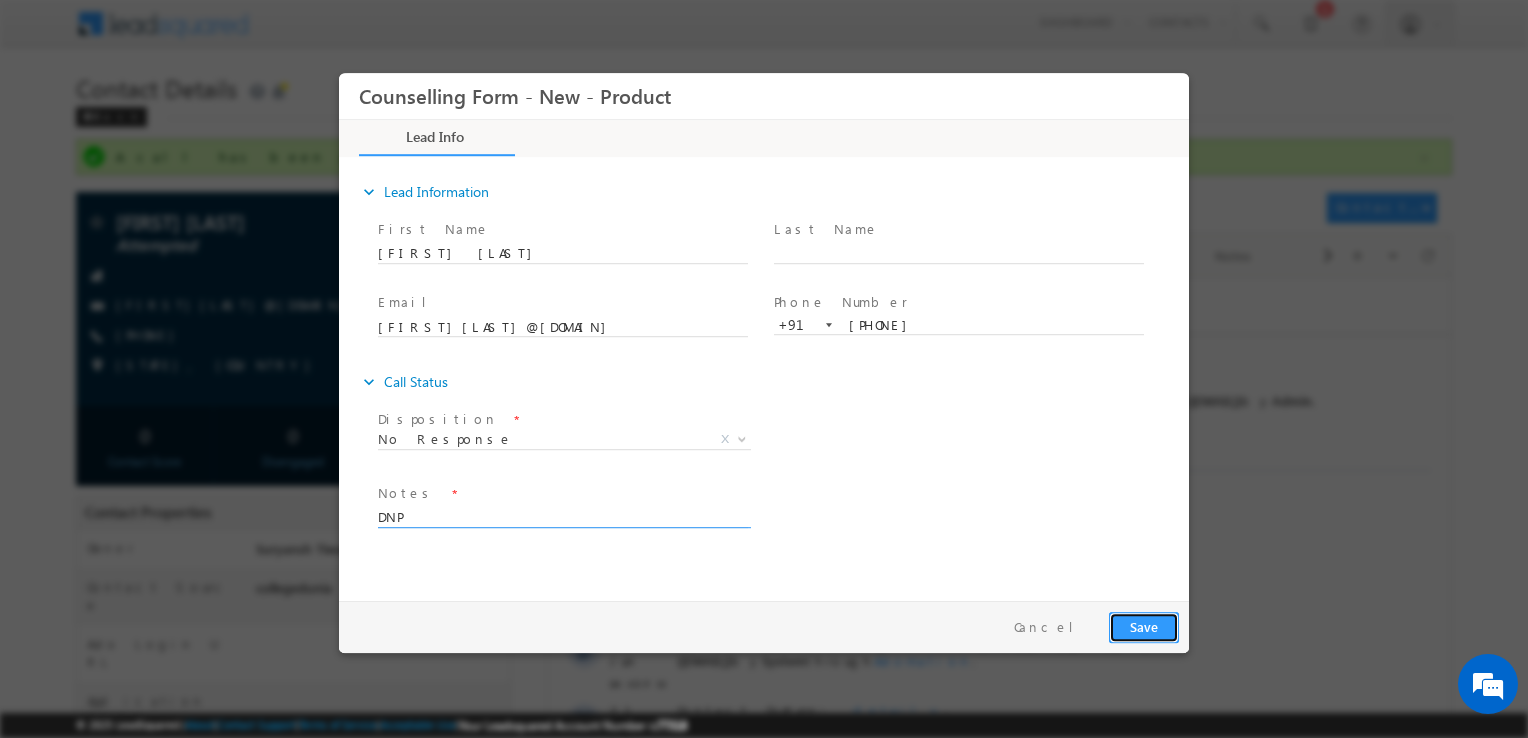 click on "Save" at bounding box center [1144, 627] 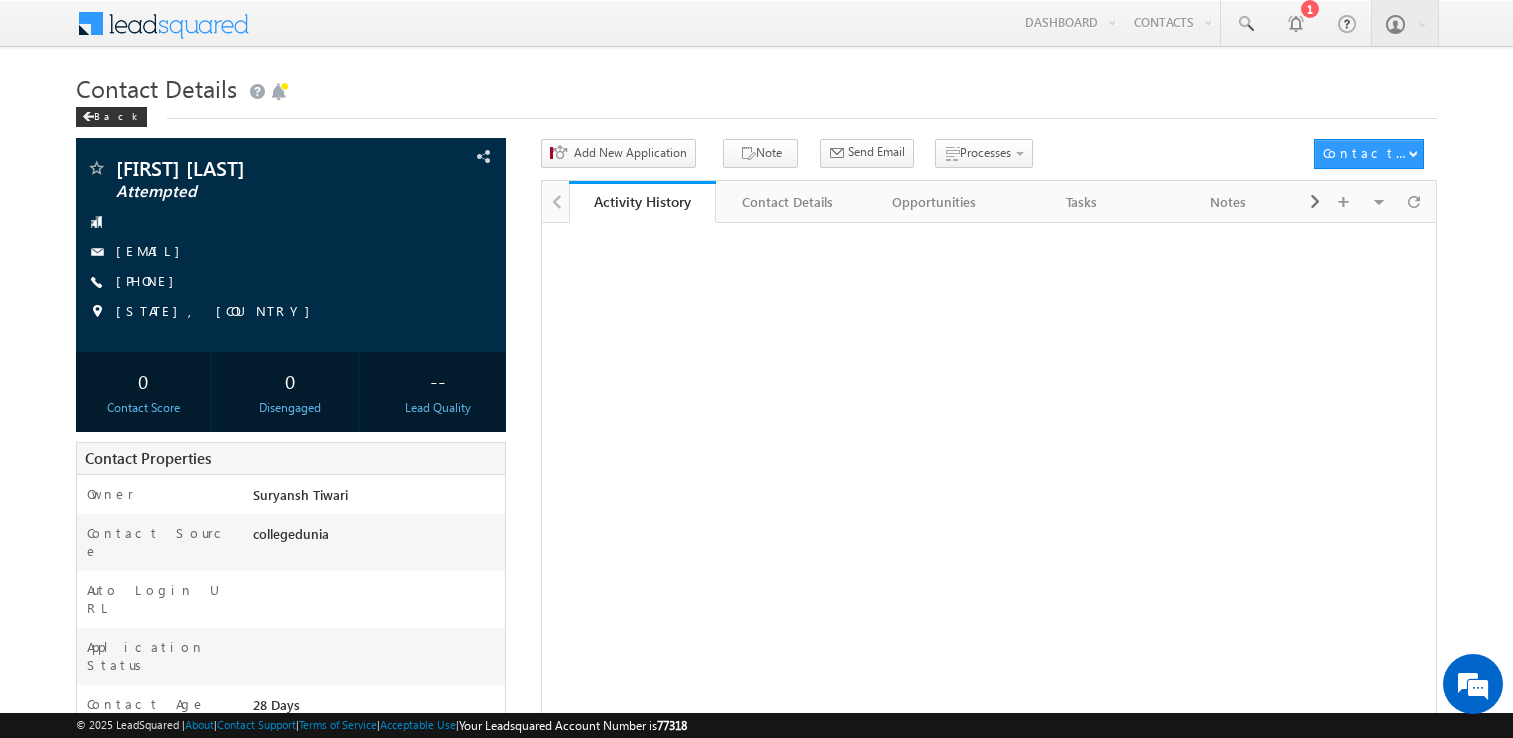scroll, scrollTop: 0, scrollLeft: 0, axis: both 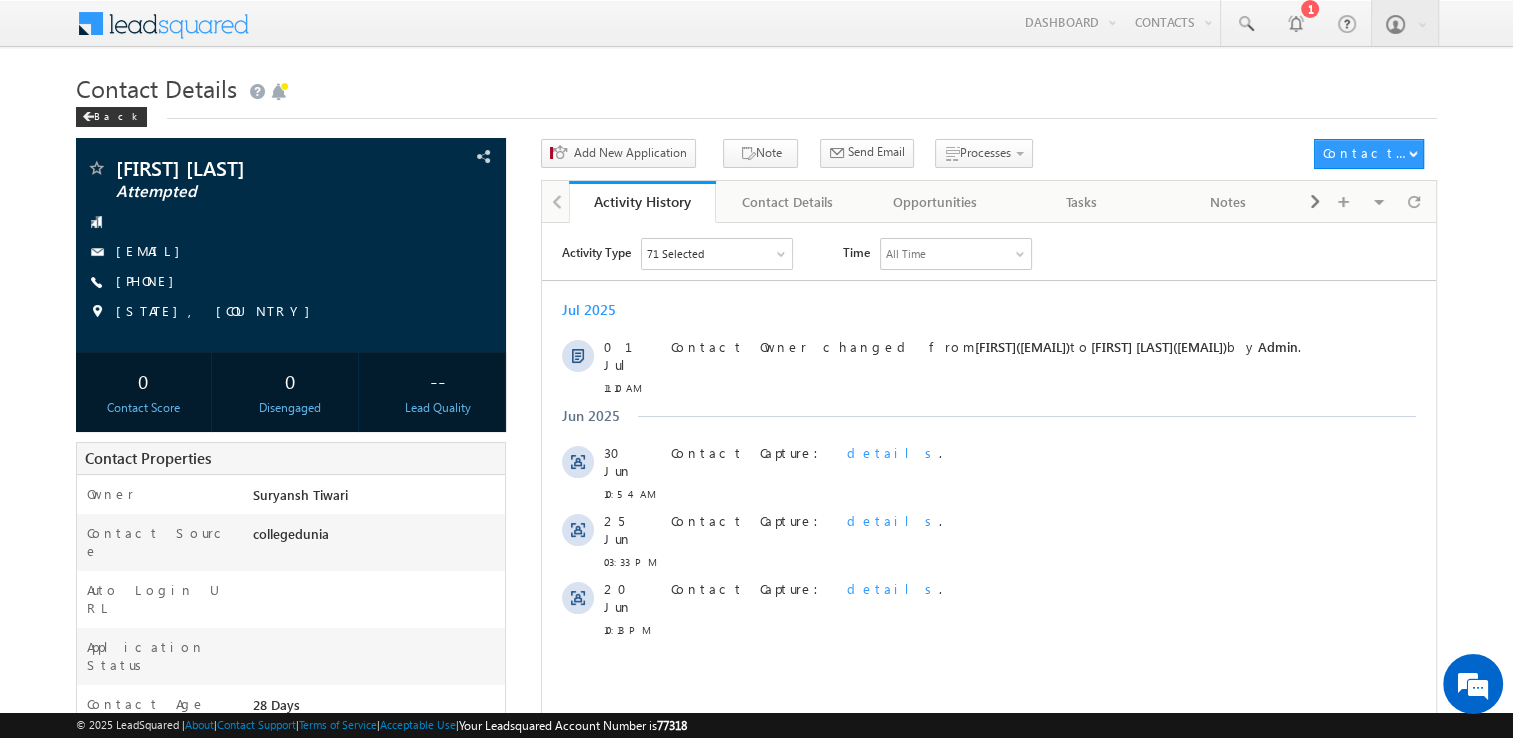 click on "[PHONE]" at bounding box center (150, 280) 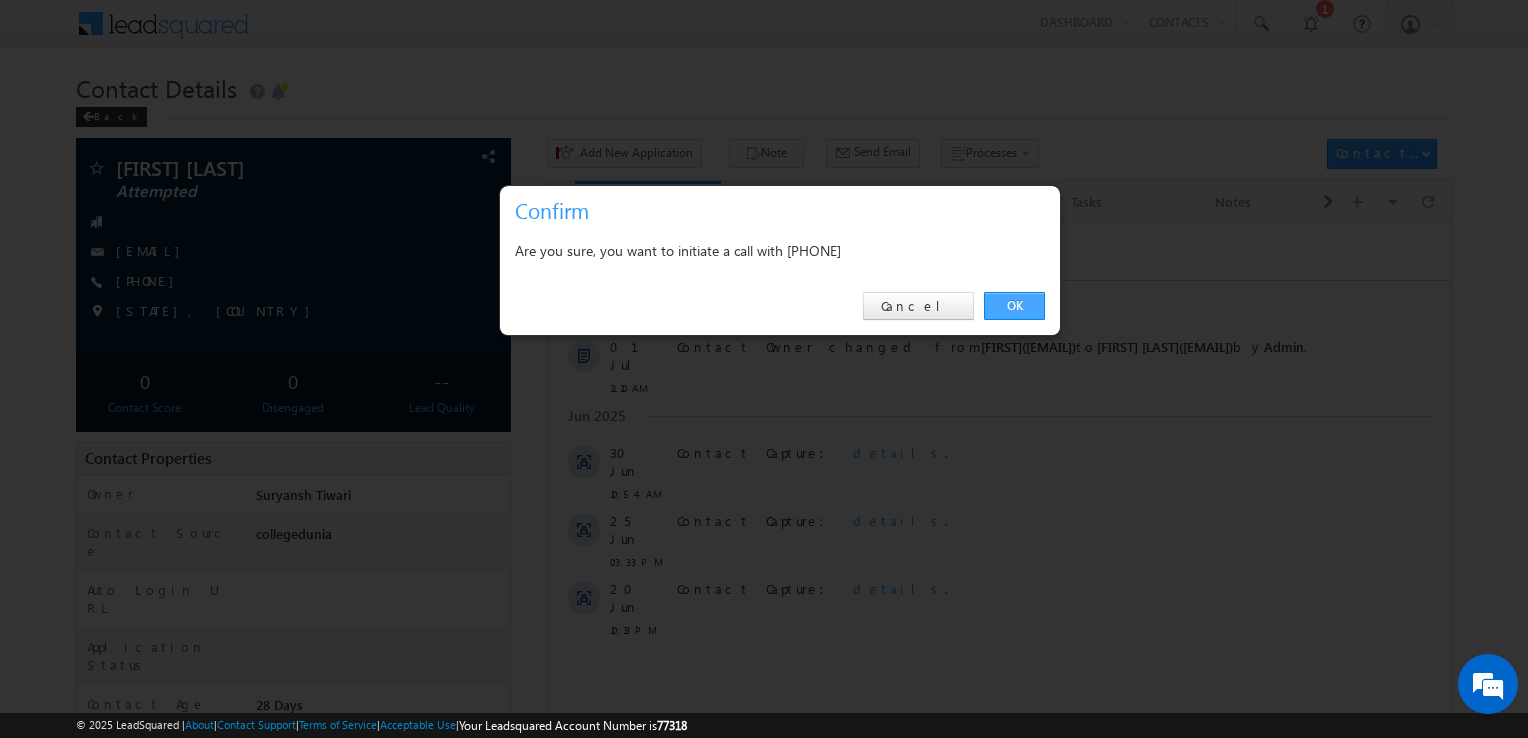 click on "OK" at bounding box center (1014, 306) 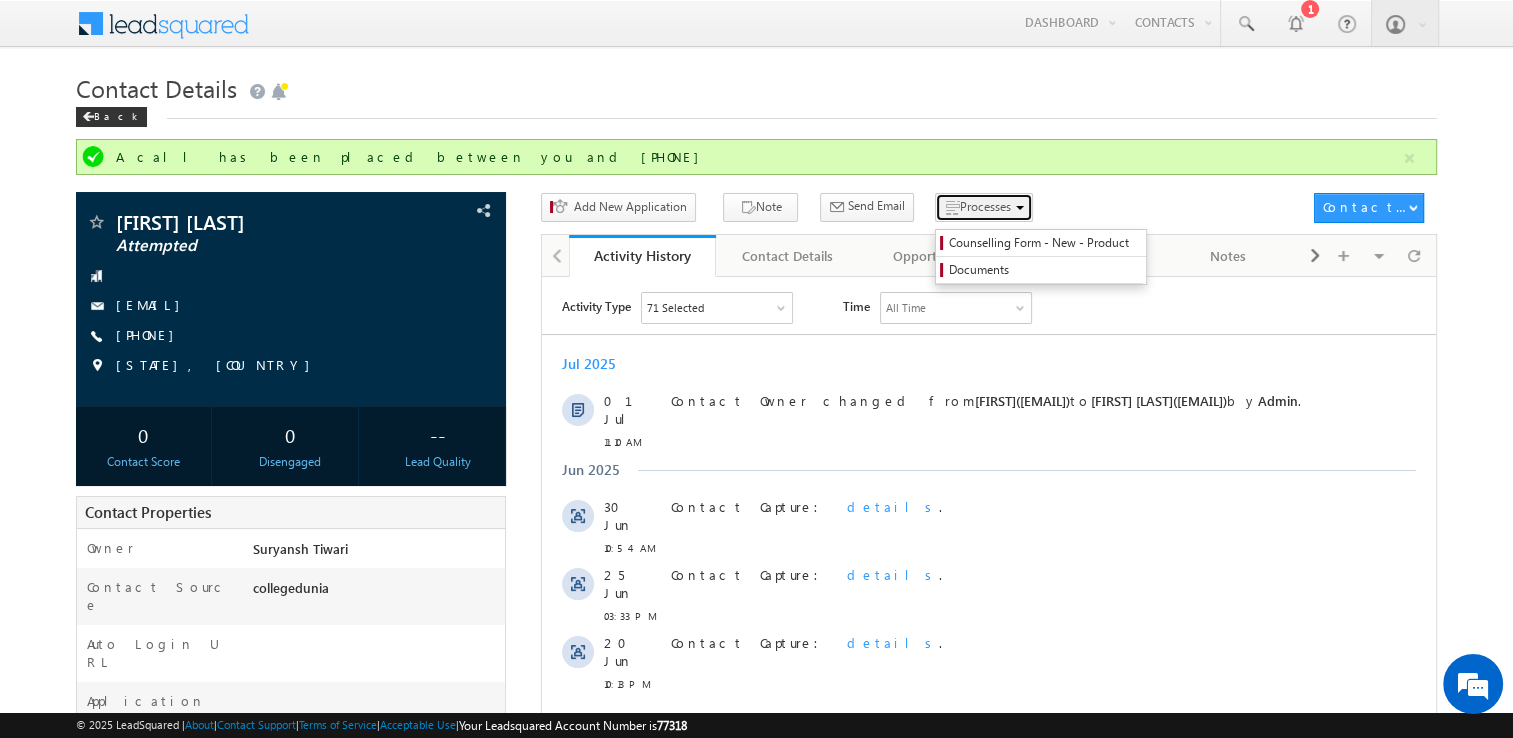 click on "Processes" at bounding box center (985, 206) 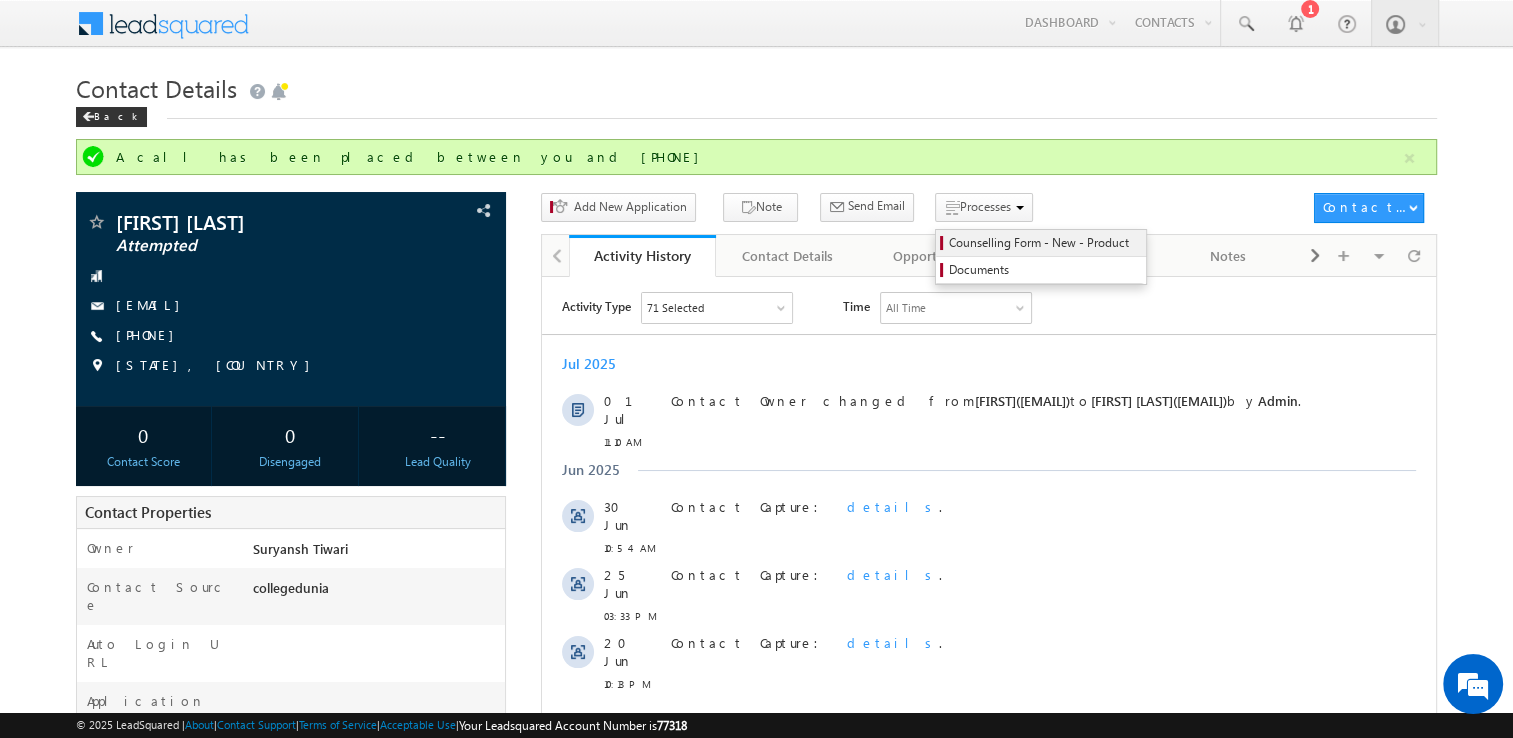 click on "Counselling Form - New - Product" at bounding box center [1041, 243] 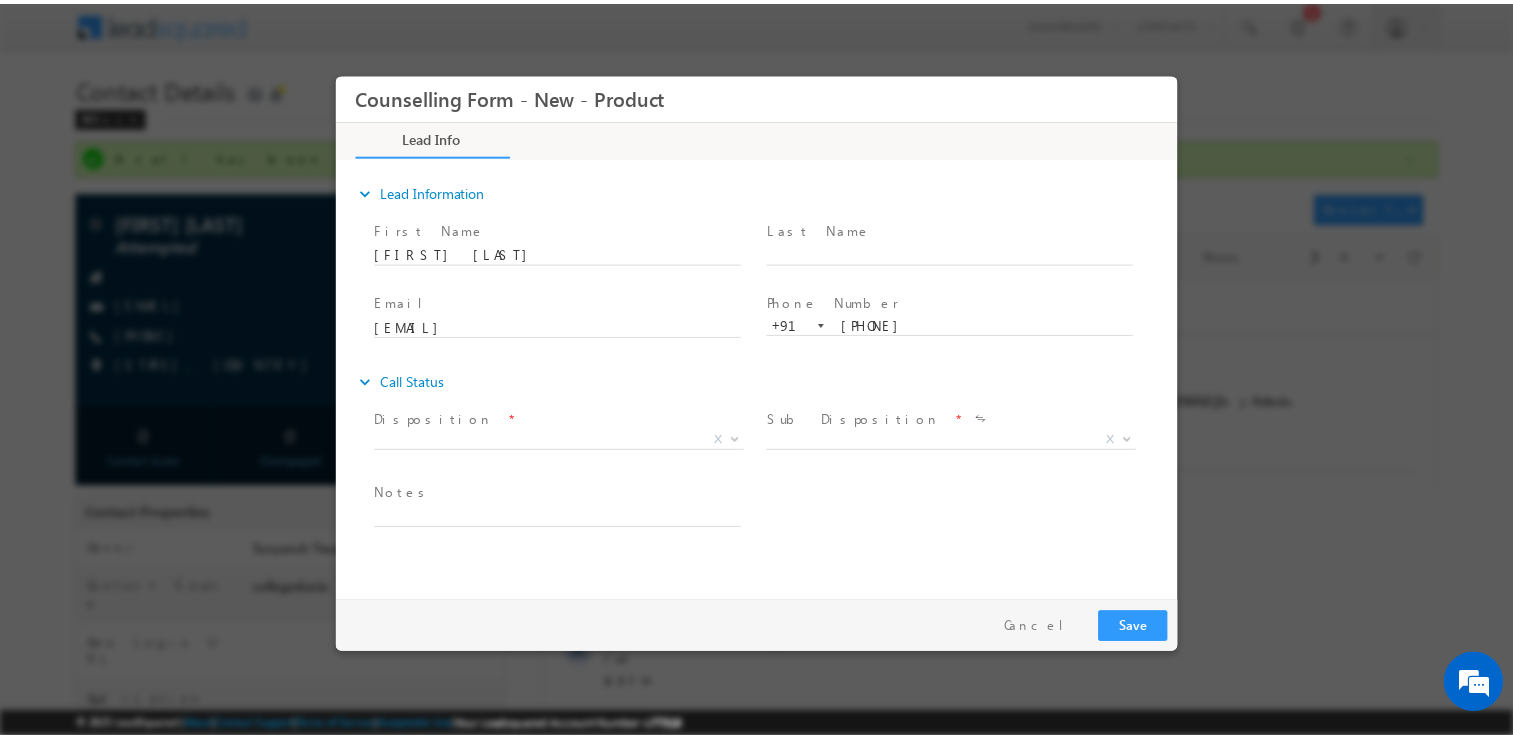 scroll, scrollTop: 0, scrollLeft: 0, axis: both 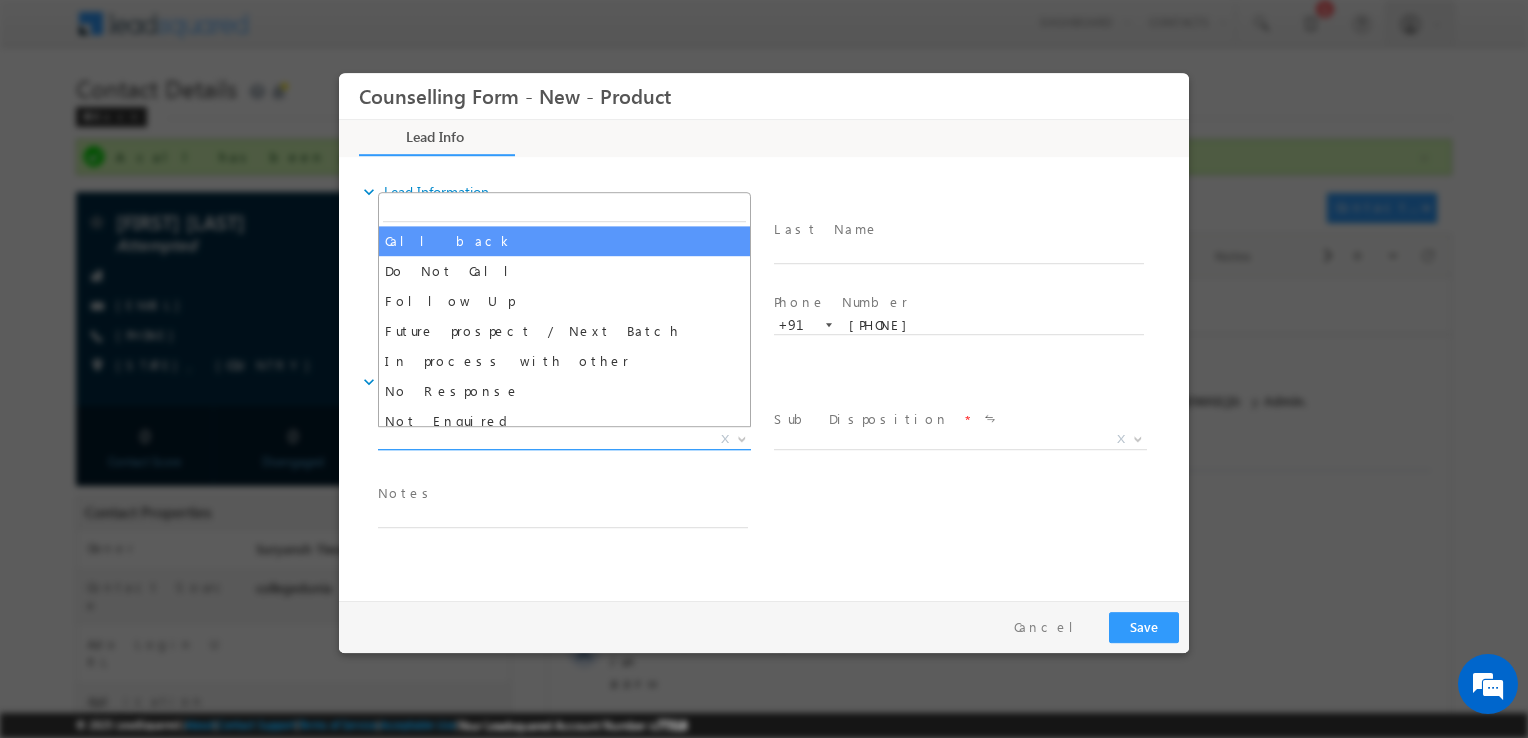 click on "X" at bounding box center [564, 440] 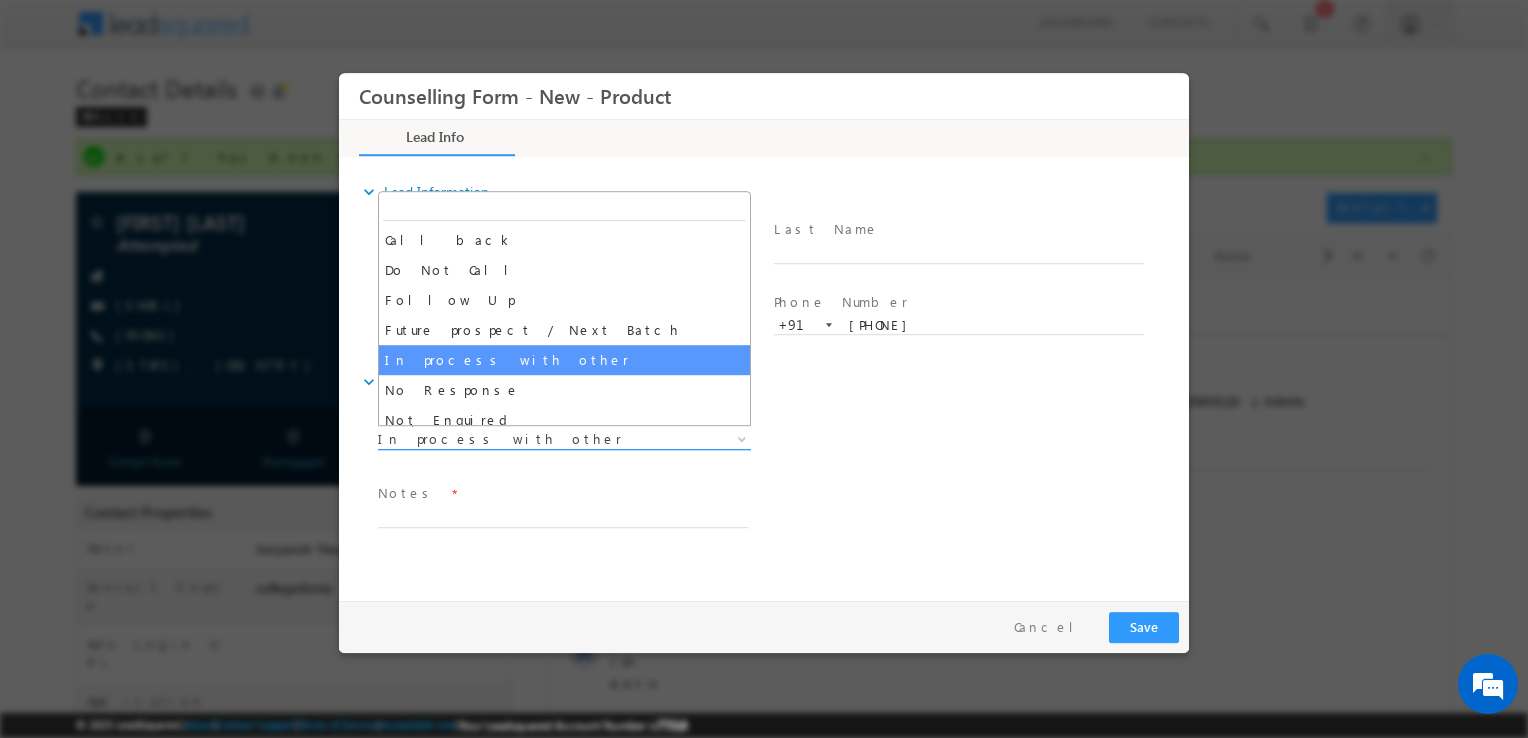 click on "In process with other" at bounding box center (540, 439) 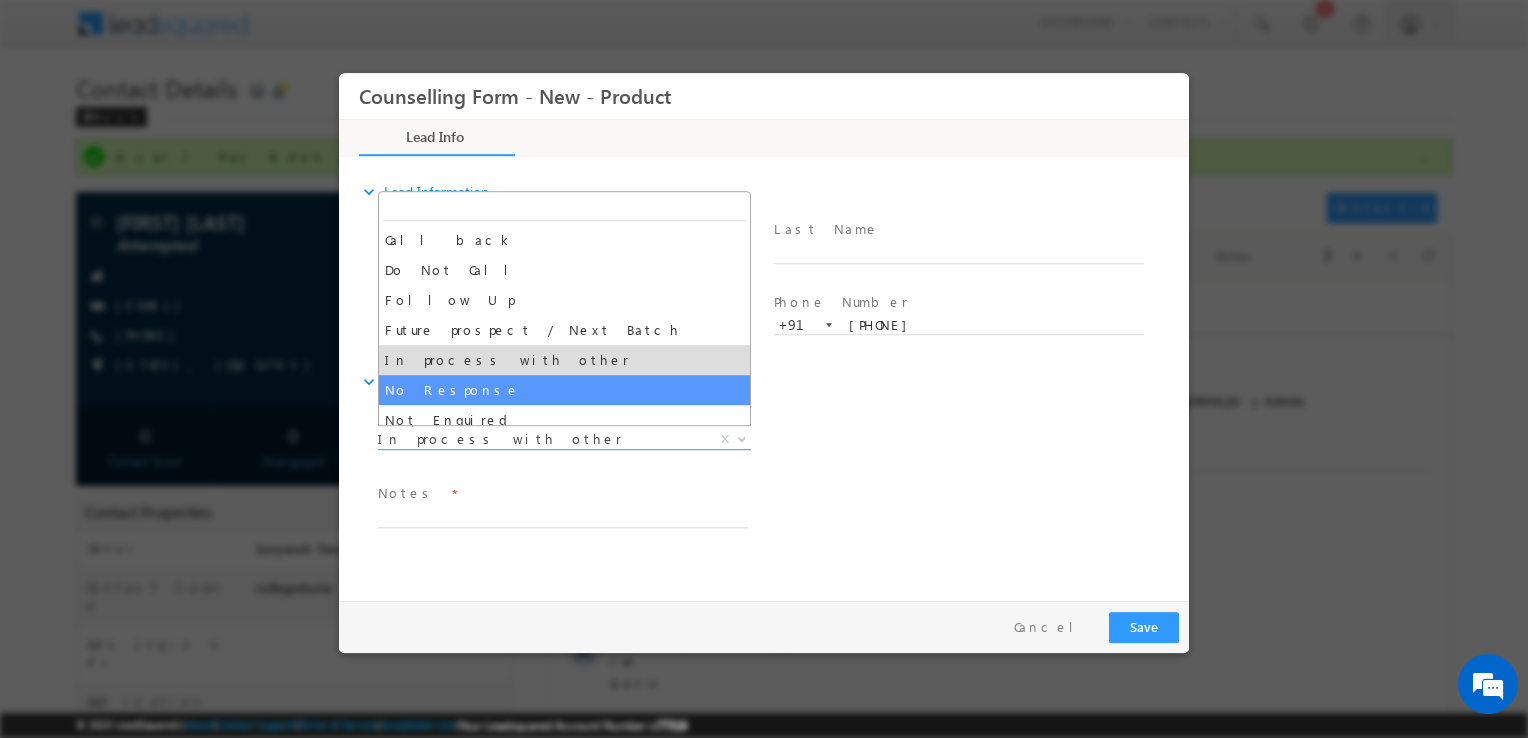select on "No Response" 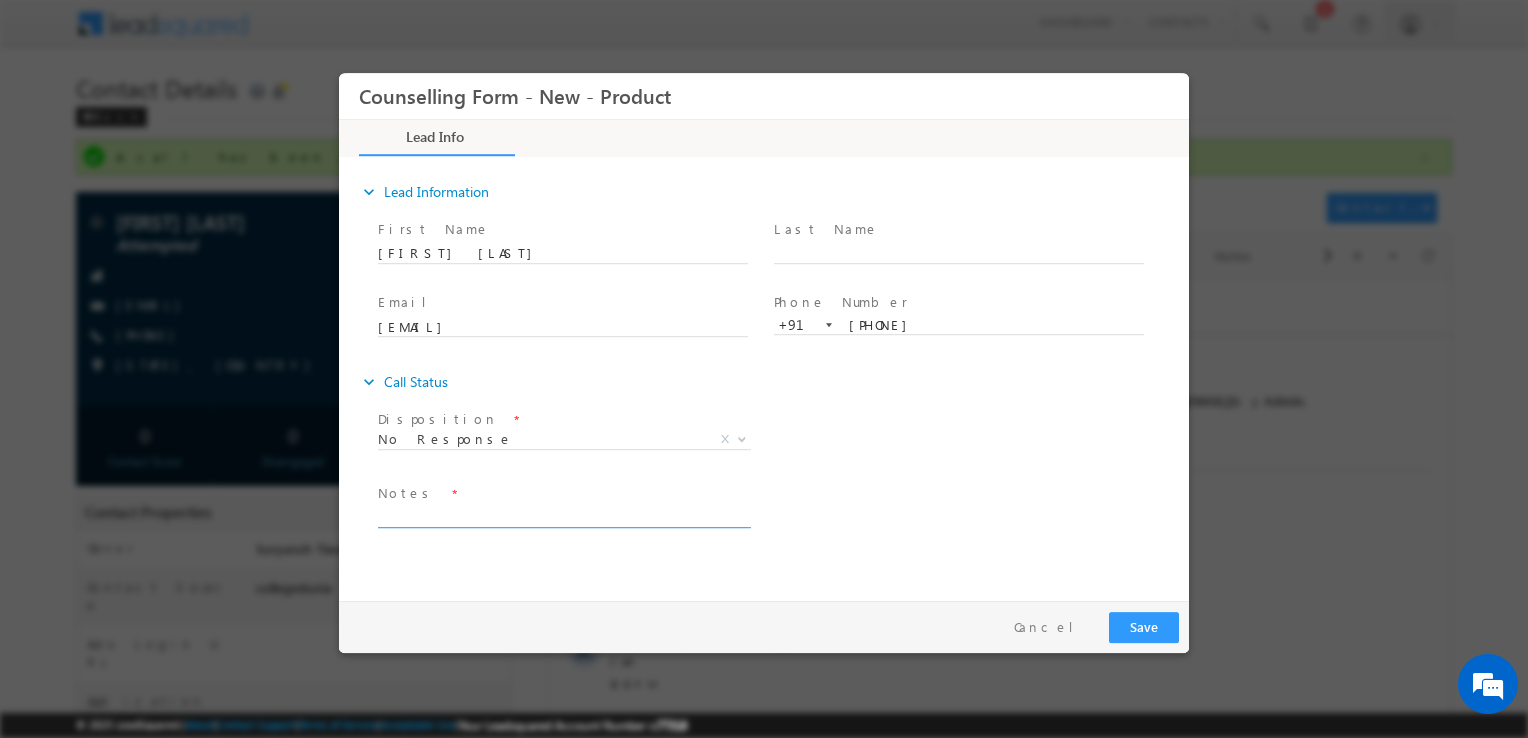 click at bounding box center [563, 516] 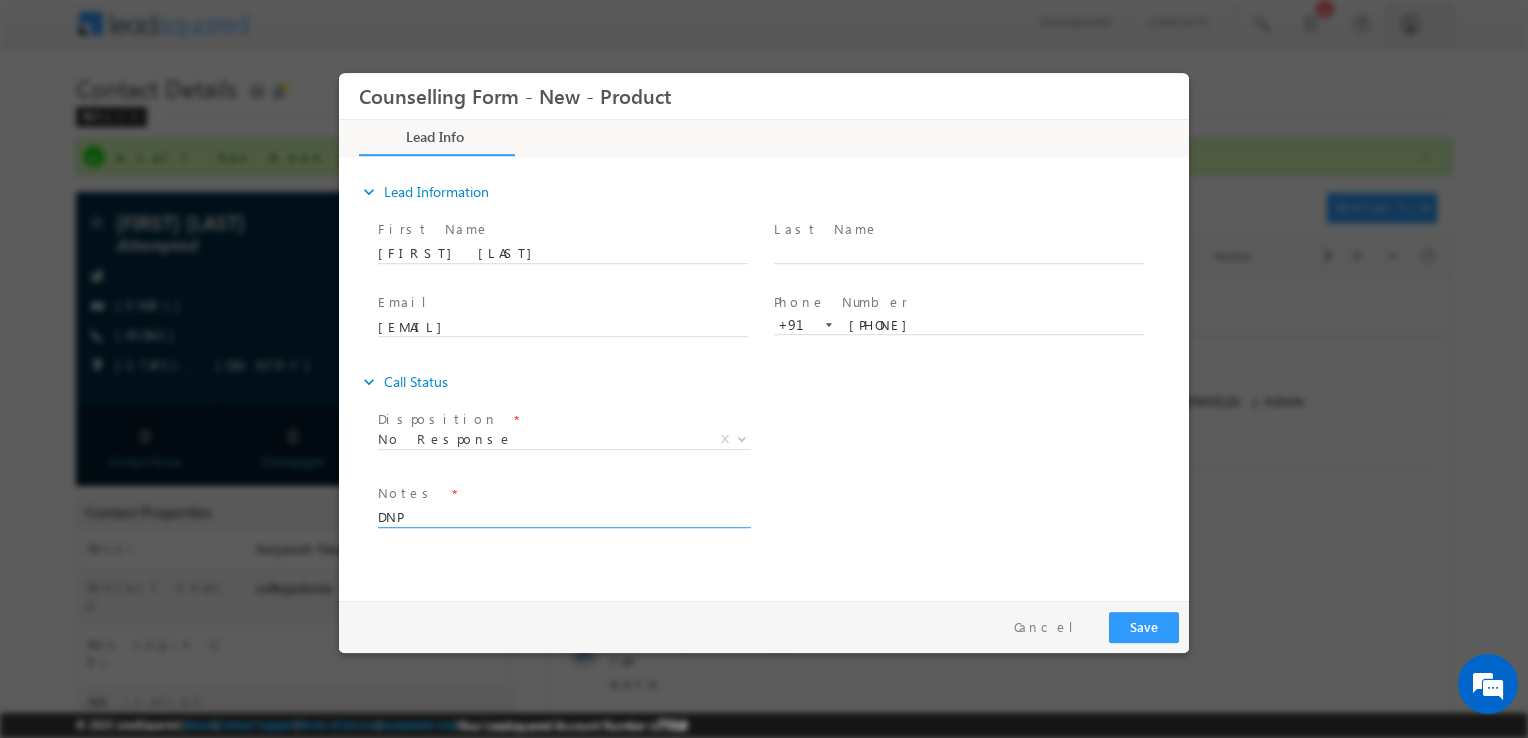 type on "DNP" 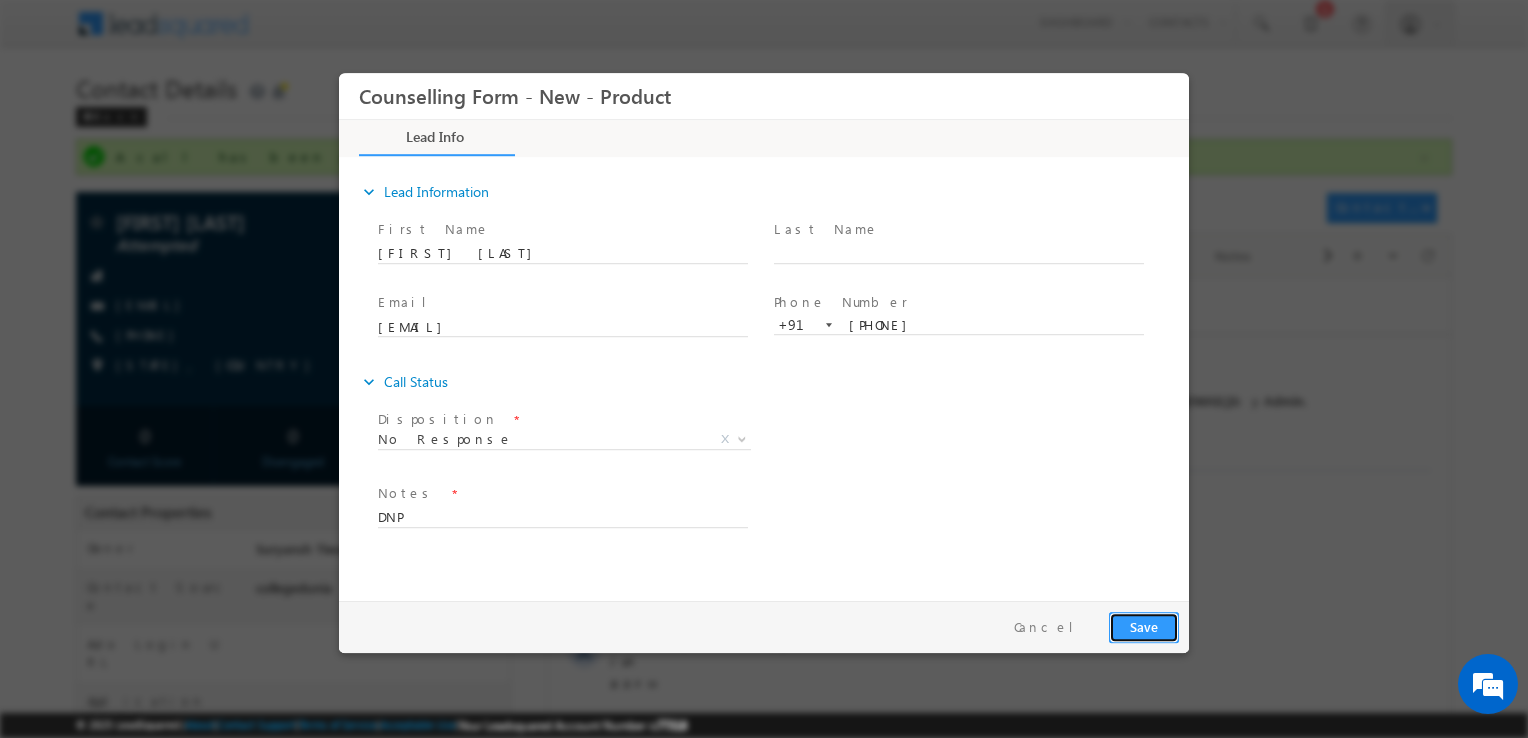 click on "Save" at bounding box center [1144, 627] 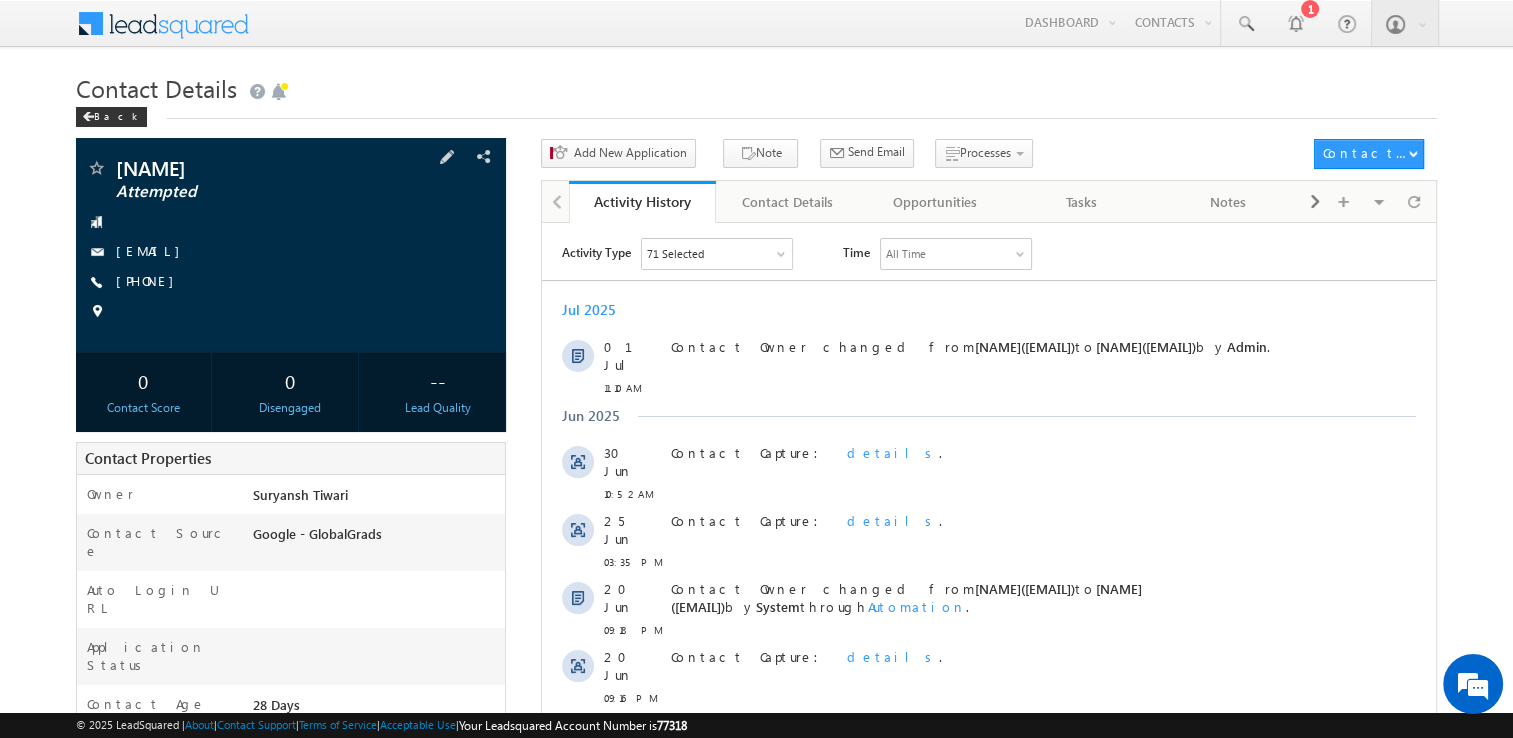 scroll, scrollTop: 0, scrollLeft: 0, axis: both 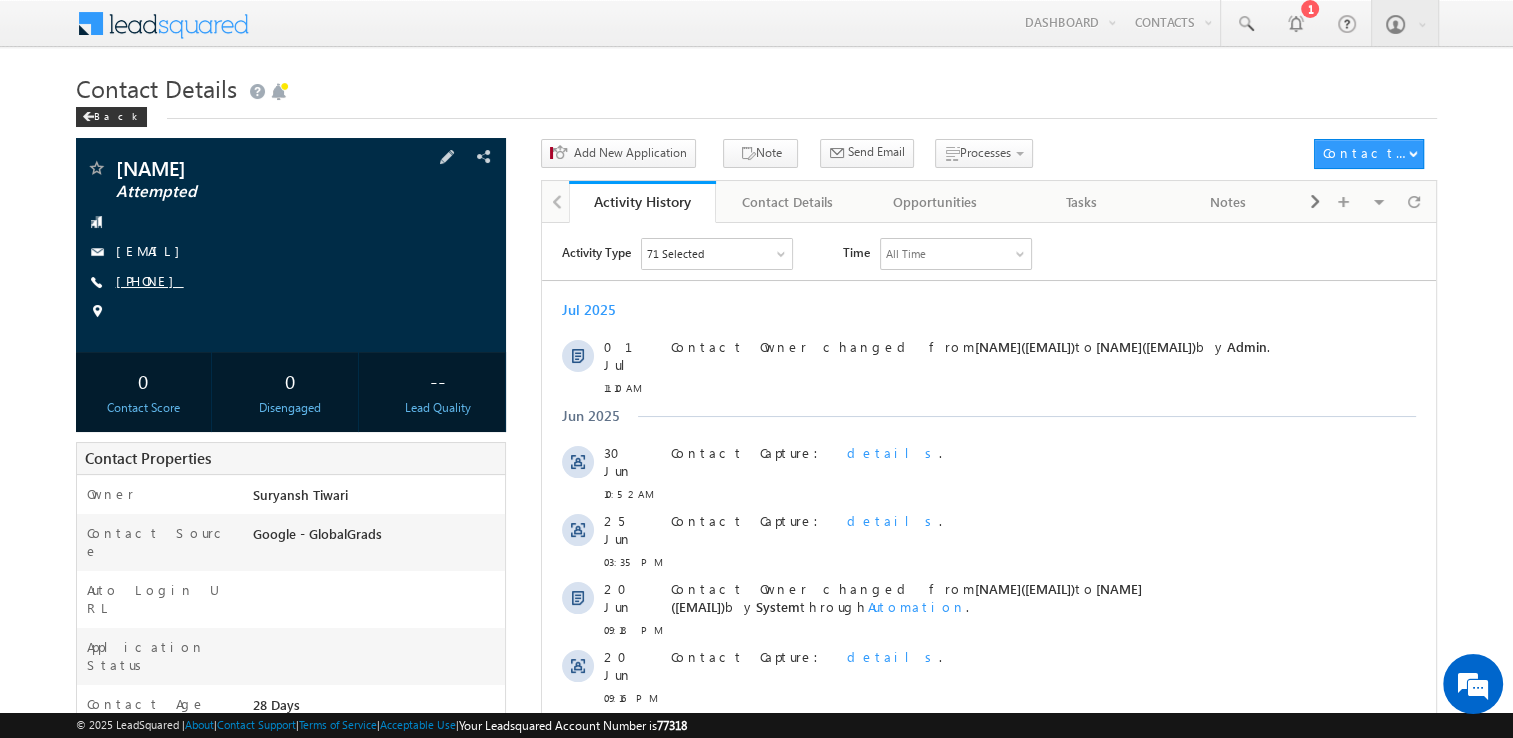 click on "[PHONE]" at bounding box center [150, 280] 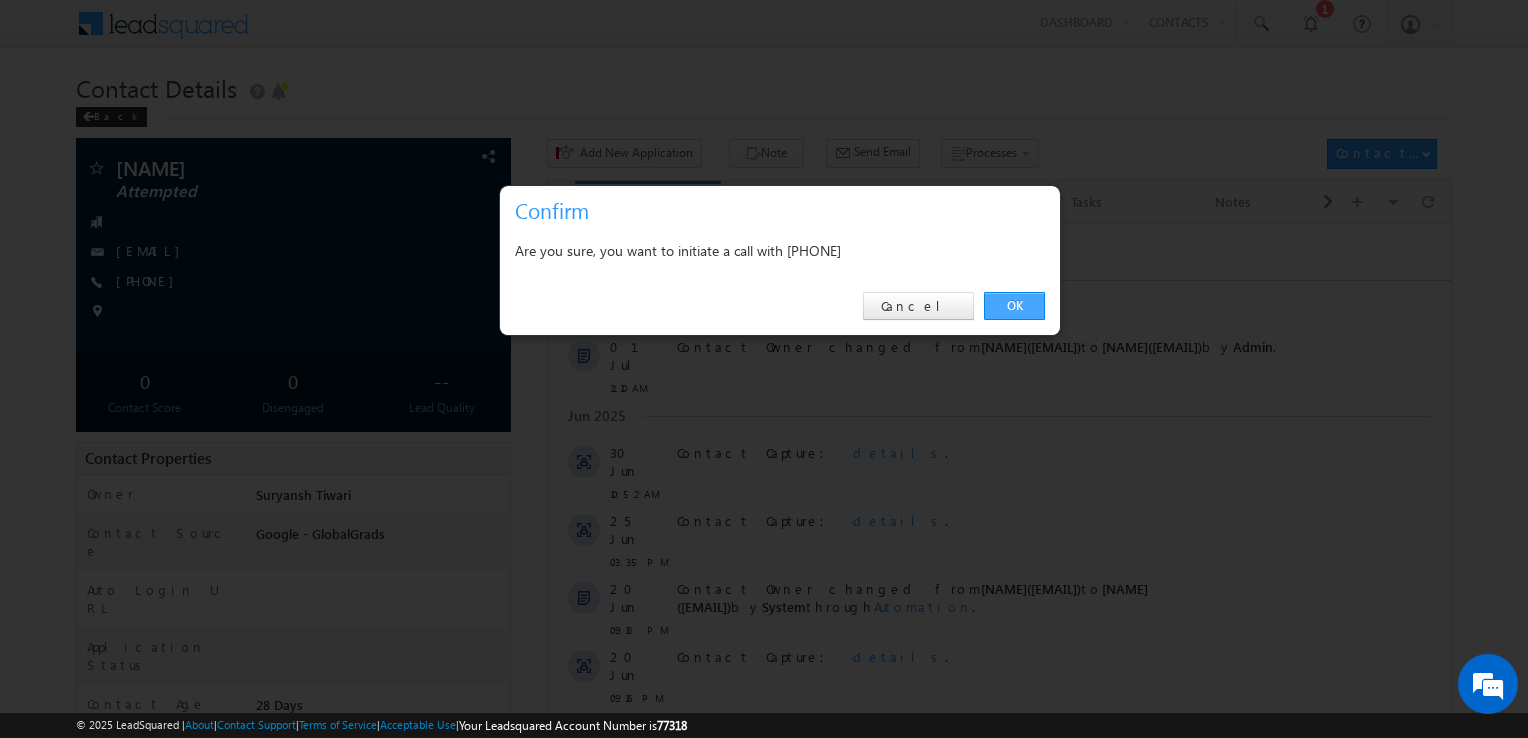click on "OK" at bounding box center [1014, 306] 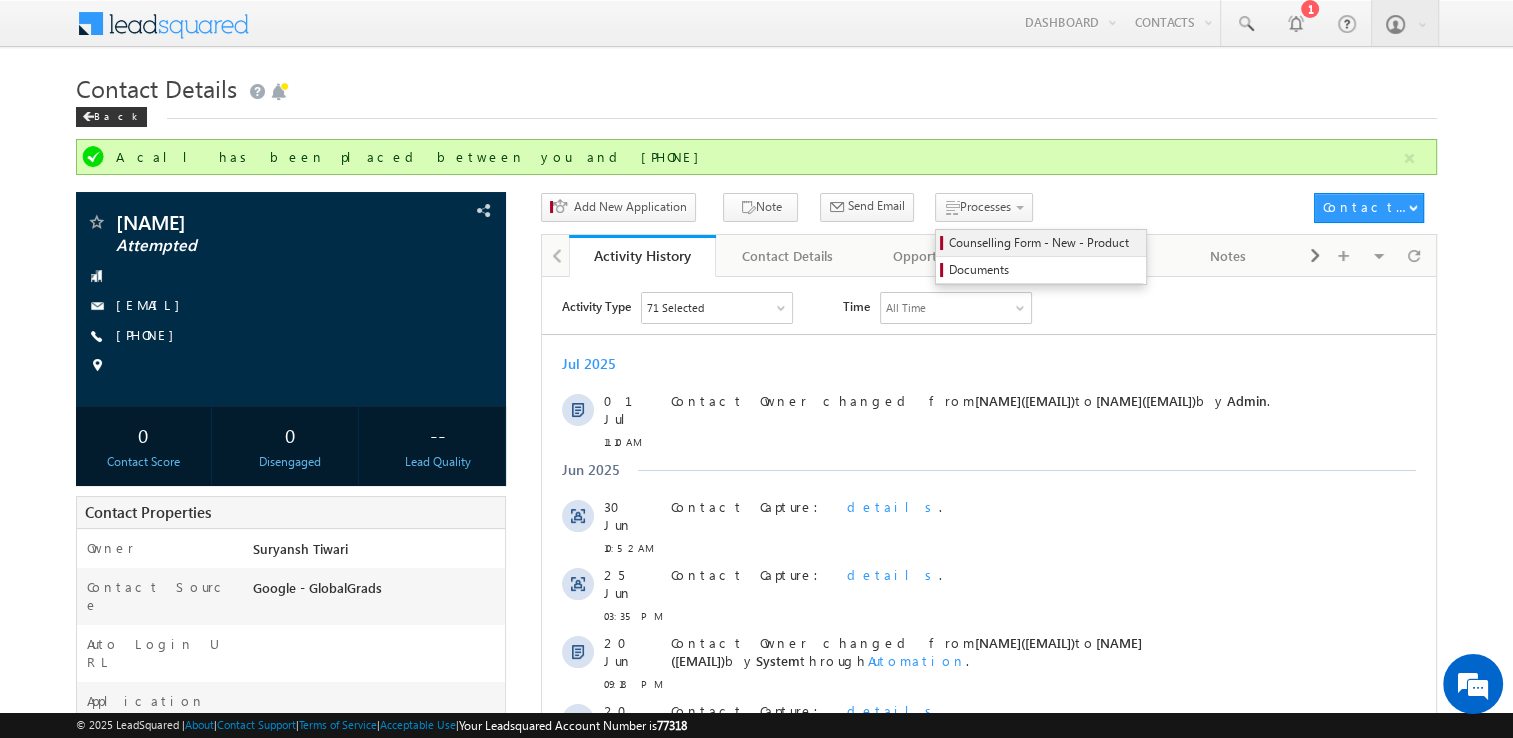 click on "Counselling Form - New - Product" at bounding box center [1044, 243] 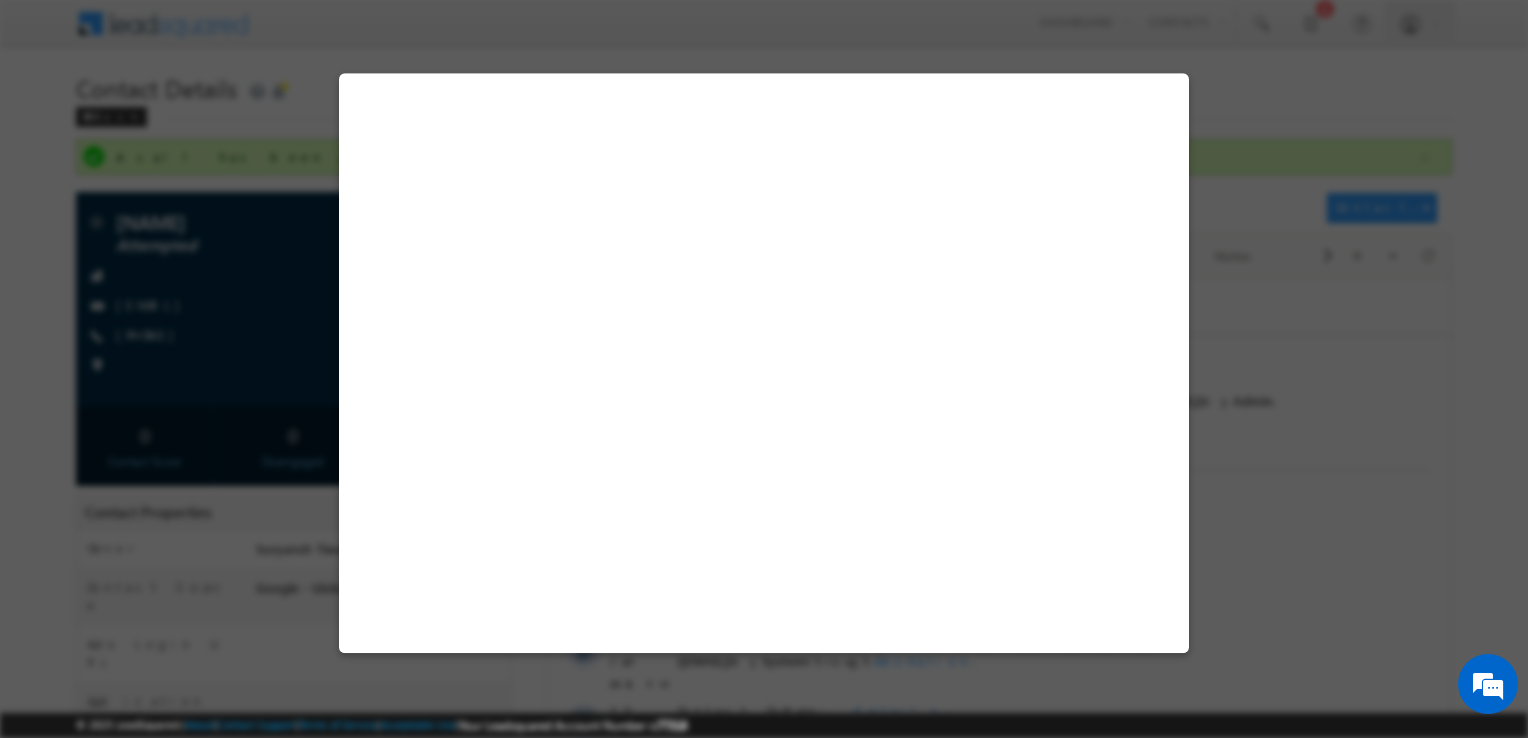 select on "Attempted" 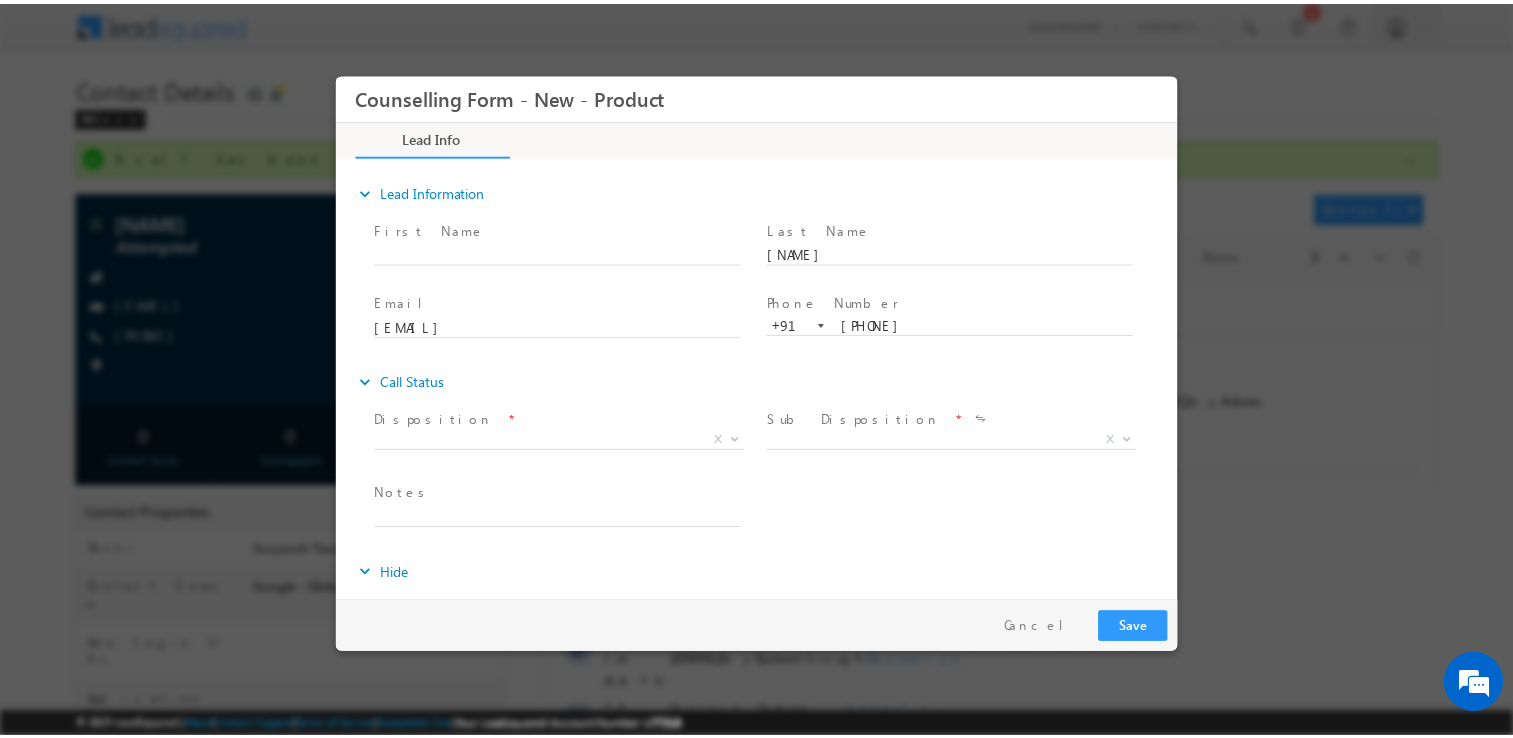 scroll, scrollTop: 0, scrollLeft: 0, axis: both 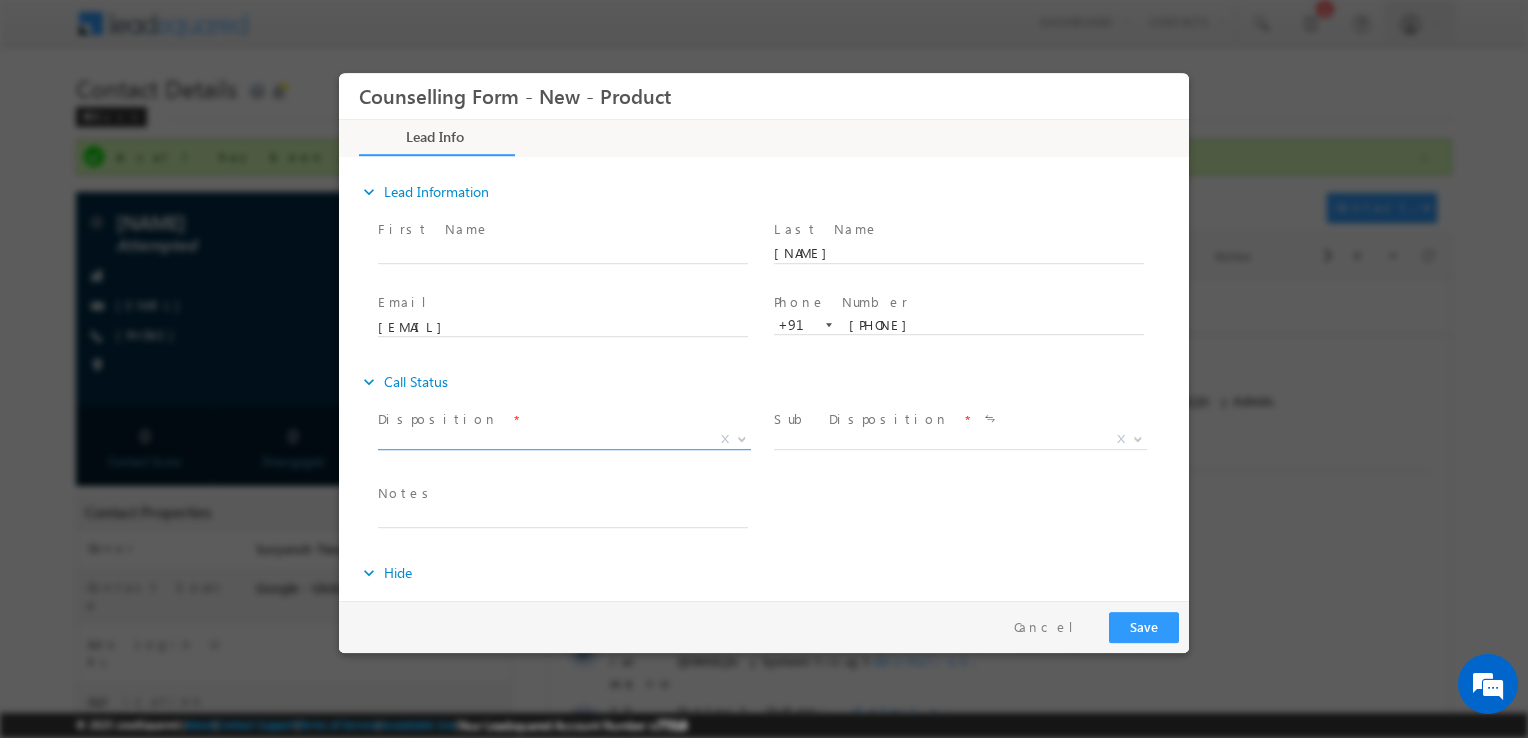 click on "X" at bounding box center [564, 440] 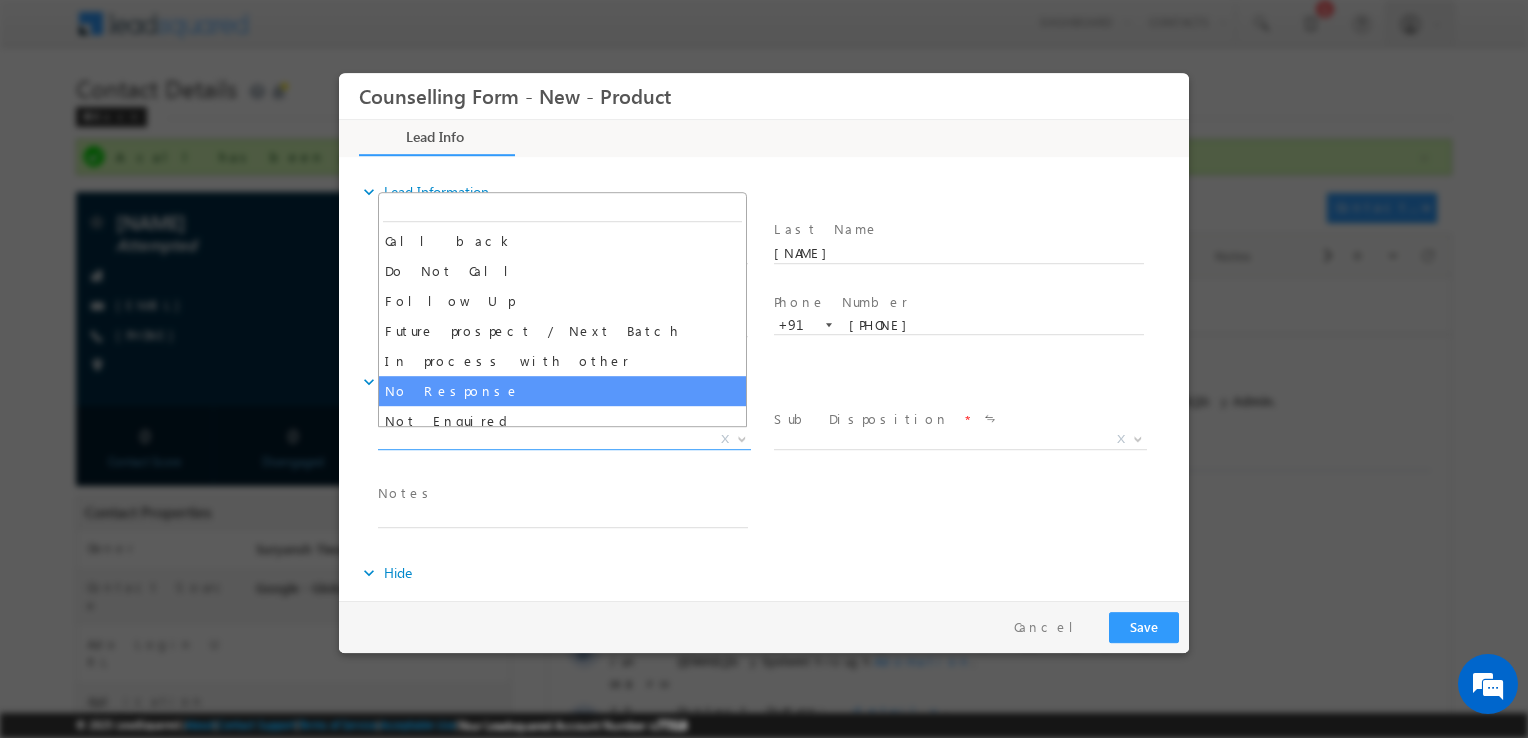select on "No Response" 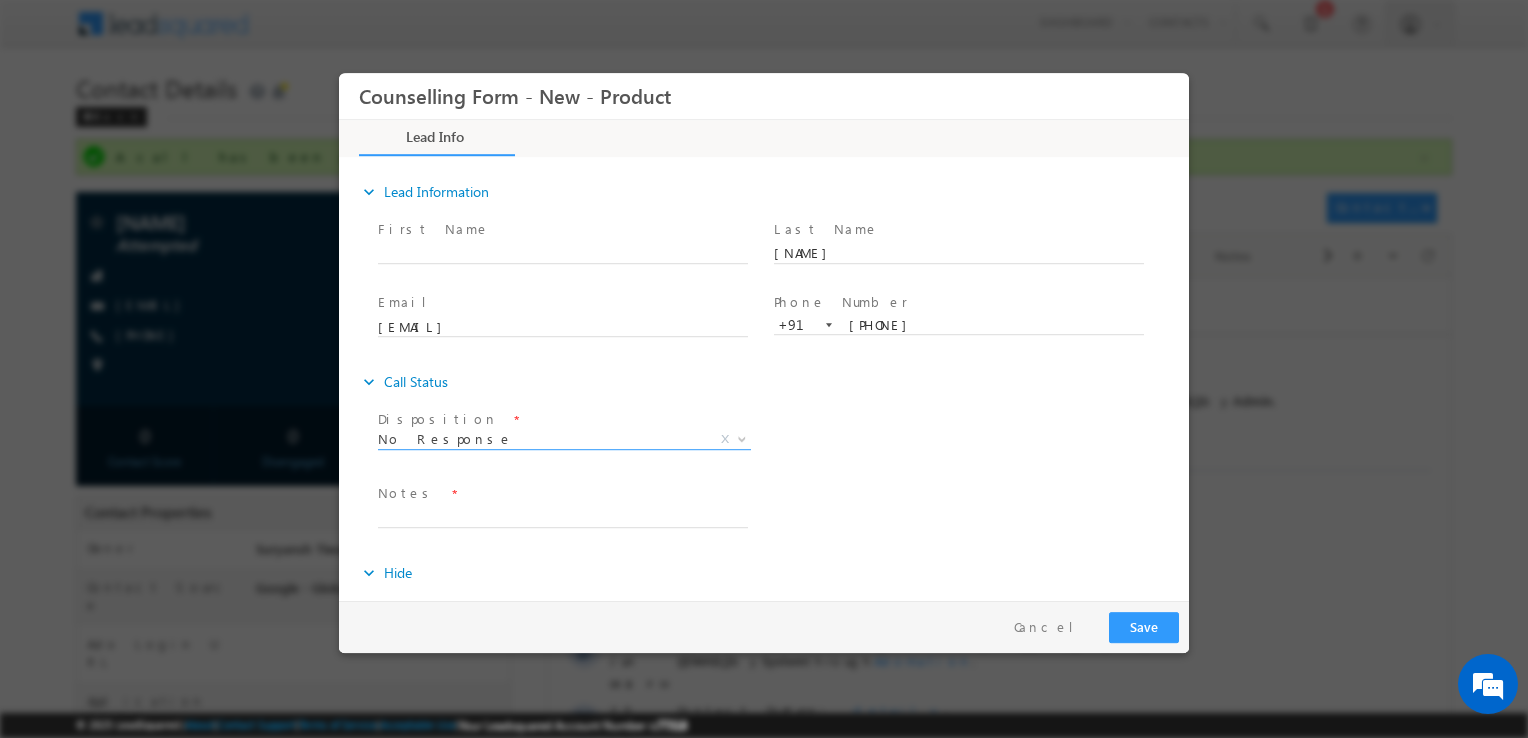 click at bounding box center [562, 538] 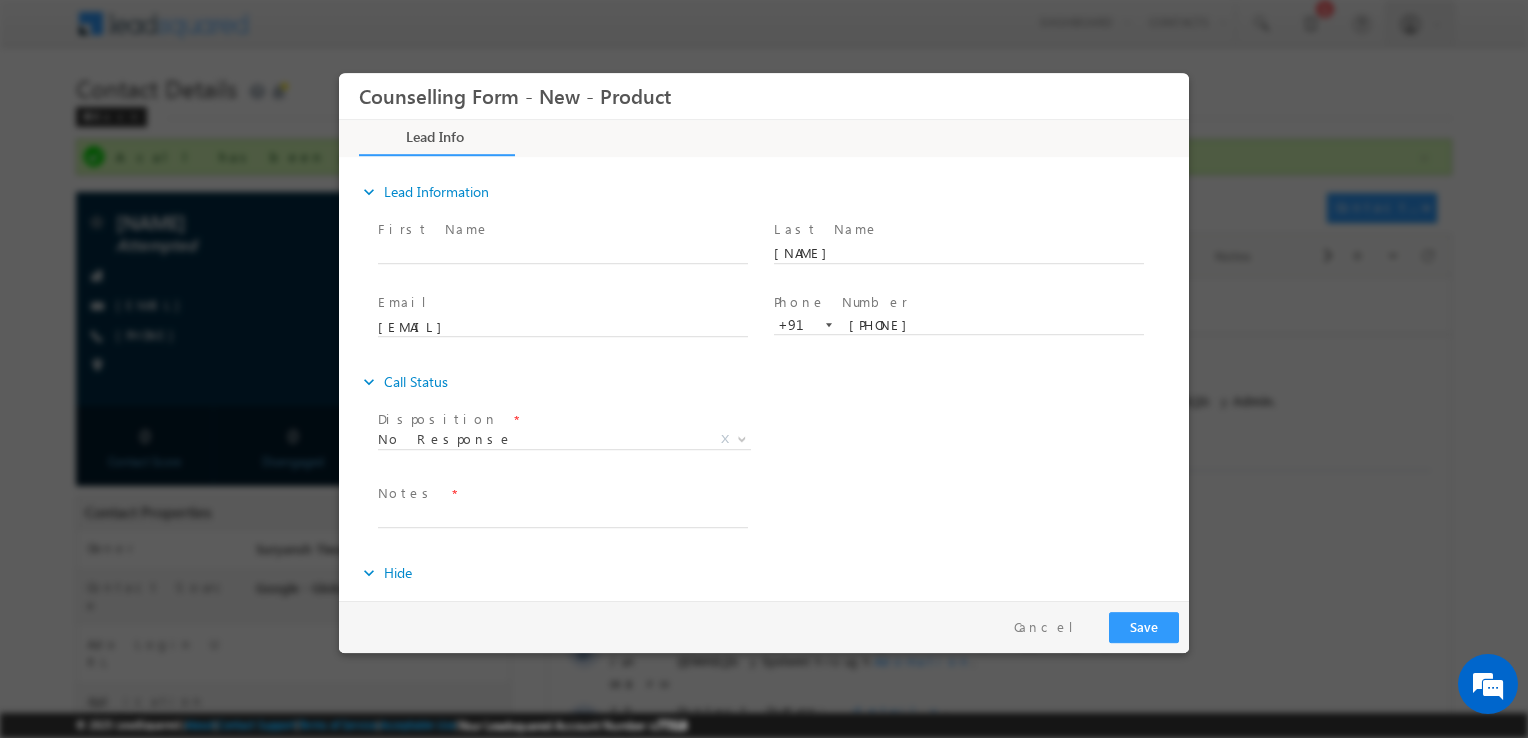 drag, startPoint x: 504, startPoint y: 501, endPoint x: 482, endPoint y: 514, distance: 25.553865 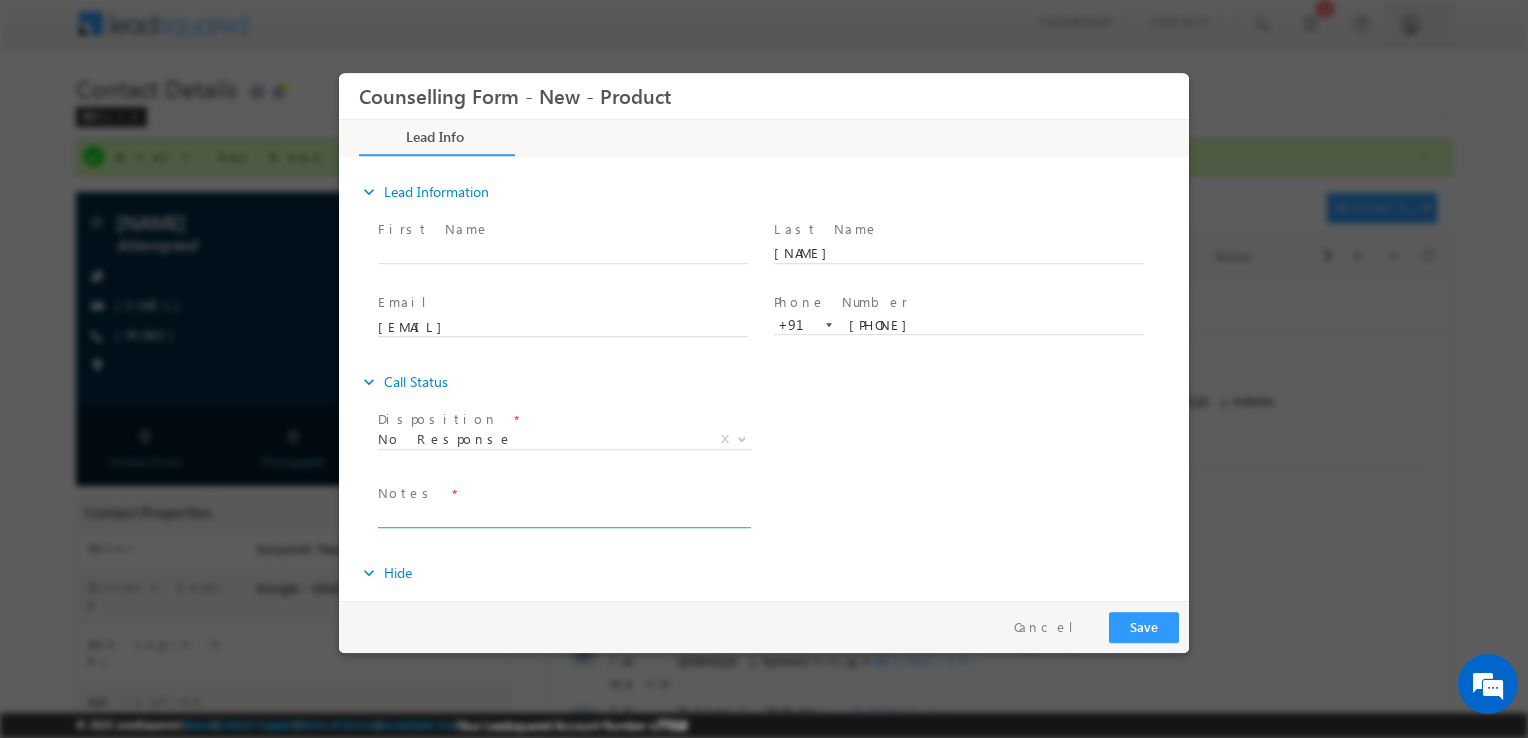 click at bounding box center (563, 516) 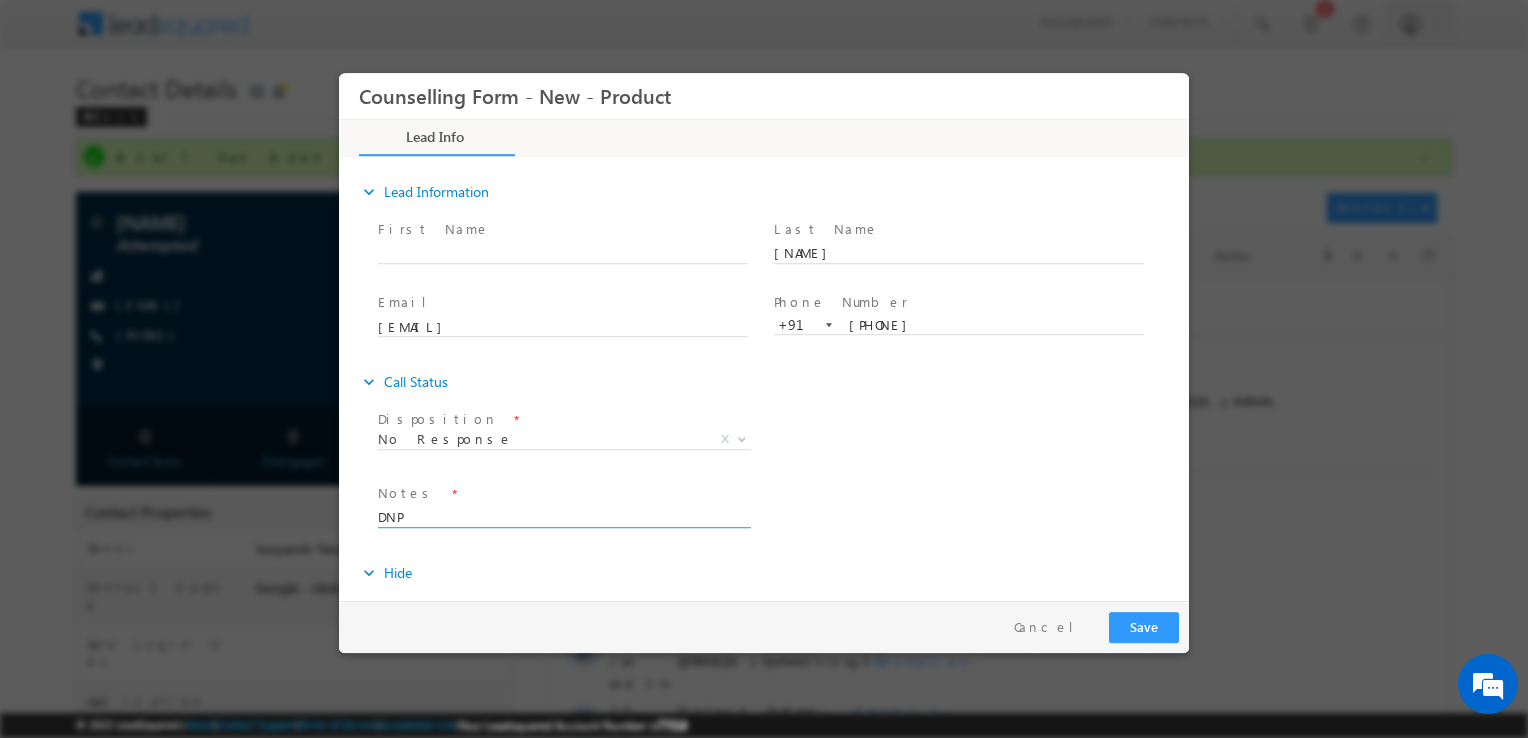 type on "DNP" 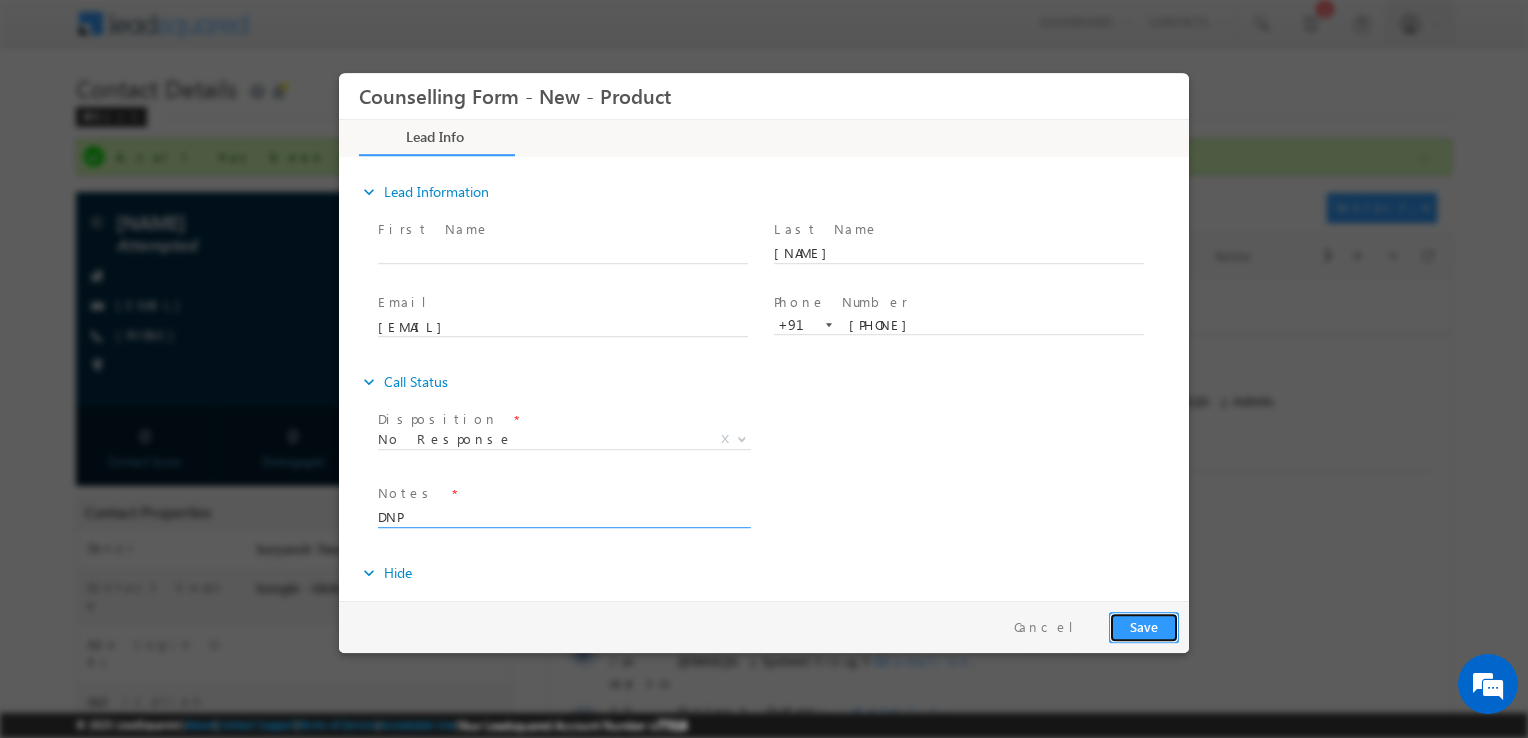 click on "Save" at bounding box center (1144, 627) 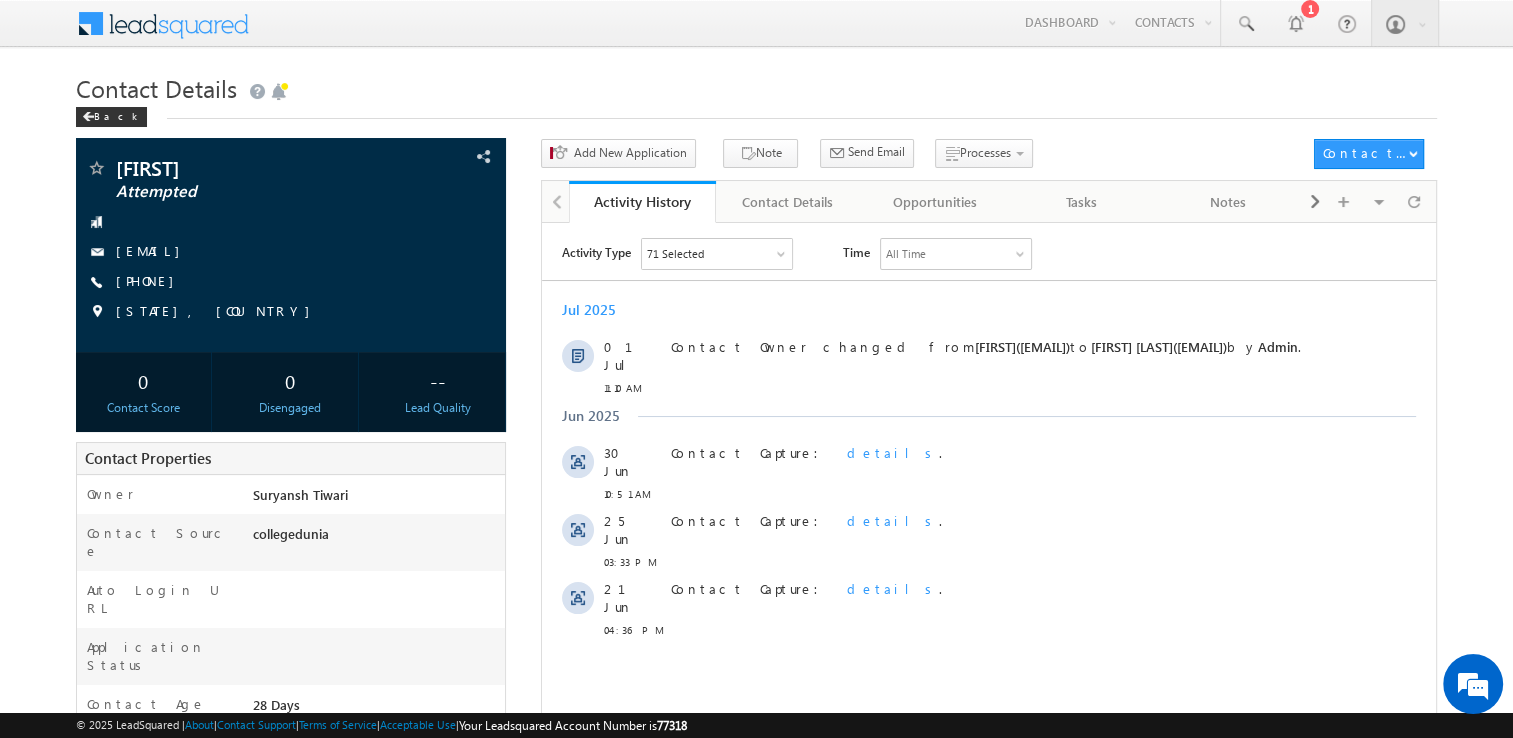 scroll, scrollTop: 0, scrollLeft: 0, axis: both 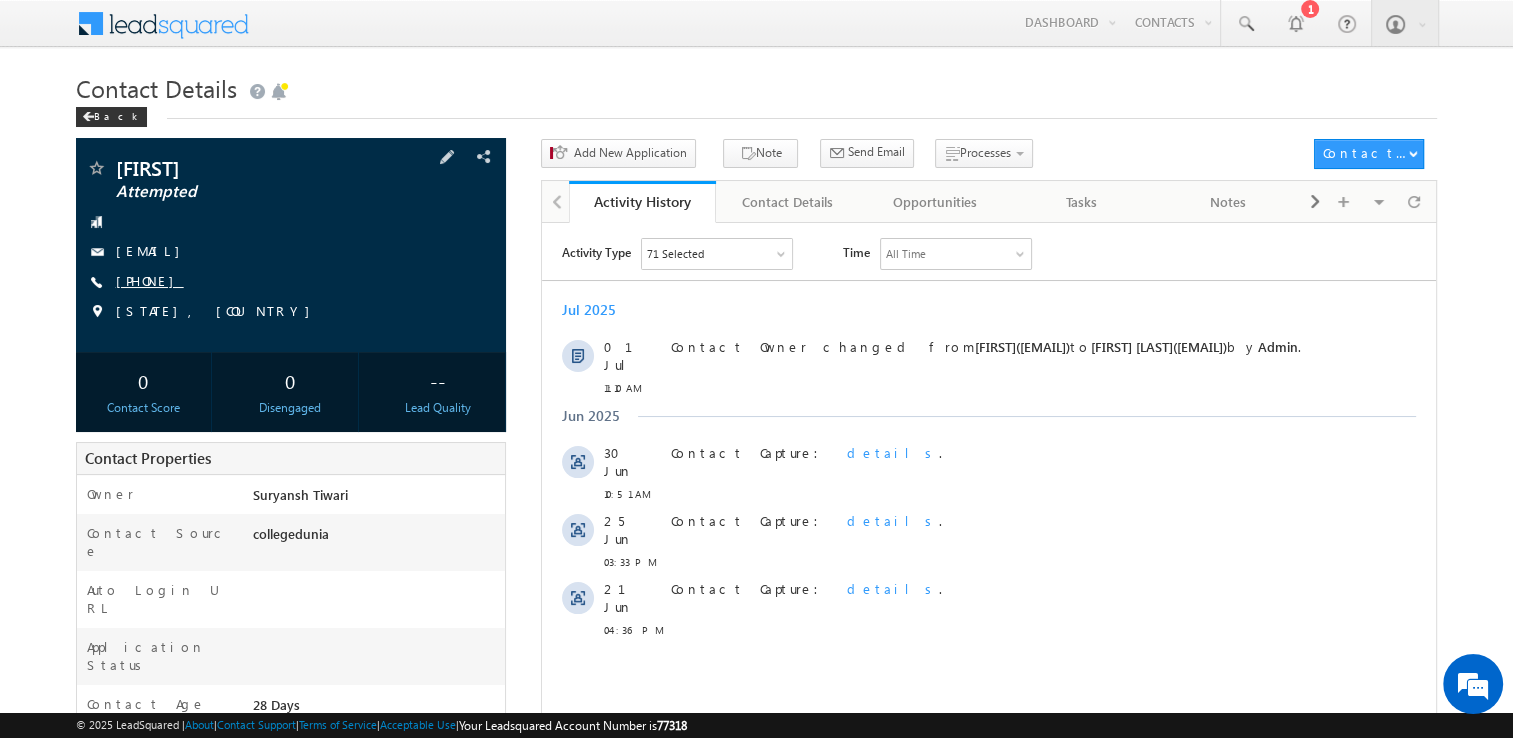 click on "[PHONE]" at bounding box center [150, 280] 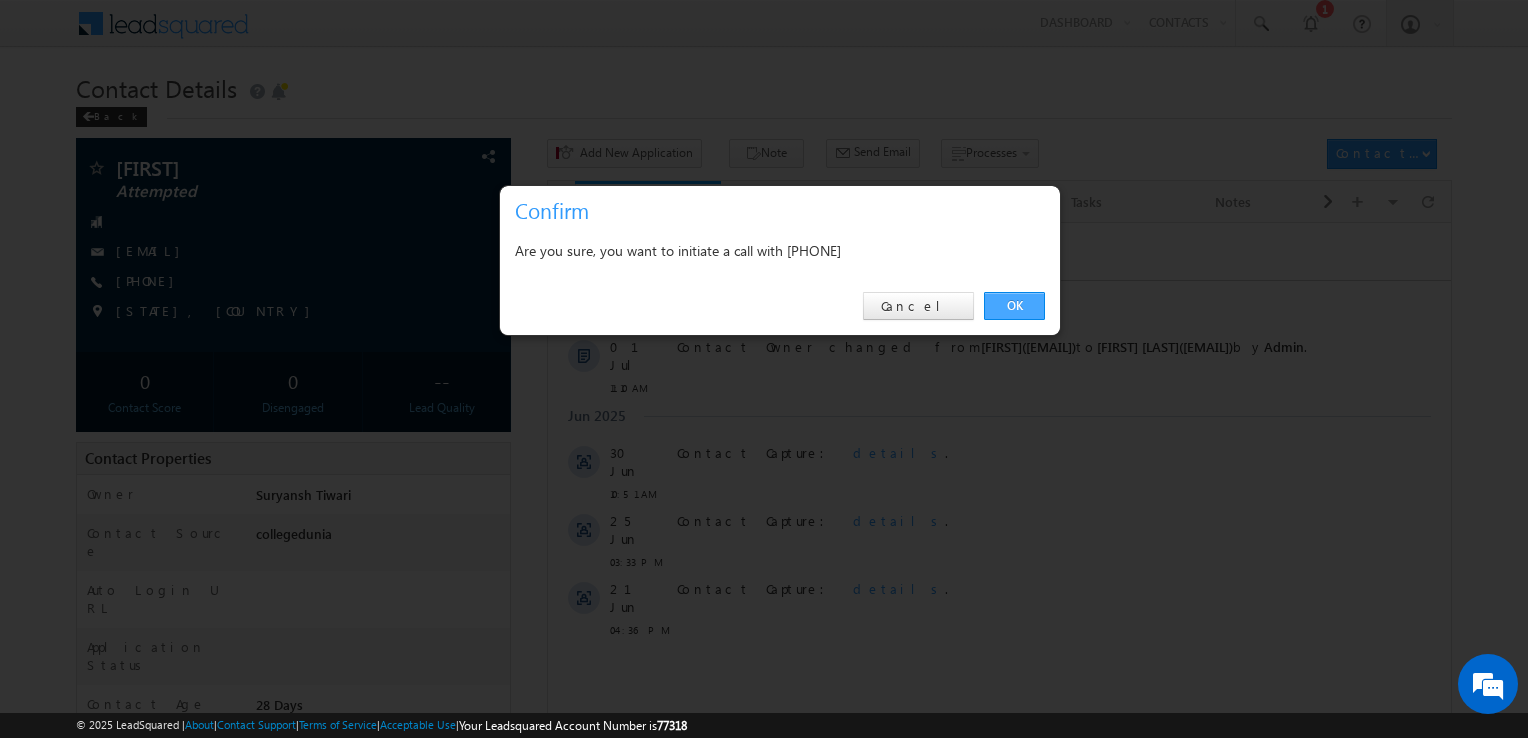 click on "OK" at bounding box center (1014, 306) 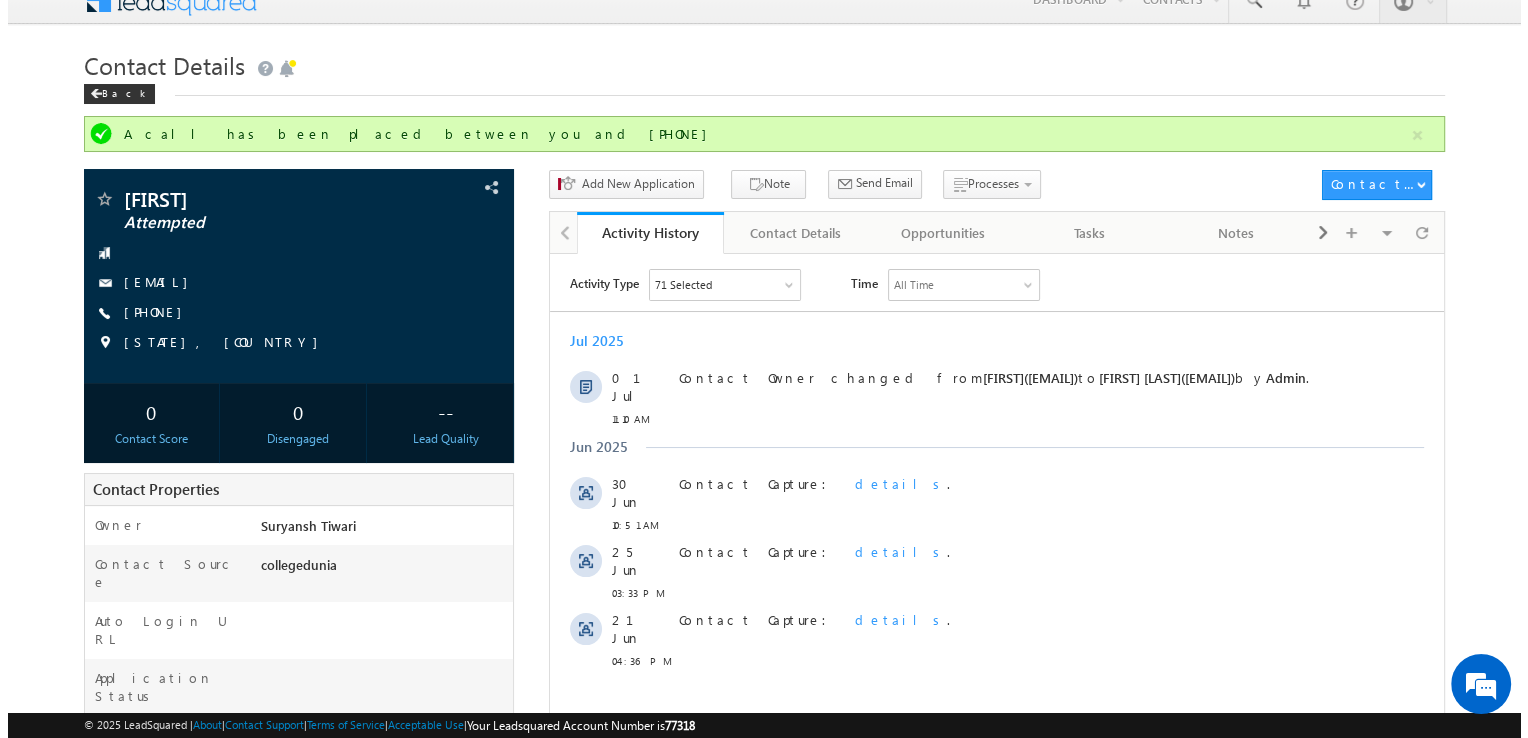scroll, scrollTop: 0, scrollLeft: 0, axis: both 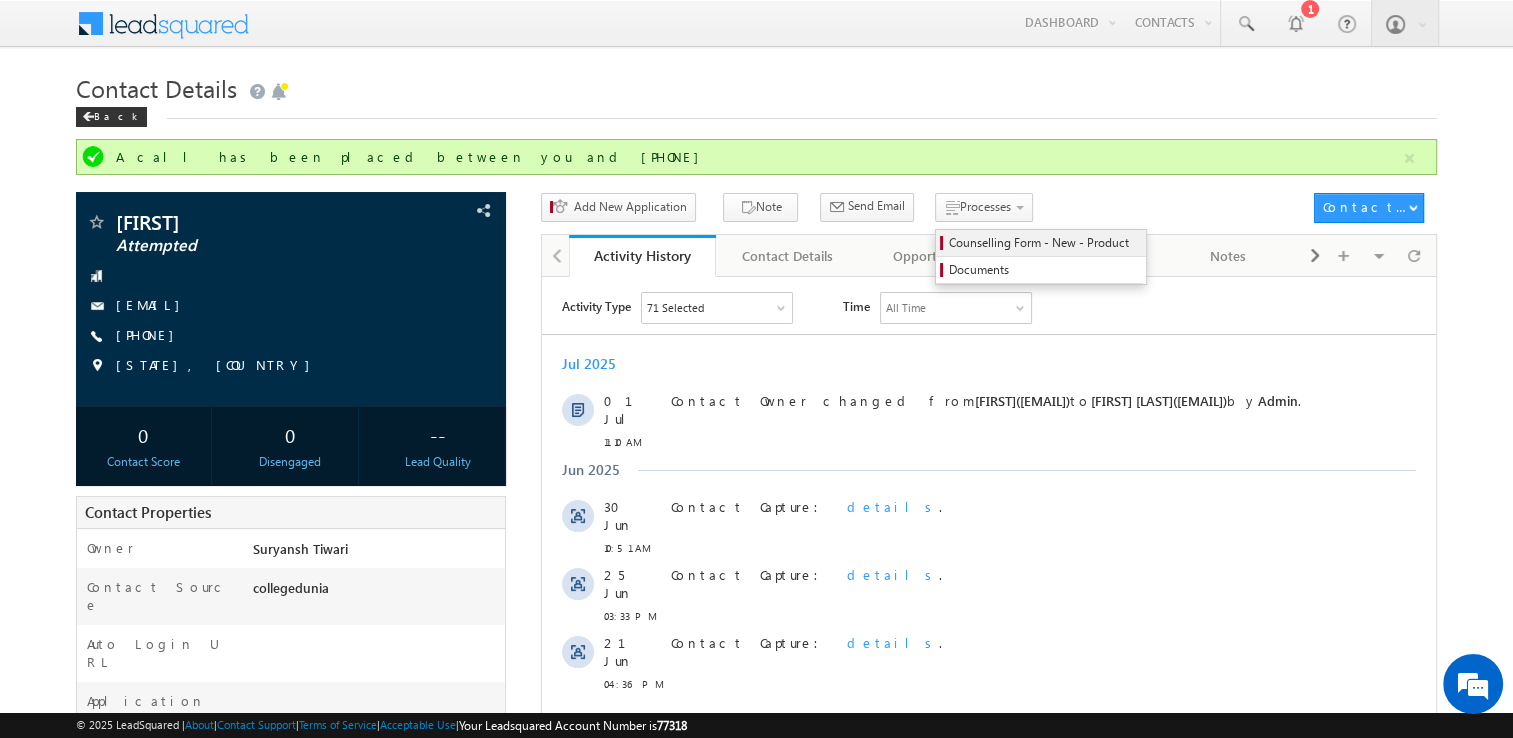 click on "Counselling Form - New - Product" at bounding box center [1044, 243] 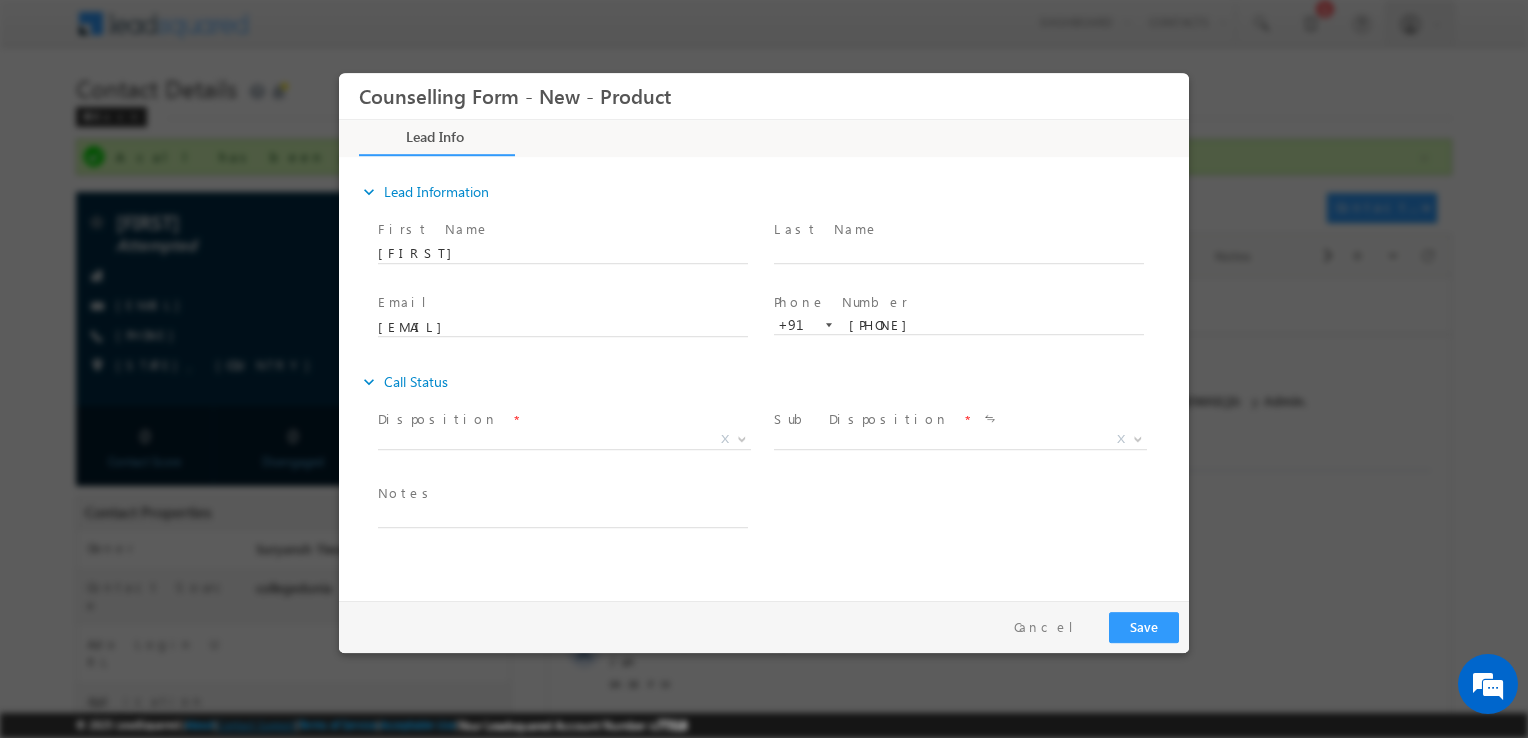scroll, scrollTop: 0, scrollLeft: 0, axis: both 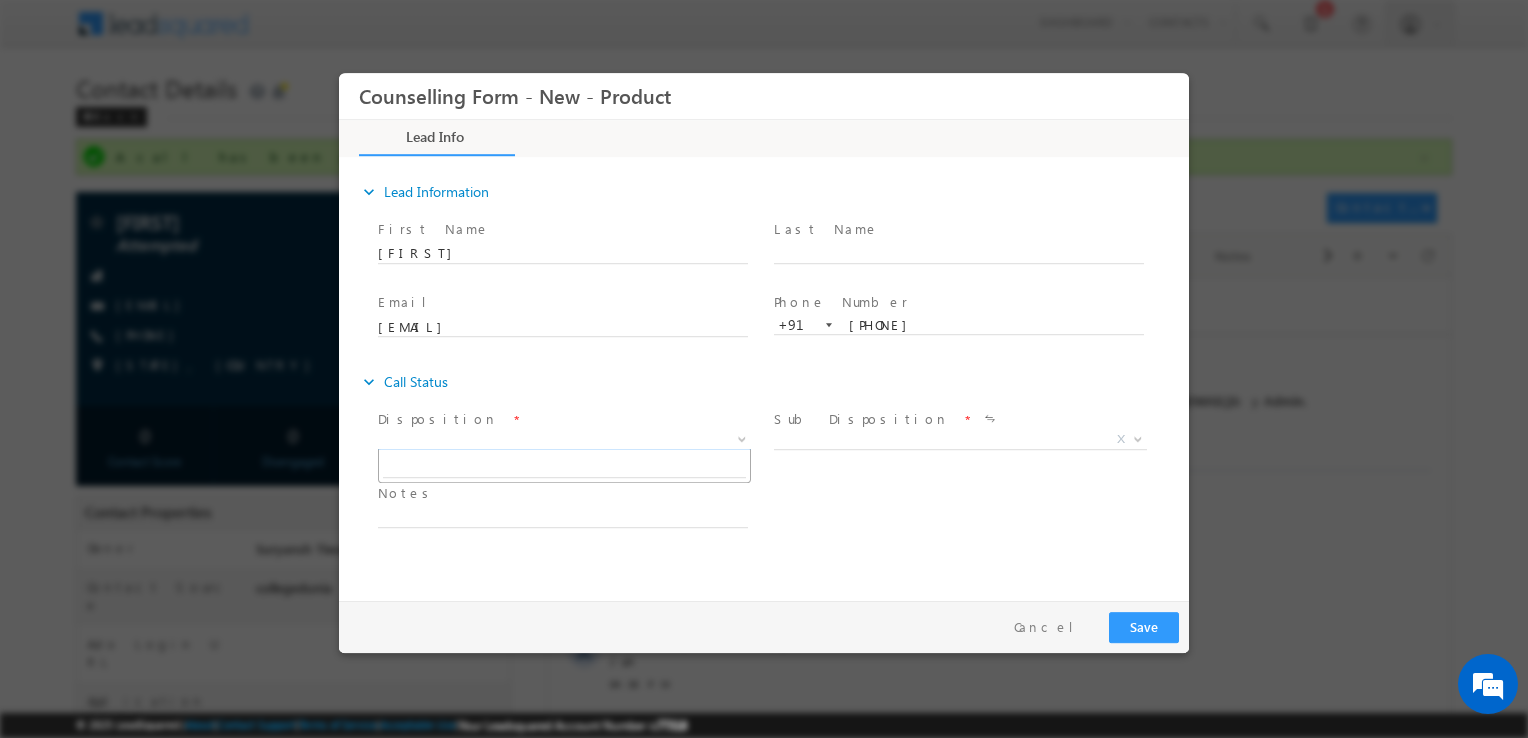 click on "X" at bounding box center (564, 440) 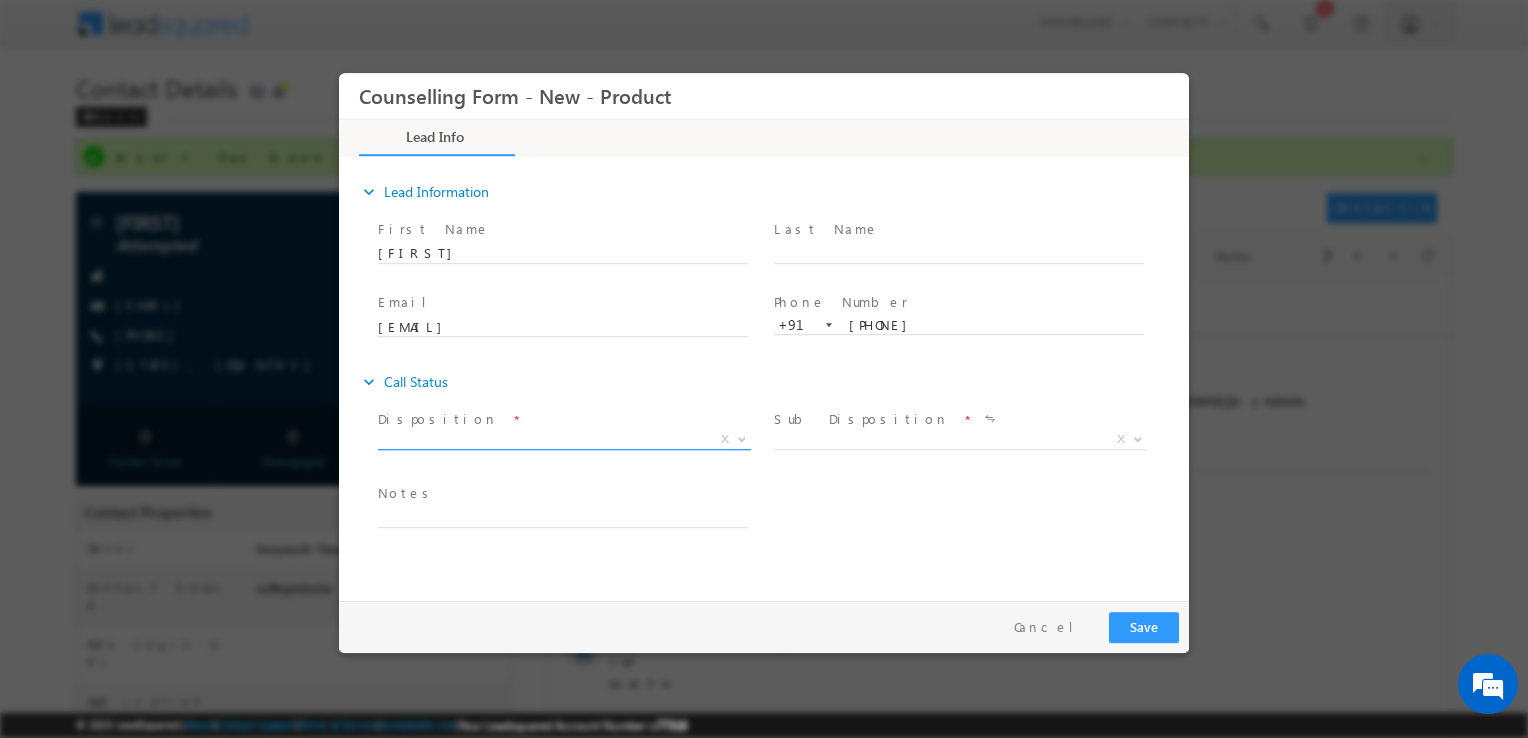 click on "X" at bounding box center (564, 440) 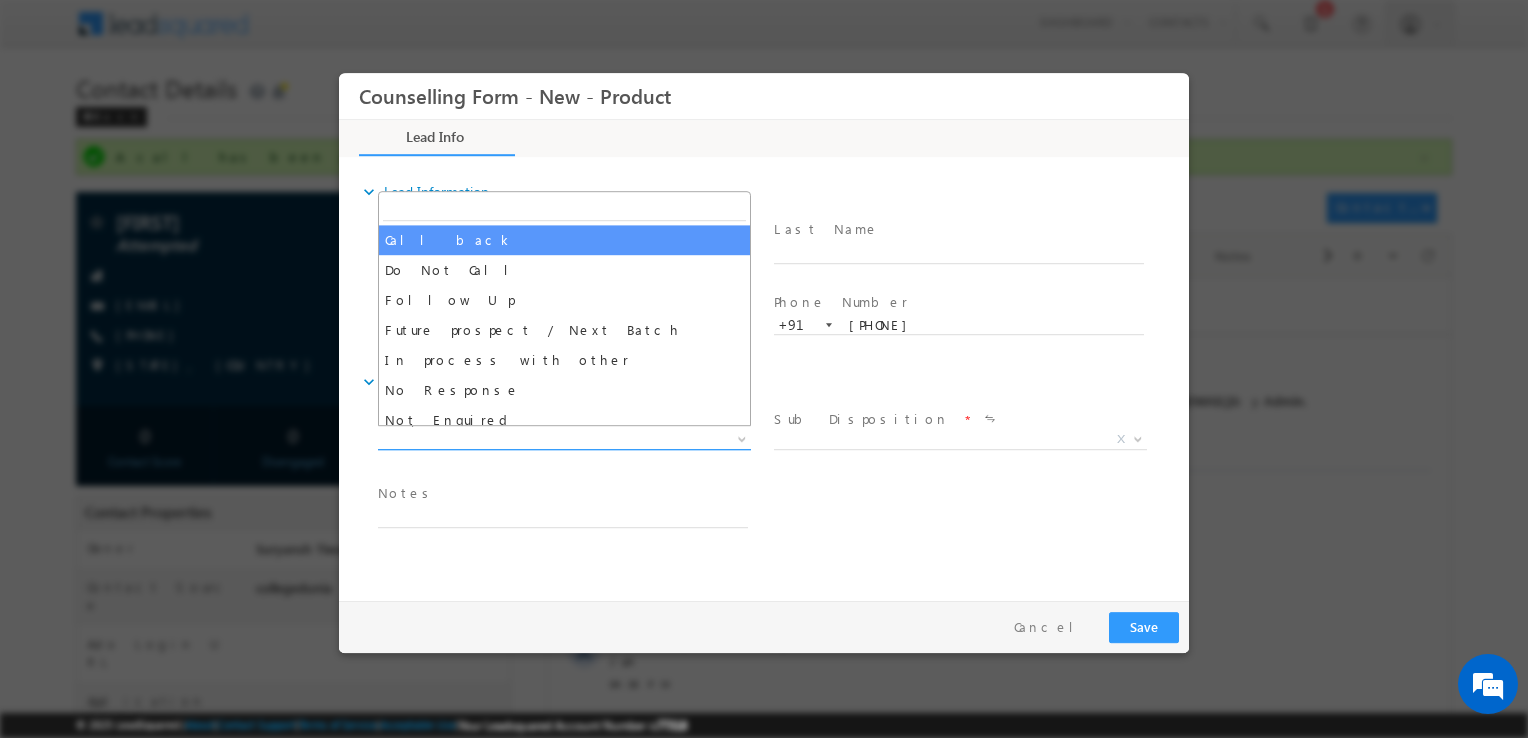 click on "X" at bounding box center [564, 440] 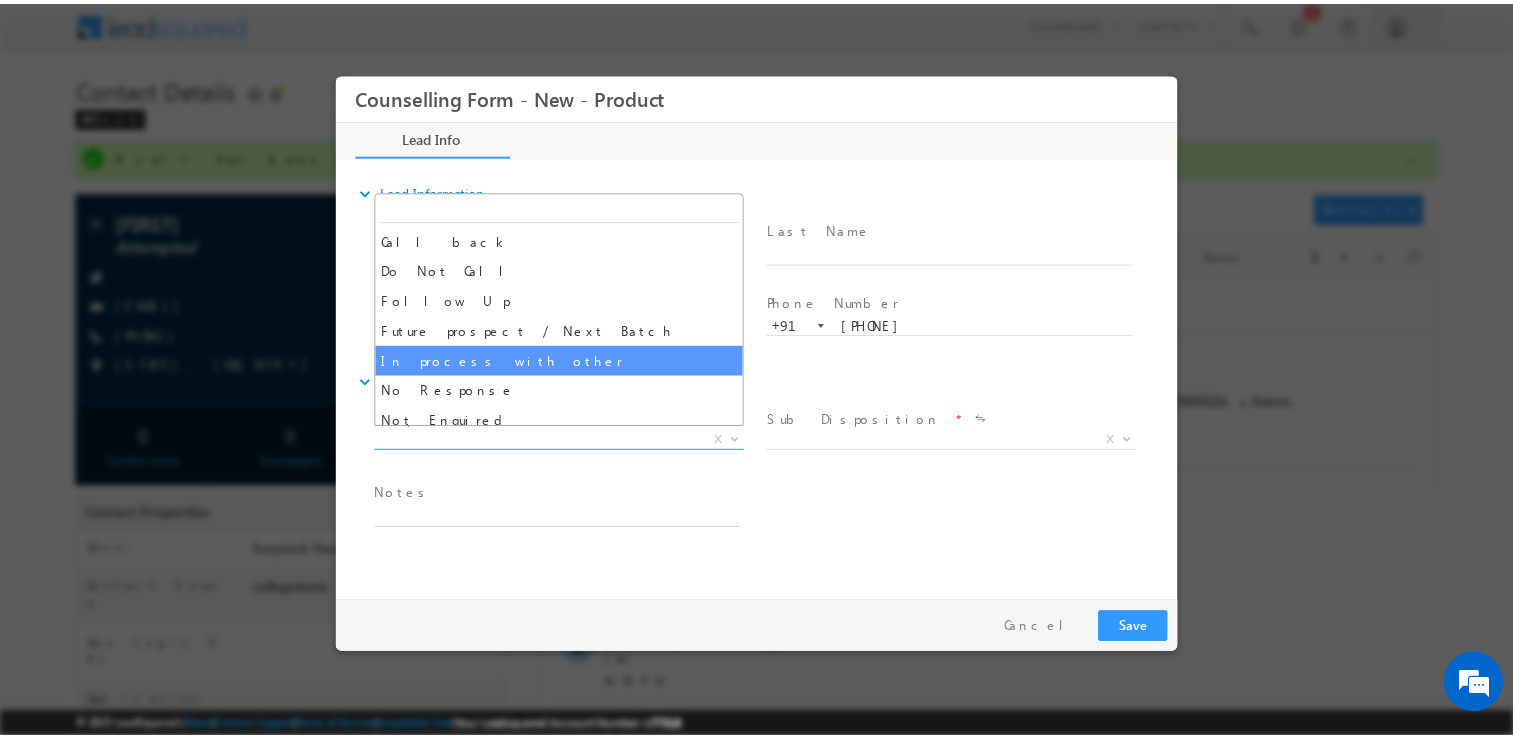 scroll, scrollTop: 129, scrollLeft: 0, axis: vertical 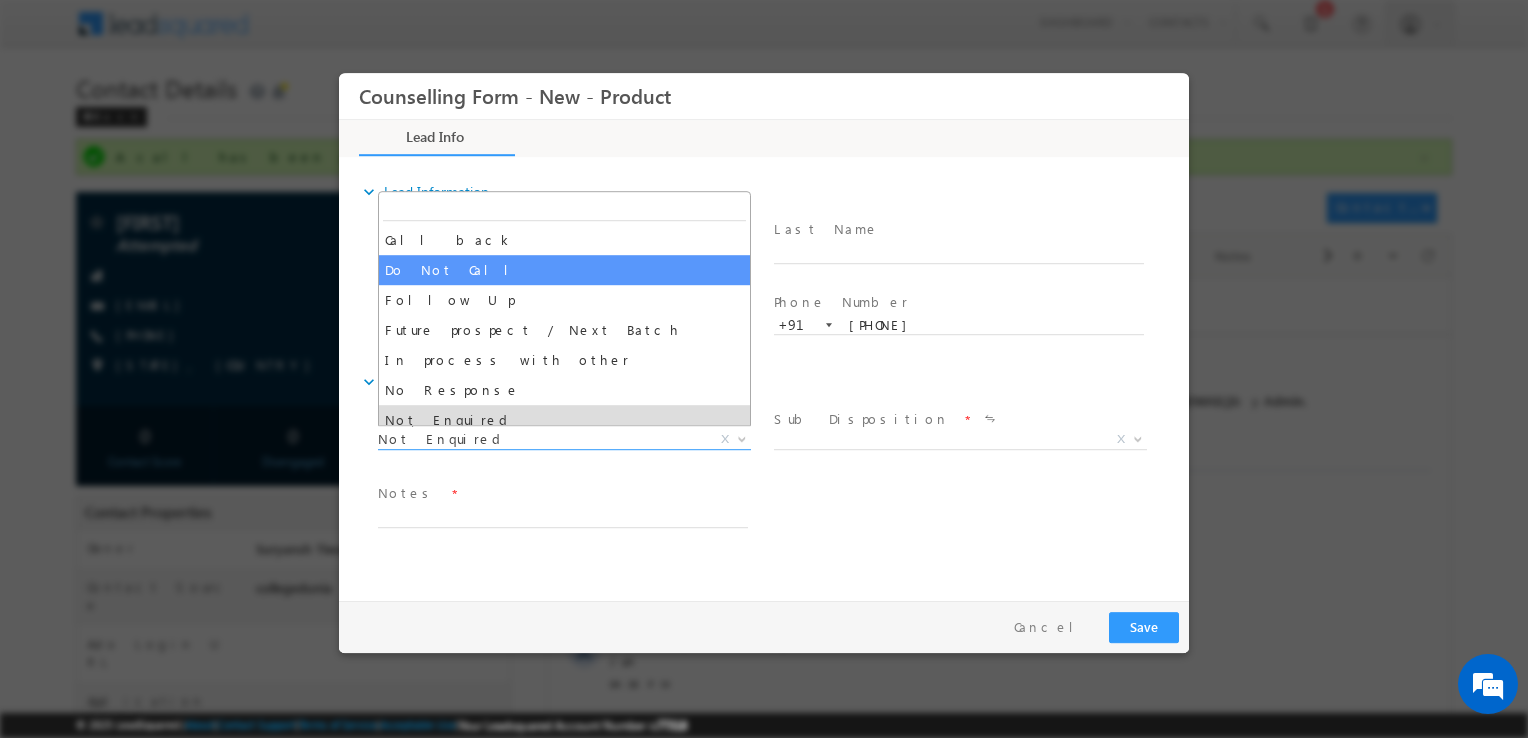 select on "Do Not Call" 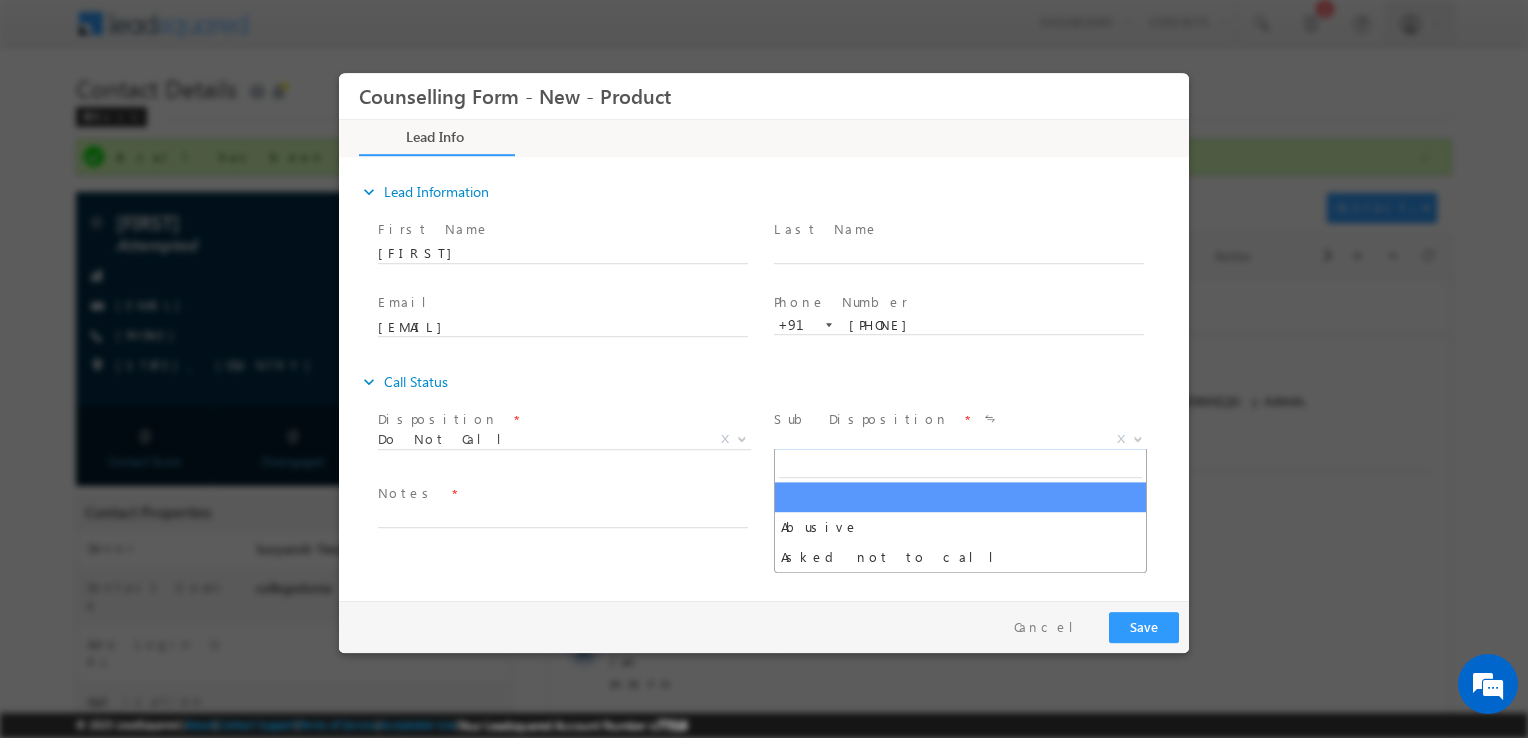 click on "X" at bounding box center (960, 440) 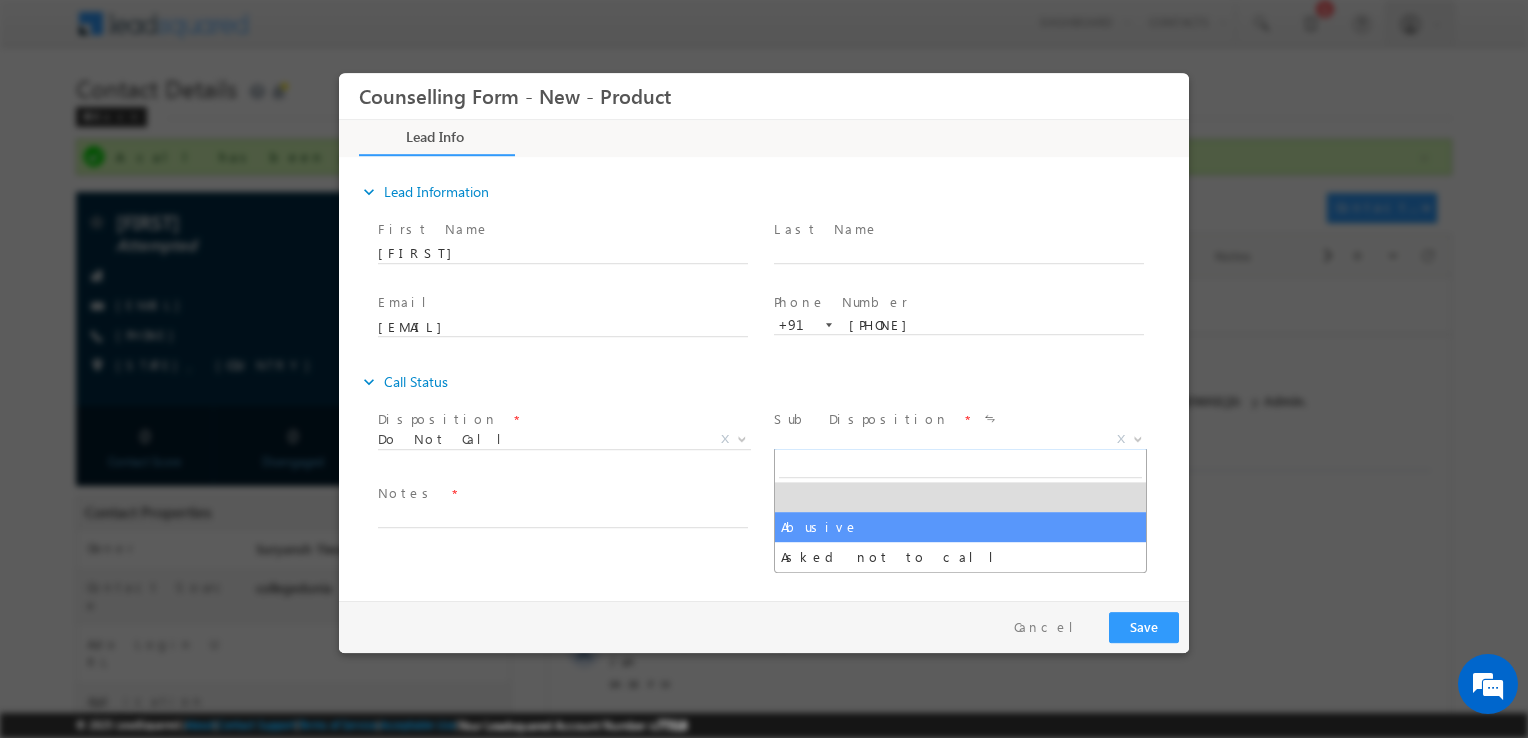 select on "Abusive" 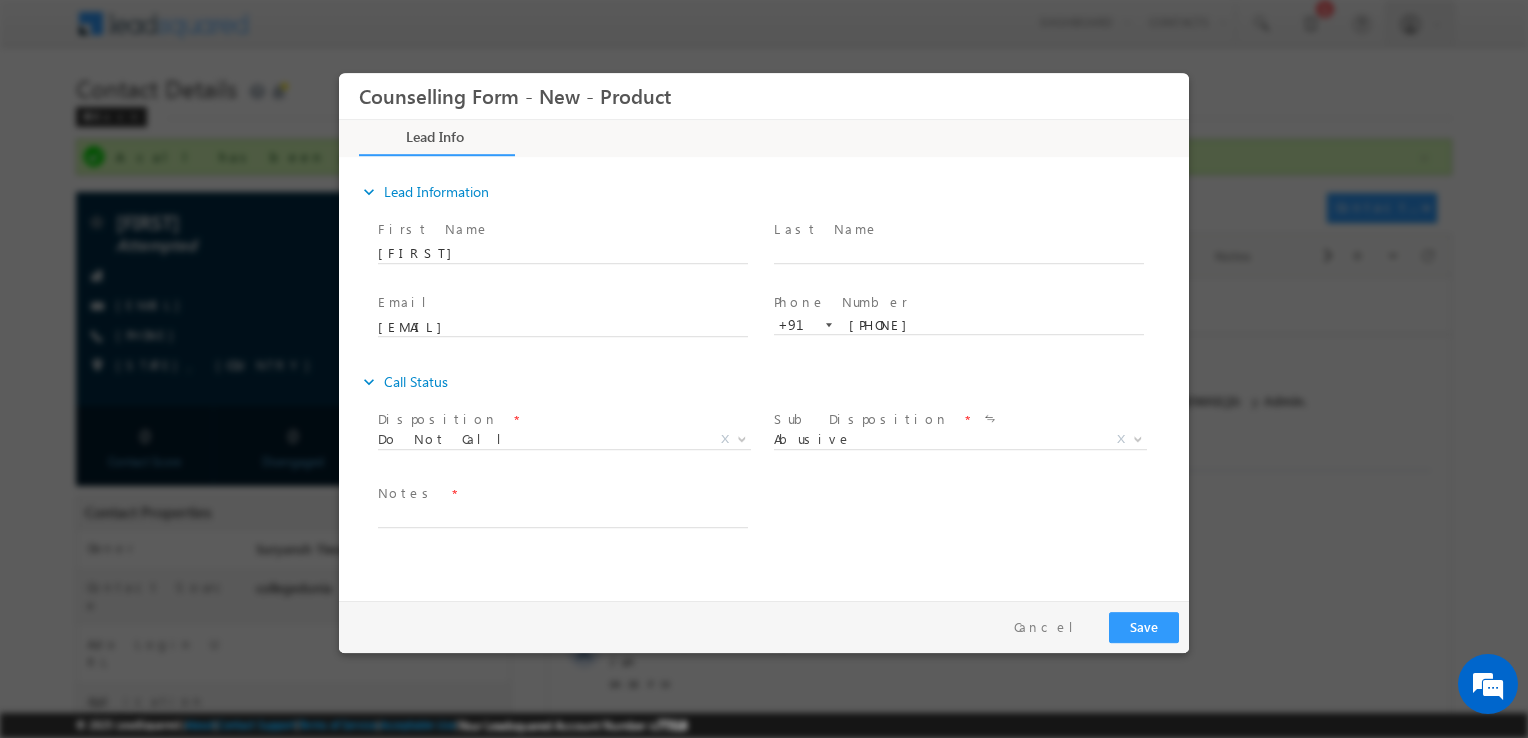 drag, startPoint x: 580, startPoint y: 499, endPoint x: 545, endPoint y: 517, distance: 39.357338 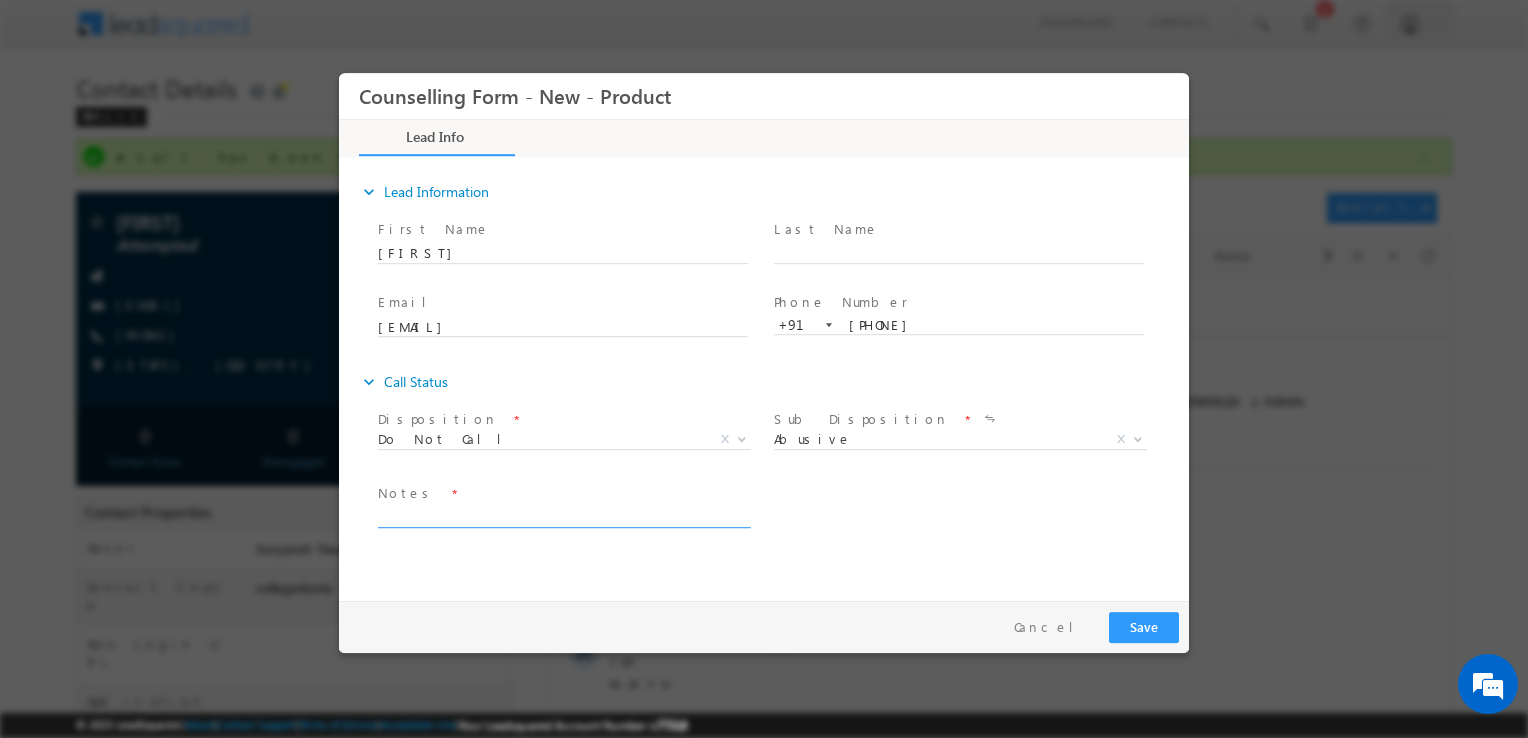 click at bounding box center (563, 516) 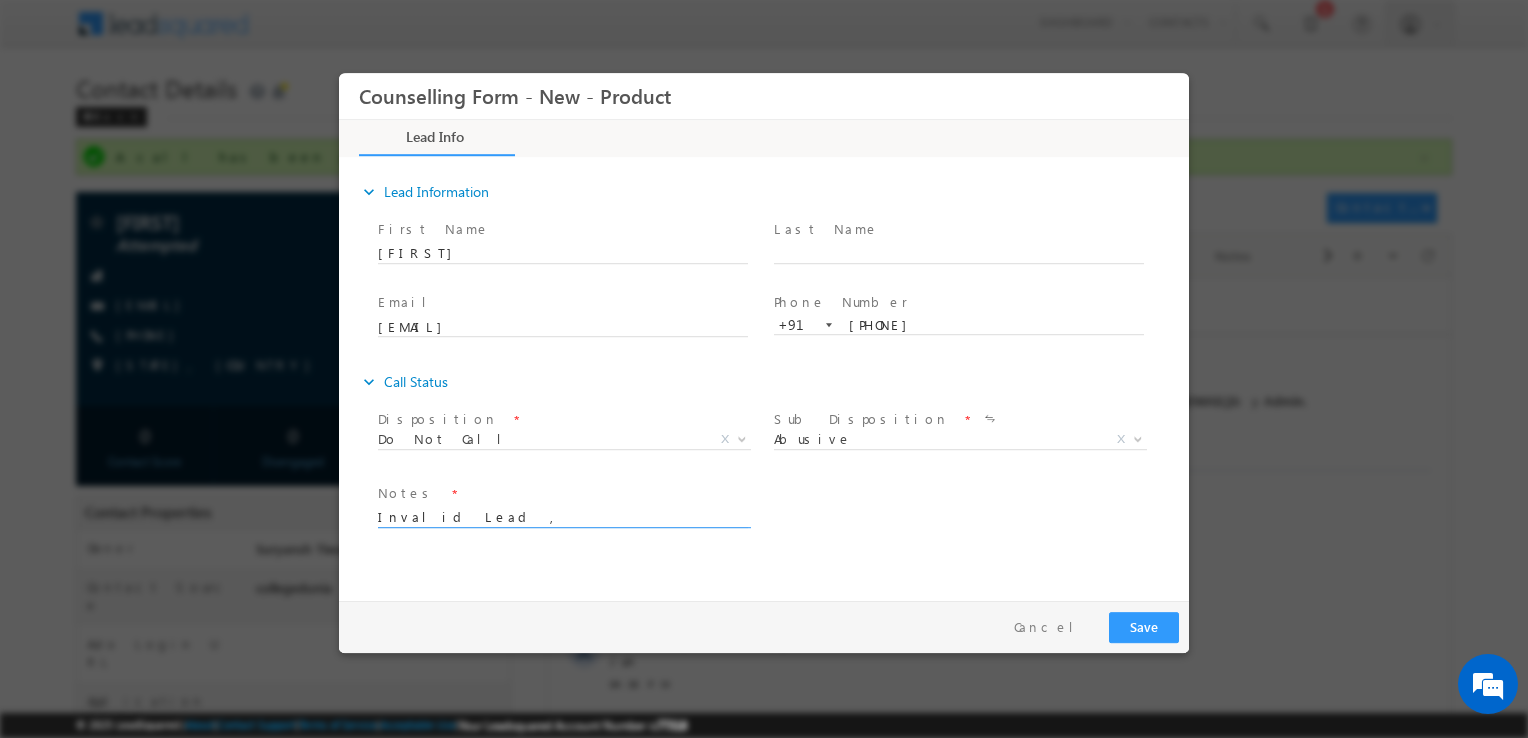 type on "Invalid Lead ," 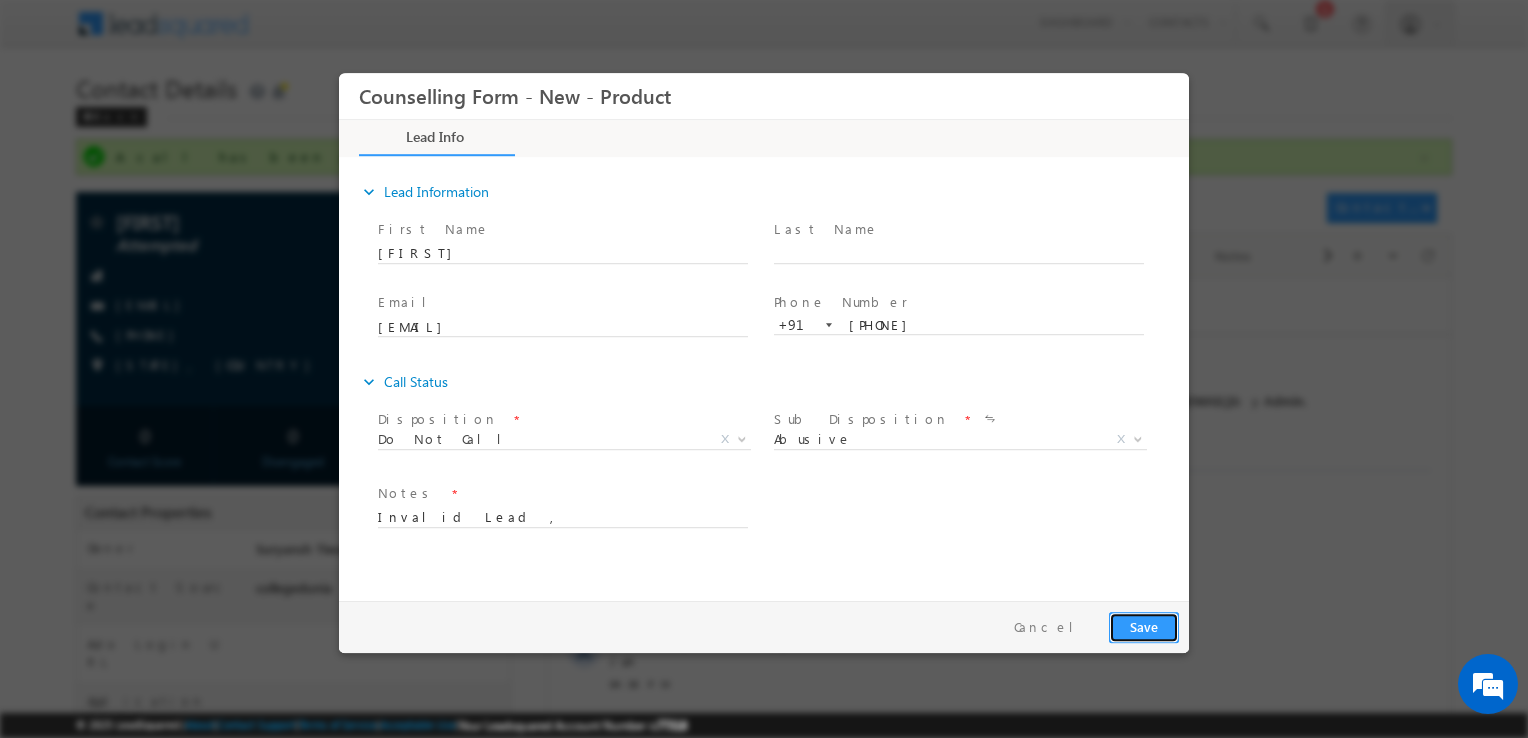 click on "Save" at bounding box center (1144, 627) 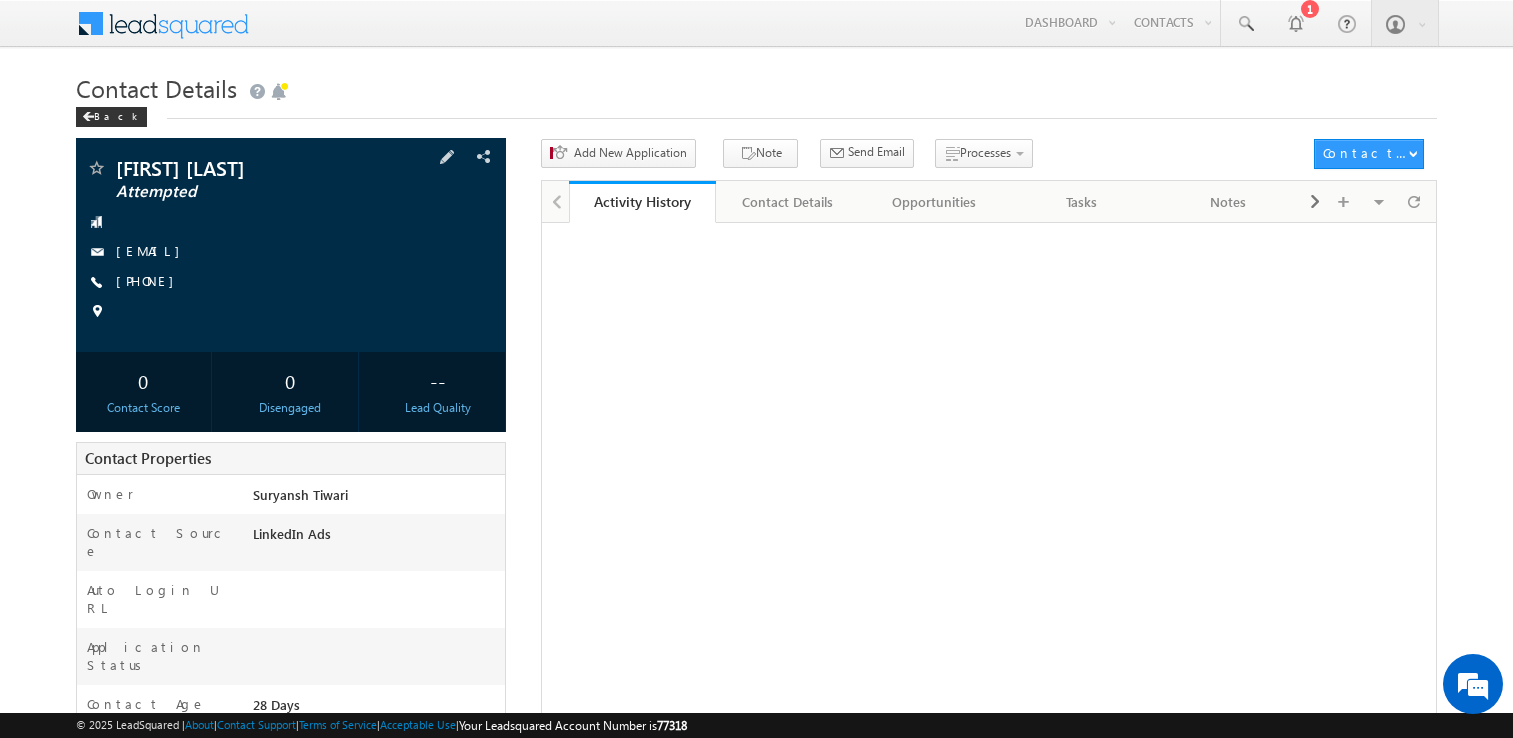 scroll, scrollTop: 0, scrollLeft: 0, axis: both 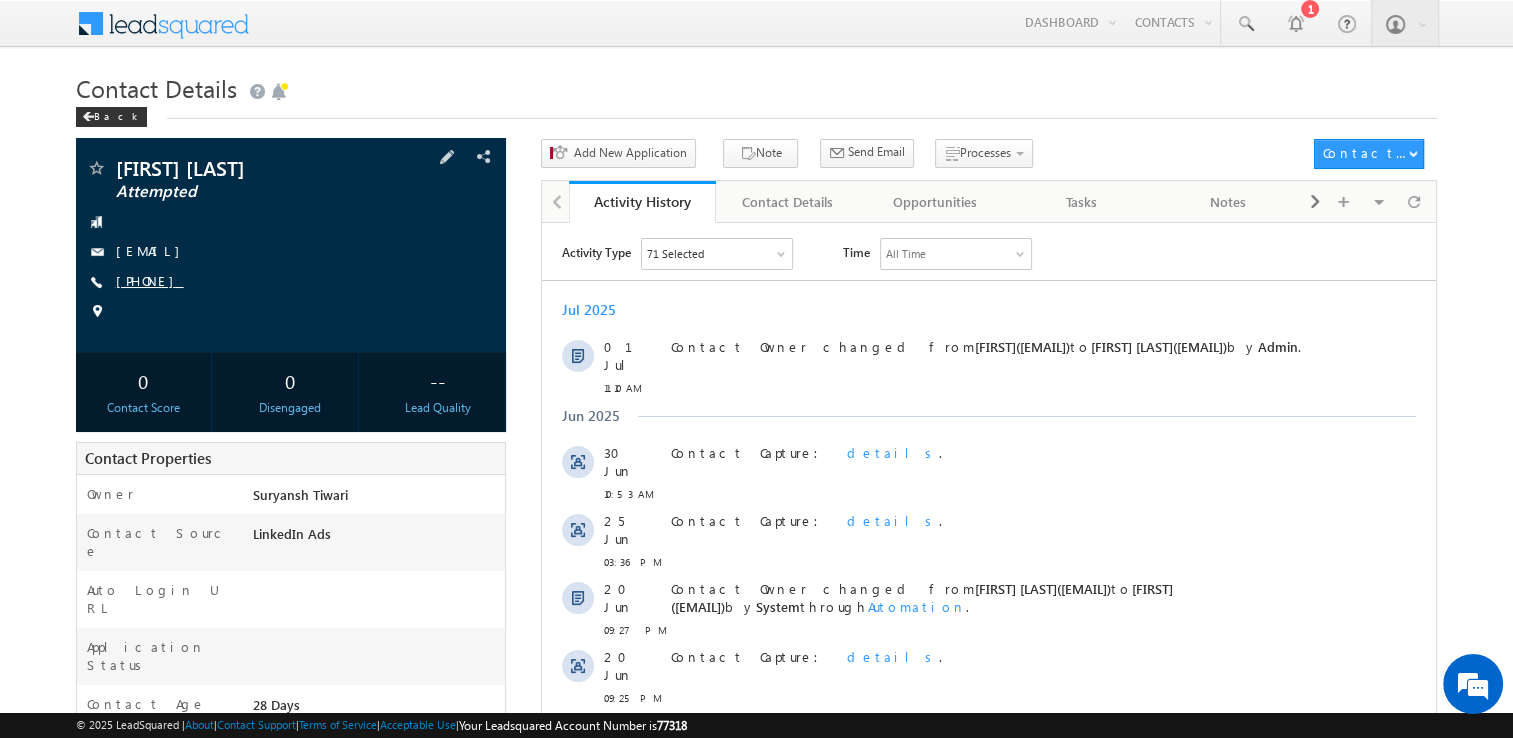 click on "[PHONE]" at bounding box center [150, 280] 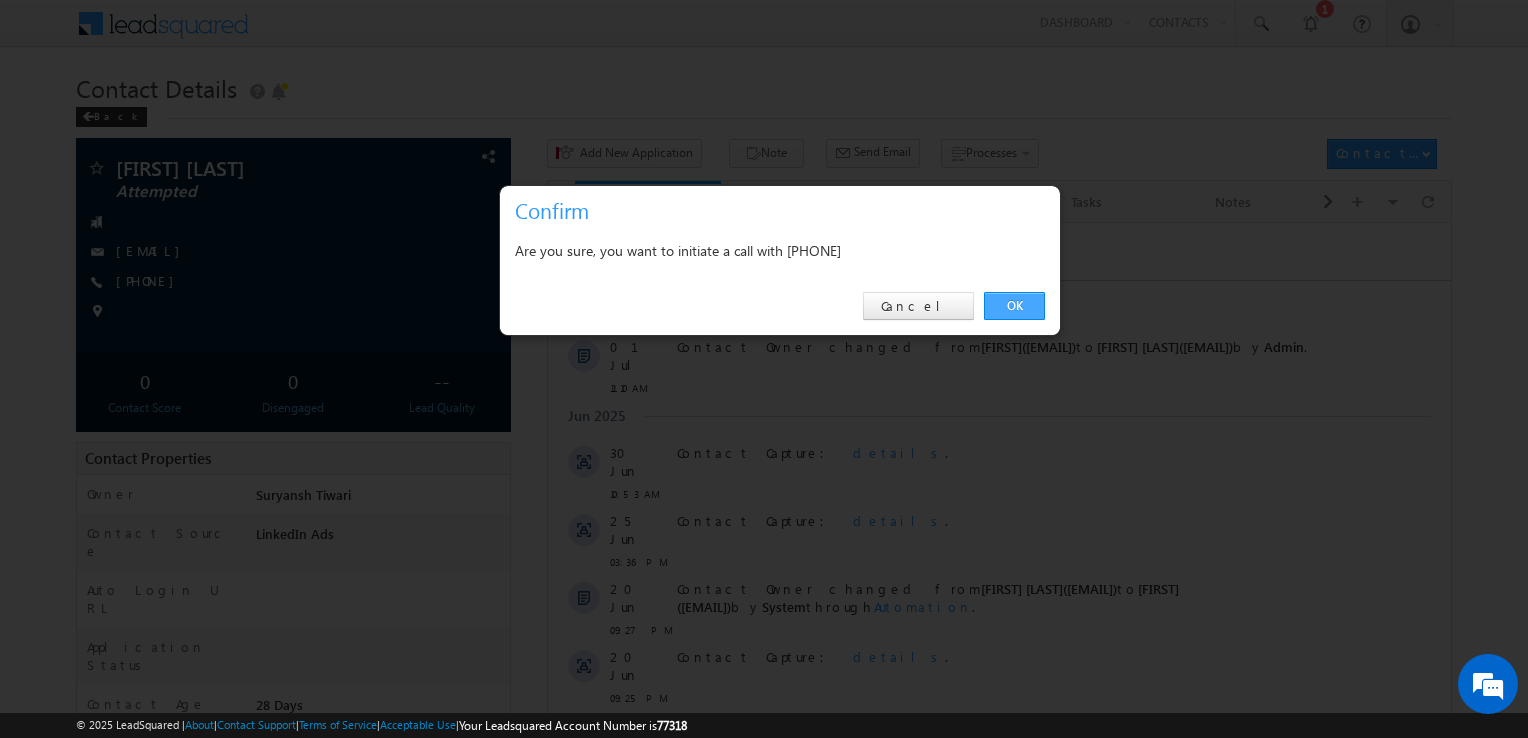 click on "OK" at bounding box center (1014, 306) 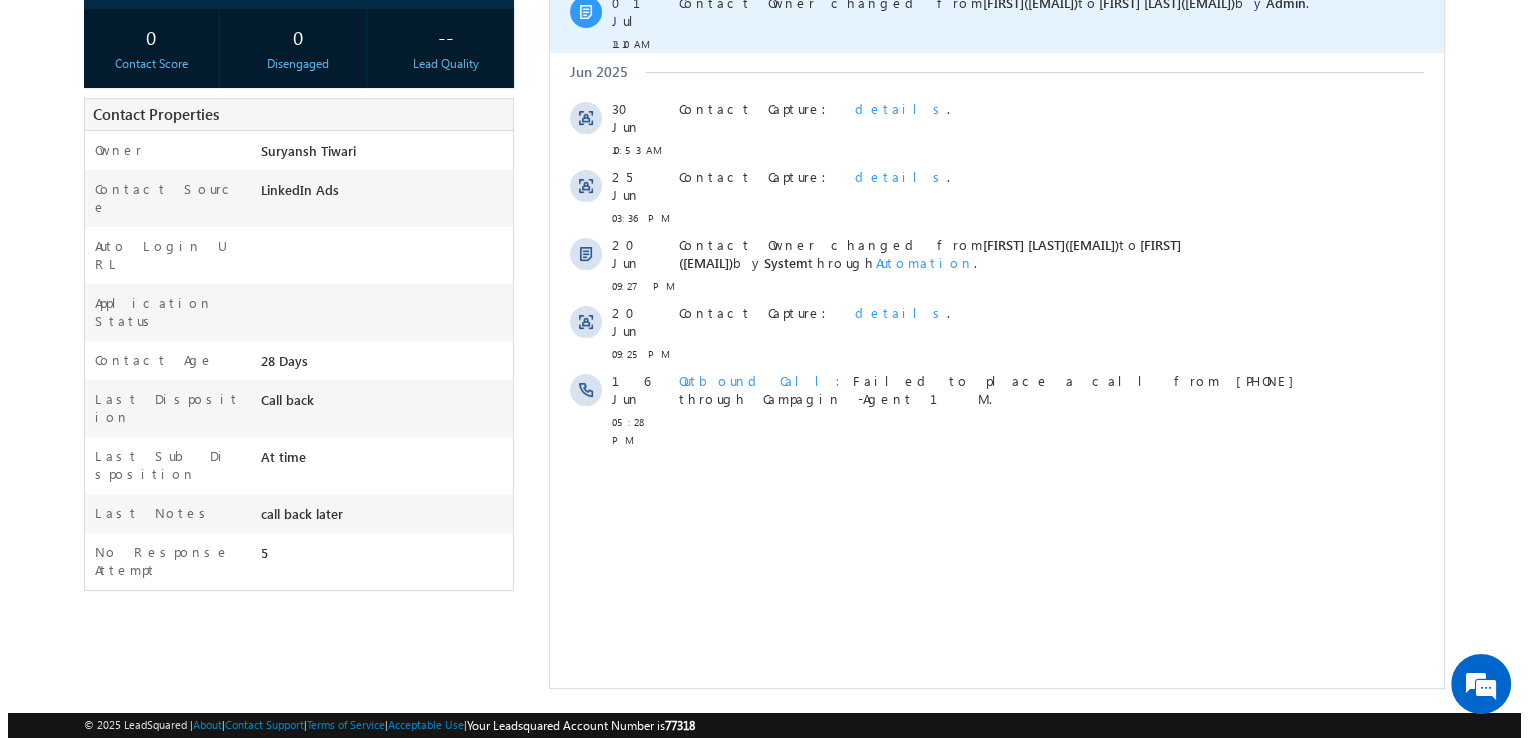 scroll, scrollTop: 188, scrollLeft: 0, axis: vertical 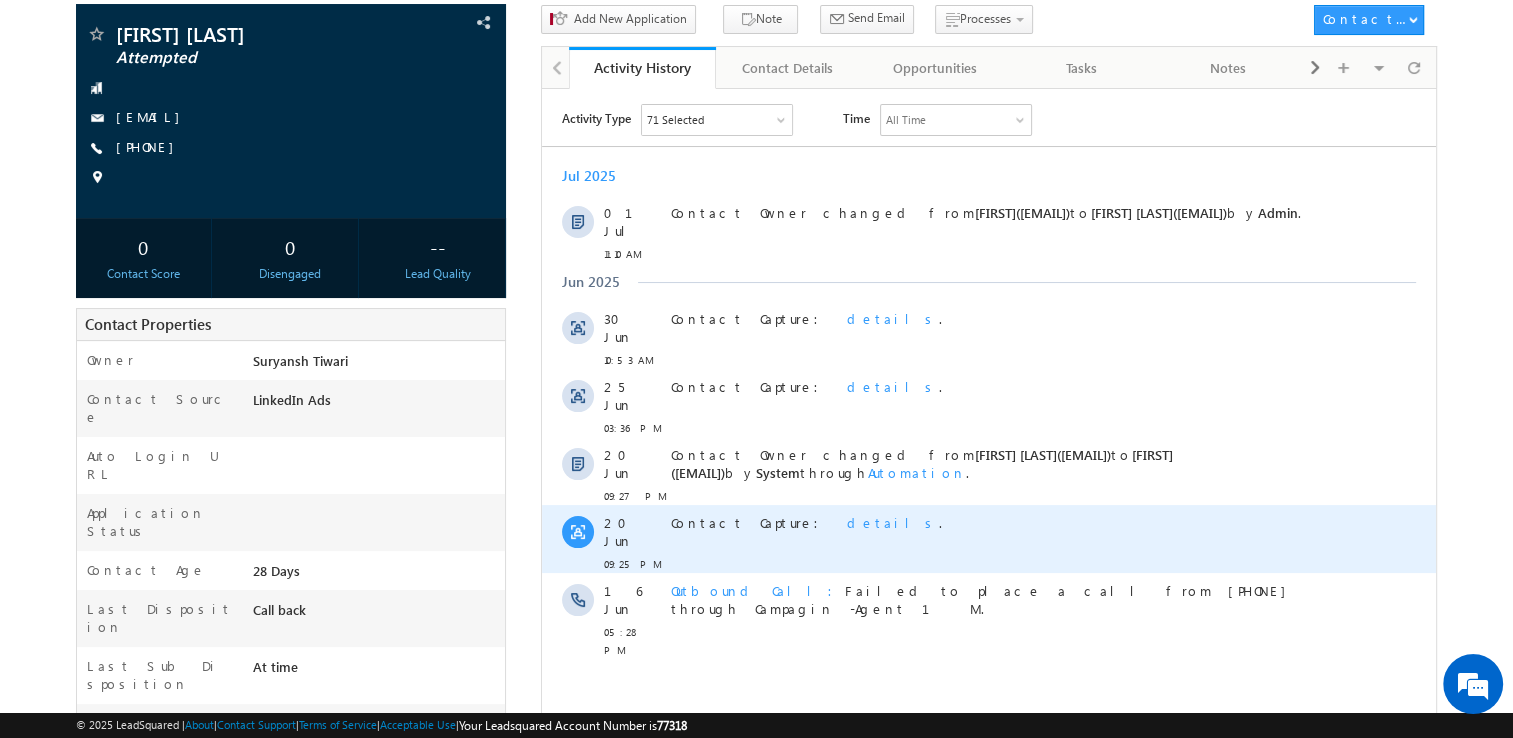 click on "details" at bounding box center [893, 521] 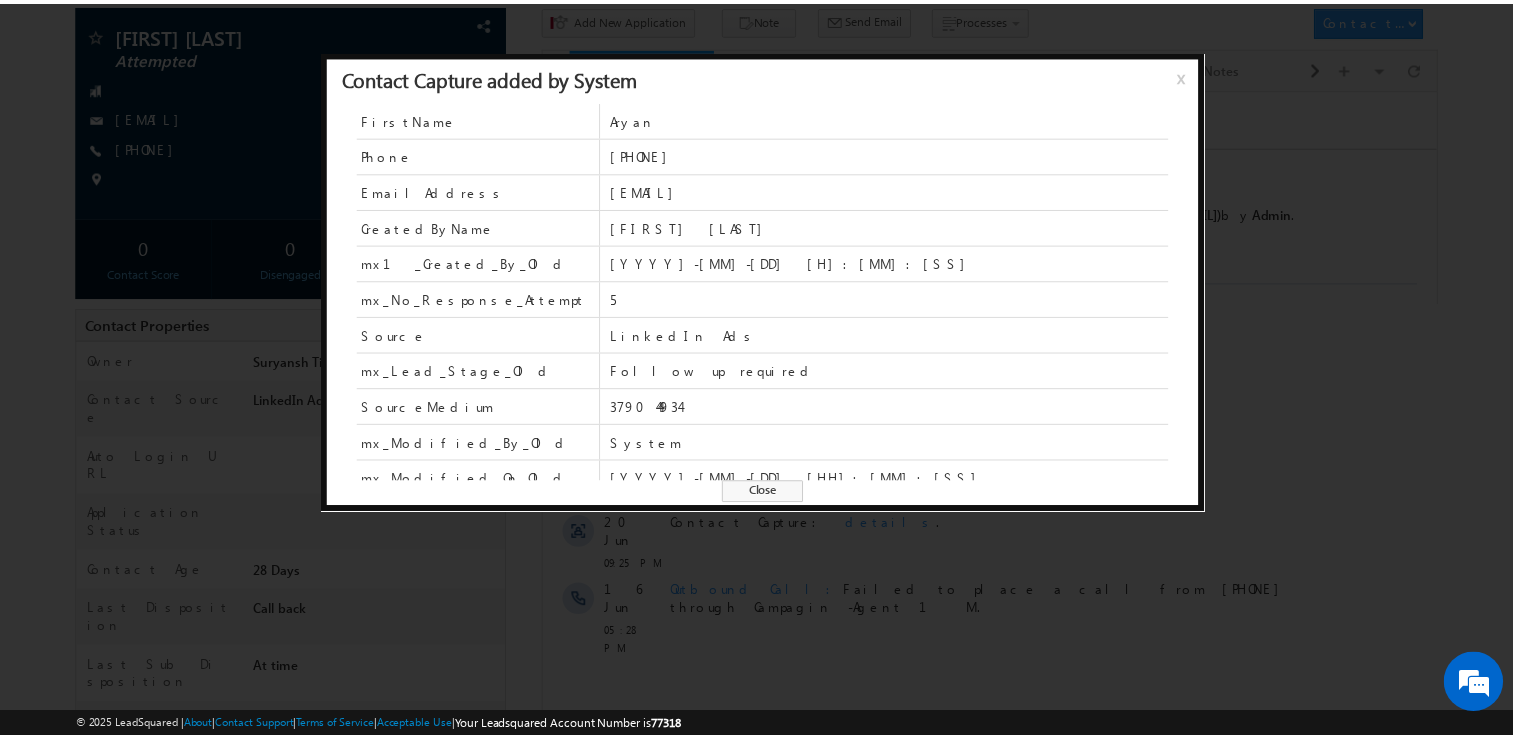 scroll, scrollTop: 228, scrollLeft: 0, axis: vertical 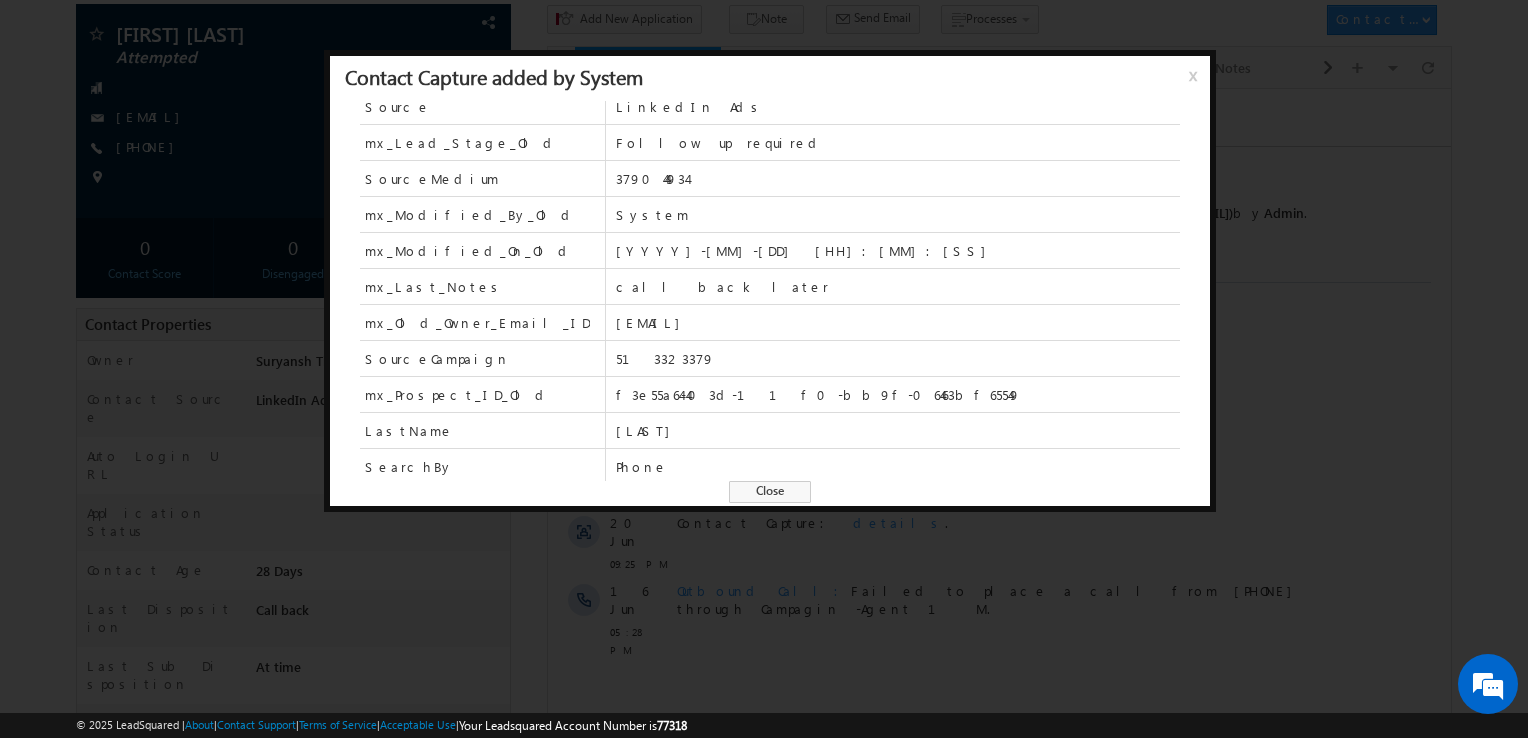 click on "Close" at bounding box center (770, 492) 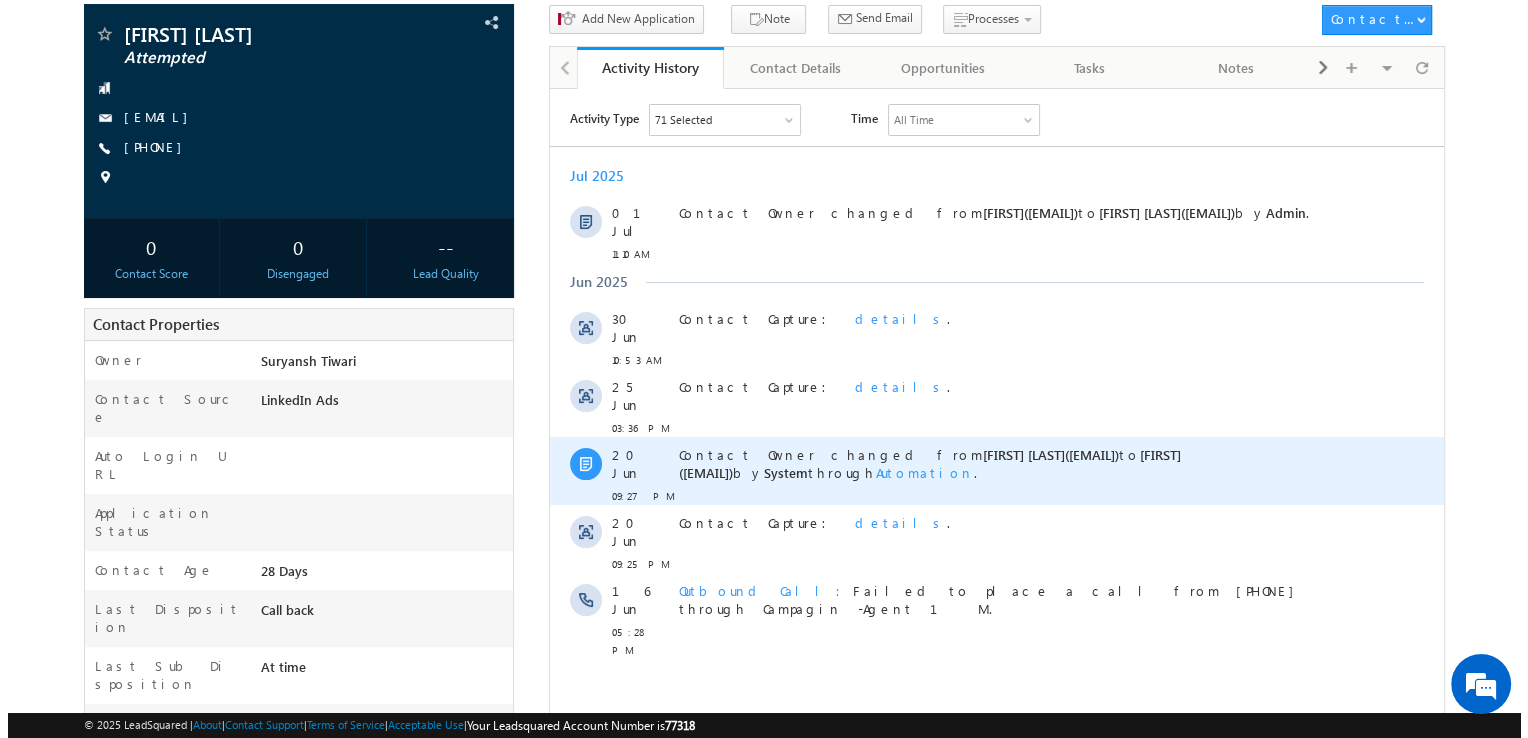 scroll, scrollTop: 0, scrollLeft: 0, axis: both 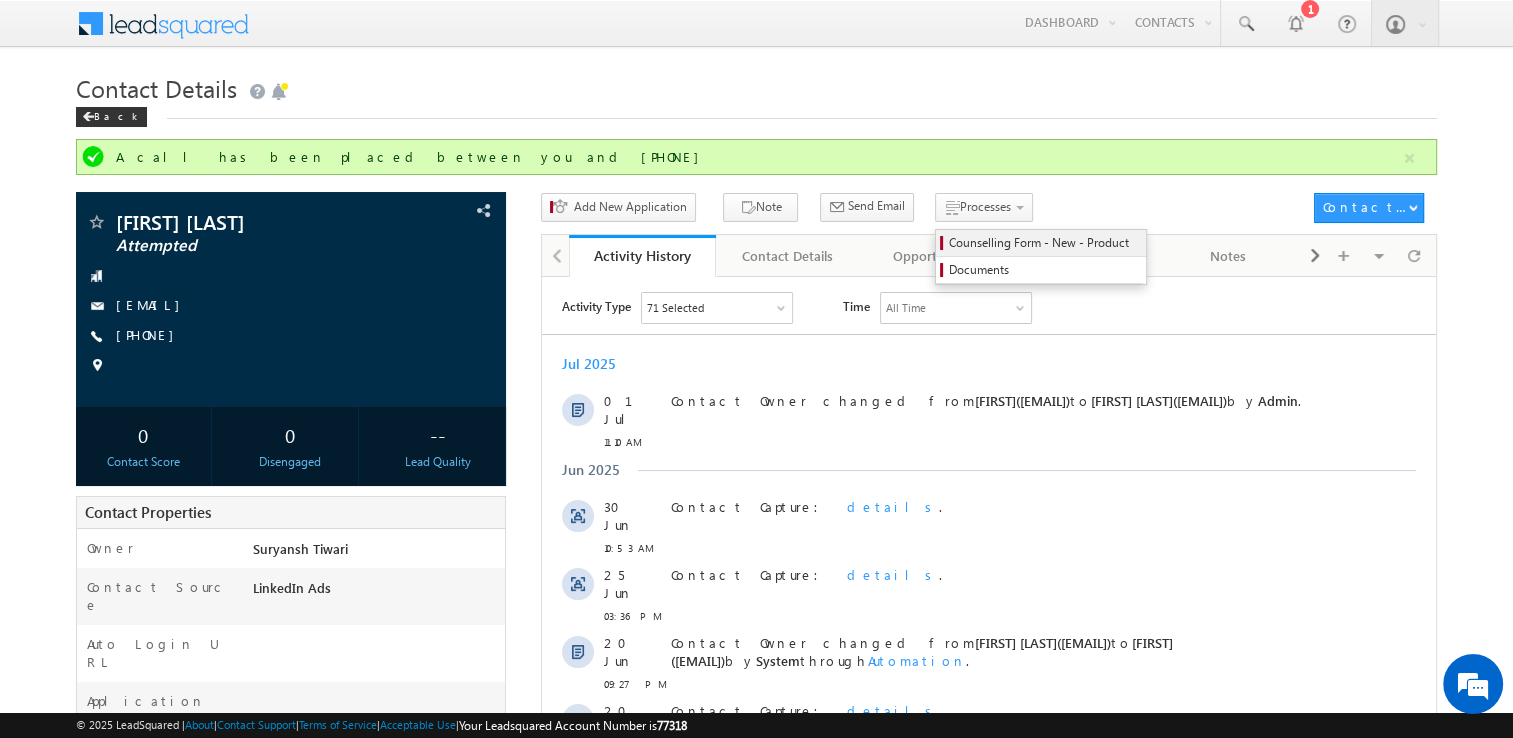 click on "Counselling Form - New - Product" at bounding box center (1044, 243) 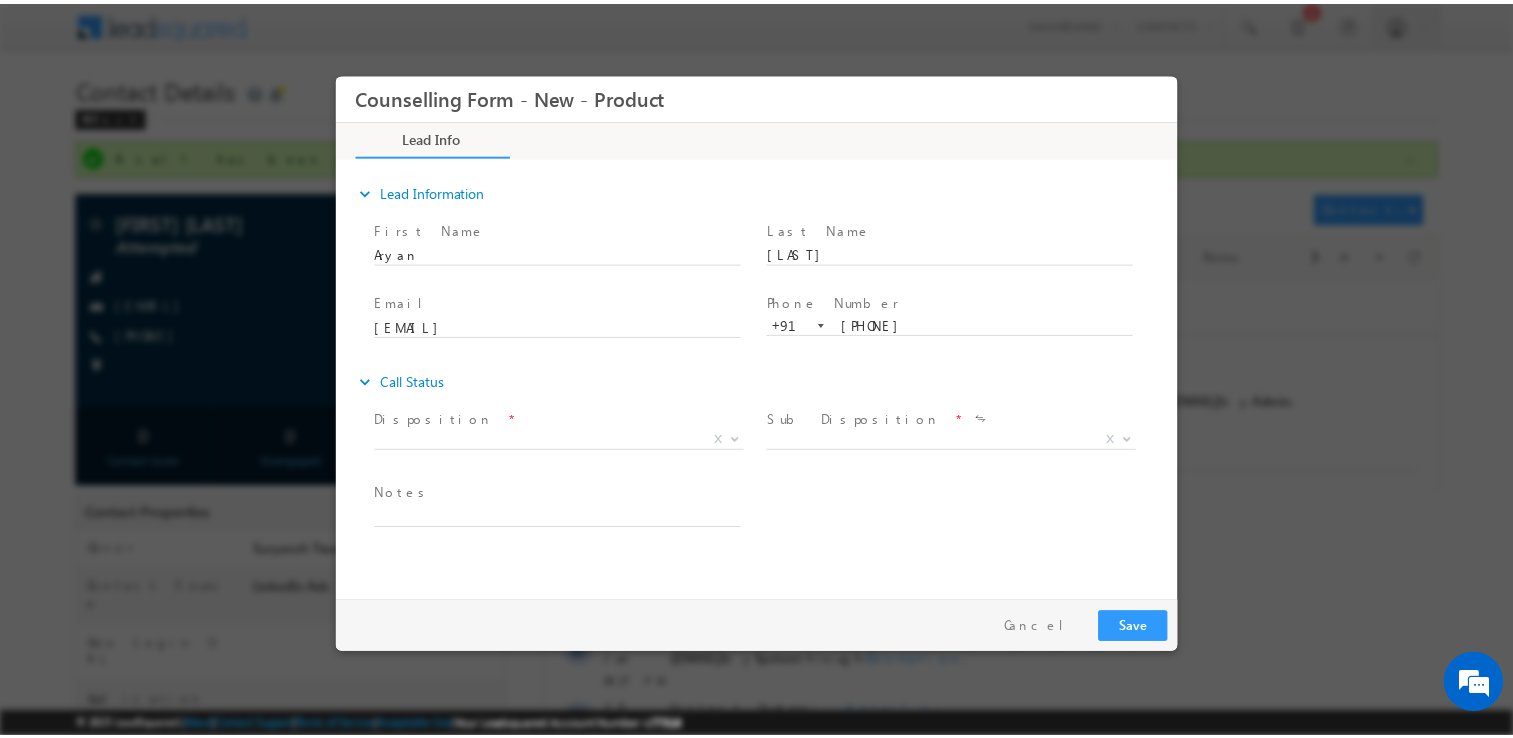 scroll, scrollTop: 0, scrollLeft: 0, axis: both 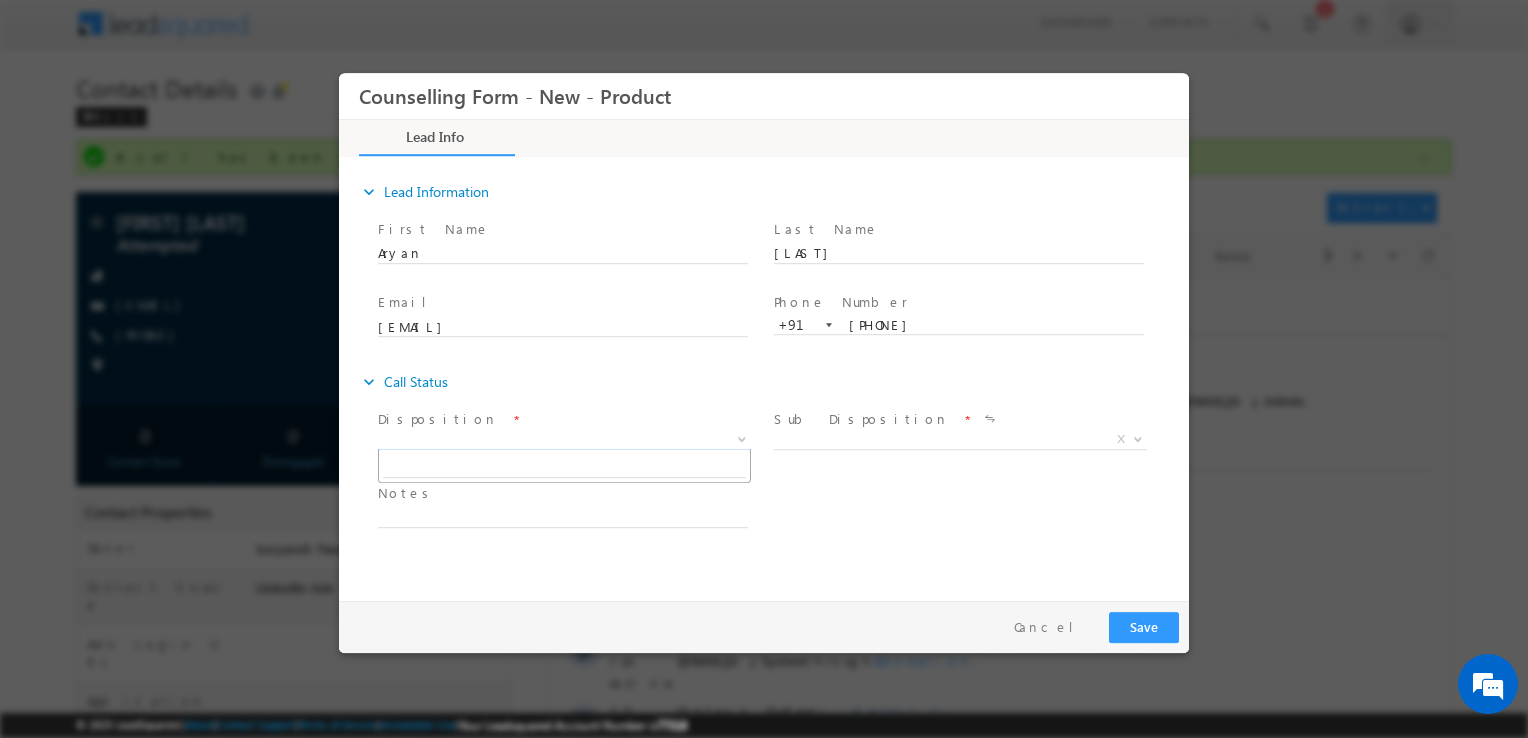 click on "X" at bounding box center [564, 440] 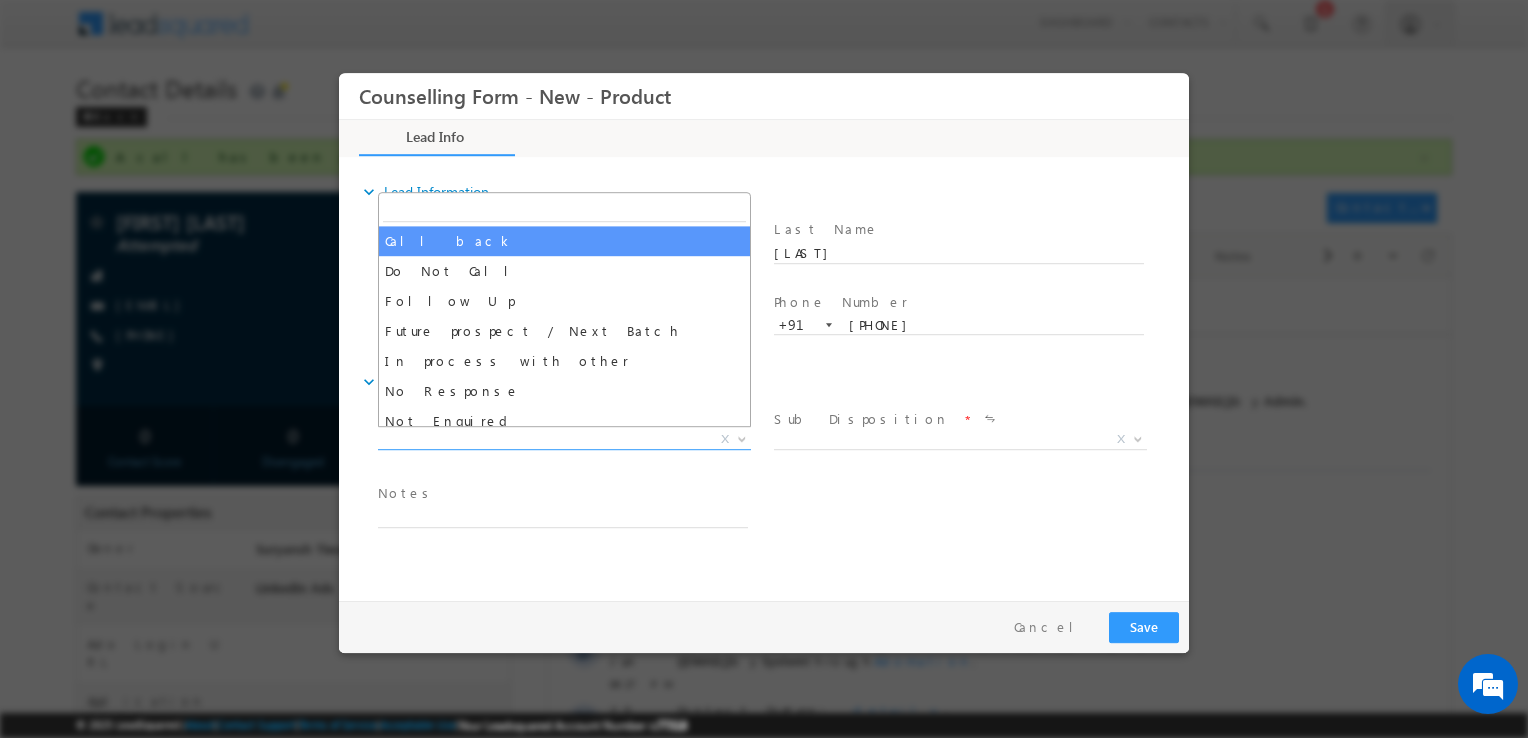 select on "Call back" 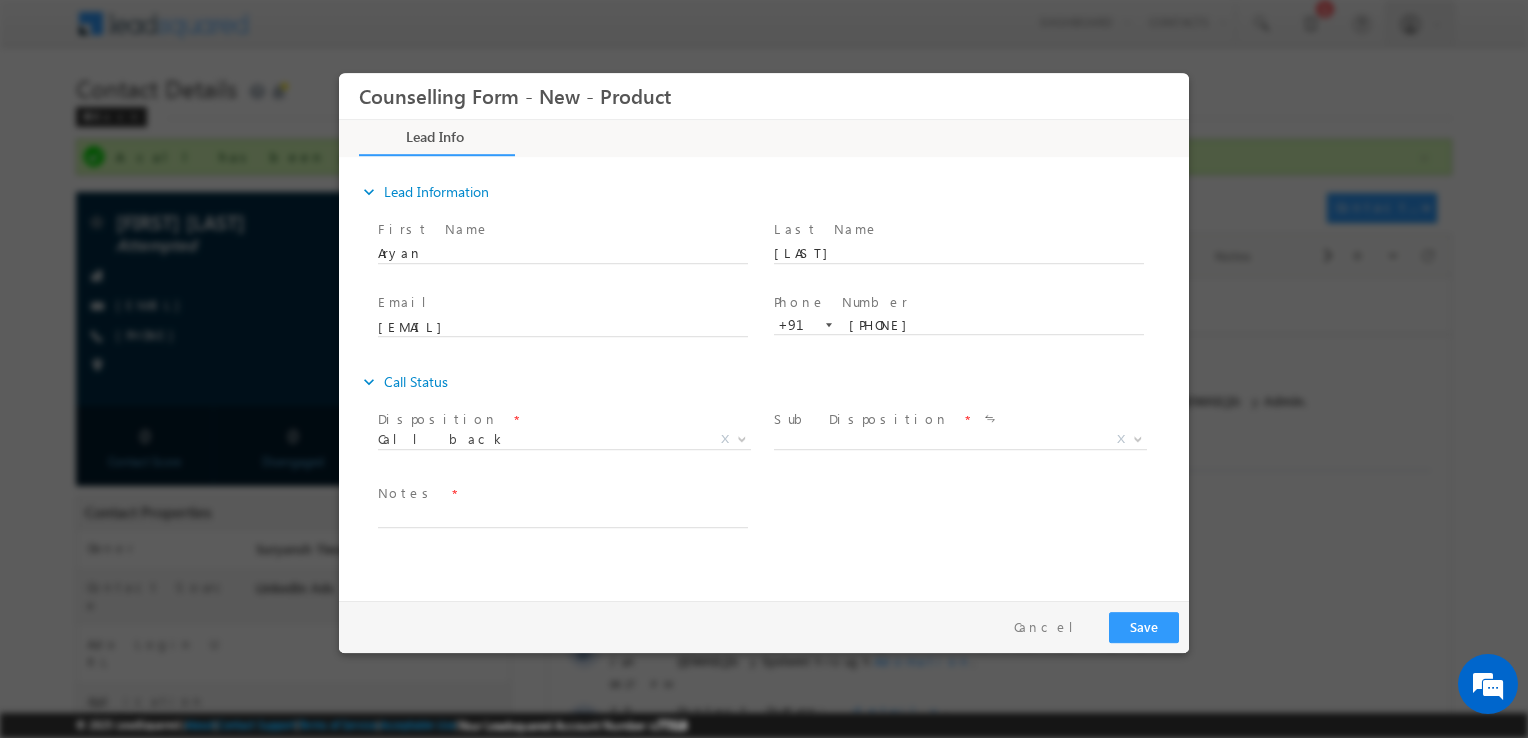 click on "Later At time X" at bounding box center [968, 443] 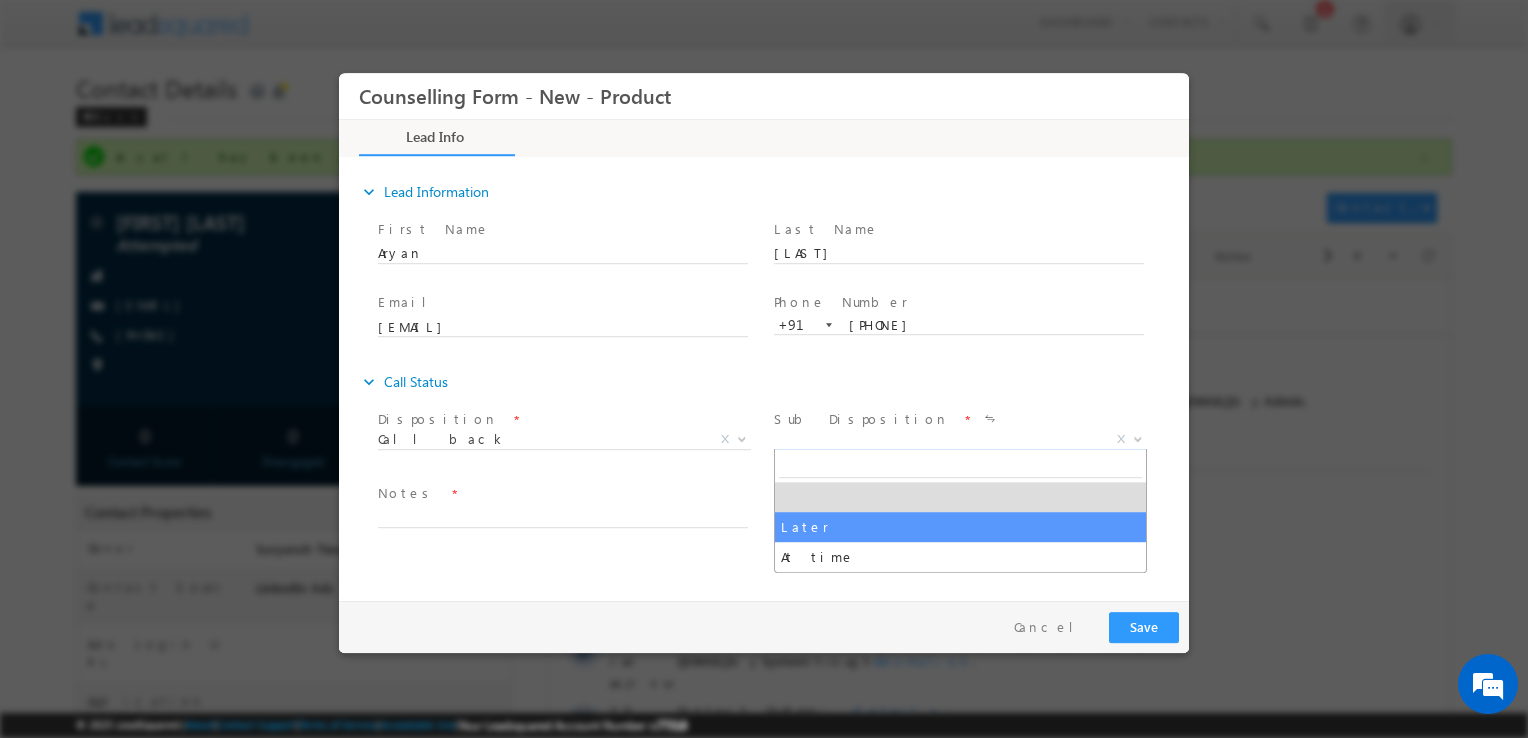 drag, startPoint x: 810, startPoint y: 430, endPoint x: 898, endPoint y: 614, distance: 203.96078 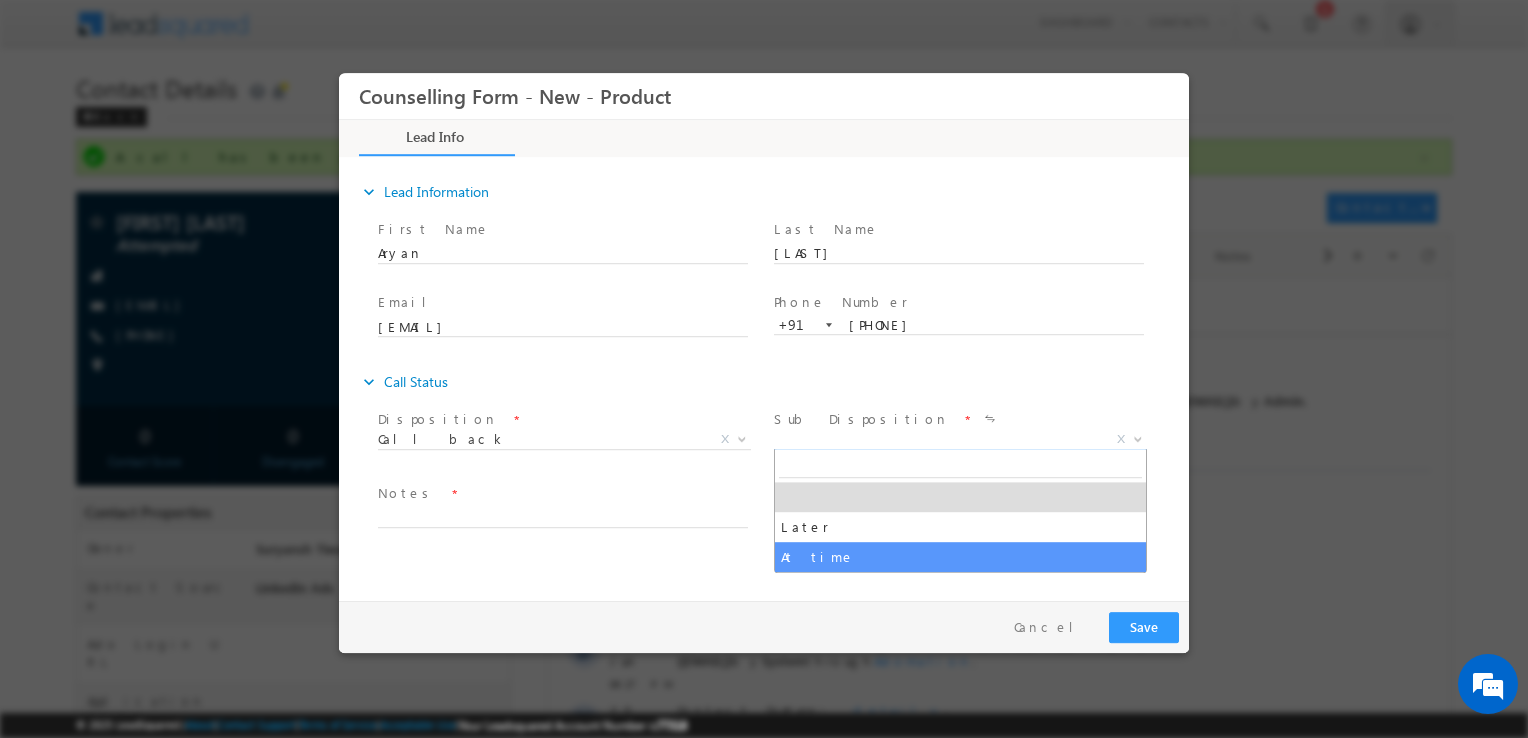 select on "At time" 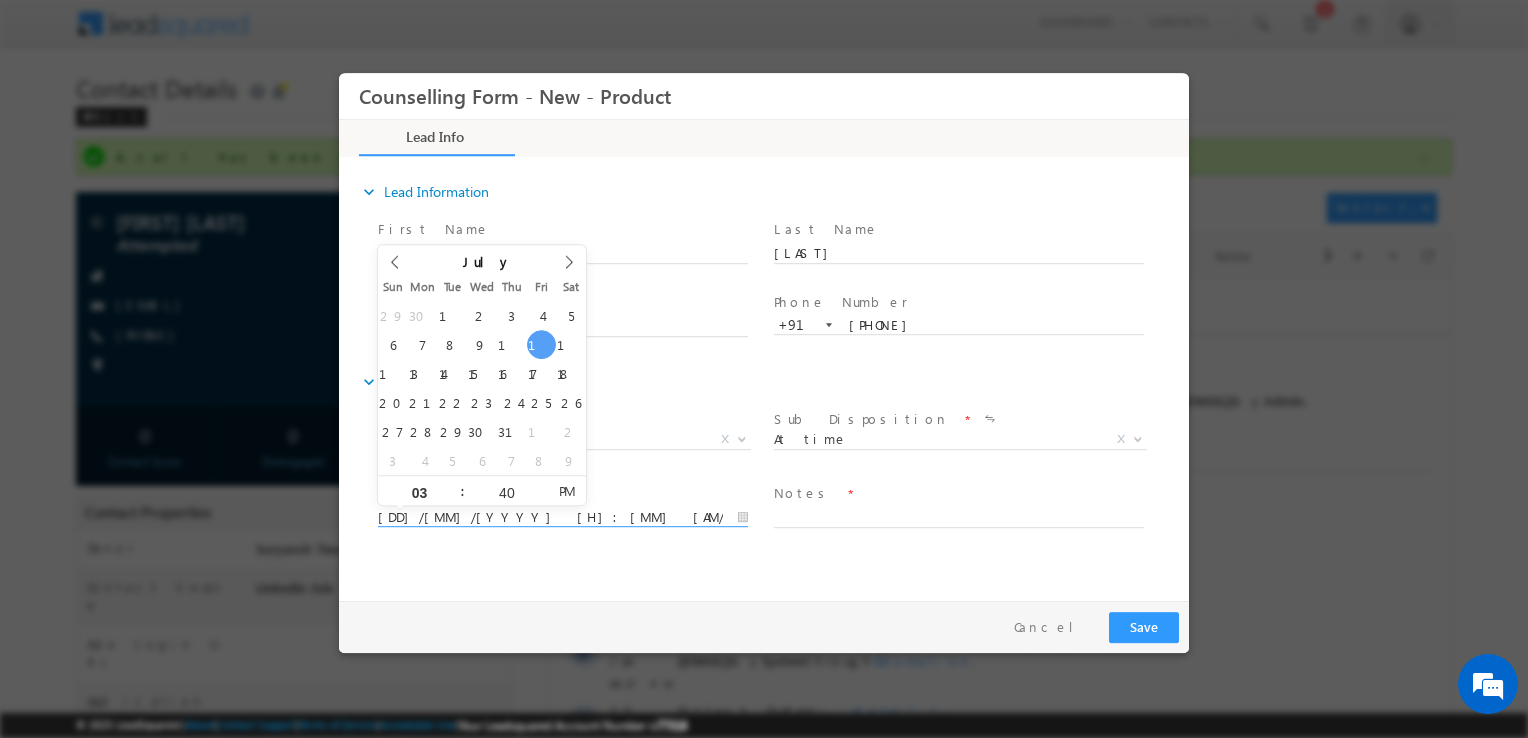 click on "11/07/2025 3:40 PM" at bounding box center (563, 518) 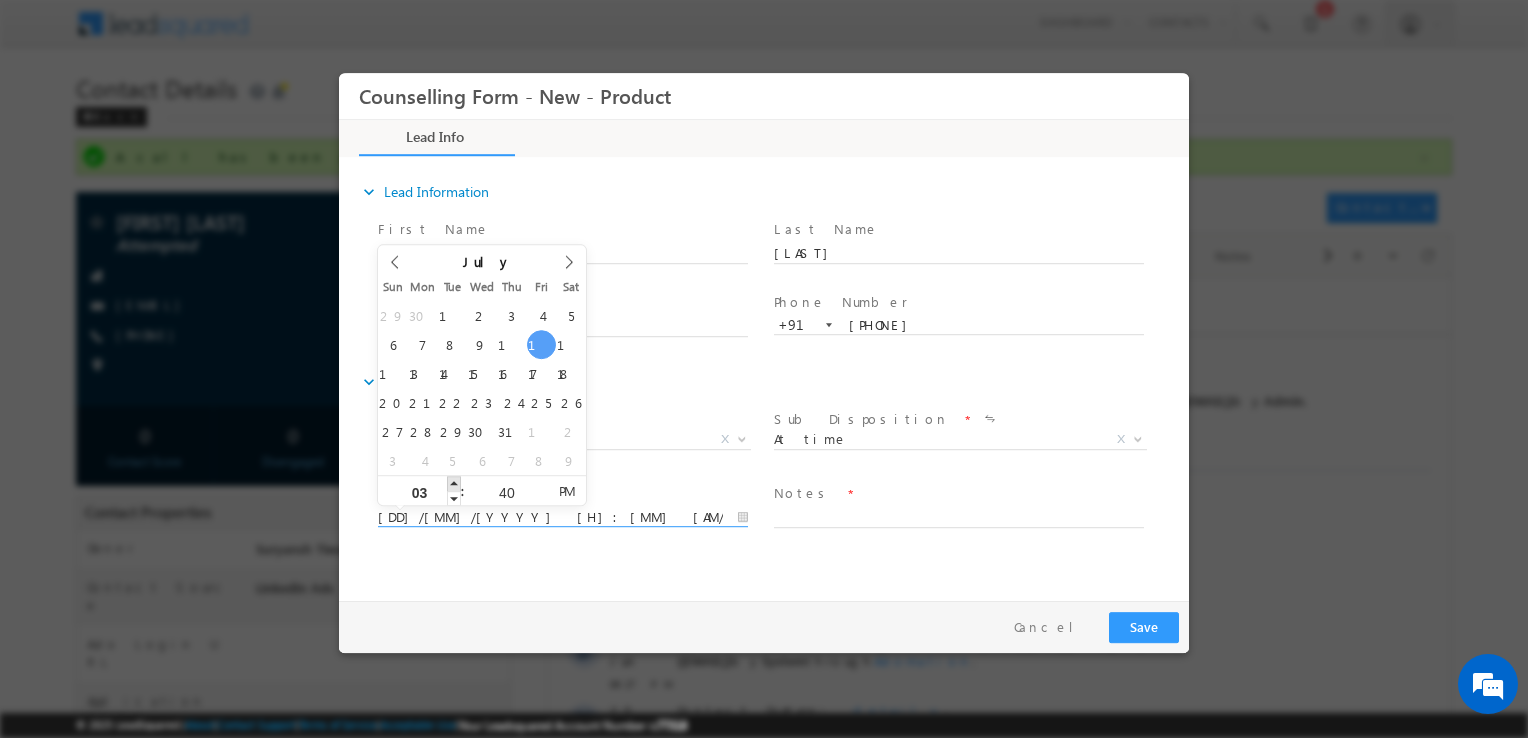 type on "11/07/2025 4:40 PM" 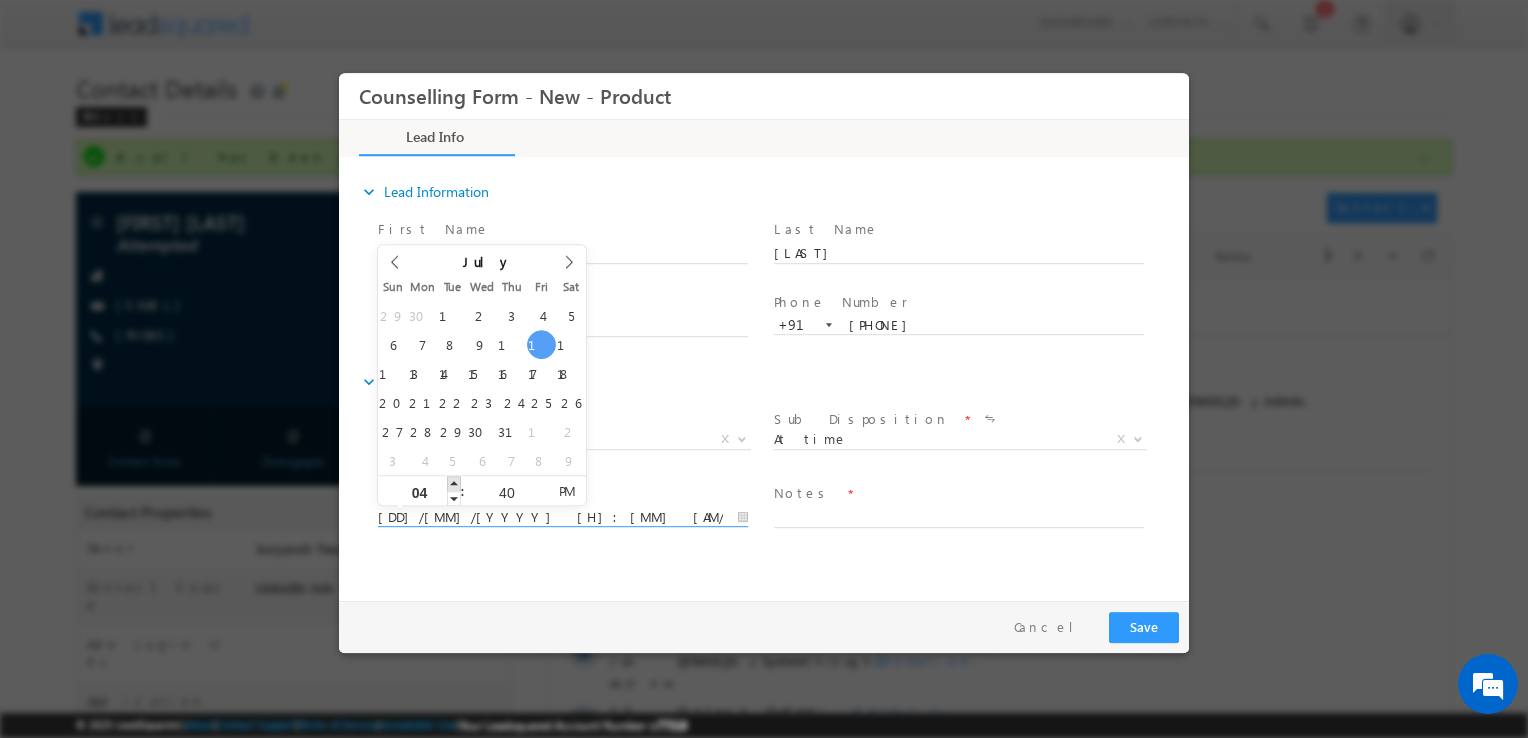click at bounding box center [454, 483] 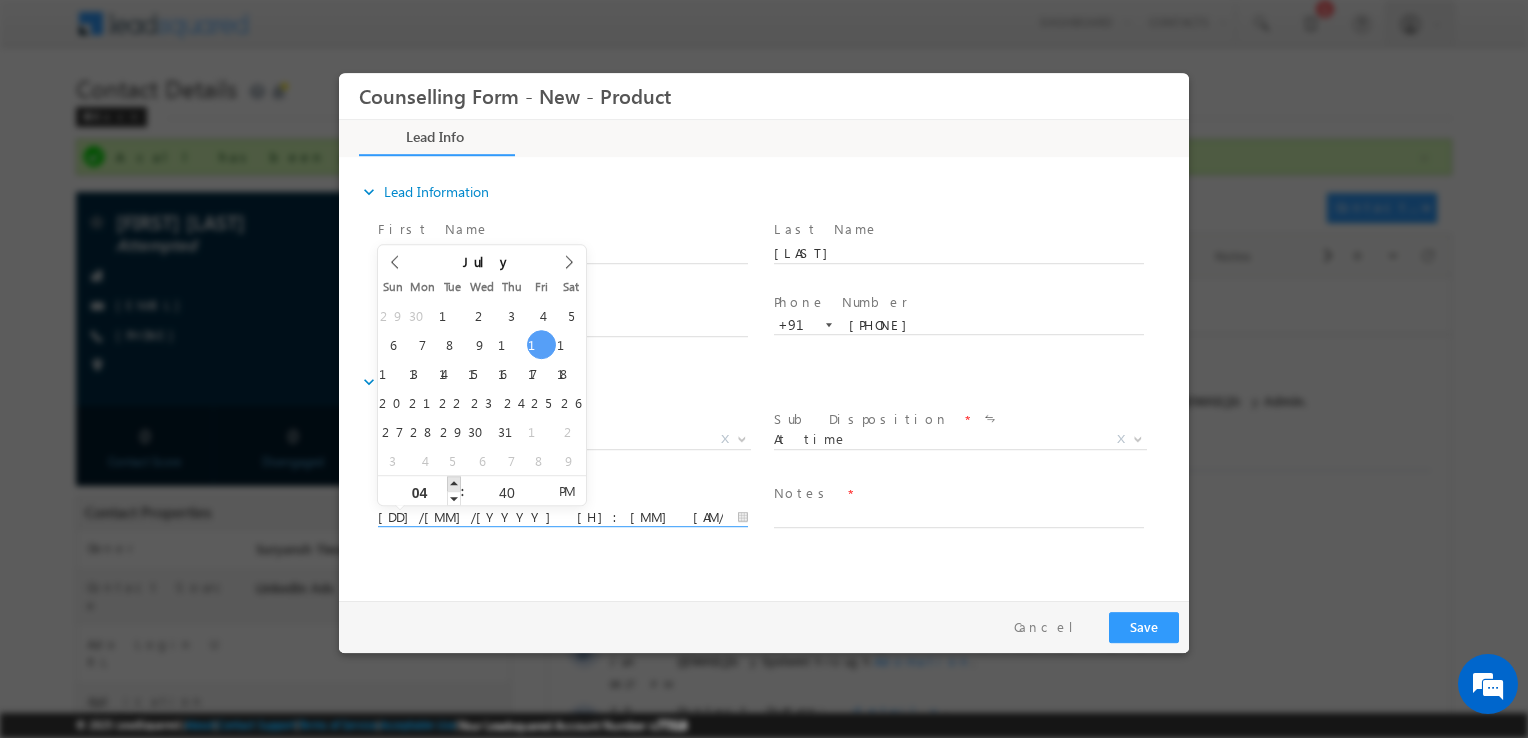 type on "11/07/2025 5:40 PM" 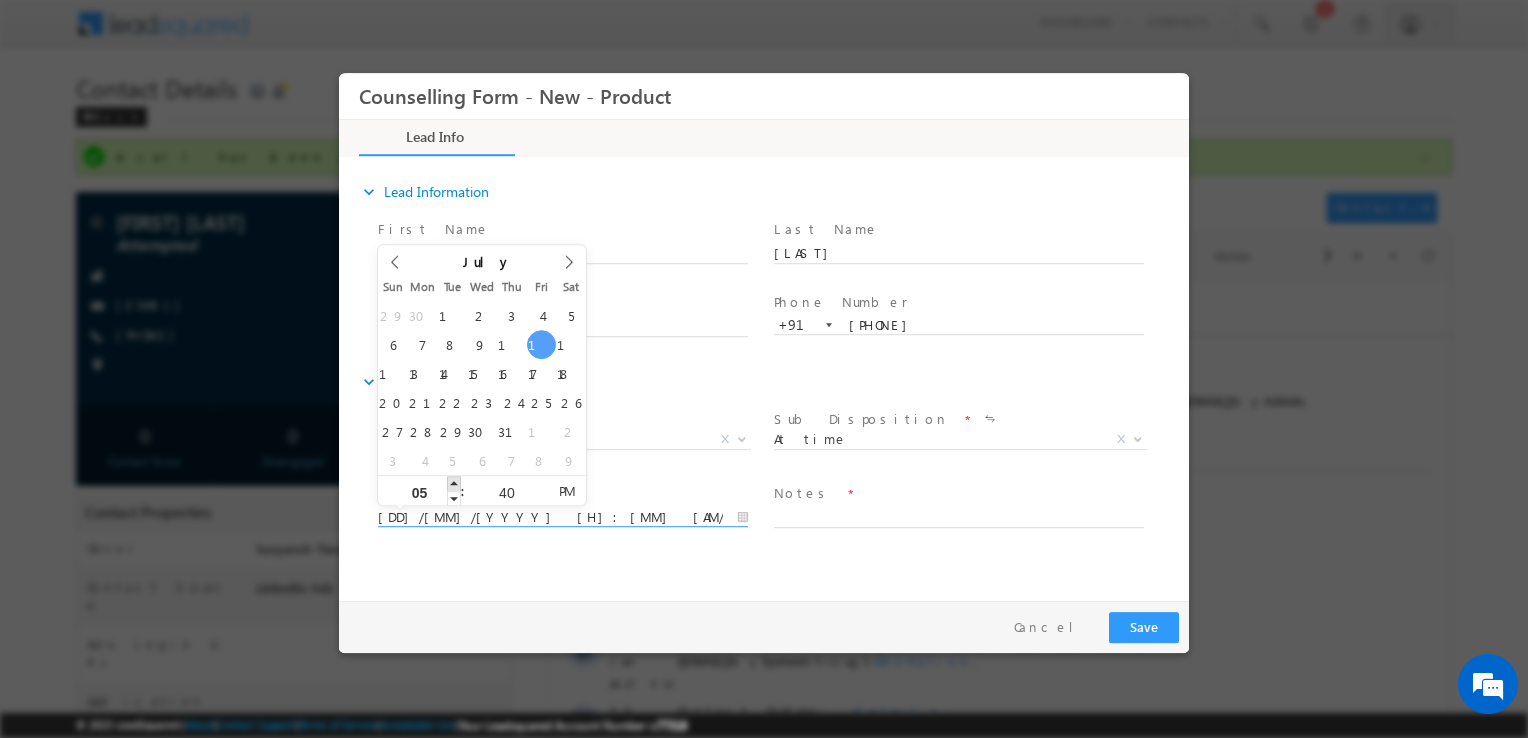 click at bounding box center [454, 483] 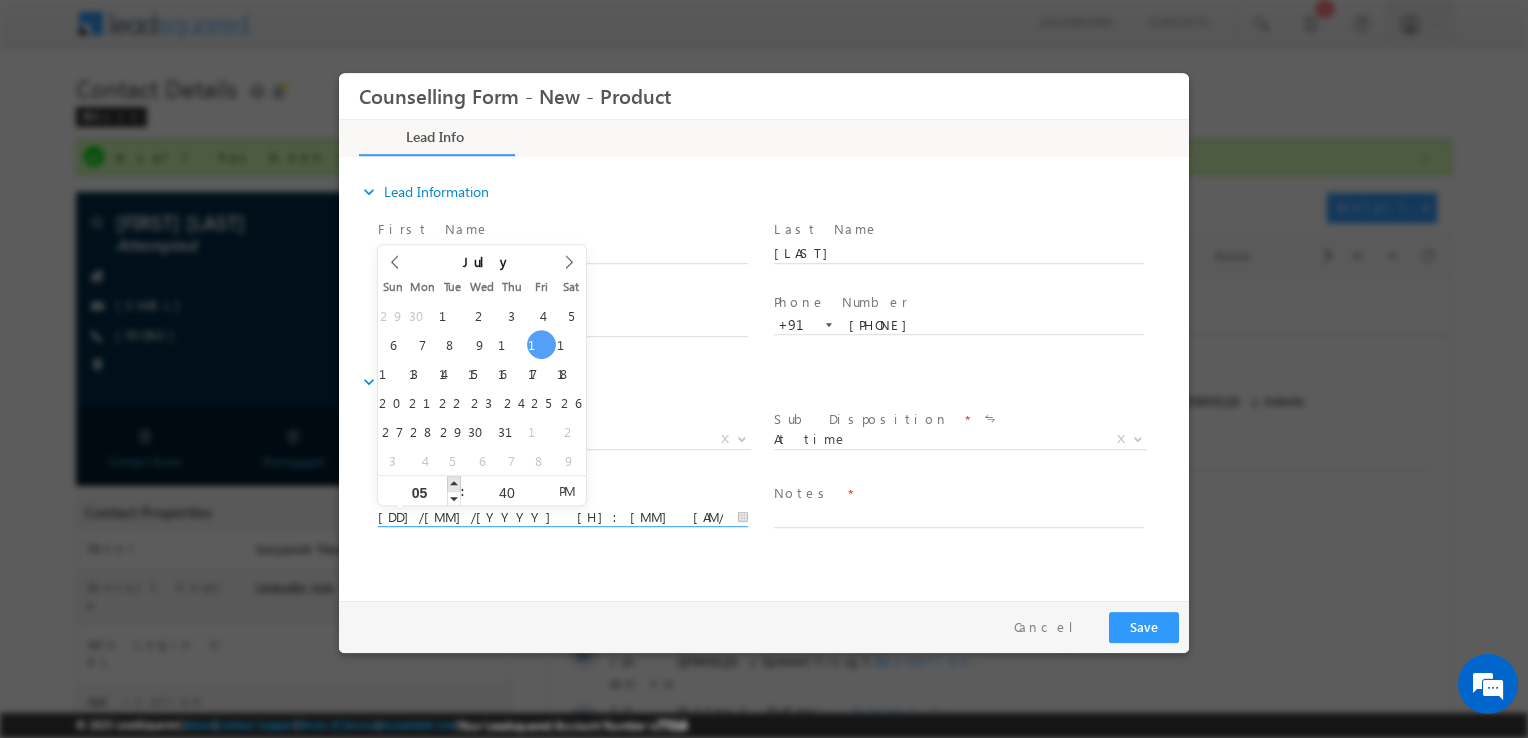 type on "11/07/2025 6:40 PM" 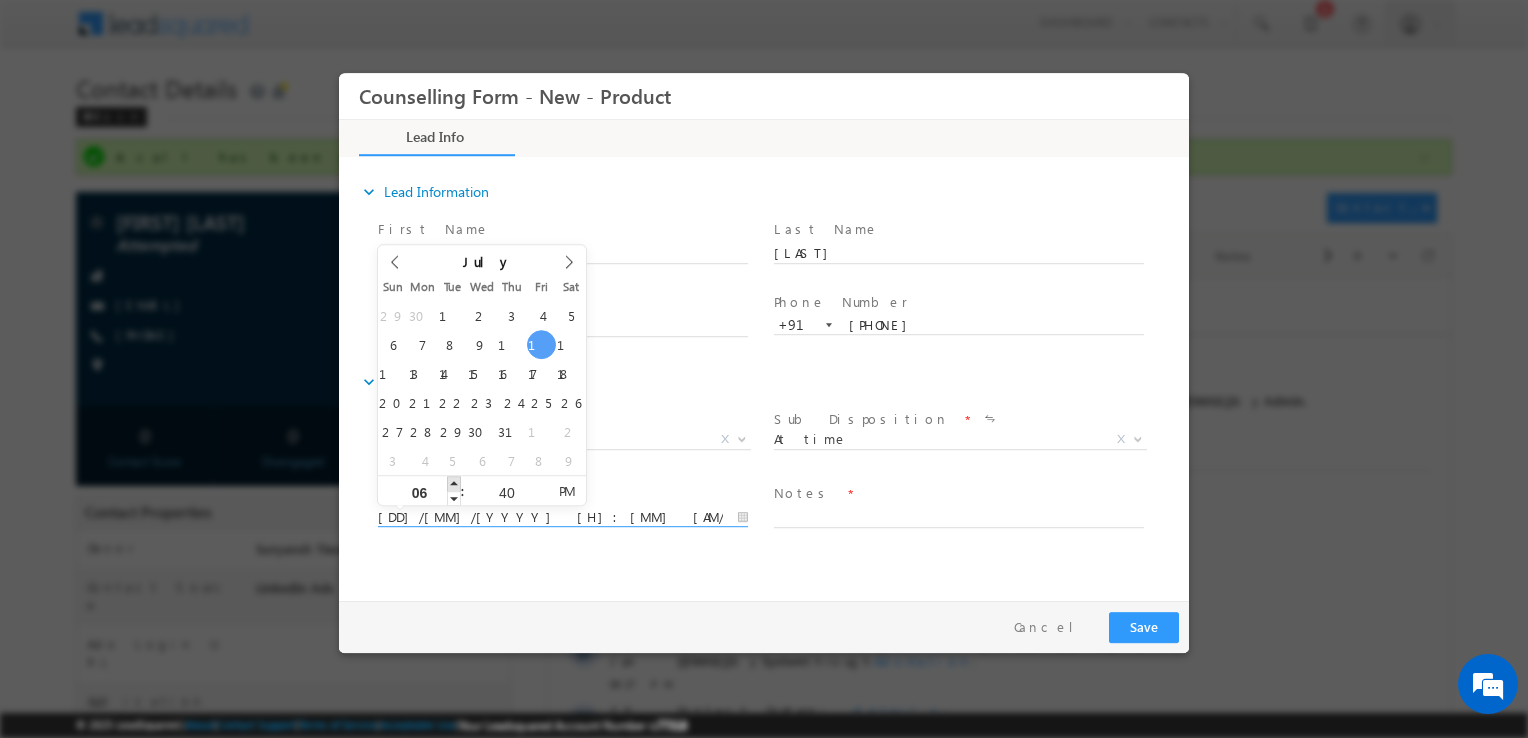 click at bounding box center [454, 483] 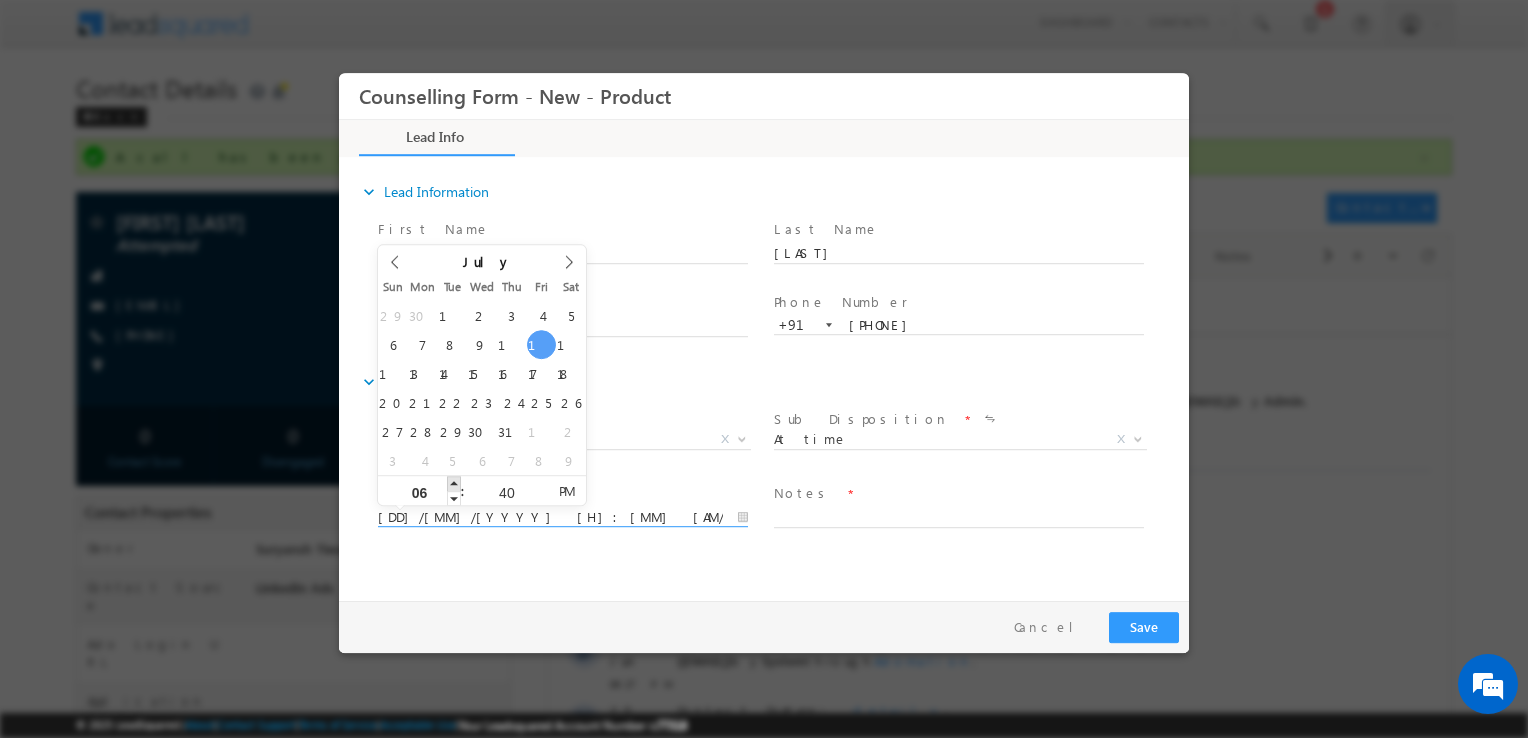 type on "07" 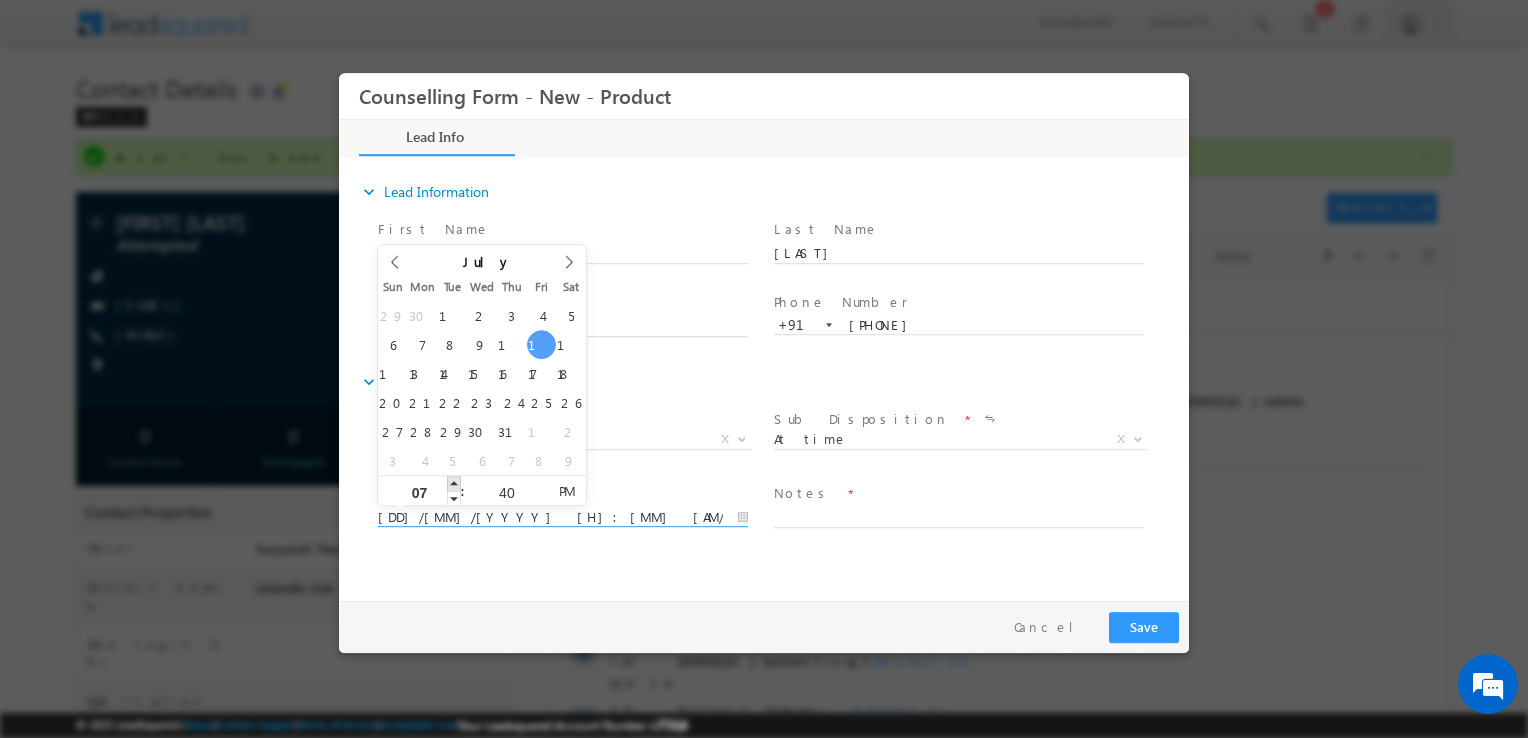 click at bounding box center [454, 483] 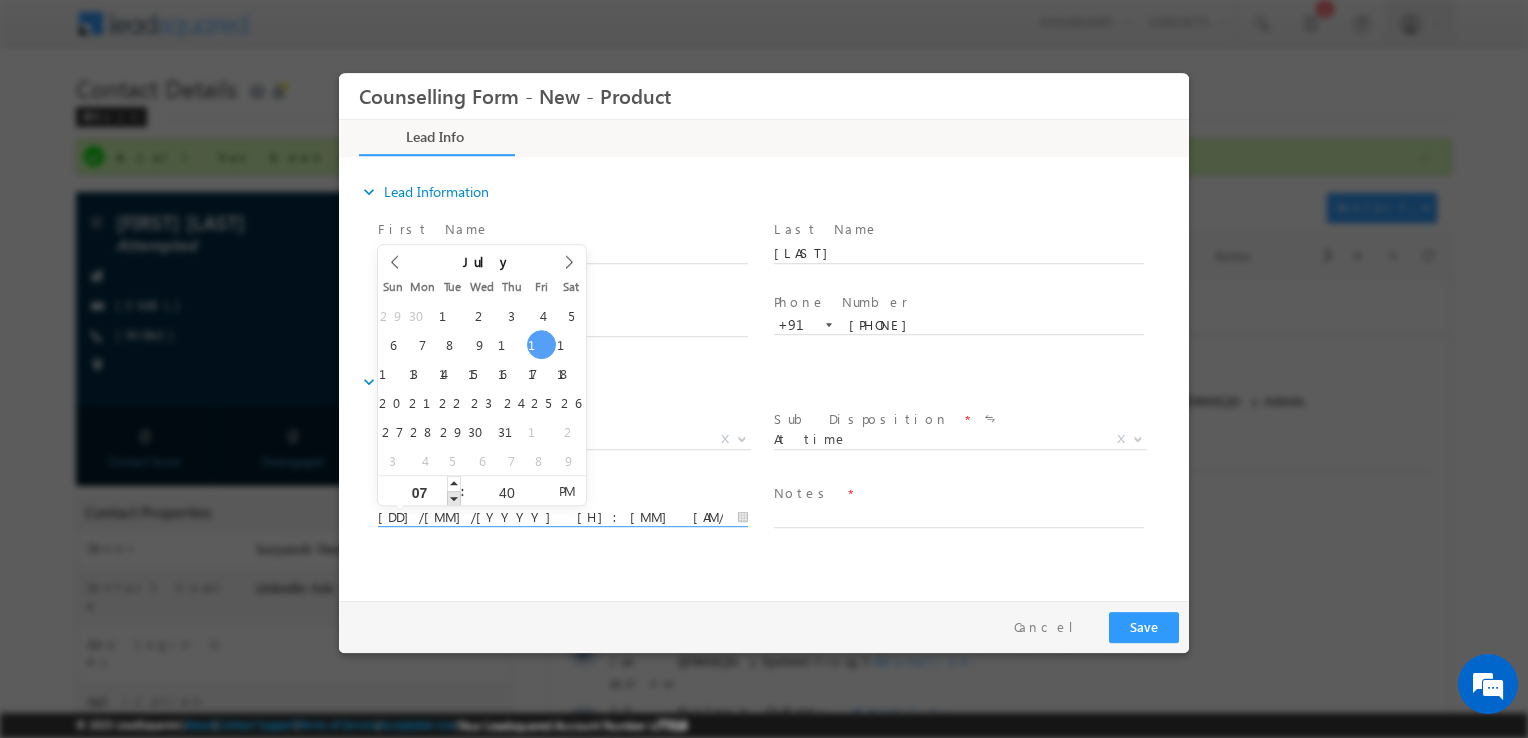 type on "11/07/2025 6:40 PM" 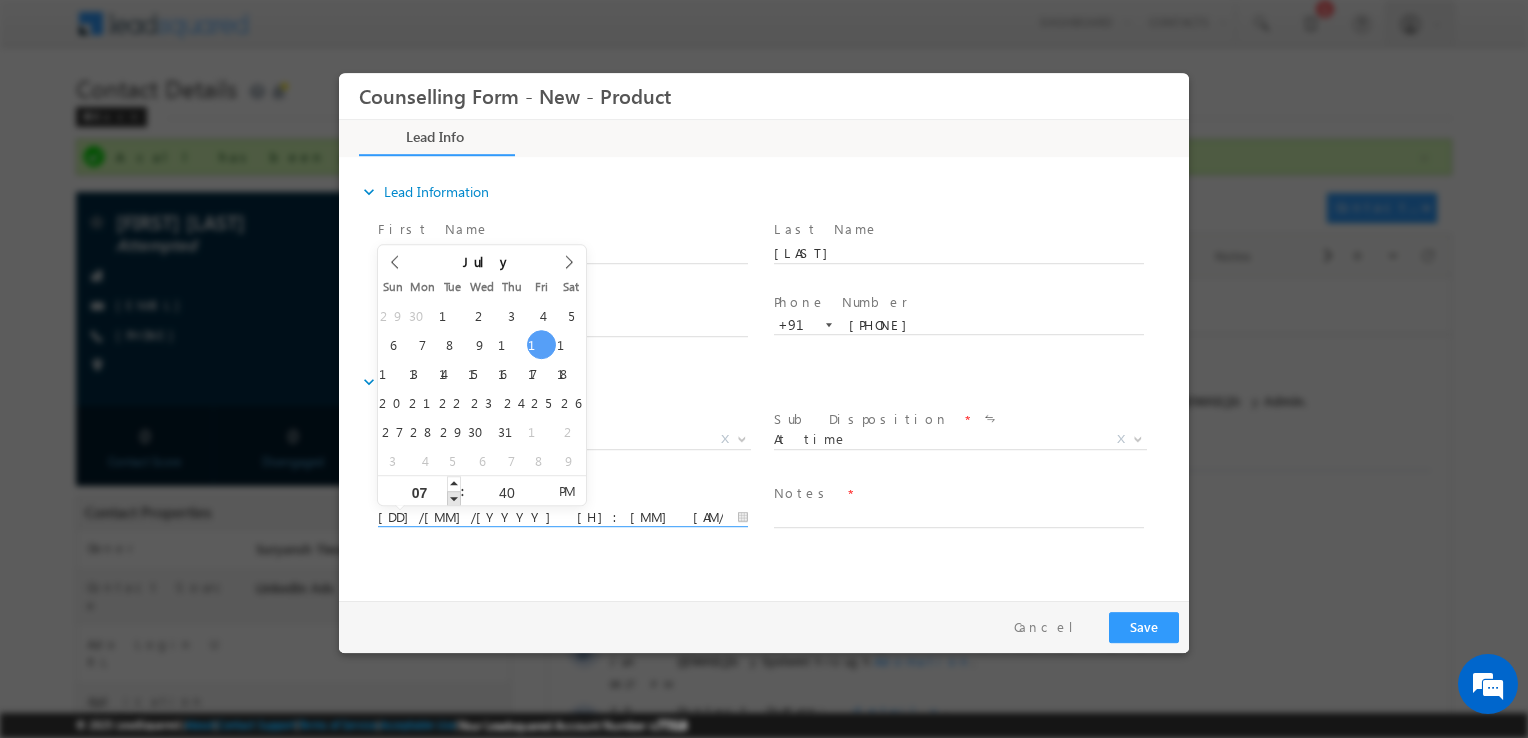 type on "06" 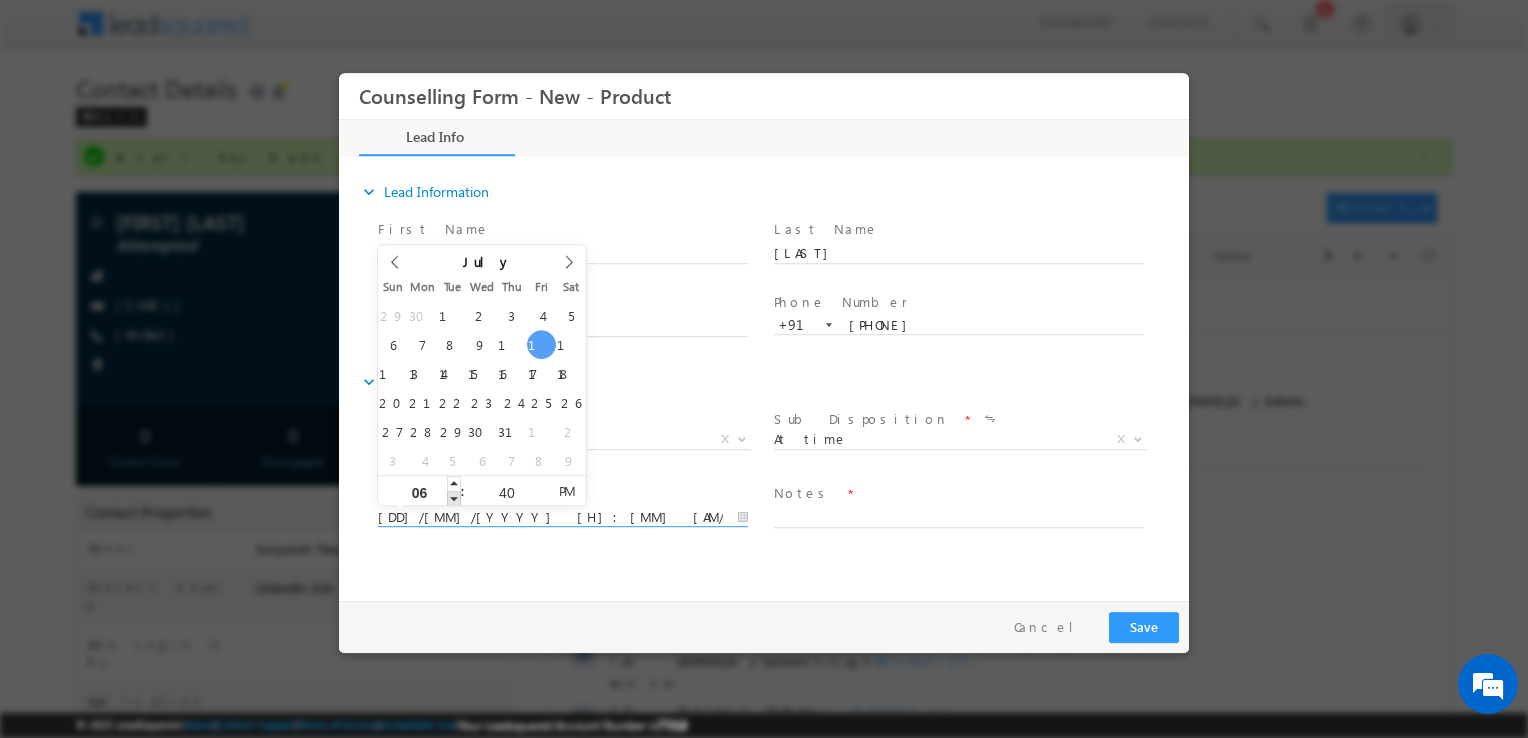 click at bounding box center [454, 498] 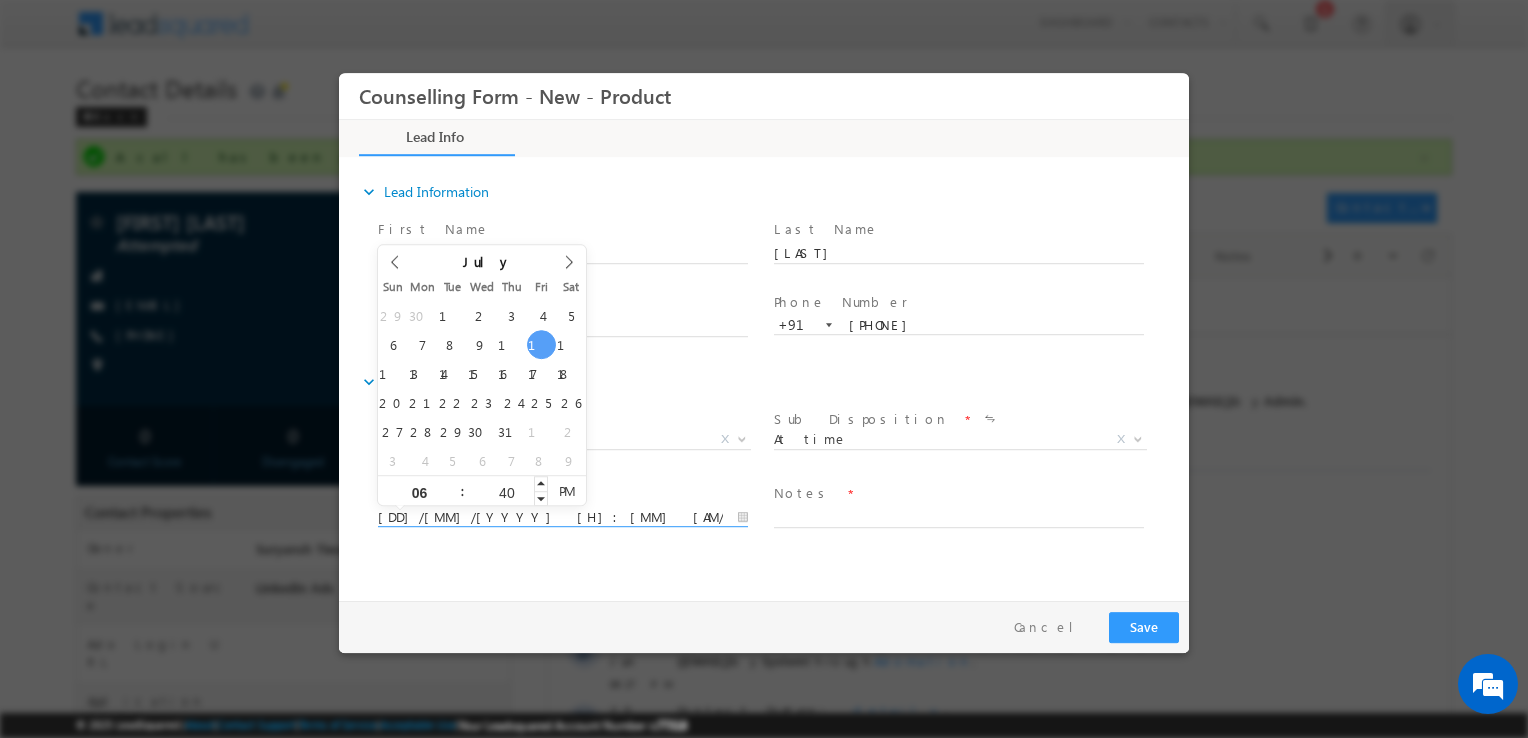 click on "40" at bounding box center (506, 492) 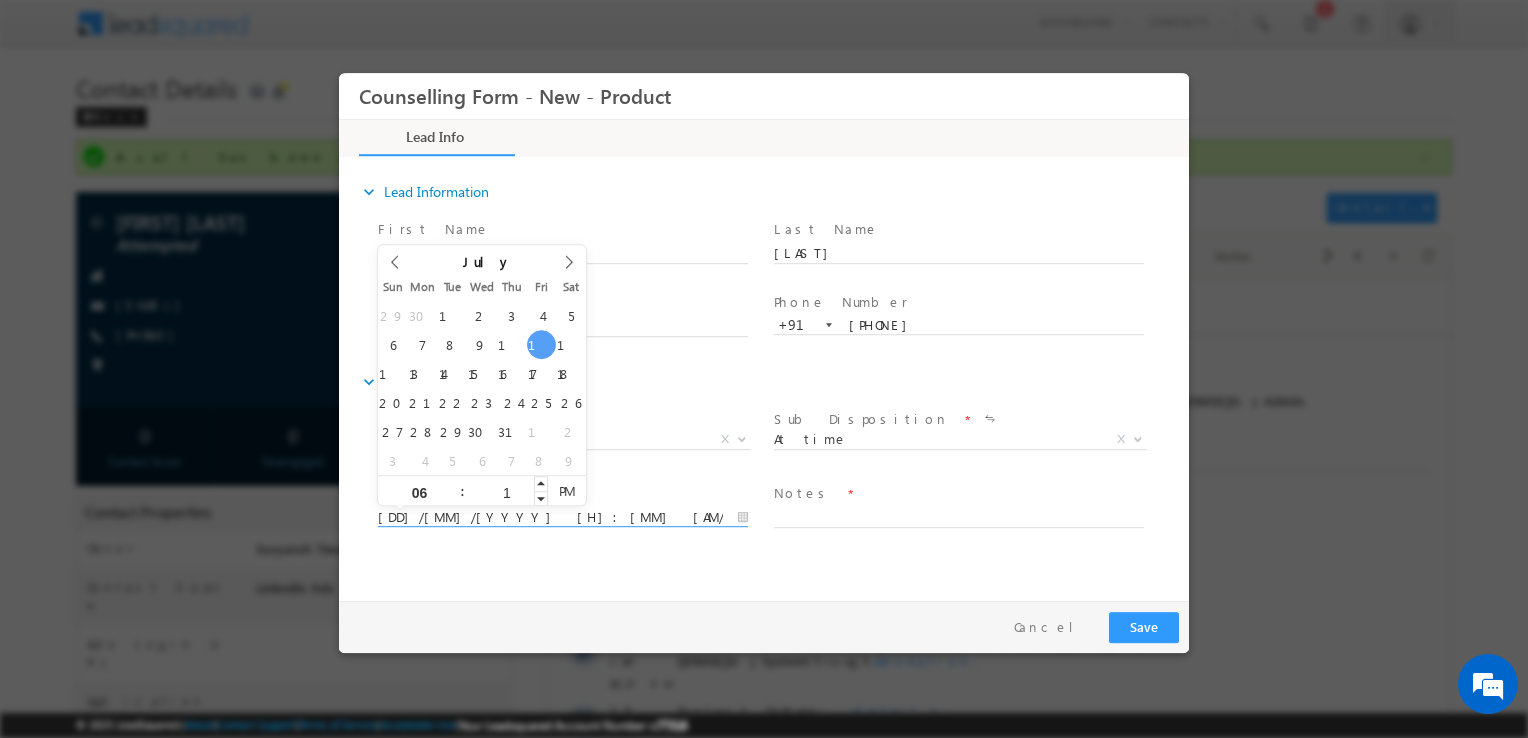 type on "10" 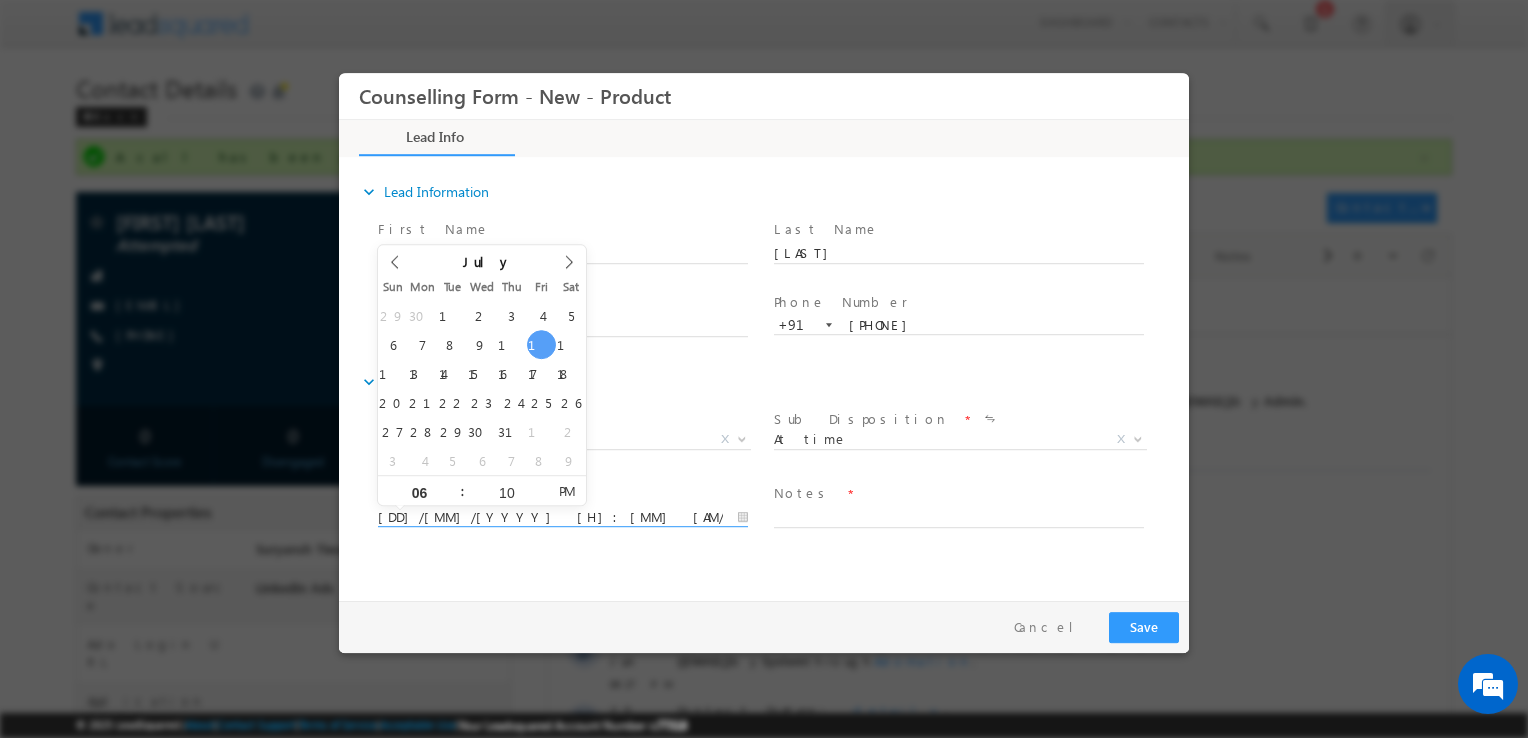 type on "11/07/2025 6:10 PM" 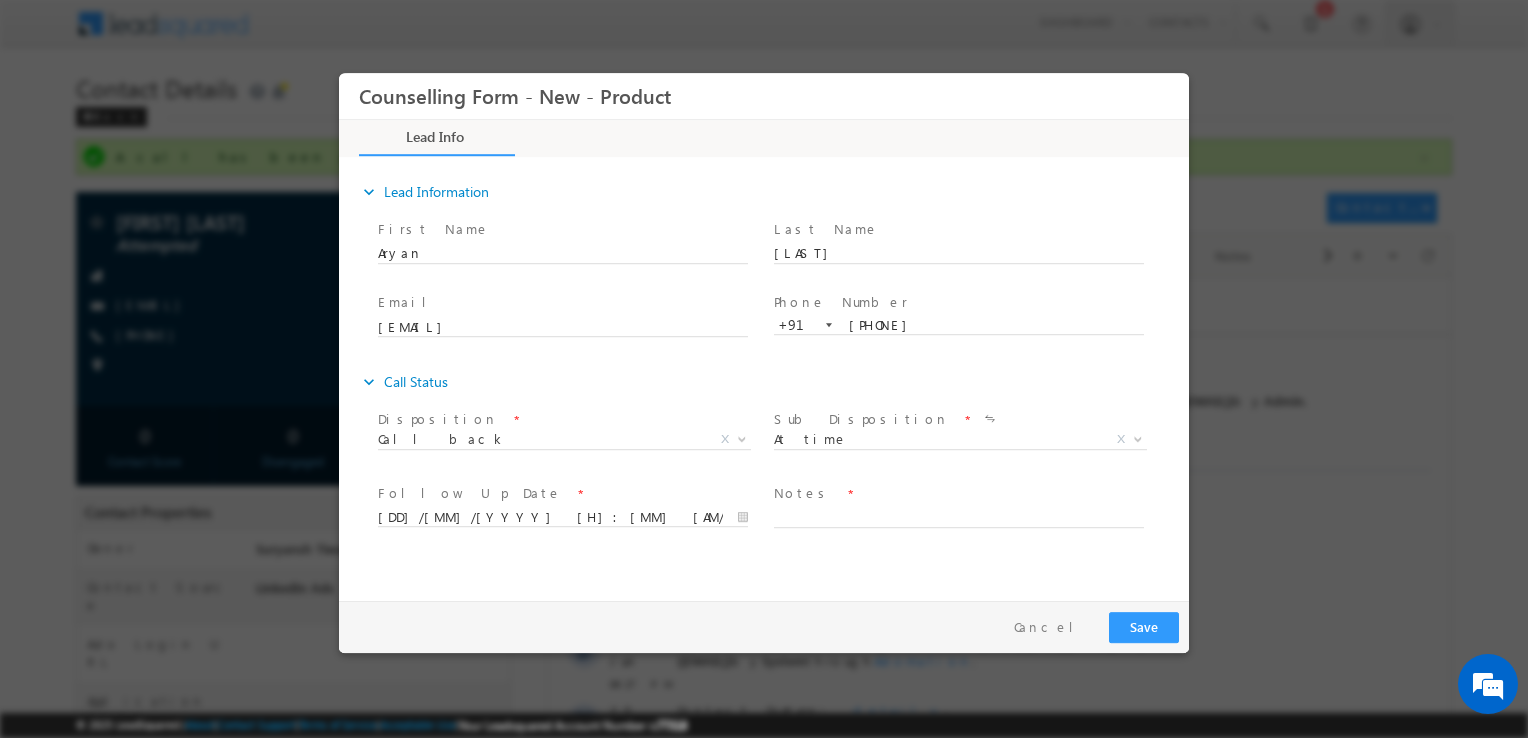 drag, startPoint x: 922, startPoint y: 527, endPoint x: 911, endPoint y: 523, distance: 11.7046995 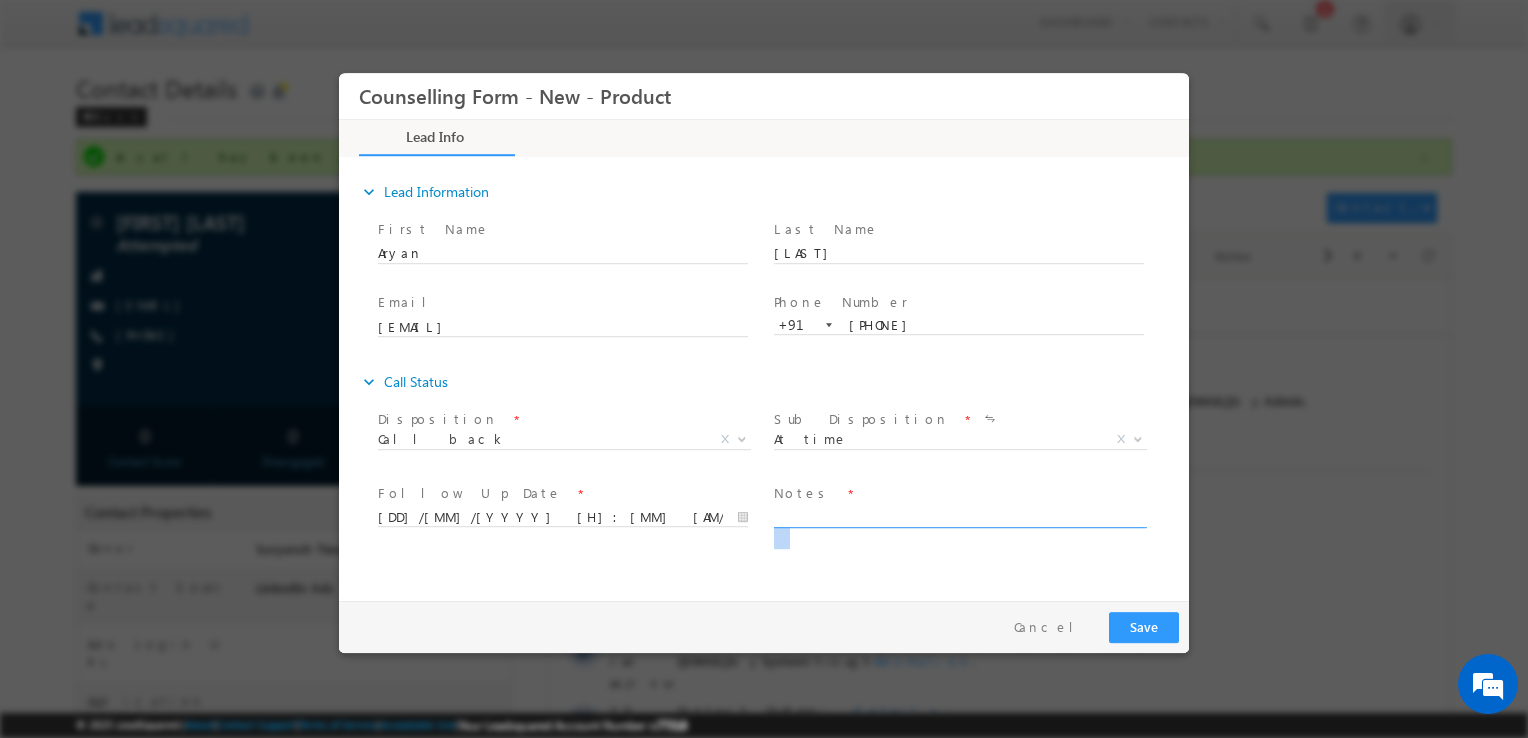 click at bounding box center (959, 516) 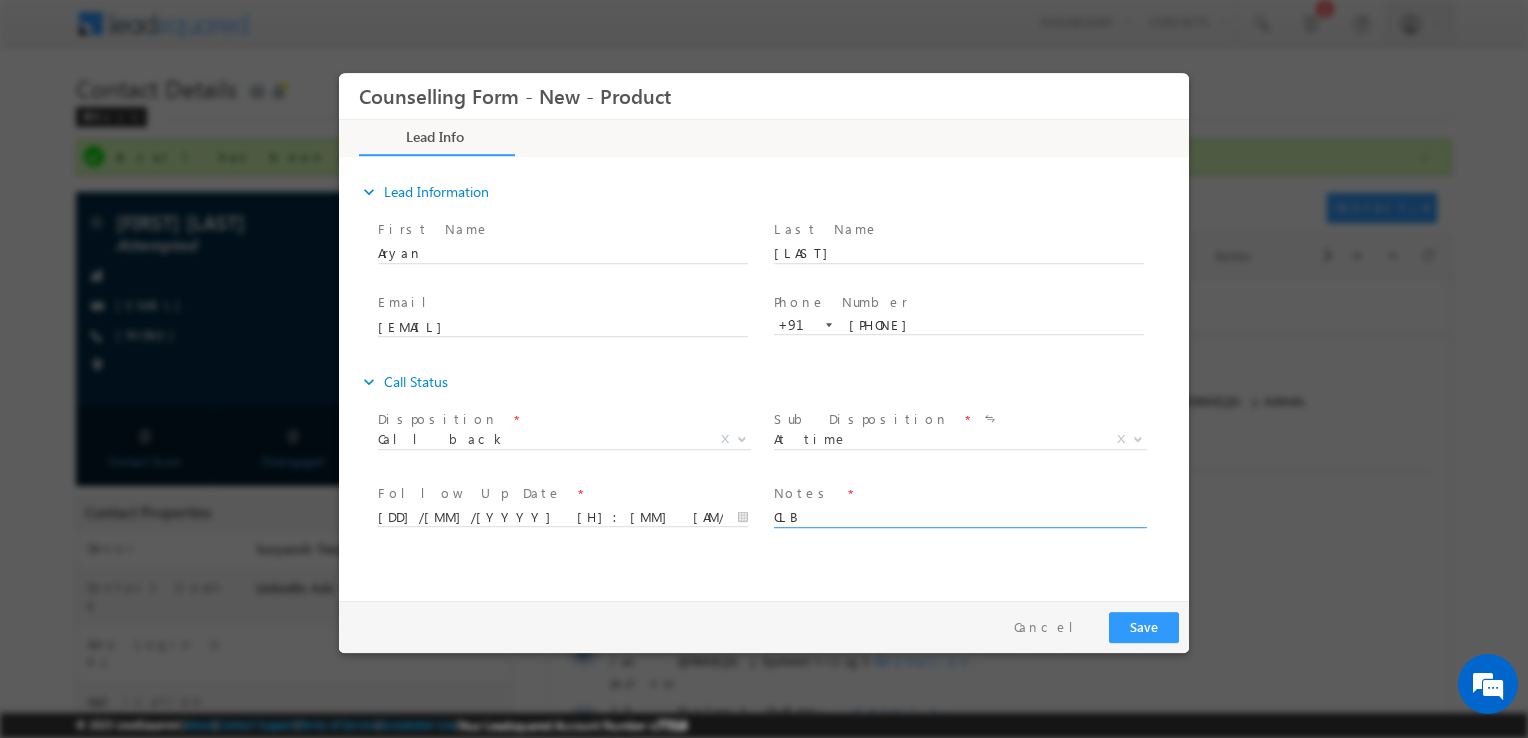 type on "CLB" 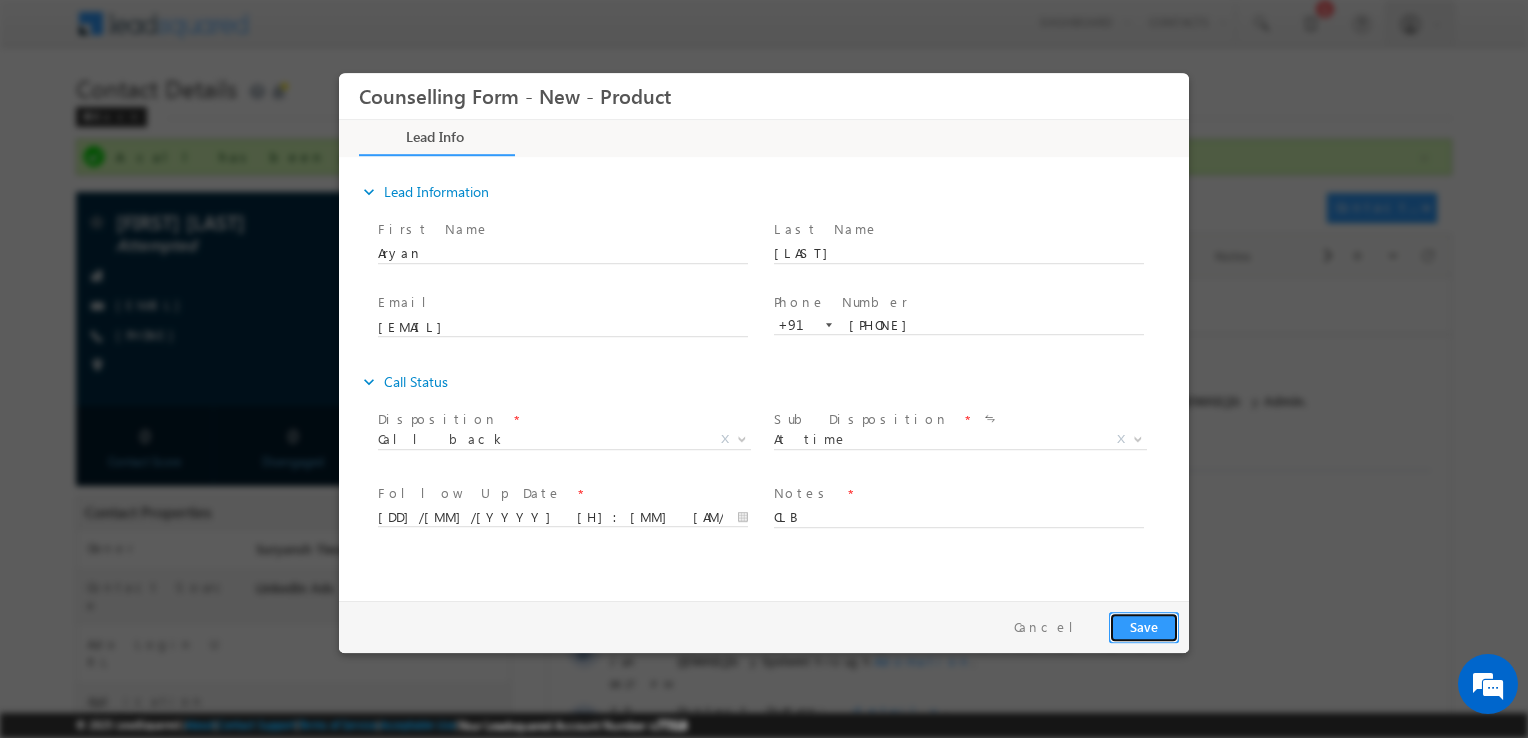 click on "Save" at bounding box center [1144, 627] 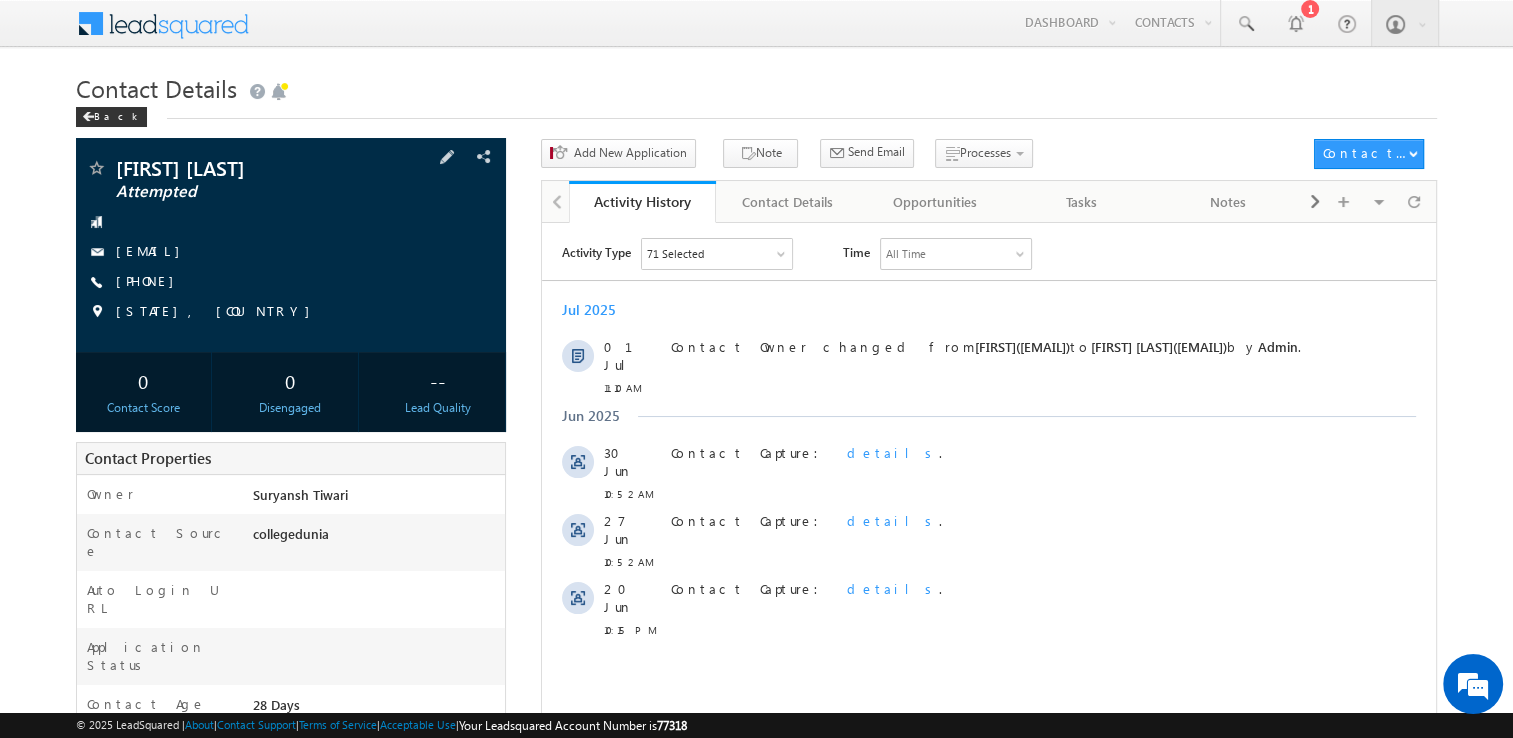 scroll, scrollTop: 0, scrollLeft: 0, axis: both 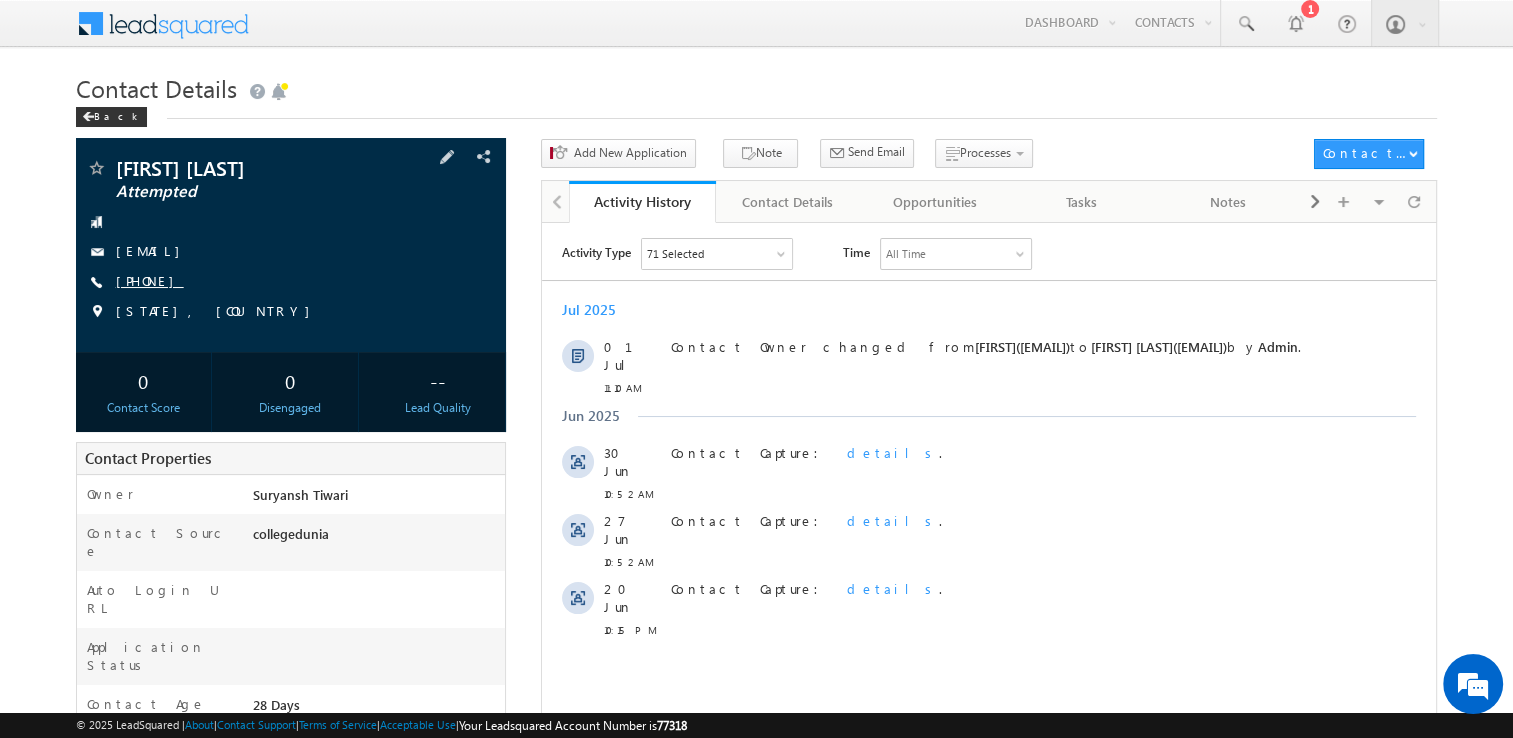 click on "[PHONE]" at bounding box center (150, 280) 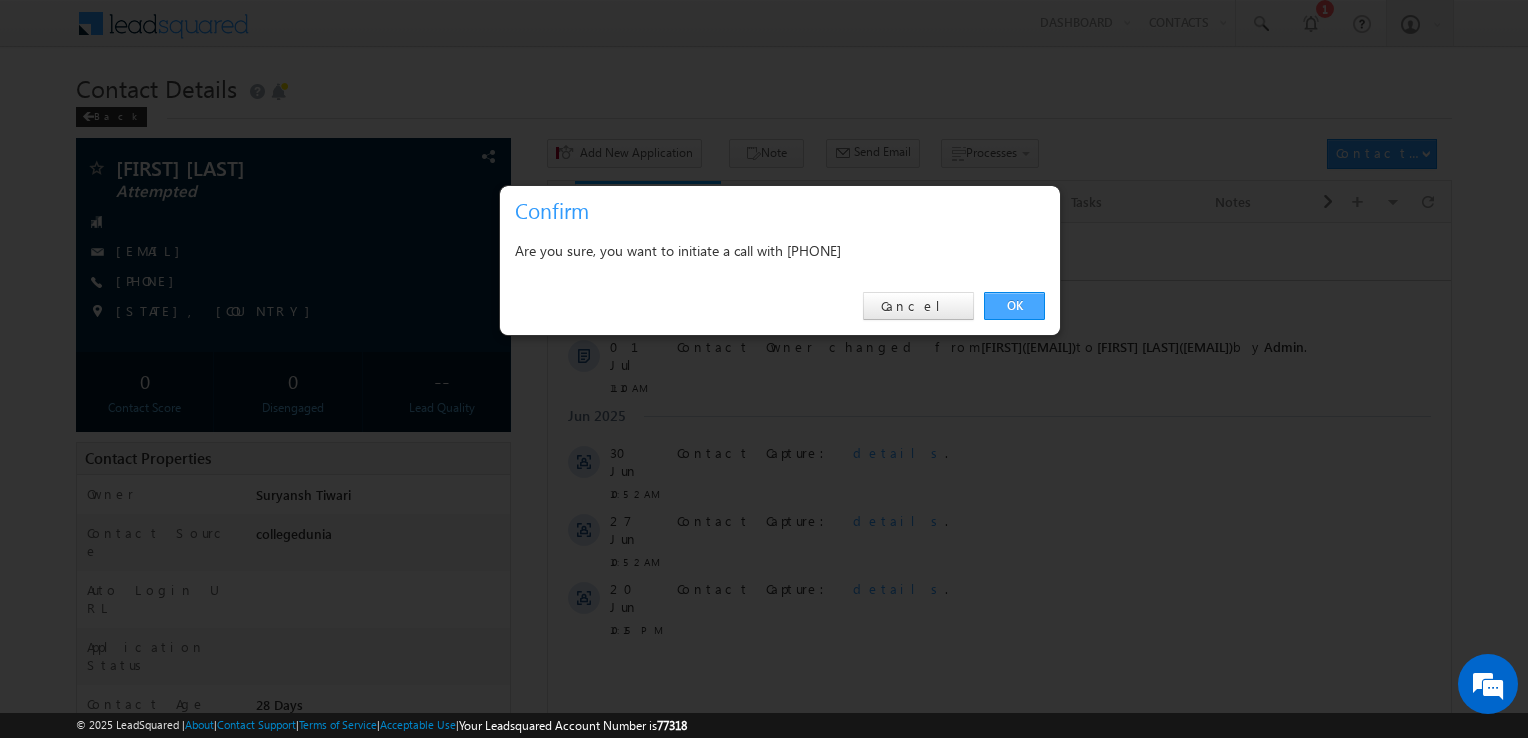 click on "OK" at bounding box center [1014, 306] 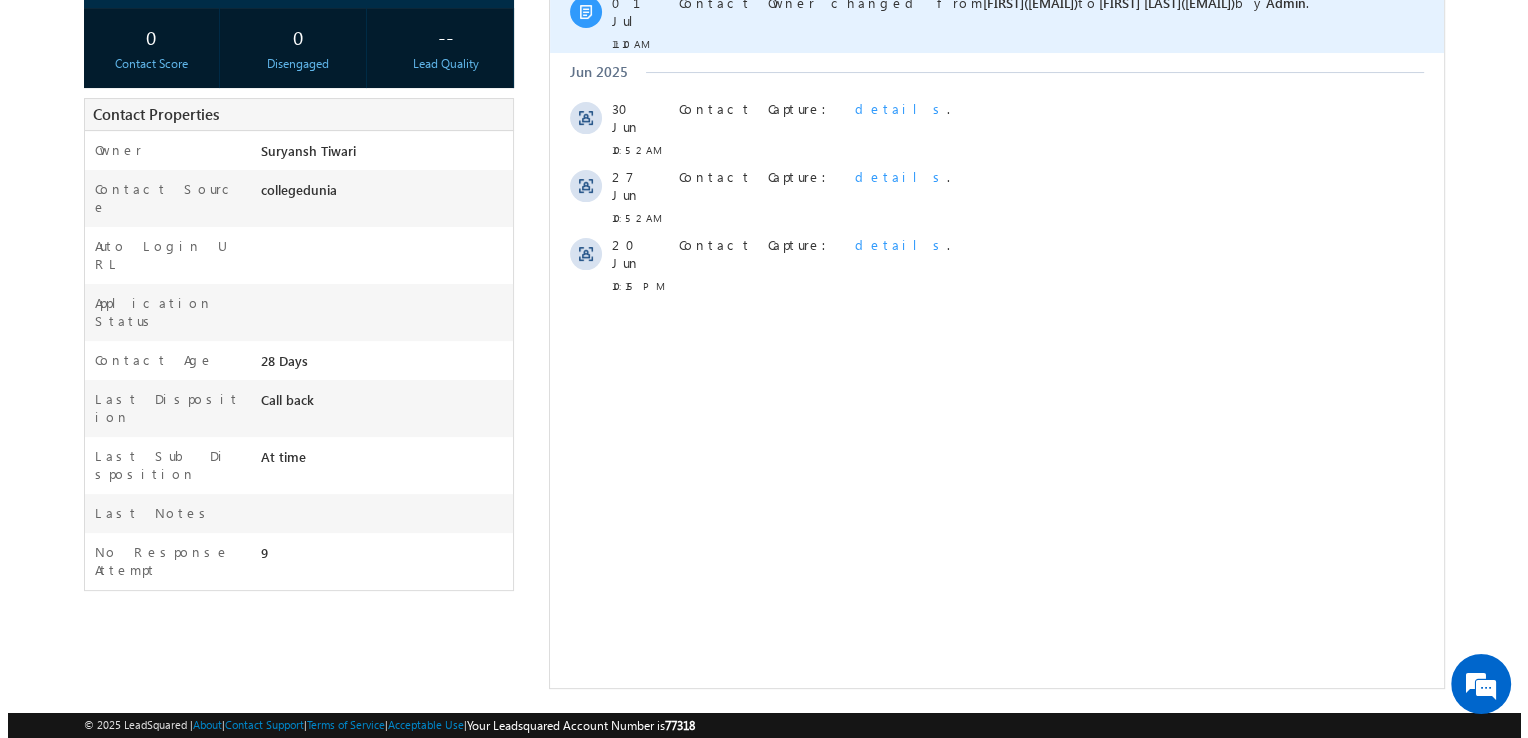 scroll, scrollTop: 0, scrollLeft: 0, axis: both 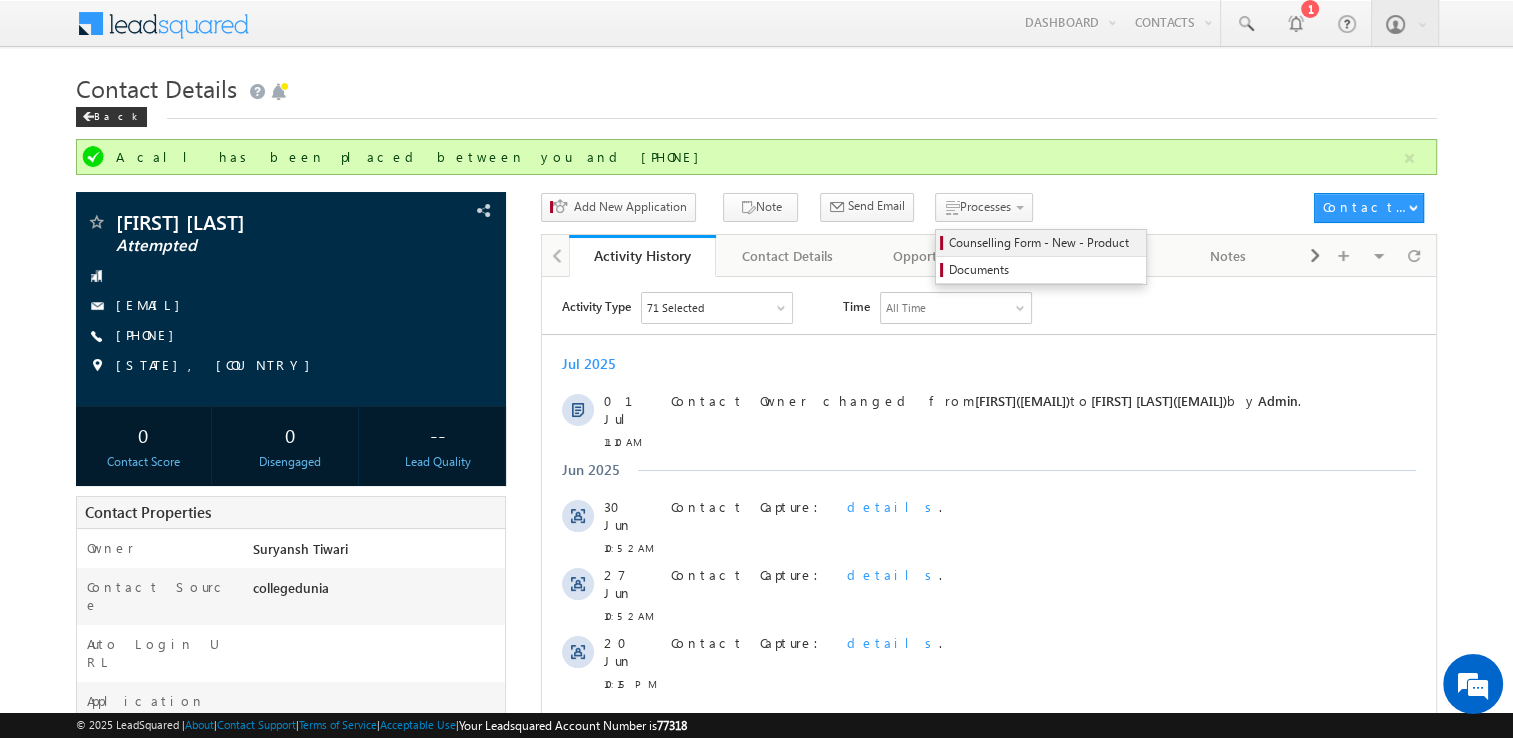 click on "Counselling Form - New - Product" at bounding box center [1044, 243] 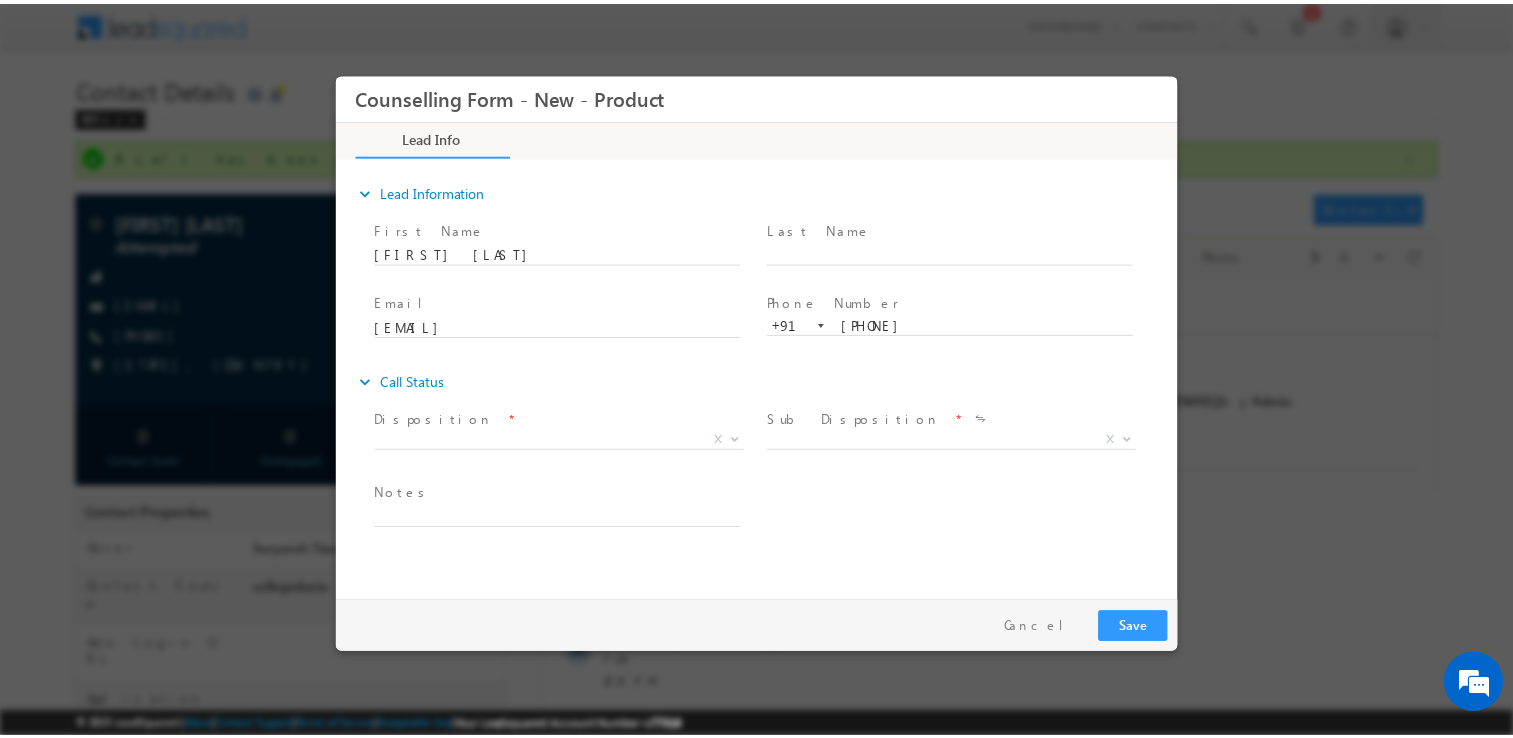 scroll, scrollTop: 0, scrollLeft: 0, axis: both 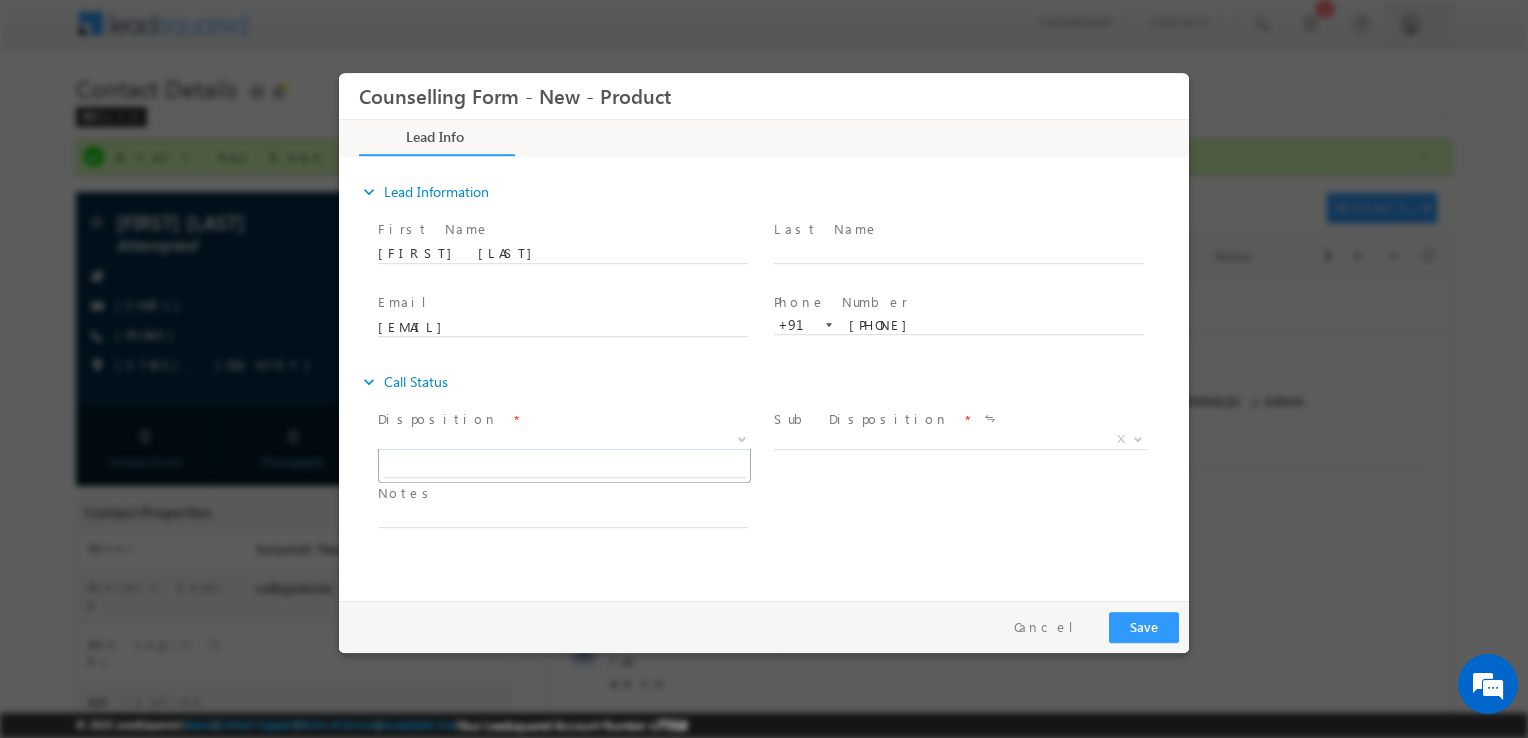 click on "X" at bounding box center (564, 440) 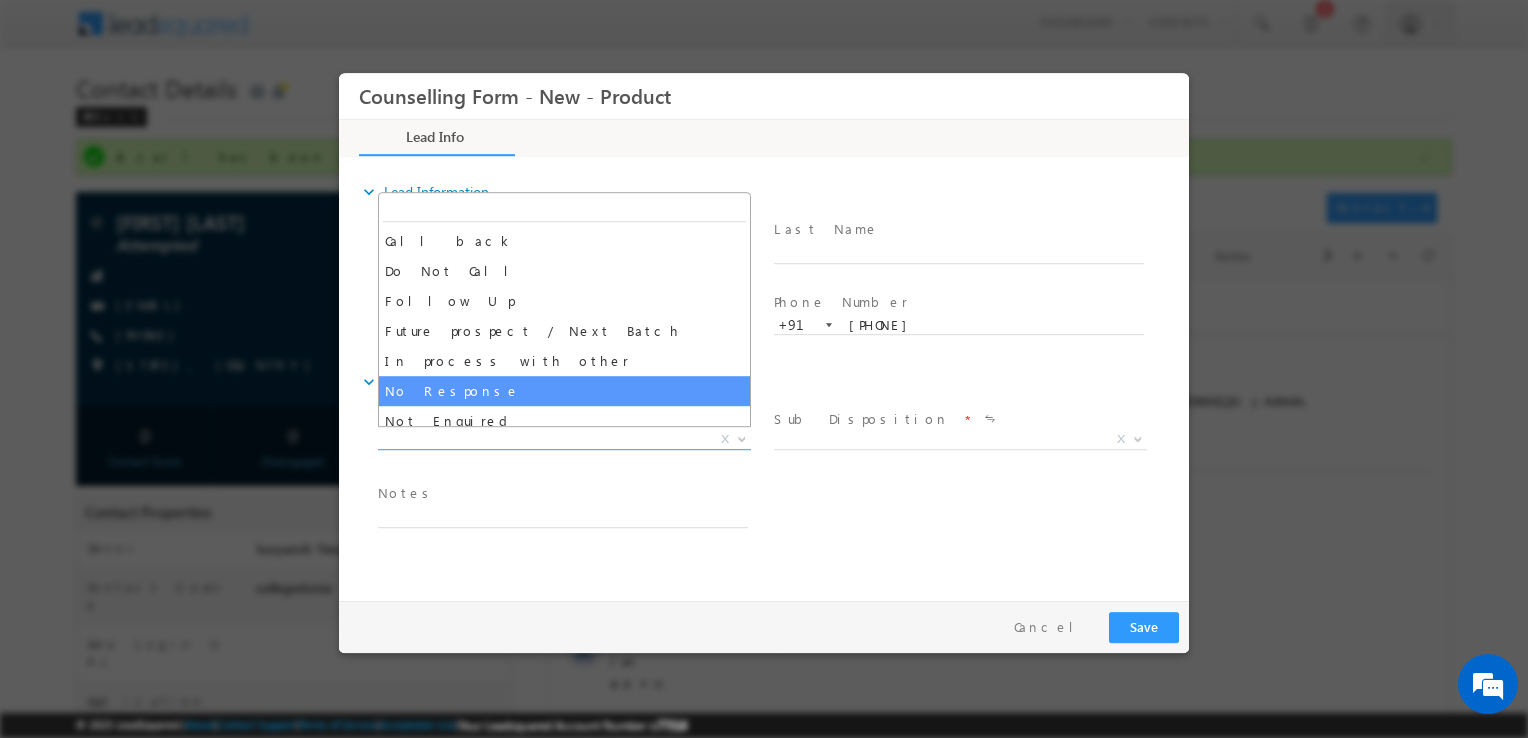 select on "No Response" 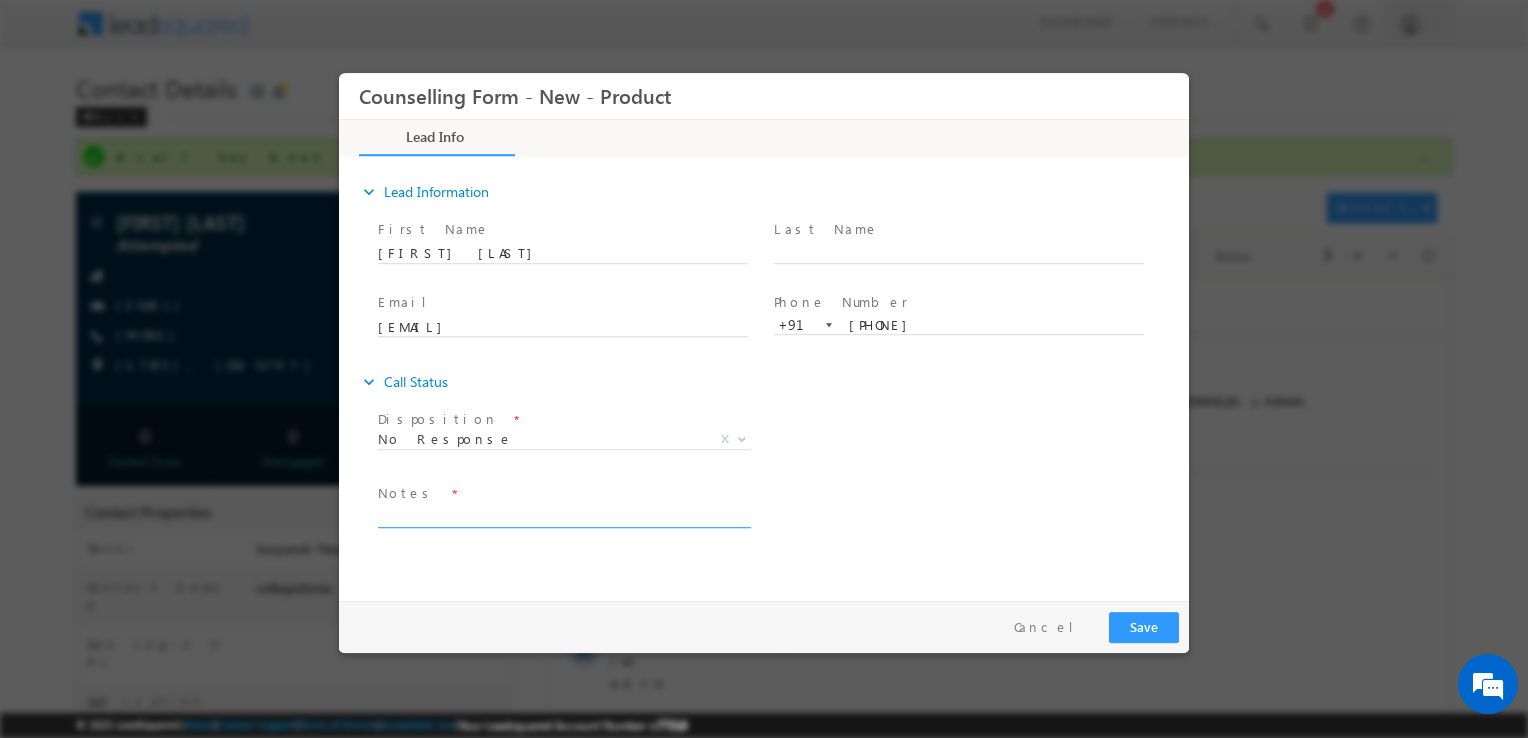 click at bounding box center (563, 516) 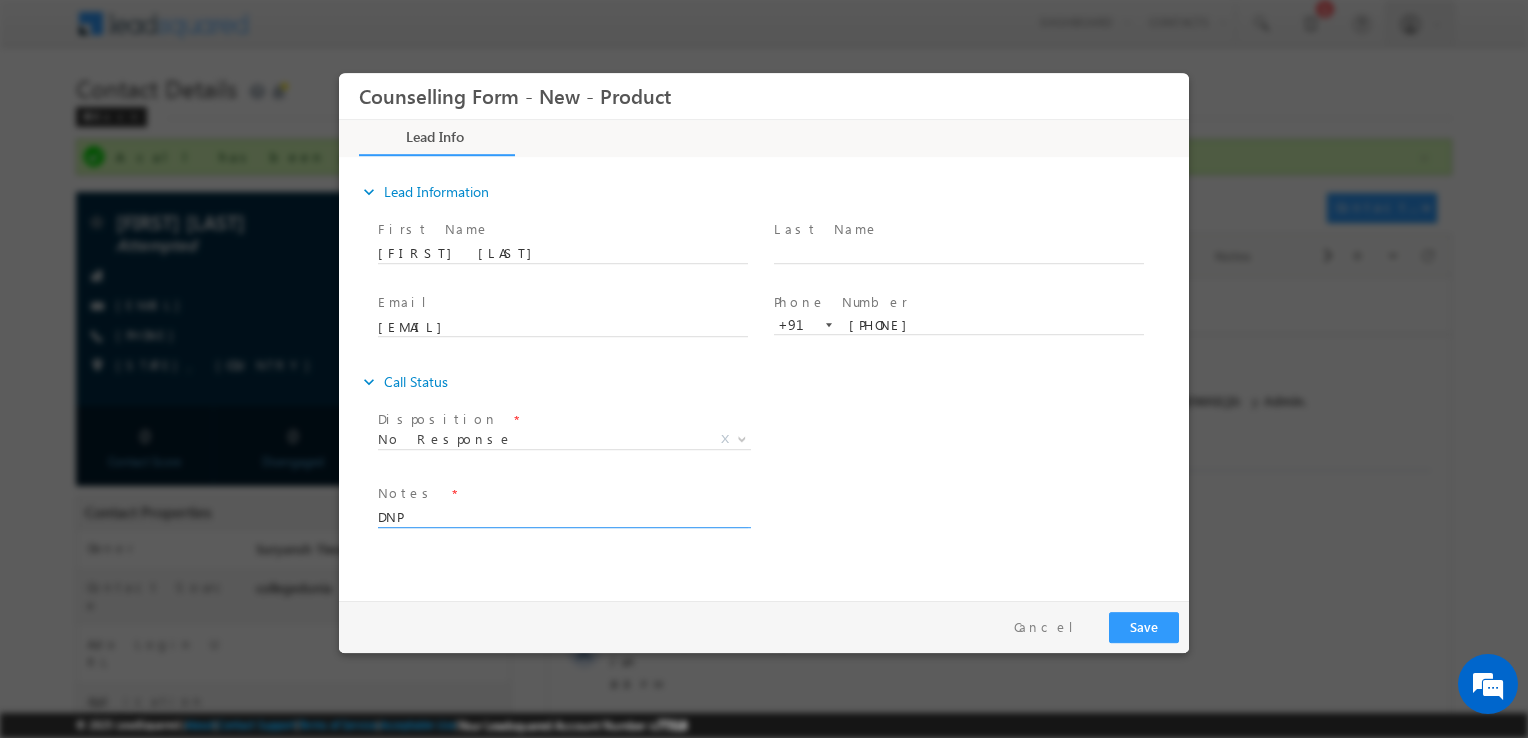 type on "DNP" 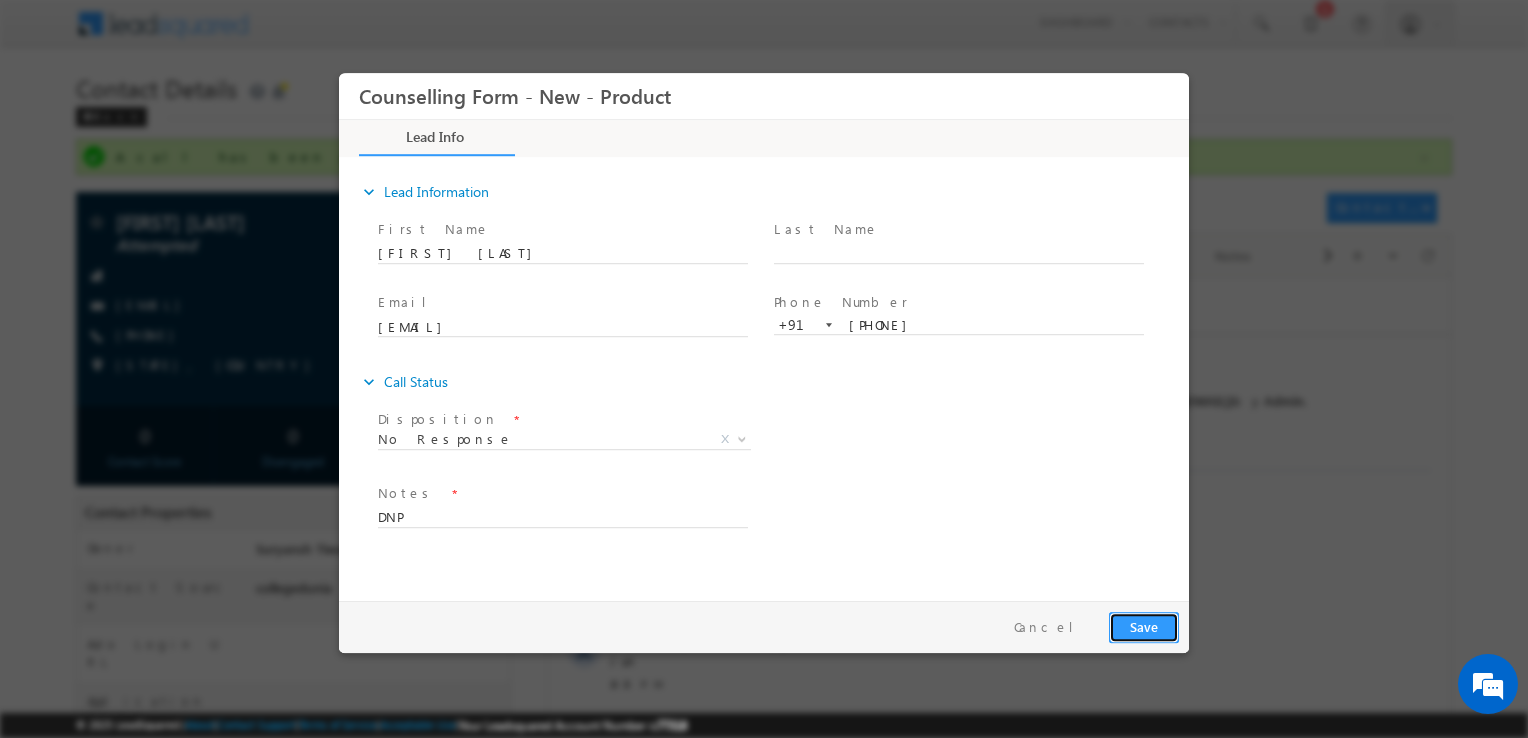 click on "Save" at bounding box center [1144, 627] 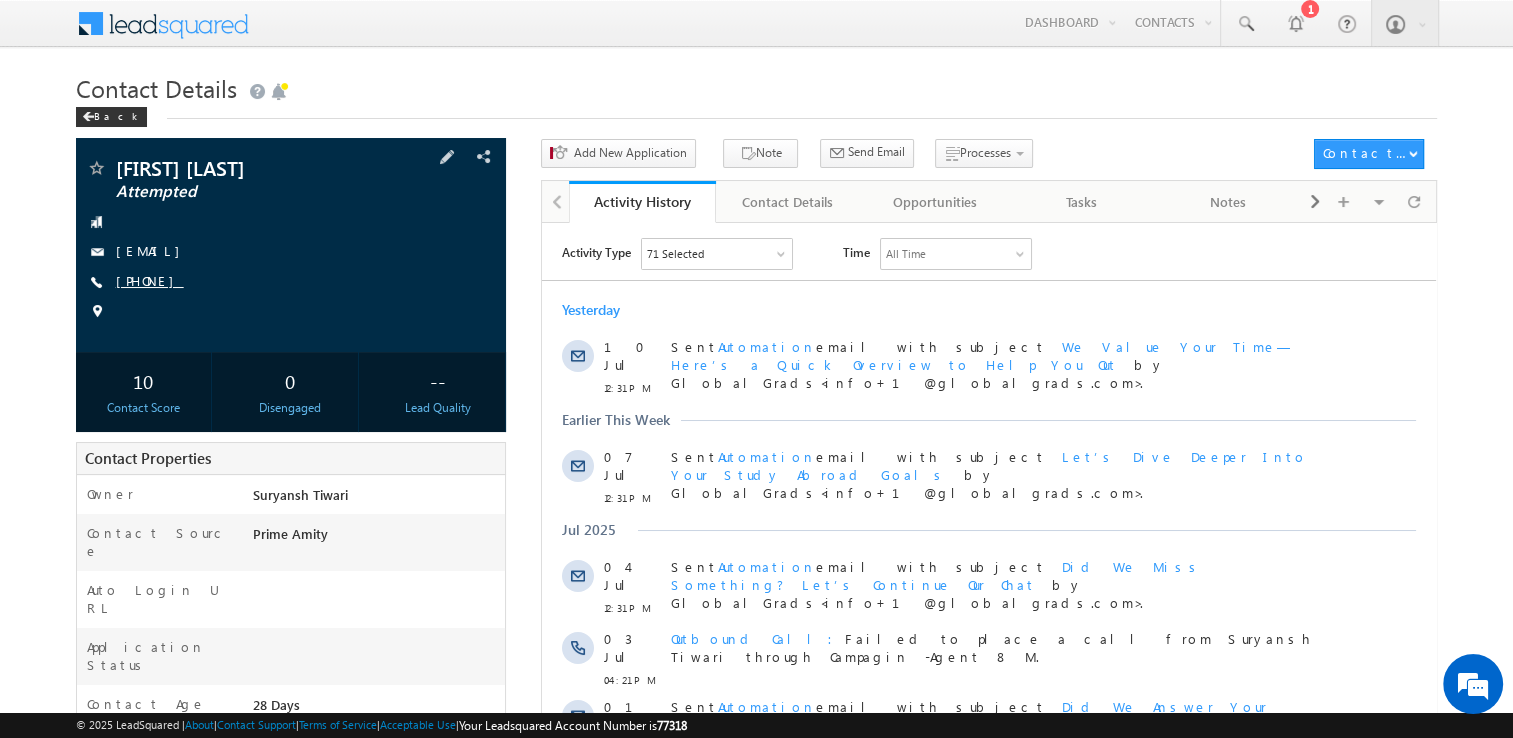 scroll, scrollTop: 0, scrollLeft: 0, axis: both 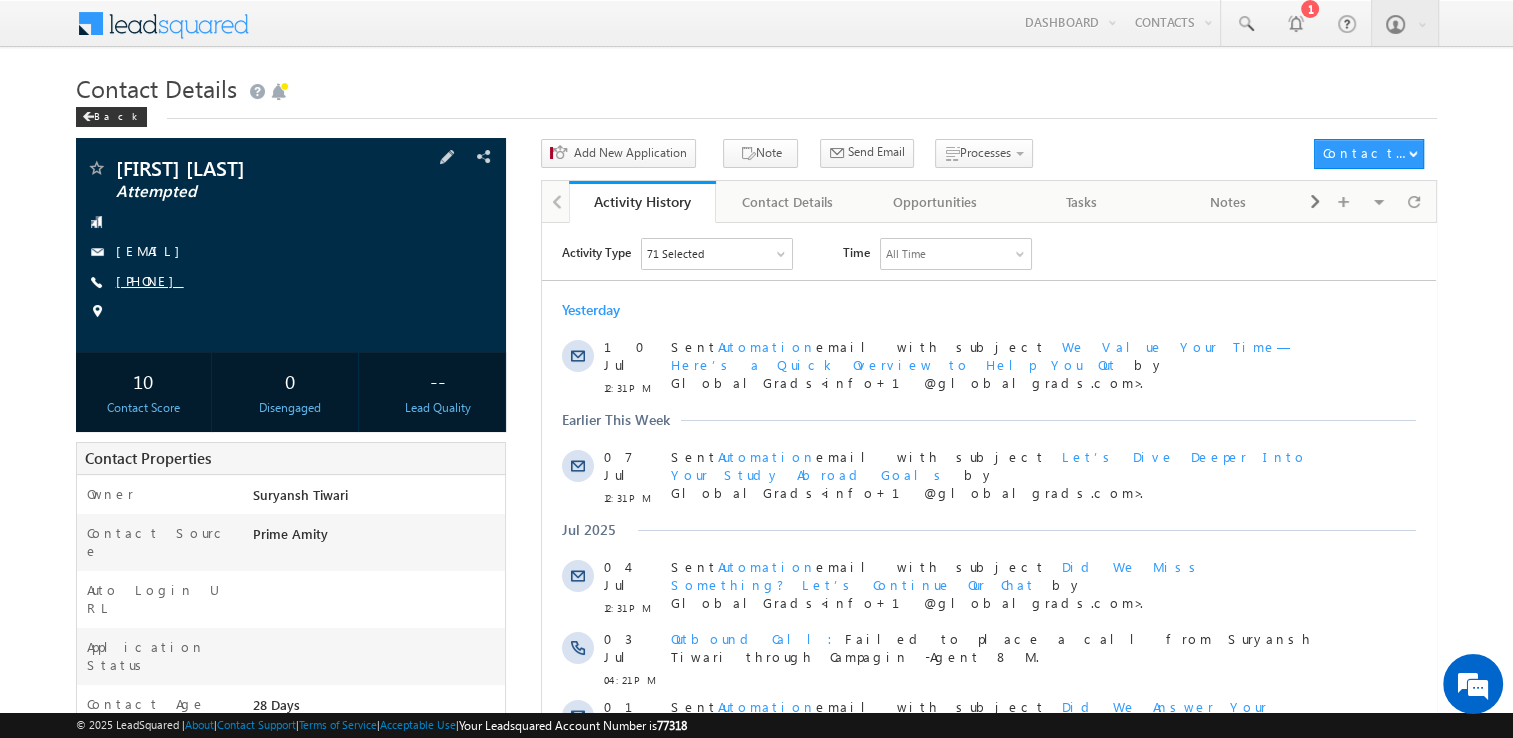 click on "+91-8340021909" at bounding box center [150, 280] 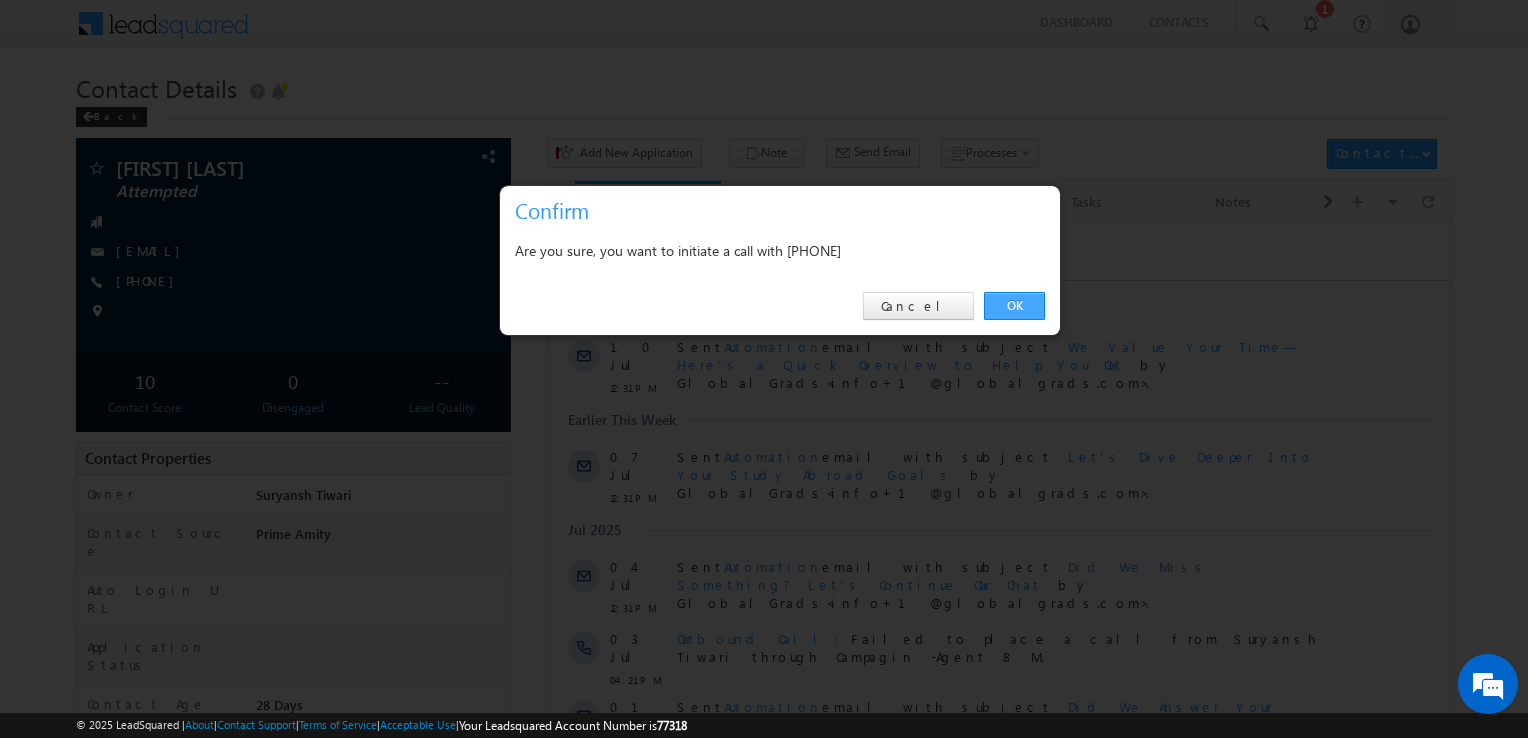 click on "OK" at bounding box center [1014, 306] 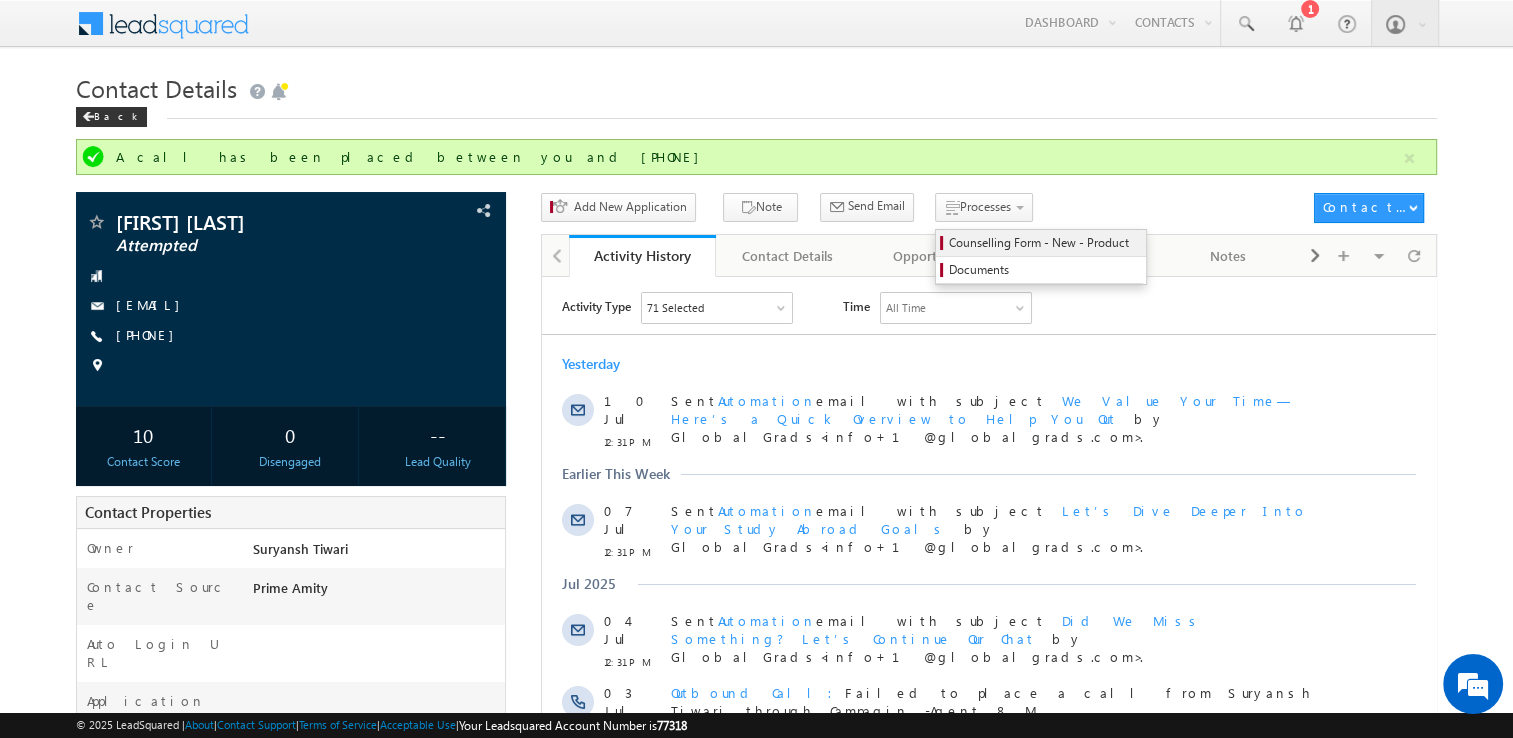 click on "Counselling Form - New - Product" at bounding box center [1044, 243] 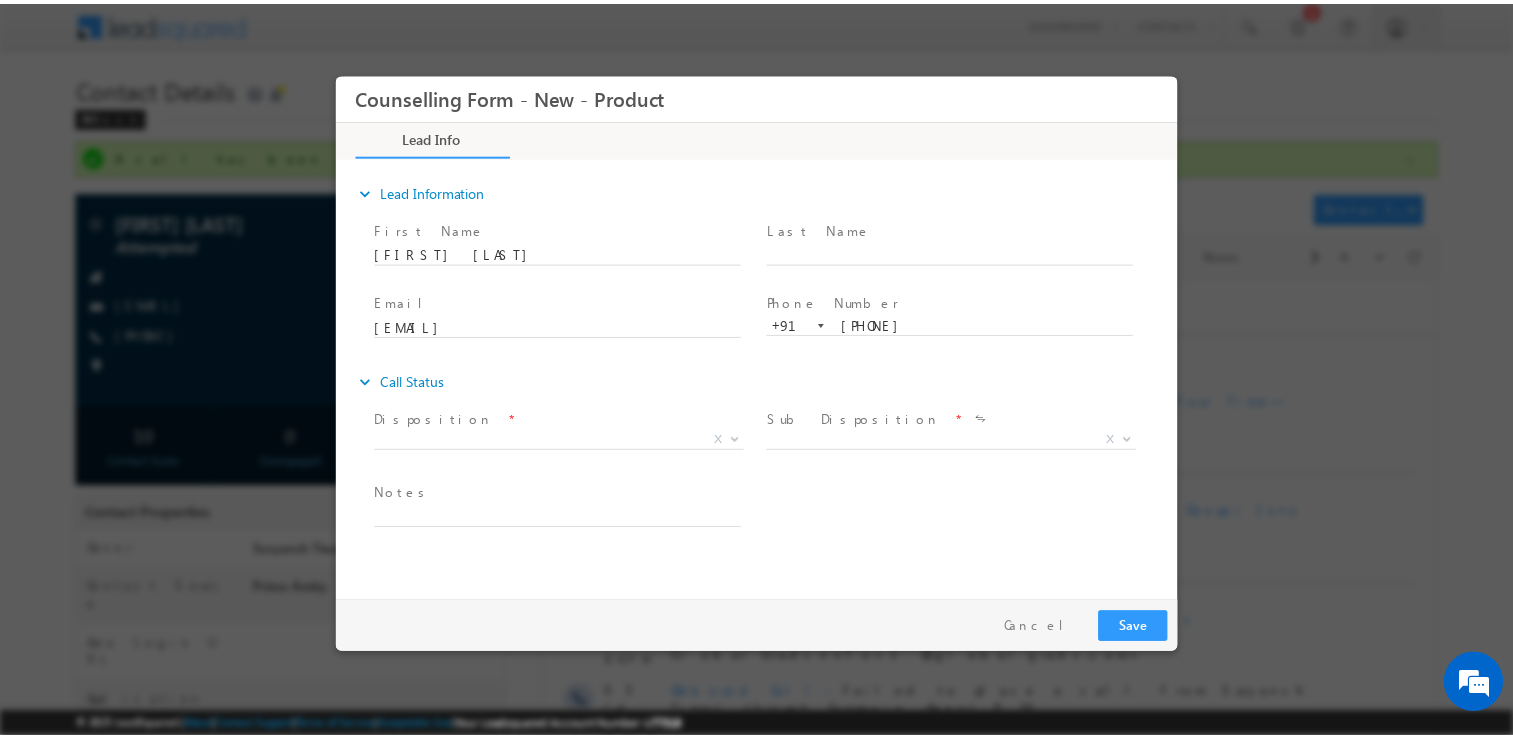 scroll, scrollTop: 0, scrollLeft: 0, axis: both 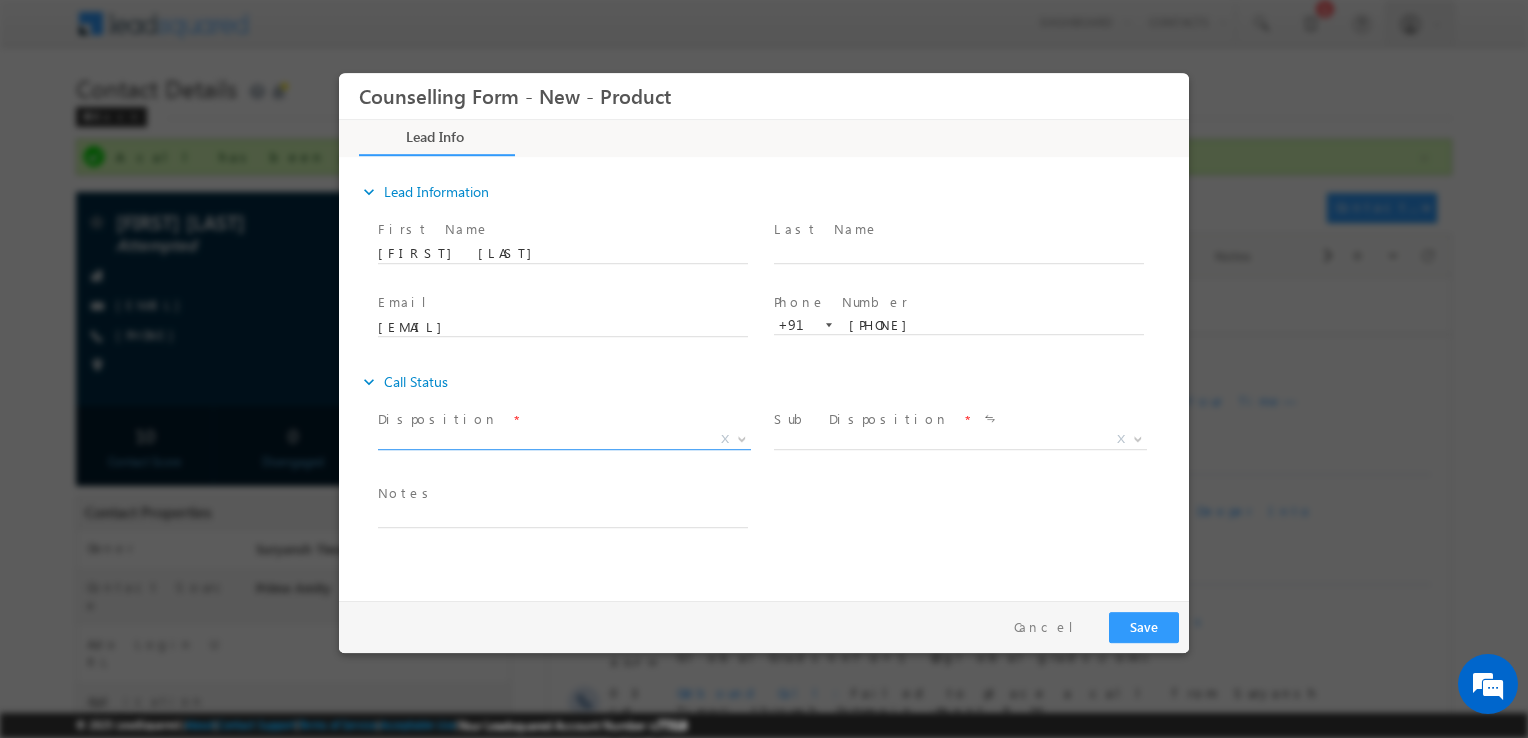 click on "X" at bounding box center [564, 440] 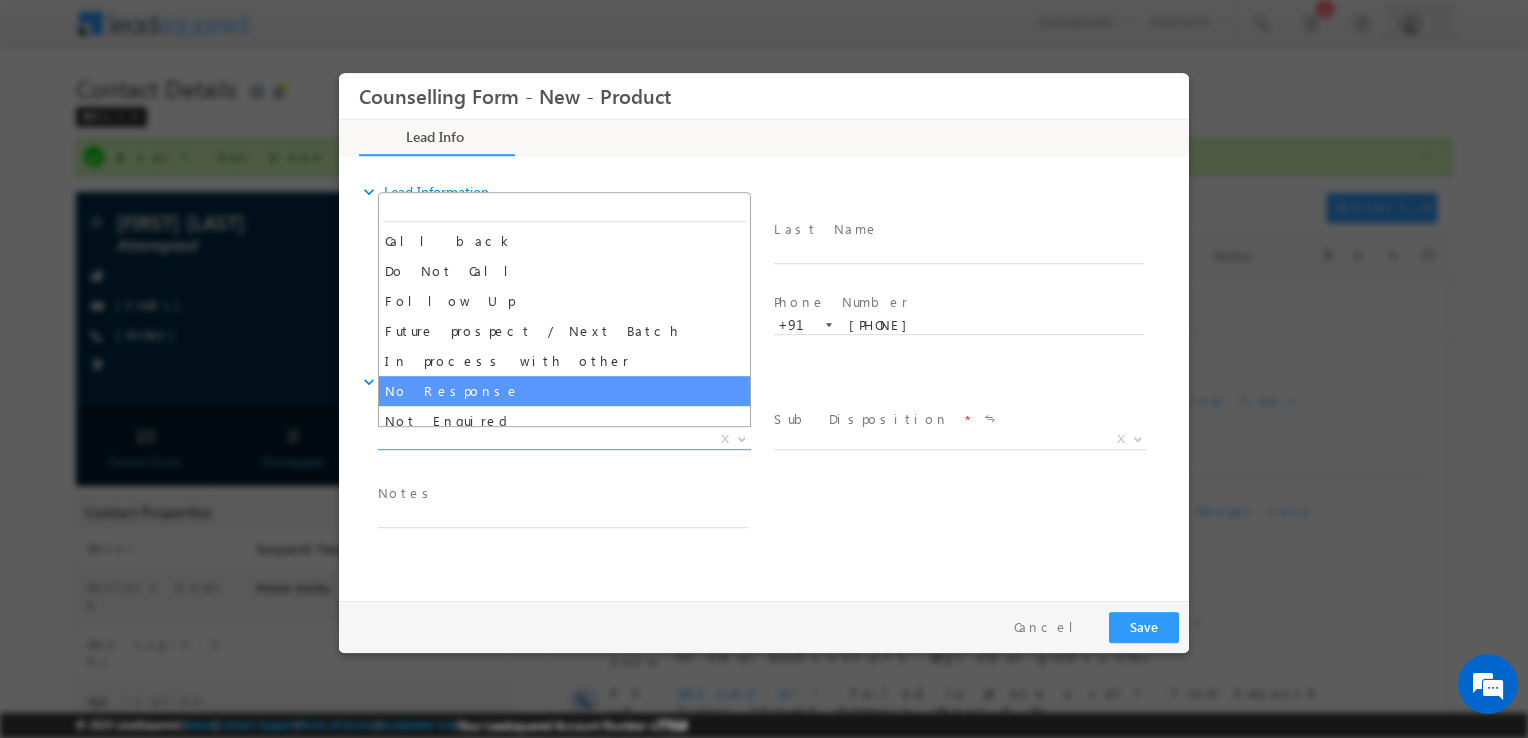 select on "No Response" 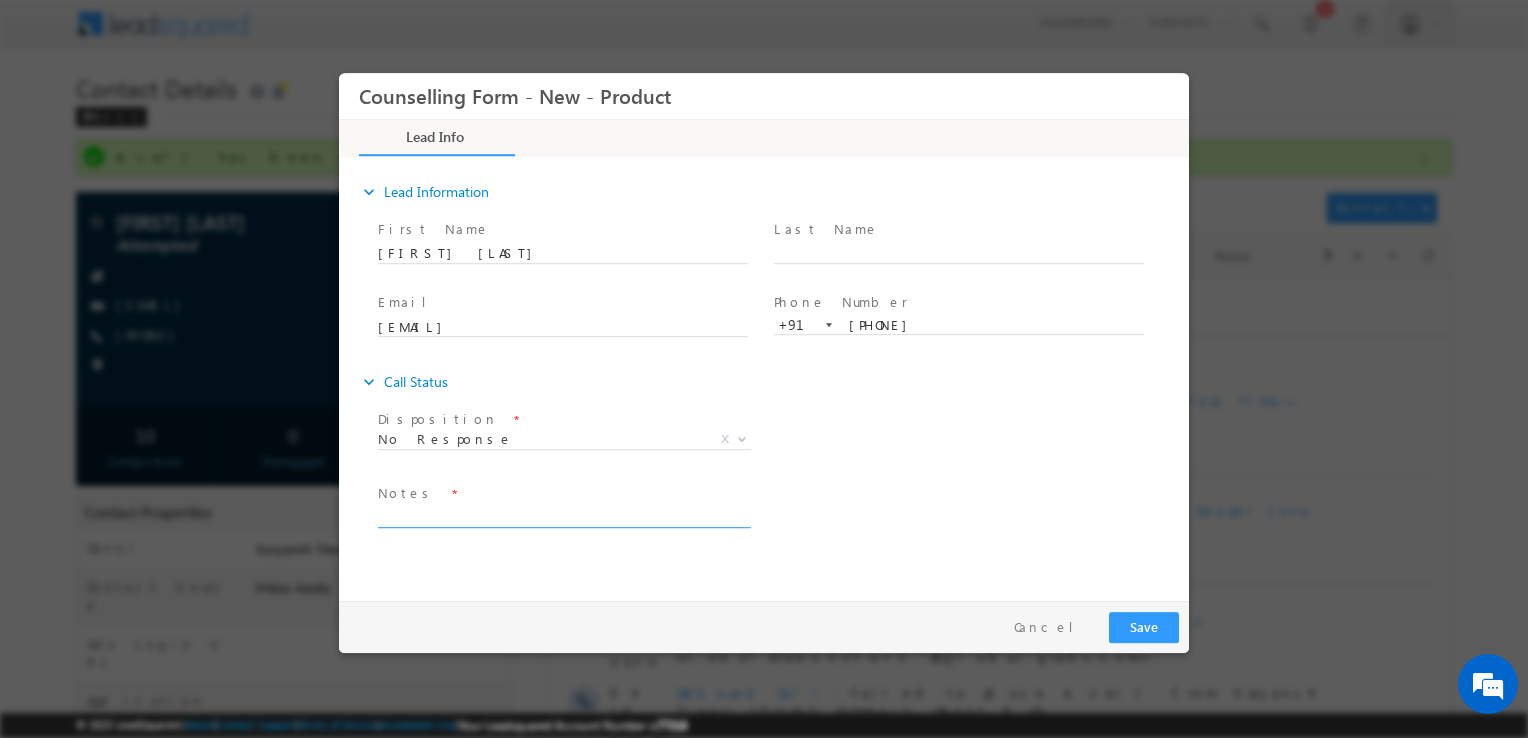 click at bounding box center [563, 516] 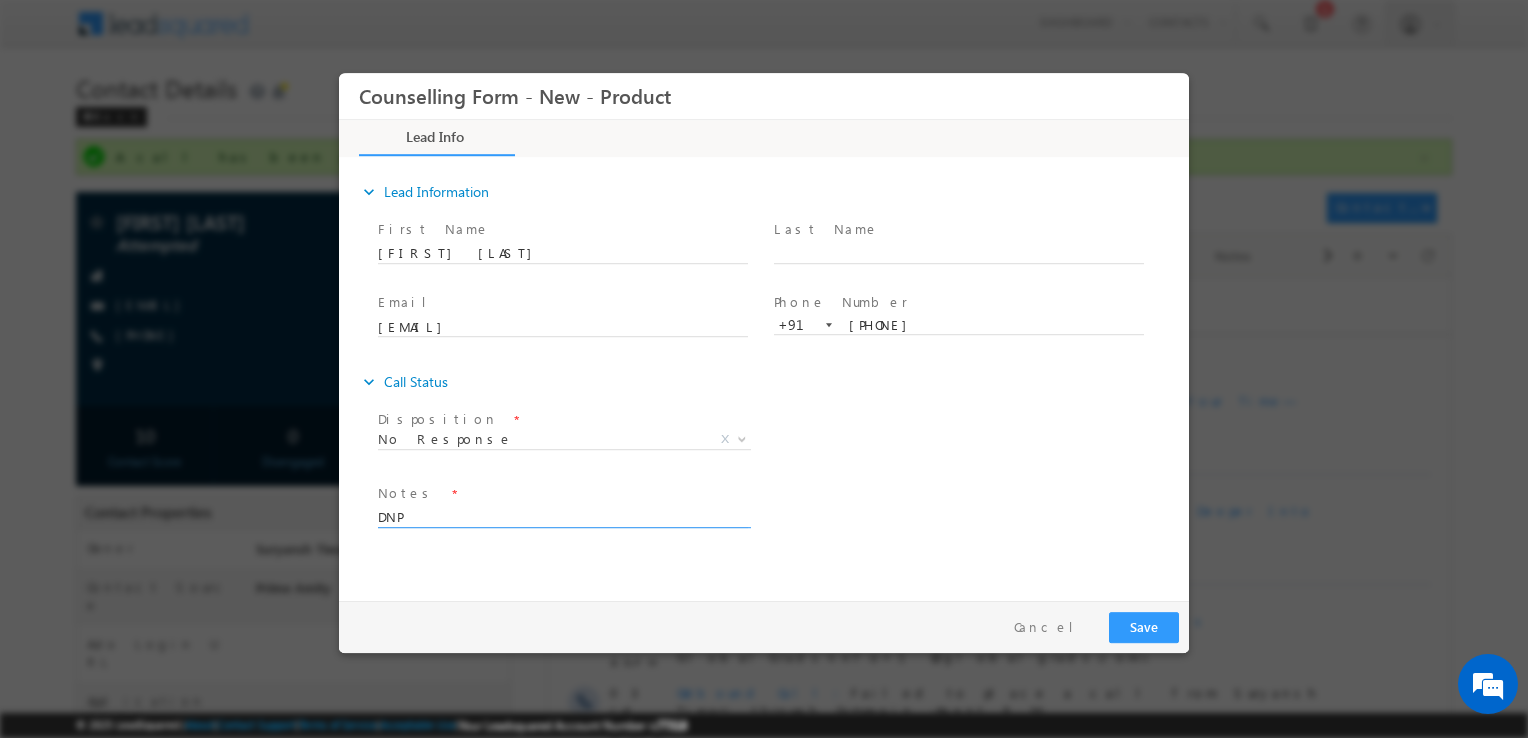 type on "DNP" 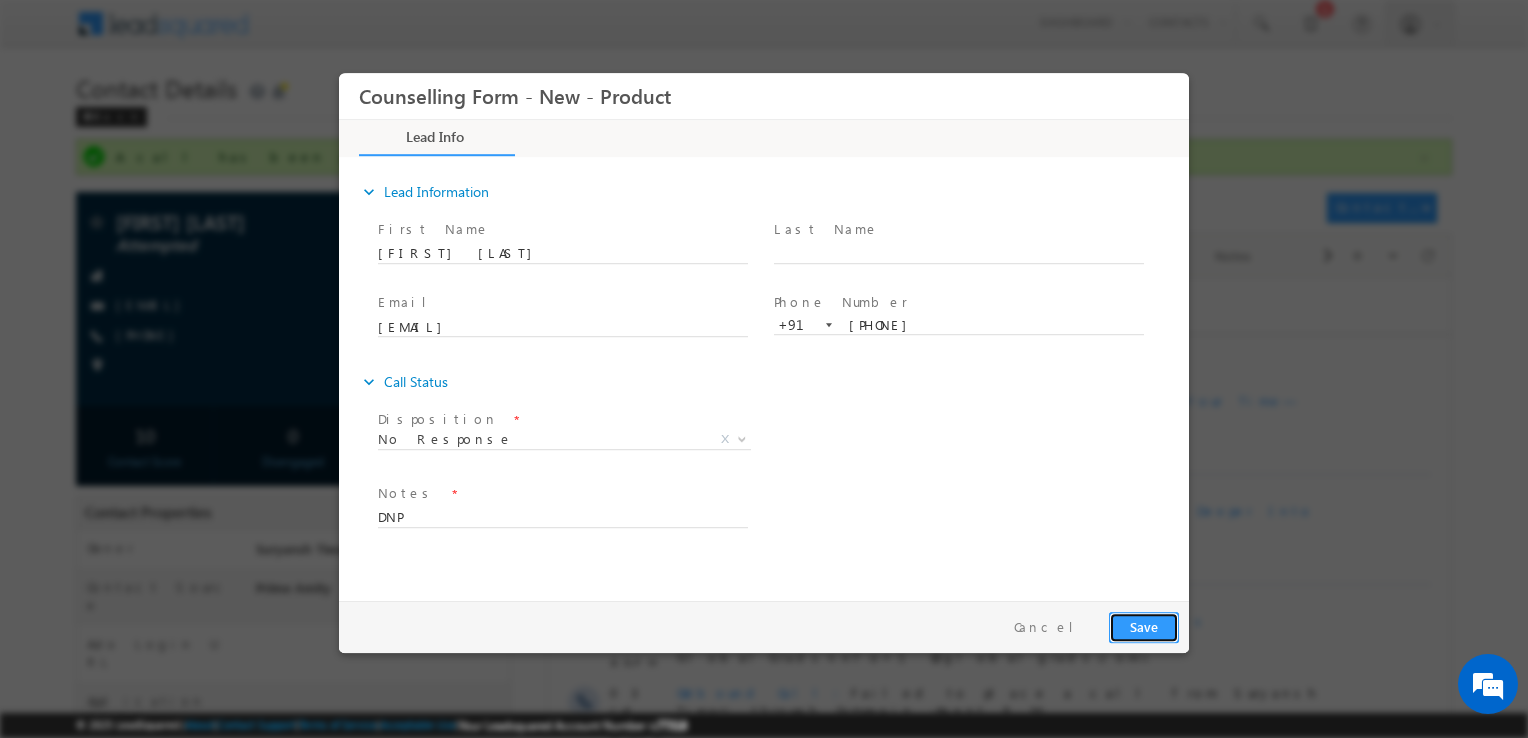 drag, startPoint x: 1141, startPoint y: 639, endPoint x: 1573, endPoint y: 648, distance: 432.09375 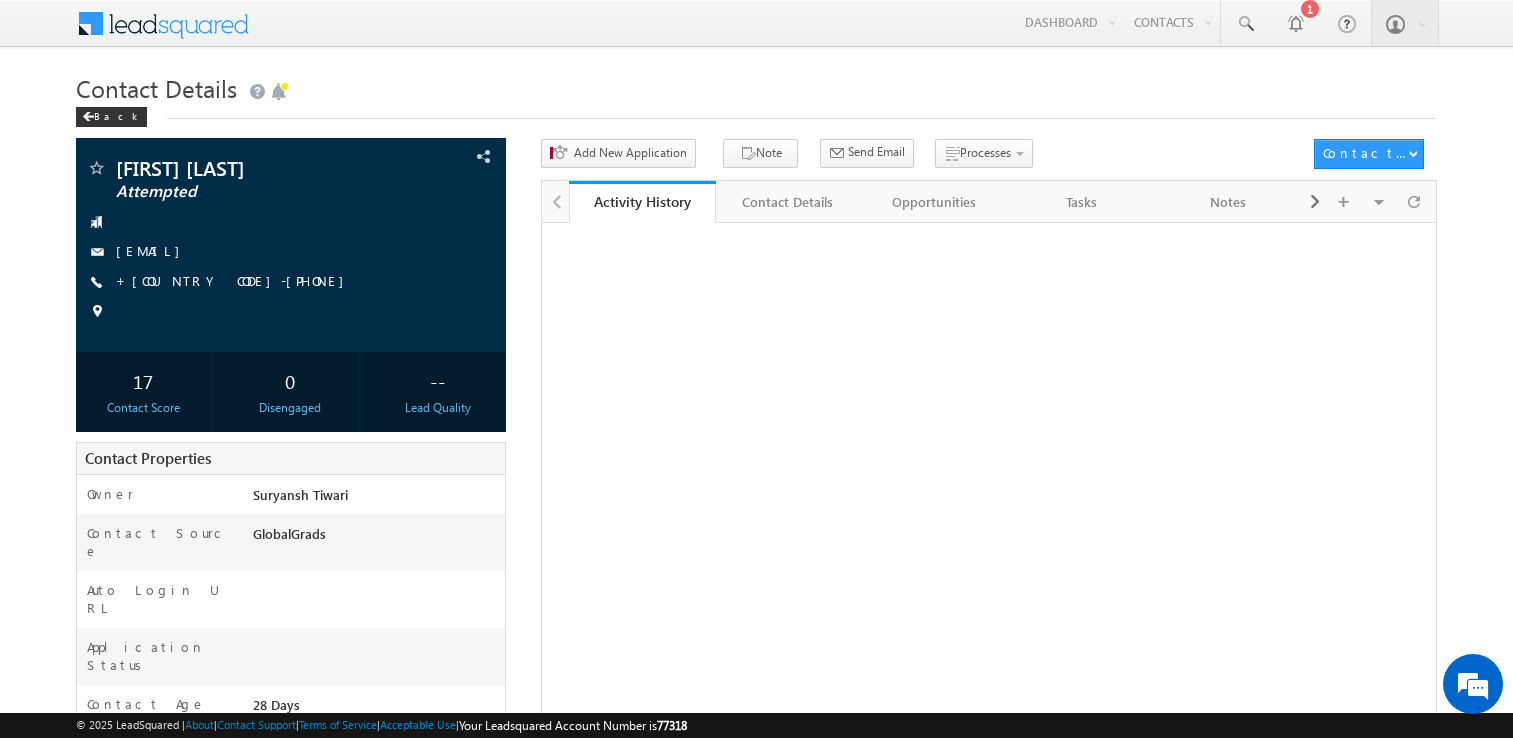 scroll, scrollTop: 0, scrollLeft: 0, axis: both 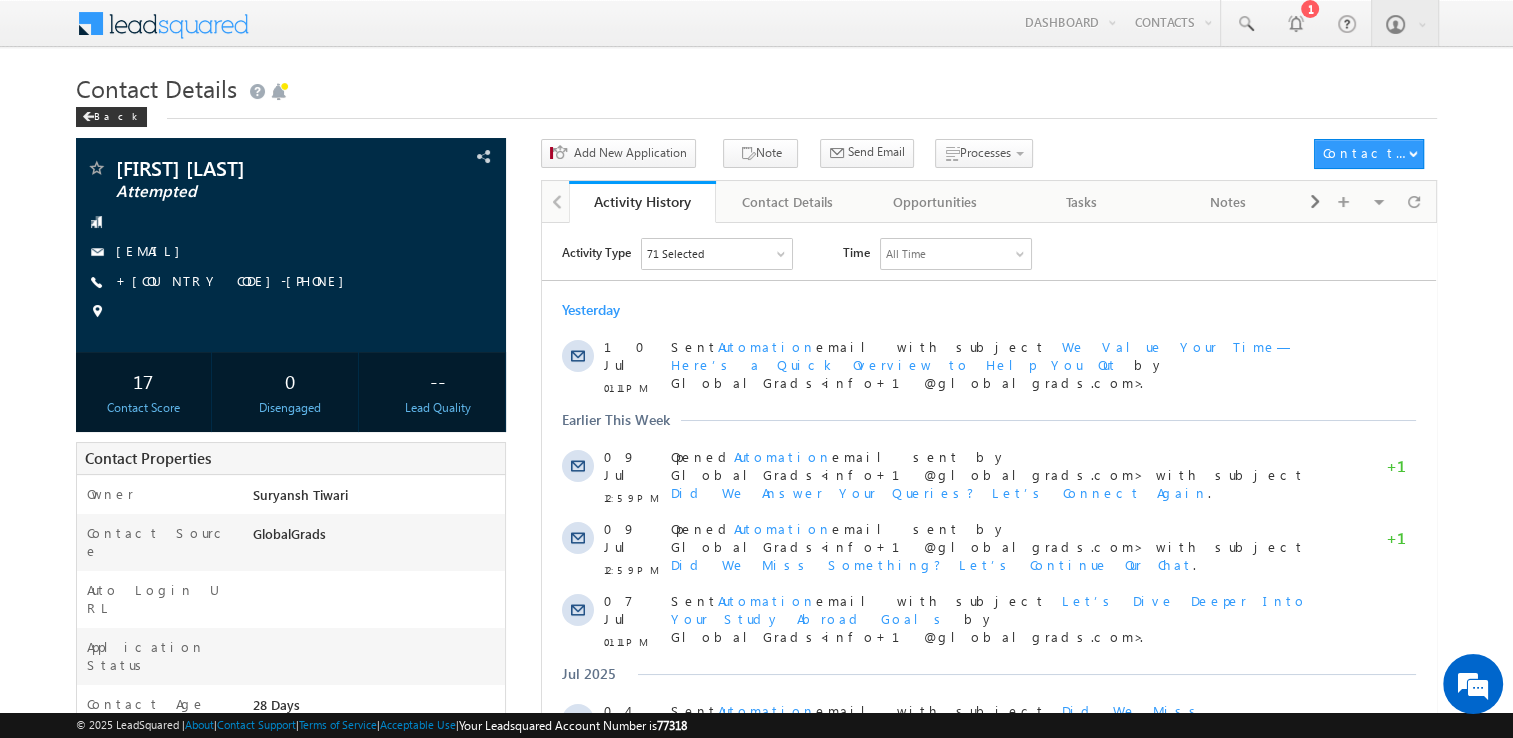 click on "+[COUNTRY CODE]-[PHONE]" at bounding box center (235, 280) 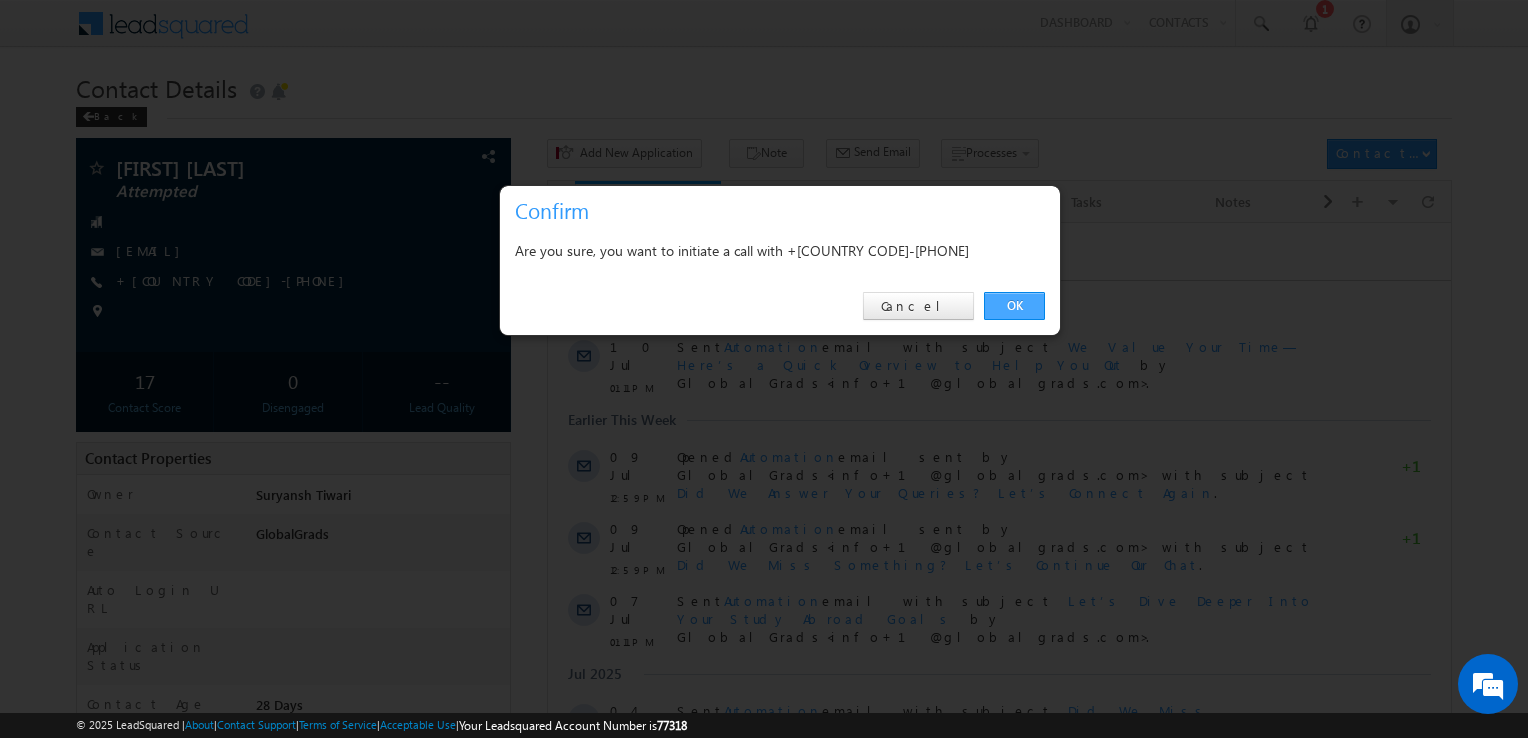 click on "OK" at bounding box center (1014, 306) 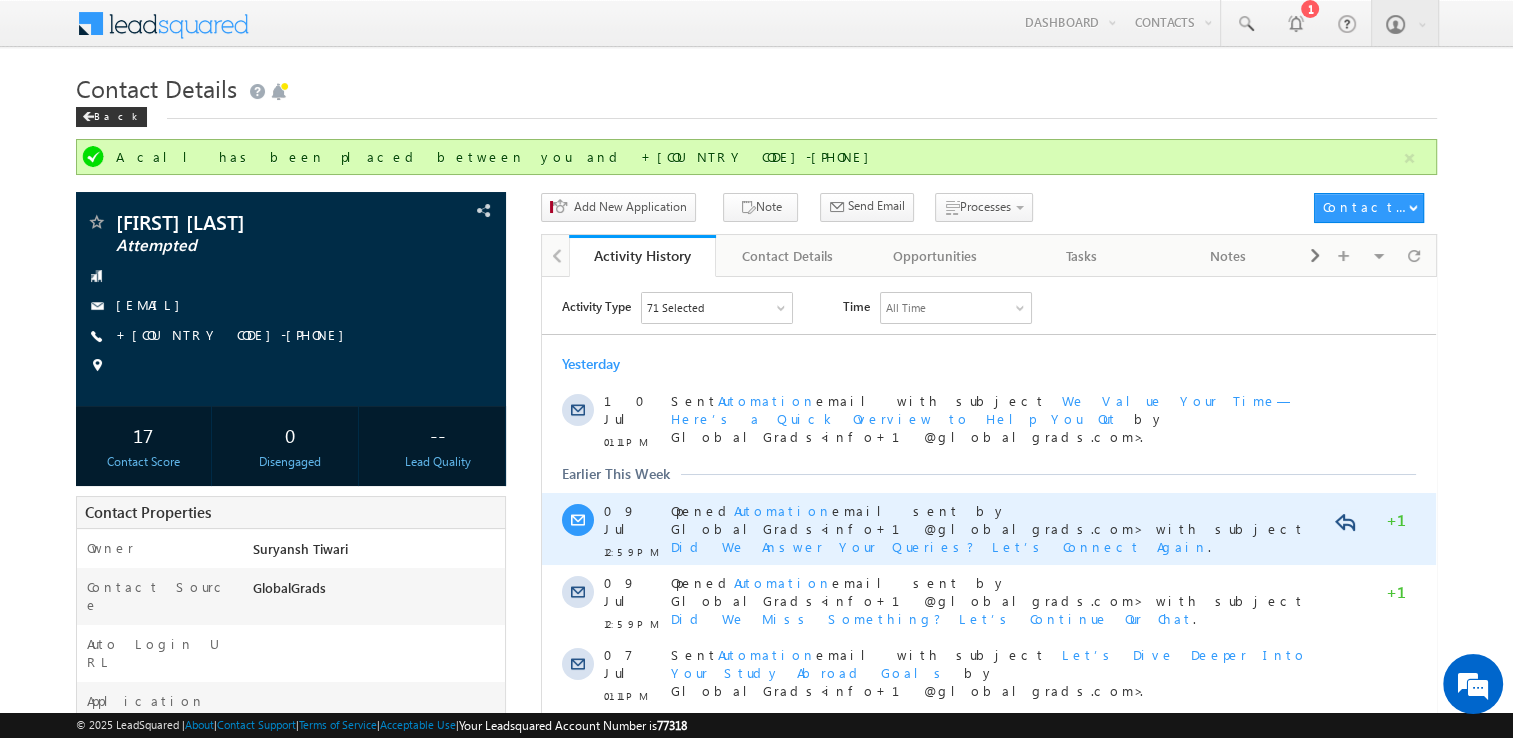 scroll, scrollTop: 484, scrollLeft: 0, axis: vertical 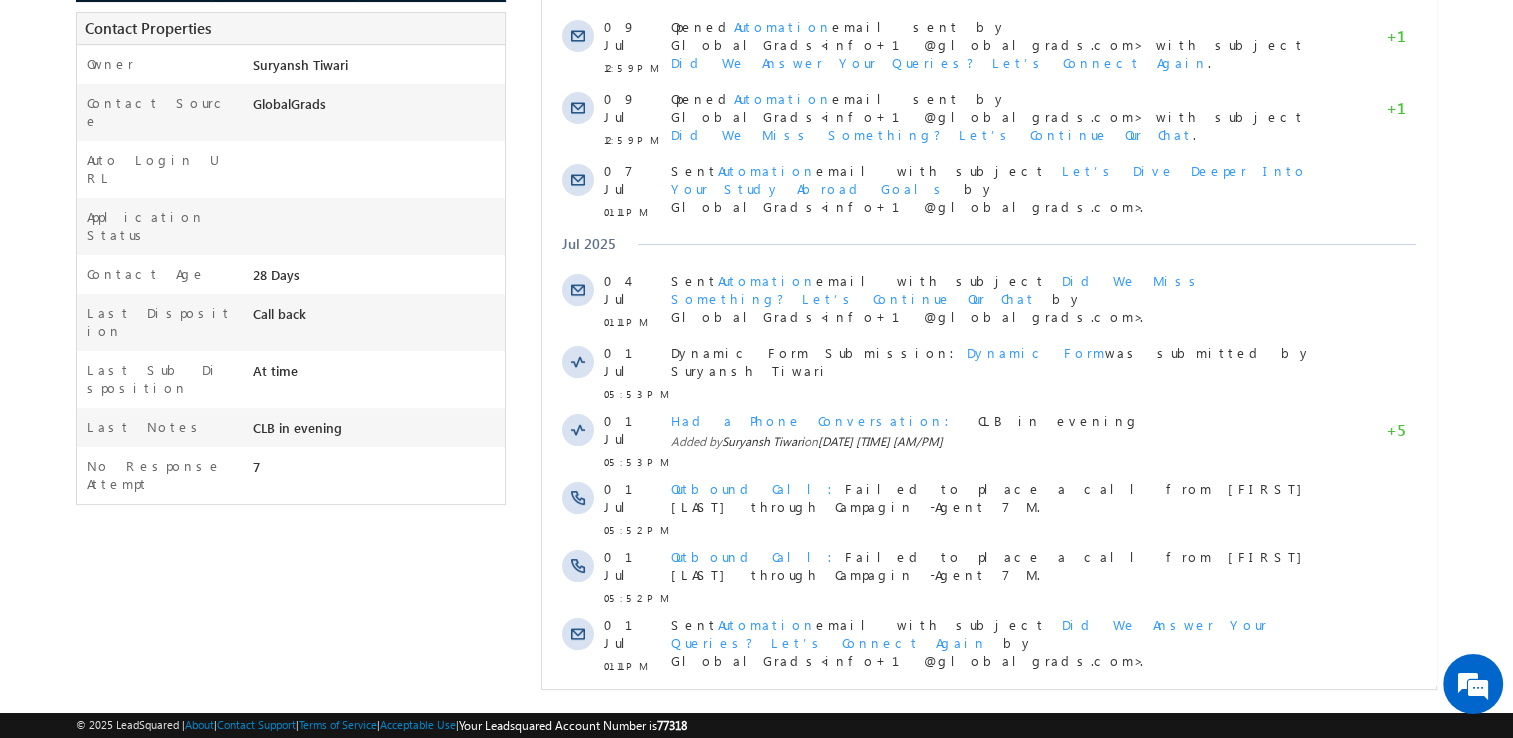 click on "Show More" at bounding box center (998, 714) 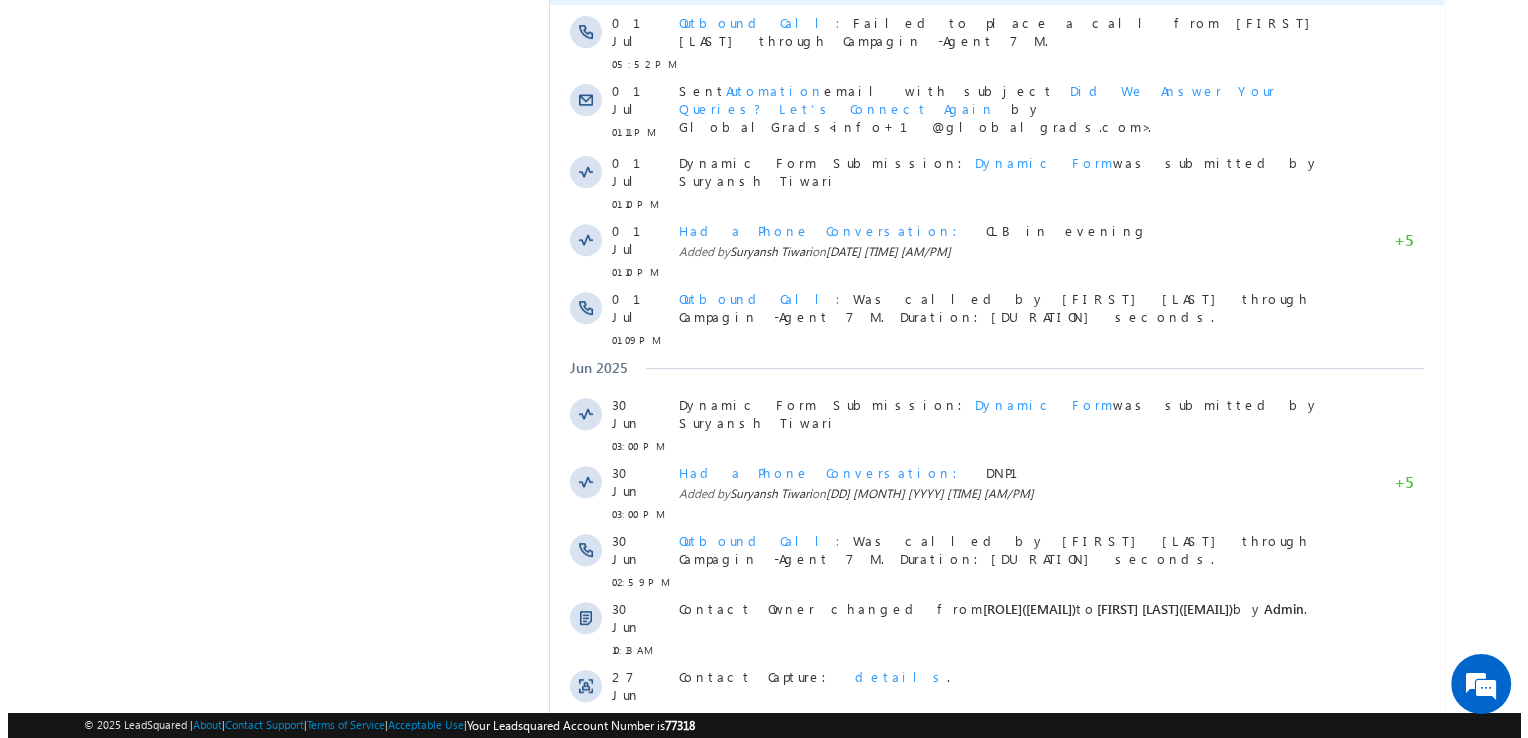 scroll, scrollTop: 1094, scrollLeft: 0, axis: vertical 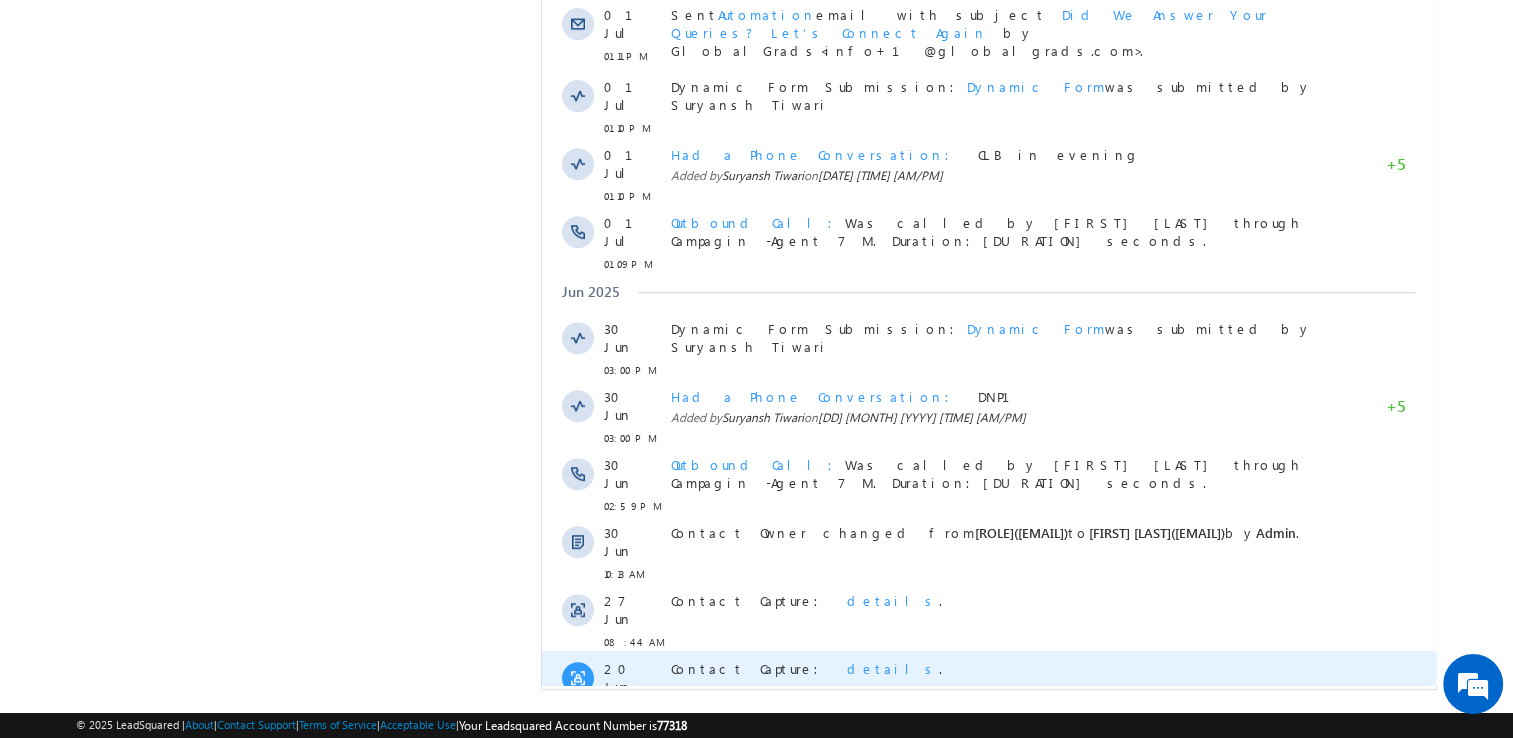 click on "details" at bounding box center [893, 668] 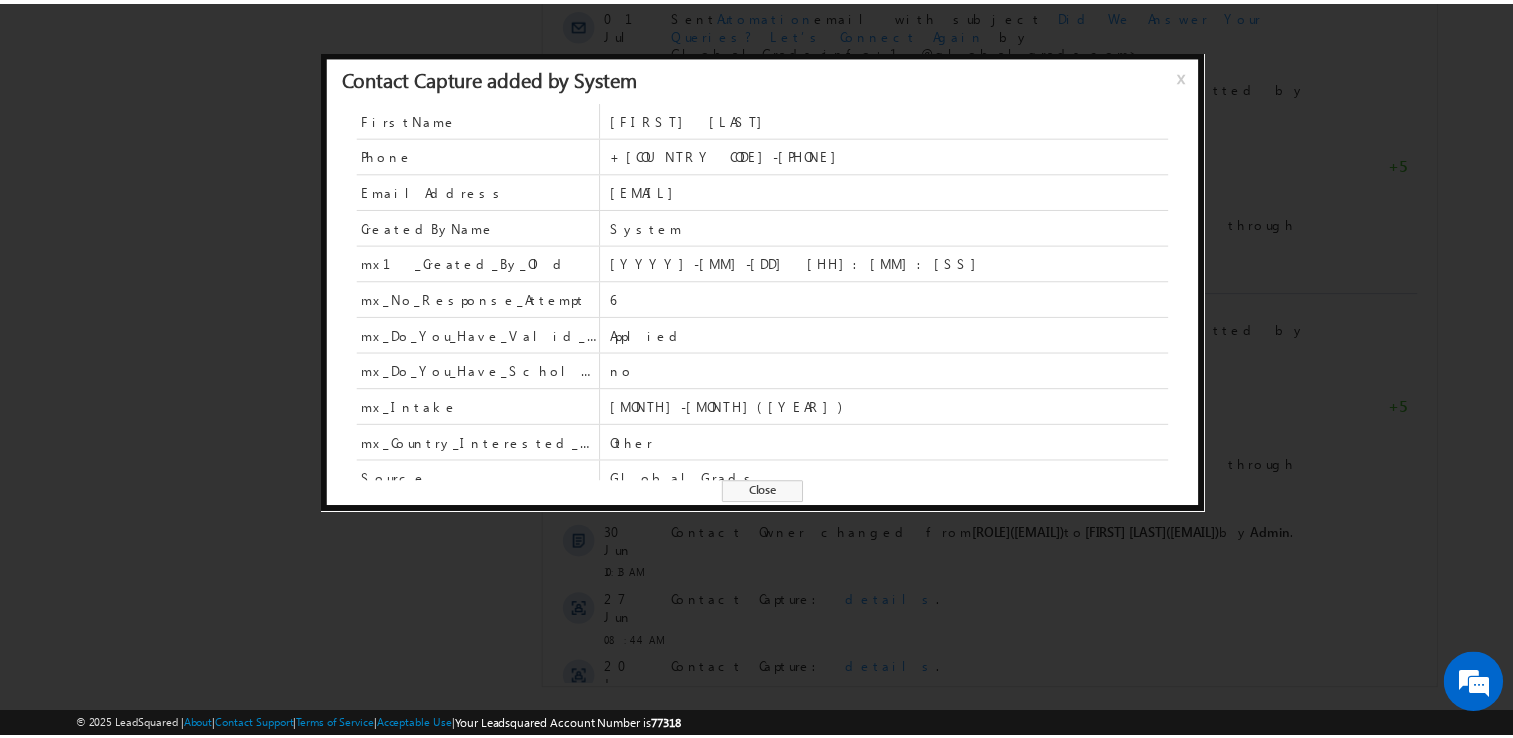 scroll, scrollTop: 406, scrollLeft: 0, axis: vertical 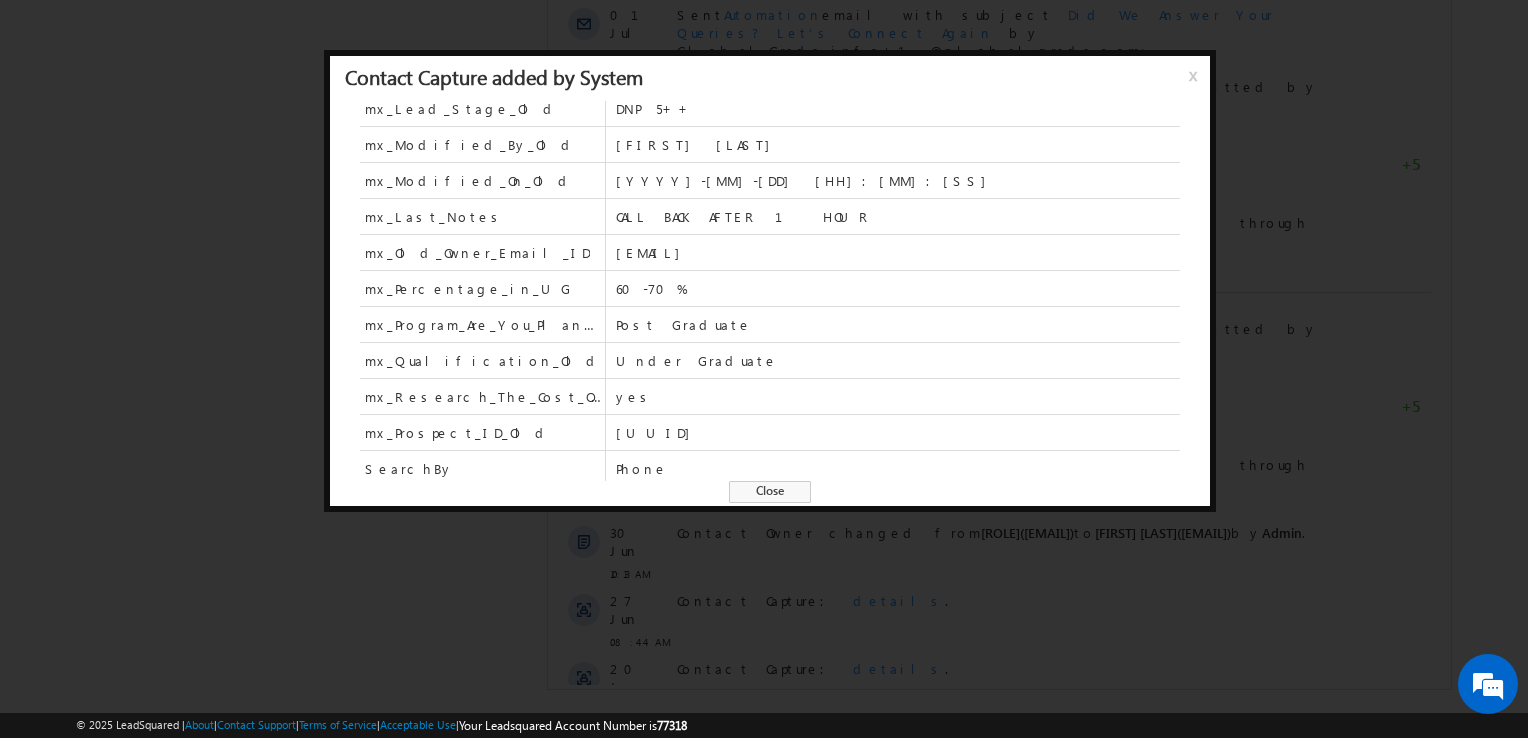 click on "Close" at bounding box center [770, 492] 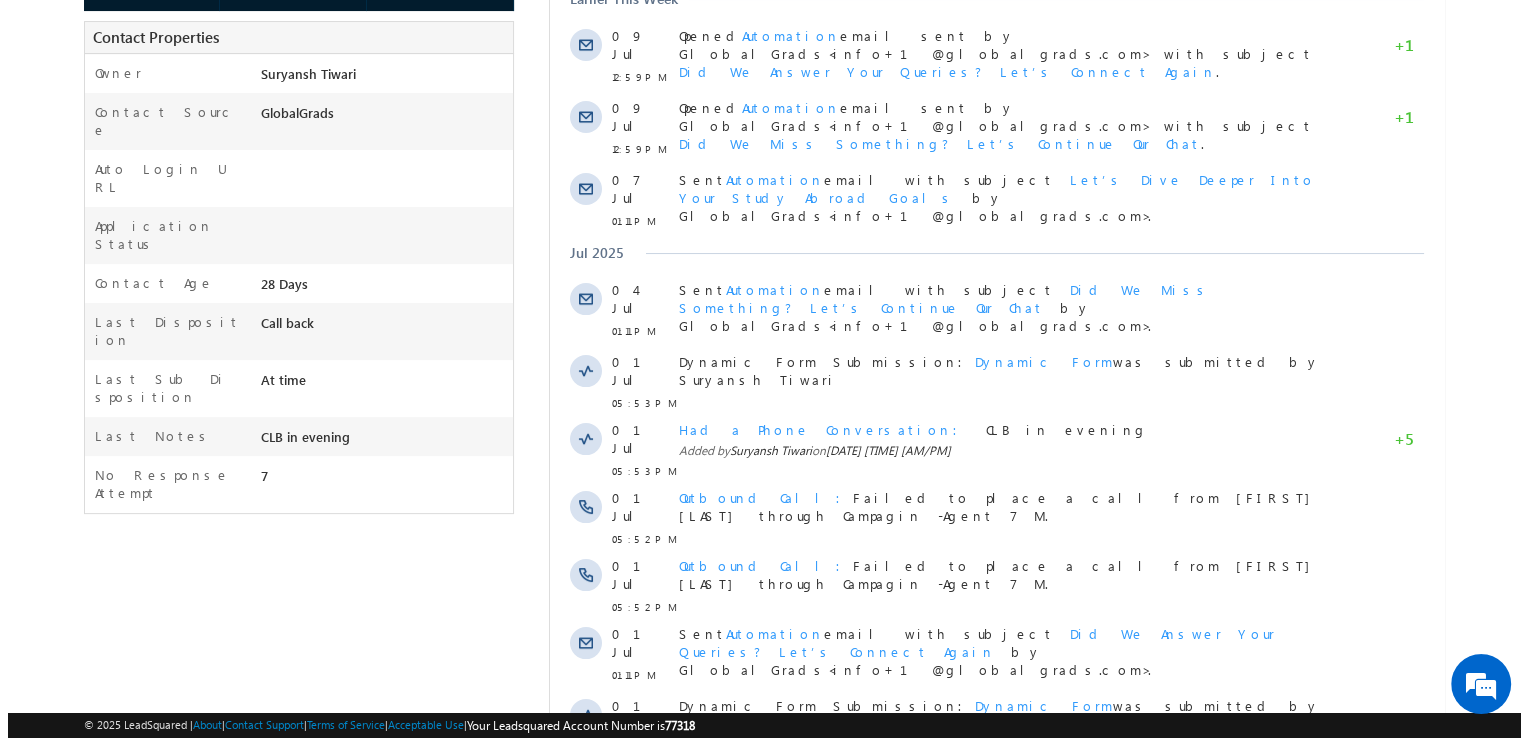 scroll, scrollTop: 0, scrollLeft: 0, axis: both 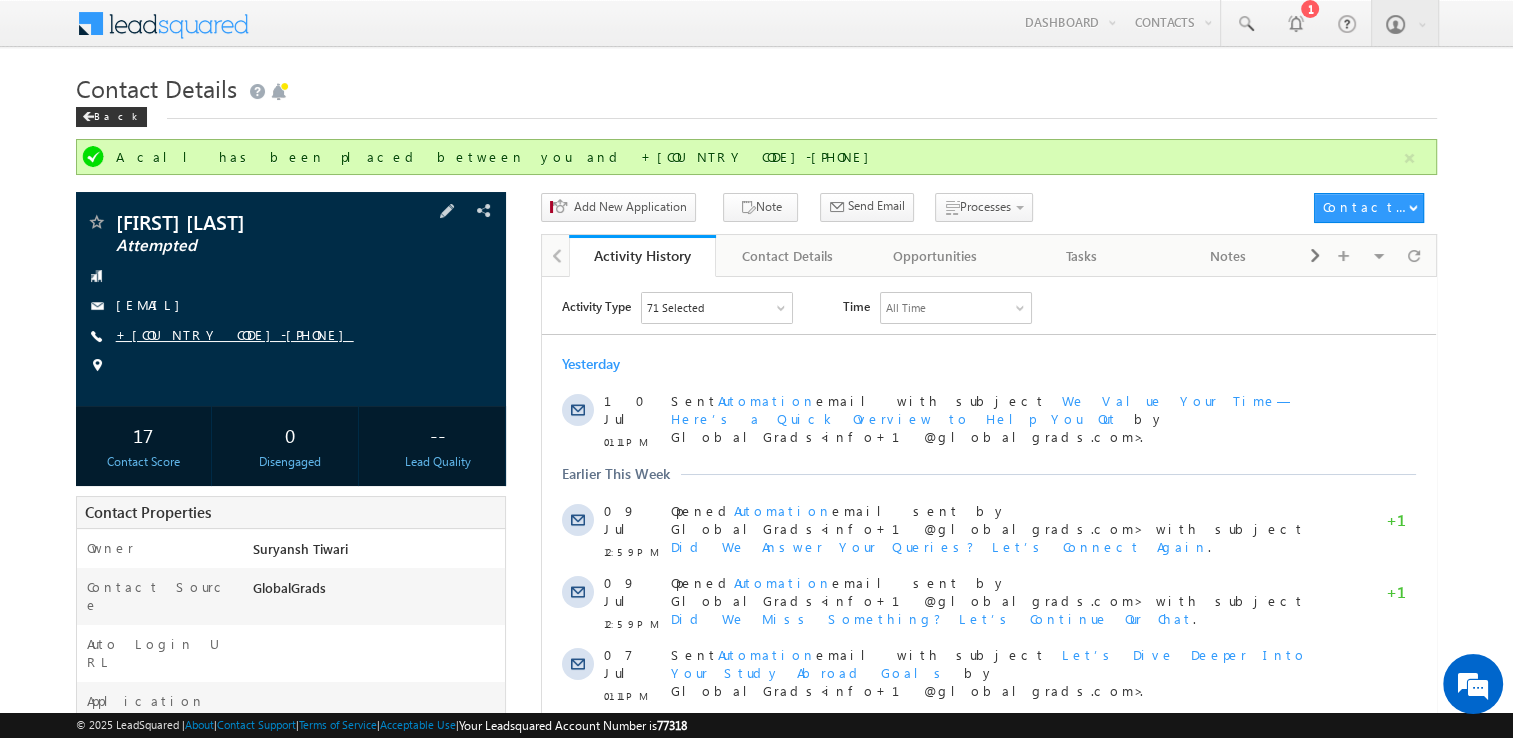 click on "[FIRST] [LAST]
Attempted
[EMAIL]
+[COUNTRY CODE]-[PHONE]" at bounding box center [291, 299] 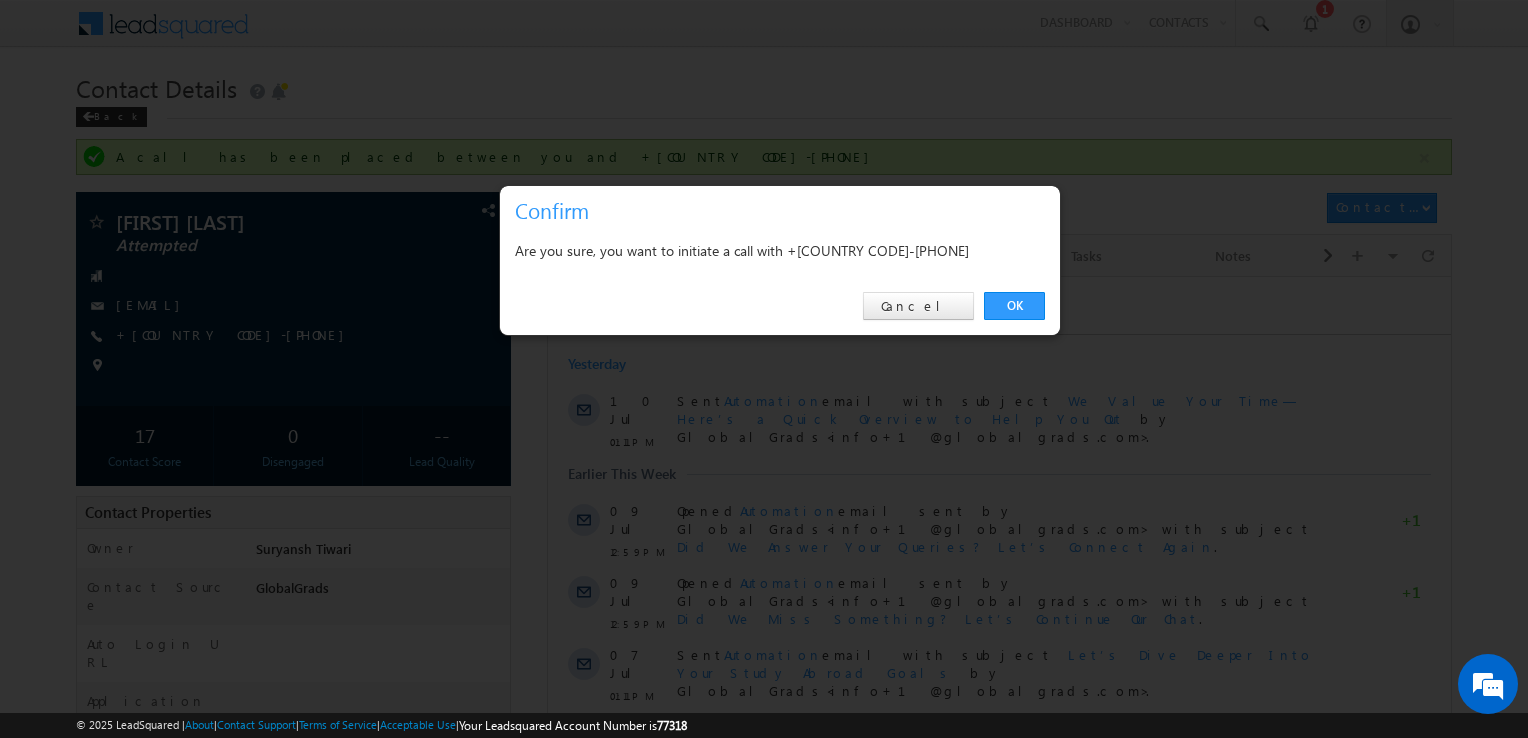 click at bounding box center [764, 369] 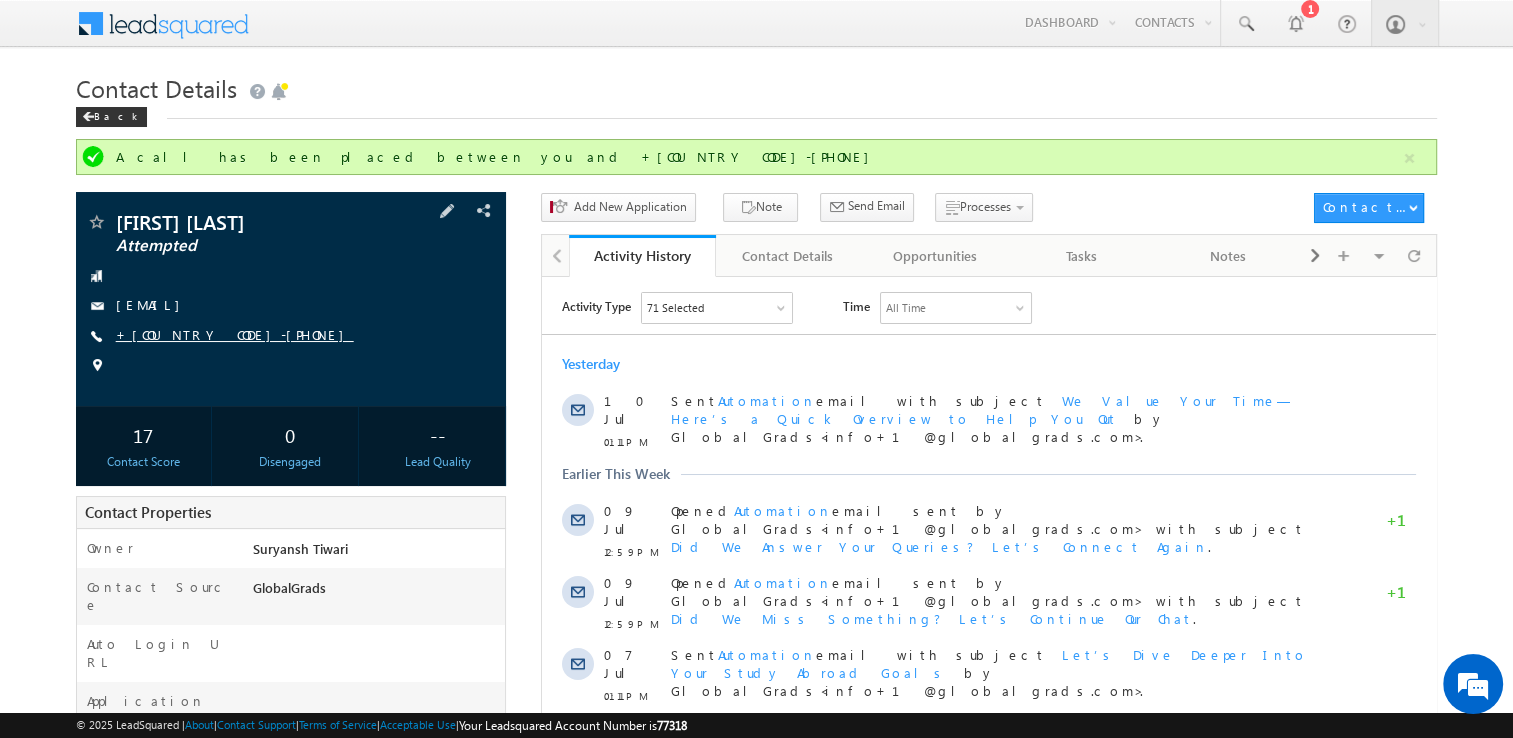 drag, startPoint x: 194, startPoint y: 347, endPoint x: 180, endPoint y: 340, distance: 15.652476 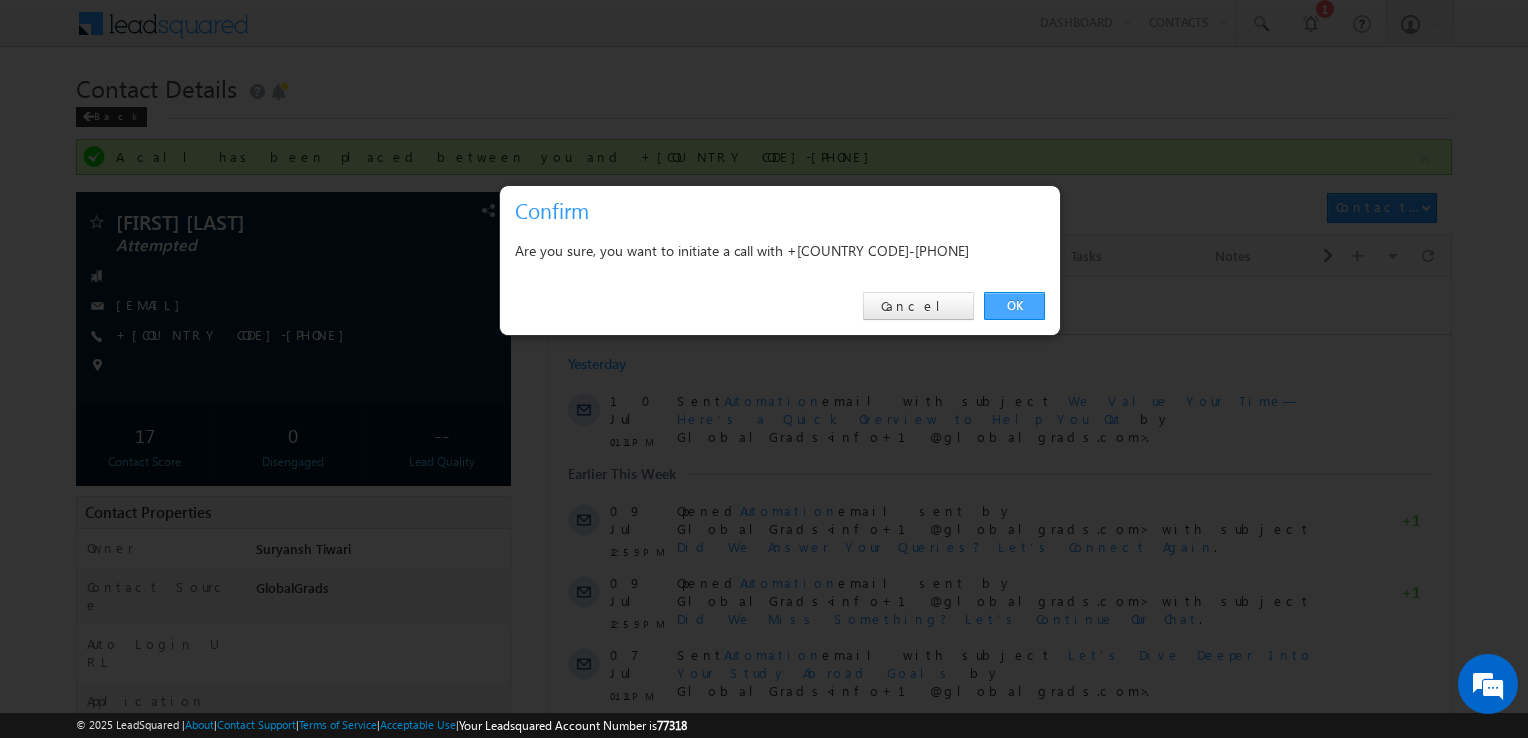 click on "OK" at bounding box center (1014, 306) 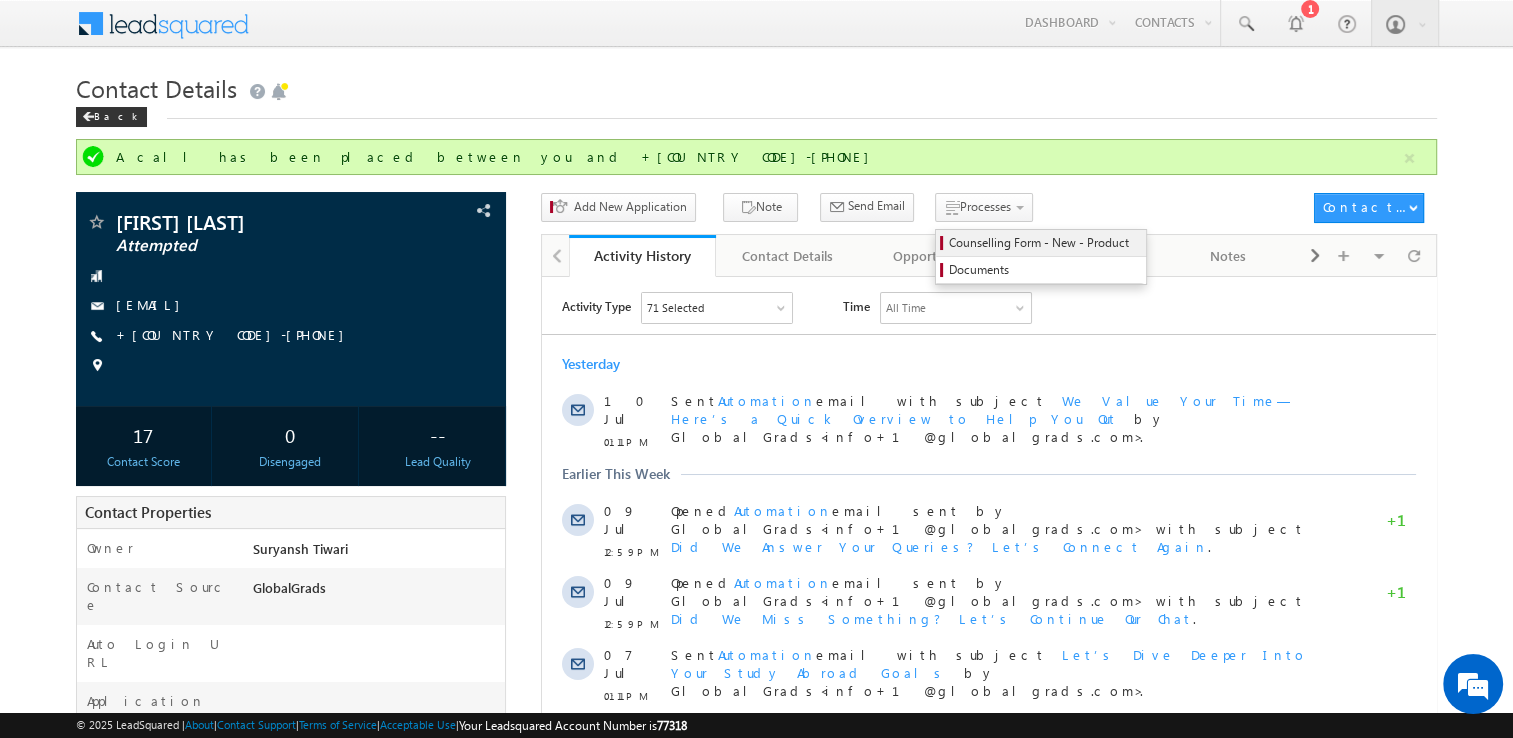 click on "Counselling Form - New - Product" at bounding box center [1041, 243] 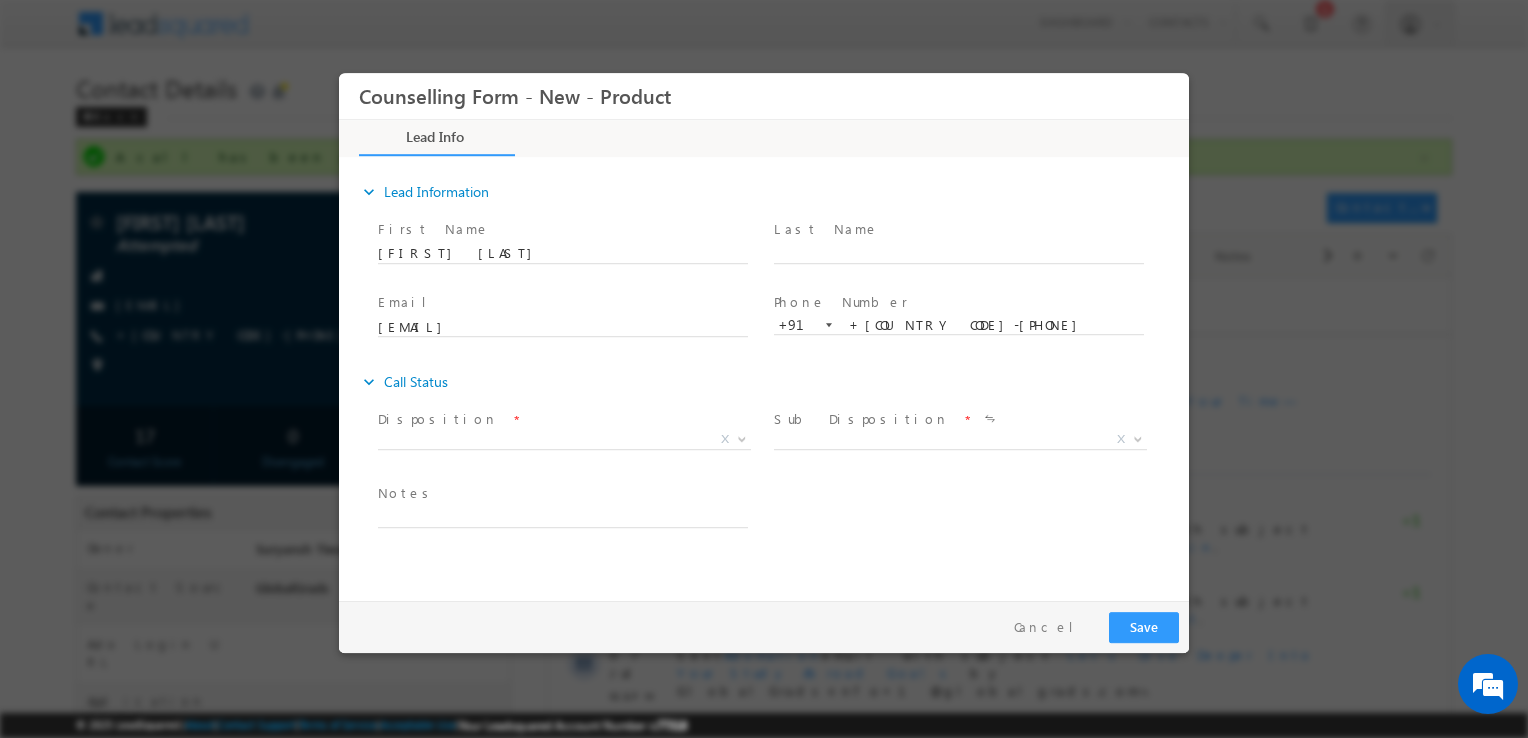 scroll, scrollTop: 0, scrollLeft: 0, axis: both 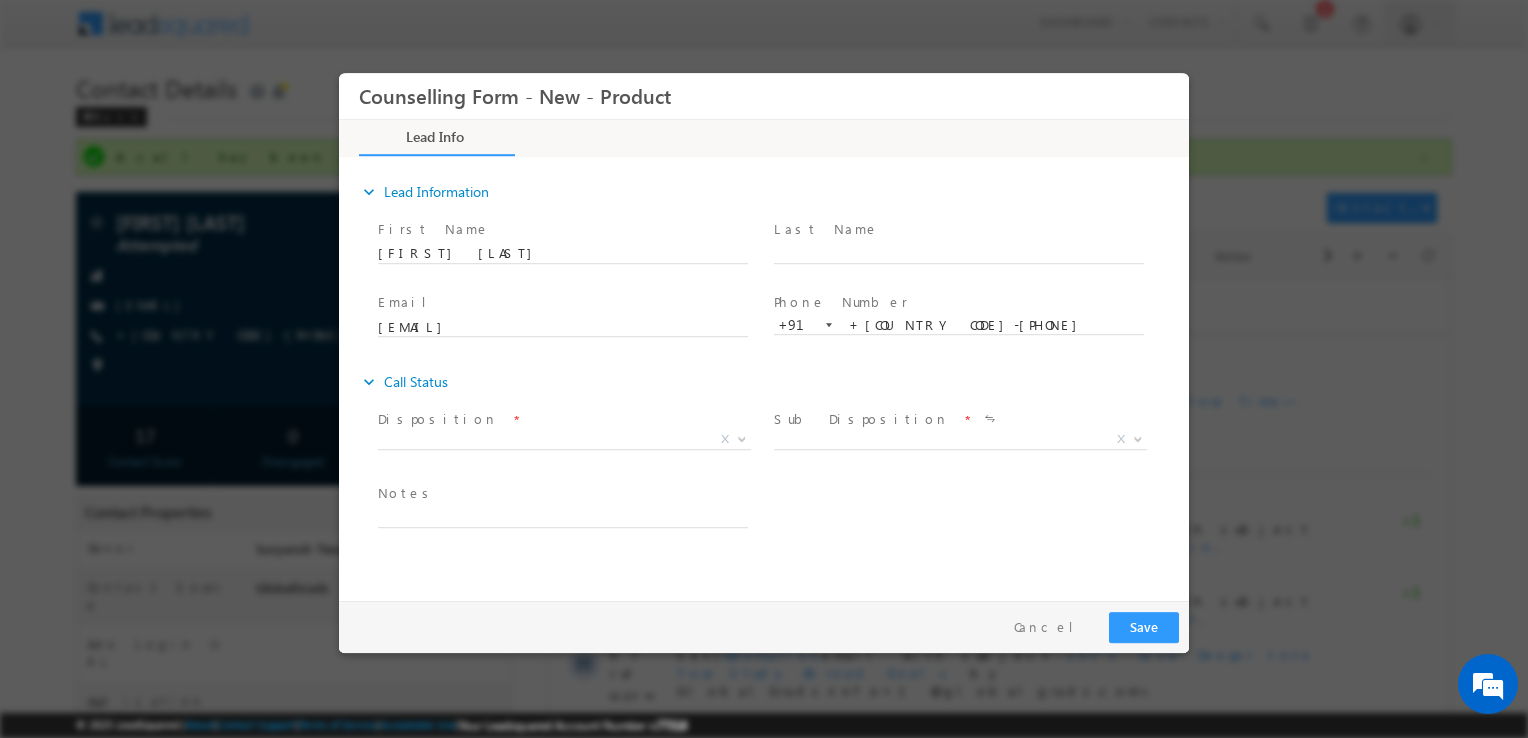 drag, startPoint x: 530, startPoint y: 503, endPoint x: 481, endPoint y: 518, distance: 51.24451 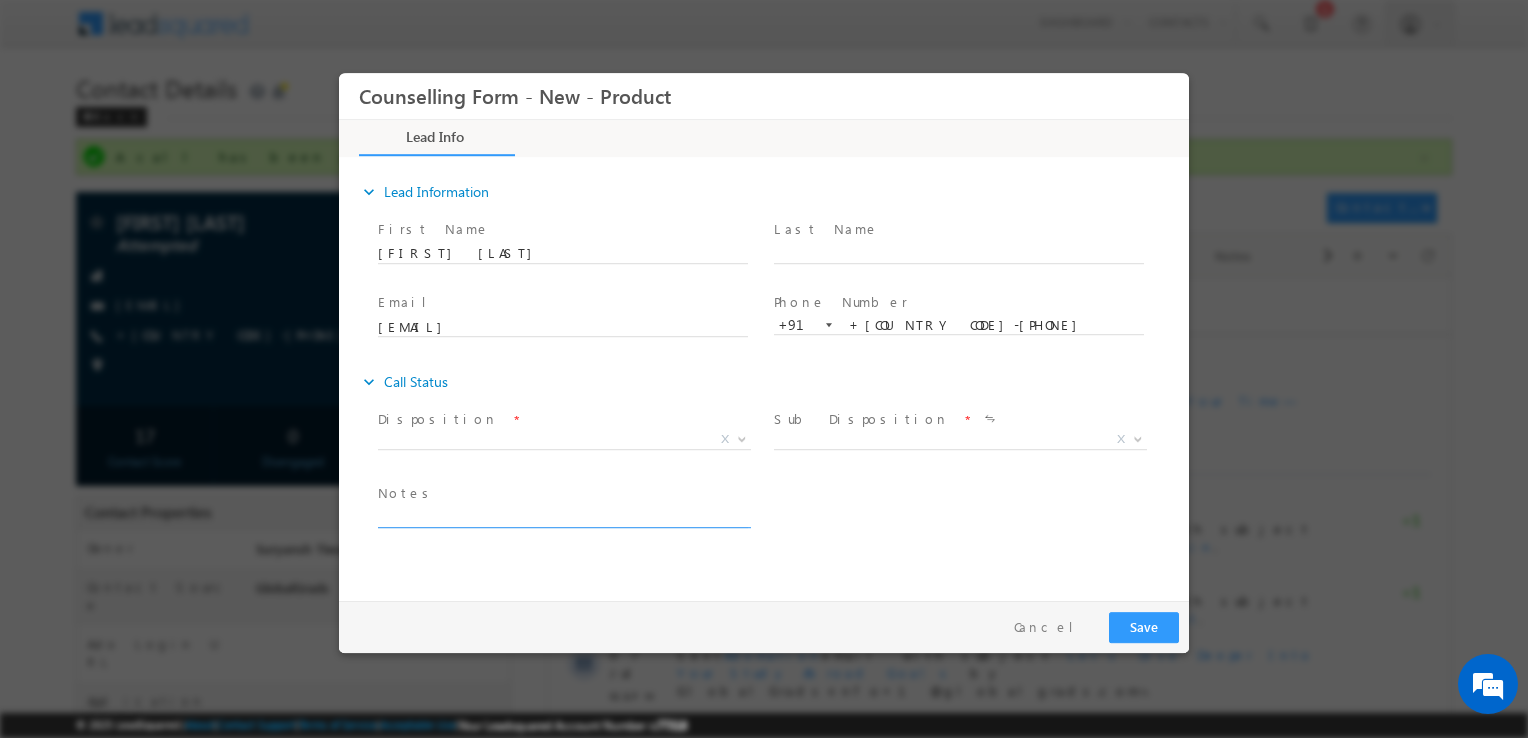 click at bounding box center (563, 516) 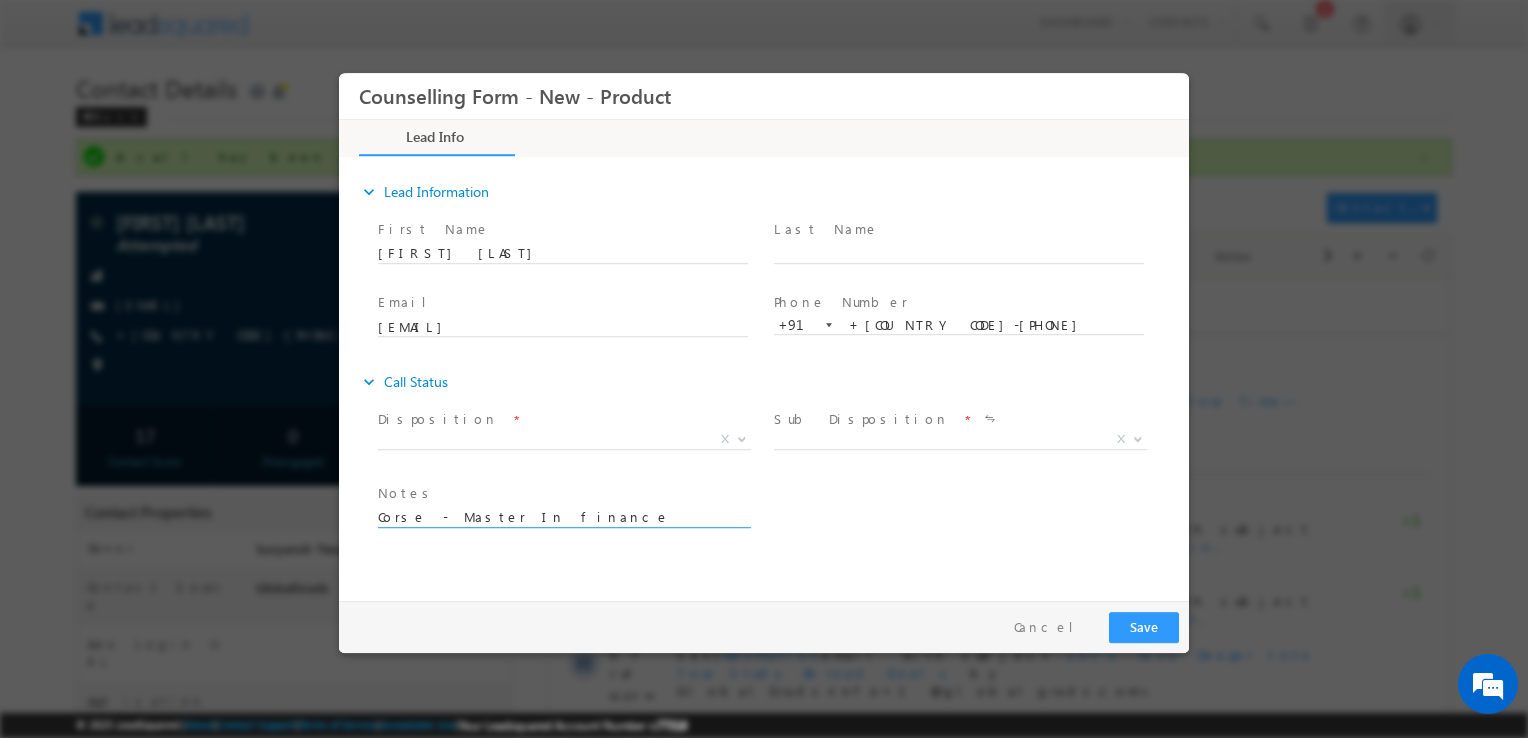 scroll, scrollTop: 4, scrollLeft: 0, axis: vertical 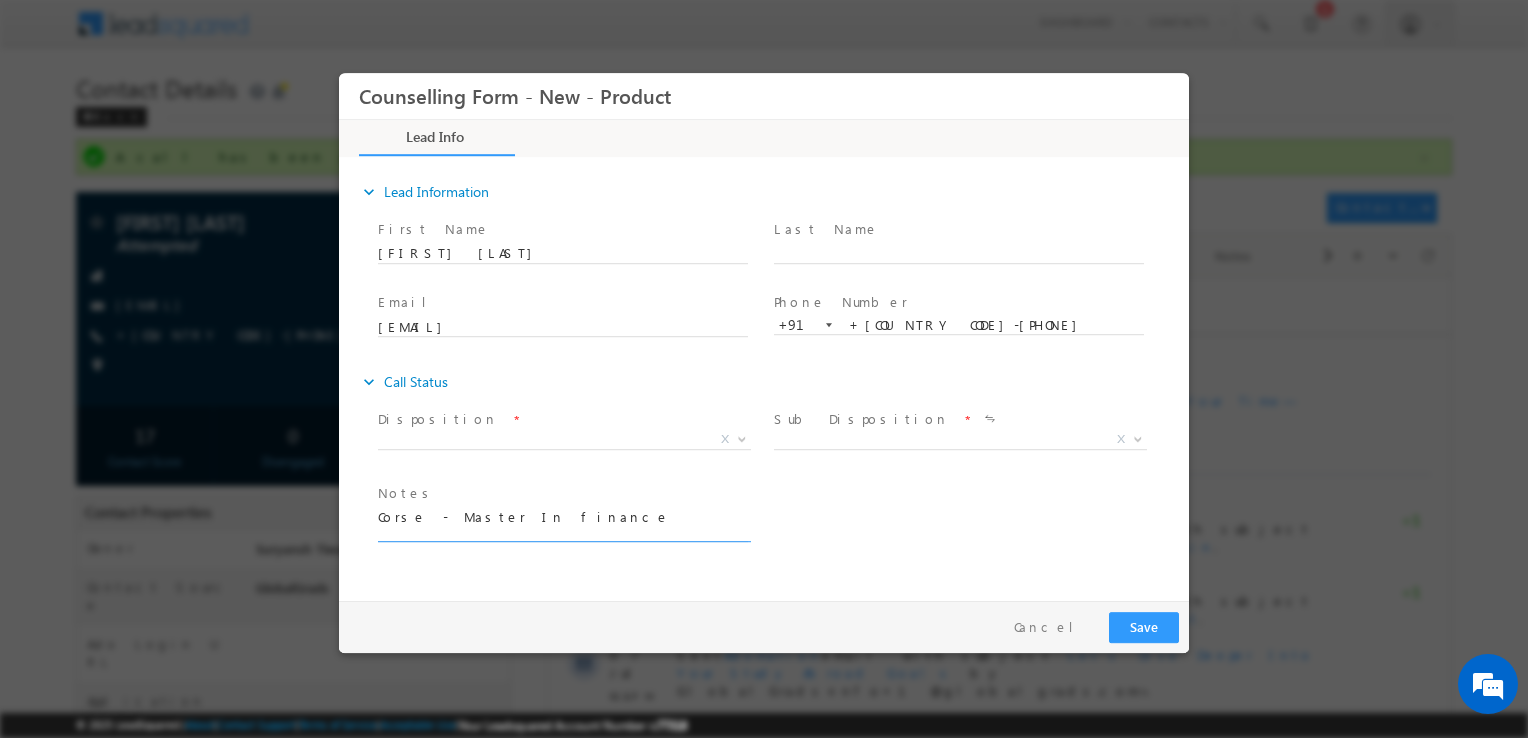 click on "Corse - Master In finance" at bounding box center (563, 523) 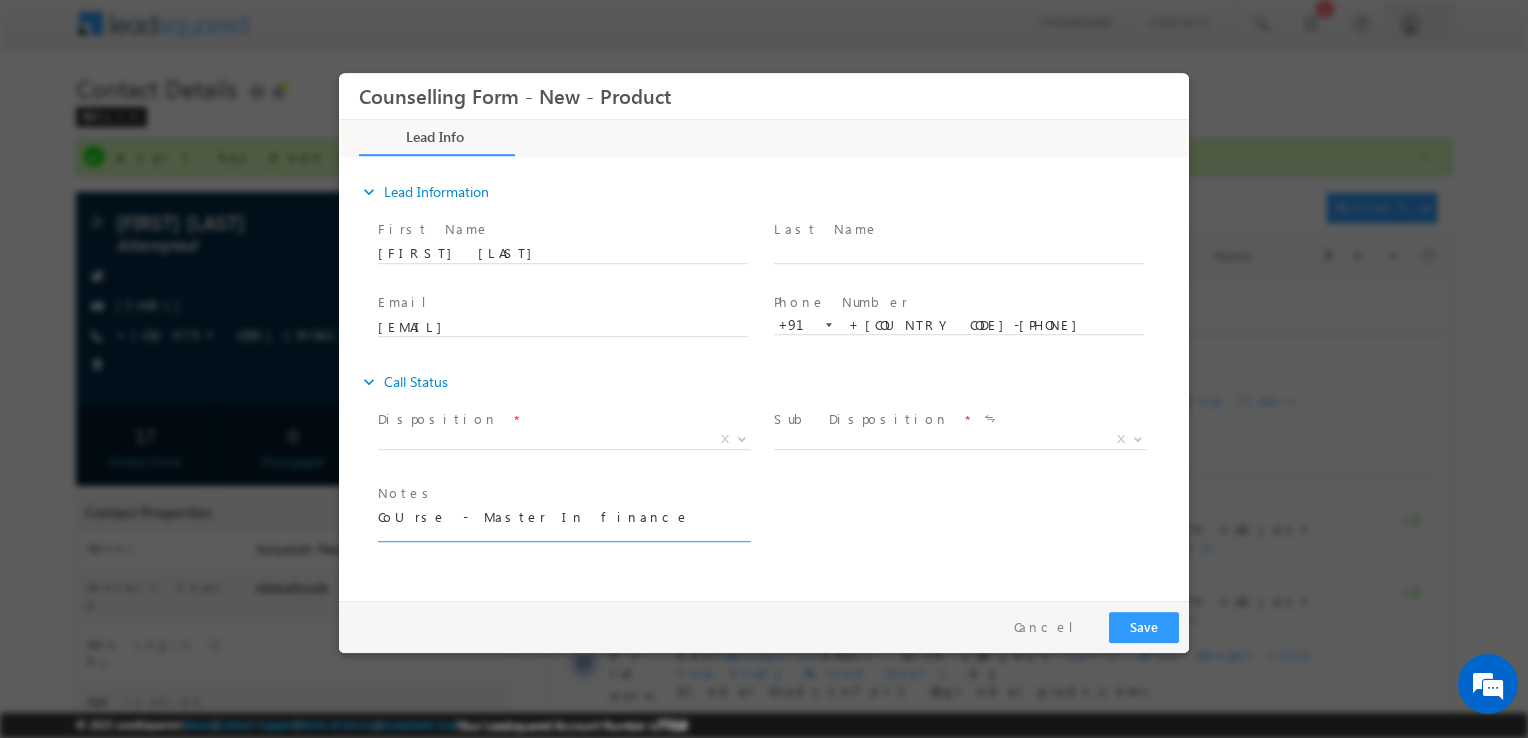 scroll, scrollTop: 2, scrollLeft: 0, axis: vertical 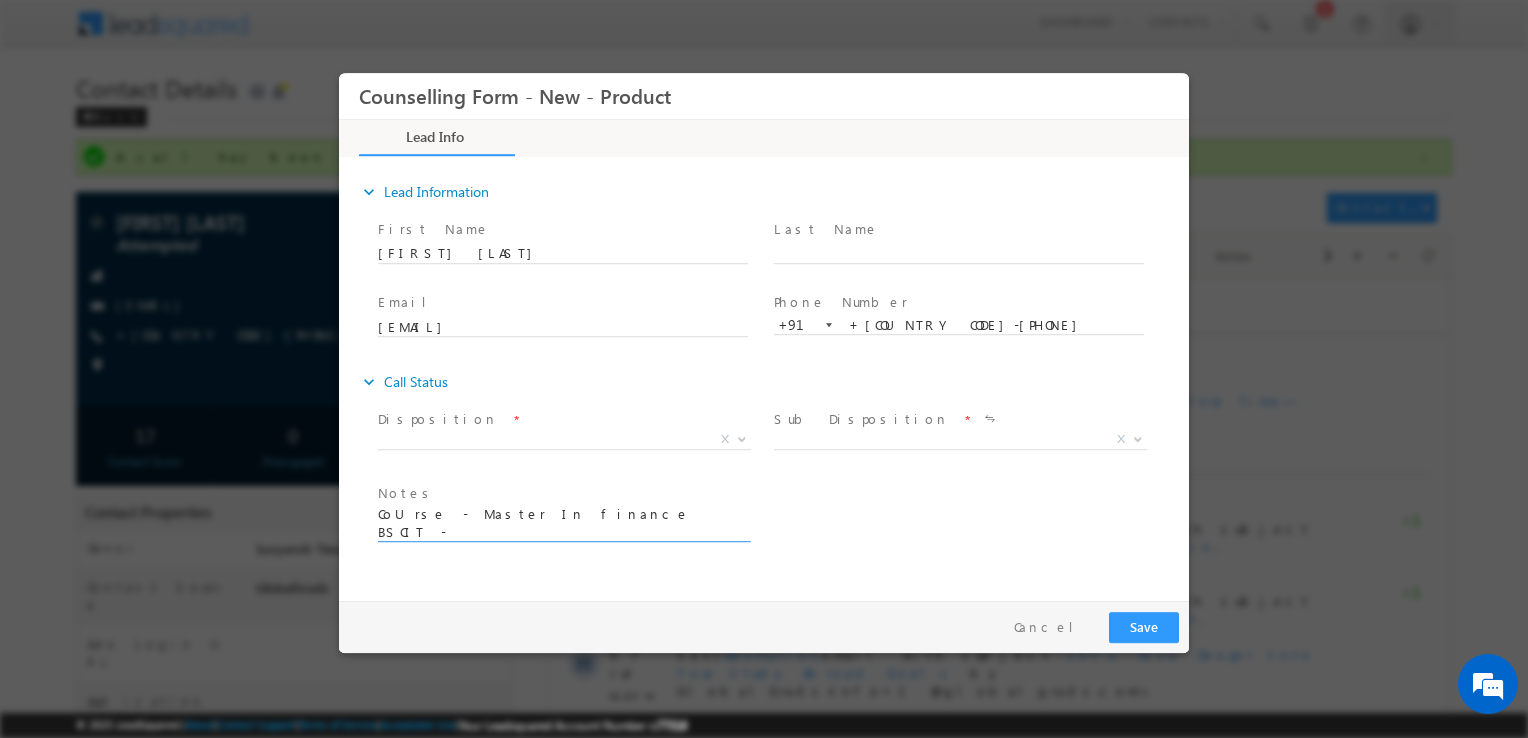 click on "CoUrse - Master In finance
BSCIT -" at bounding box center (563, 523) 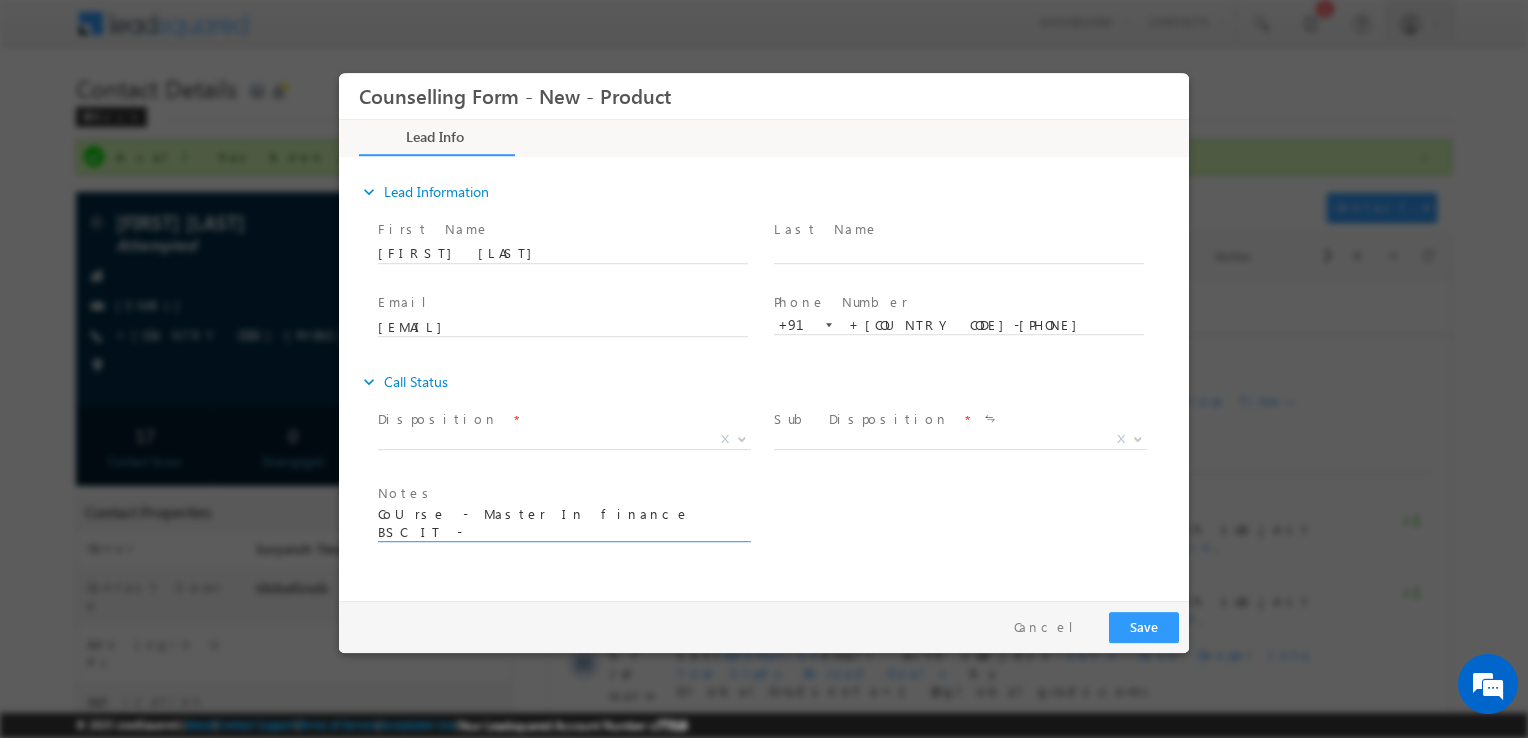 click on "CoUrse - Master In finance
BSC IT -" at bounding box center [563, 523] 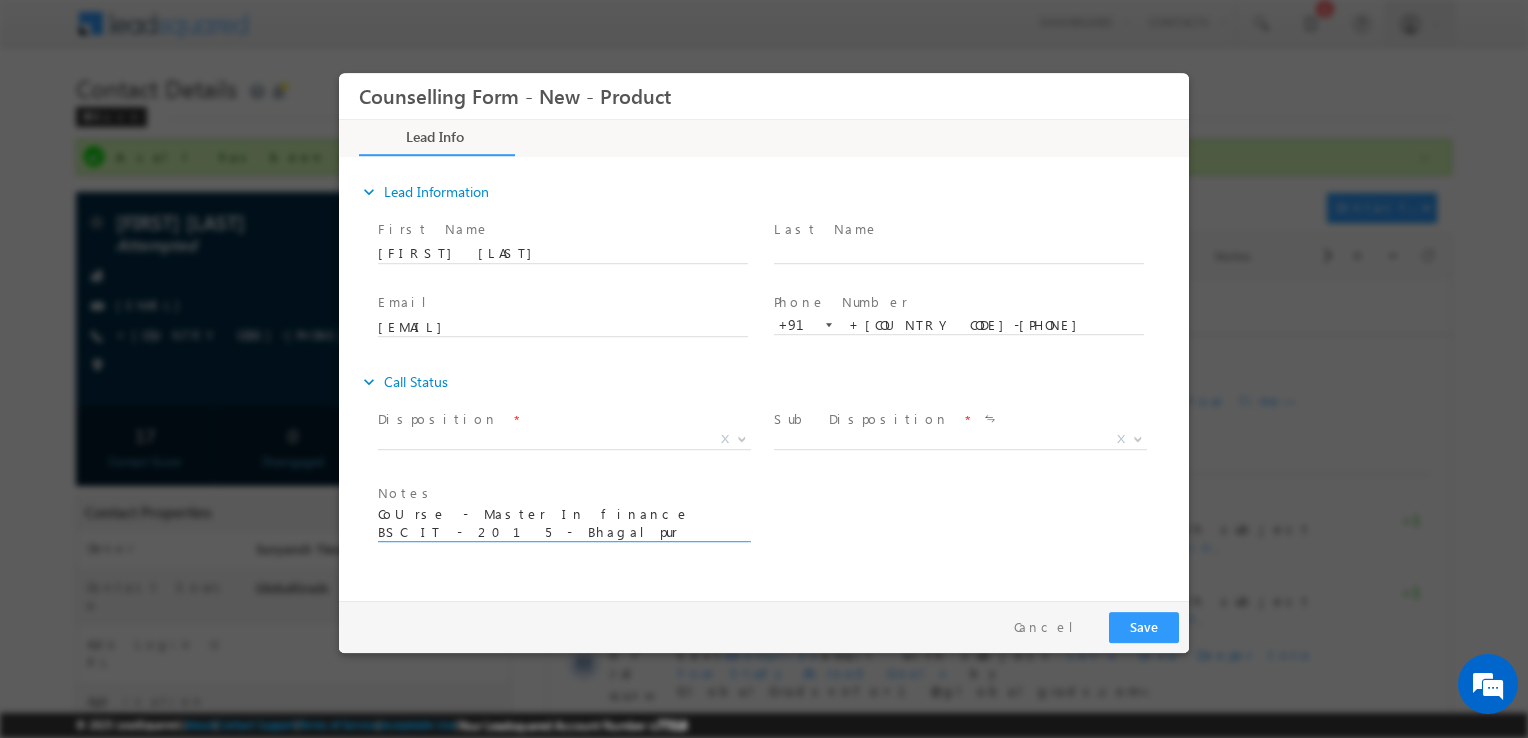 click on "CoUrse - Master In finance
BSC IT - 2015 - Bhagalpur uNIERSITY" at bounding box center (563, 523) 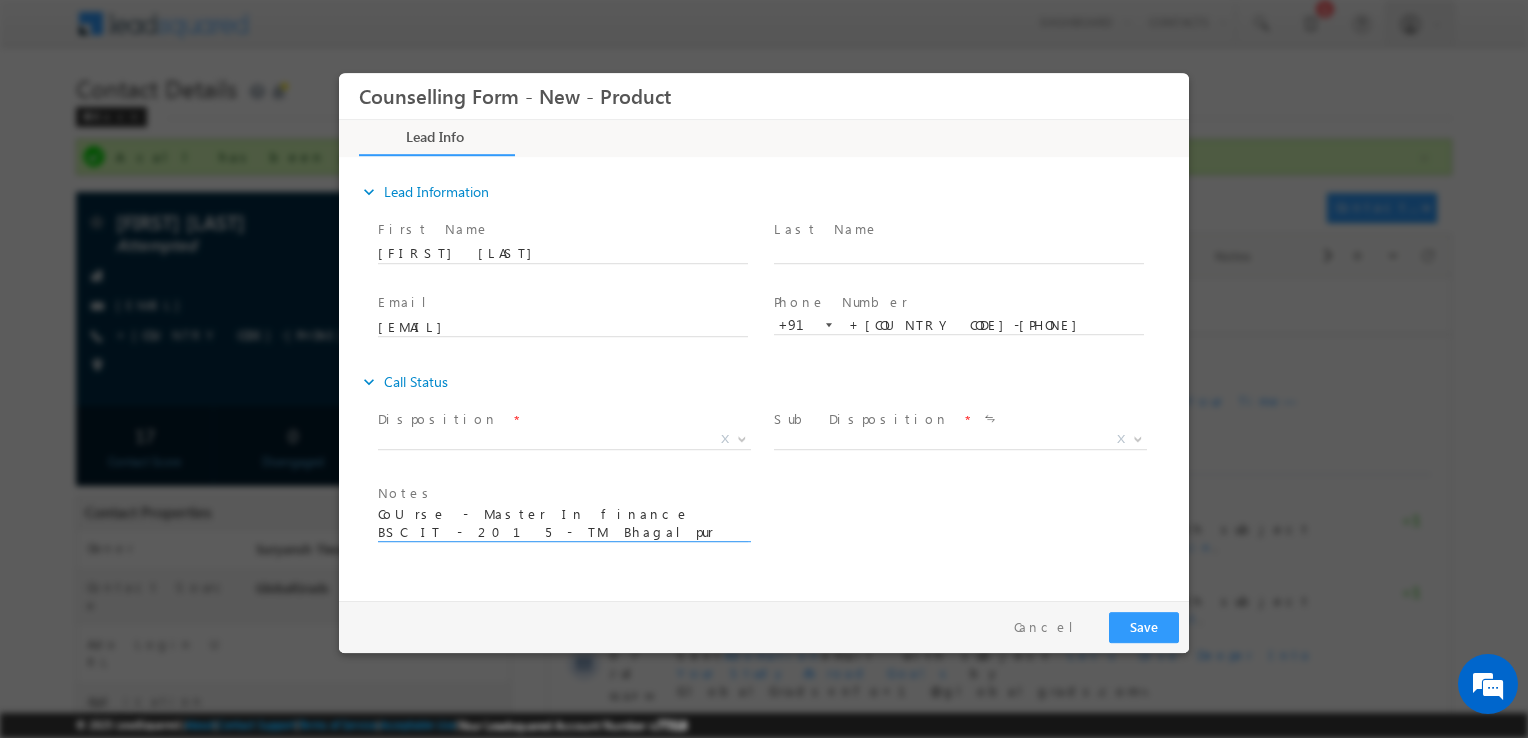 click on "CoUrse - Master In finance
BSC IT - 2015 - TM Bhagalpur uNIERSITY" at bounding box center (563, 523) 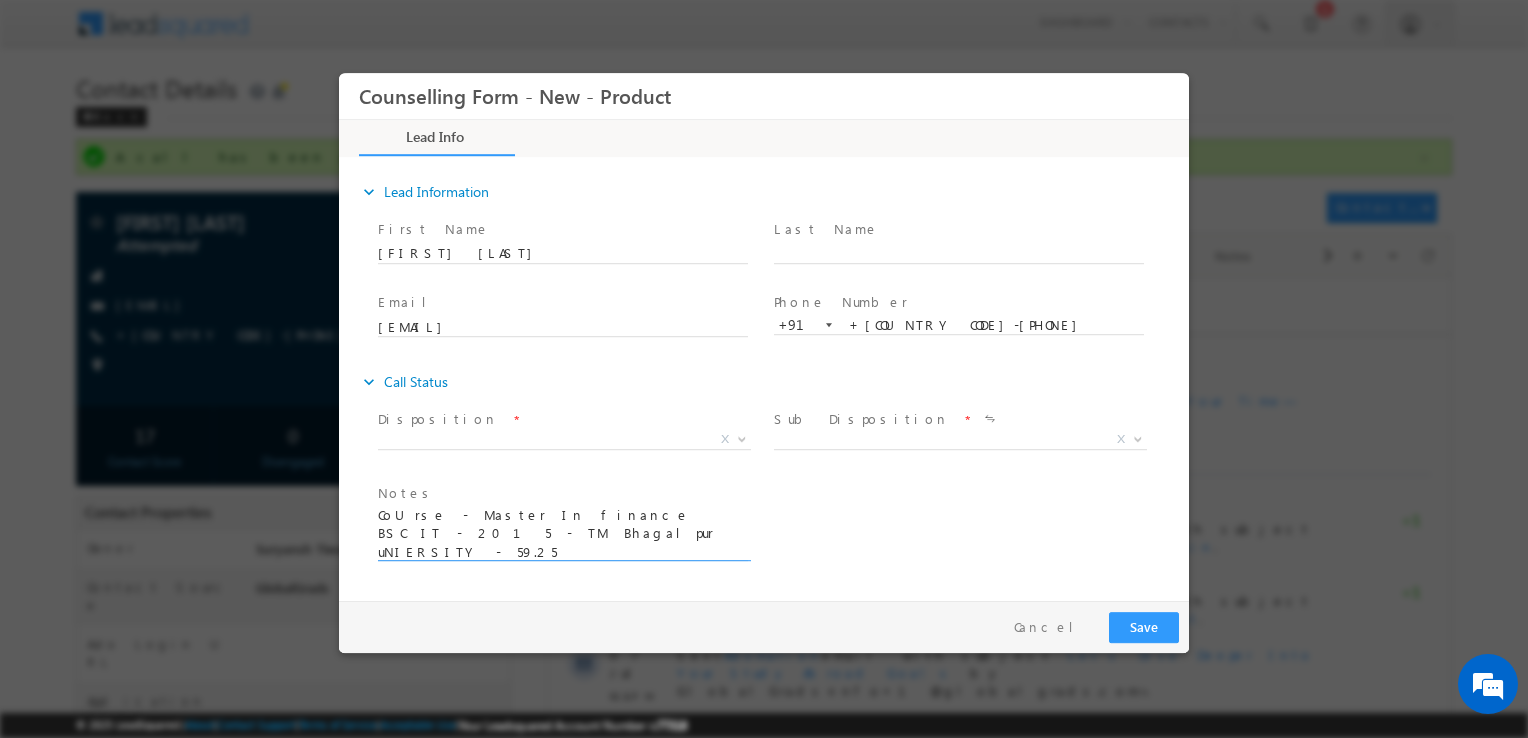 scroll, scrollTop: 4, scrollLeft: 0, axis: vertical 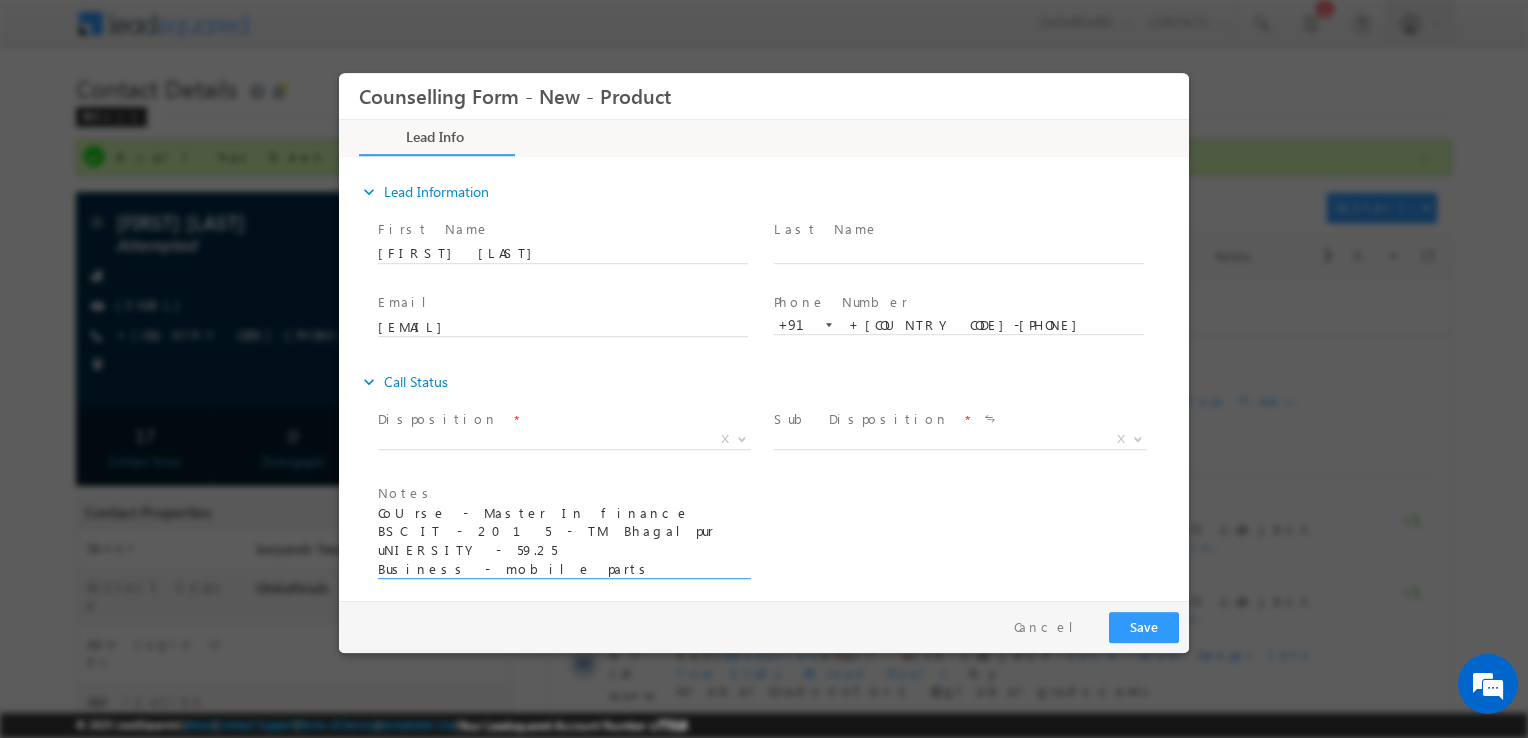 type on "CoUrse - Master In finance
BSC IT - 2015 - TM Bhagalpur uNIERSITY - 59.25
Business - mobile parts" 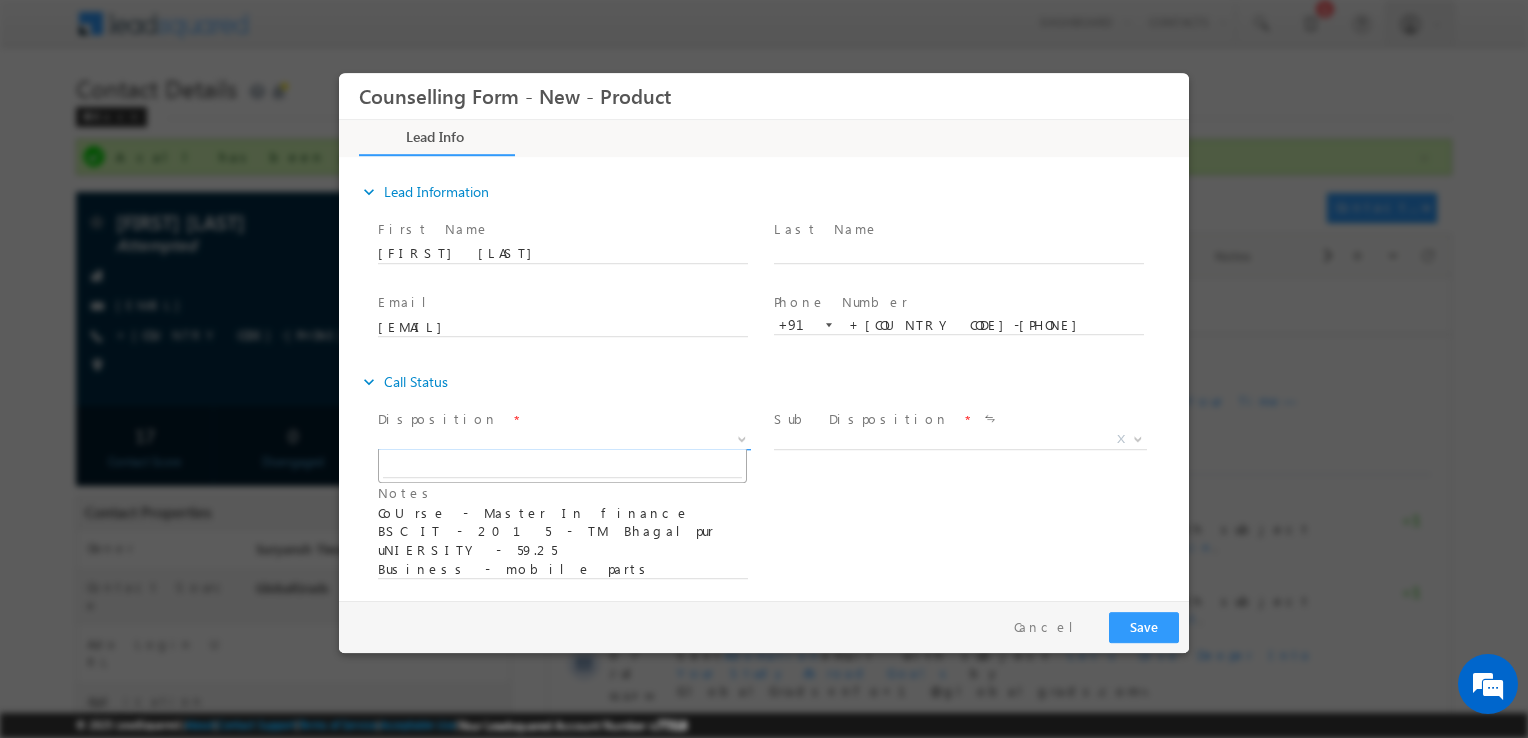 click on "X" at bounding box center (564, 440) 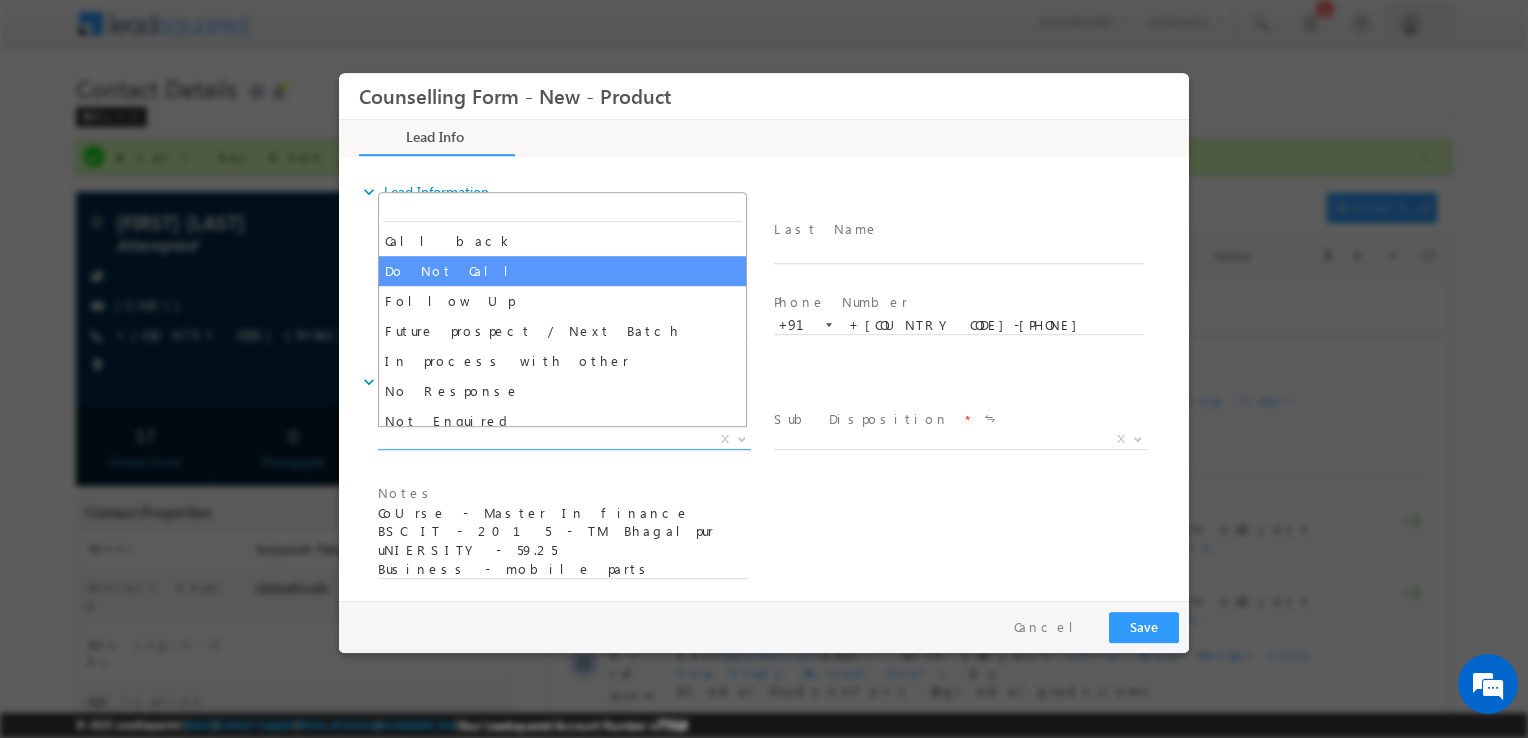 select on "Call back" 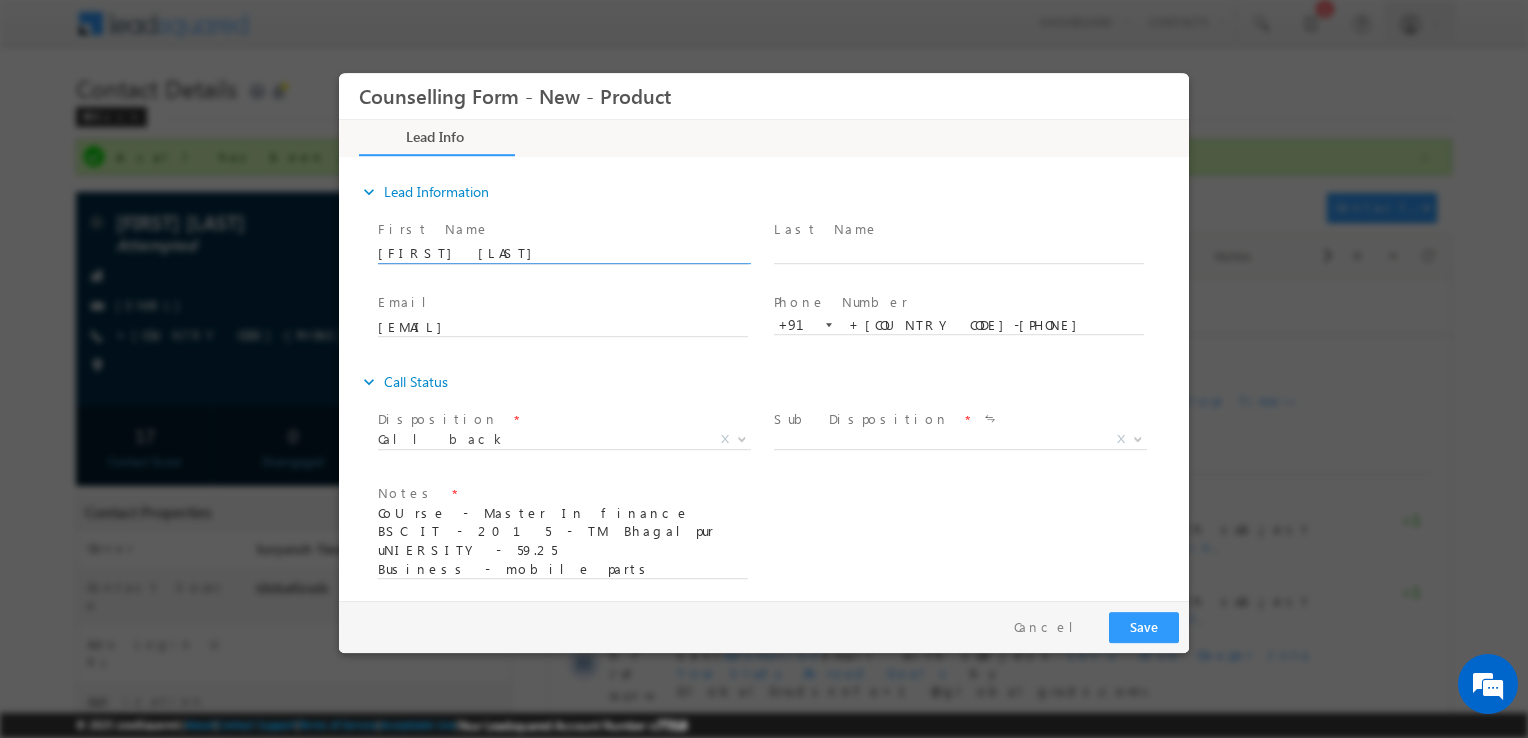 click on "Kumar satyam" at bounding box center [563, 254] 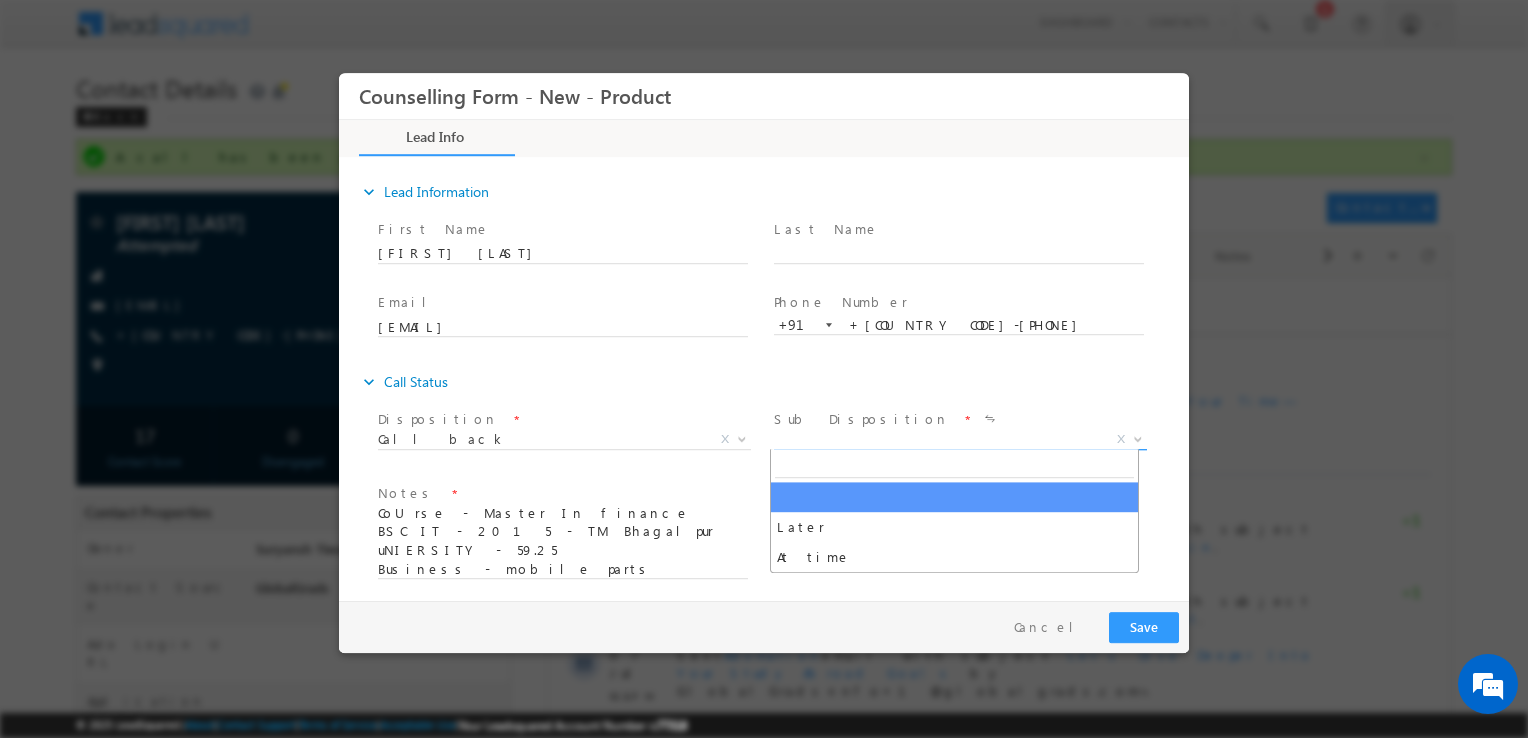click on "X" at bounding box center [960, 440] 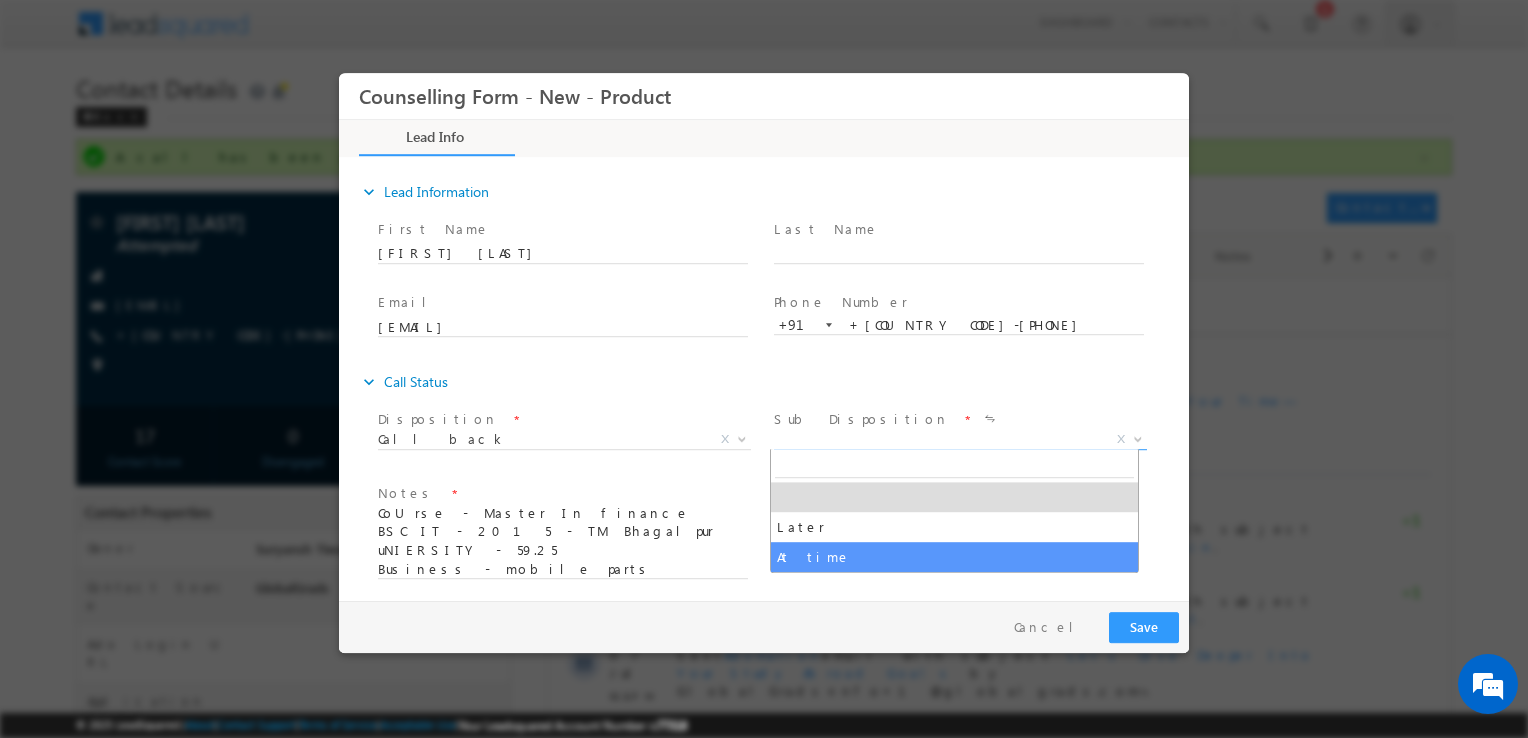 select on "At time" 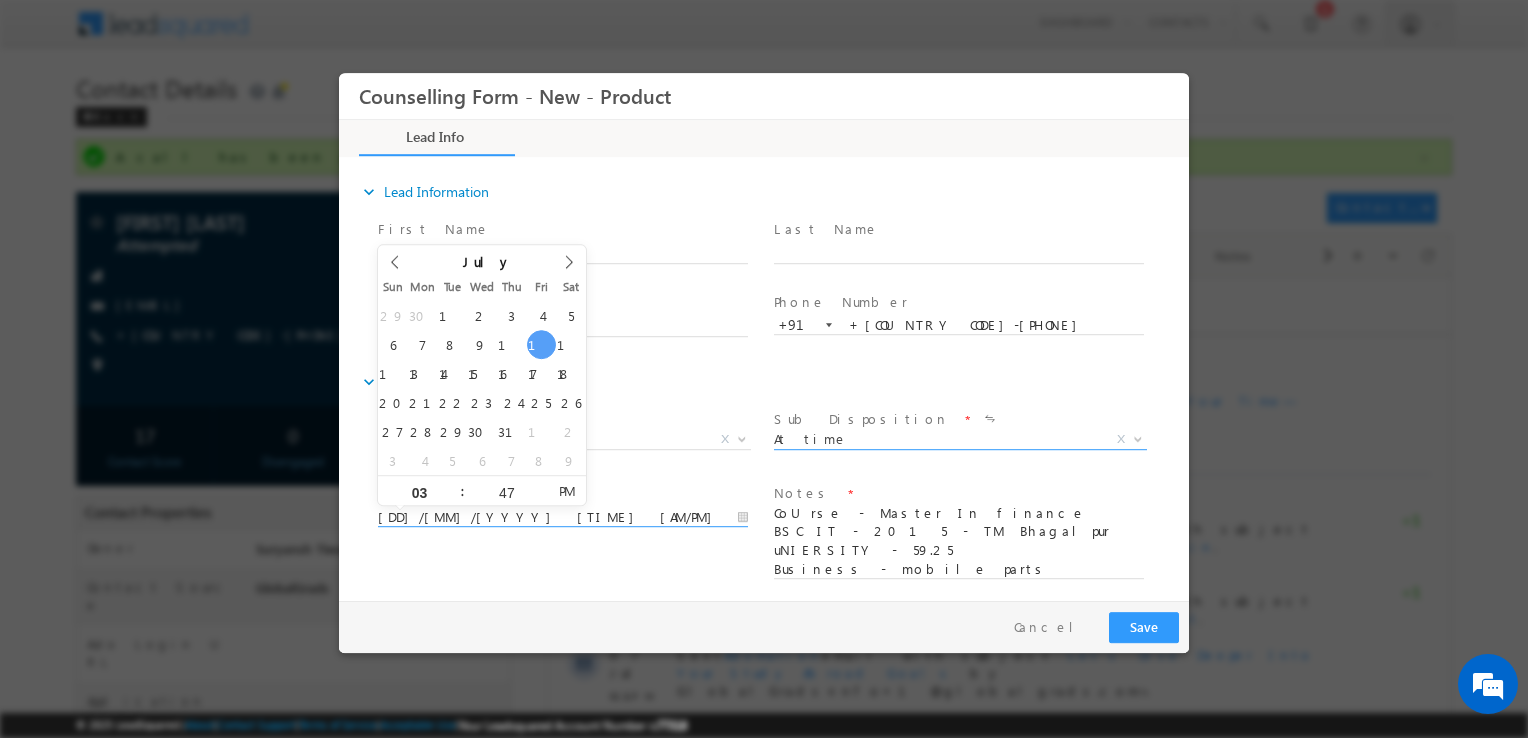 click on "11/07/2025 3:47 PM" at bounding box center (563, 518) 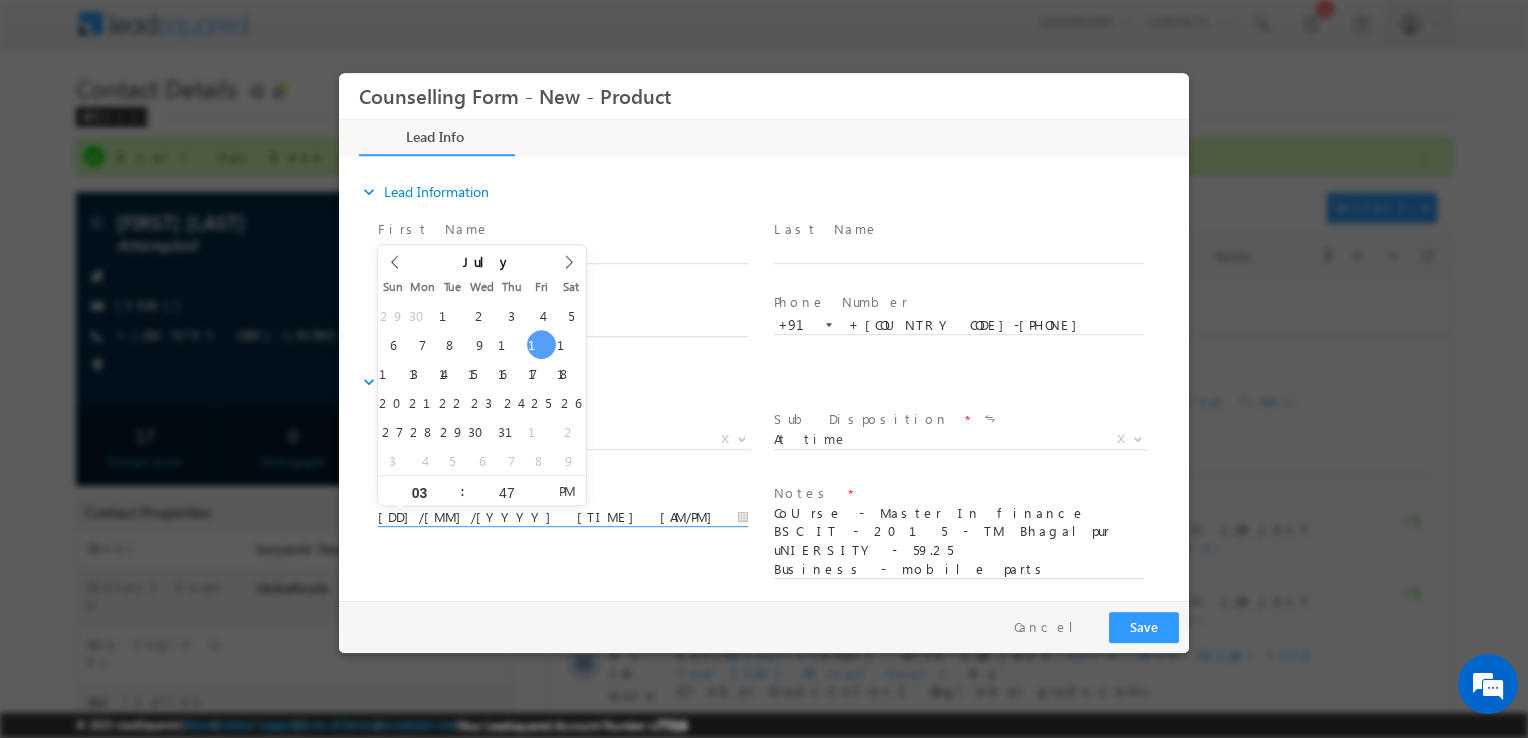 click on "11/07/2025 3:47 PM" at bounding box center (563, 518) 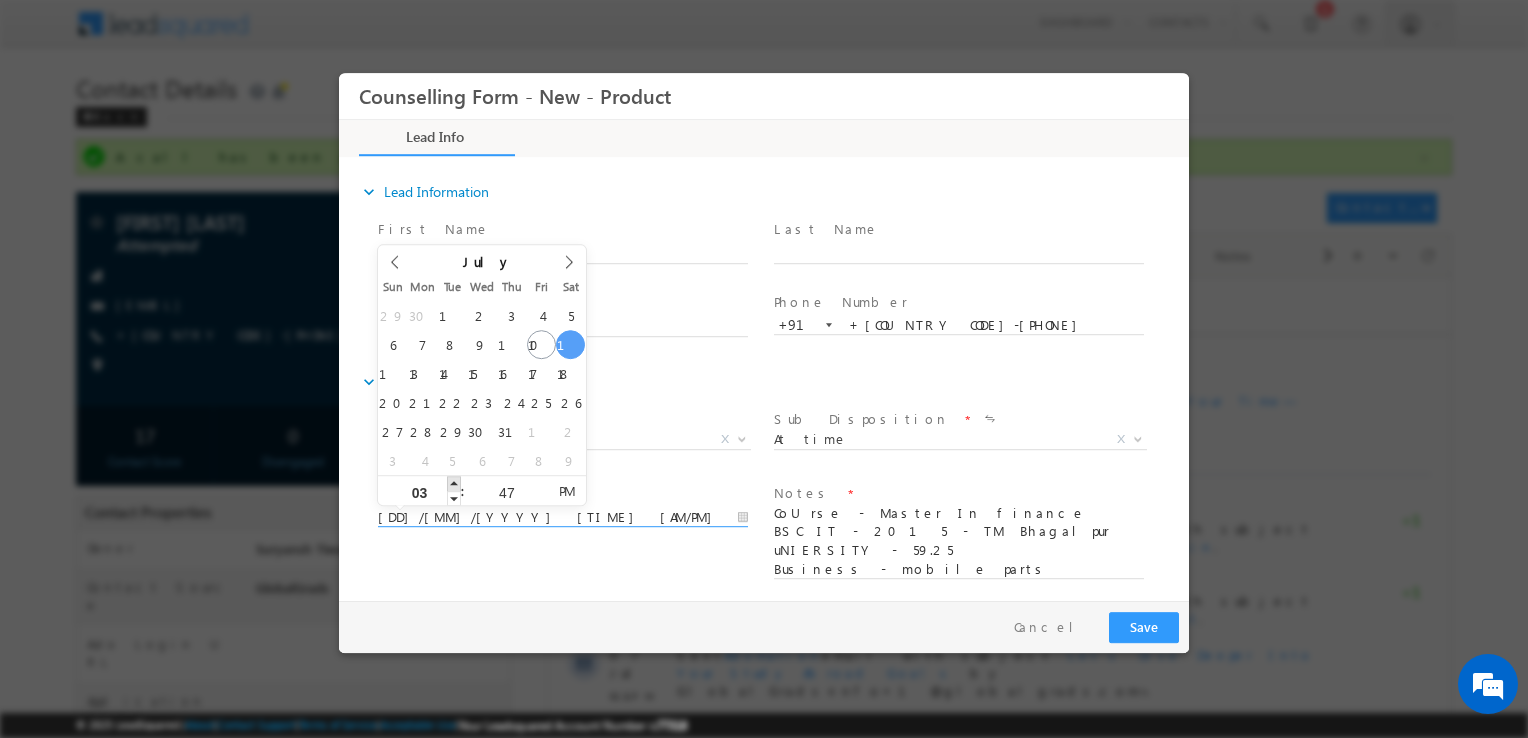 type on "12/07/2025 4:47 PM" 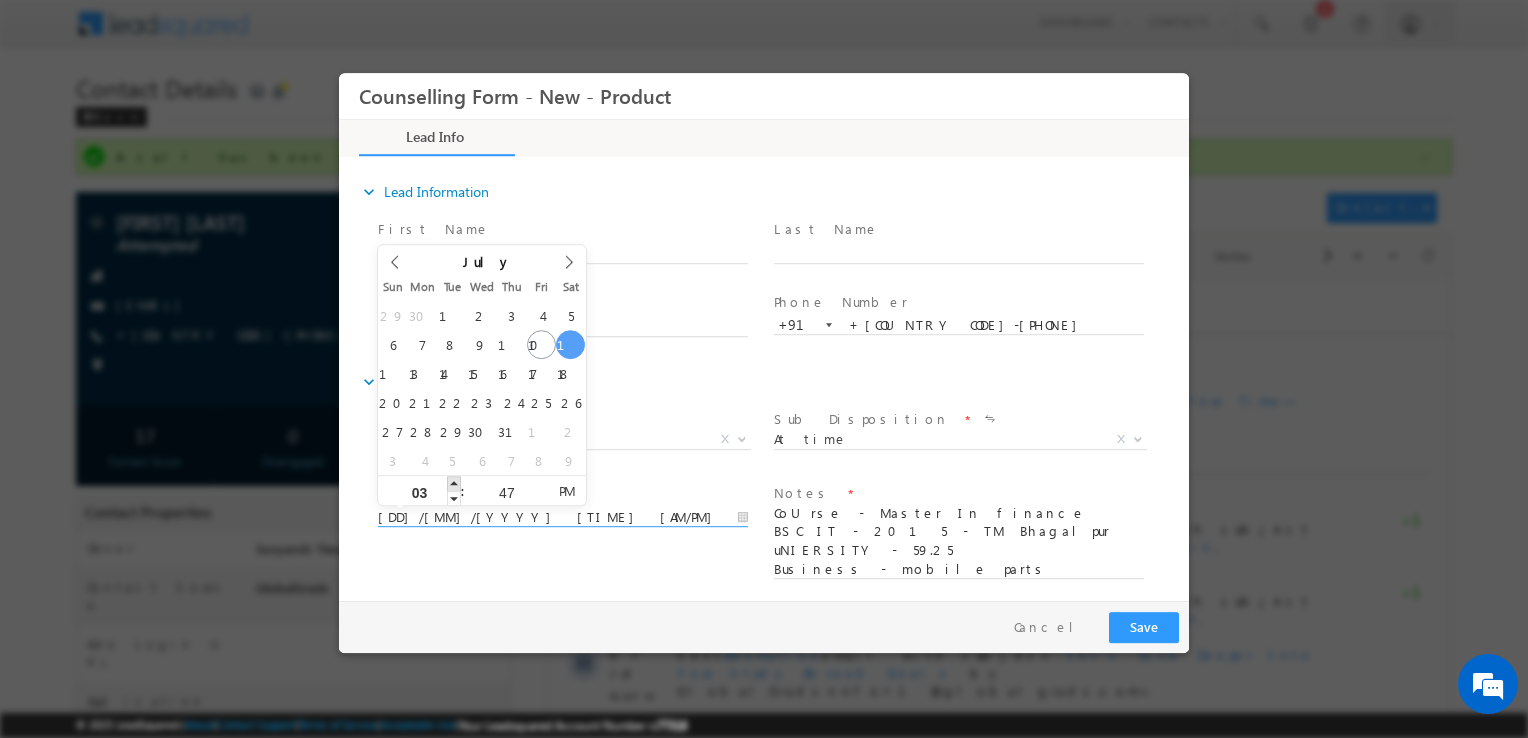 type on "04" 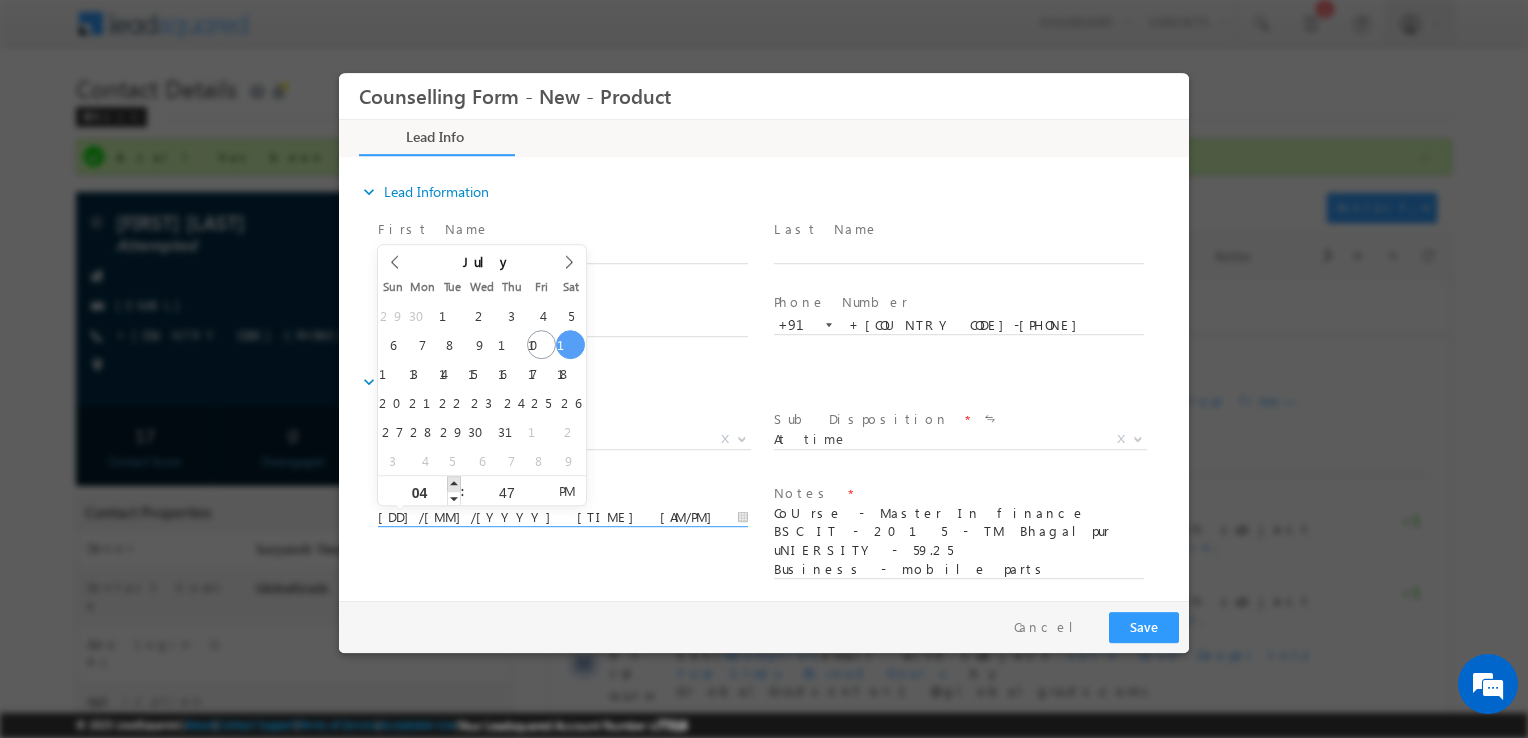 click at bounding box center [454, 483] 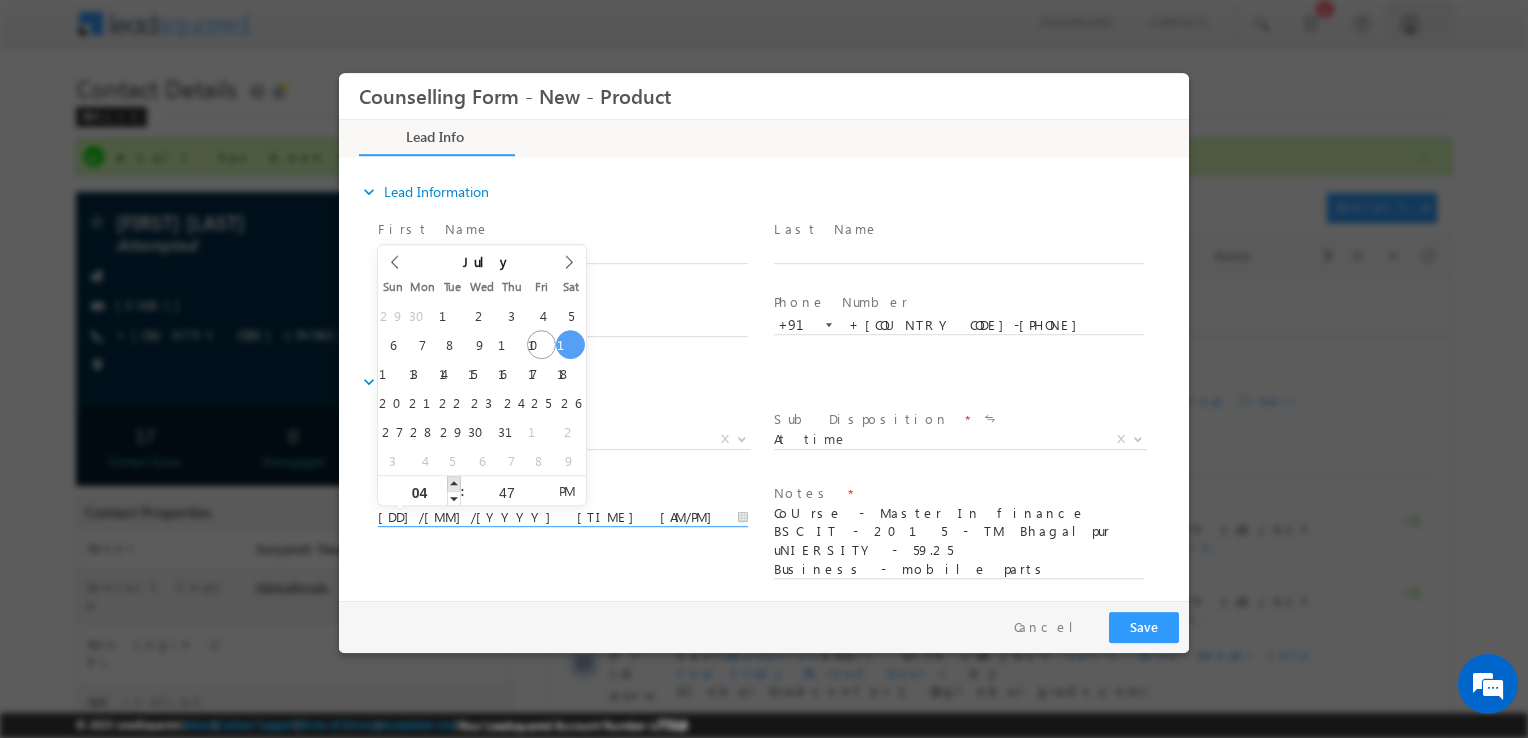type on "12/07/2025 5:47 PM" 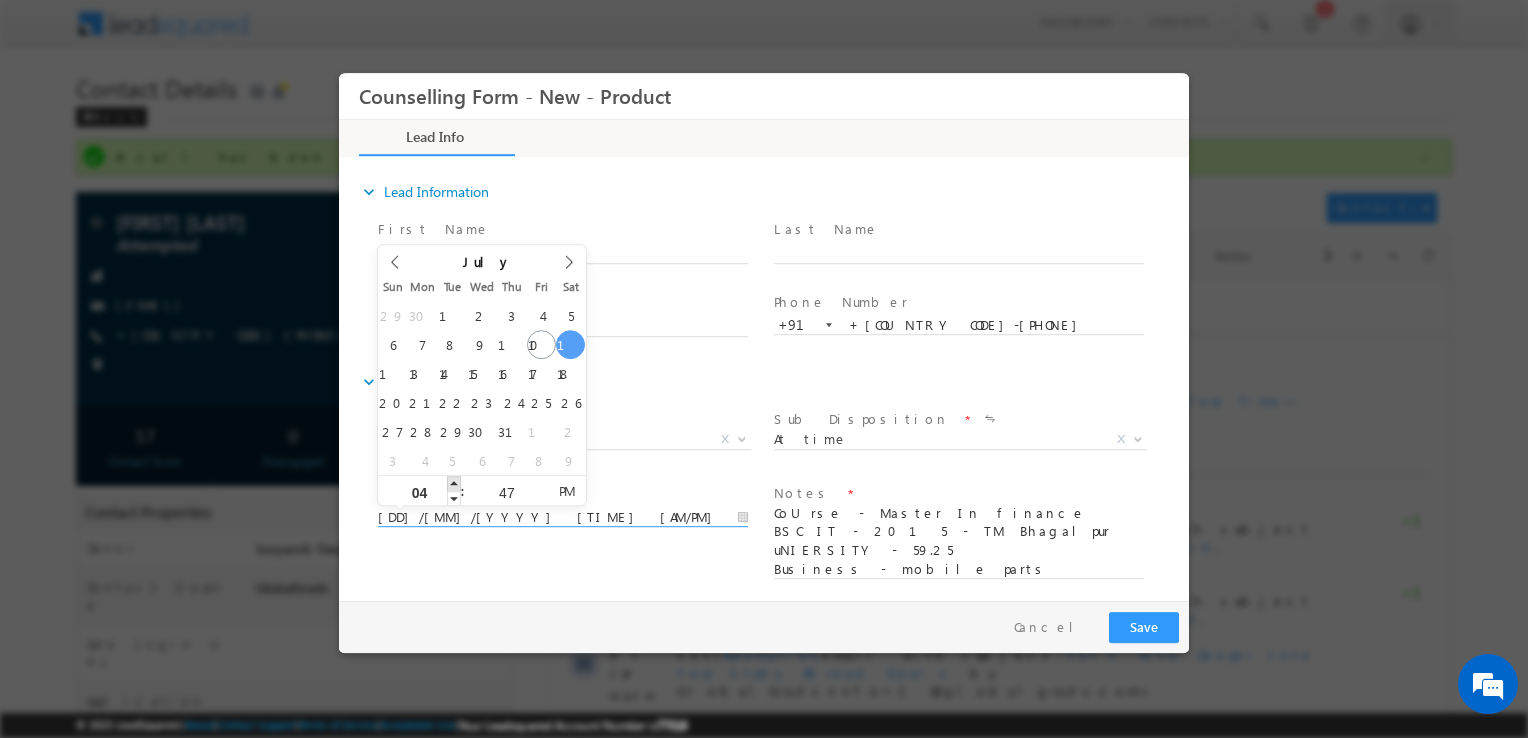 type on "05" 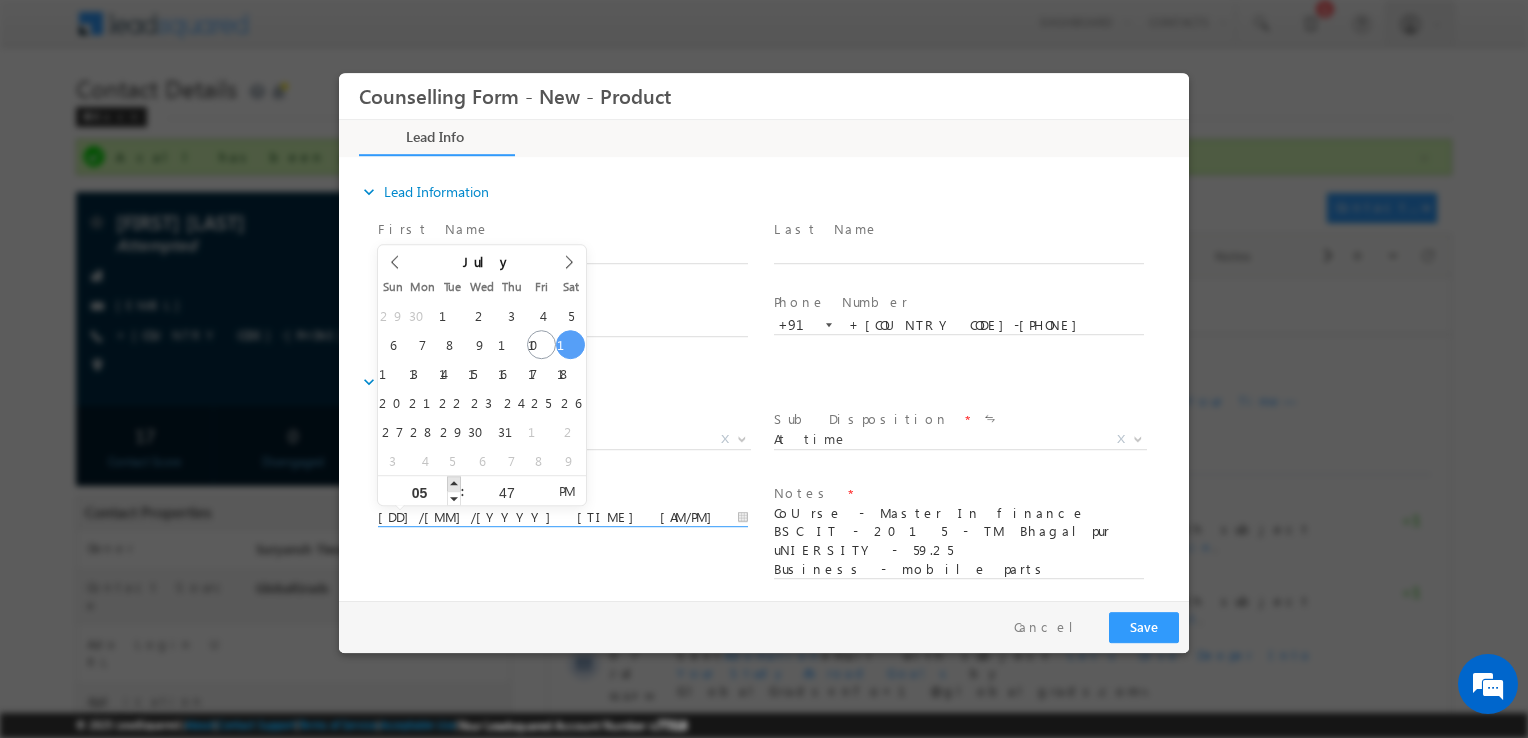 click at bounding box center (454, 483) 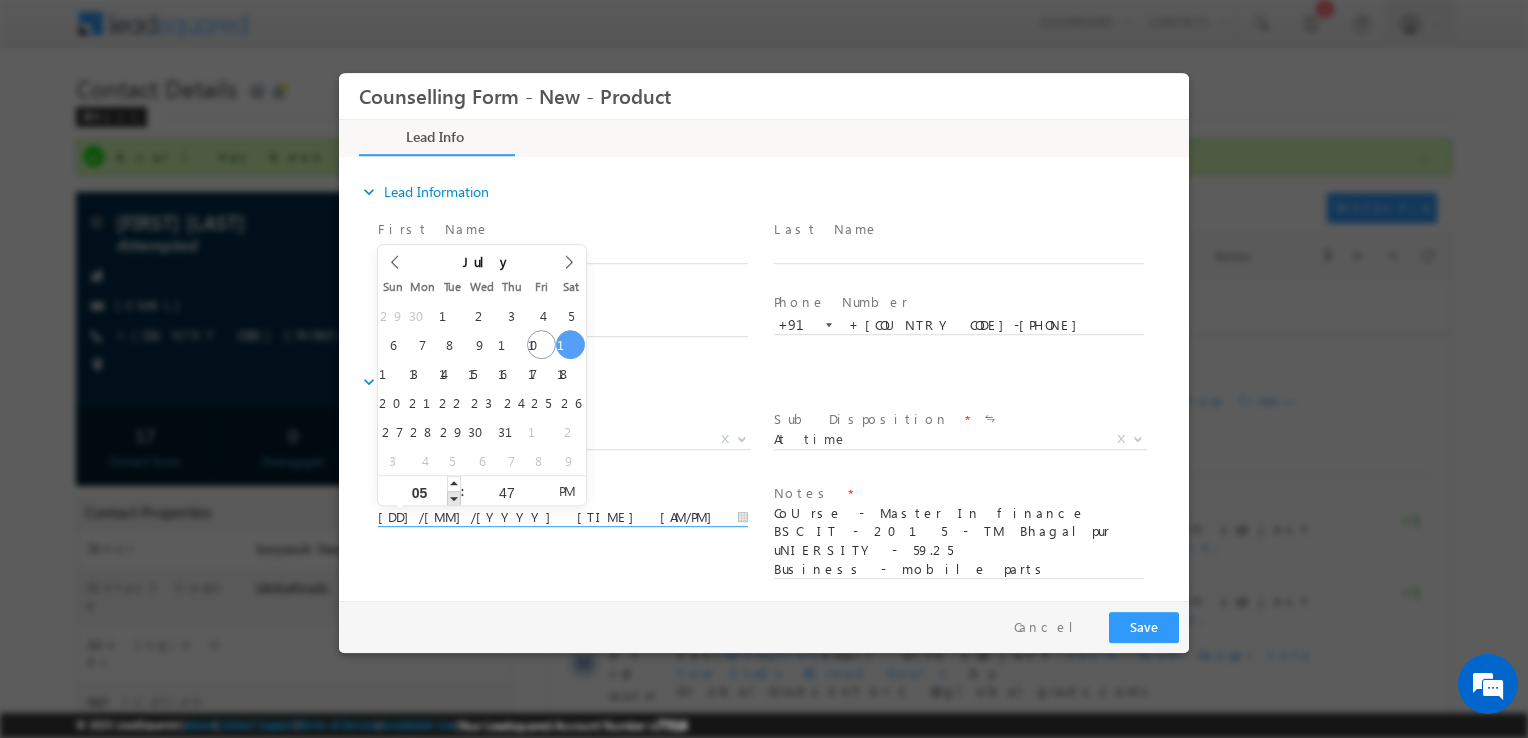 type on "12/07/2025 4:47 PM" 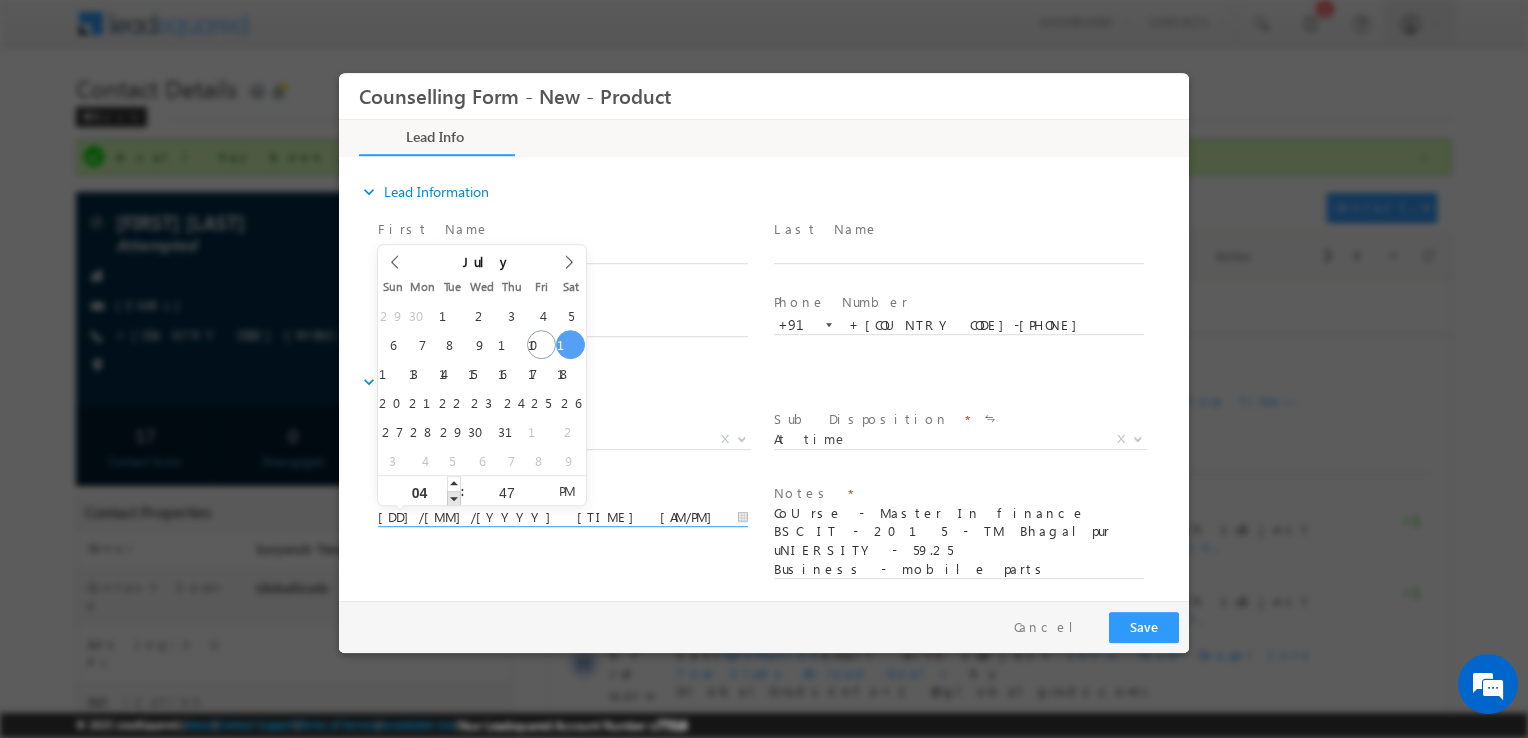click at bounding box center [454, 498] 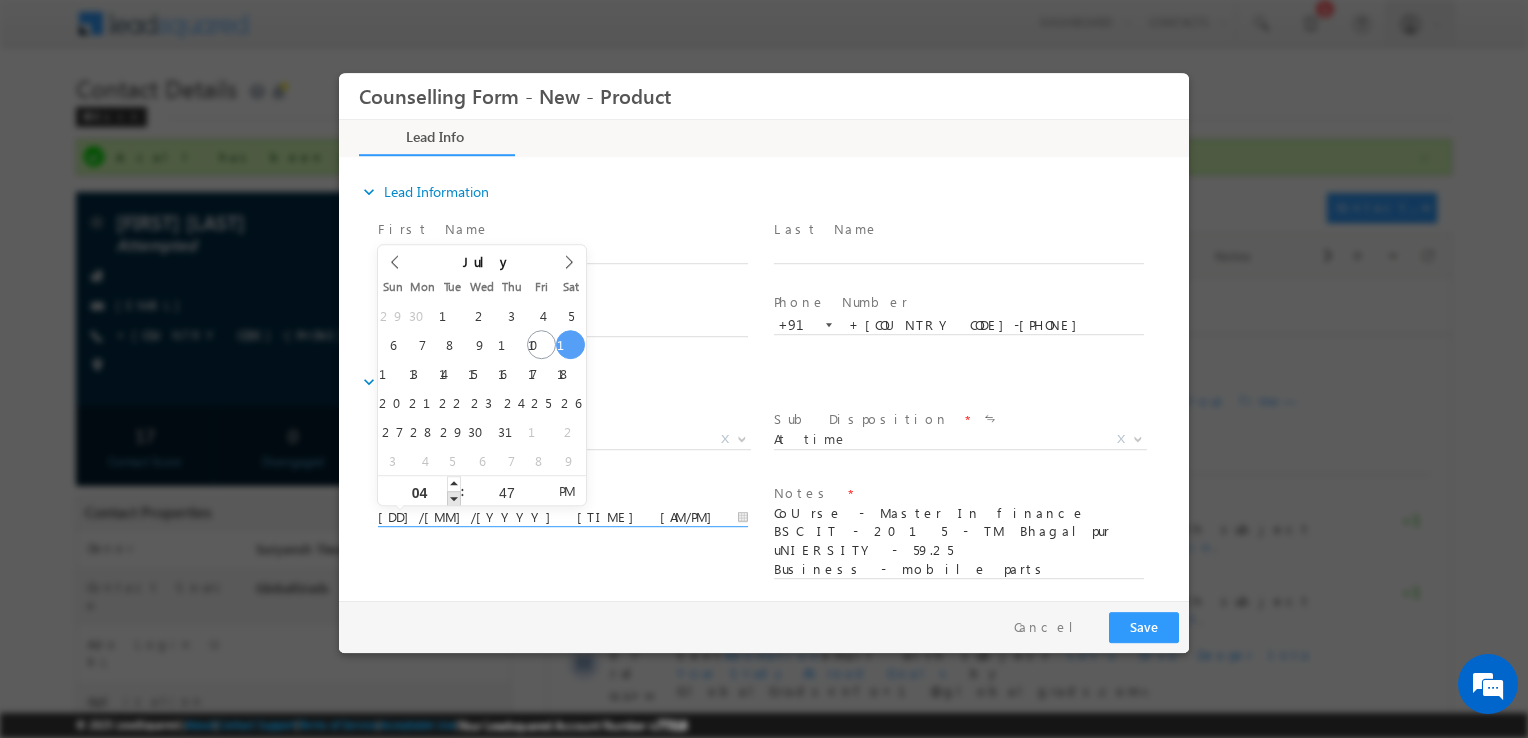 type on "12/07/2025 3:47 PM" 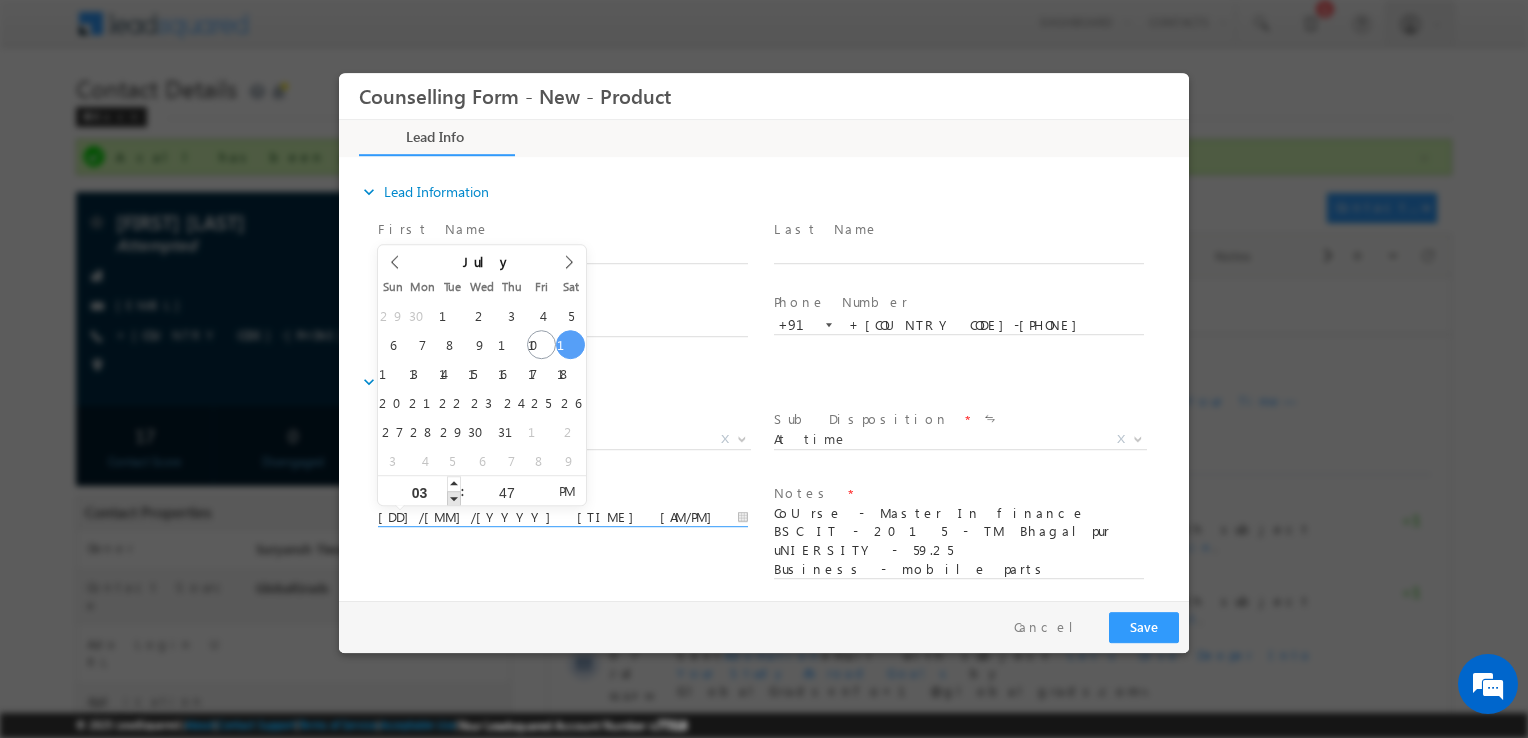 click at bounding box center [454, 498] 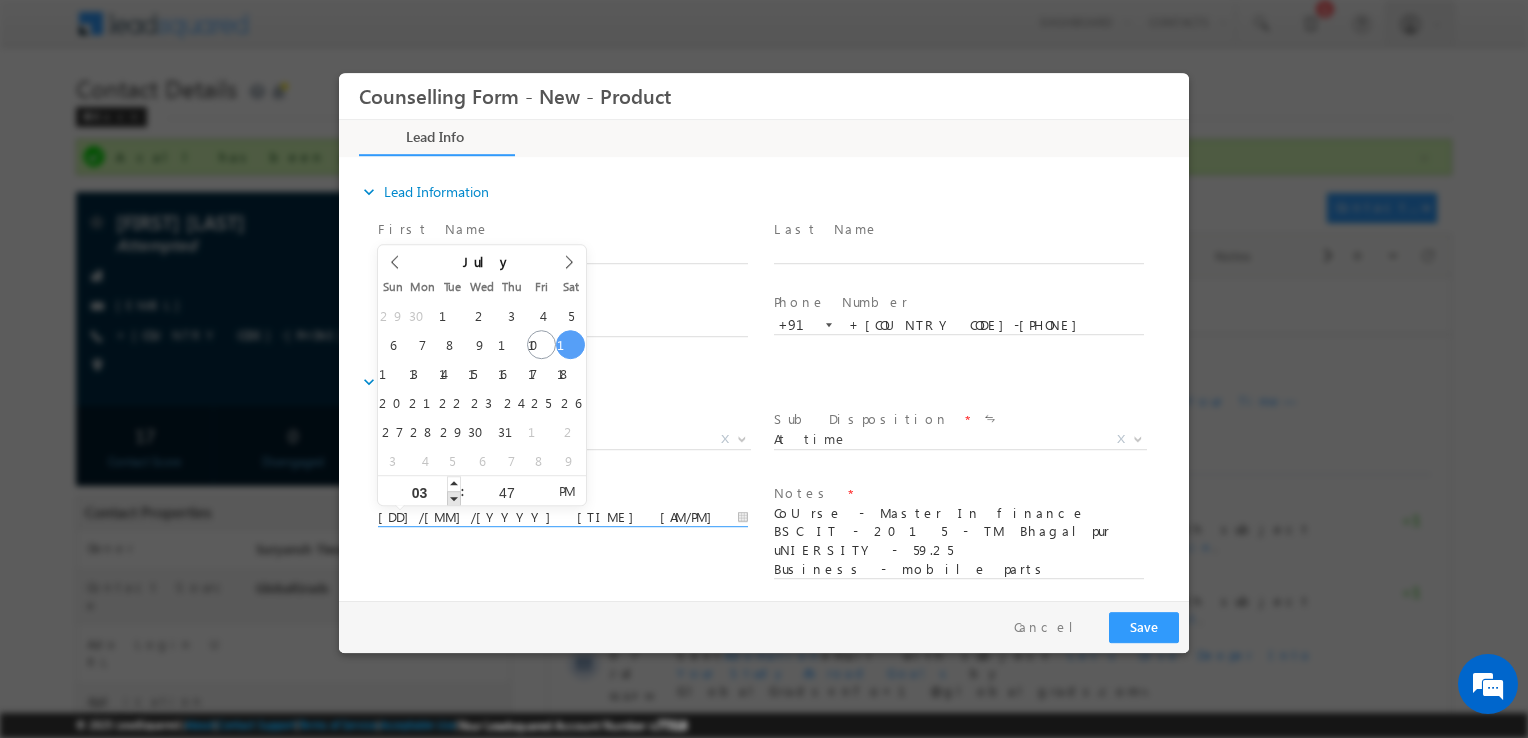 type on "12/07/2025 2:47 PM" 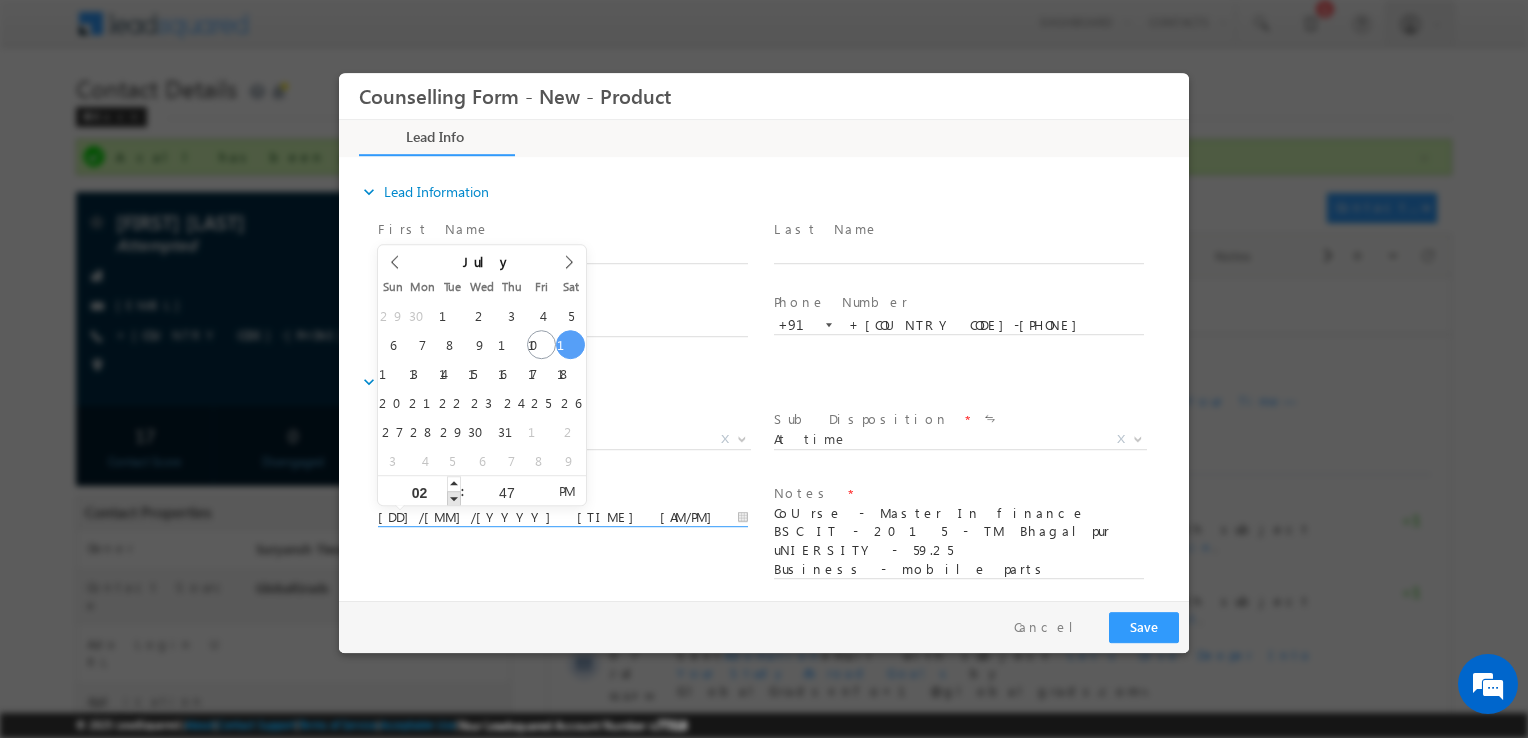 click at bounding box center (454, 498) 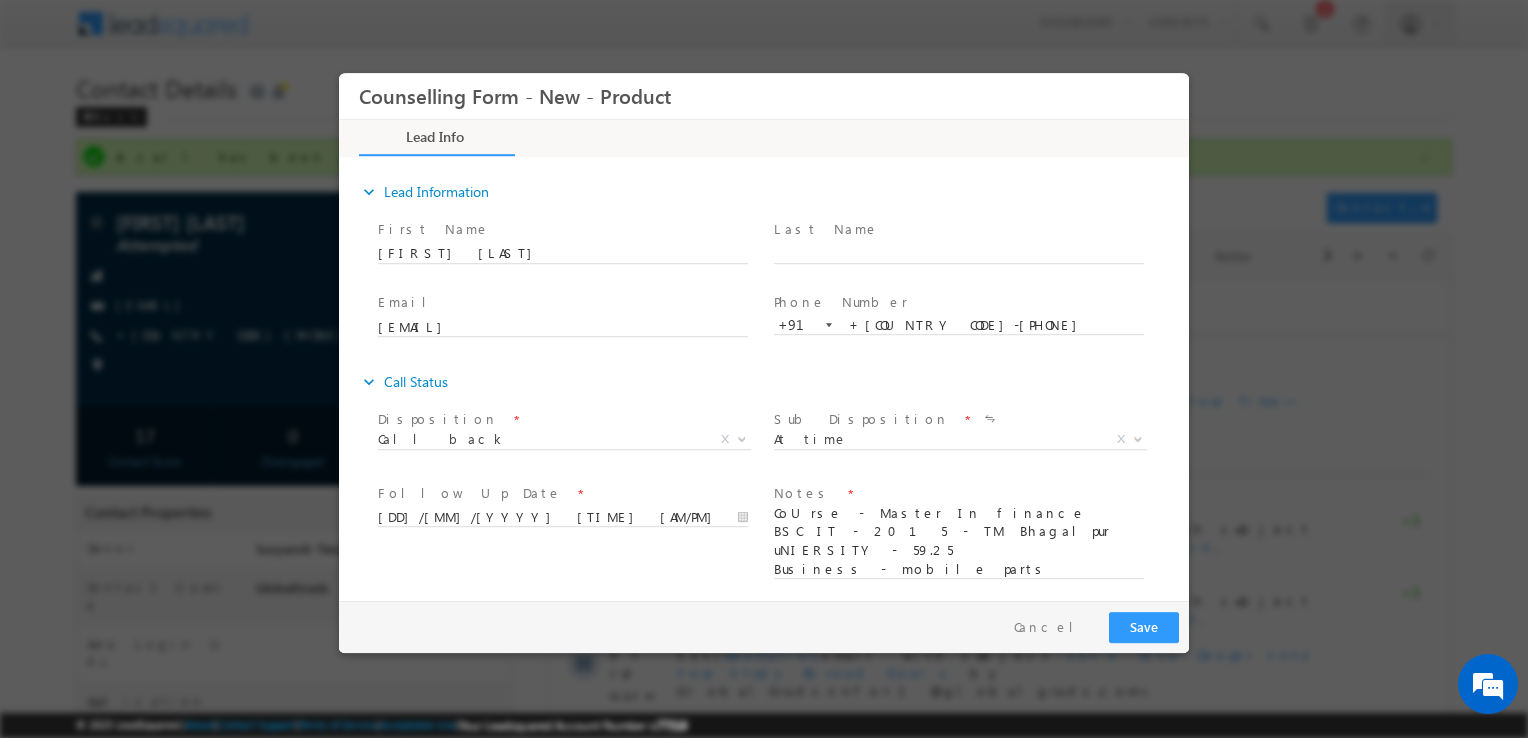 drag, startPoint x: 453, startPoint y: 502, endPoint x: 625, endPoint y: 569, distance: 184.58873 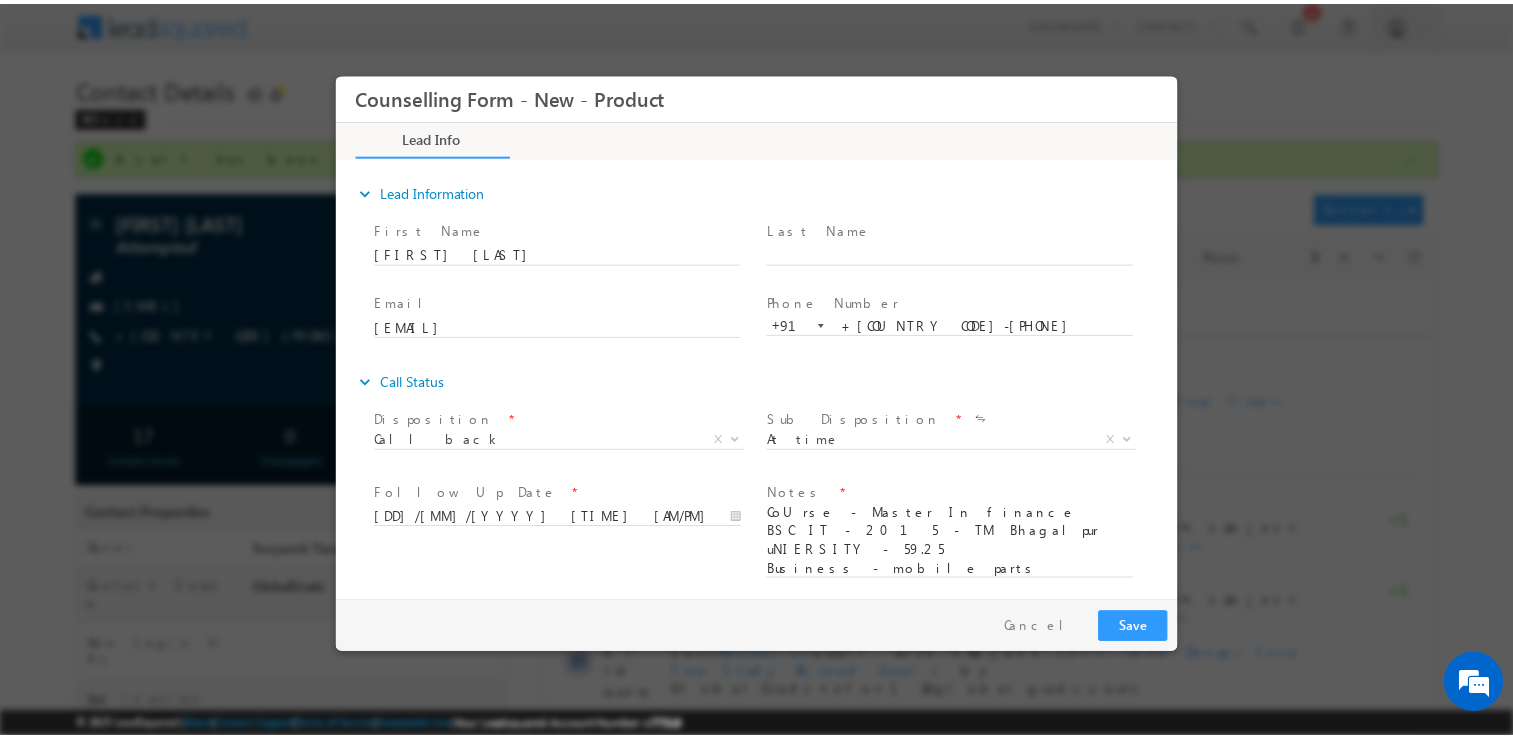 scroll, scrollTop: 7, scrollLeft: 0, axis: vertical 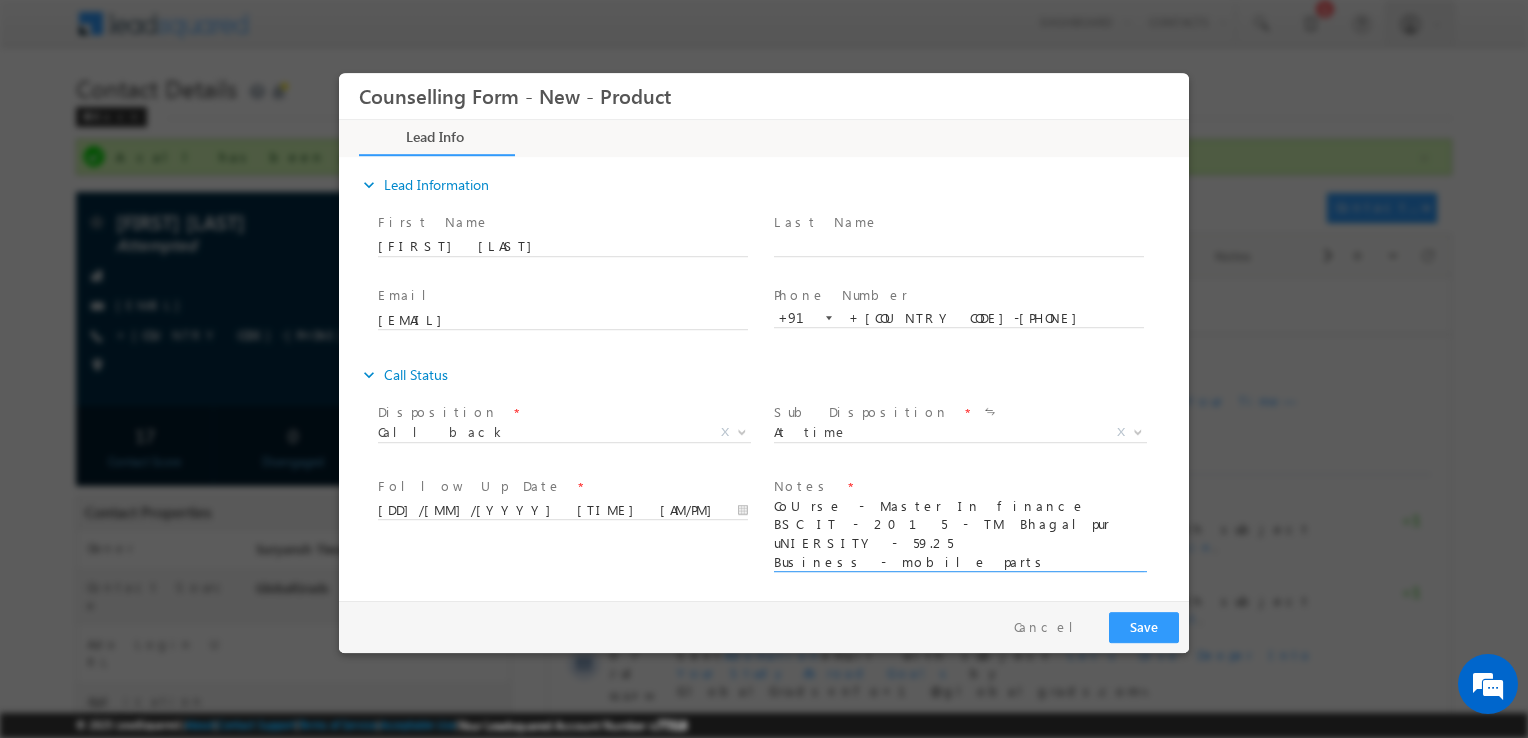 click on "CoUrse - Master In finance
BSC IT - 2015 - TM Bhagalpur uNIERSITY - 59.25
Business - mobile parts" at bounding box center (959, 535) 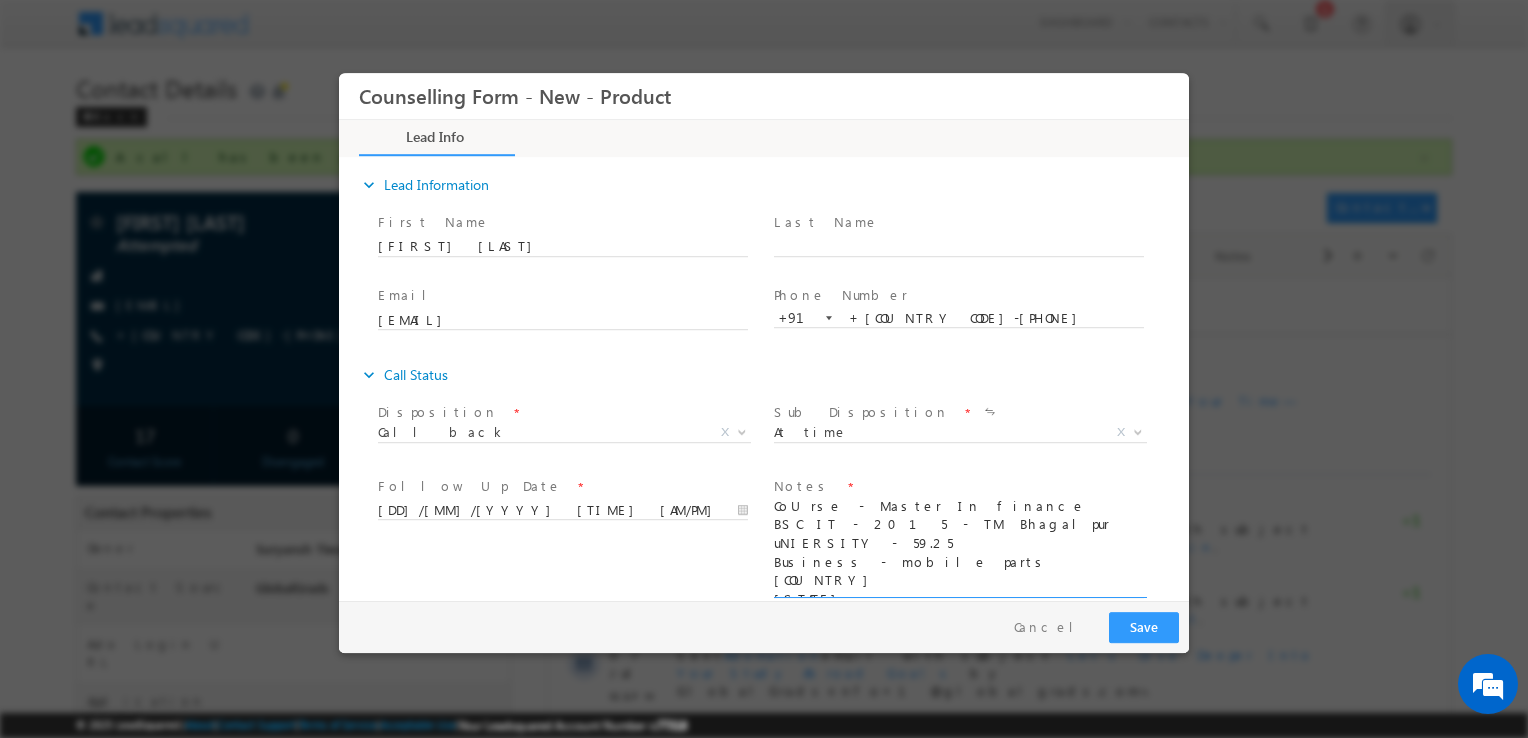 type on "CoUrse - Master In finance
BSC IT - 2015 - TM Bhagalpur uNIERSITY - 59.25
Business - mobile parts
Switzerland
Bihar" 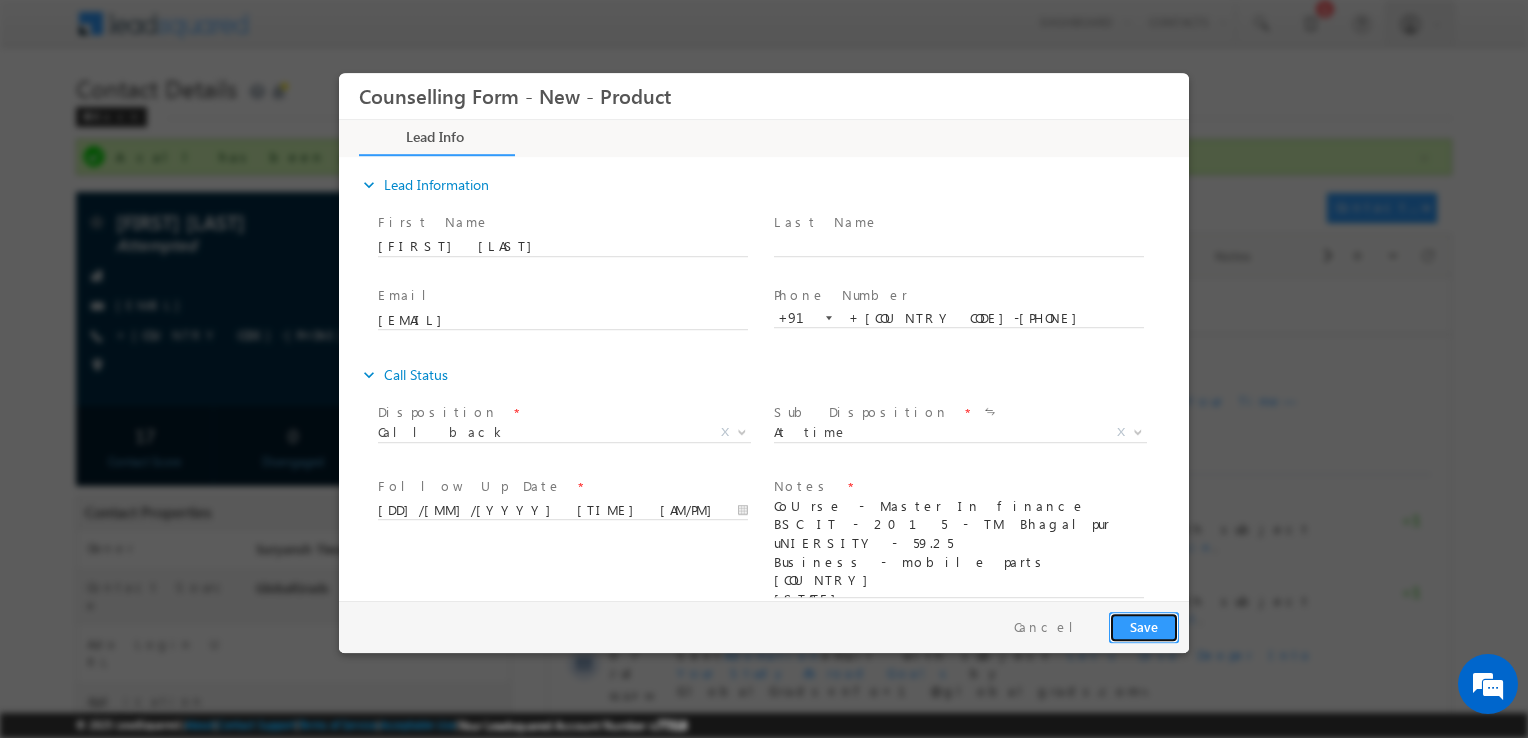 click on "Save" at bounding box center [1144, 627] 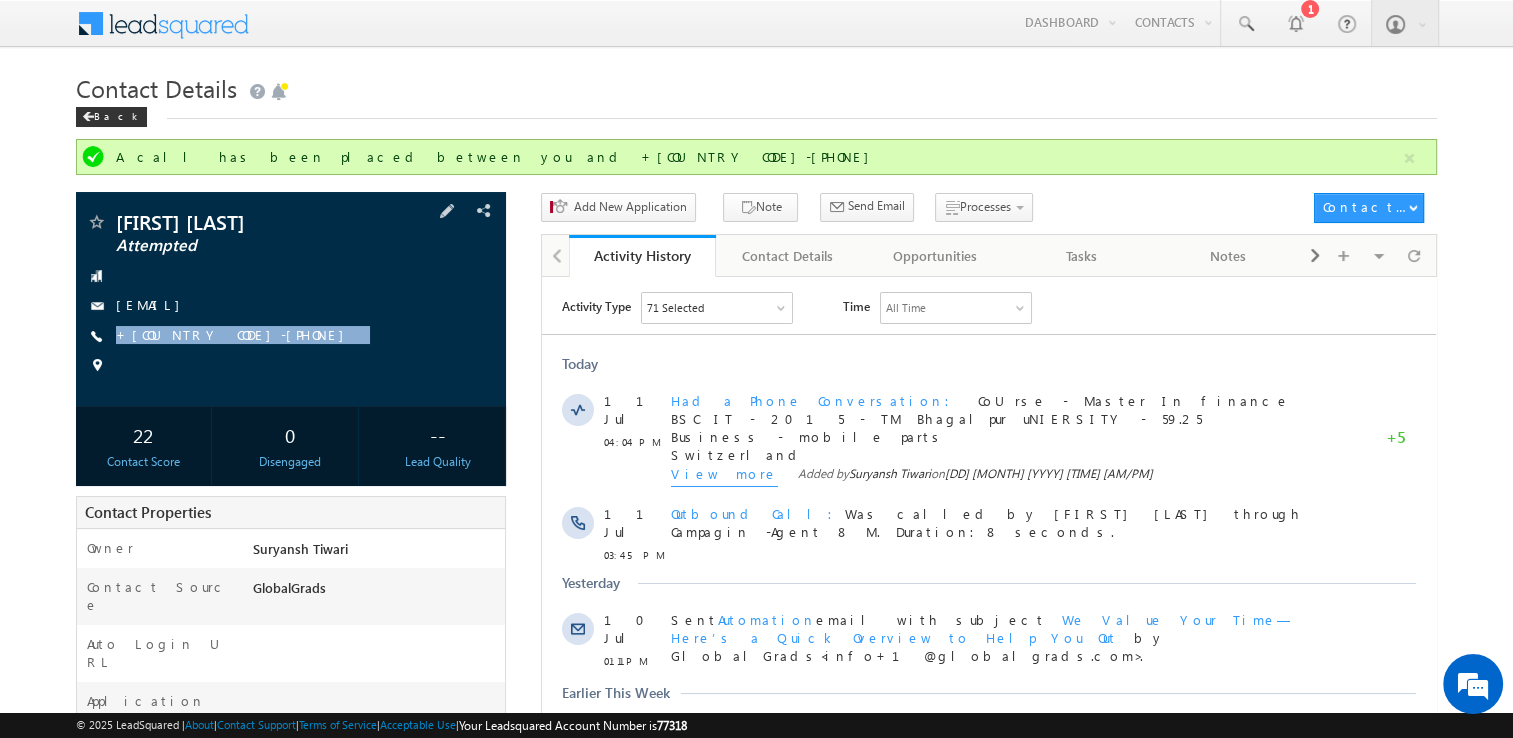 copy on "+91-6200034486" 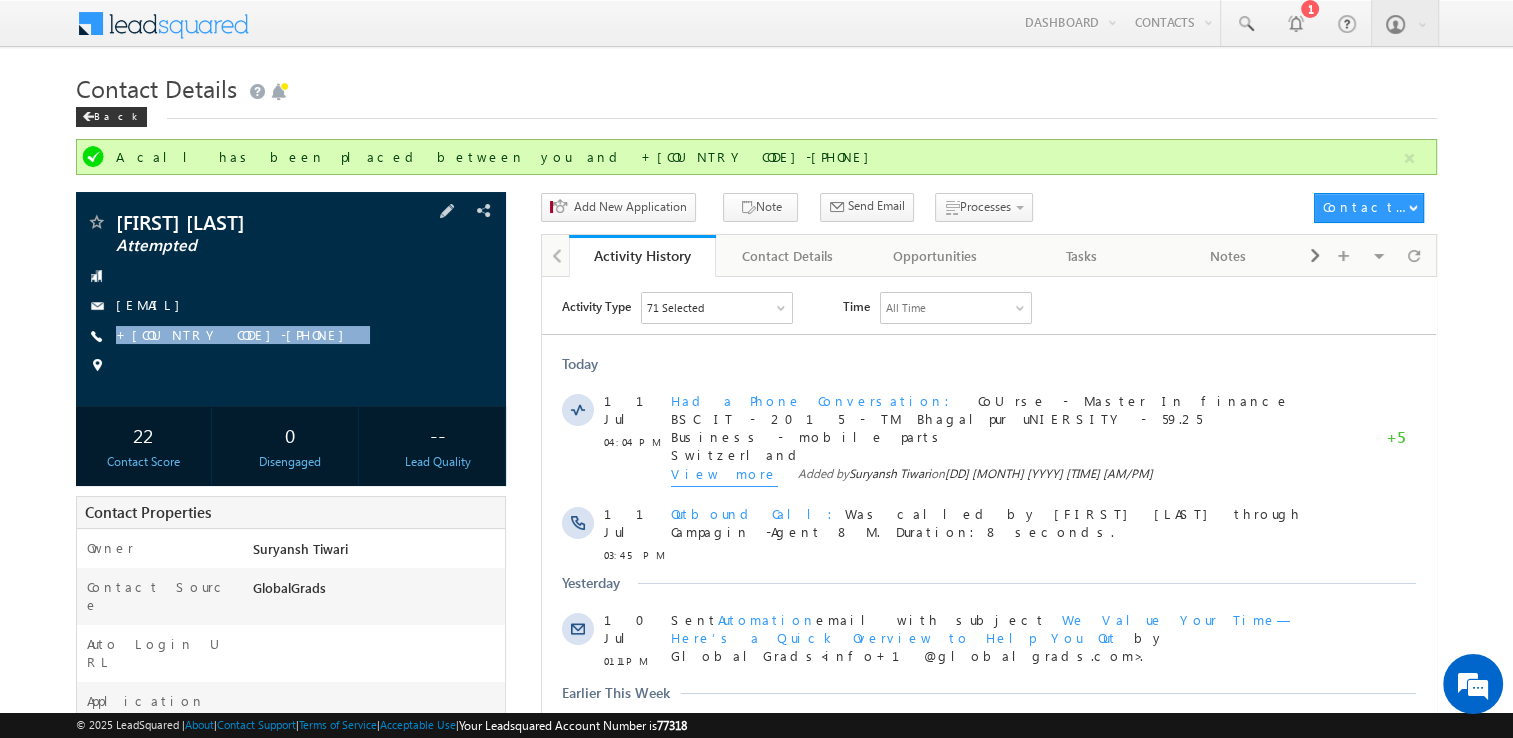 drag, startPoint x: 251, startPoint y: 331, endPoint x: 215, endPoint y: 367, distance: 50.91169 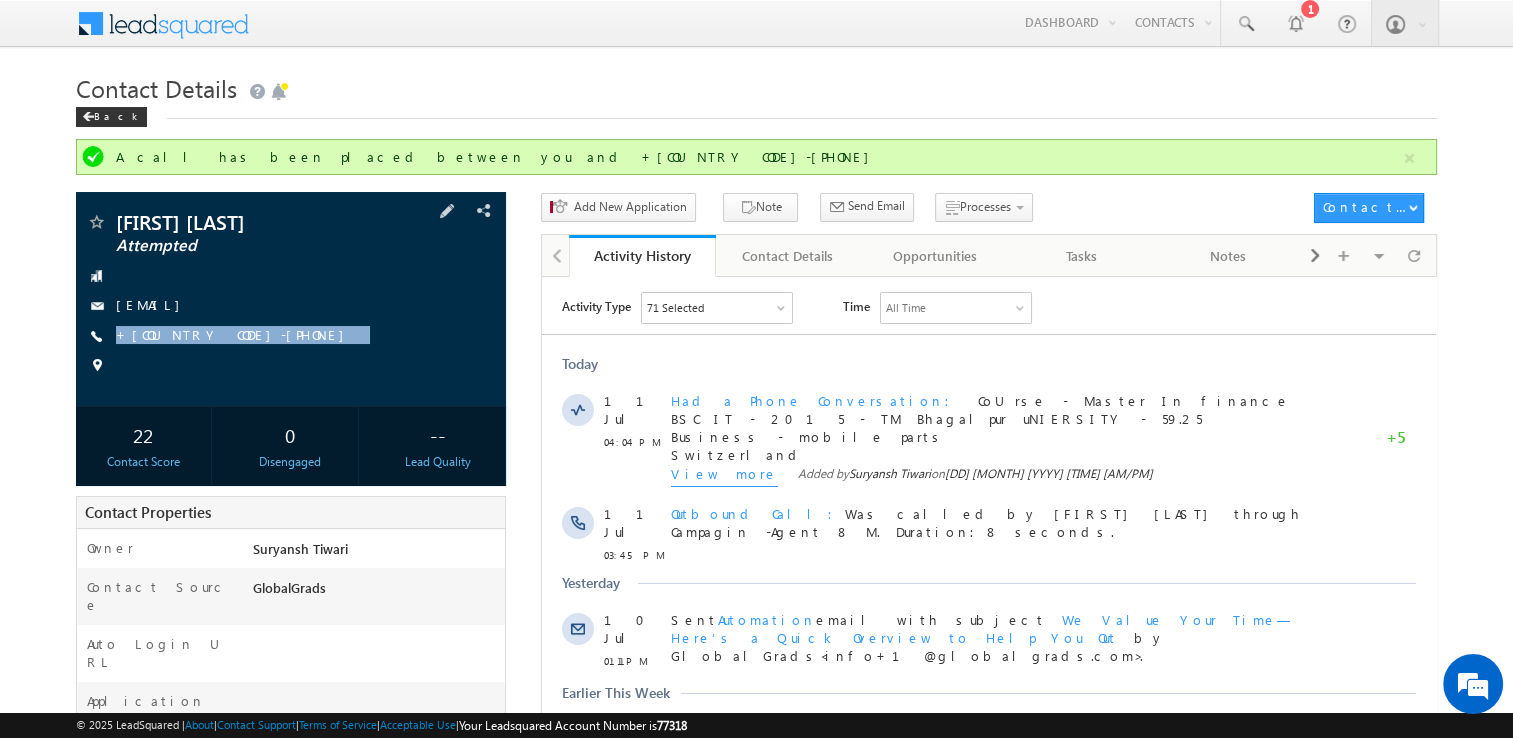 copy on "+91-6200034486" 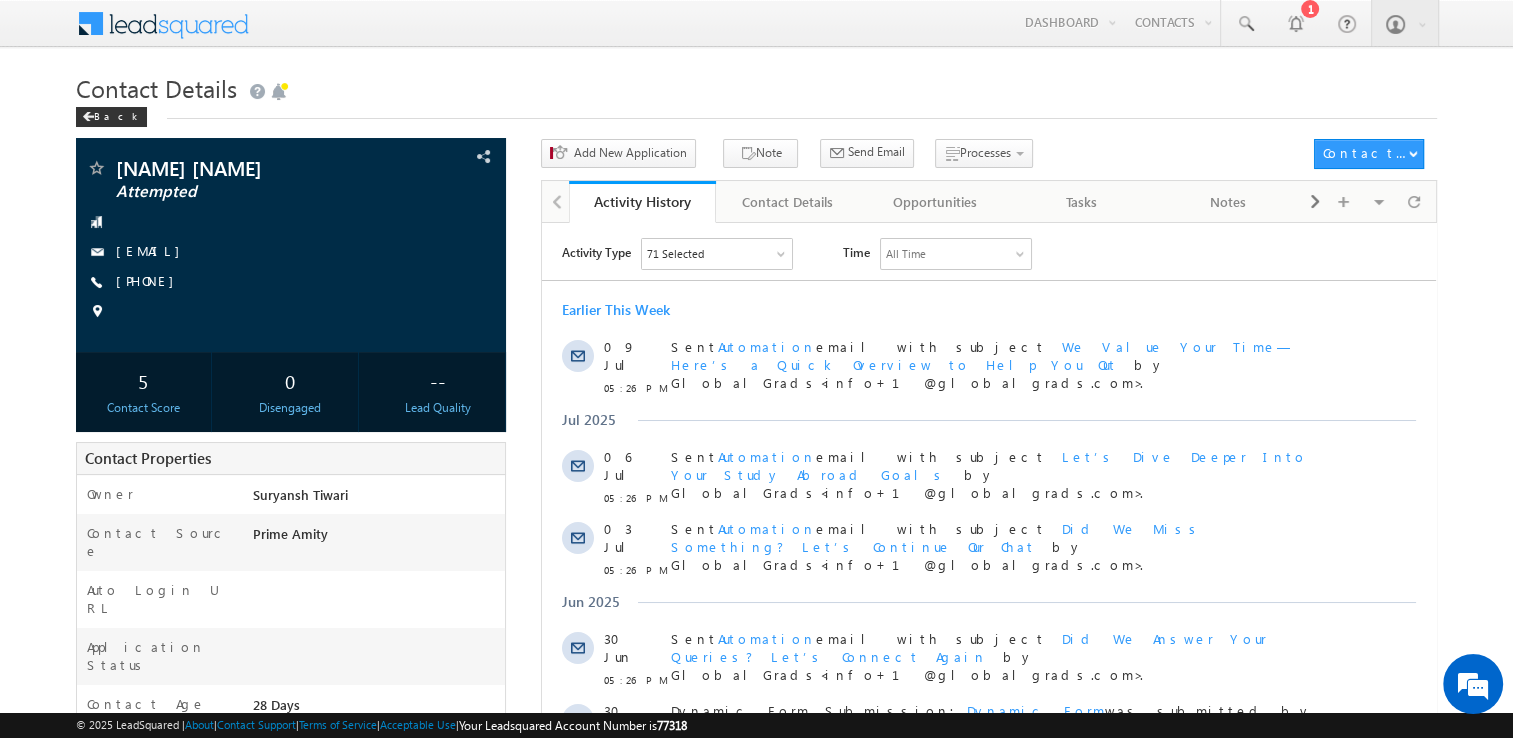 scroll, scrollTop: 0, scrollLeft: 0, axis: both 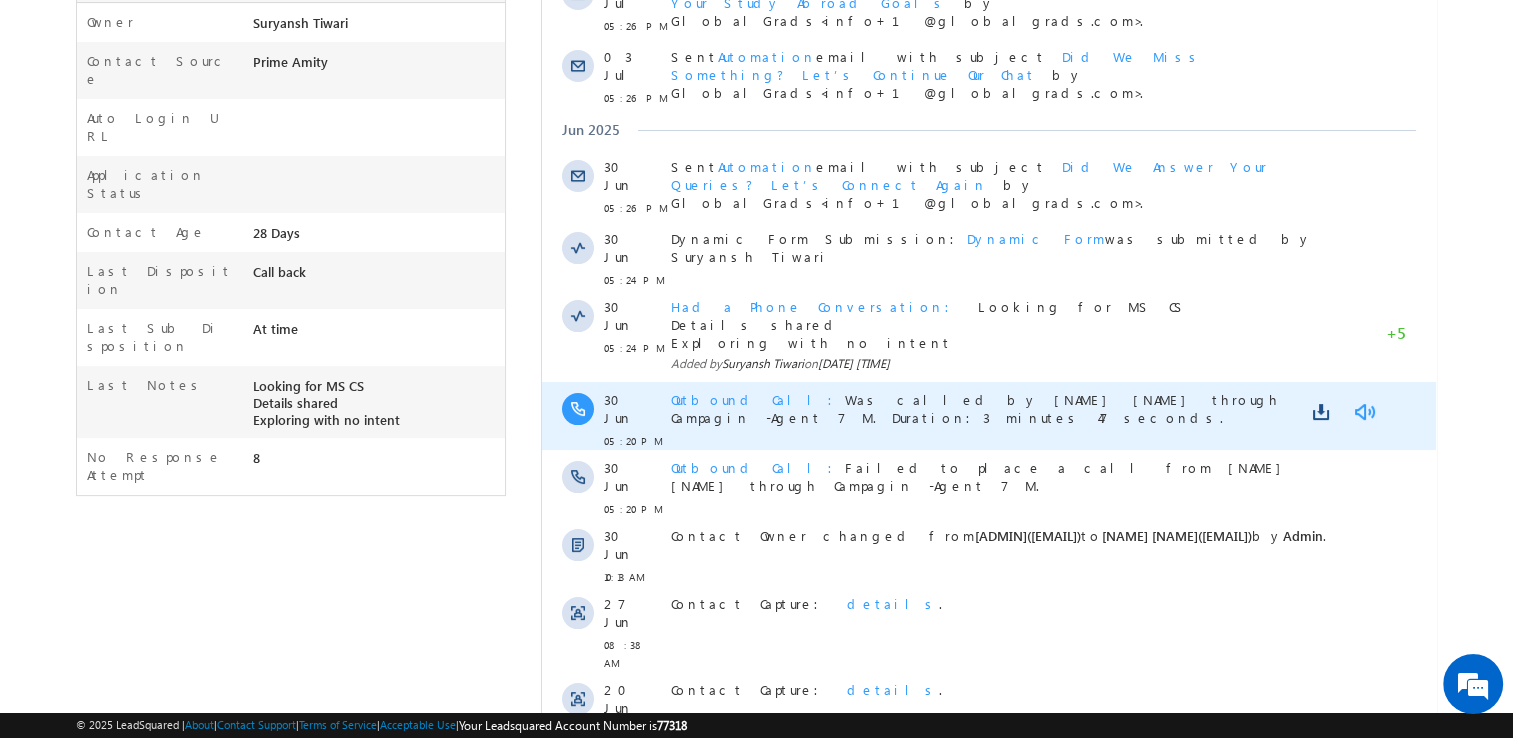 click at bounding box center [1364, 412] 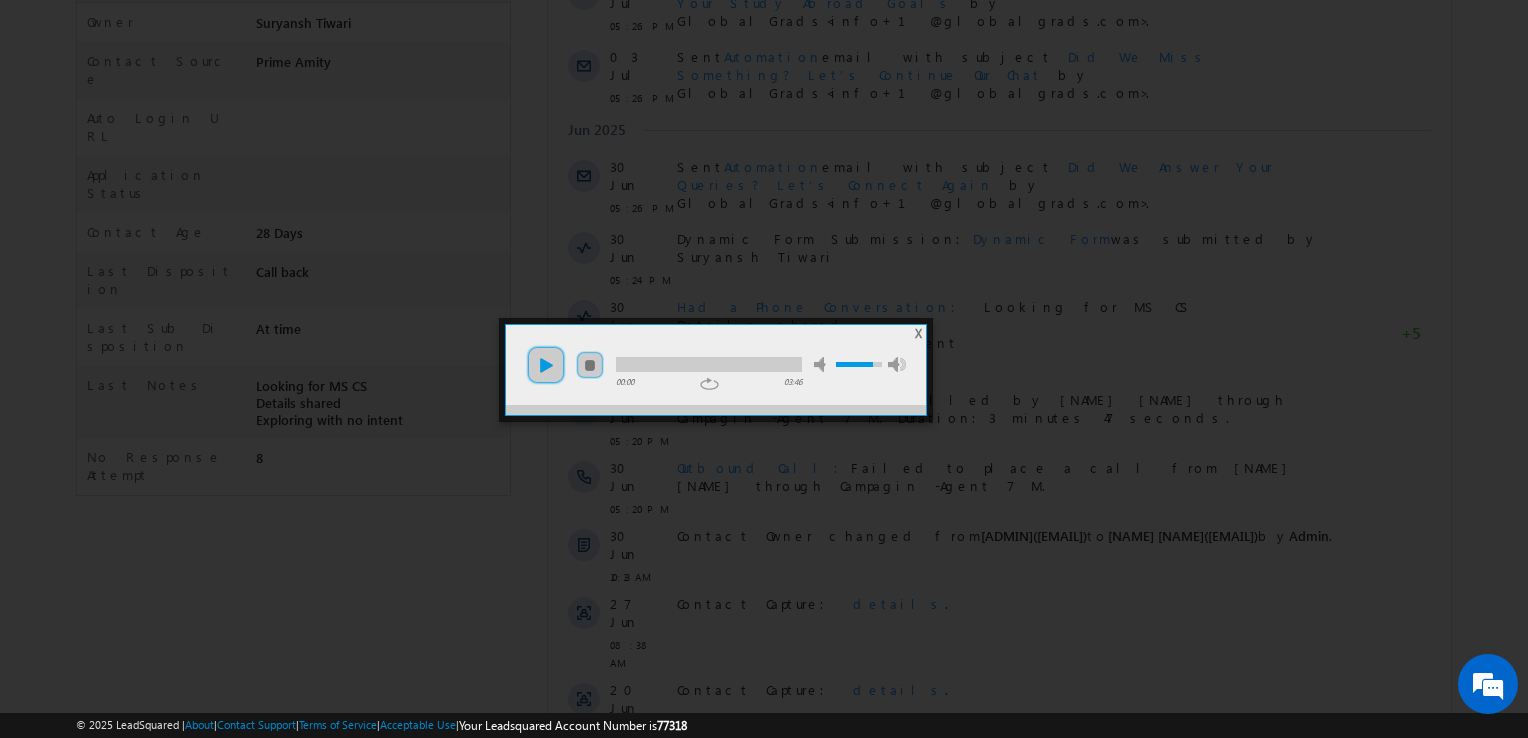 click on "play" at bounding box center [546, 365] 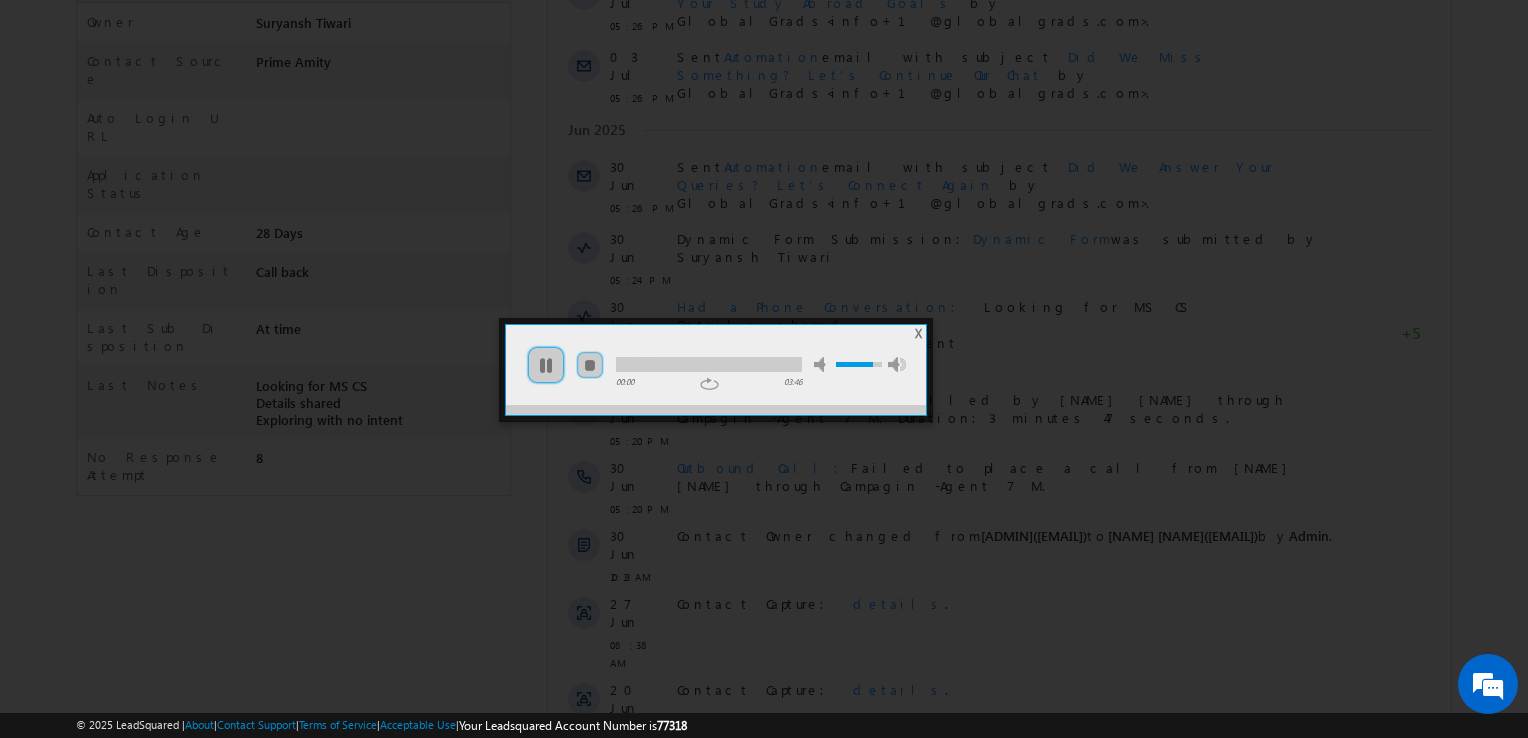 click at bounding box center [709, 364] 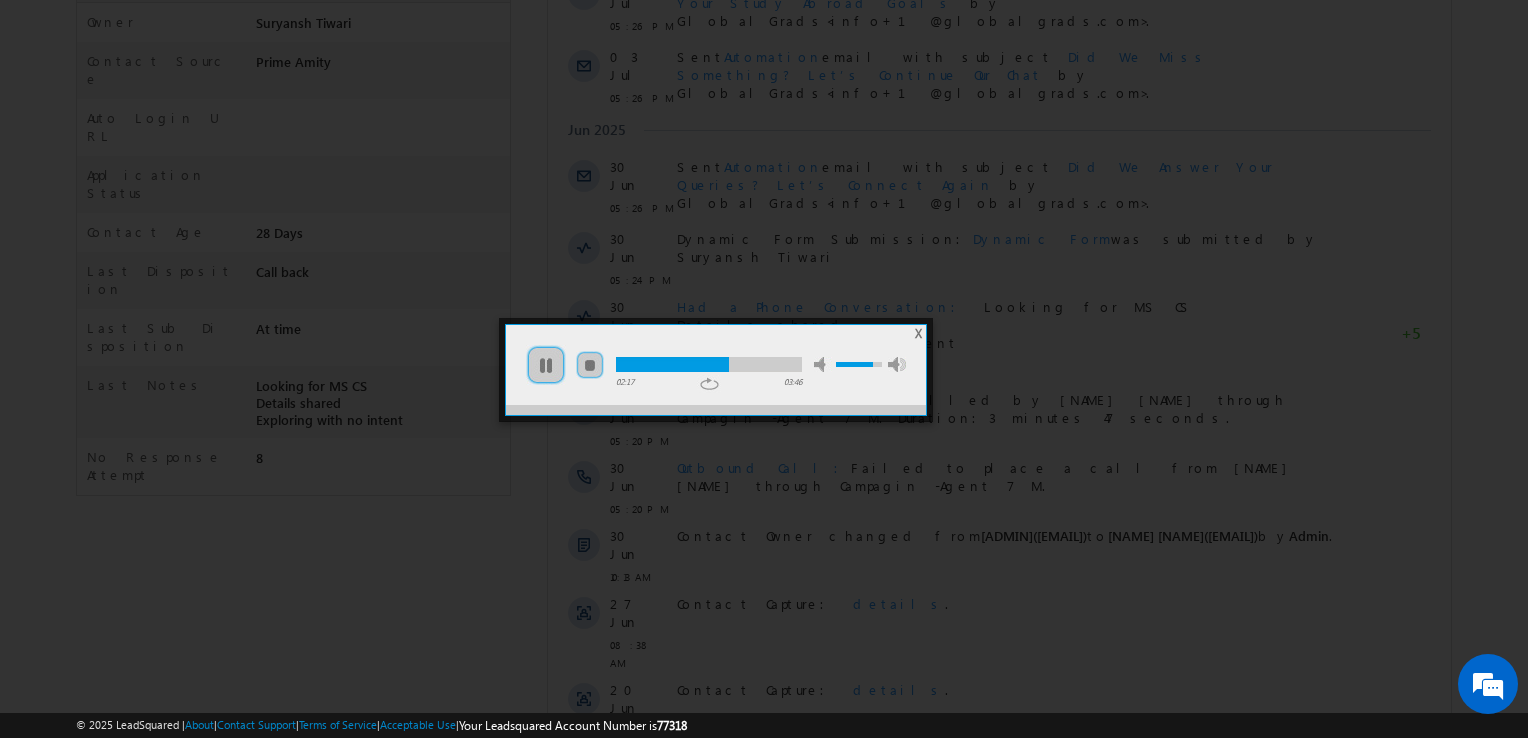click at bounding box center (709, 364) 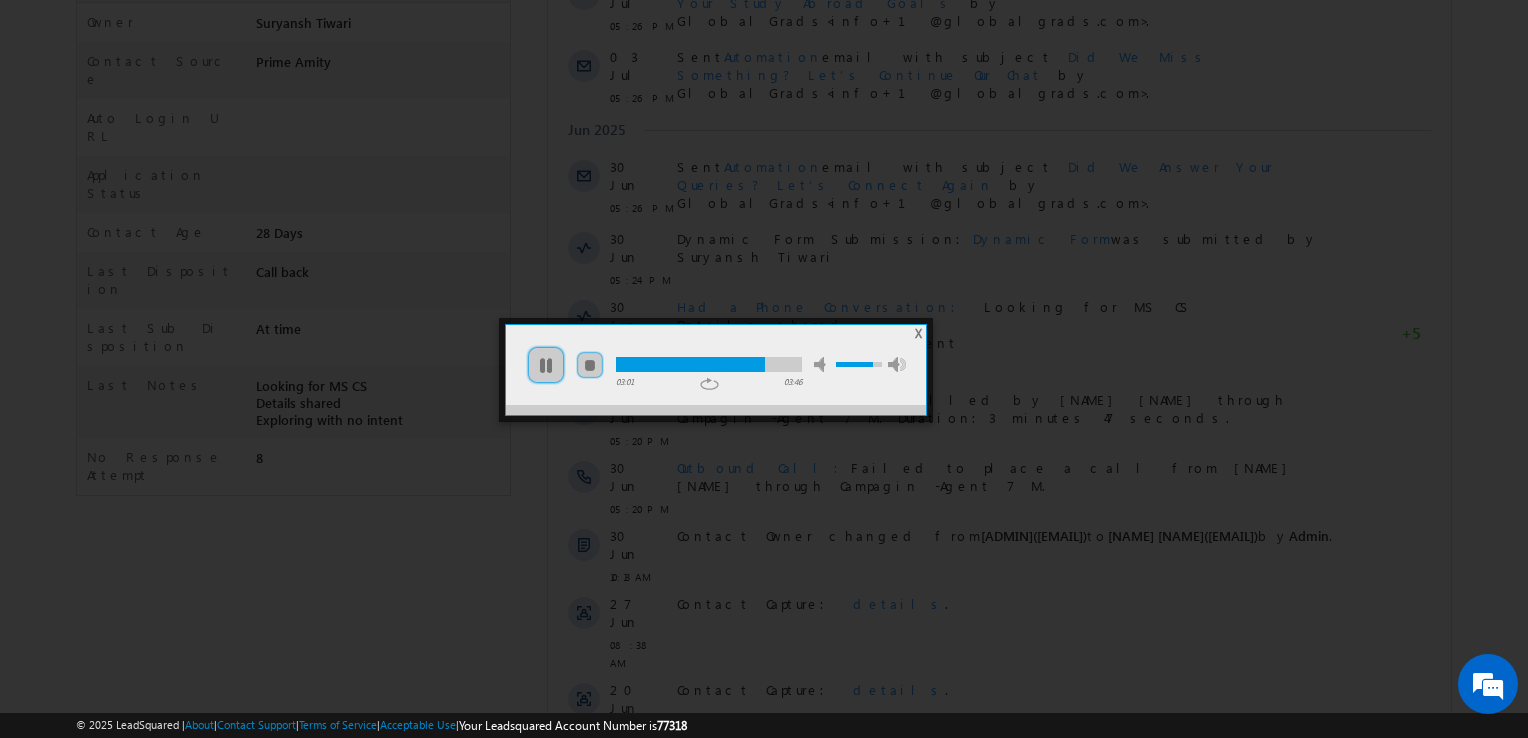 click at bounding box center (859, 364) 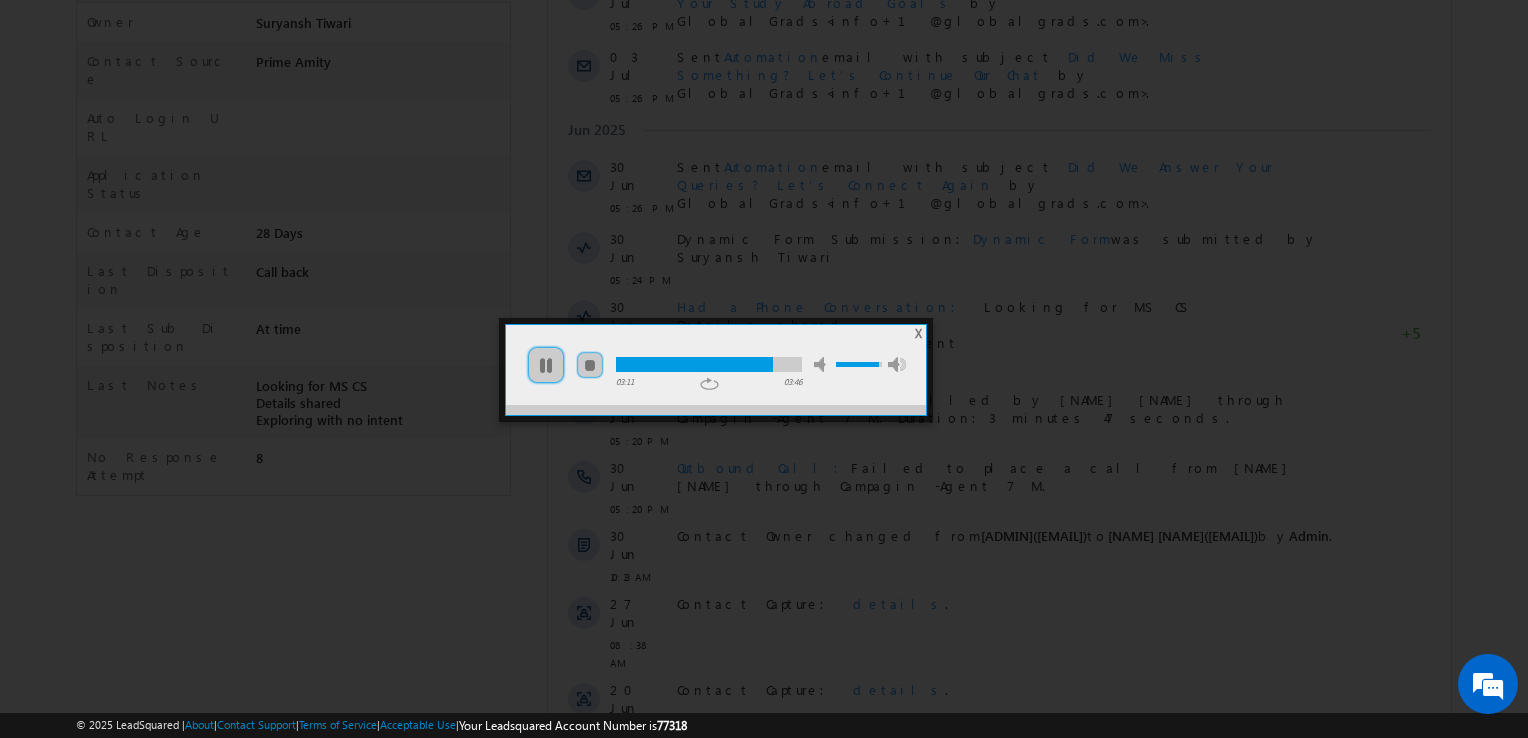 click at bounding box center [859, 364] 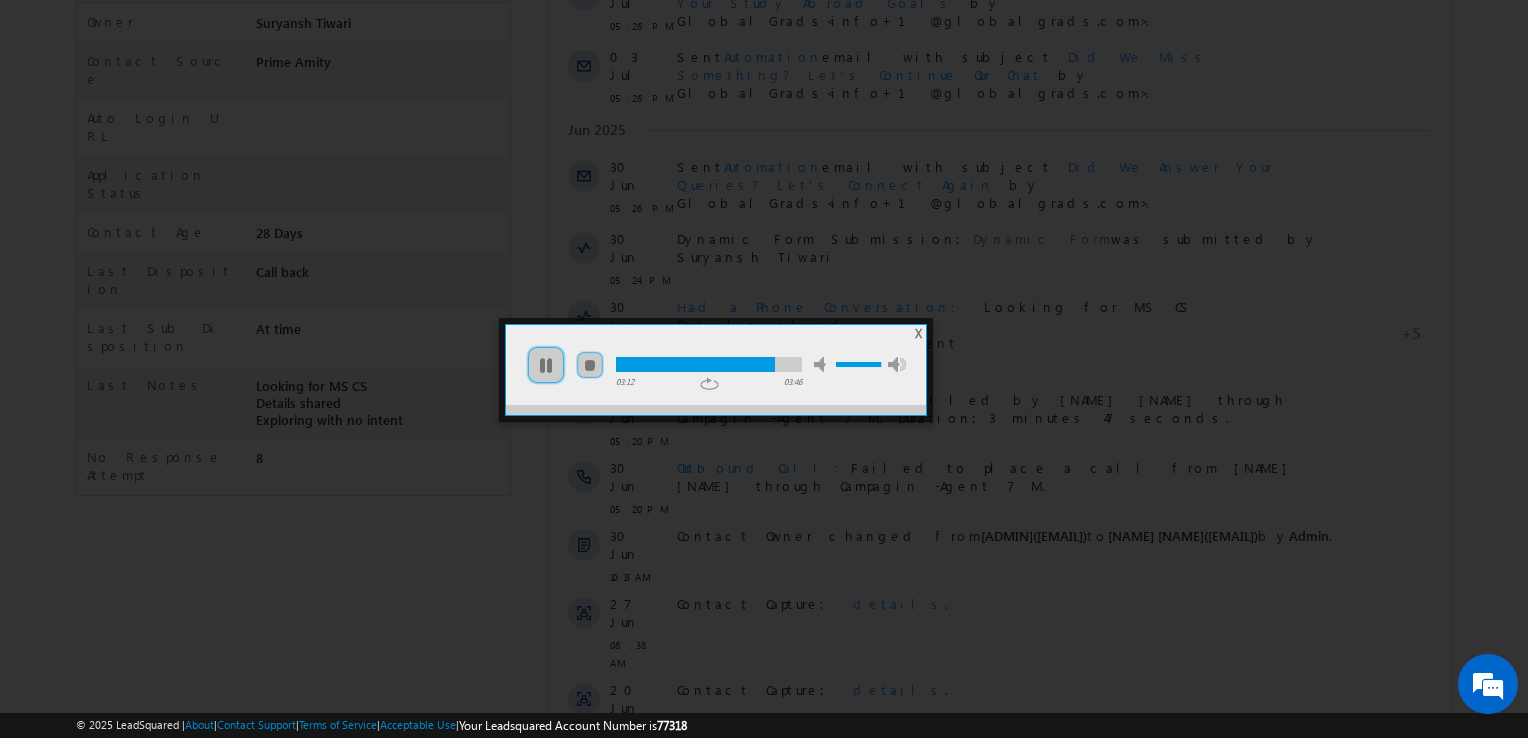 click at bounding box center [709, 364] 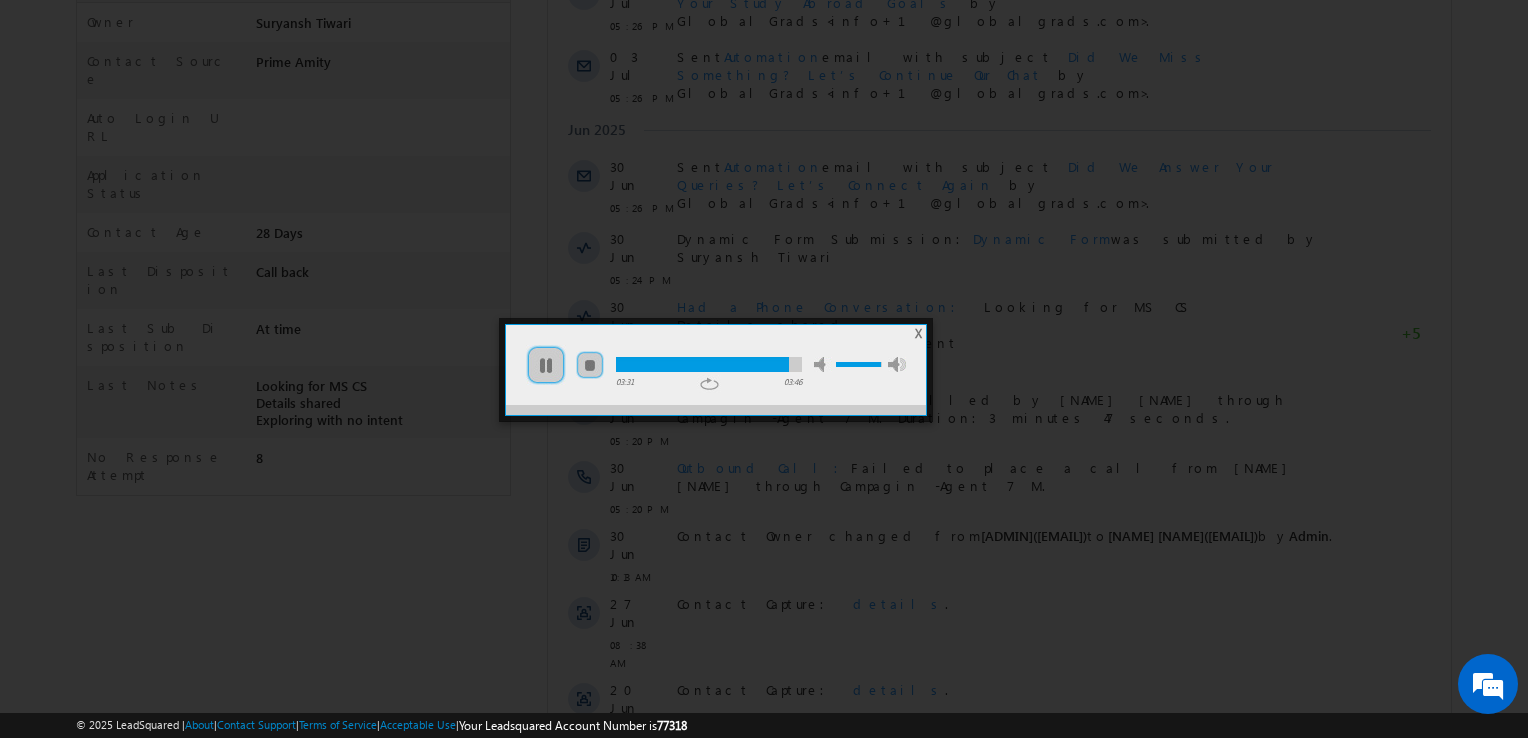 drag, startPoint x: 914, startPoint y: 334, endPoint x: 214, endPoint y: 519, distance: 724.0338 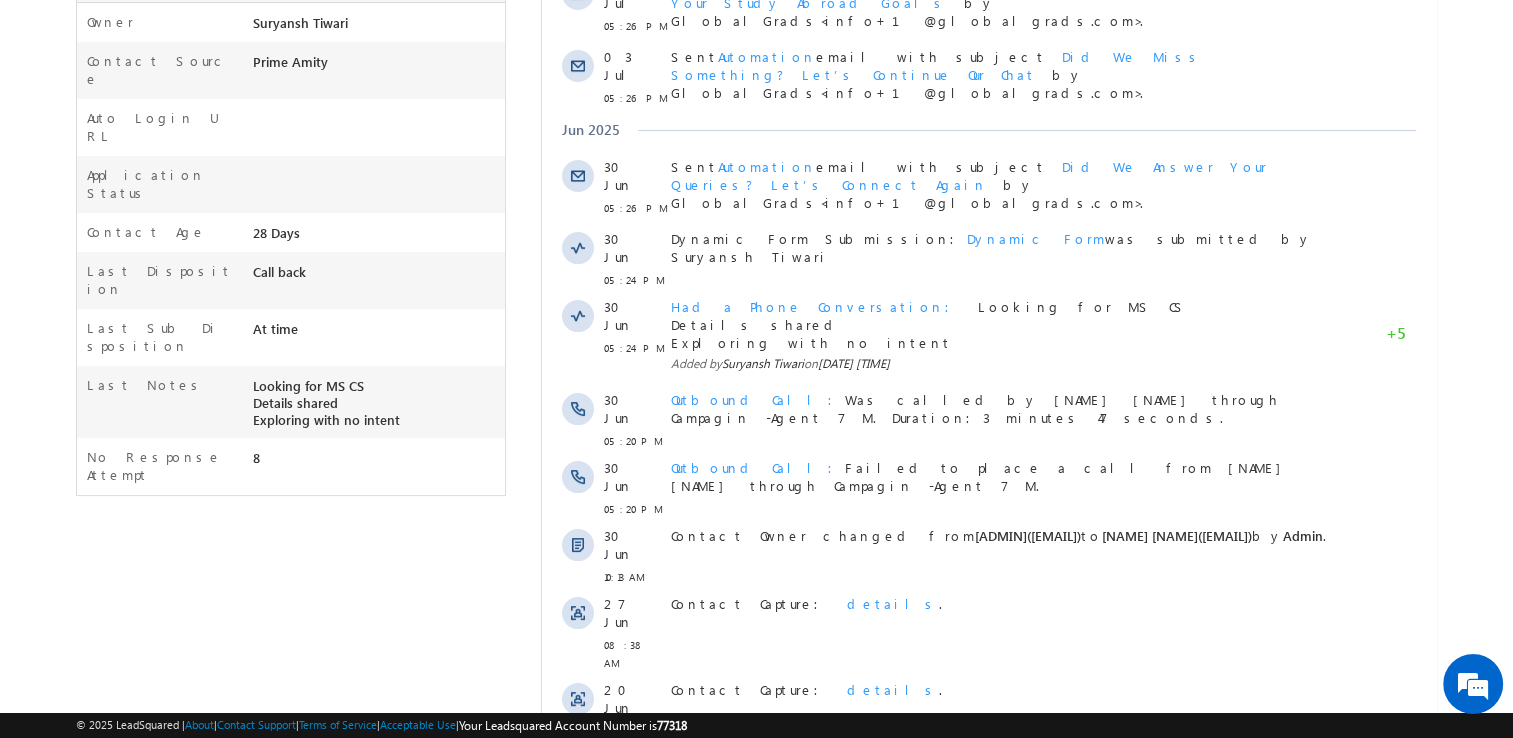 scroll, scrollTop: 0, scrollLeft: 0, axis: both 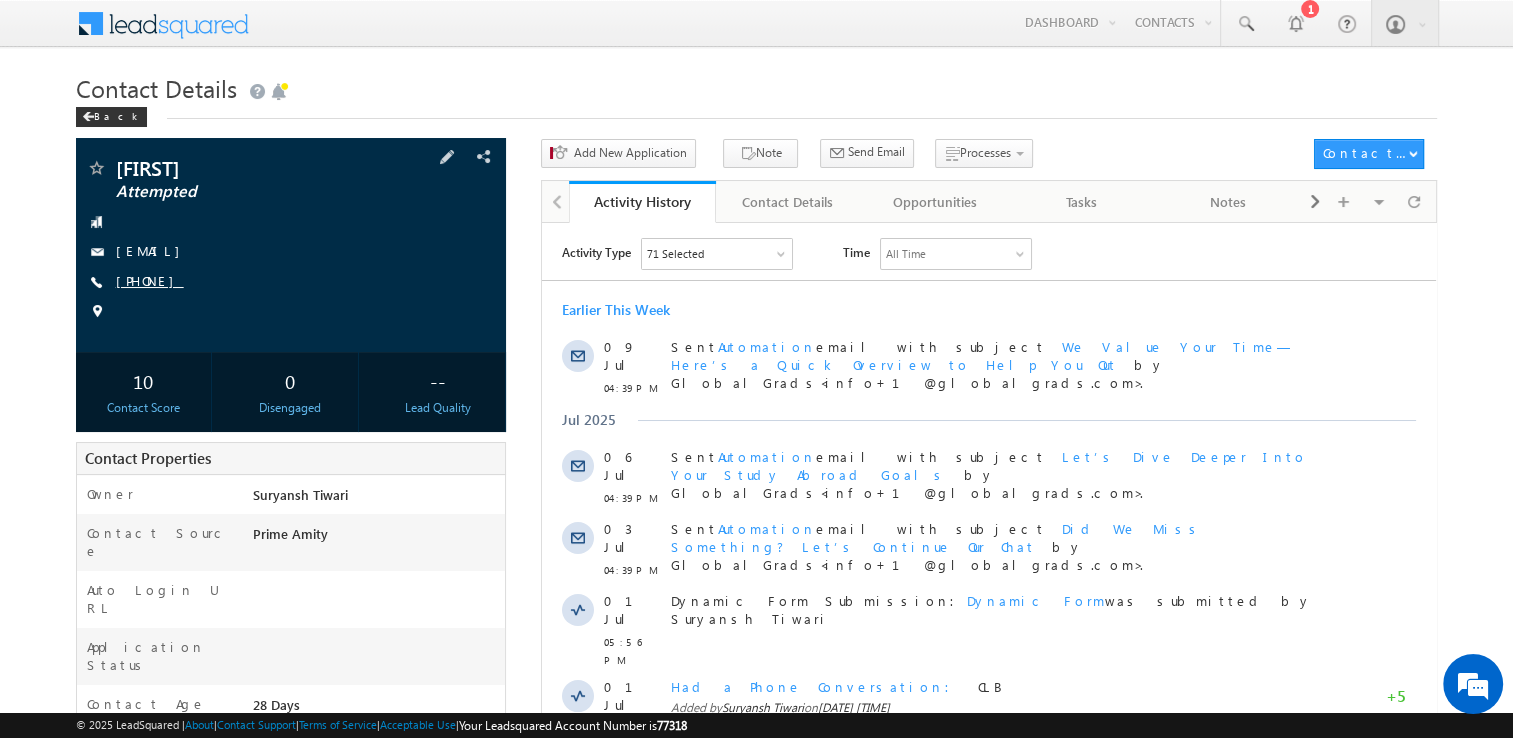click on "[PHONE]" at bounding box center [150, 280] 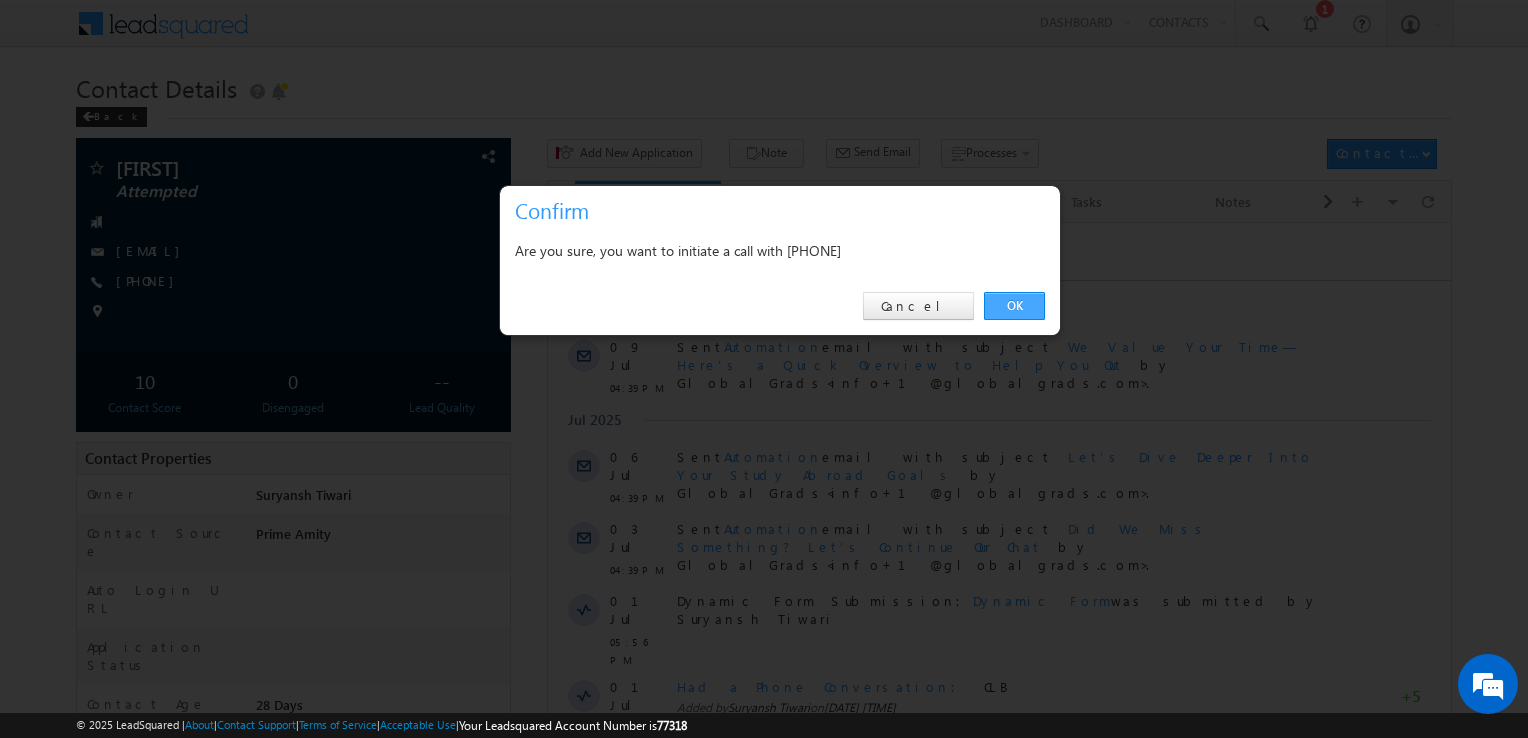 click on "OK" at bounding box center [1014, 306] 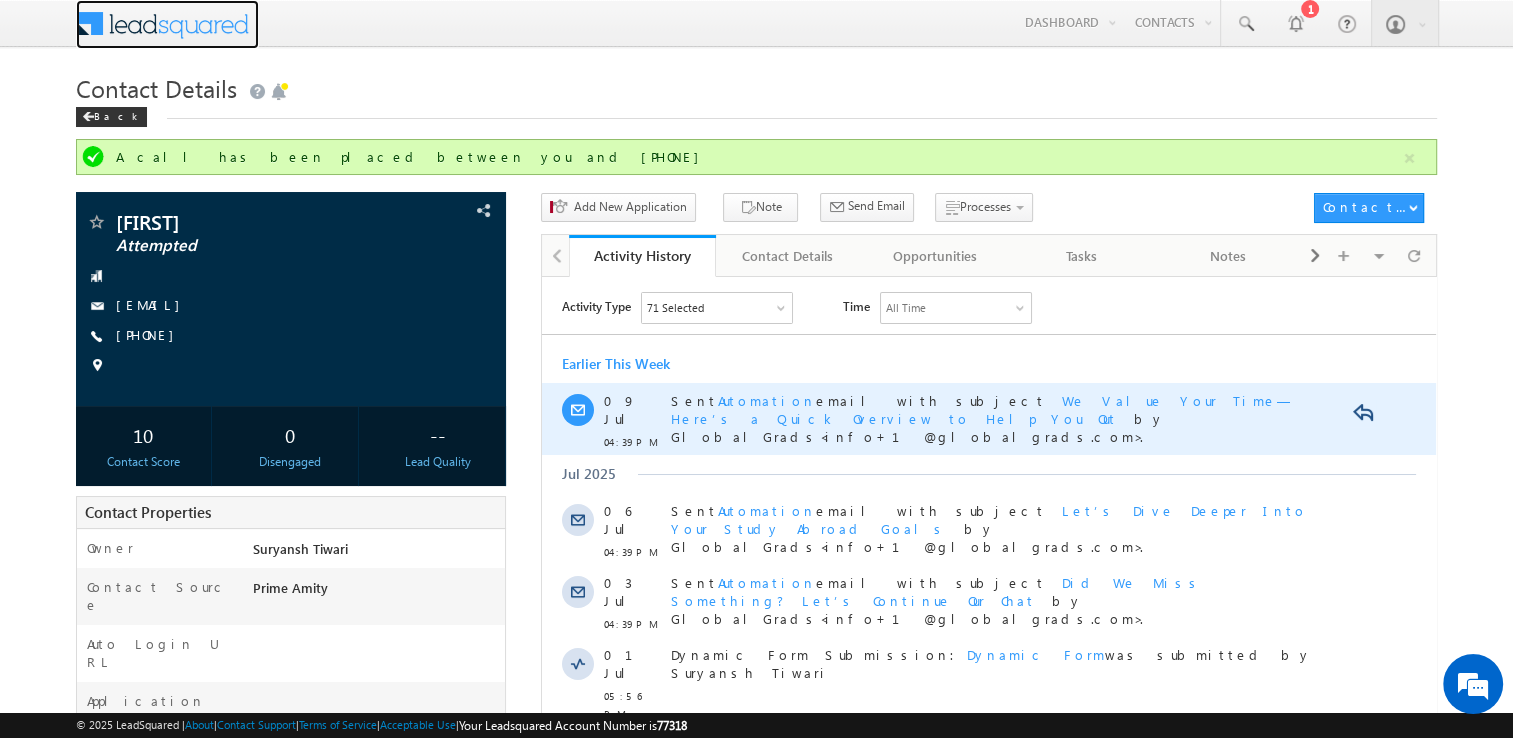 scroll, scrollTop: 484, scrollLeft: 0, axis: vertical 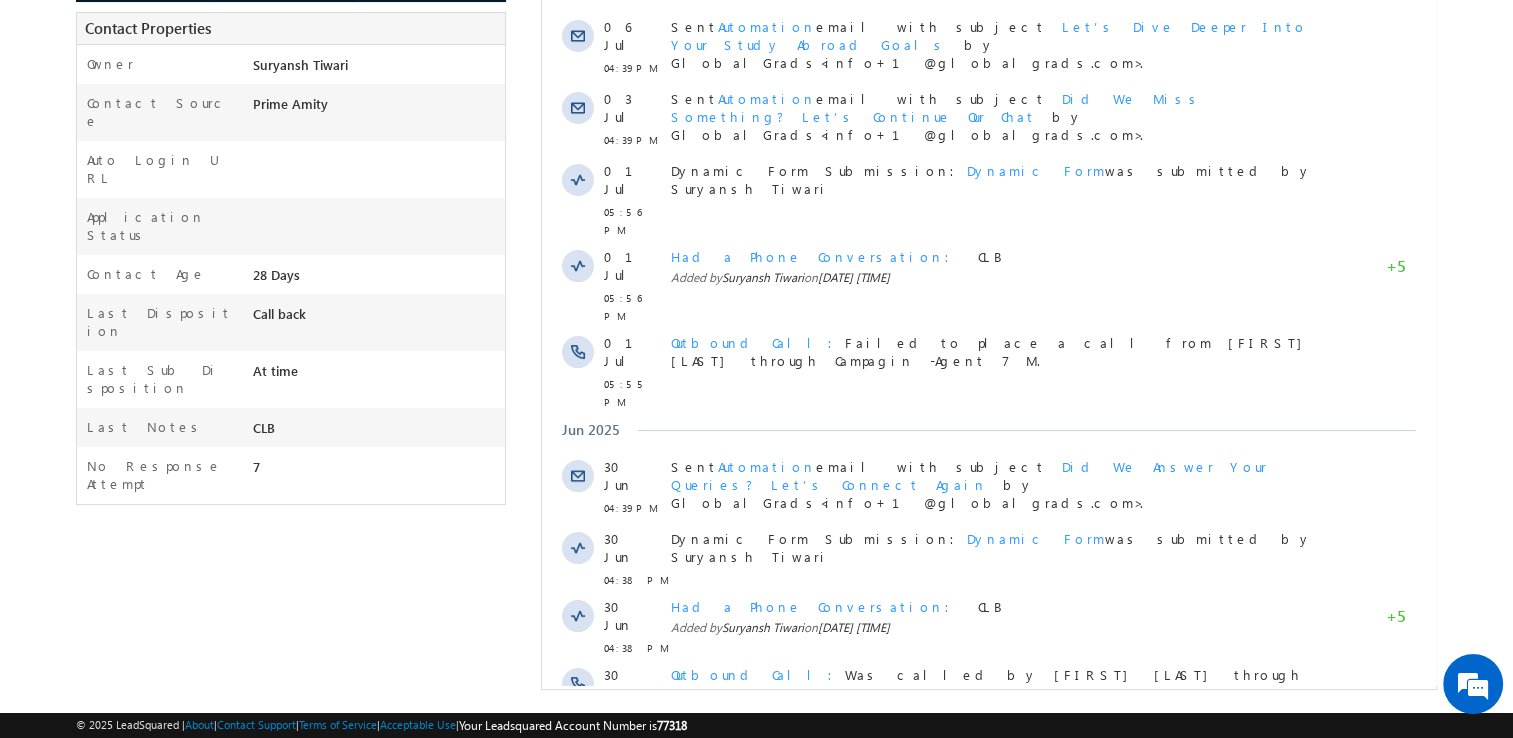 click on "Show More" at bounding box center [998, 778] 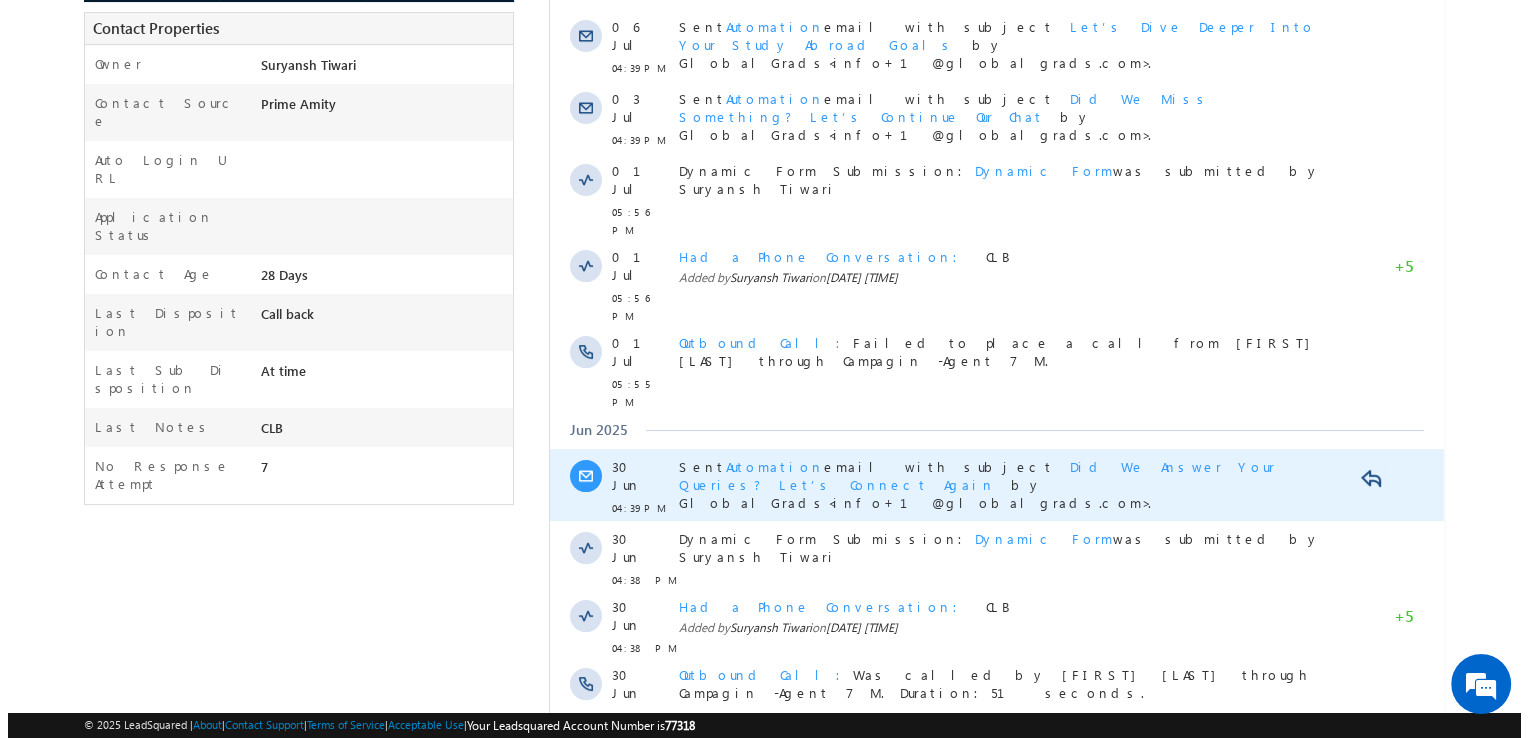 scroll, scrollTop: 756, scrollLeft: 0, axis: vertical 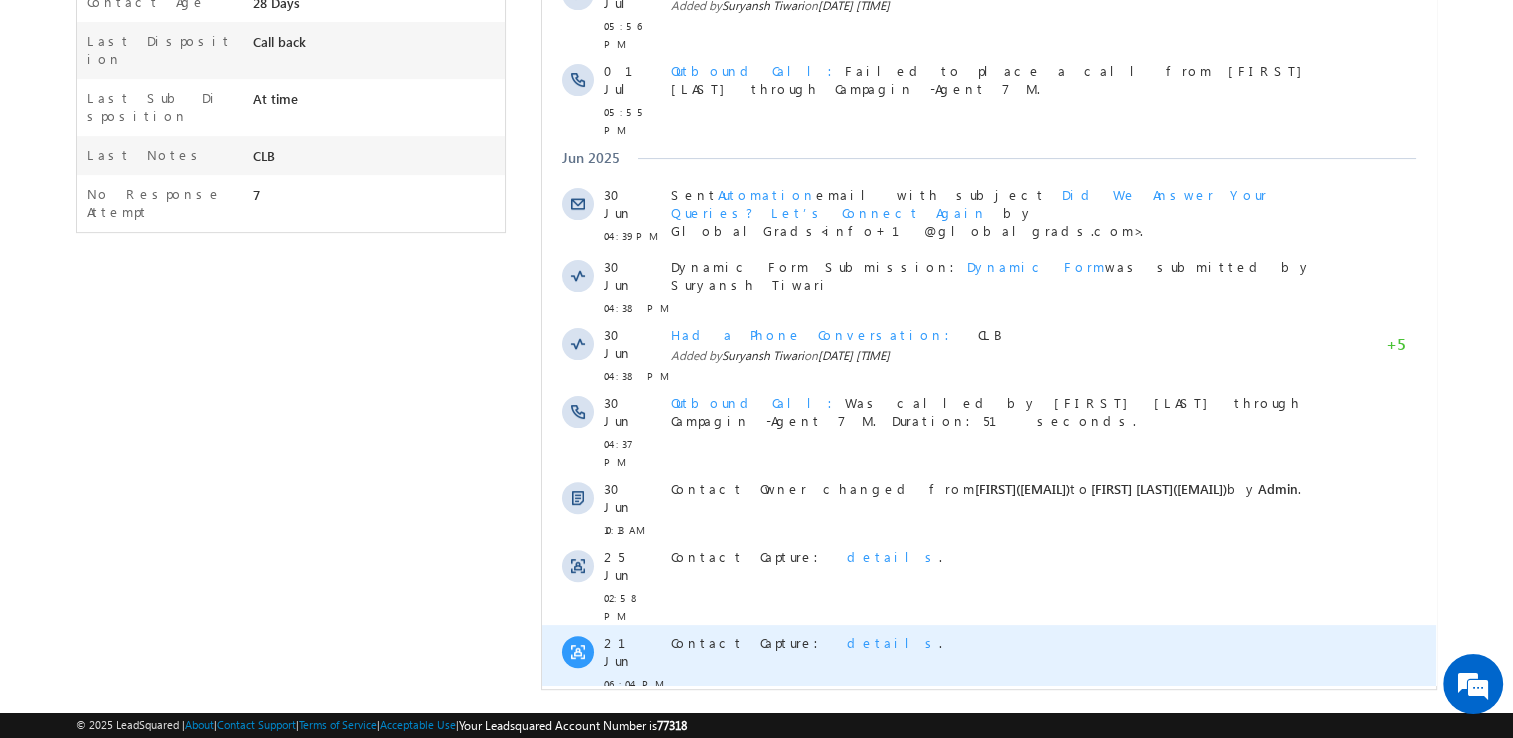 click on "details" at bounding box center [893, 642] 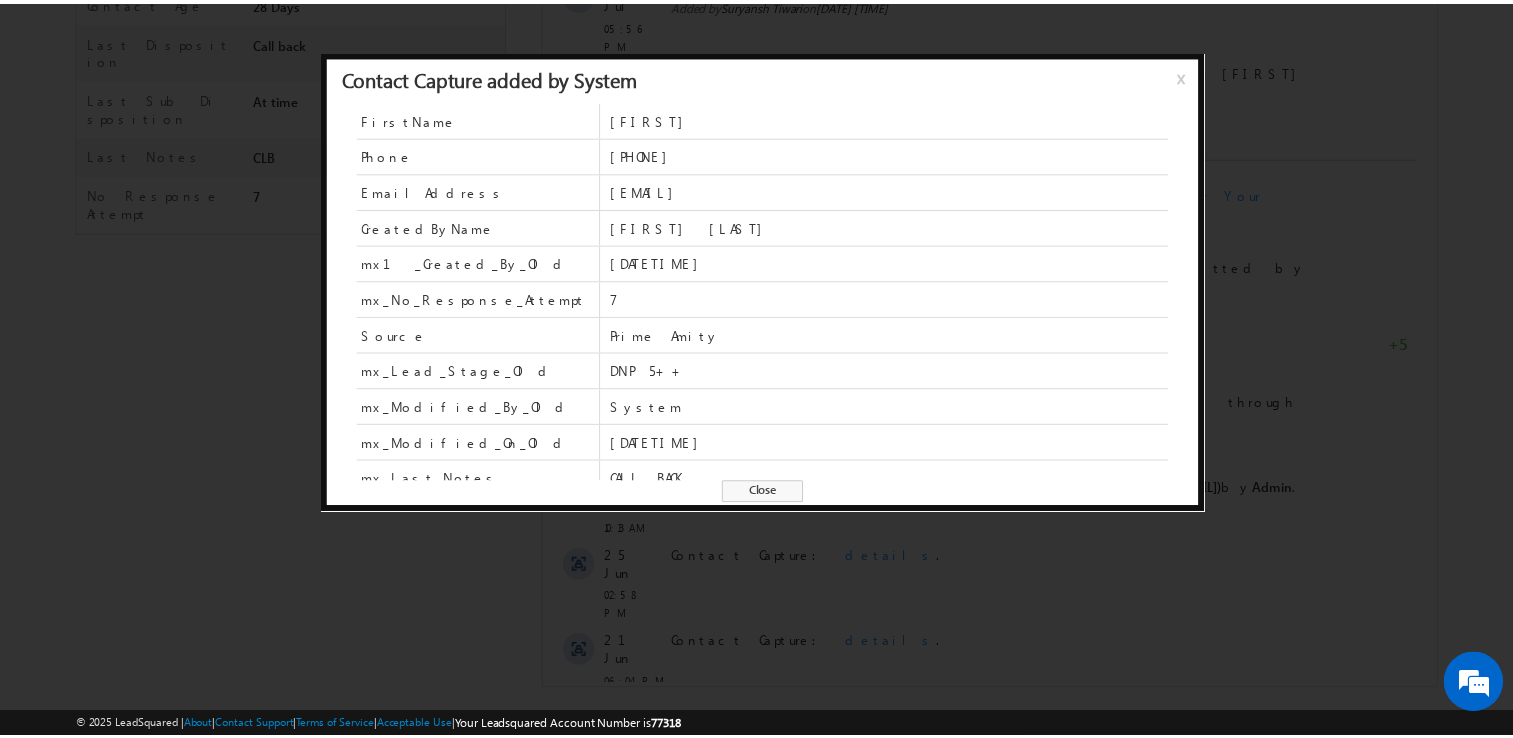 scroll, scrollTop: 120, scrollLeft: 0, axis: vertical 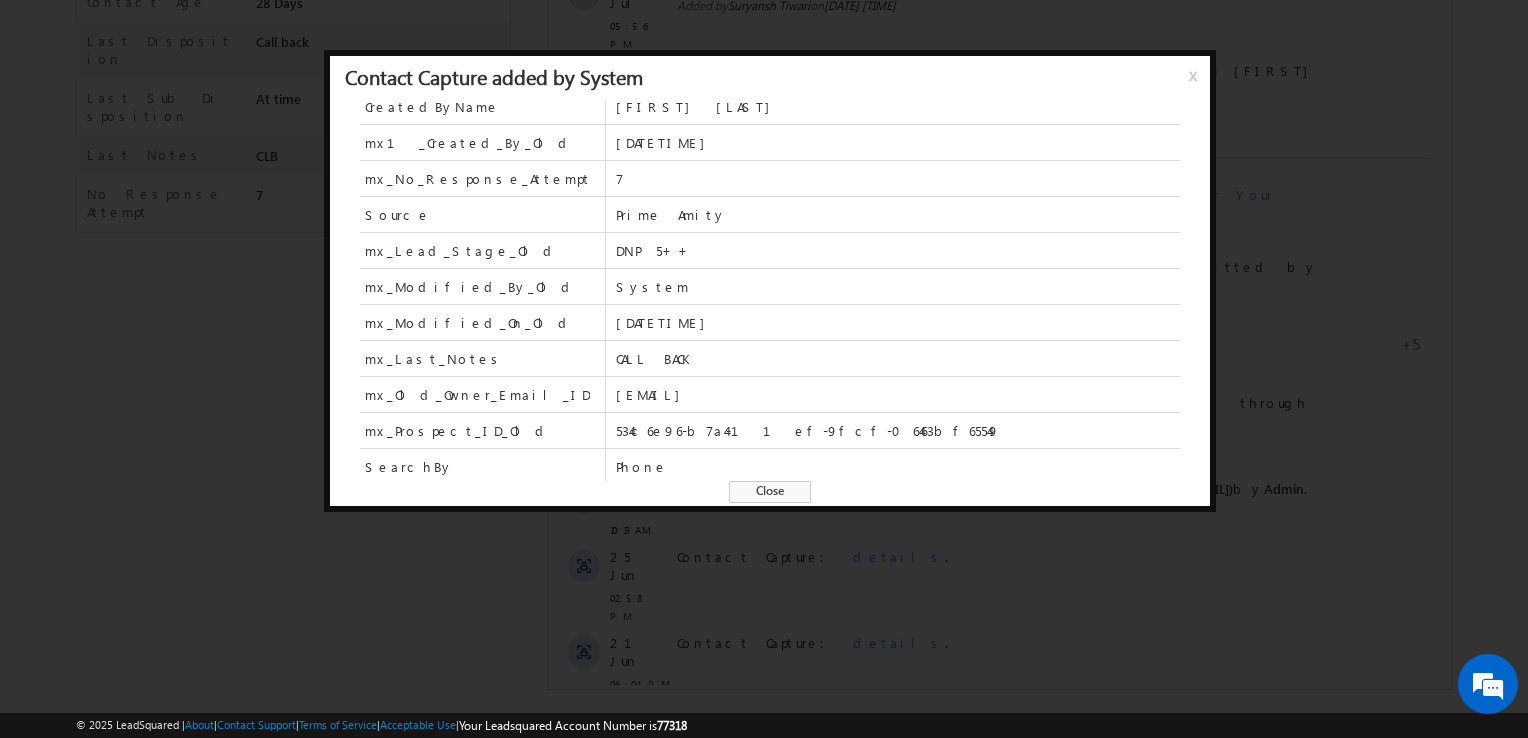 click on "Close" at bounding box center (770, 492) 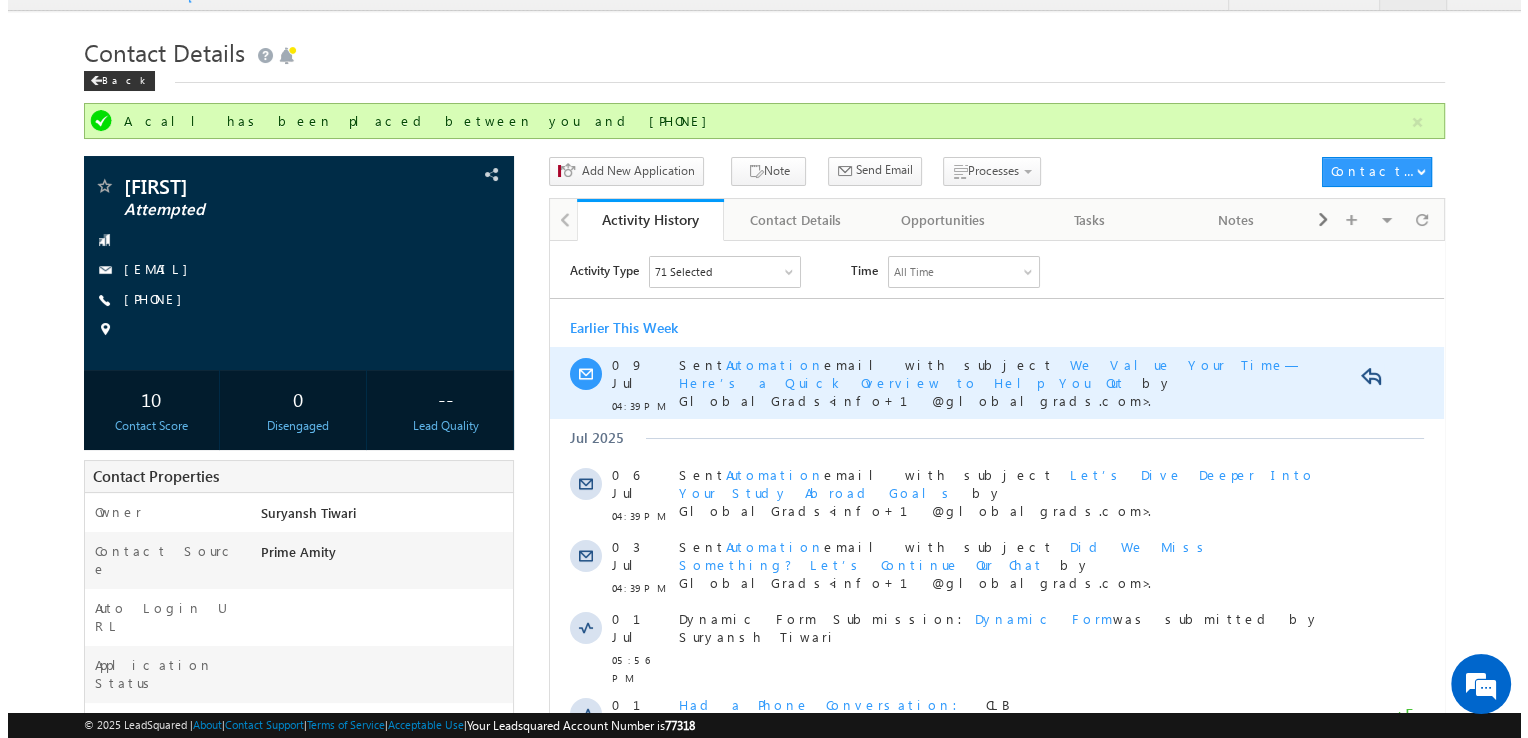 scroll, scrollTop: 0, scrollLeft: 0, axis: both 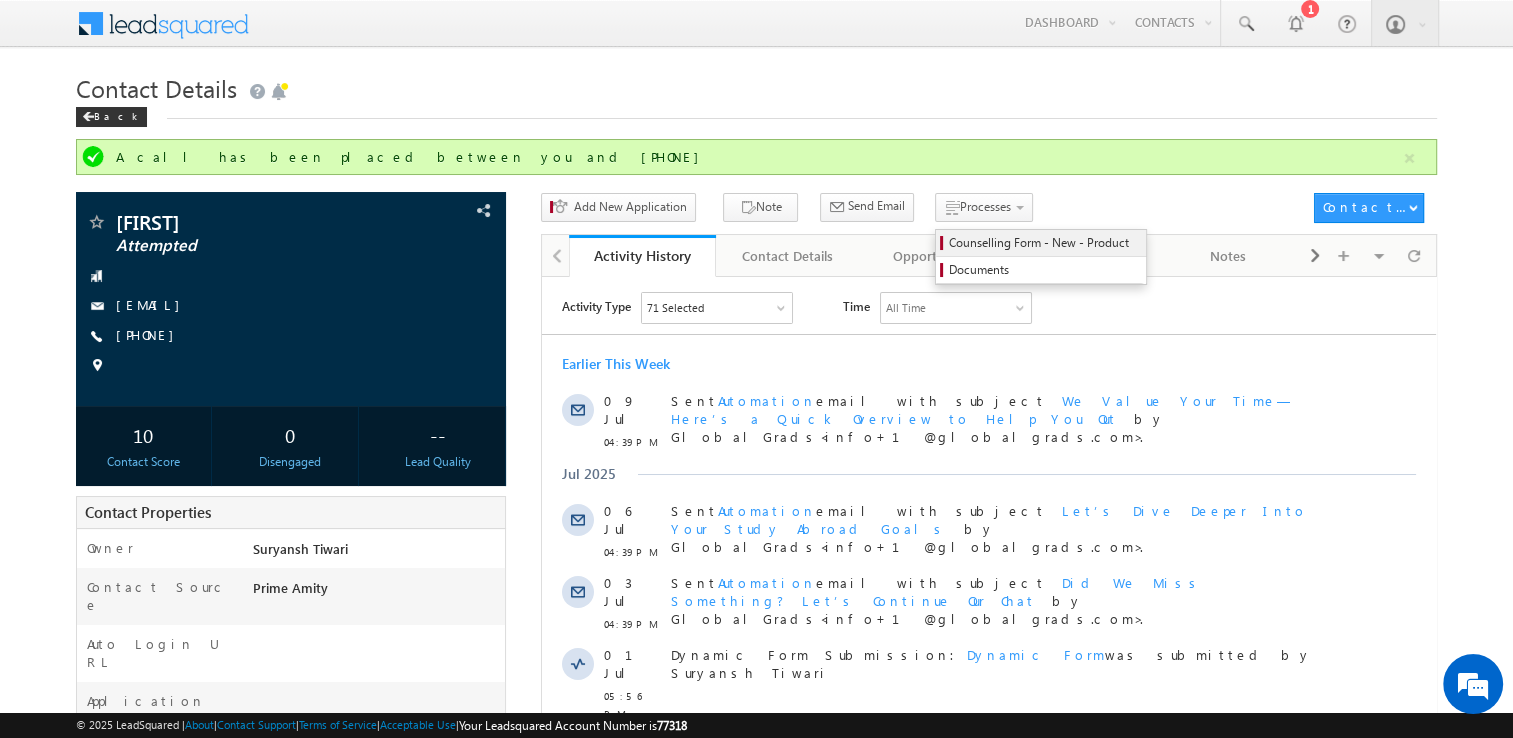 click on "Counselling Form - New - Product" at bounding box center [1044, 243] 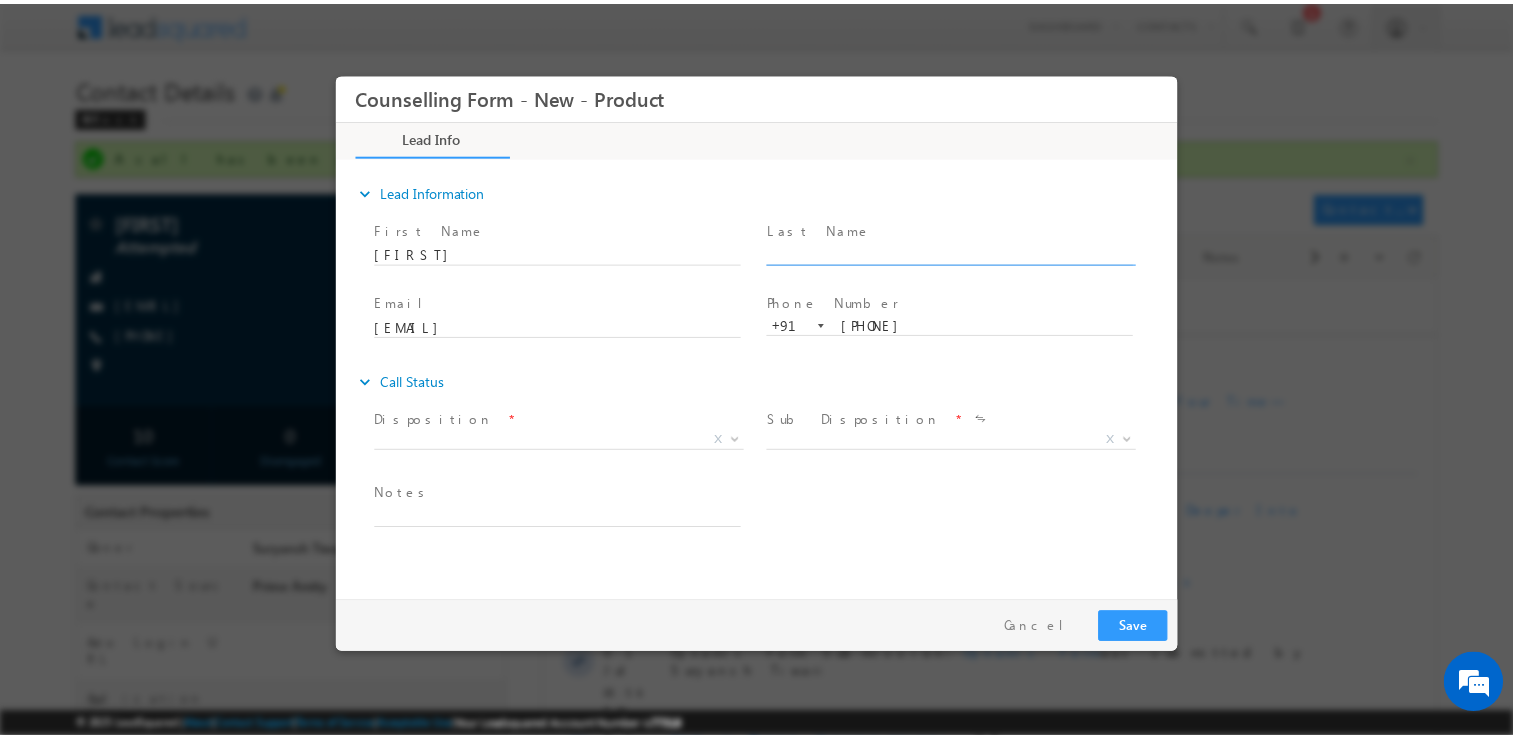 scroll, scrollTop: 0, scrollLeft: 0, axis: both 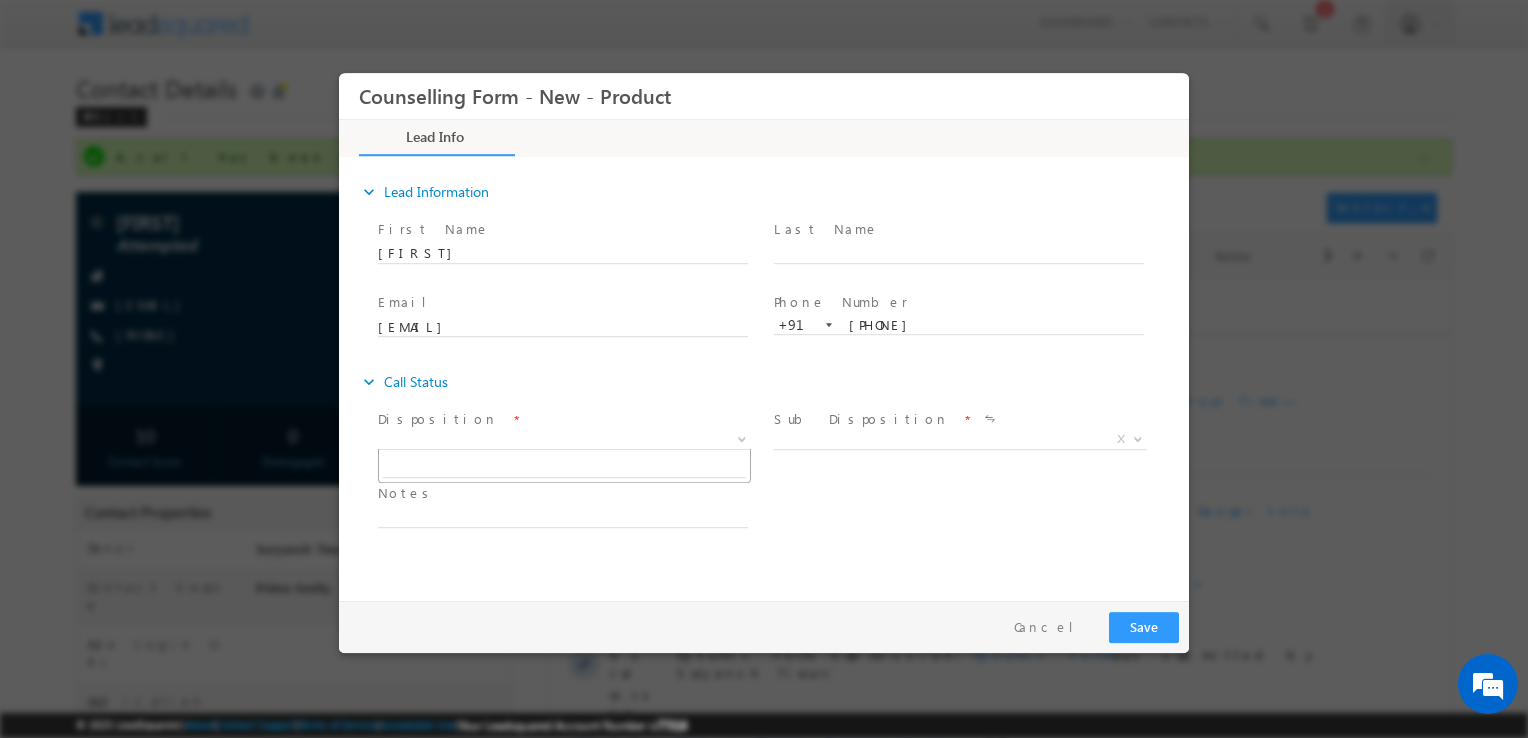 click on "X" at bounding box center (564, 440) 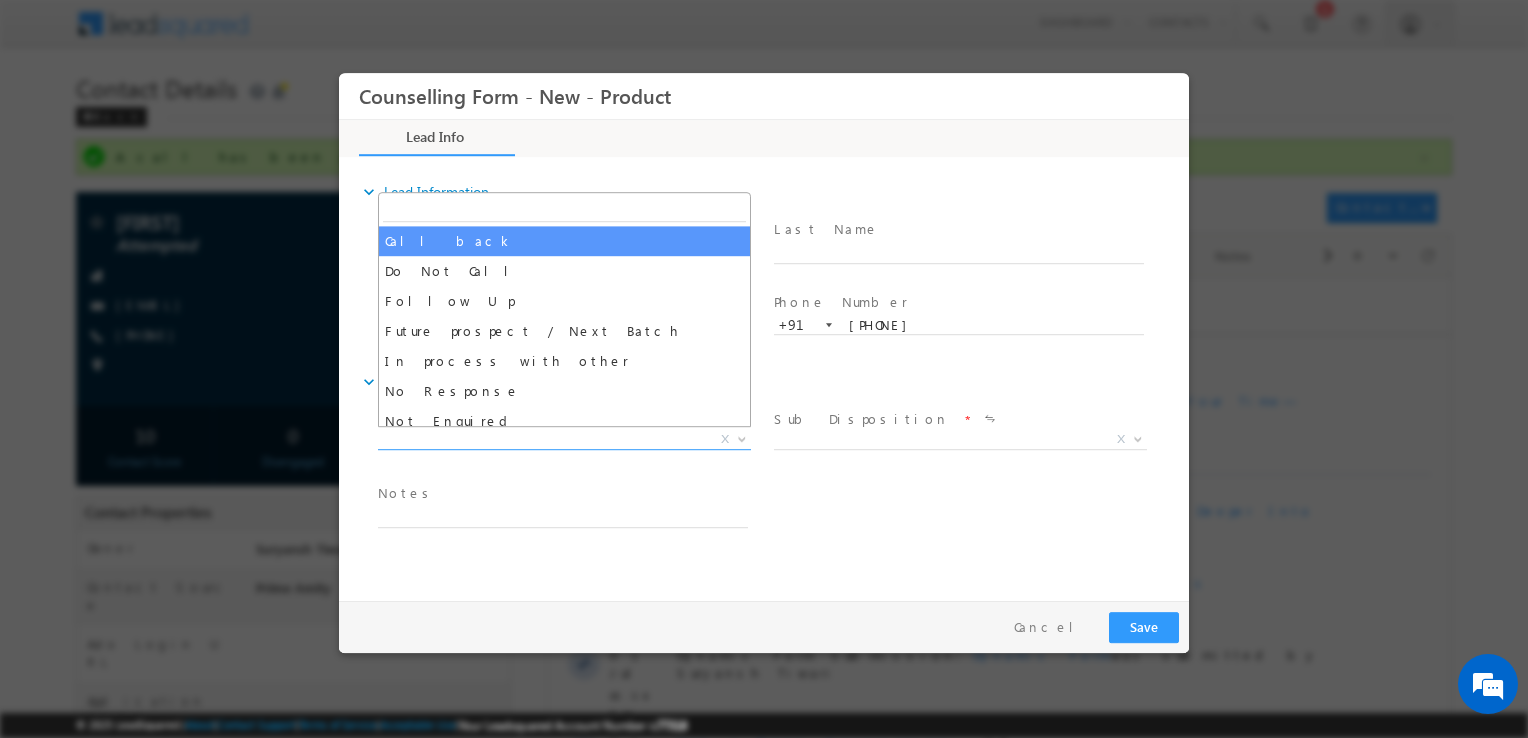 select on "Call back" 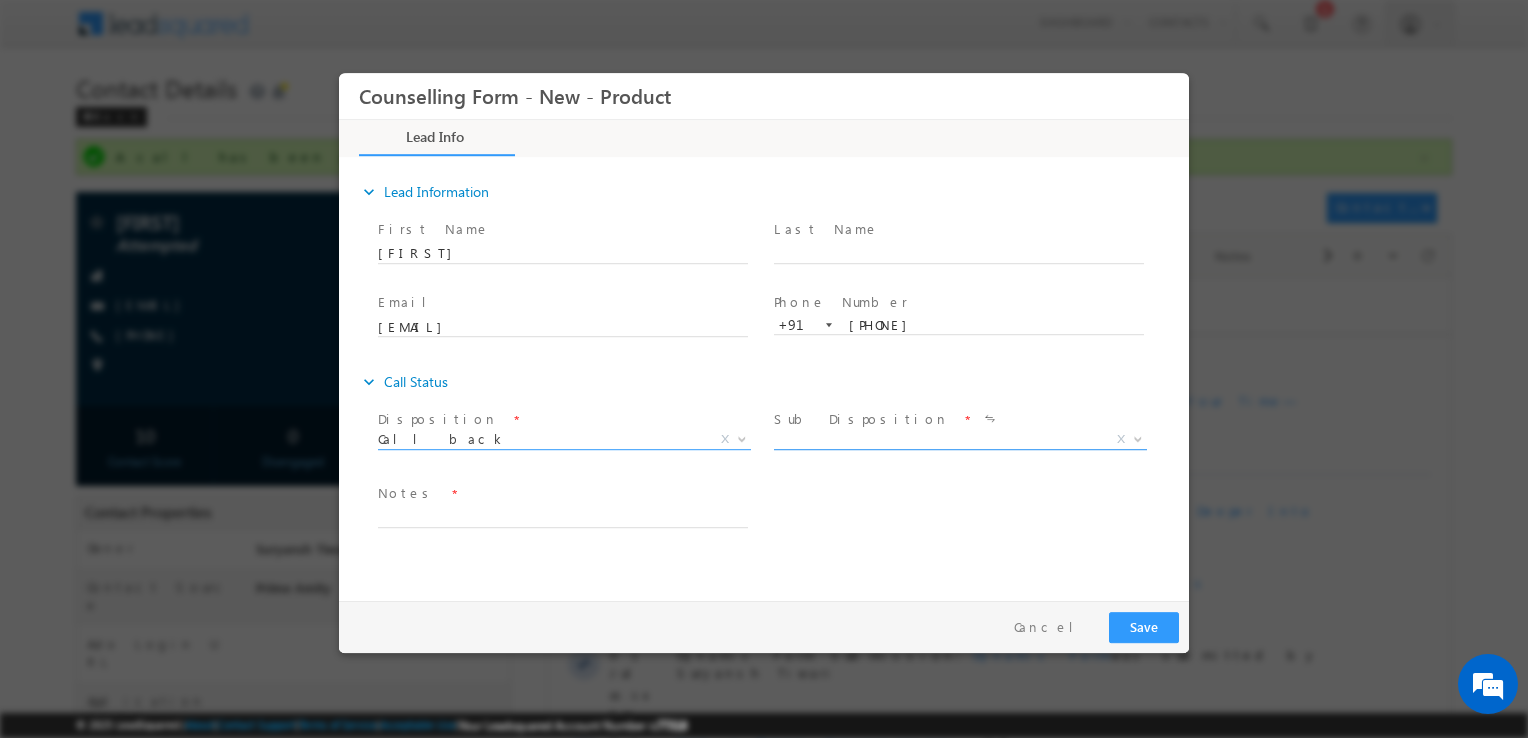 click on "X" at bounding box center (960, 440) 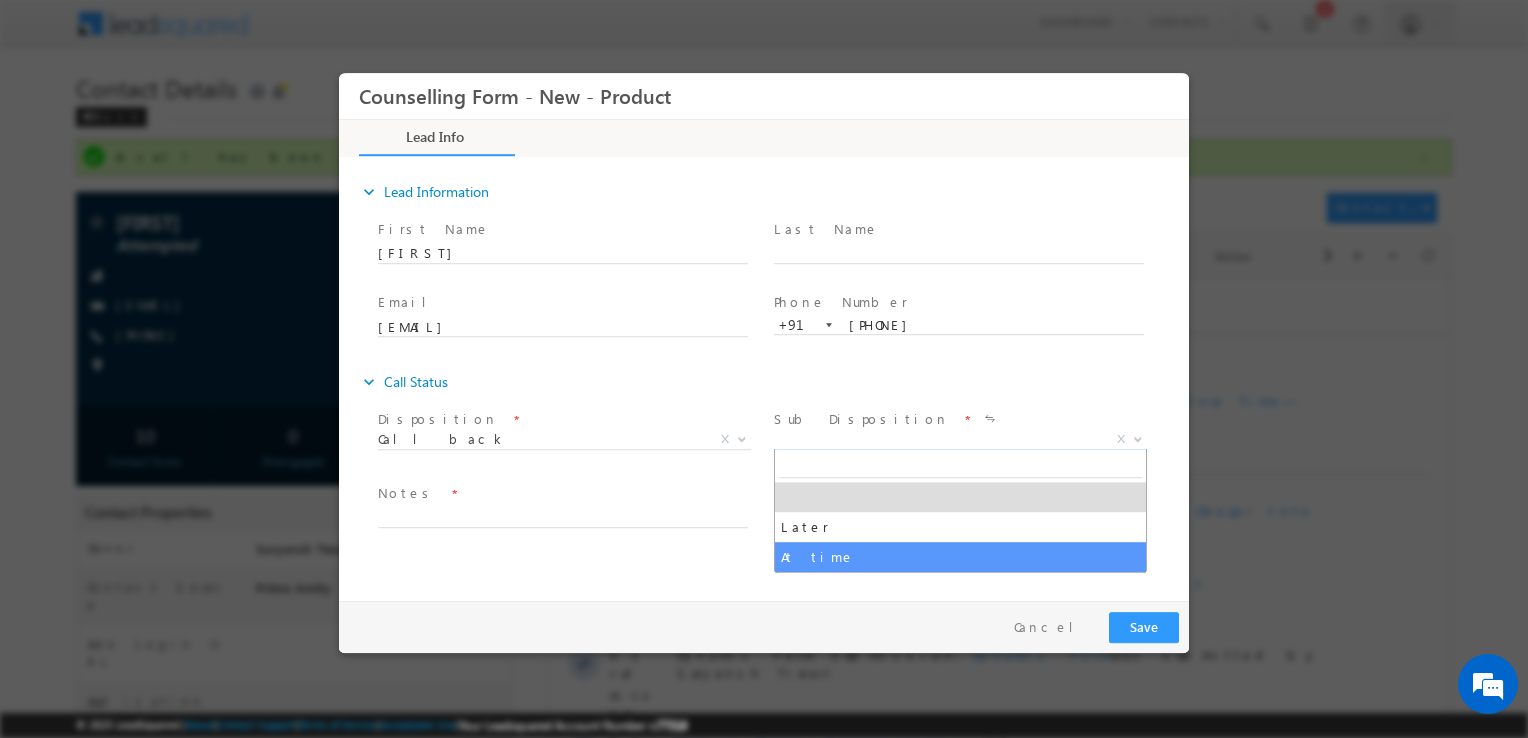 select on "At time" 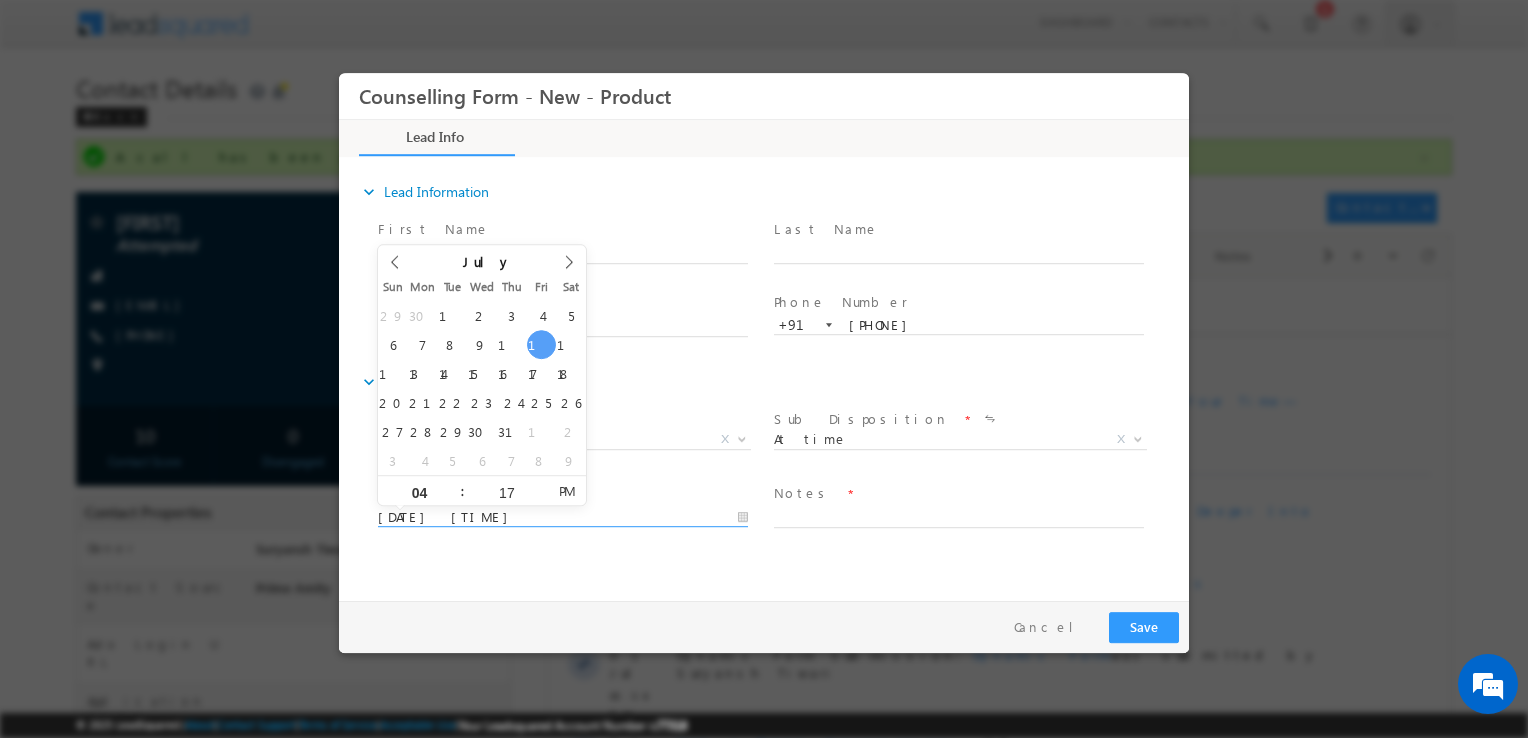 click on "11/07/2025 4:17 PM" at bounding box center (563, 518) 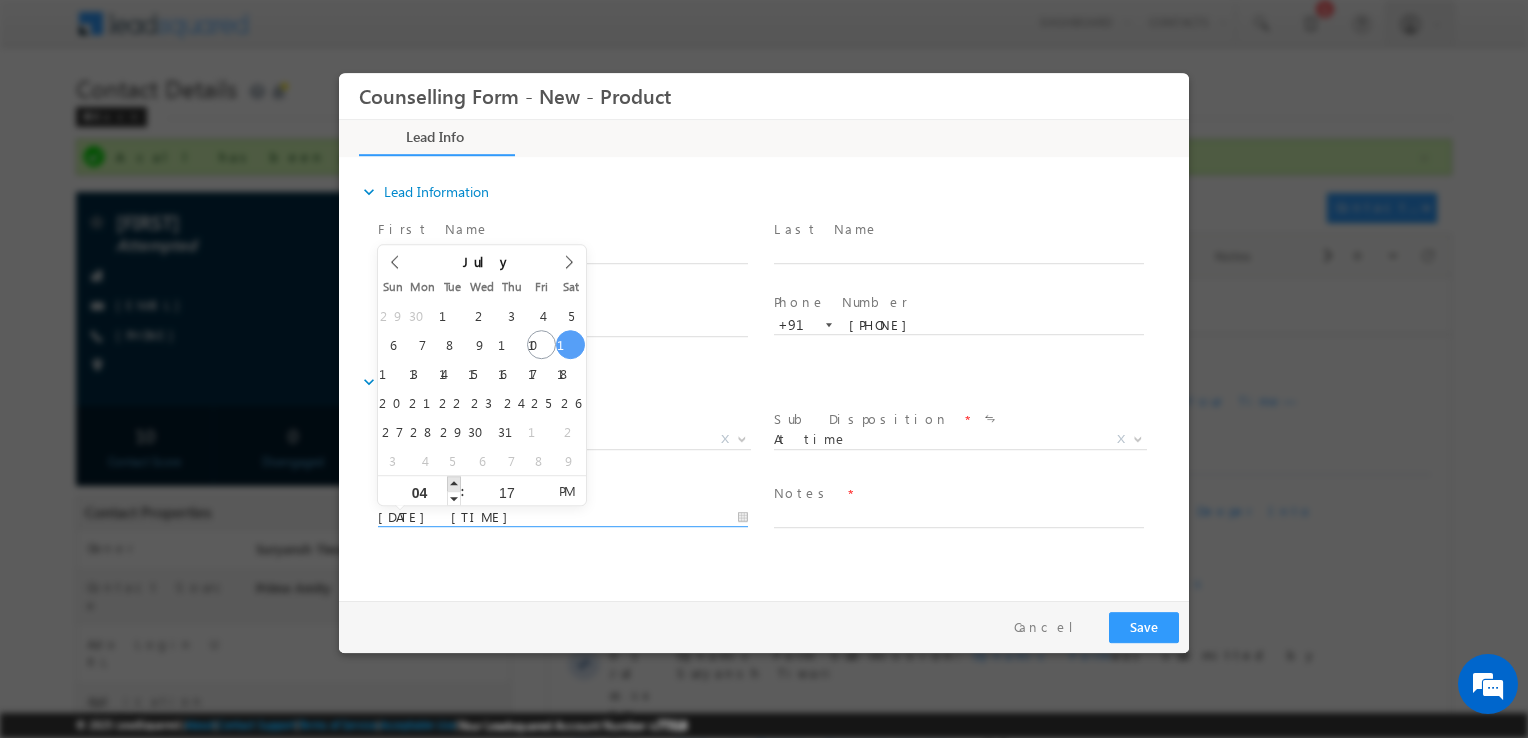type on "12/07/2025 5:17 PM" 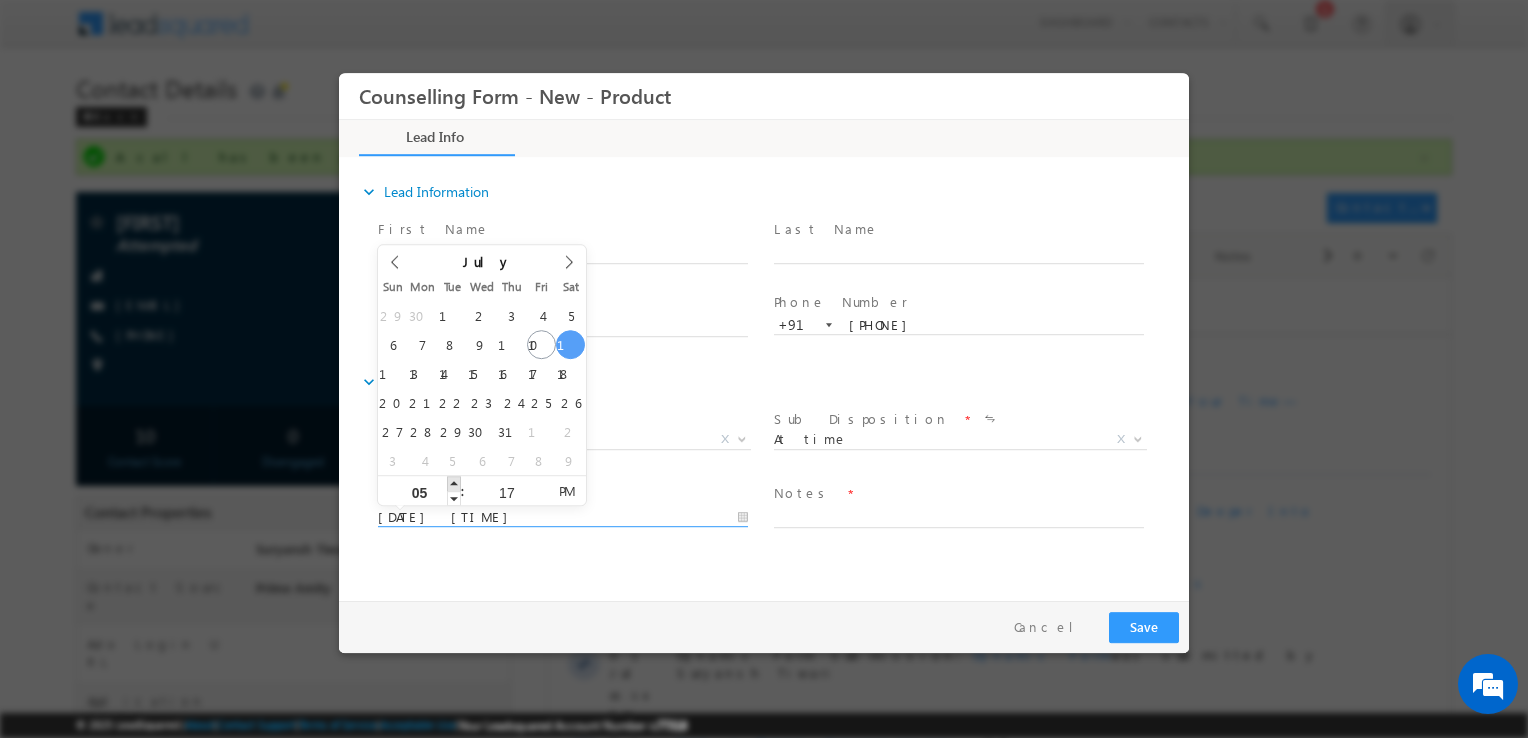 click at bounding box center [454, 483] 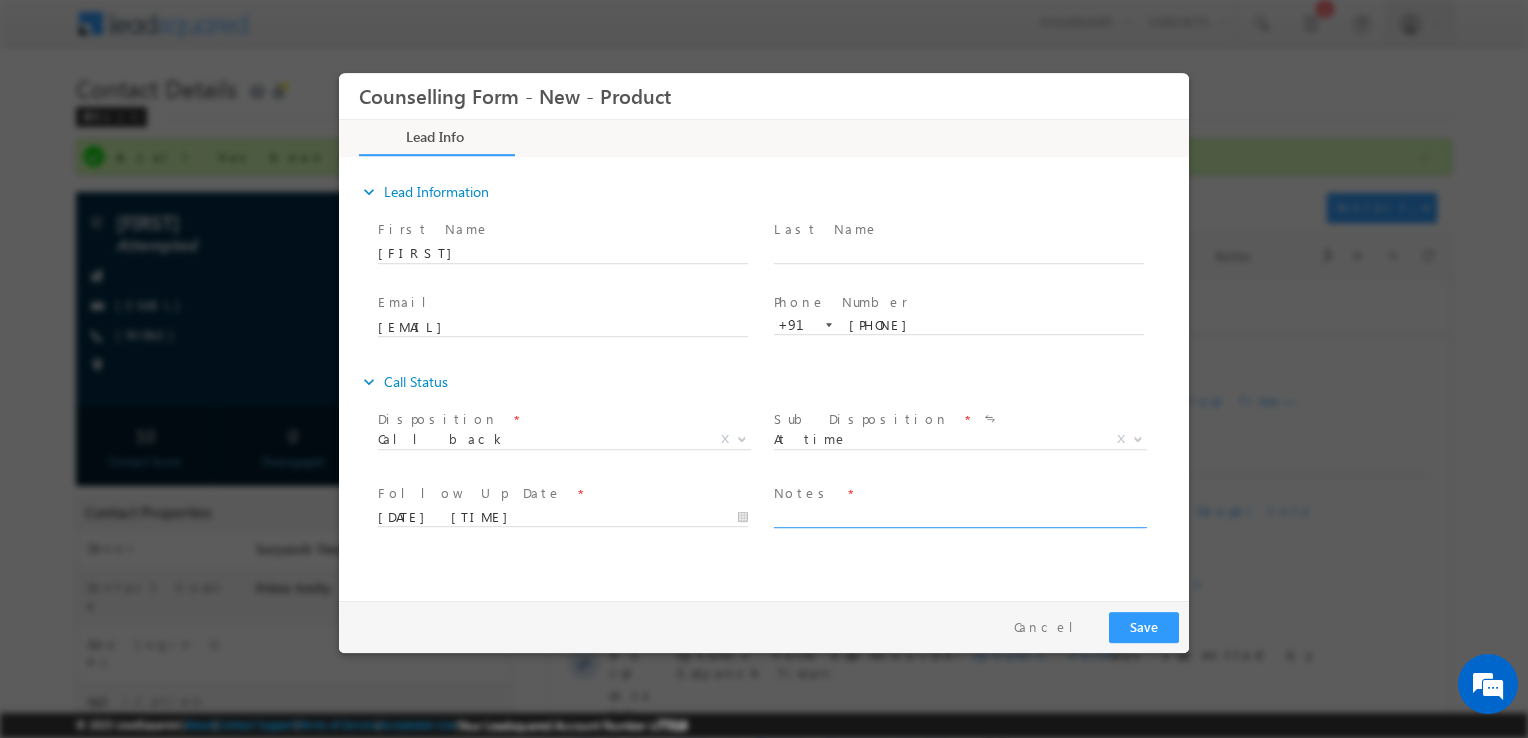click at bounding box center [959, 516] 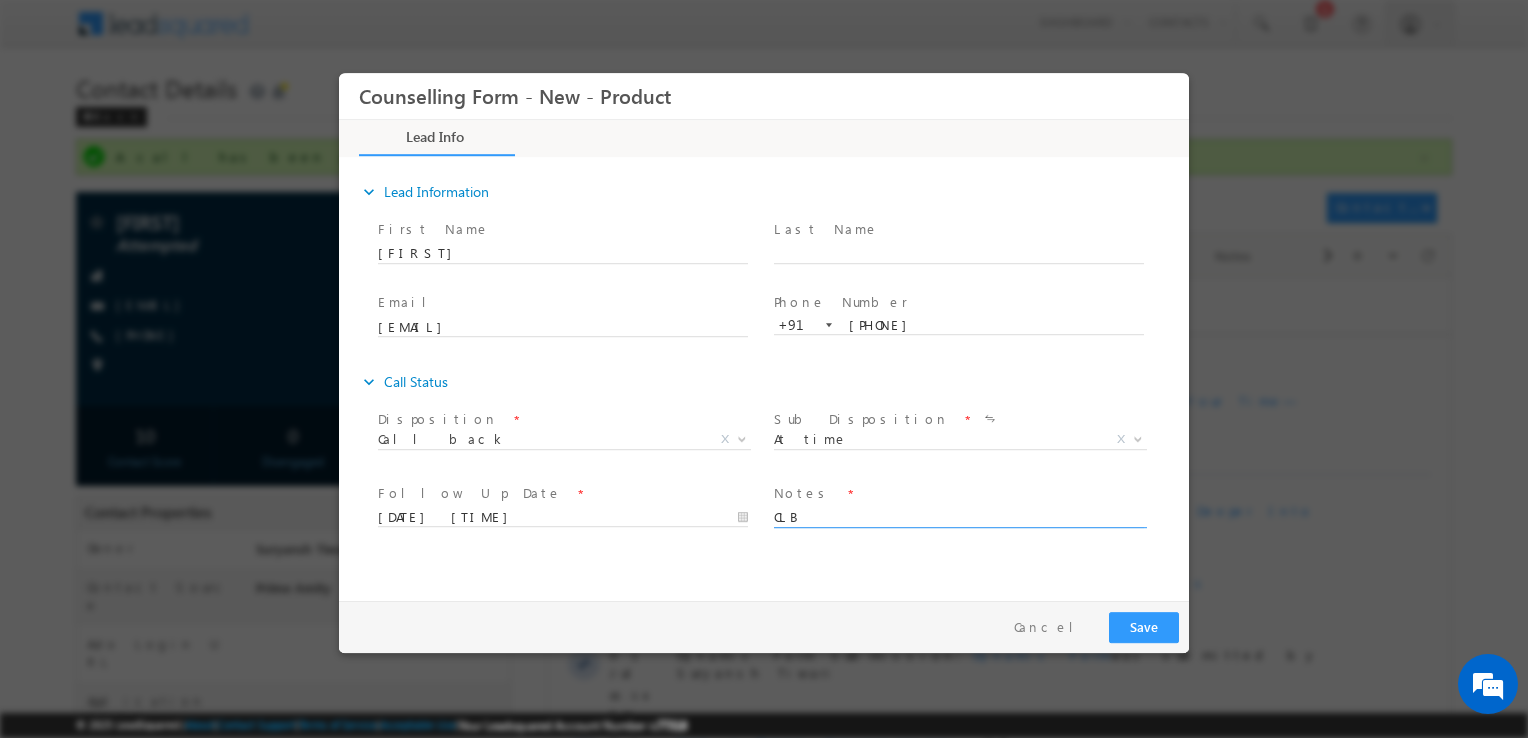 click on "CLB" at bounding box center [959, 516] 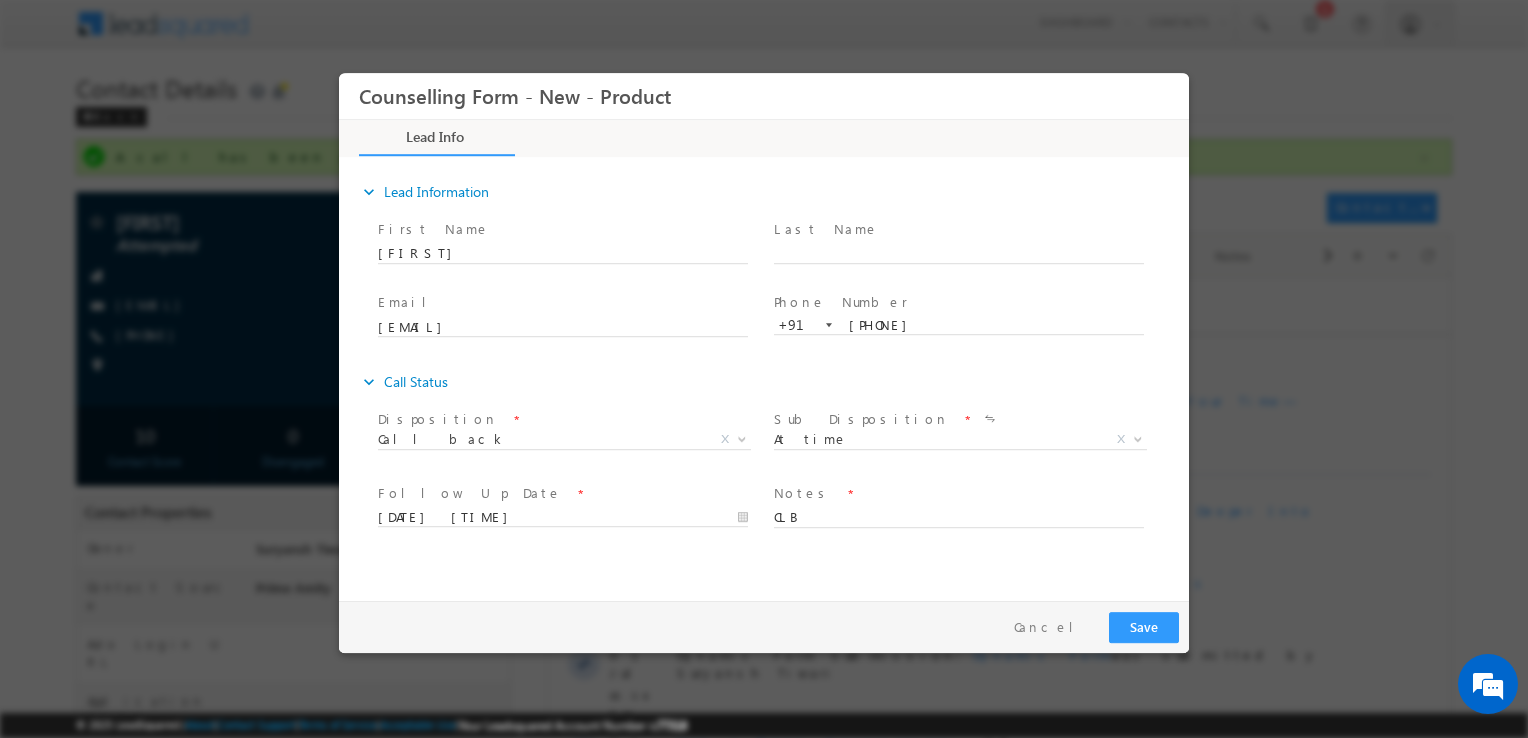 click on "Counselling Form - New - Product
Lead Info Documents" at bounding box center (764, 332) 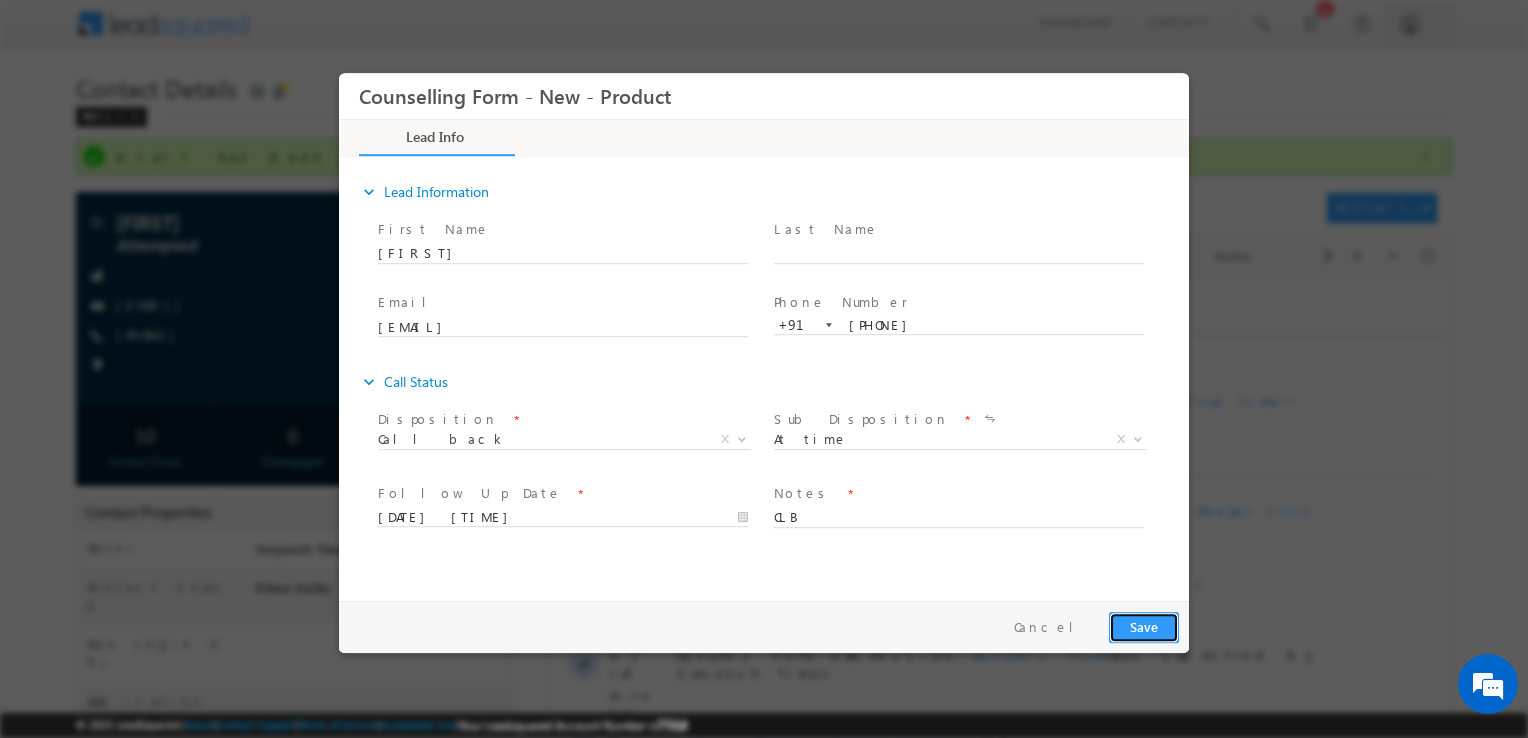 click on "Save" at bounding box center (1144, 627) 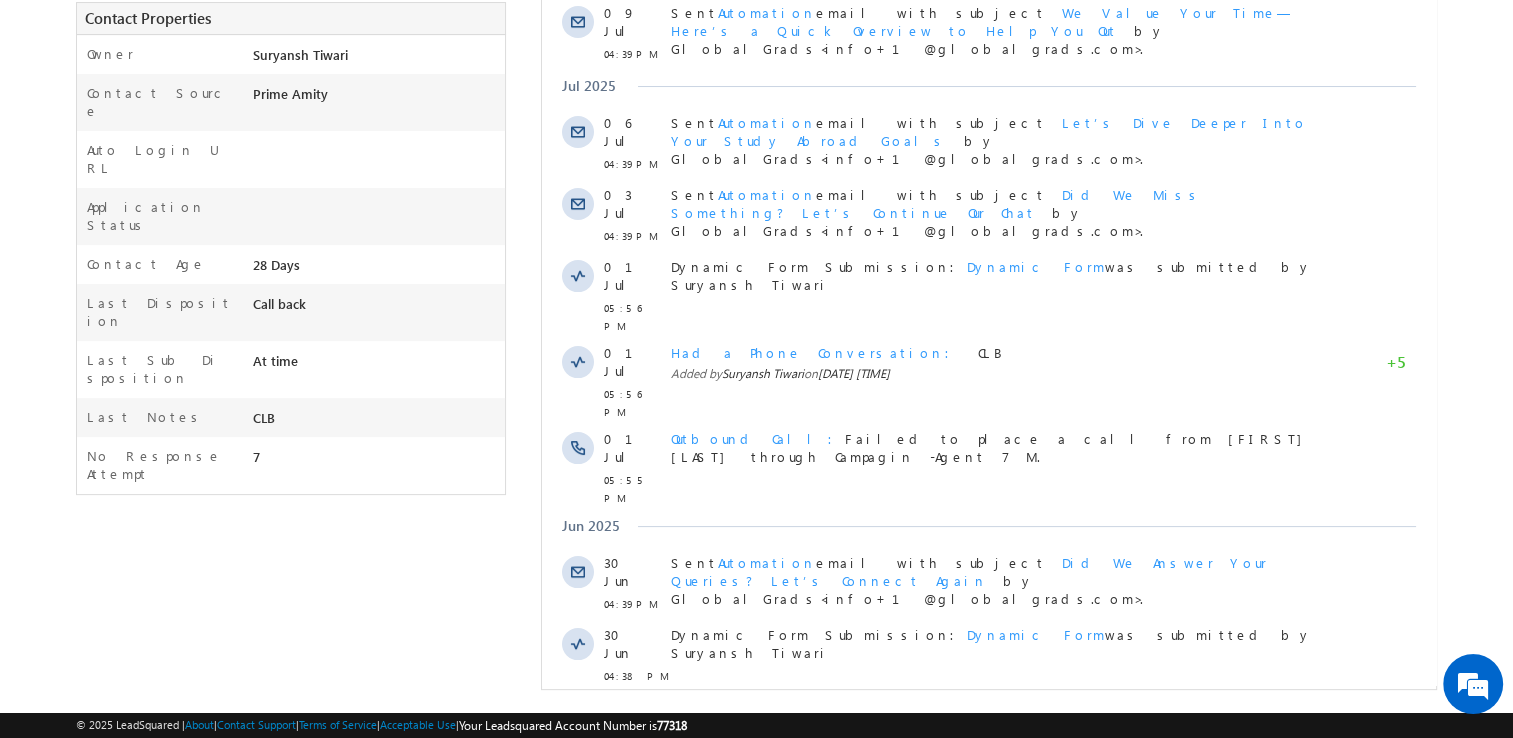 scroll, scrollTop: 0, scrollLeft: 0, axis: both 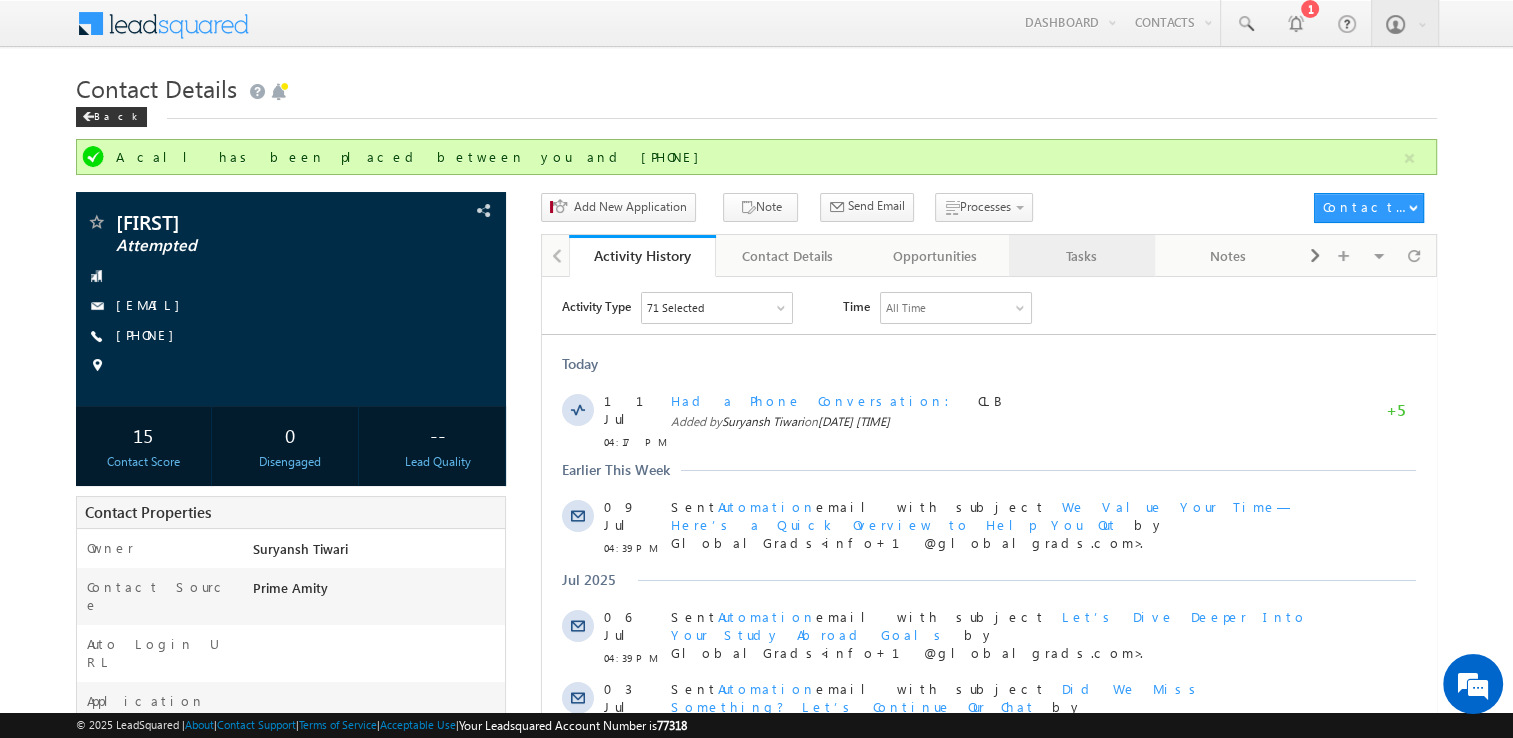 drag, startPoint x: 510, startPoint y: 4, endPoint x: 1081, endPoint y: 263, distance: 626.99445 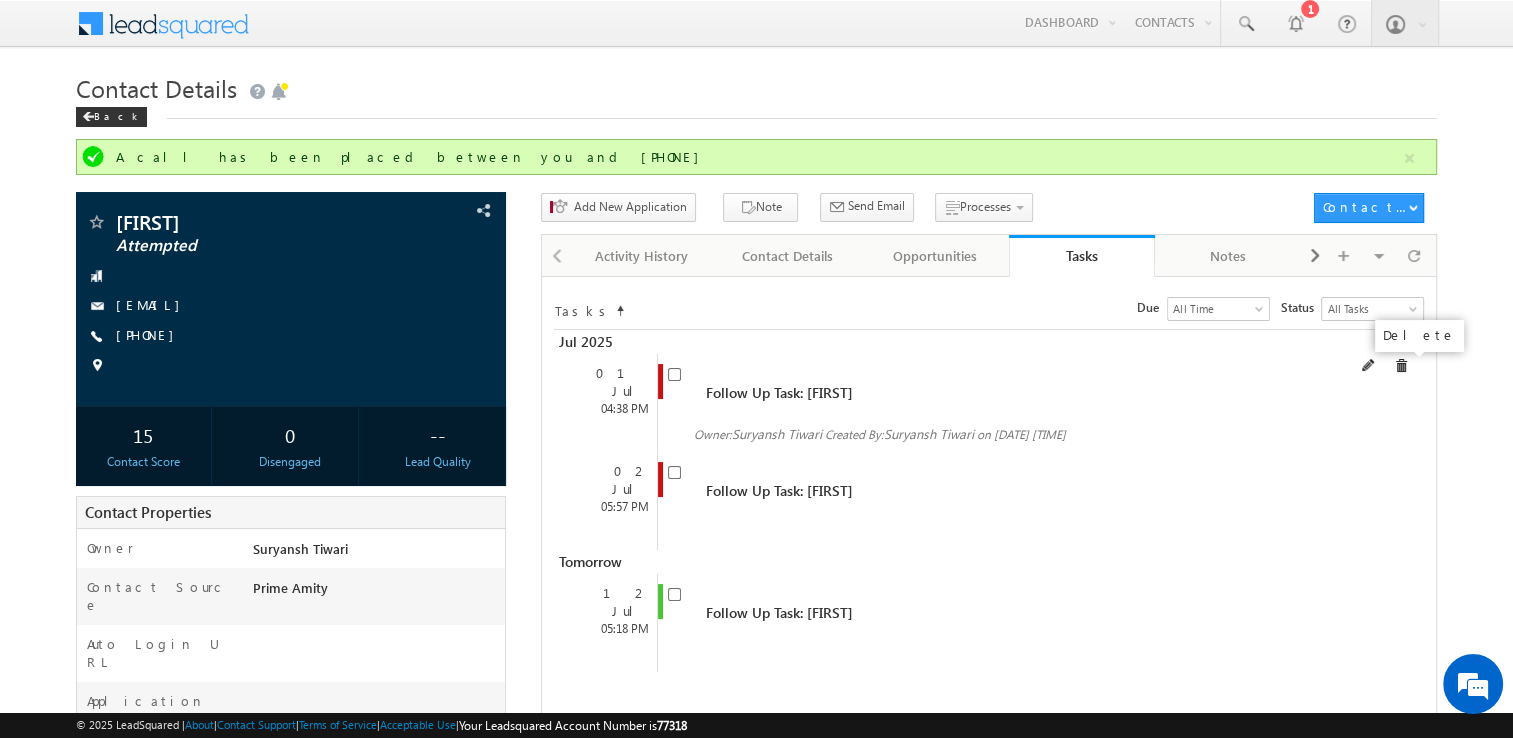 click at bounding box center [1401, 366] 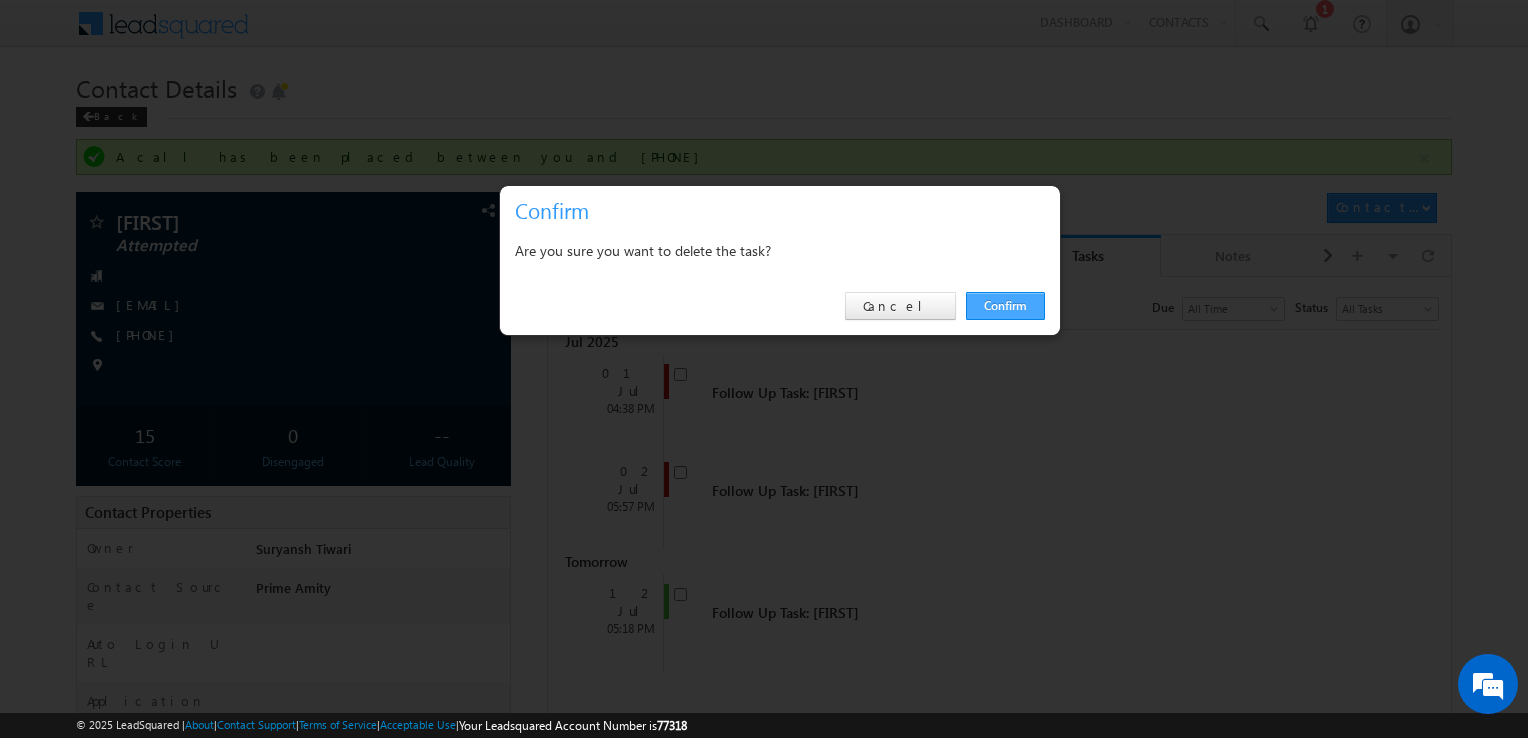 click on "Confirm" at bounding box center (1005, 306) 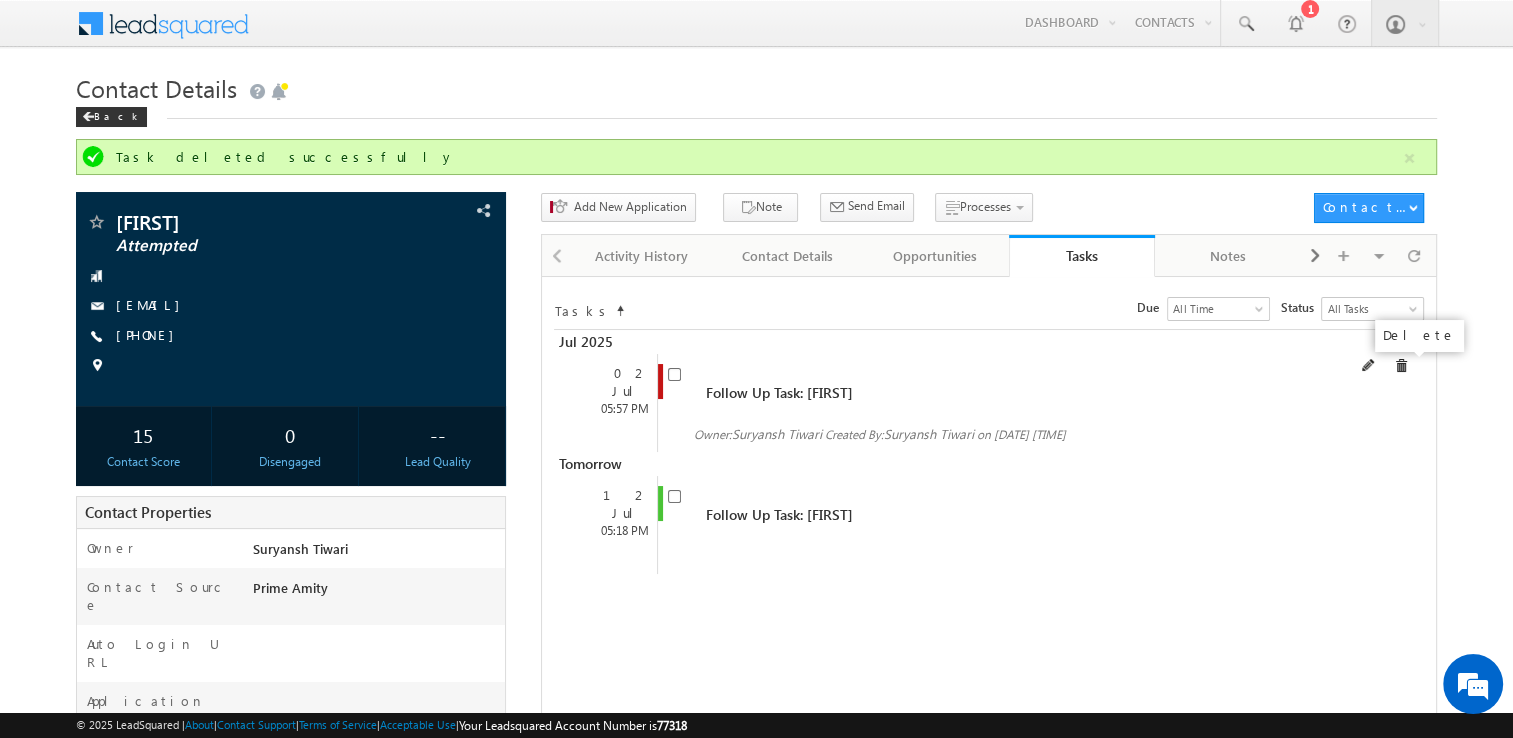 click at bounding box center [1401, 366] 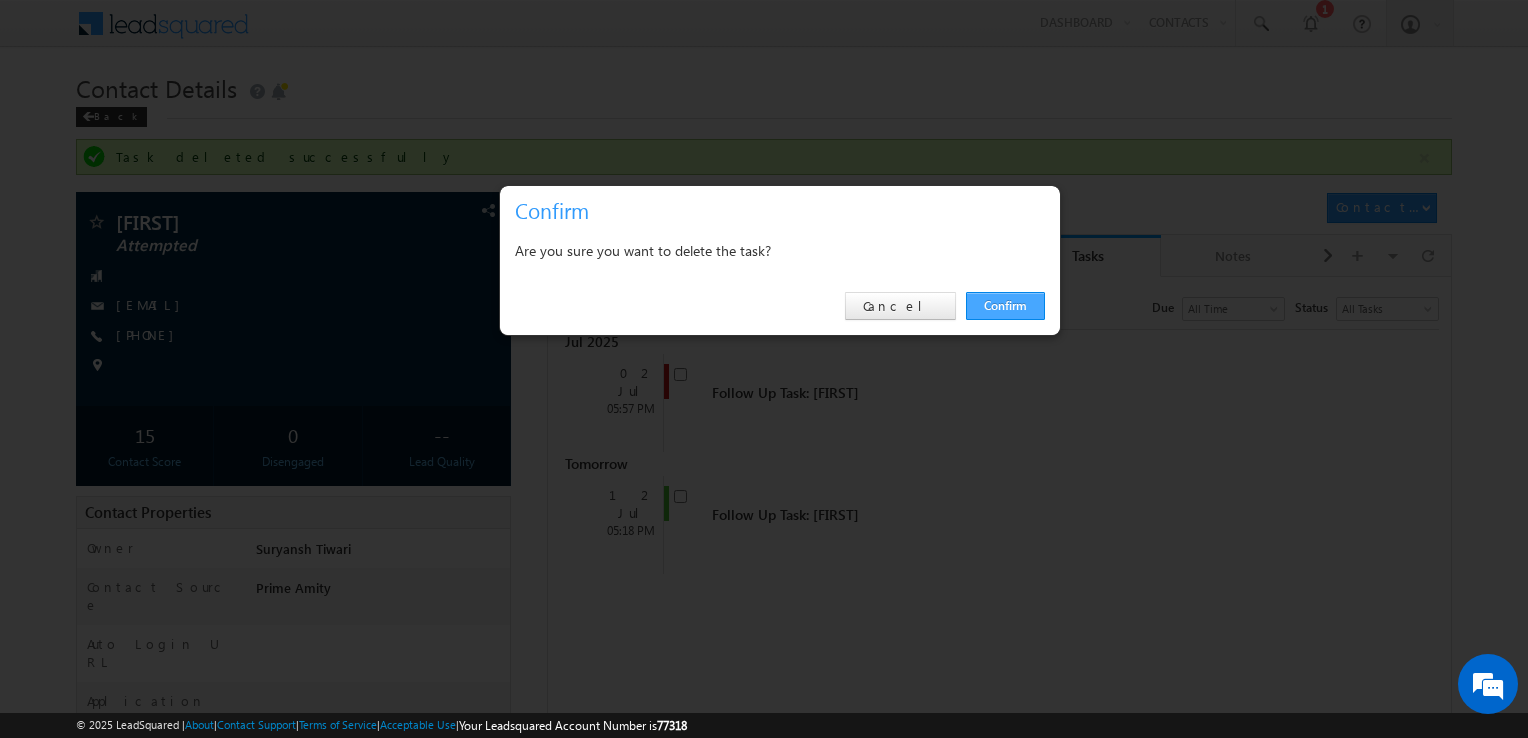 click on "Confirm" at bounding box center (1005, 306) 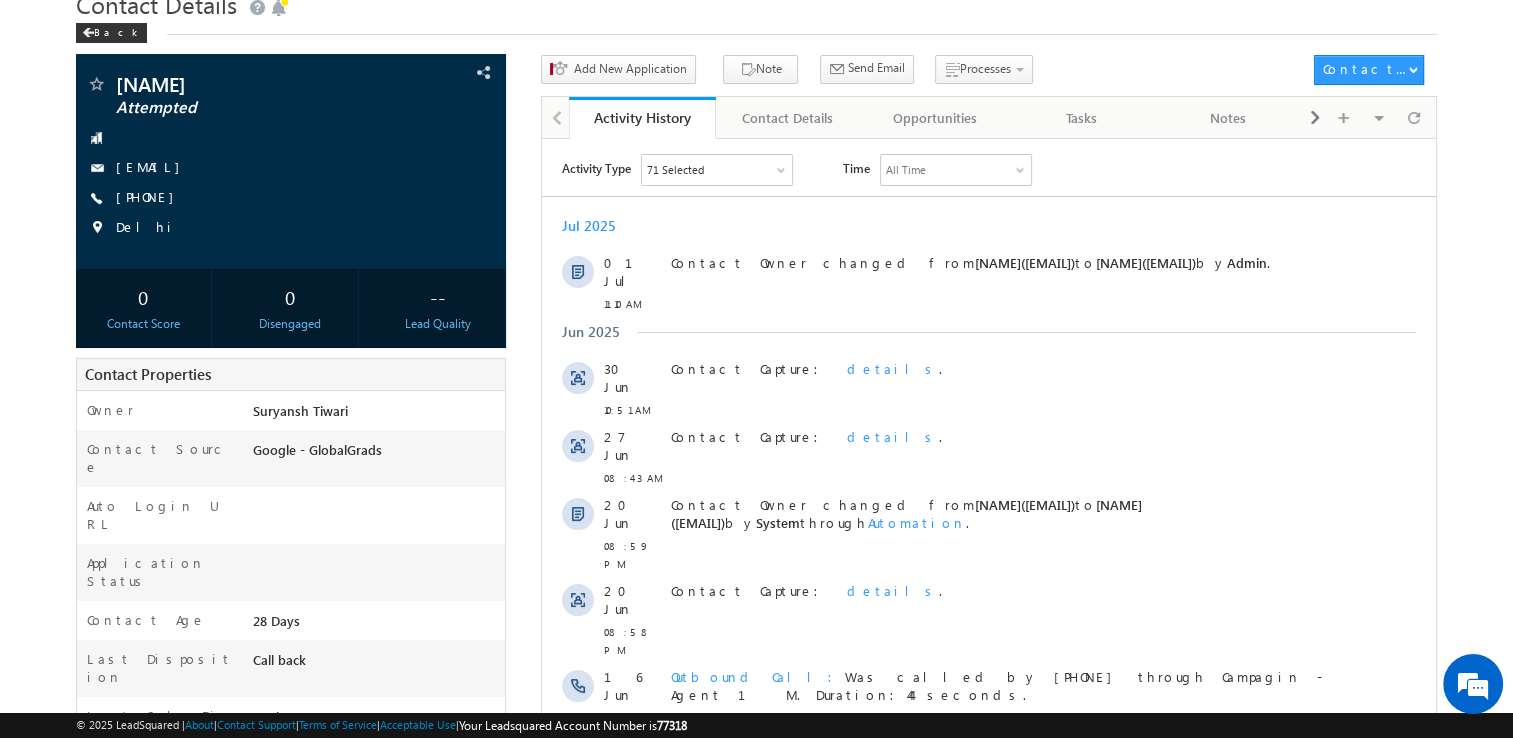 scroll, scrollTop: 0, scrollLeft: 0, axis: both 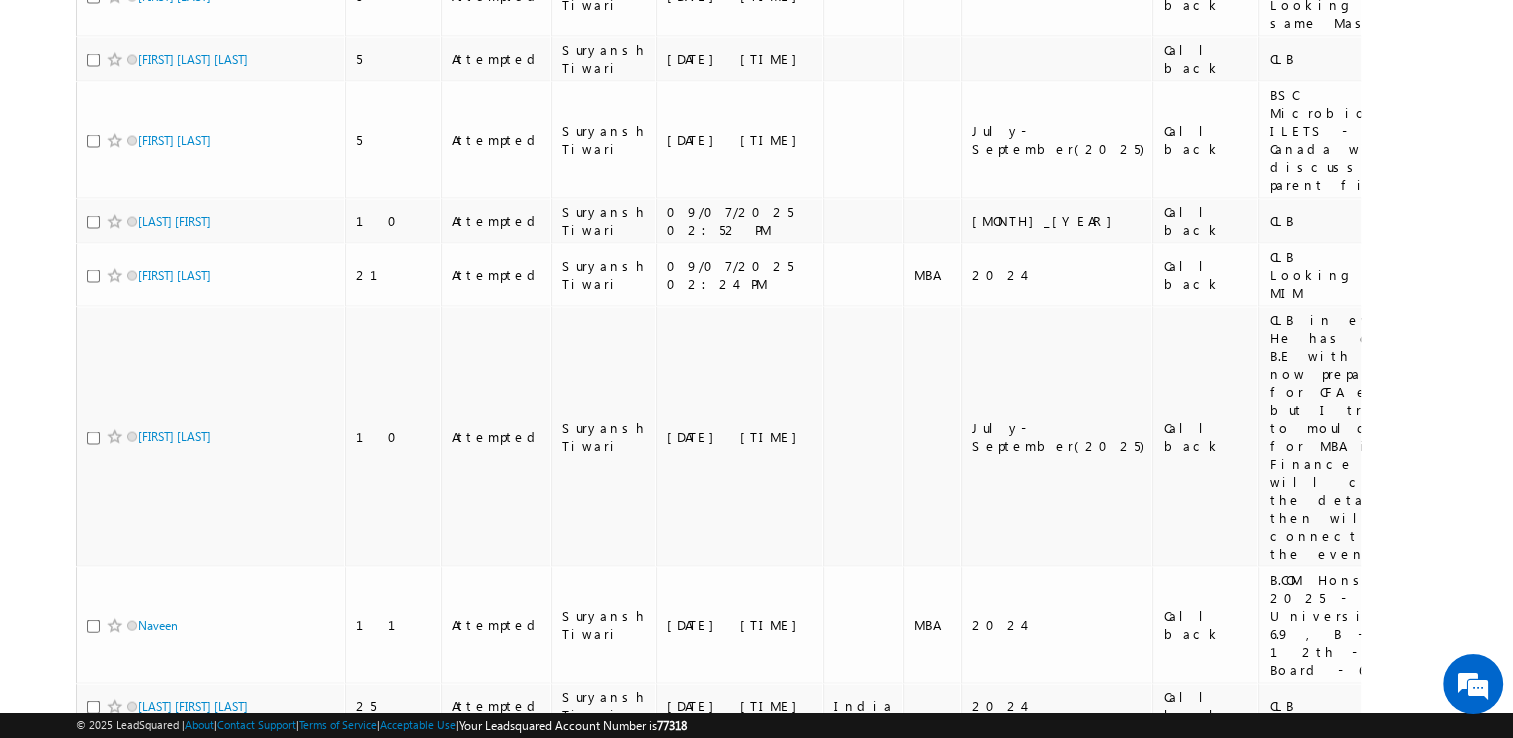 drag, startPoint x: 166, startPoint y: 326, endPoint x: 16, endPoint y: 227, distance: 179.7248 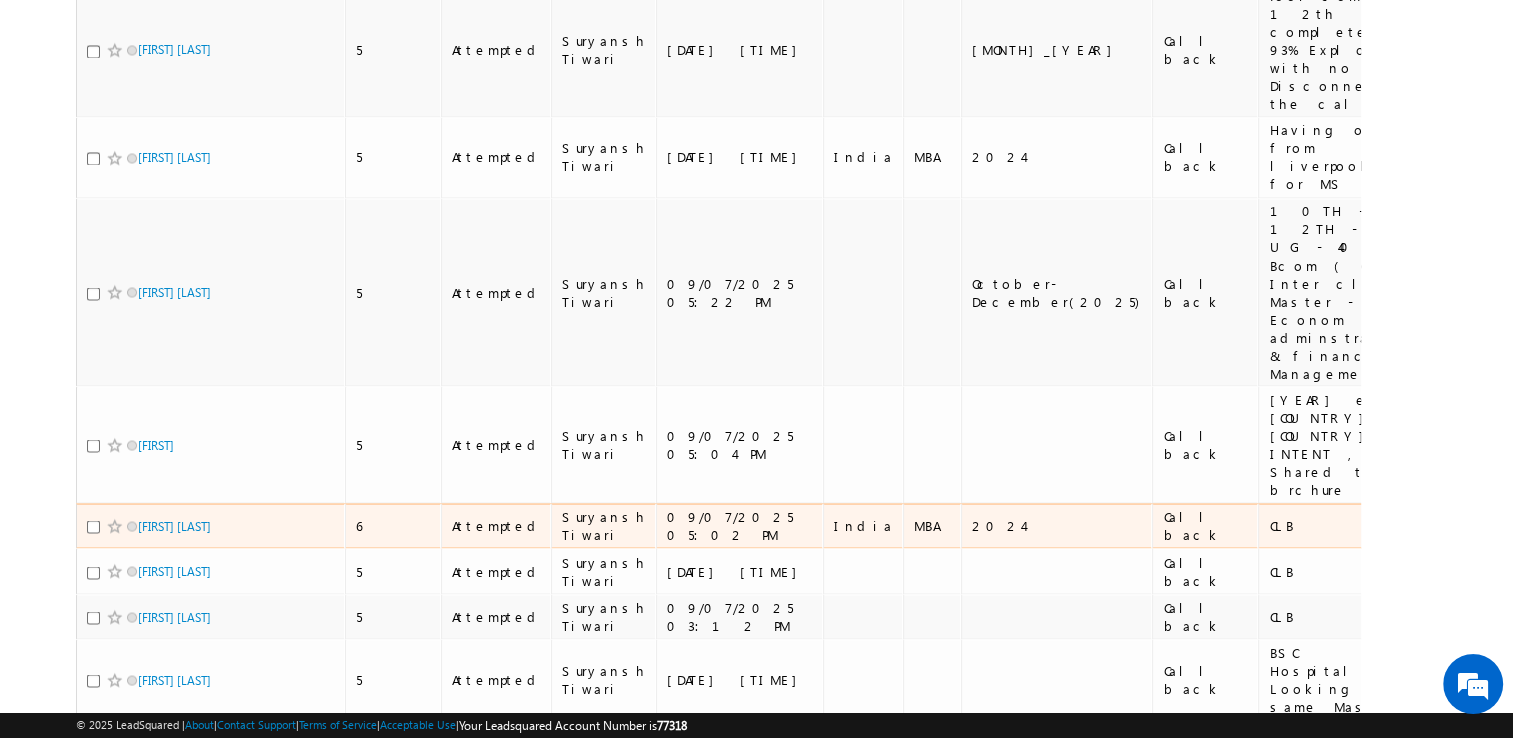 scroll, scrollTop: 3514, scrollLeft: 0, axis: vertical 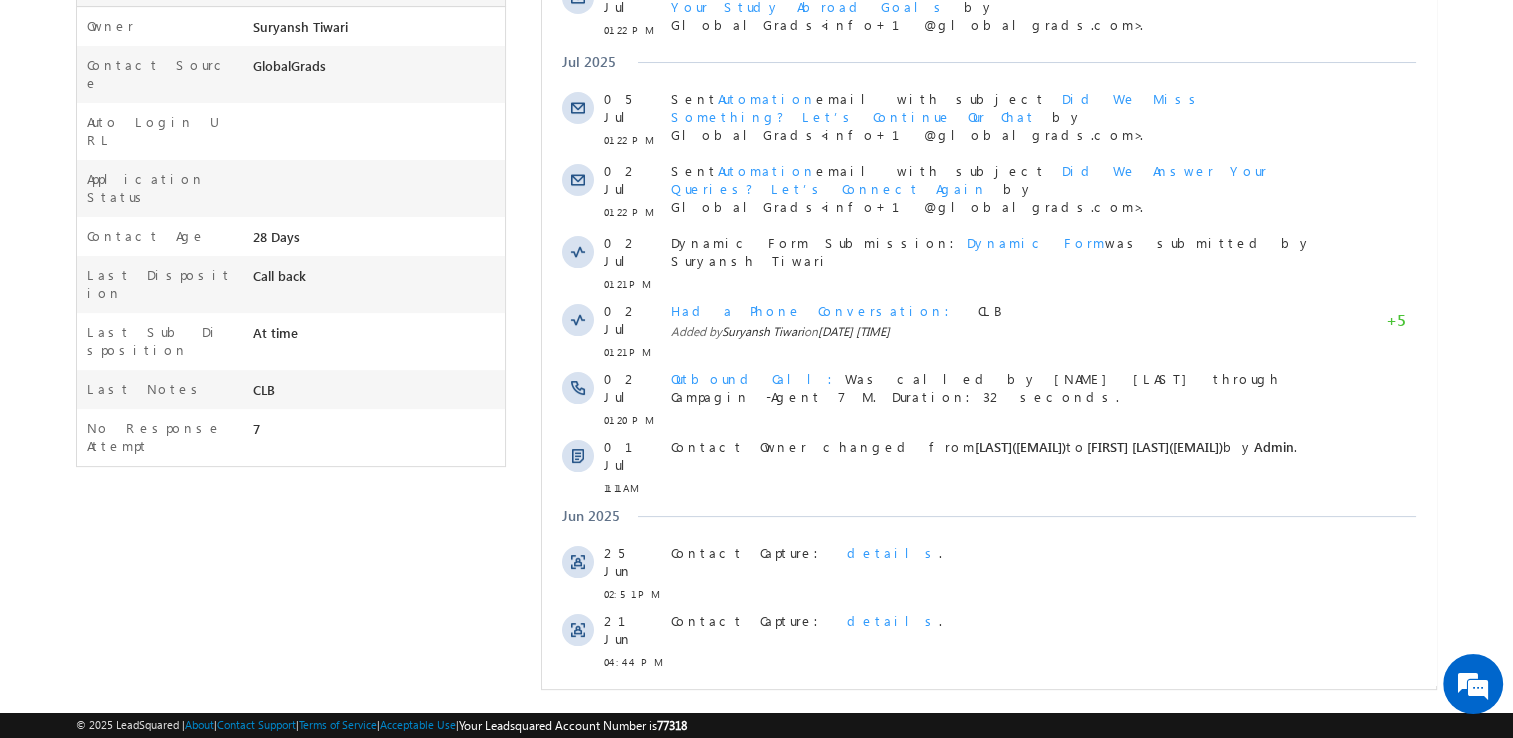 click on "Show More" at bounding box center (989, 706) 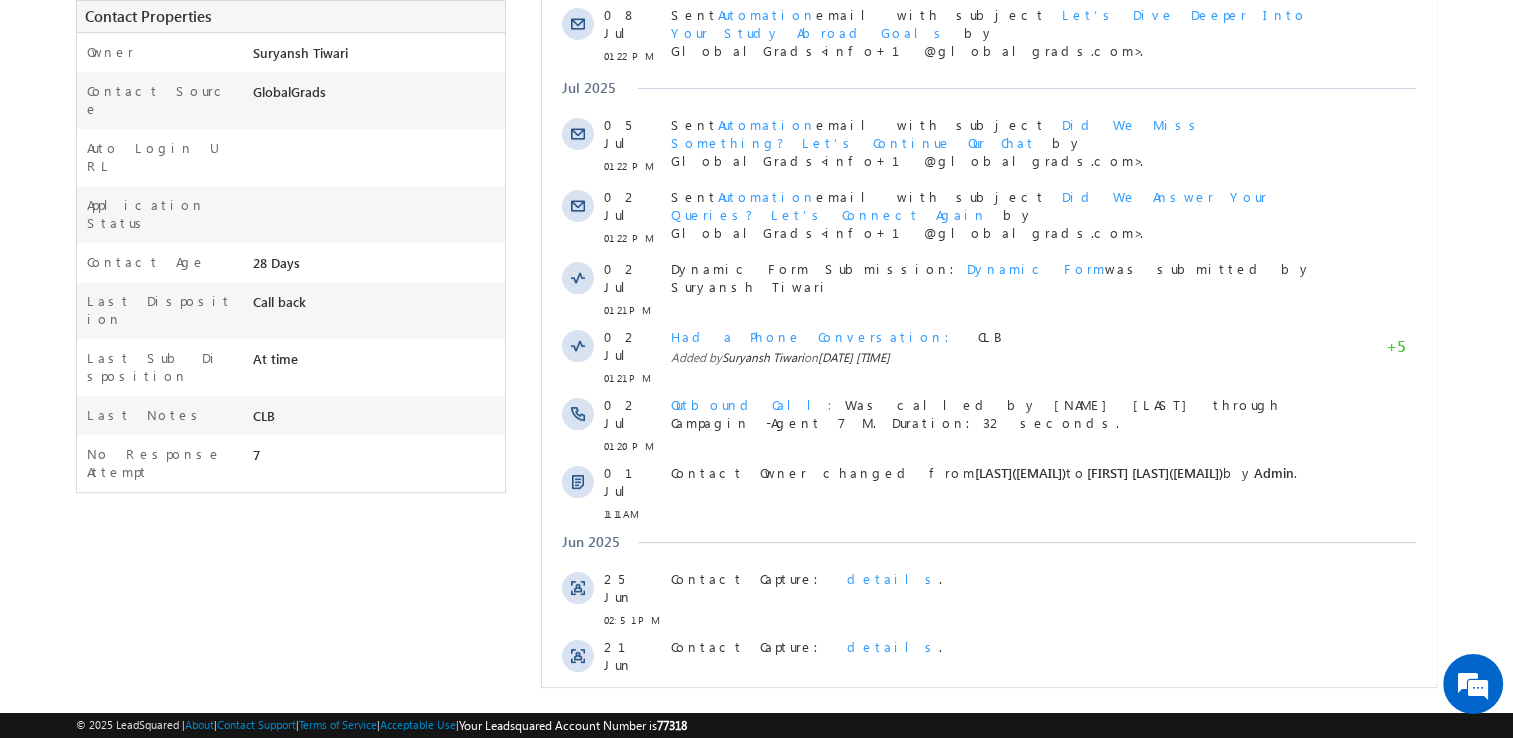 scroll, scrollTop: 440, scrollLeft: 0, axis: vertical 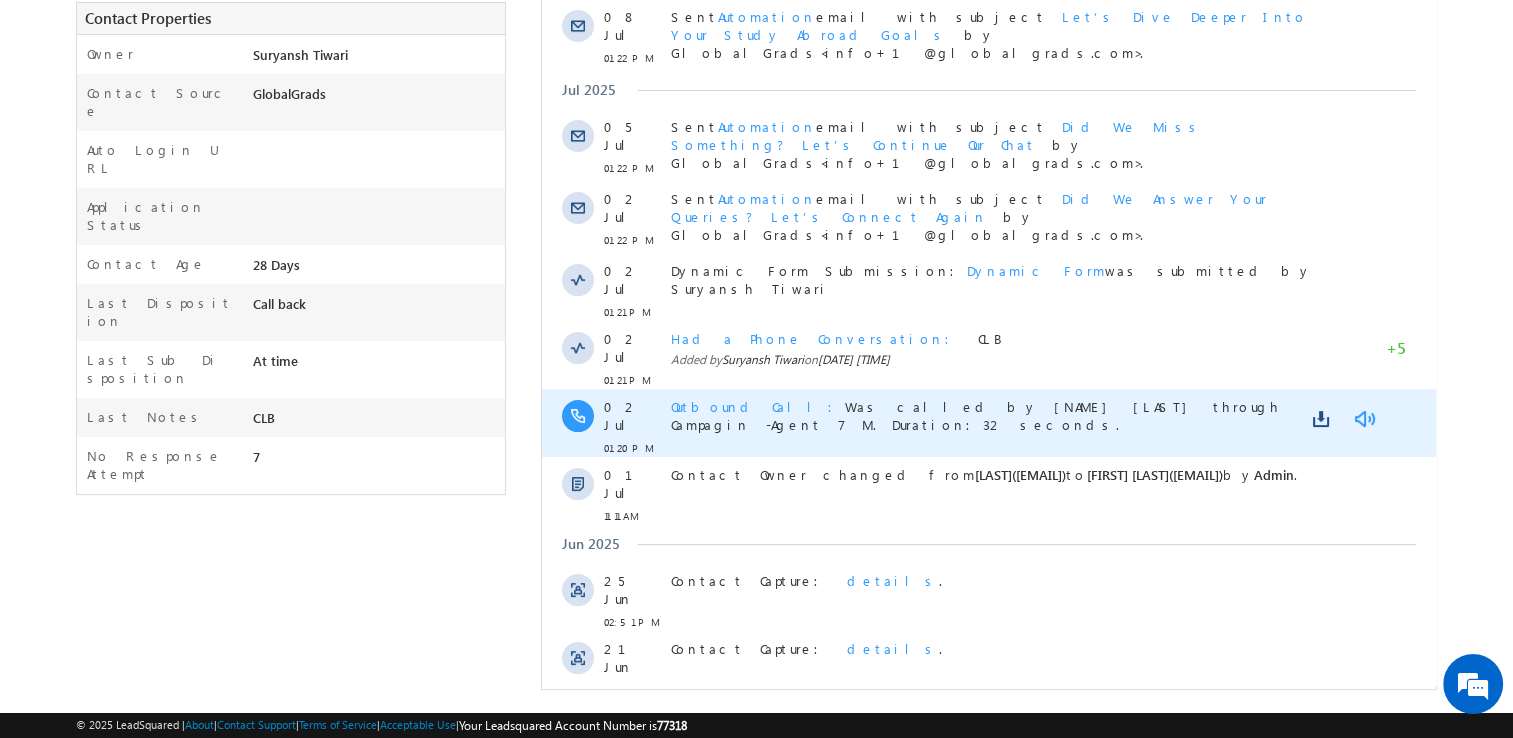 click at bounding box center (1364, 419) 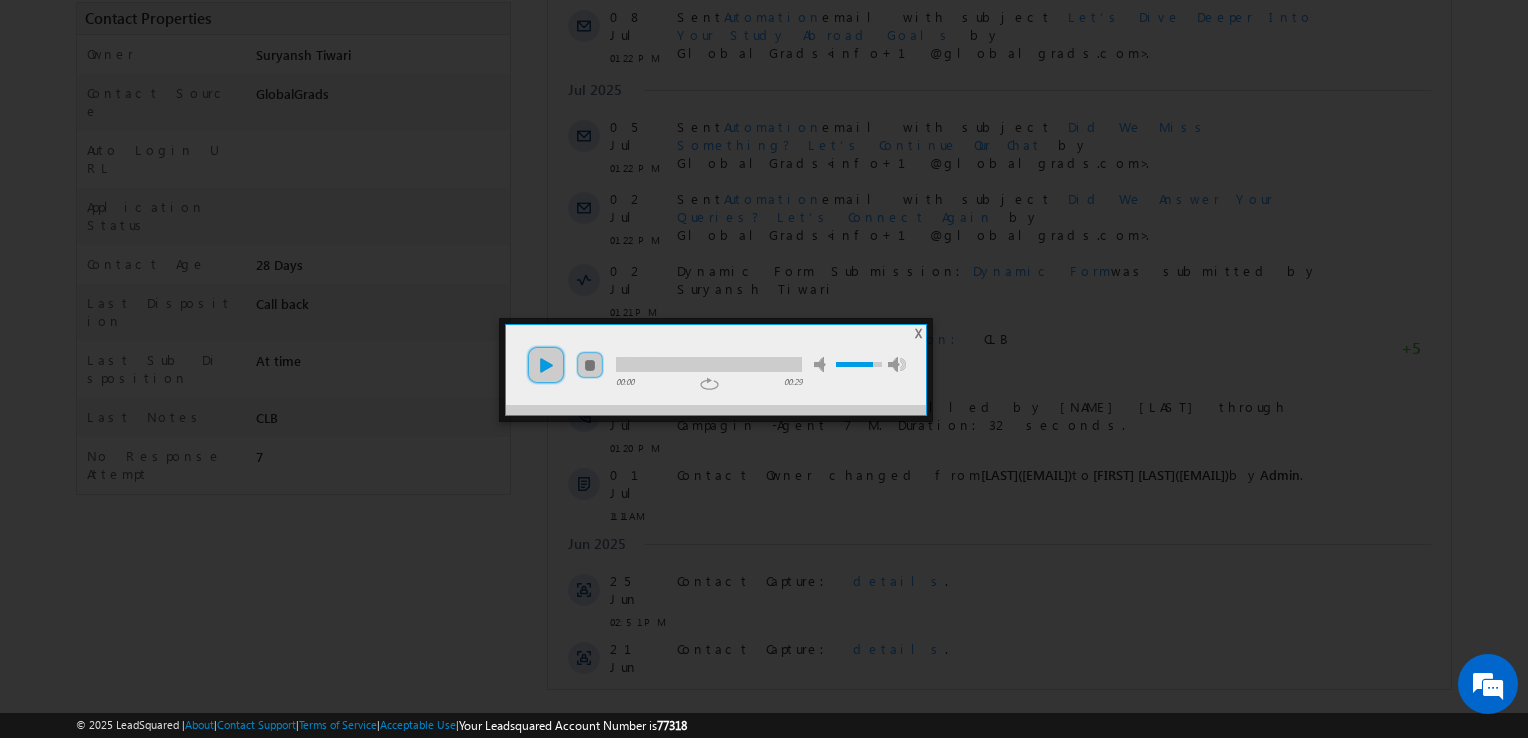 click on "play" at bounding box center (546, 365) 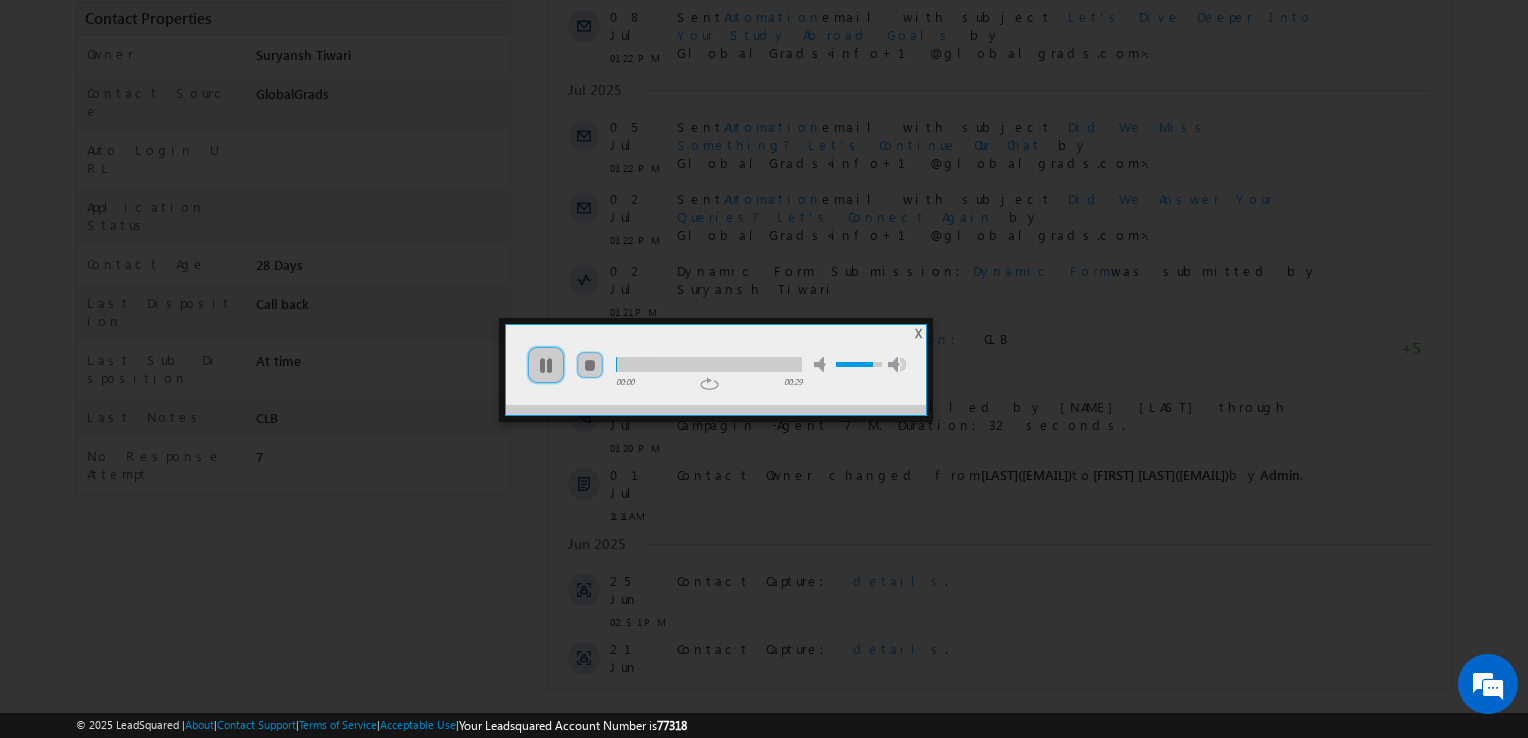 click at bounding box center [709, 364] 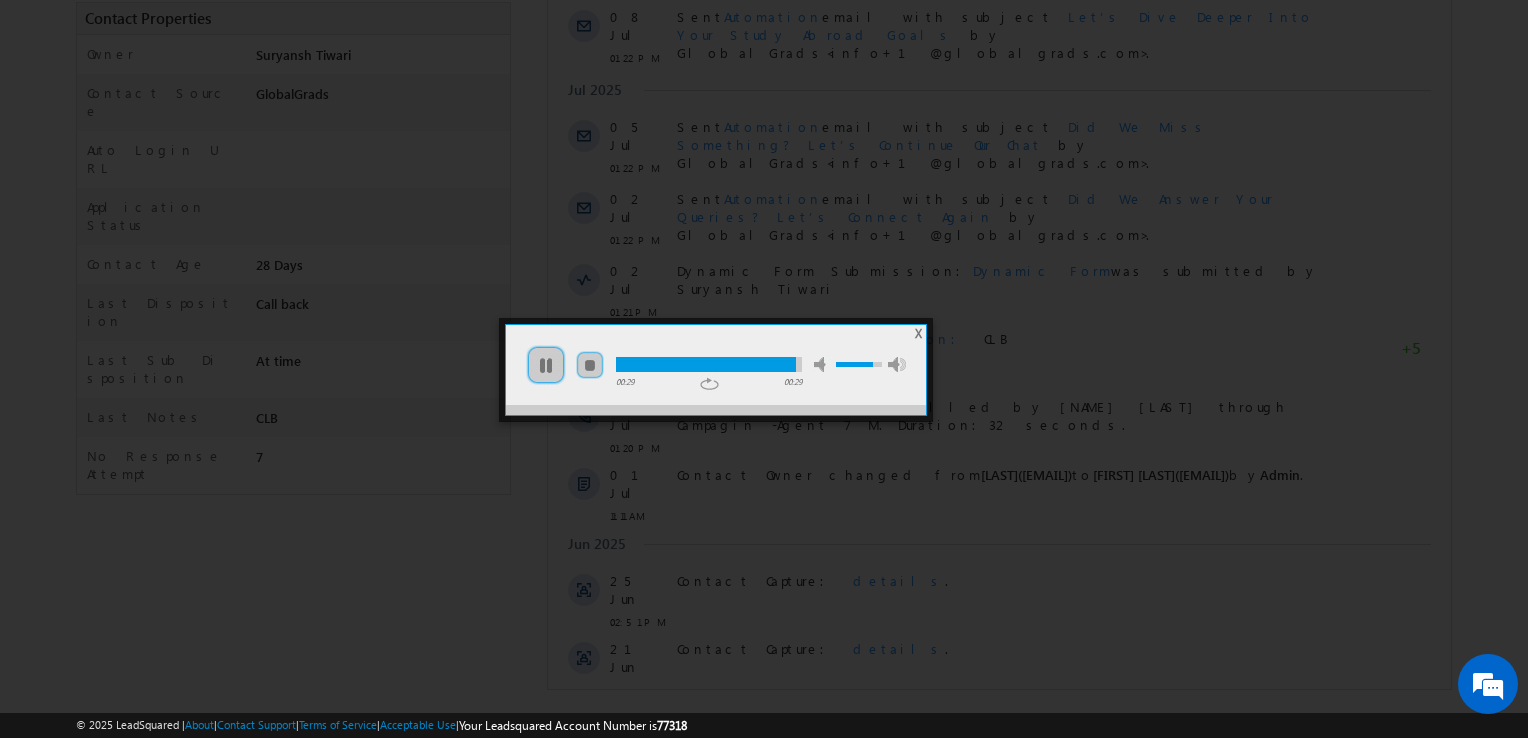 drag, startPoint x: 916, startPoint y: 332, endPoint x: 89, endPoint y: 506, distance: 845.1065 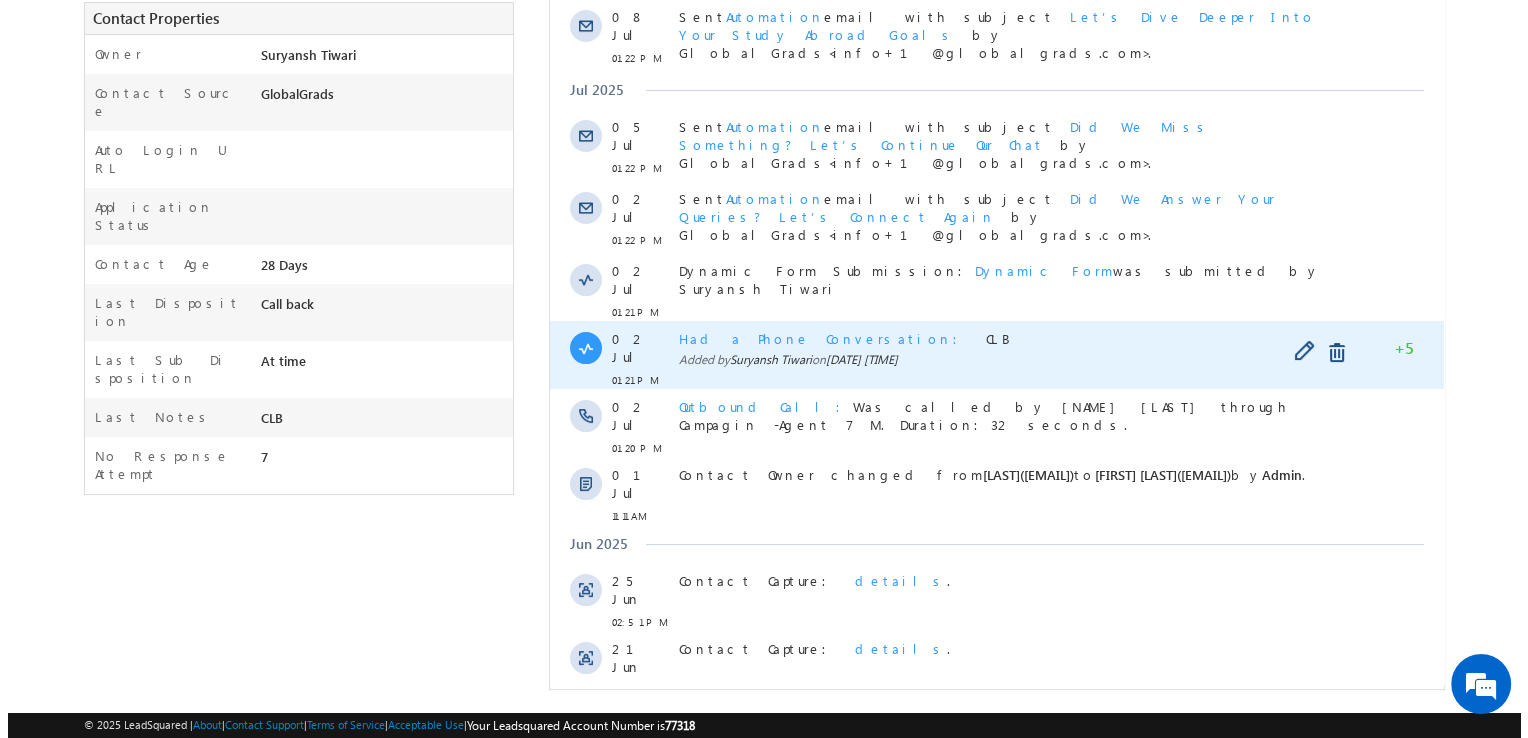 scroll, scrollTop: 0, scrollLeft: 0, axis: both 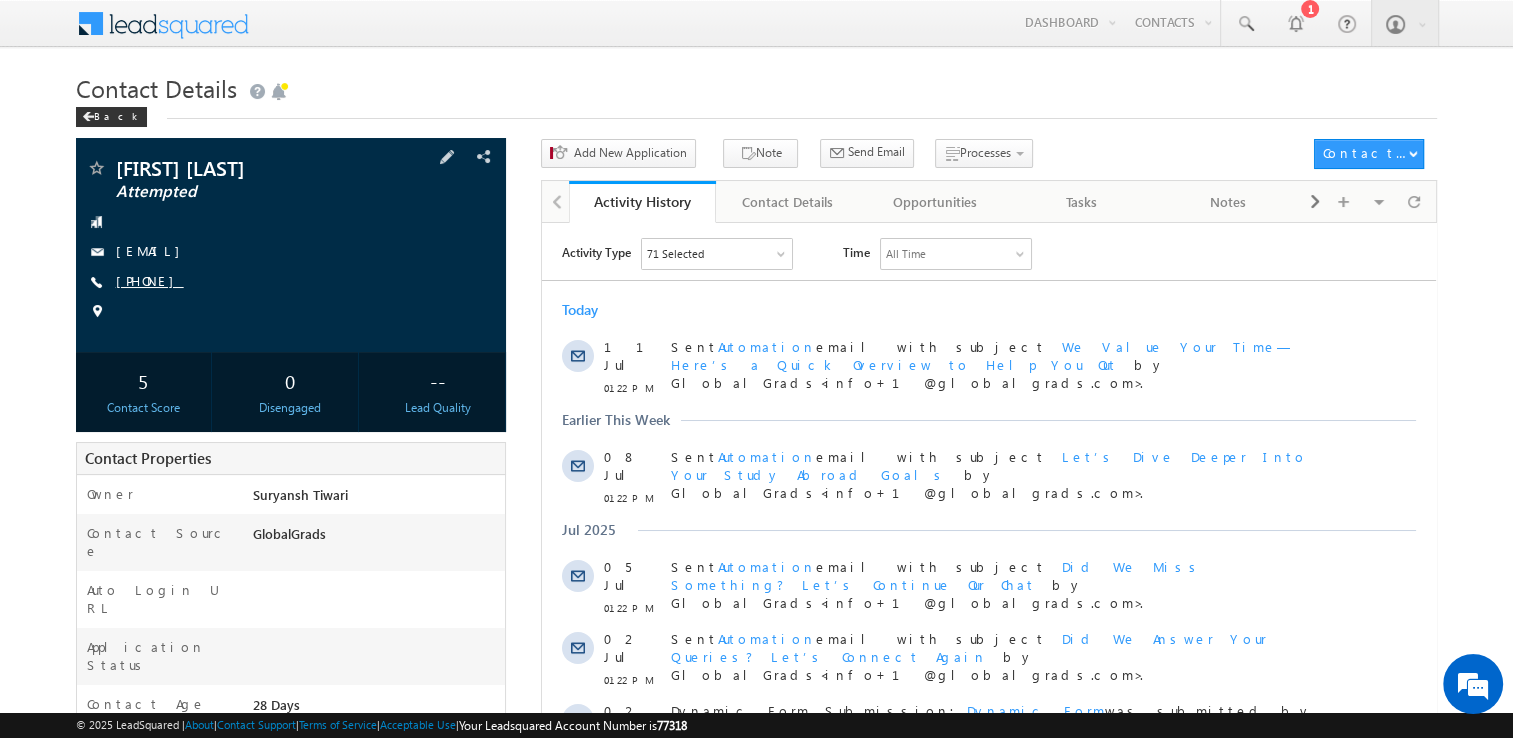 click on "[PHONE]" at bounding box center [150, 280] 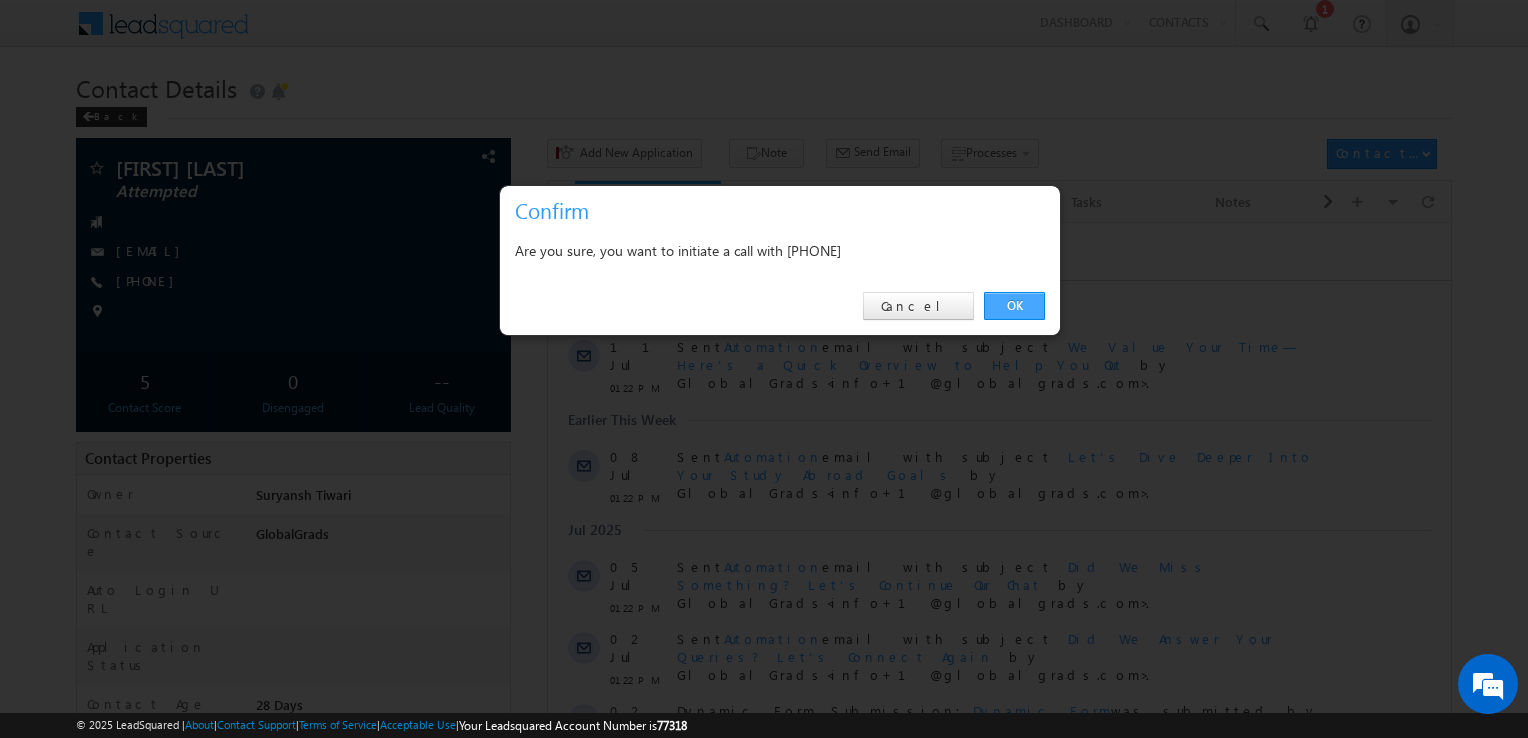 click on "OK" at bounding box center [1014, 306] 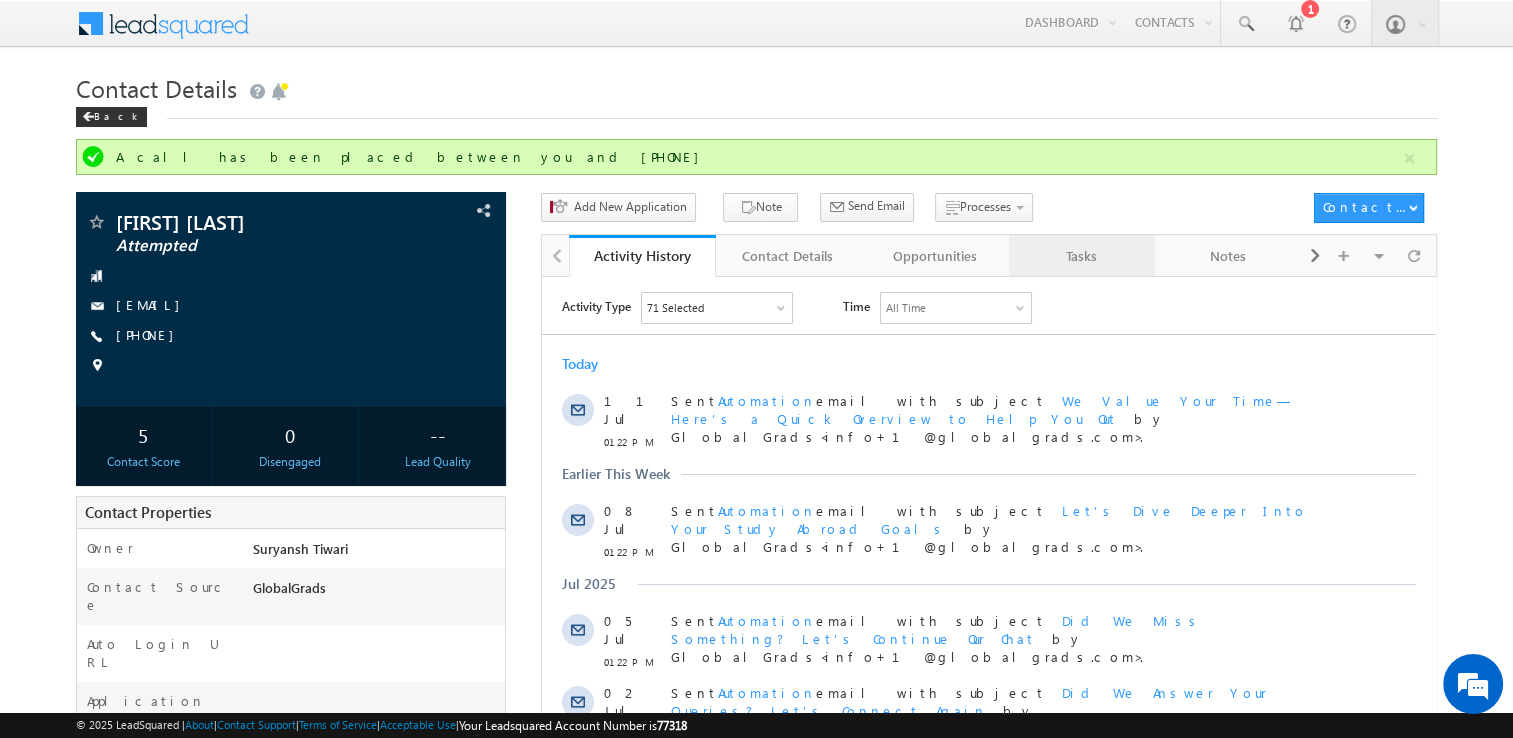 click on "Tasks" at bounding box center (1081, 256) 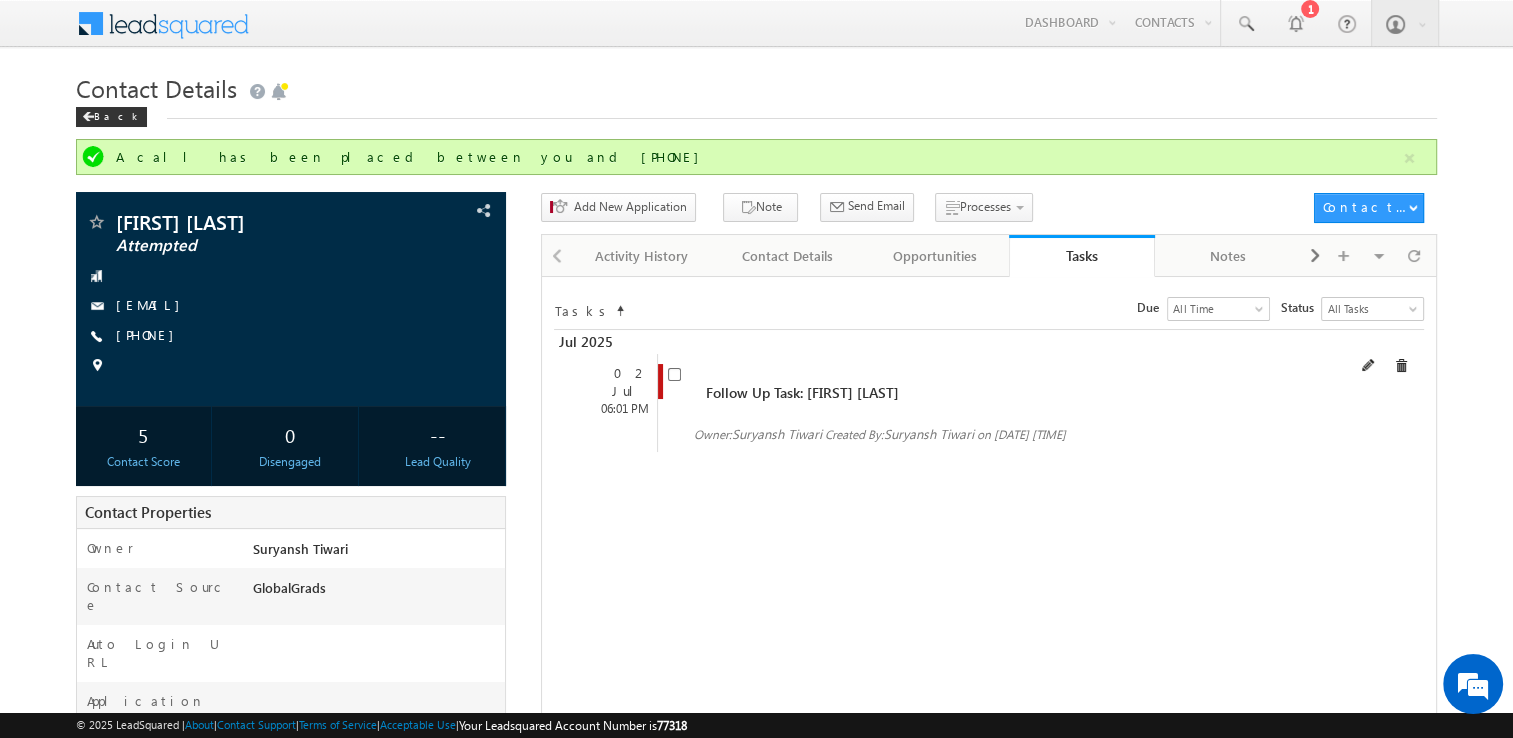click at bounding box center (1401, 366) 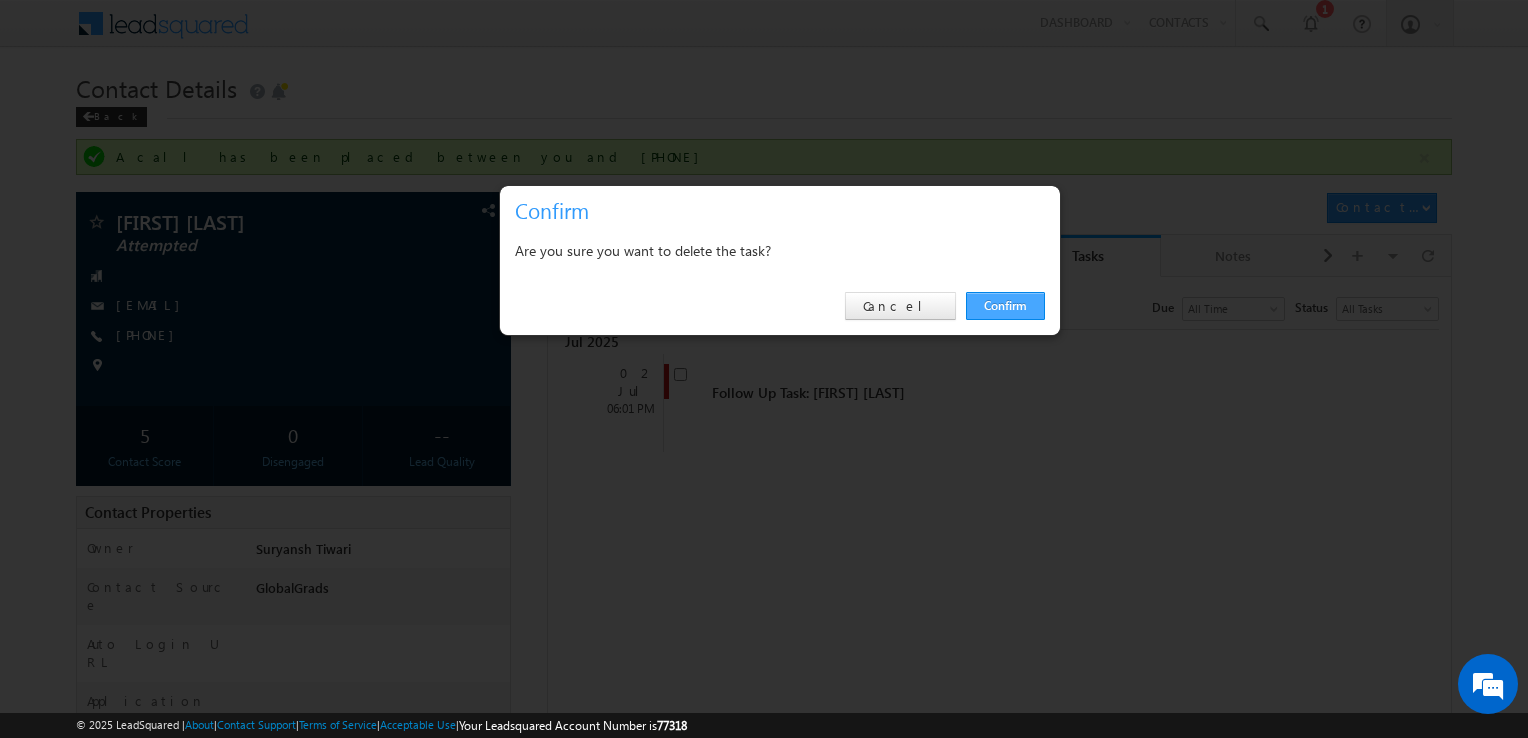 click on "Confirm" at bounding box center (1005, 306) 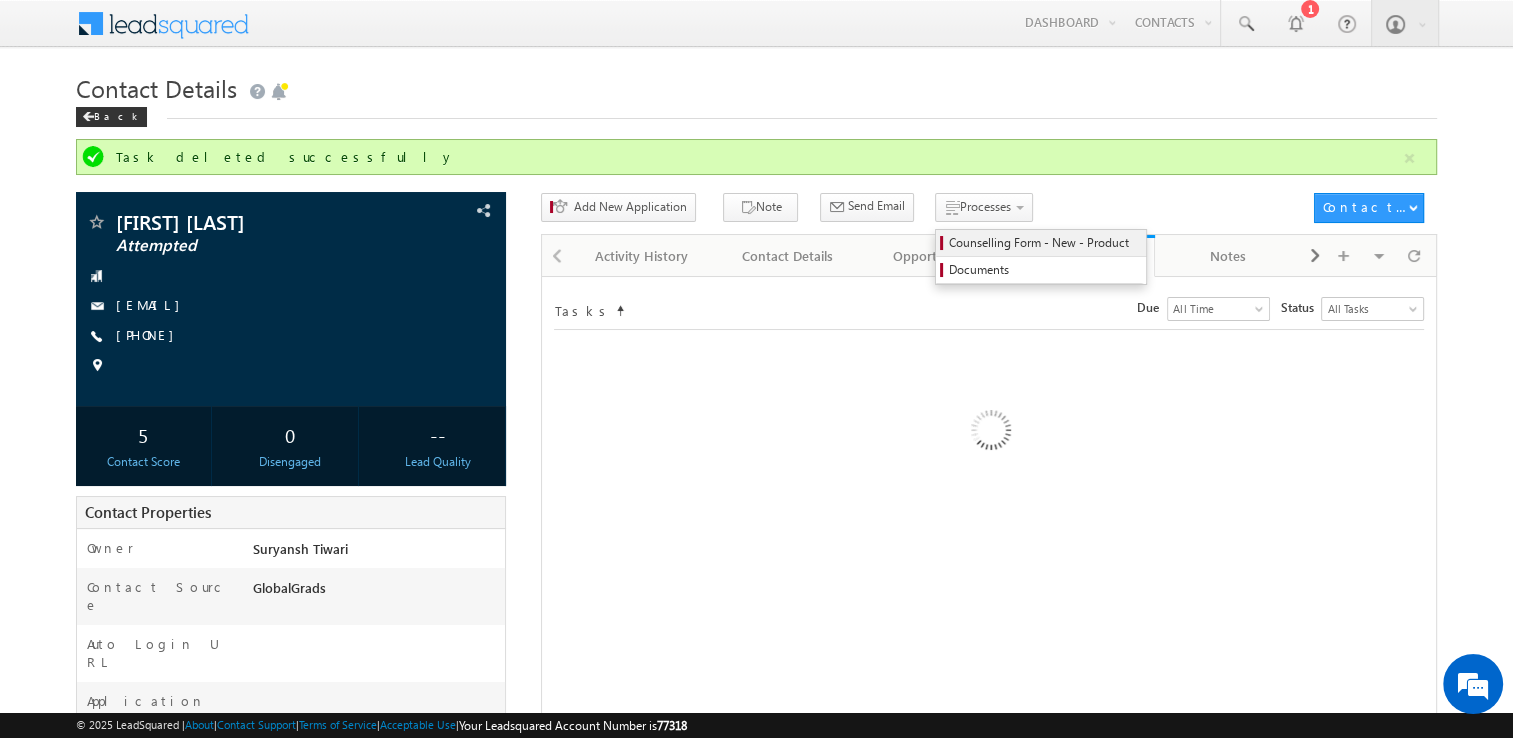click on "Counselling Form - New - Product" at bounding box center (1044, 243) 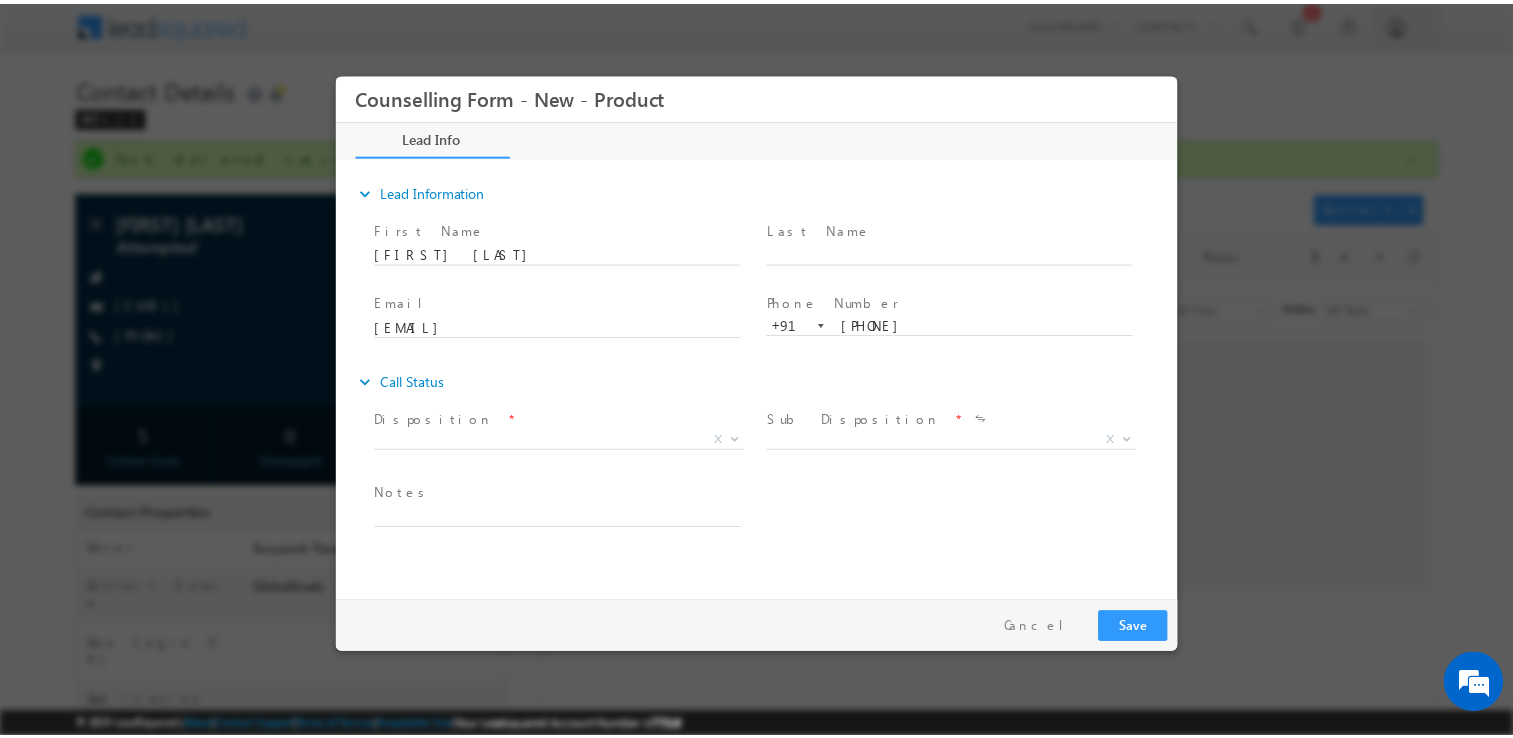 scroll, scrollTop: 0, scrollLeft: 0, axis: both 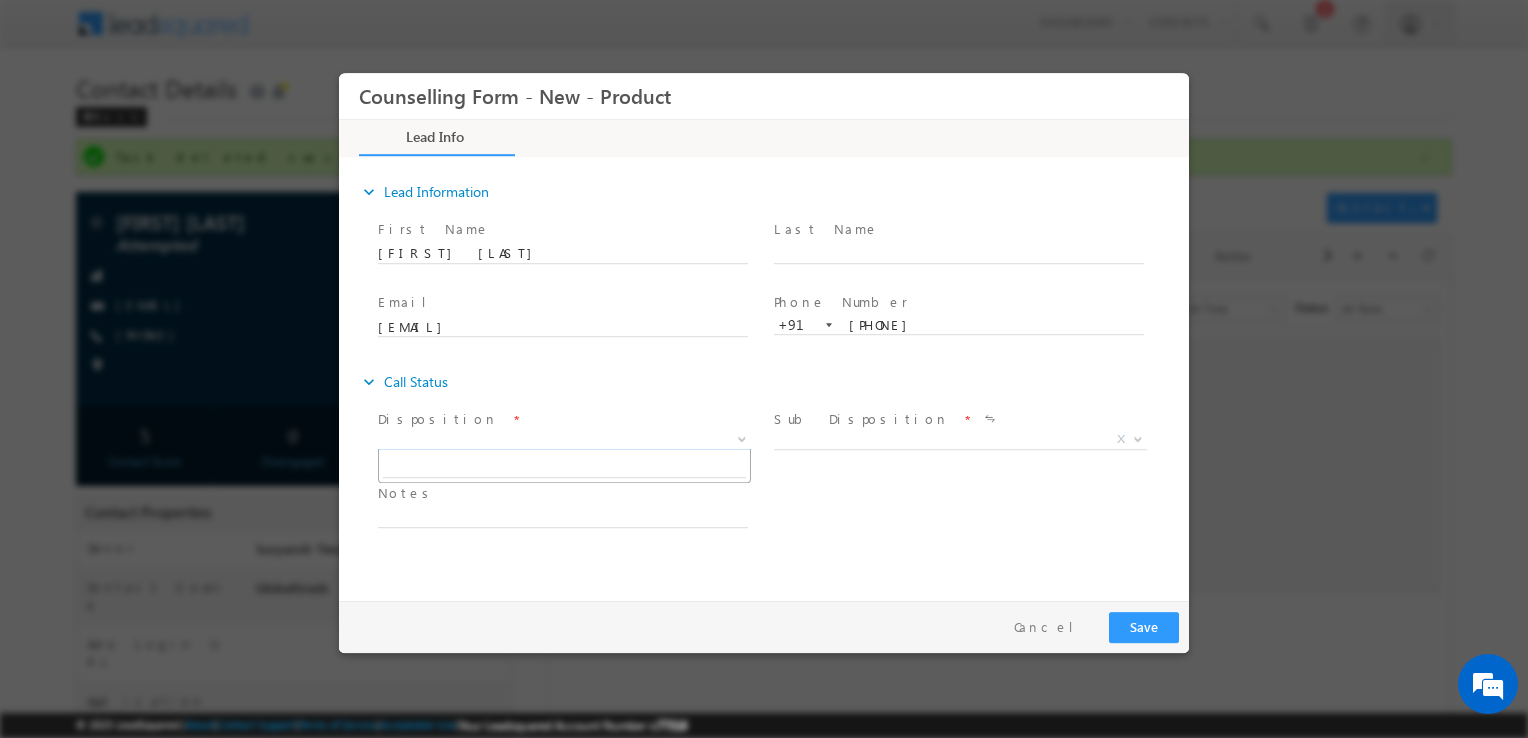 click on "X" at bounding box center (564, 440) 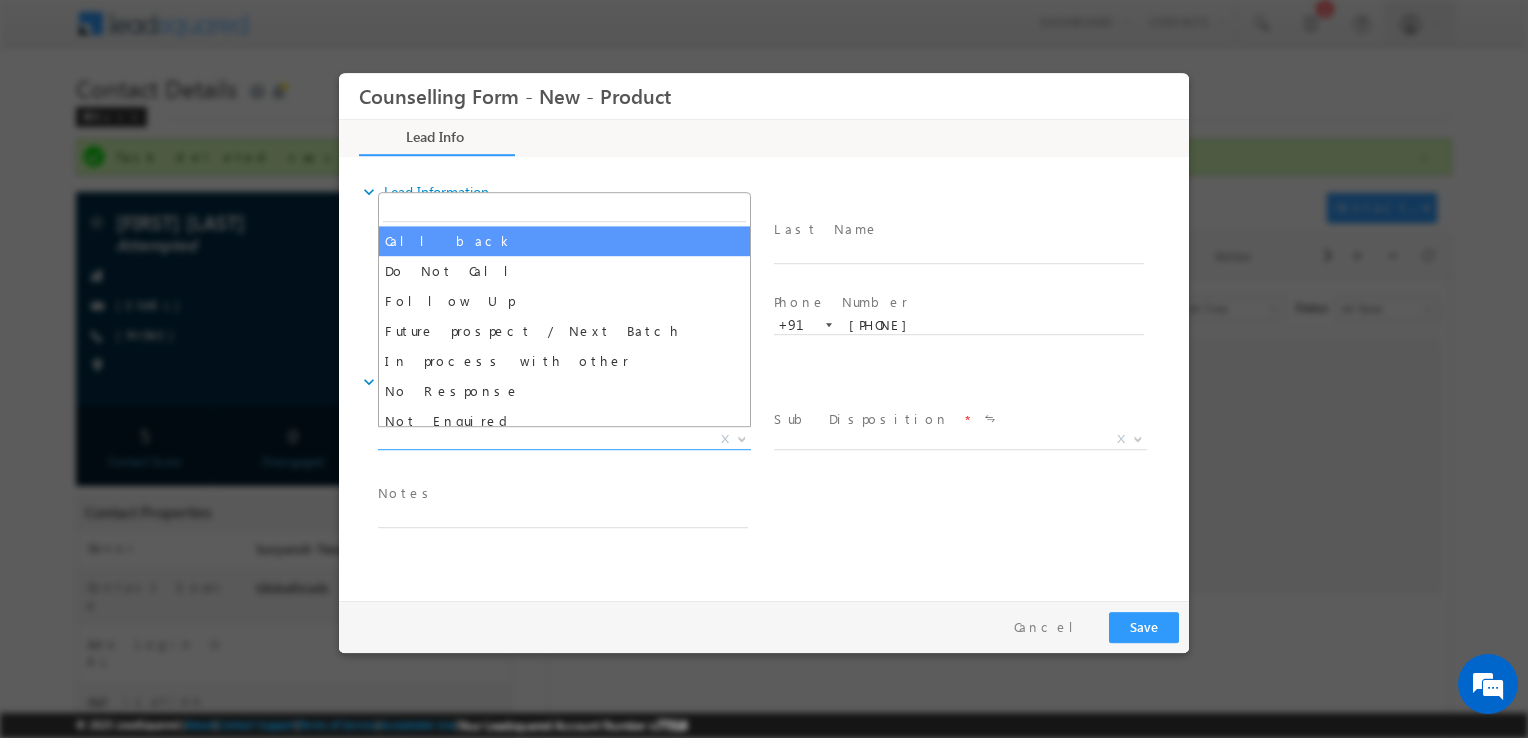 select on "Call back" 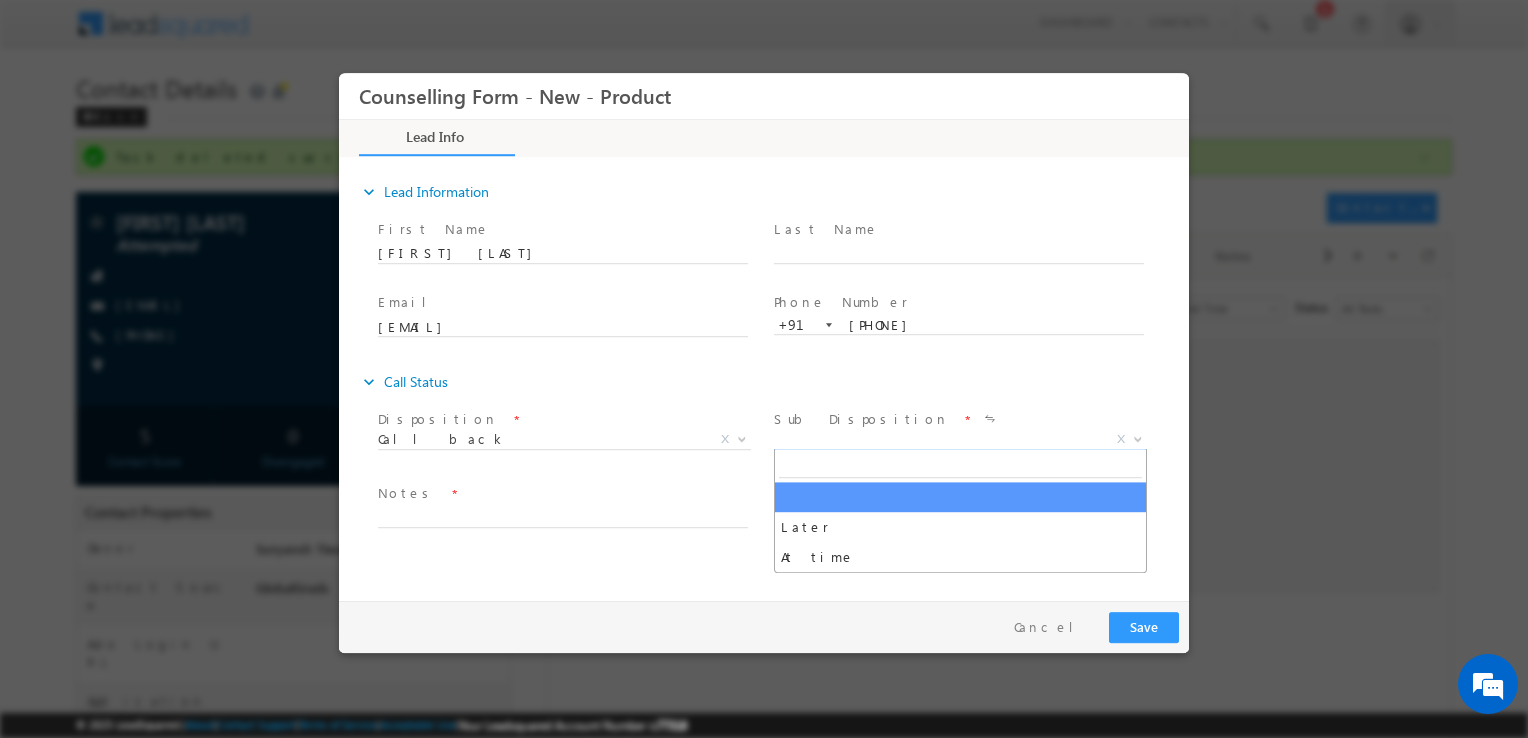 click on "X" at bounding box center [960, 440] 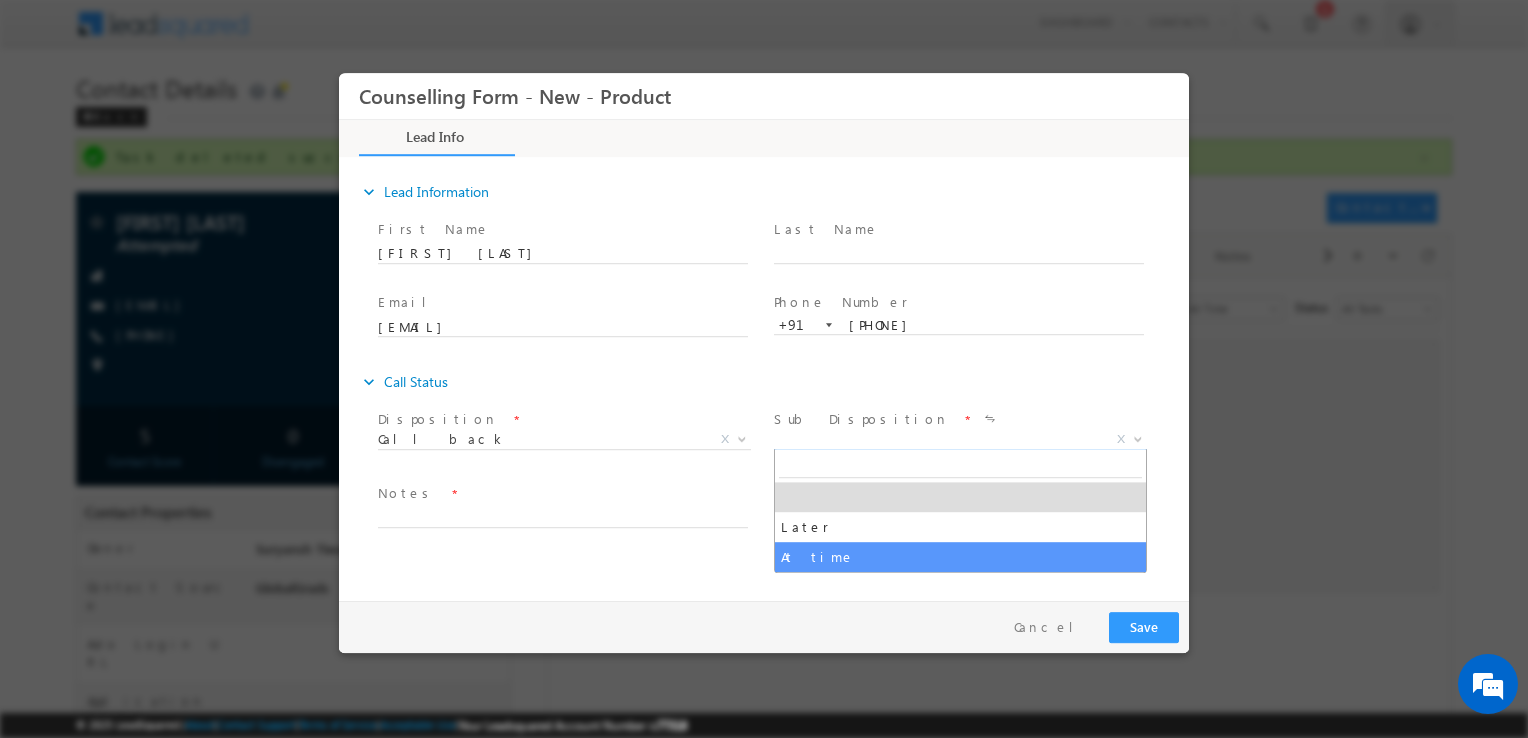 select on "At time" 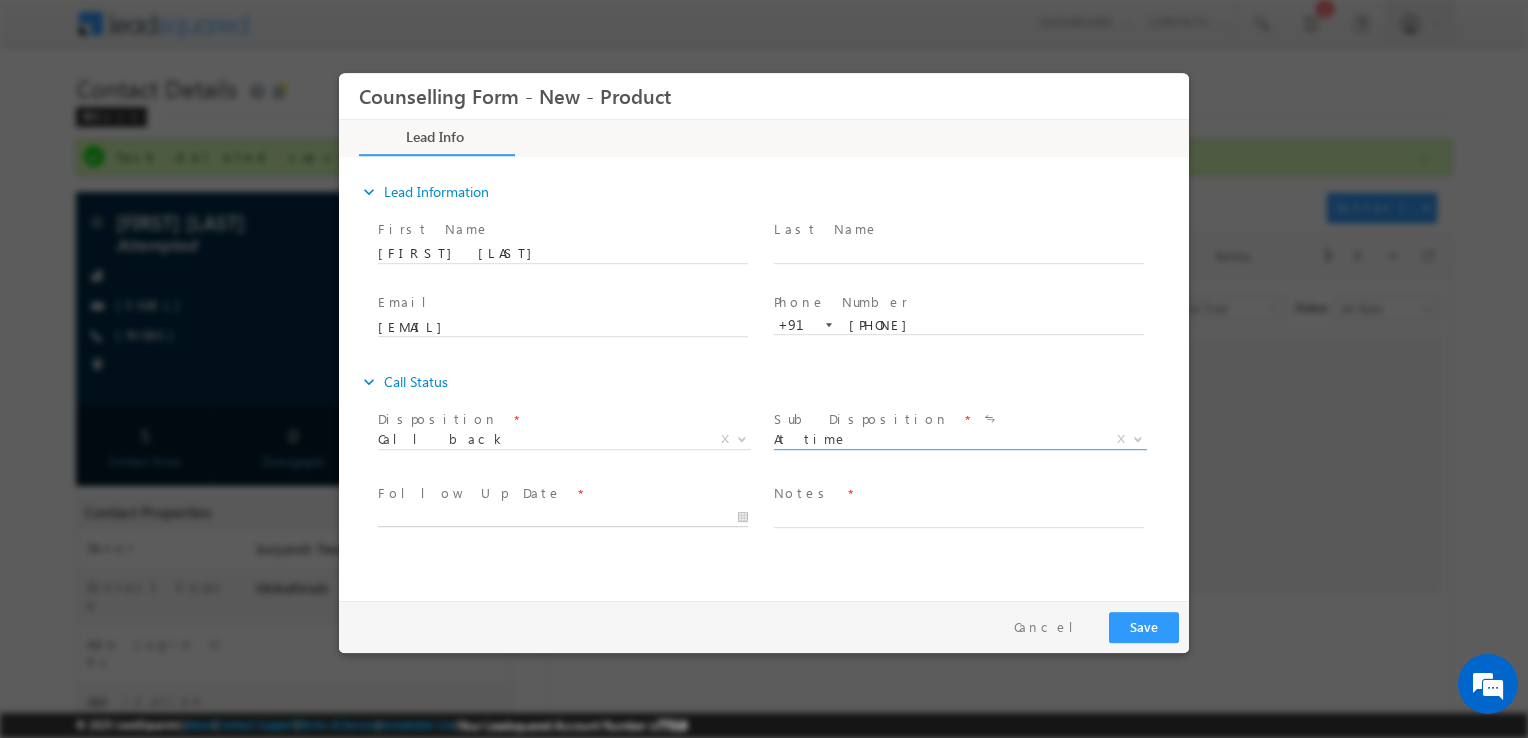 click at bounding box center [563, 518] 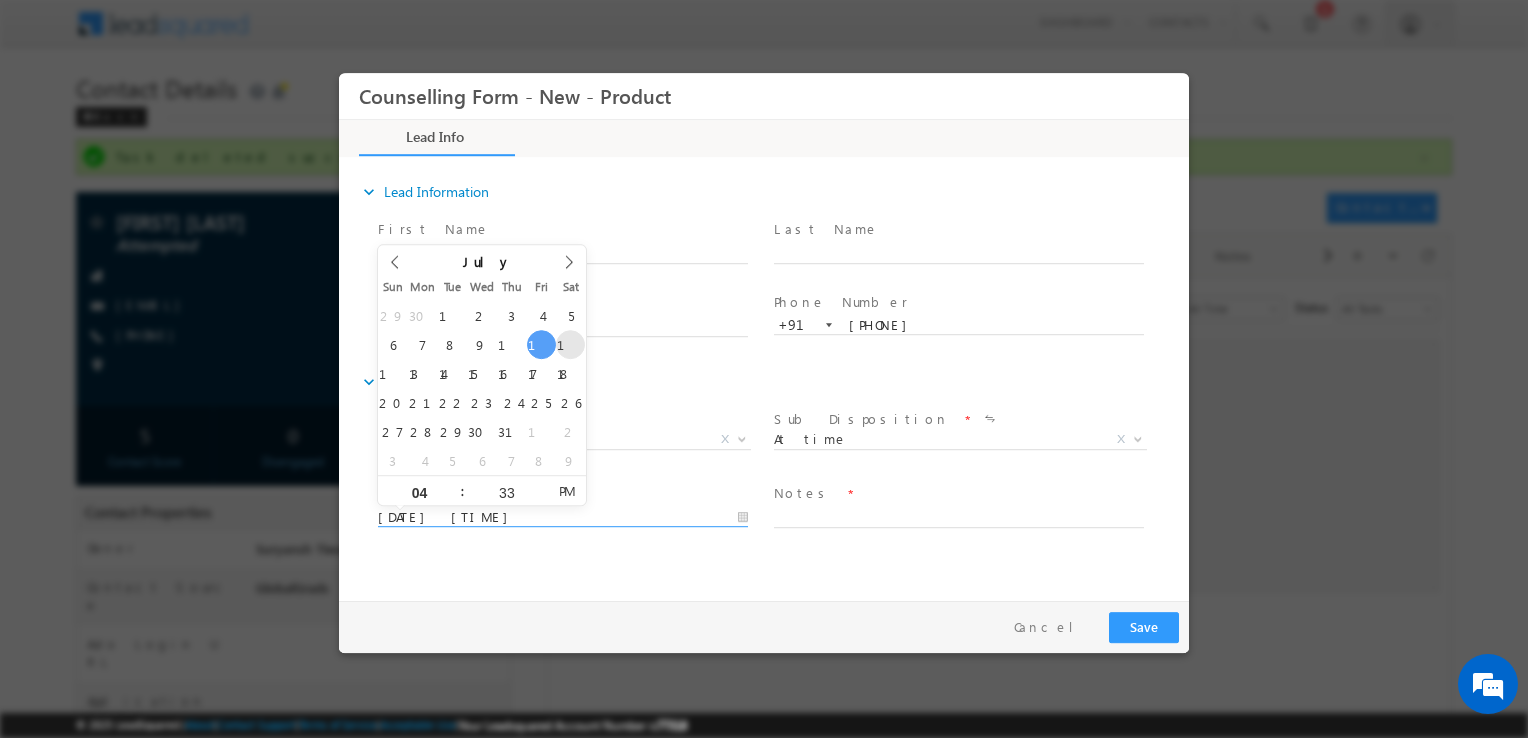 type on "12/07/2025 4:33 PM" 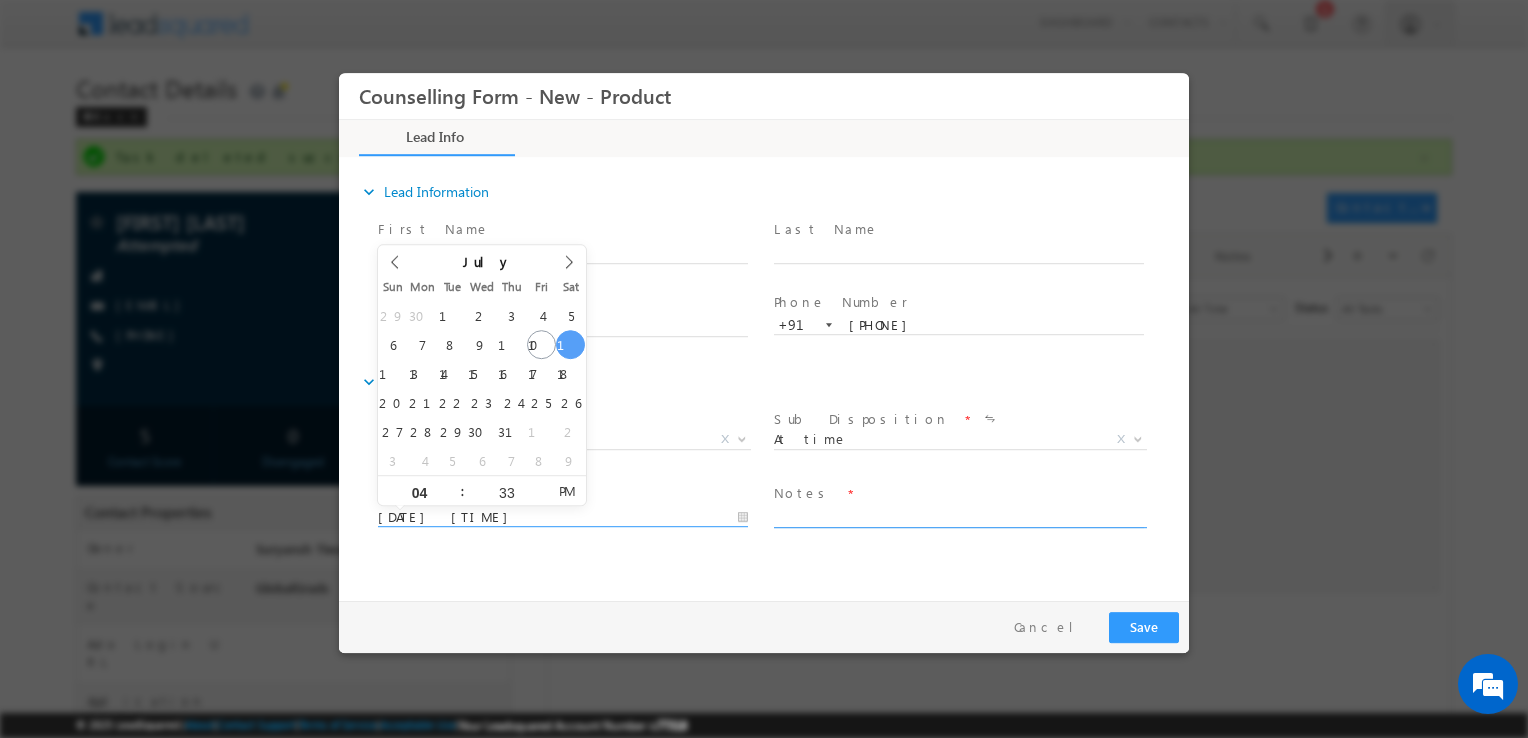 click at bounding box center (959, 516) 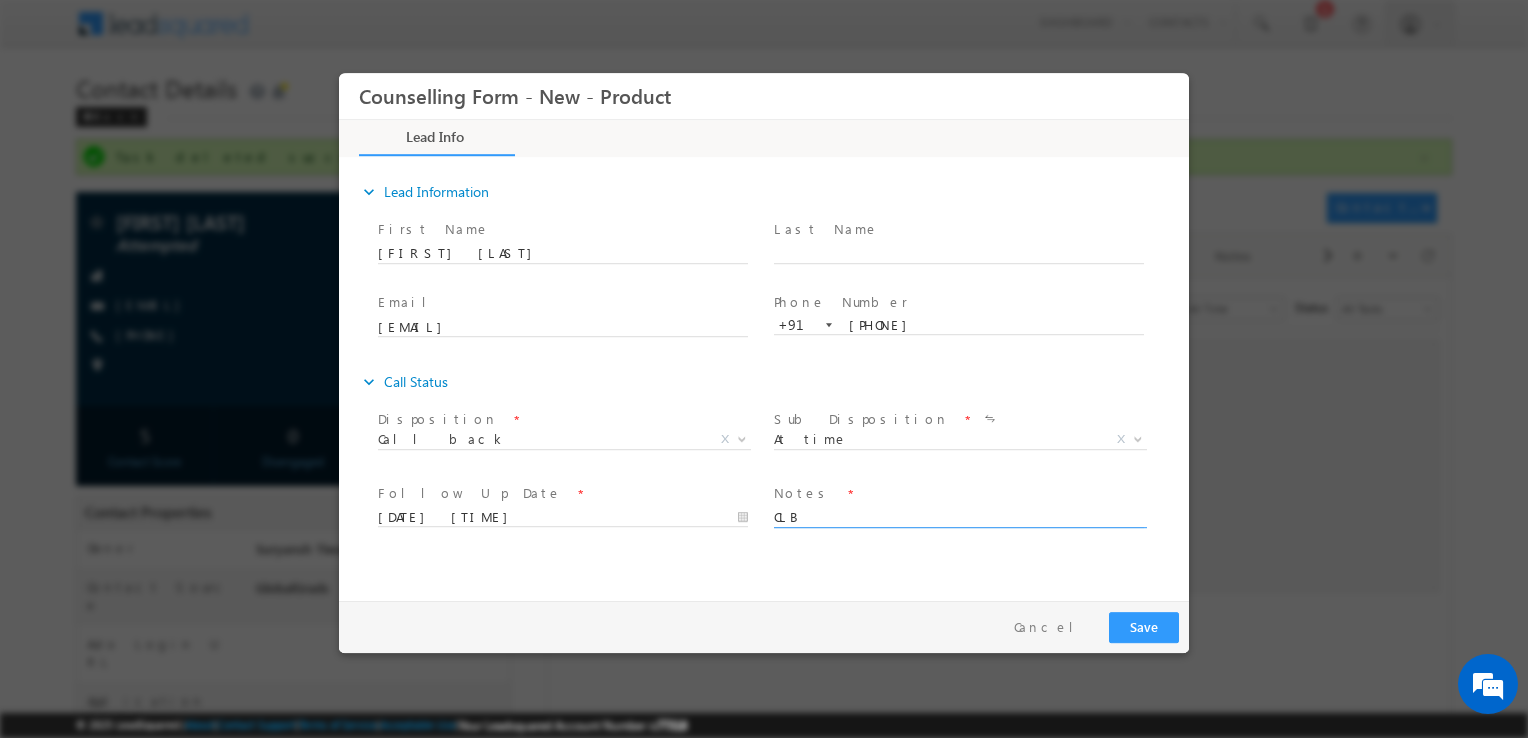 type on "CLB" 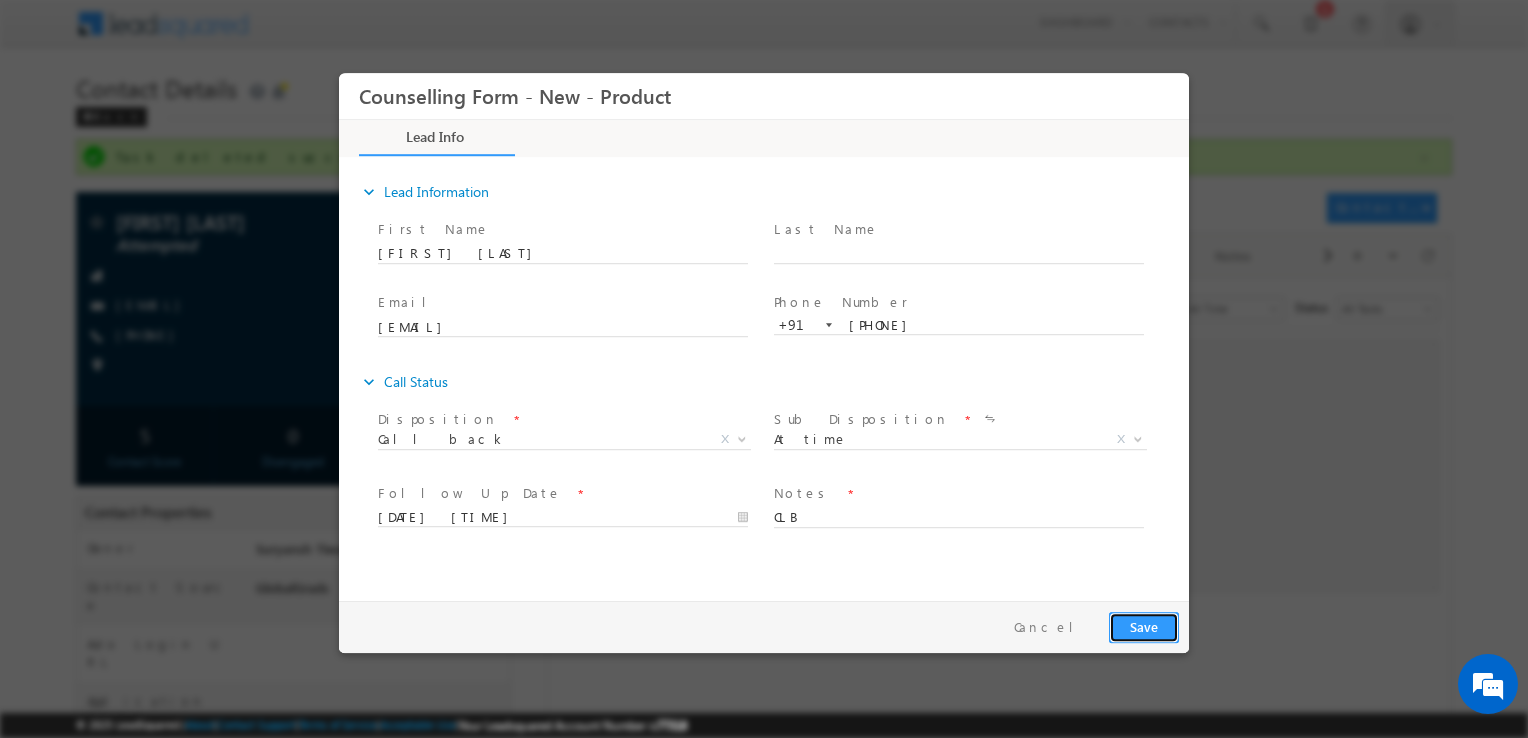 click on "Save" at bounding box center [1144, 627] 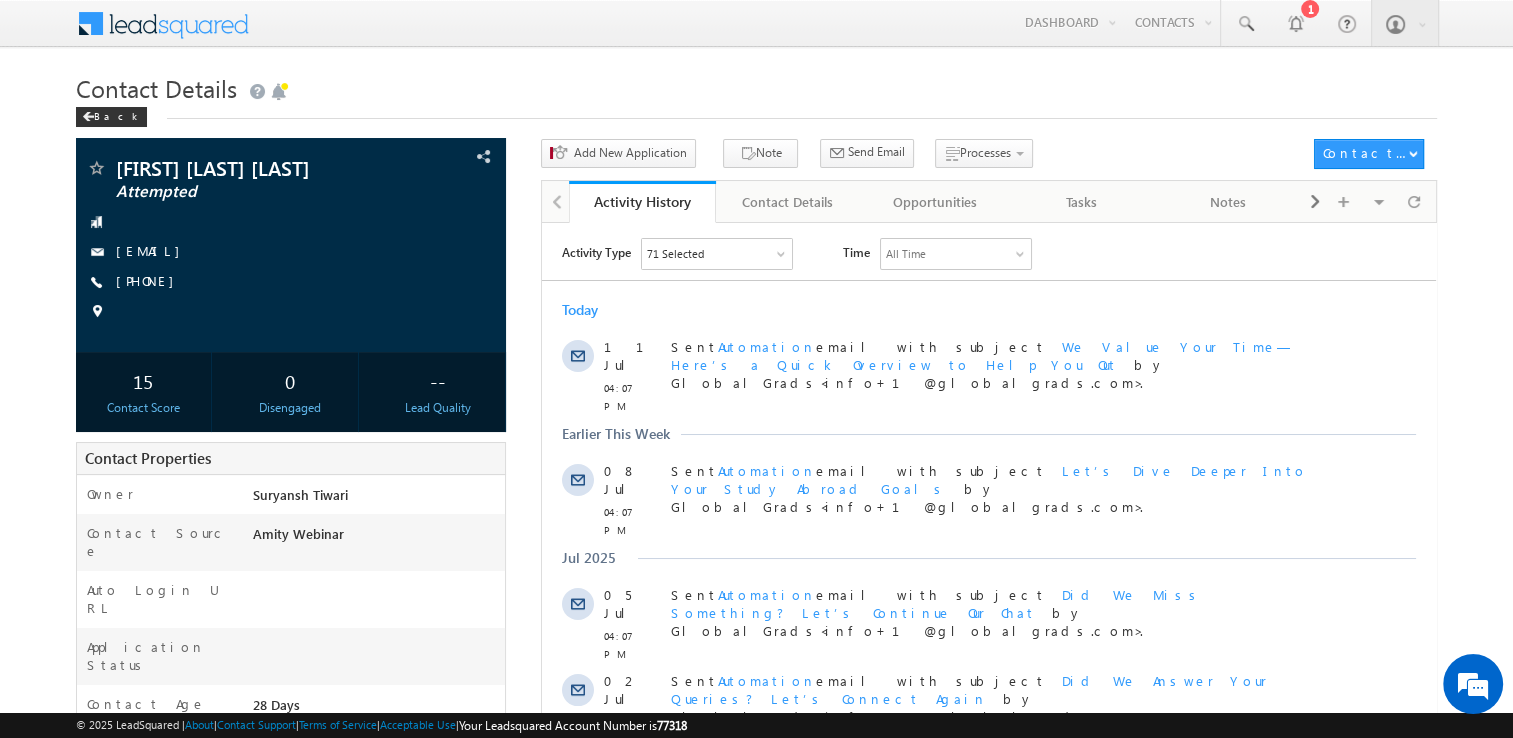 scroll, scrollTop: 0, scrollLeft: 0, axis: both 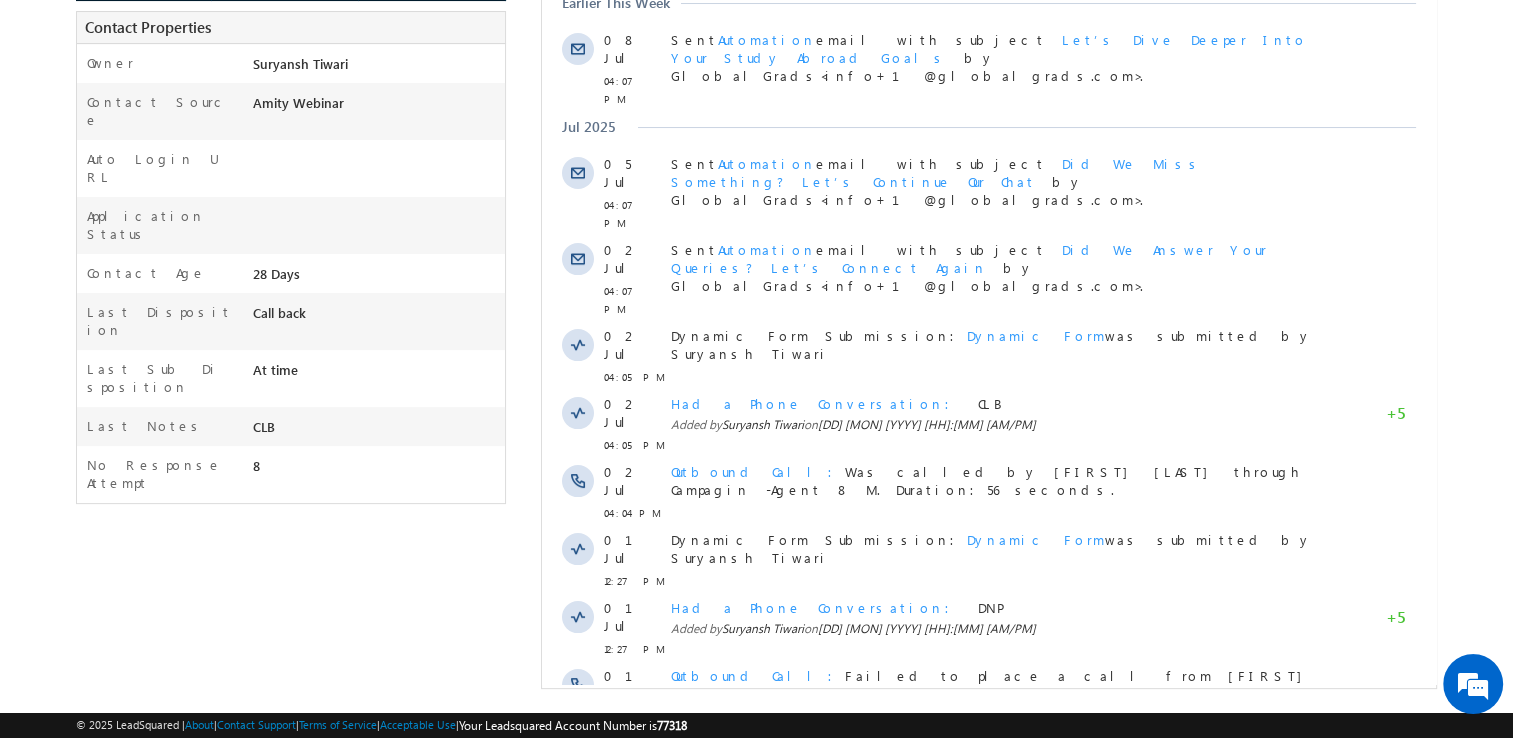 click on "Show More" at bounding box center (989, 761) 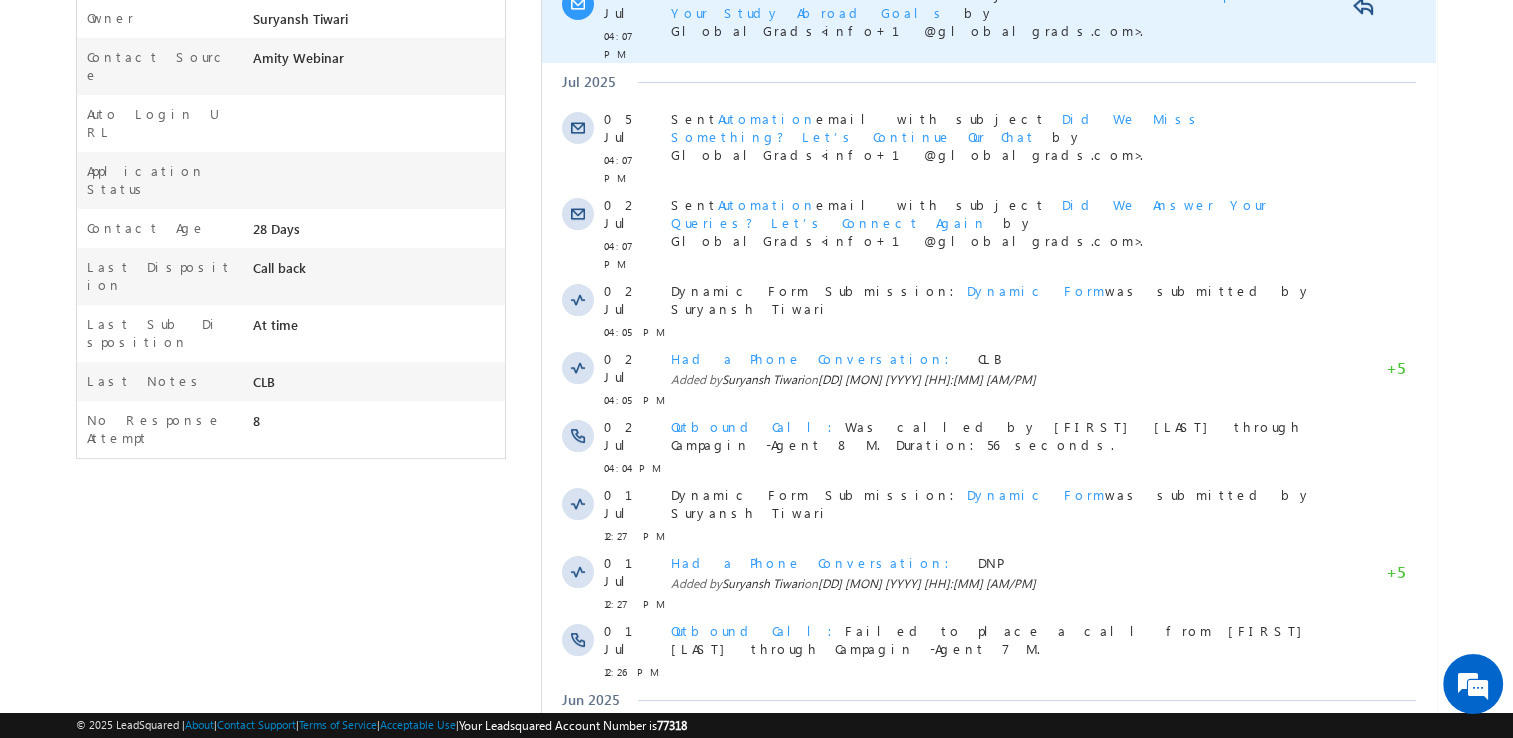 scroll, scrollTop: 479, scrollLeft: 0, axis: vertical 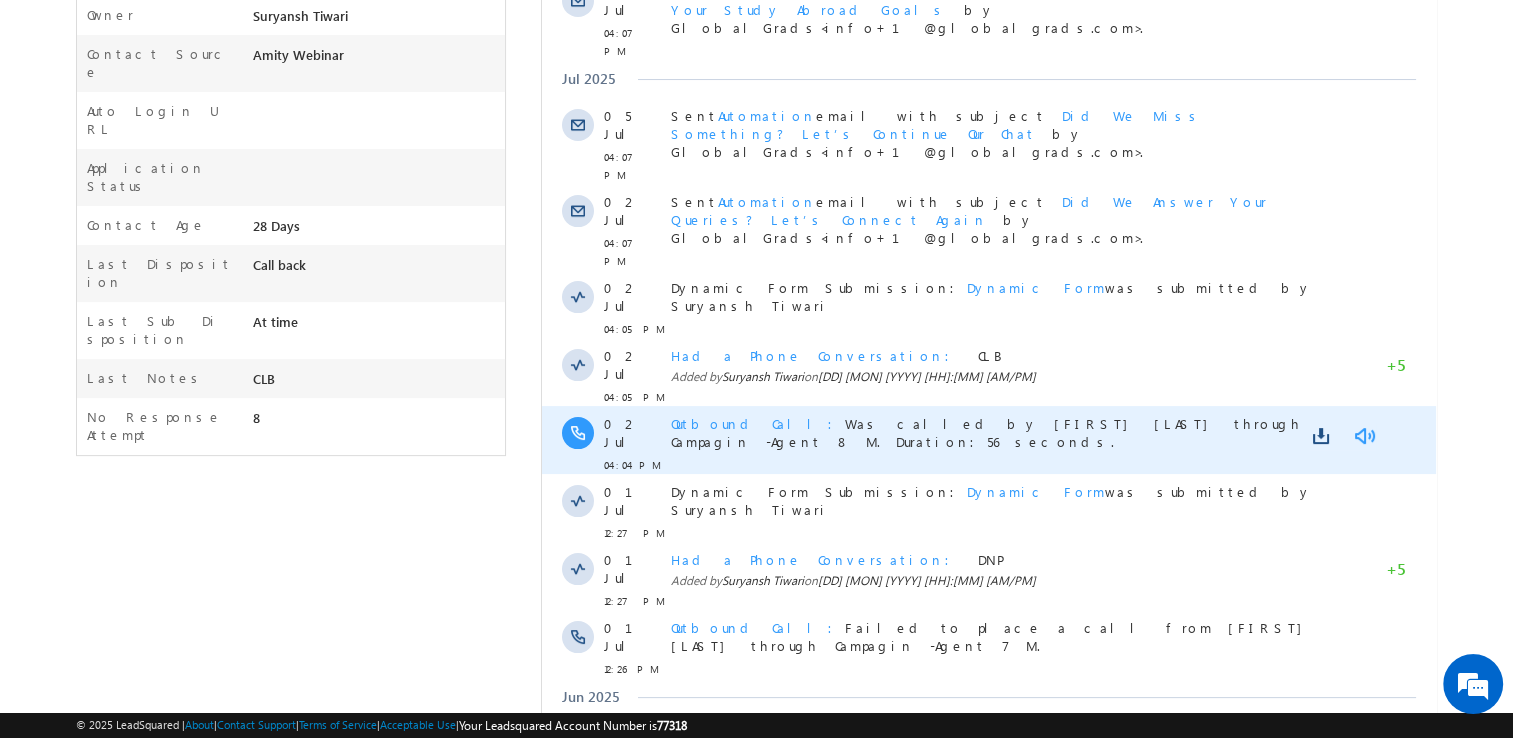 click at bounding box center [1364, 436] 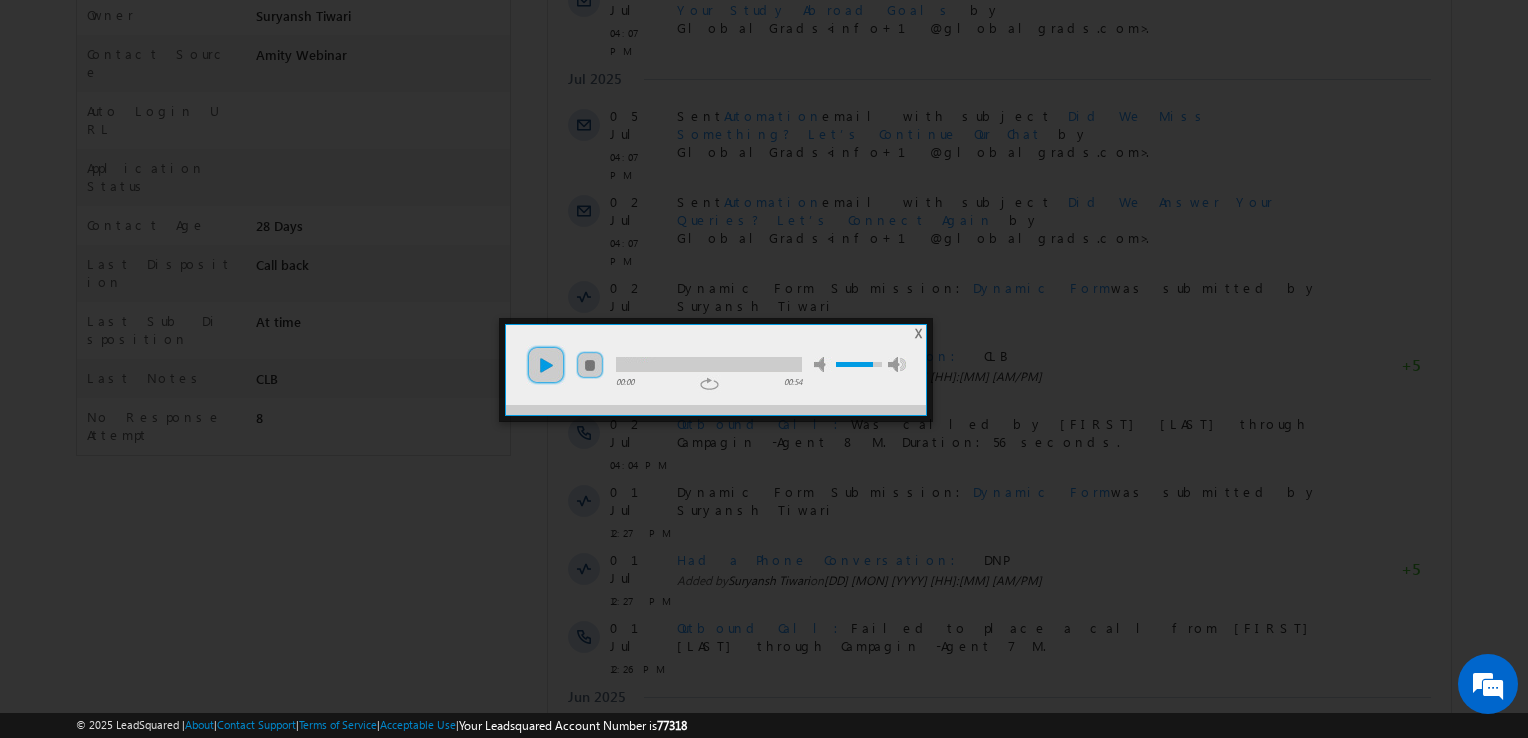 click on "play" at bounding box center [546, 365] 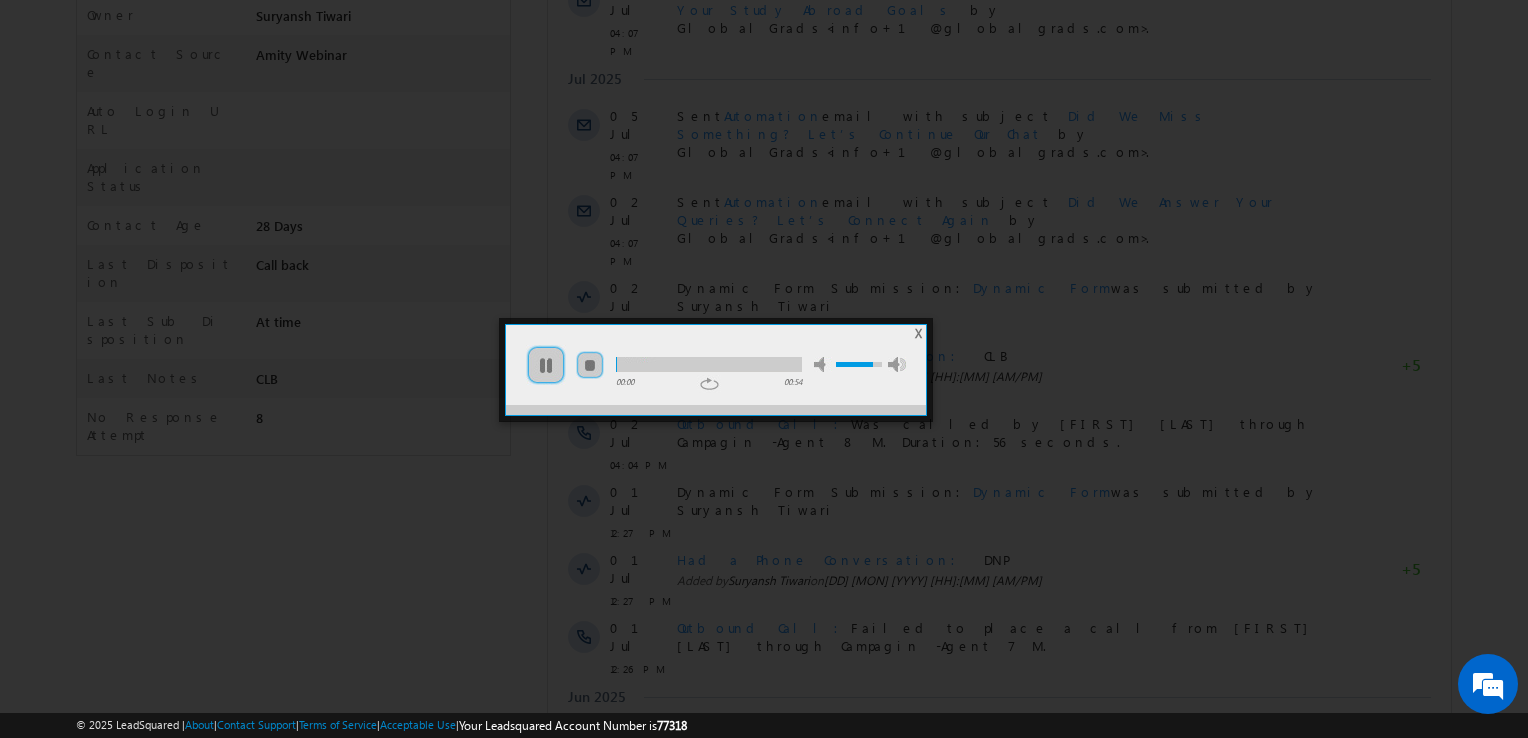 click at bounding box center [709, 364] 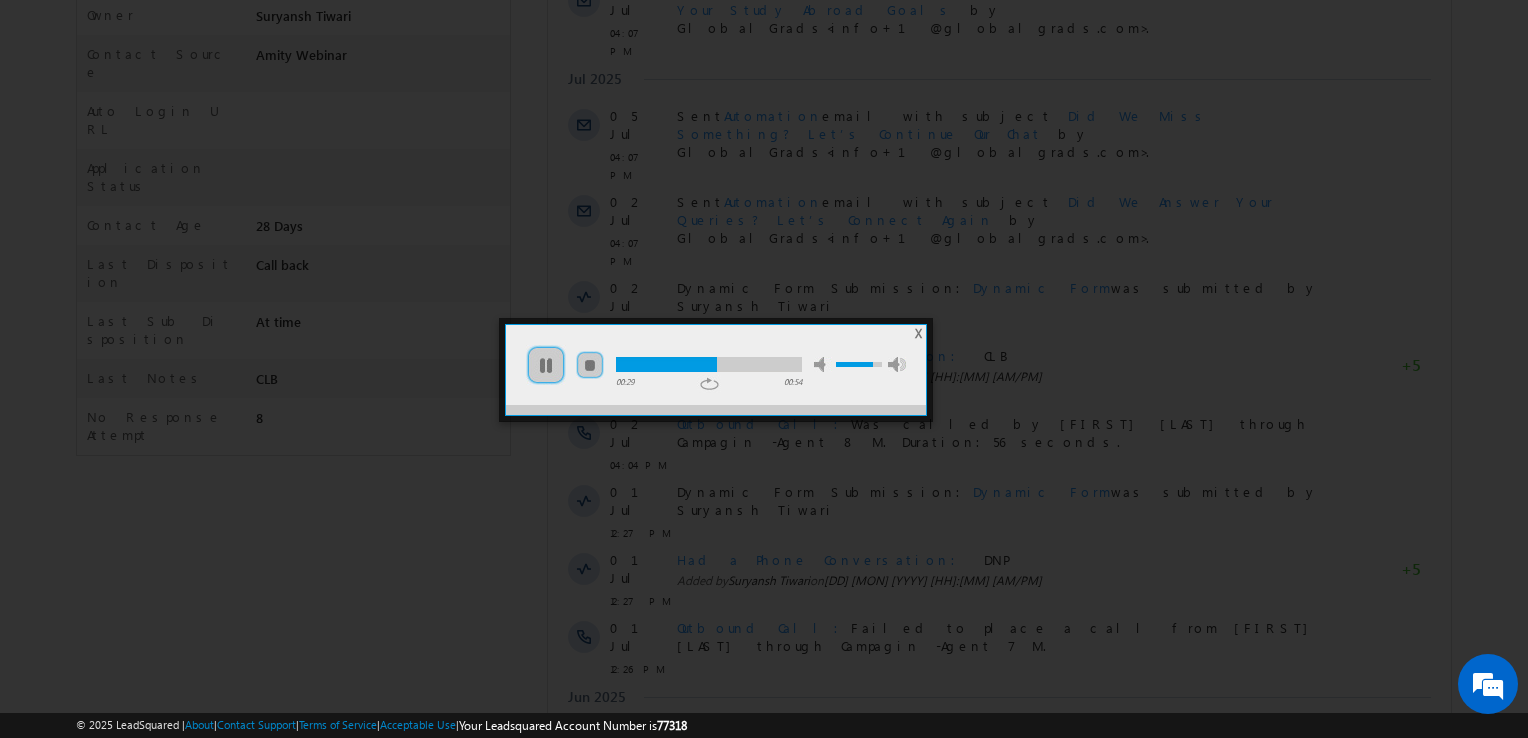 click at bounding box center [709, 364] 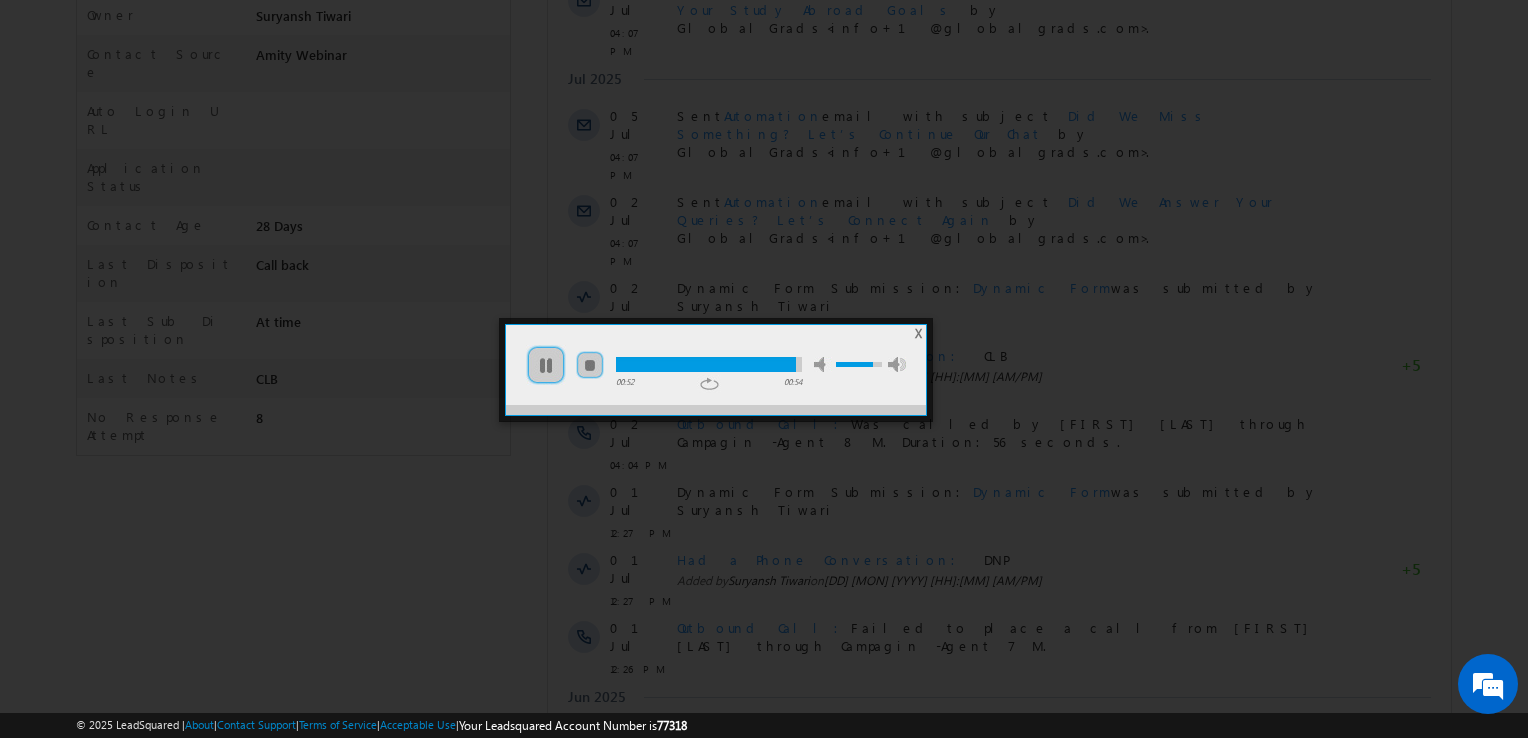 click on "play
pause
stop
mute
unmute
max
volume" at bounding box center [716, 355] 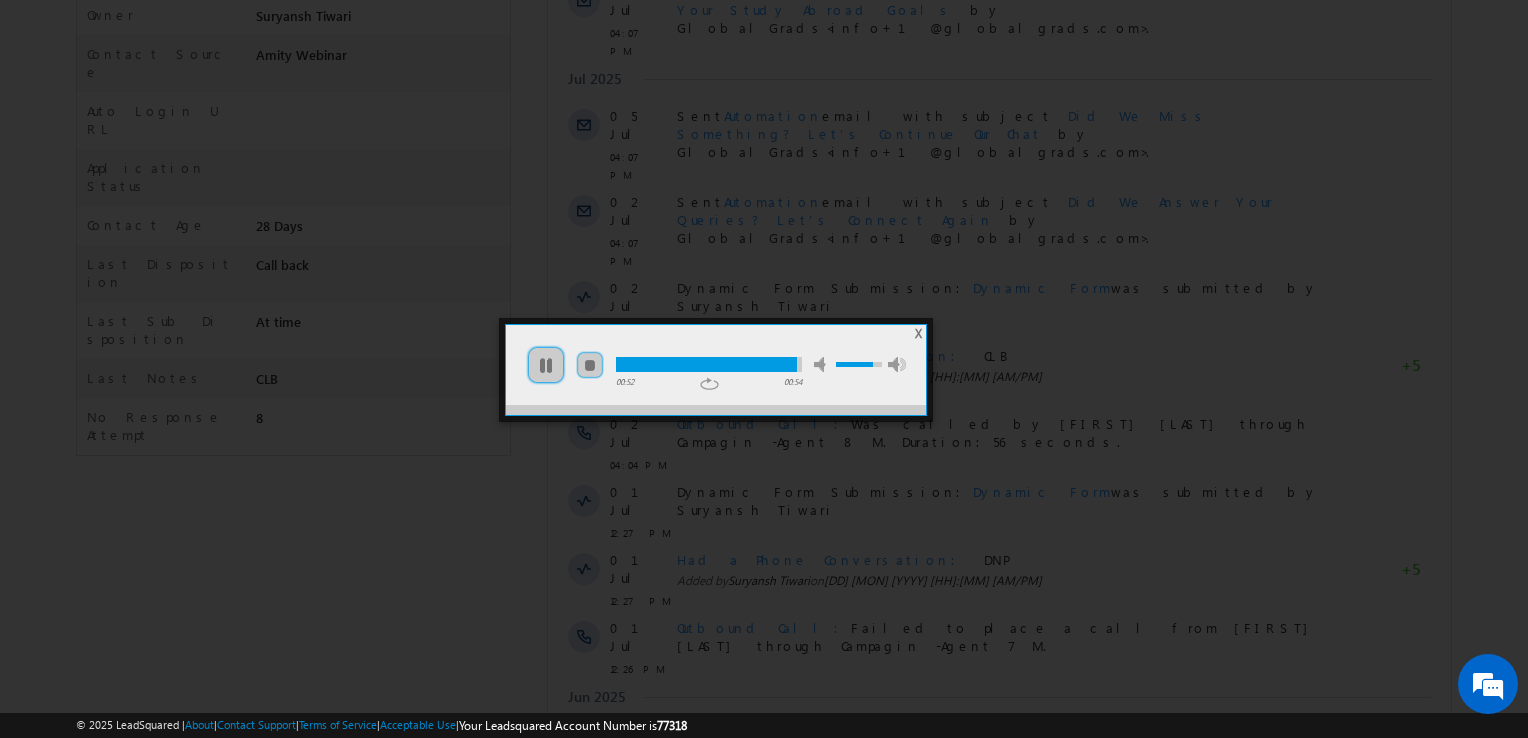 click on "X" at bounding box center [918, 333] 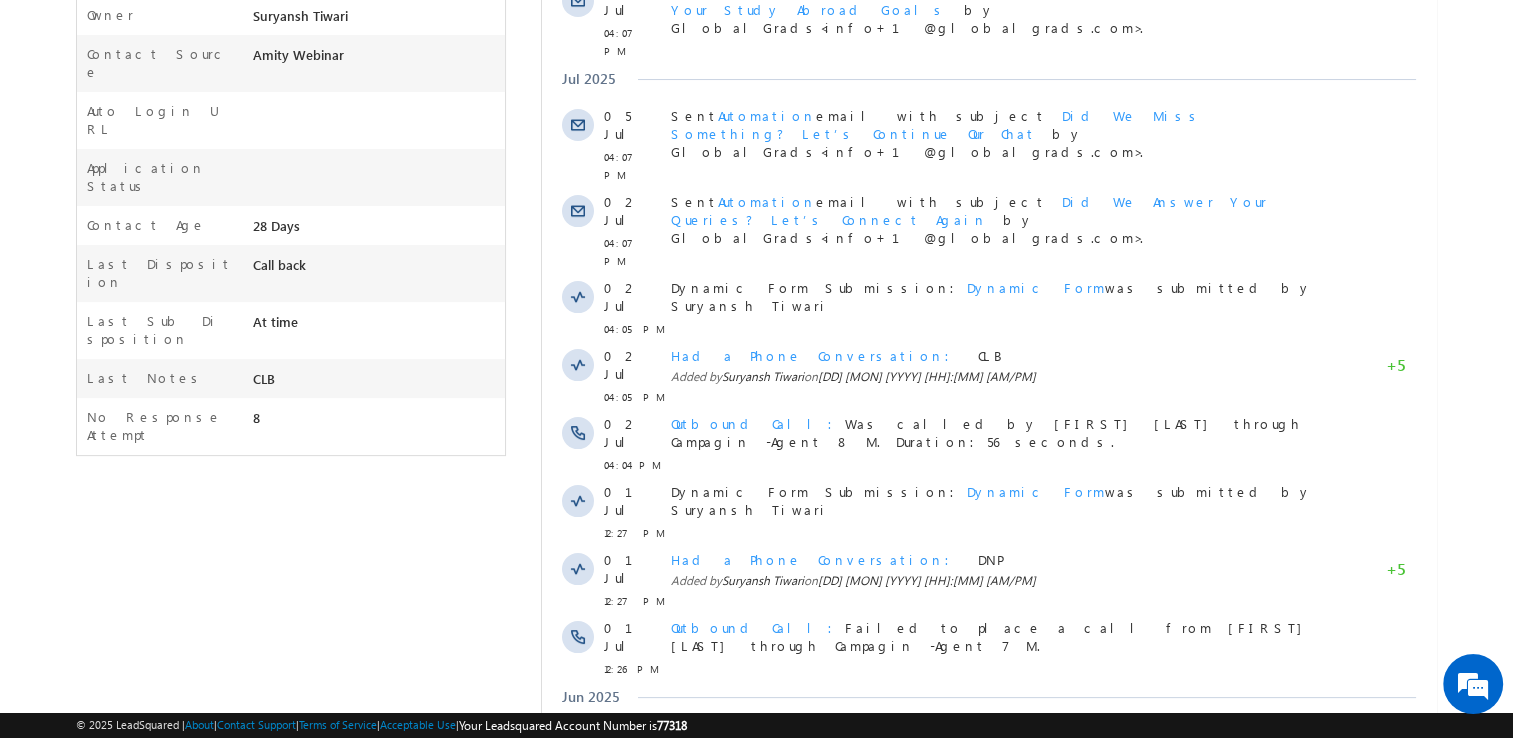 scroll, scrollTop: 0, scrollLeft: 0, axis: both 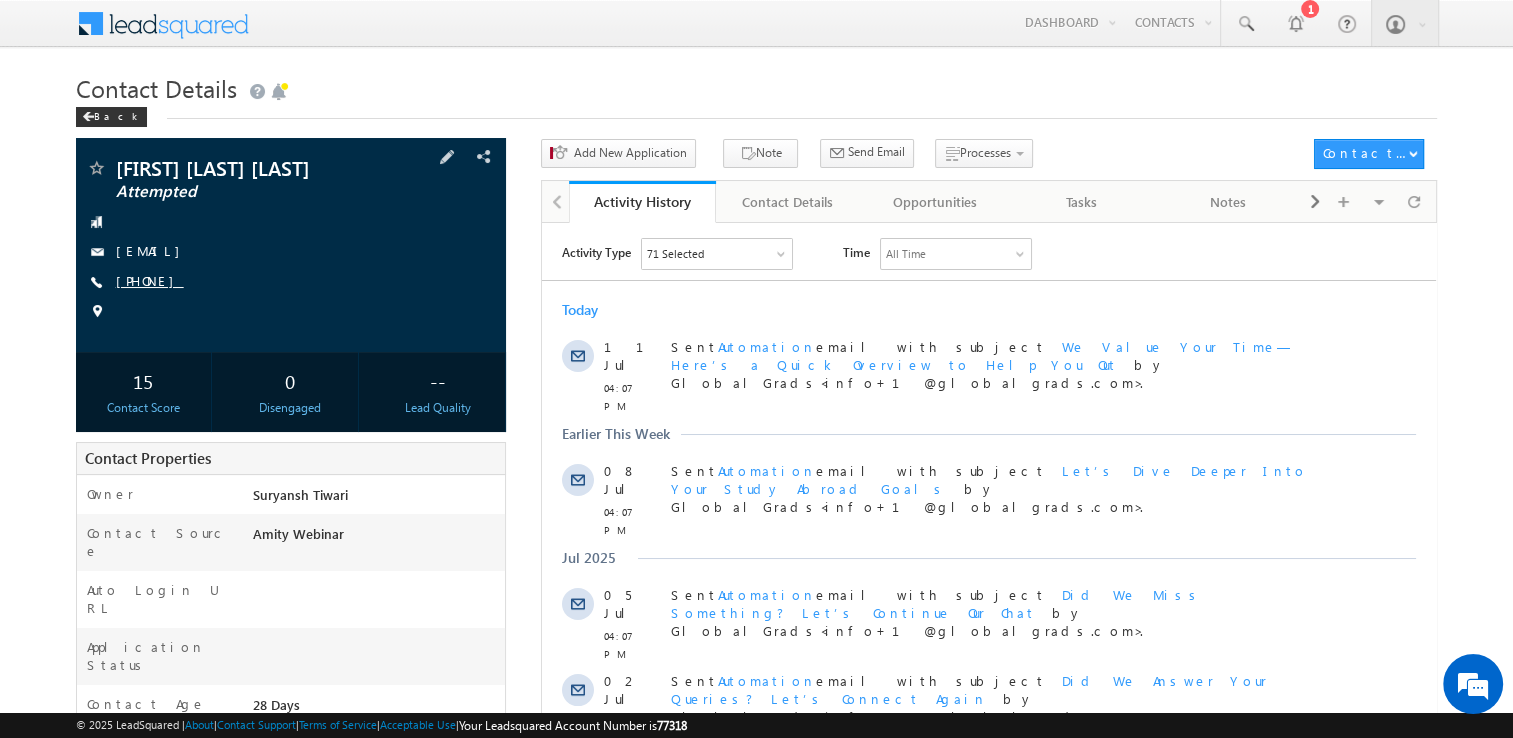 click on "+91-8750200777" at bounding box center (150, 280) 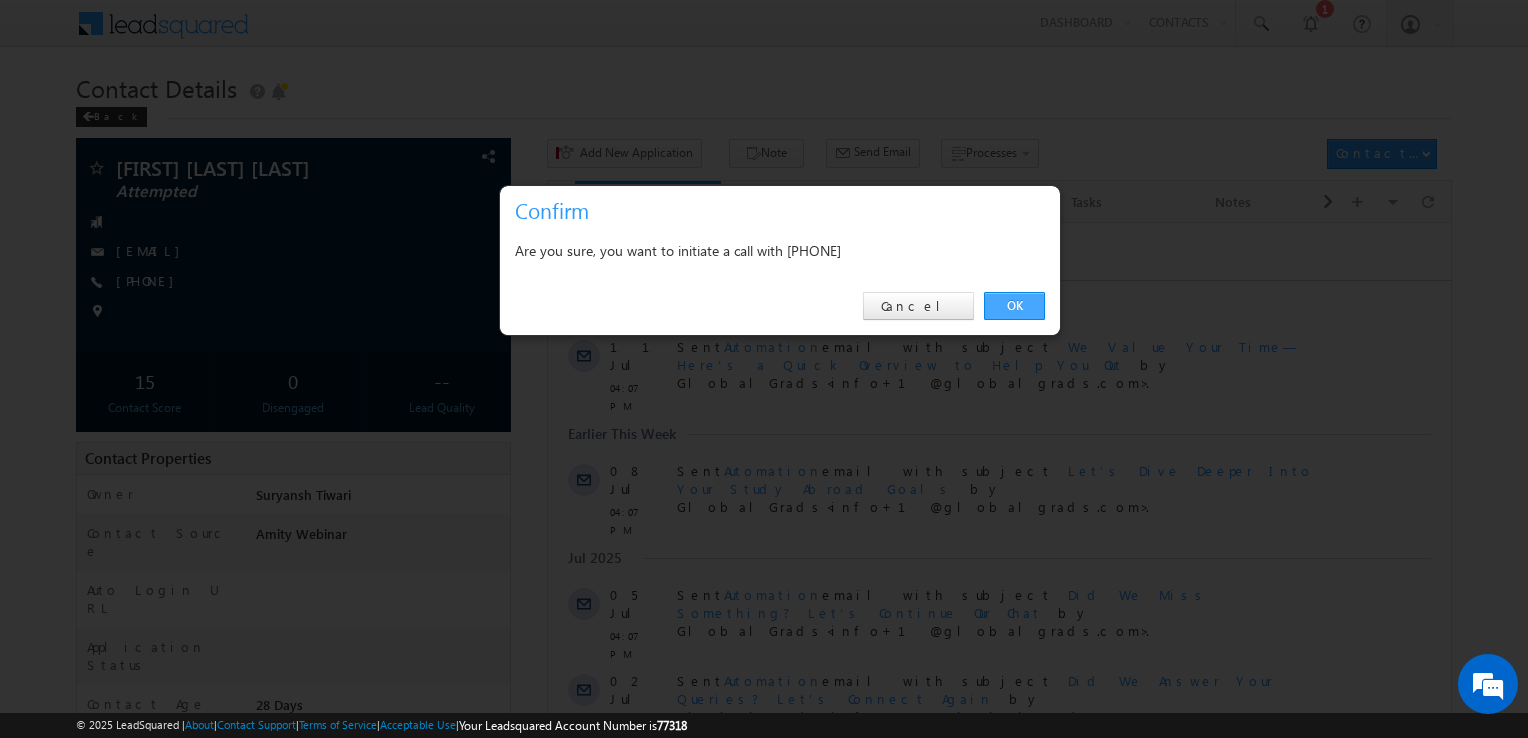 click on "OK" at bounding box center (1014, 306) 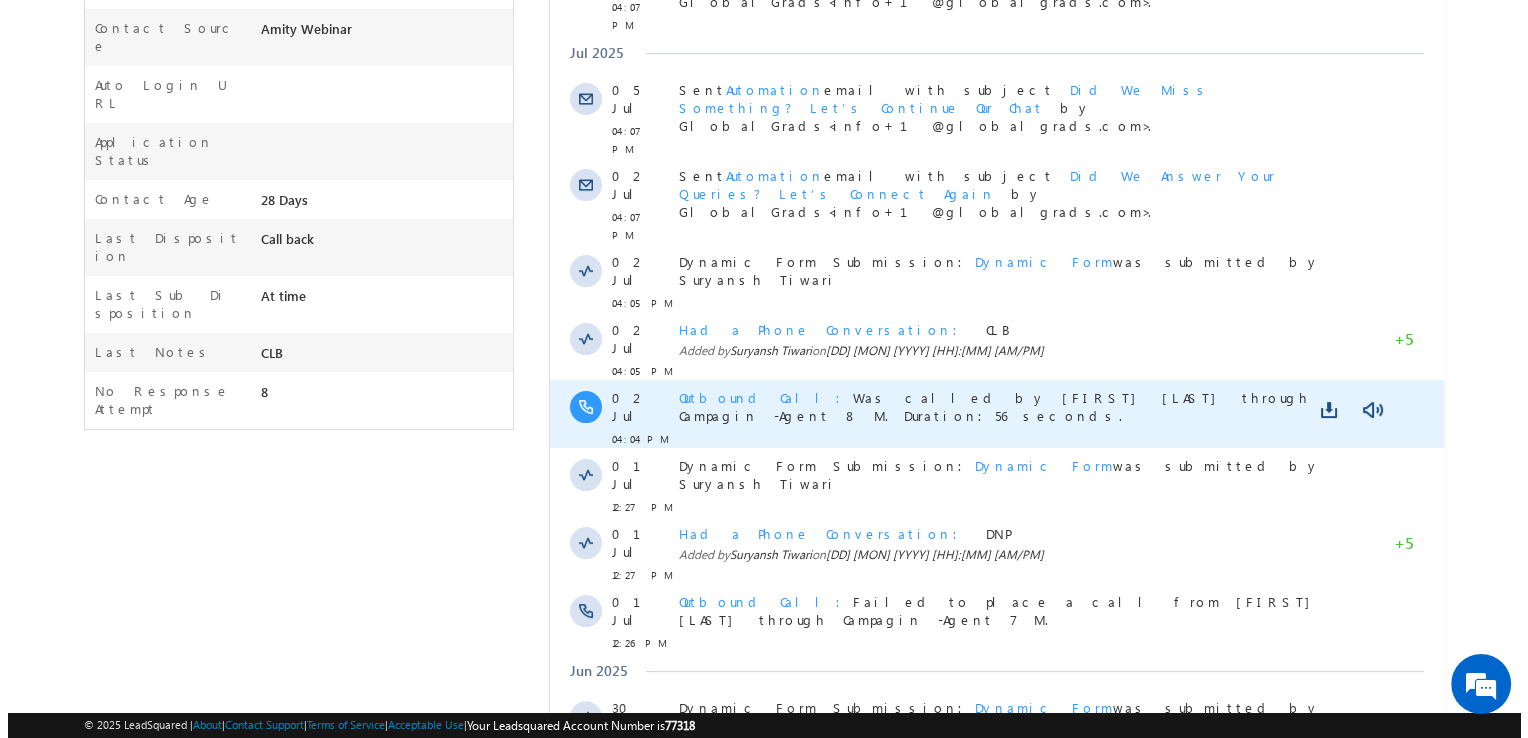 scroll, scrollTop: 0, scrollLeft: 0, axis: both 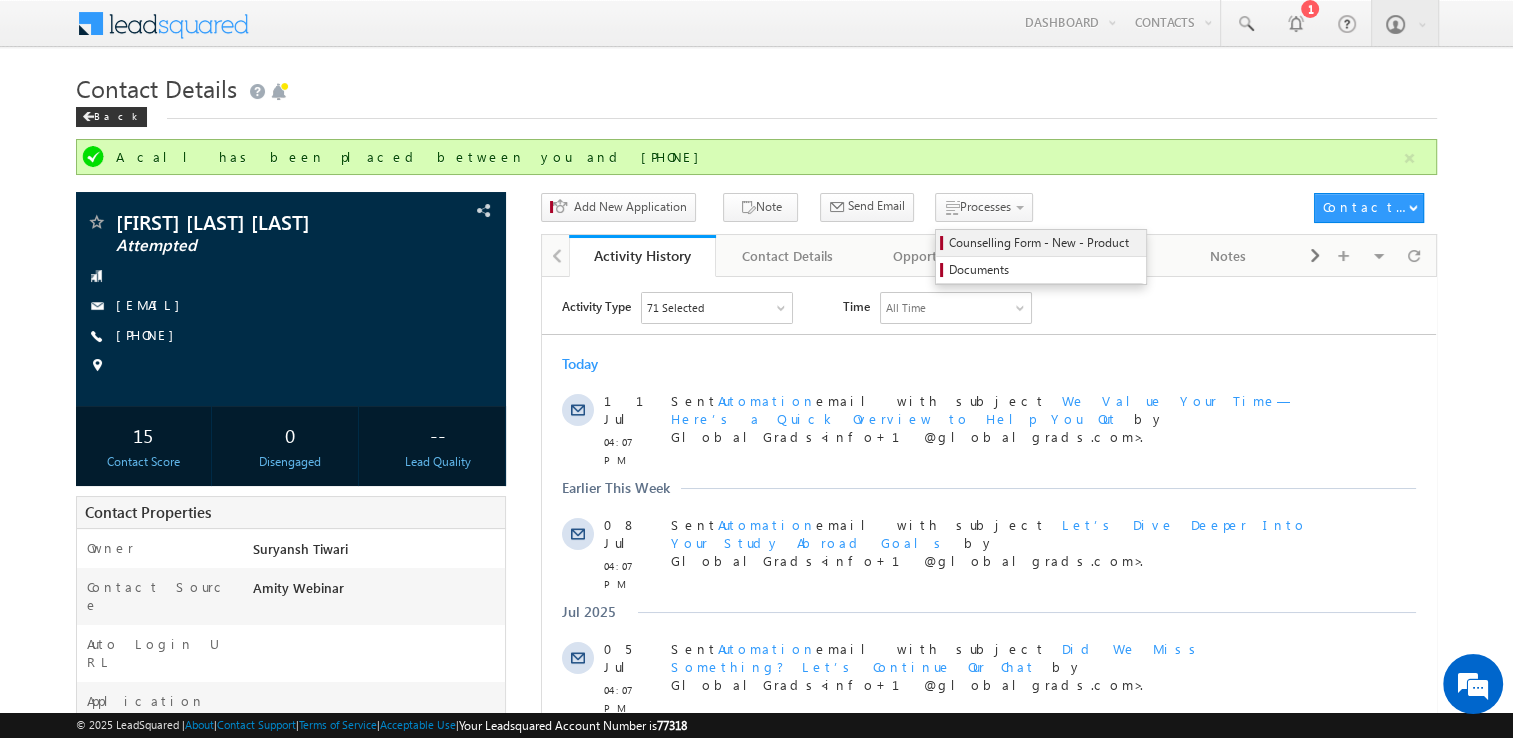 click on "Counselling Form - New - Product" at bounding box center [1044, 243] 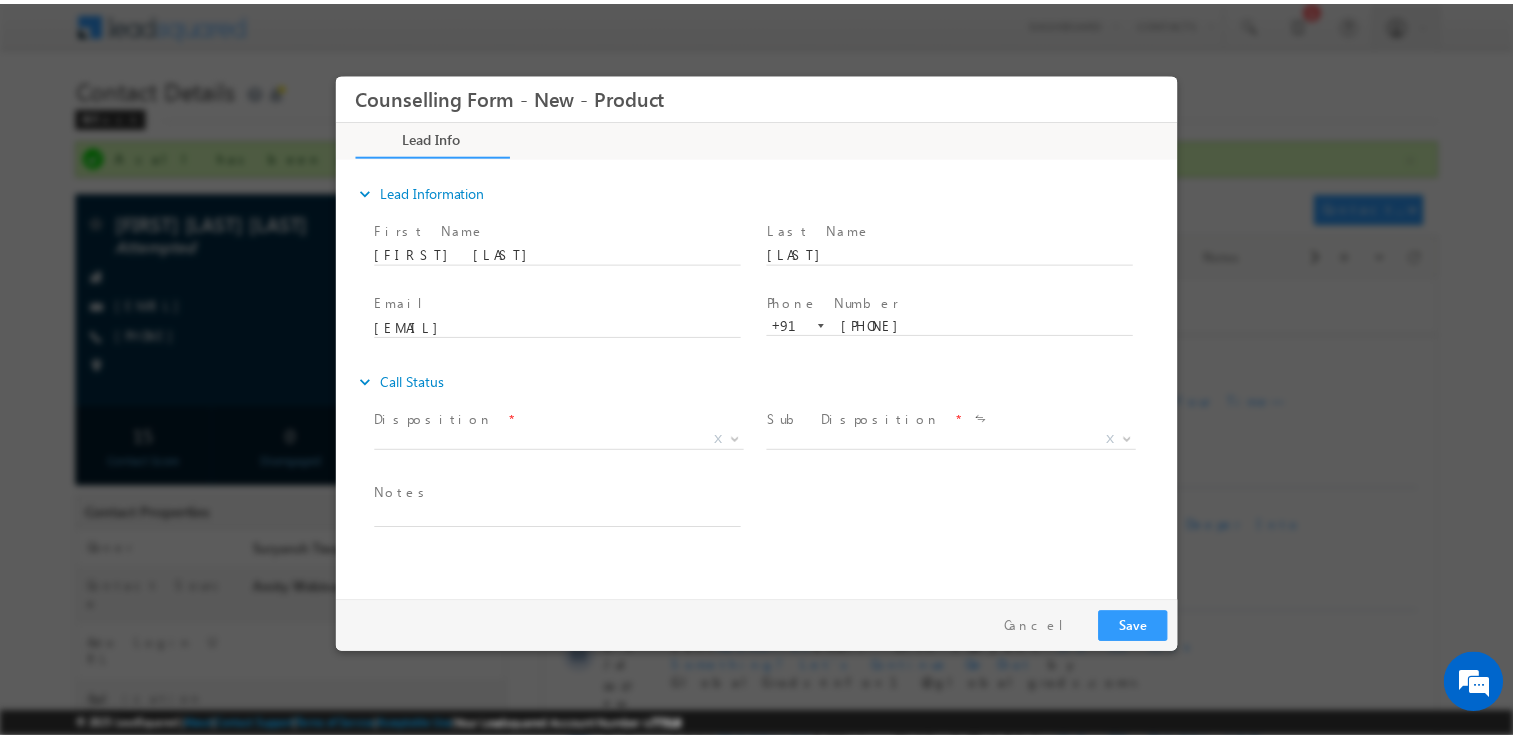 scroll, scrollTop: 0, scrollLeft: 0, axis: both 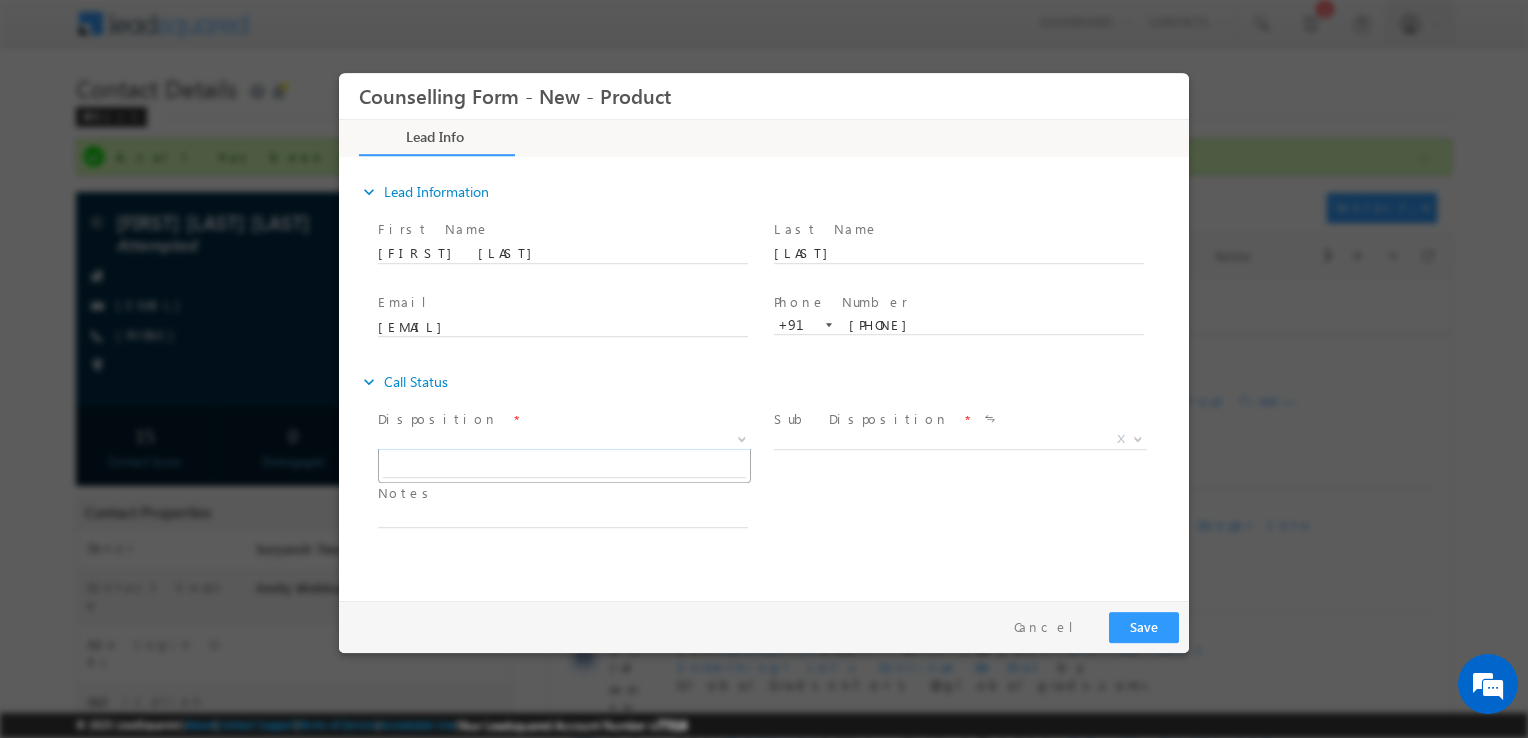 click on "X" at bounding box center [564, 440] 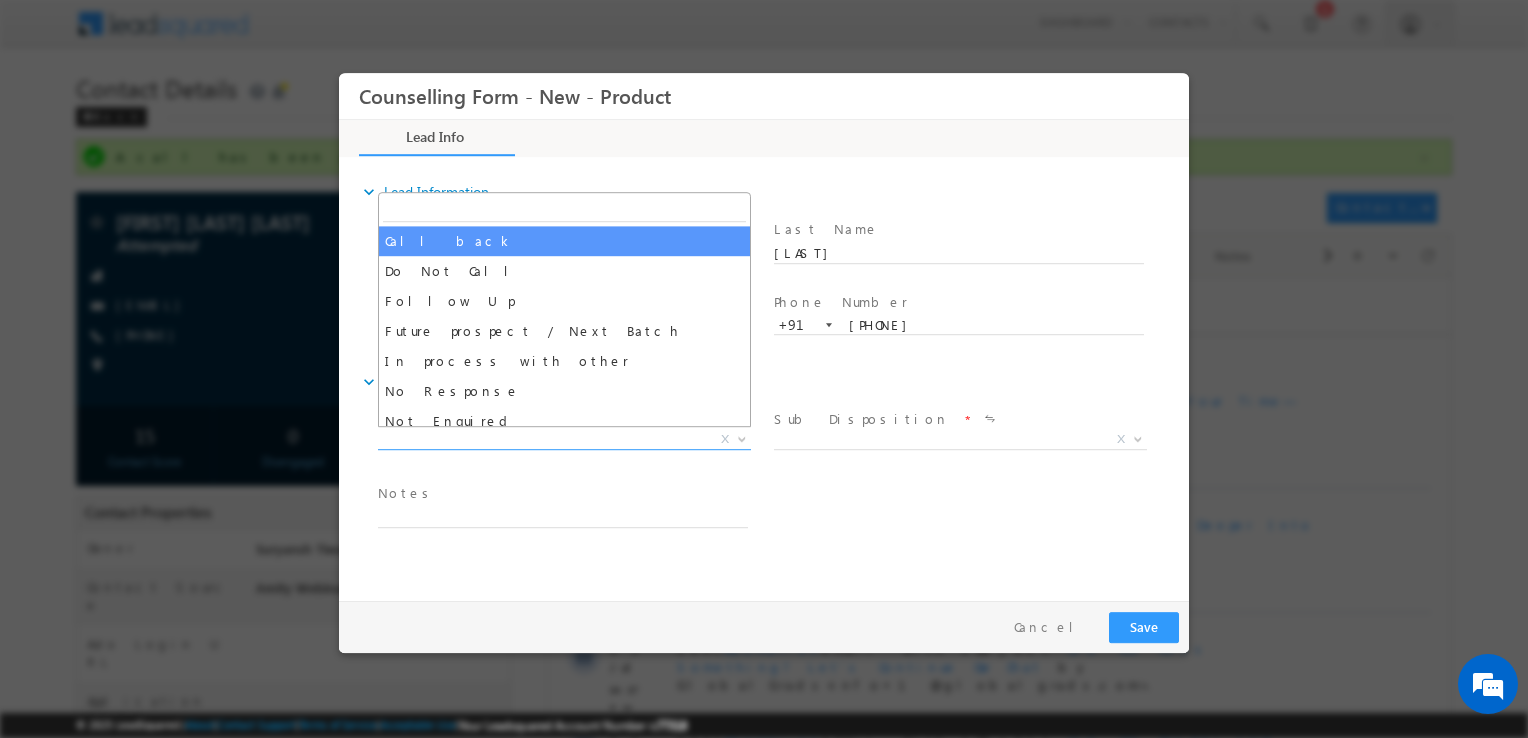 select on "Call back" 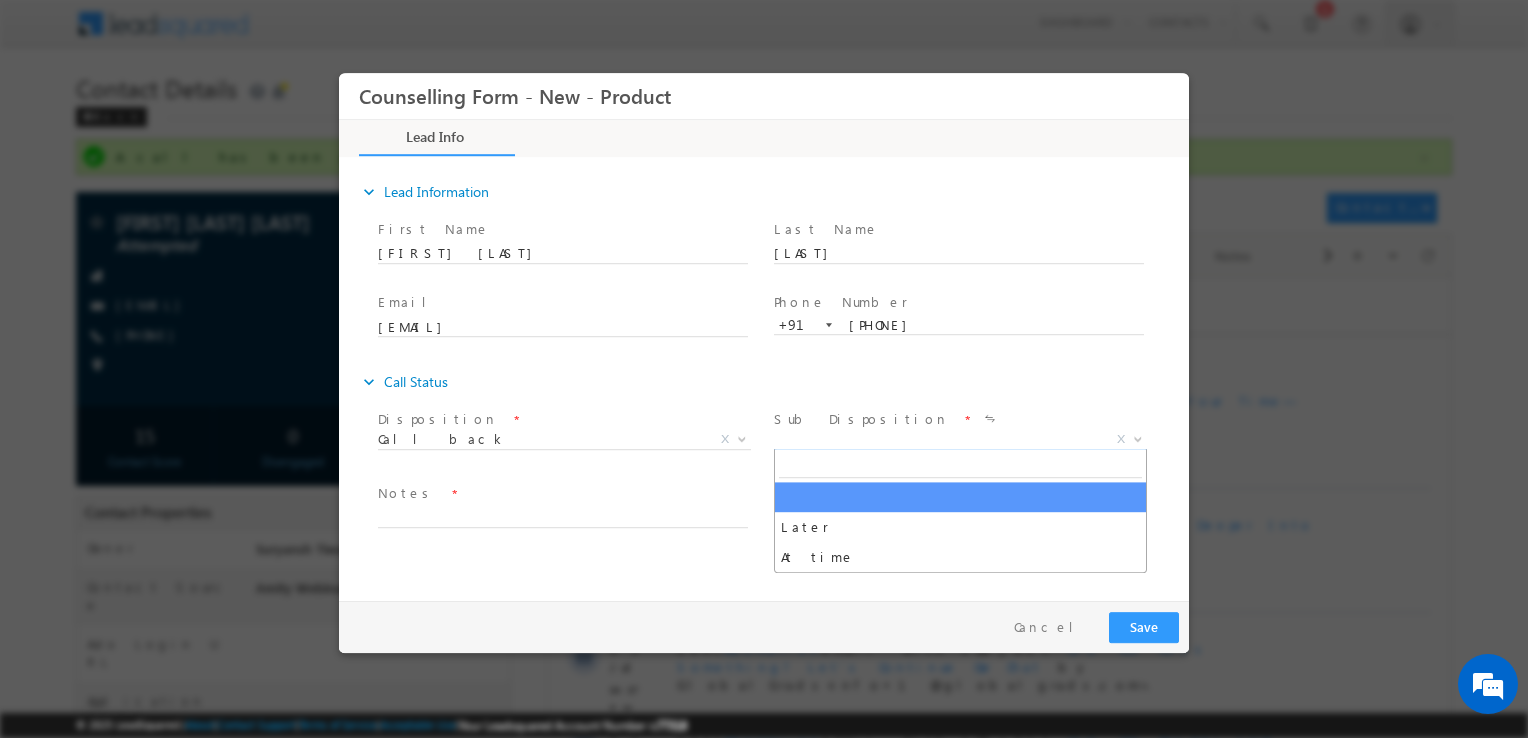 drag, startPoint x: 815, startPoint y: 438, endPoint x: 874, endPoint y: 547, distance: 123.943535 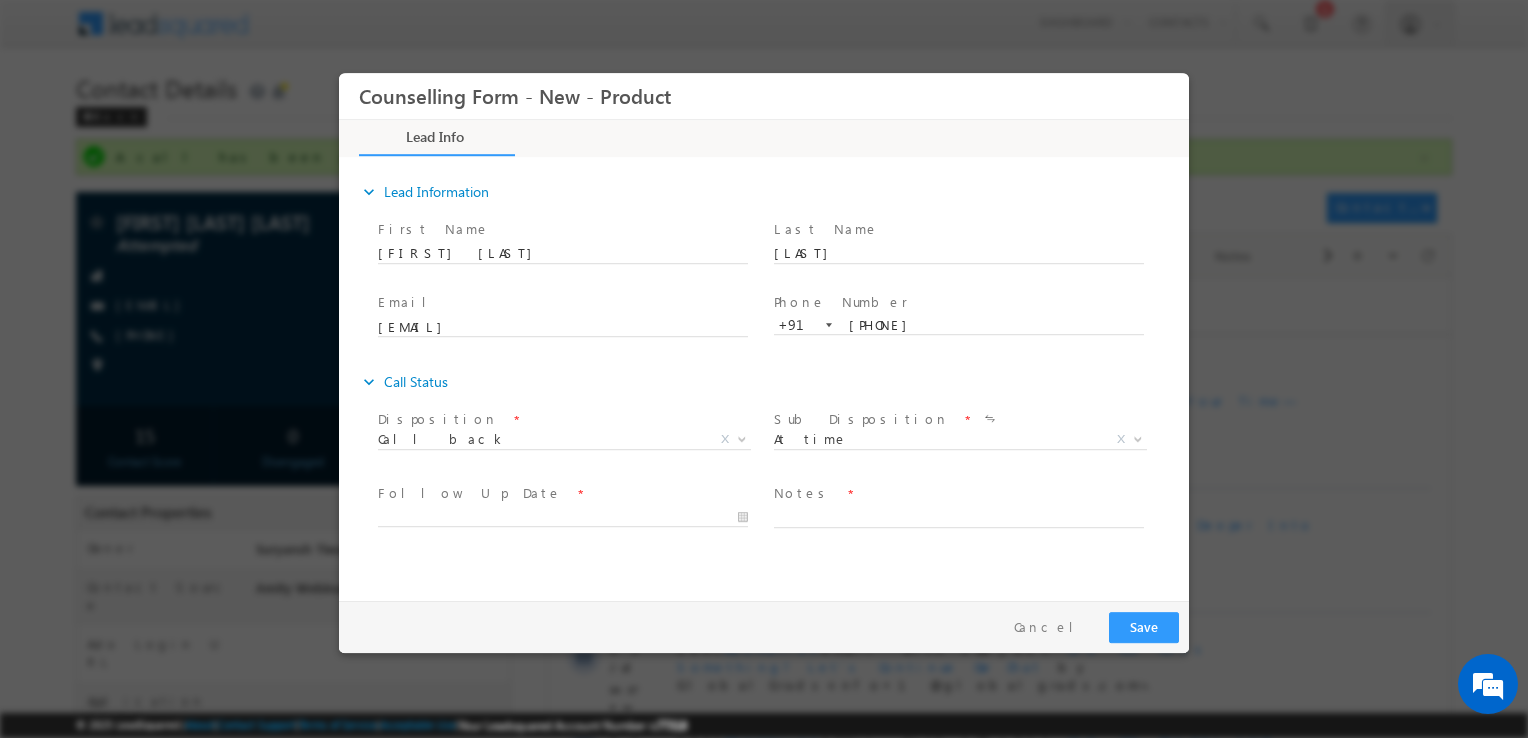 click at bounding box center [958, 538] 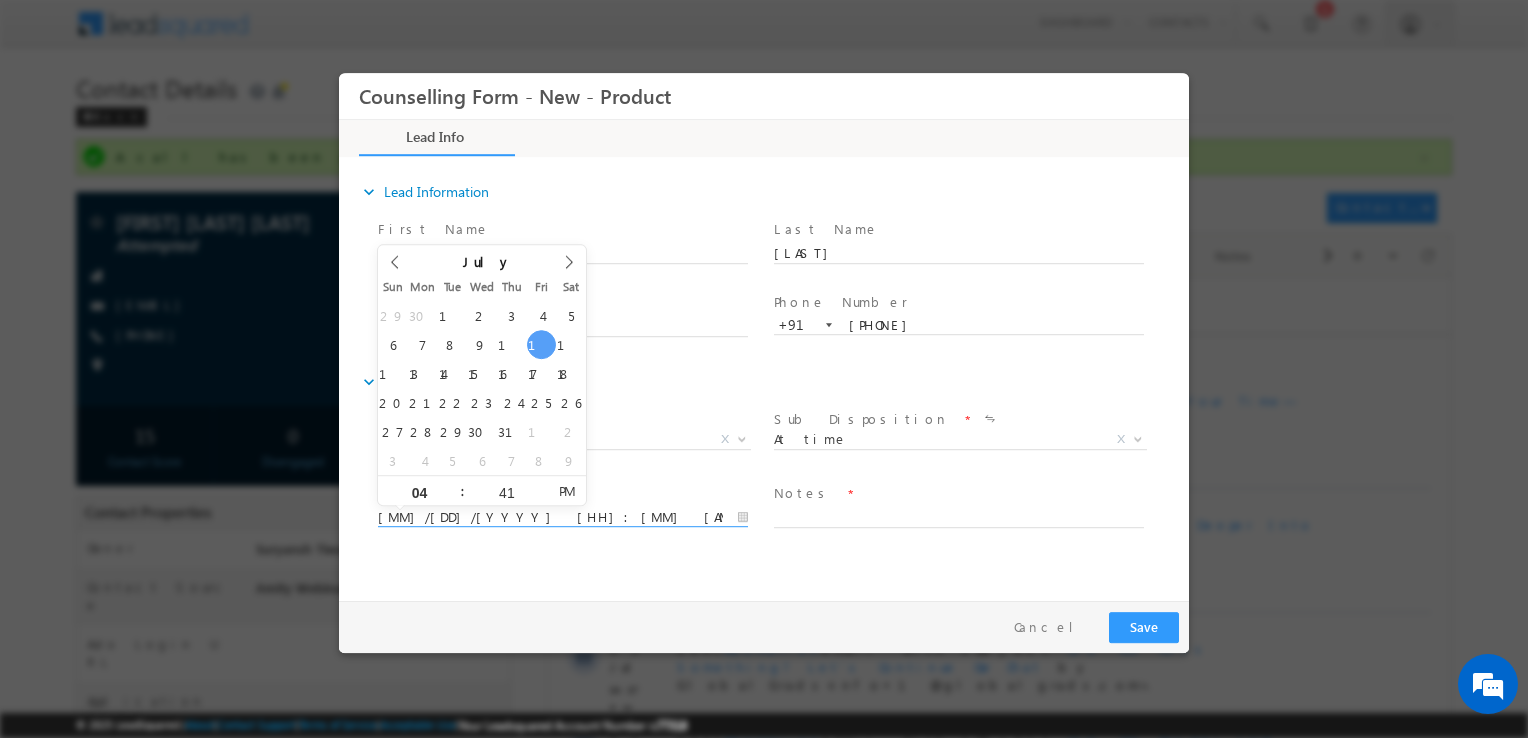 click on "11/07/2025 4:41 PM" at bounding box center (563, 518) 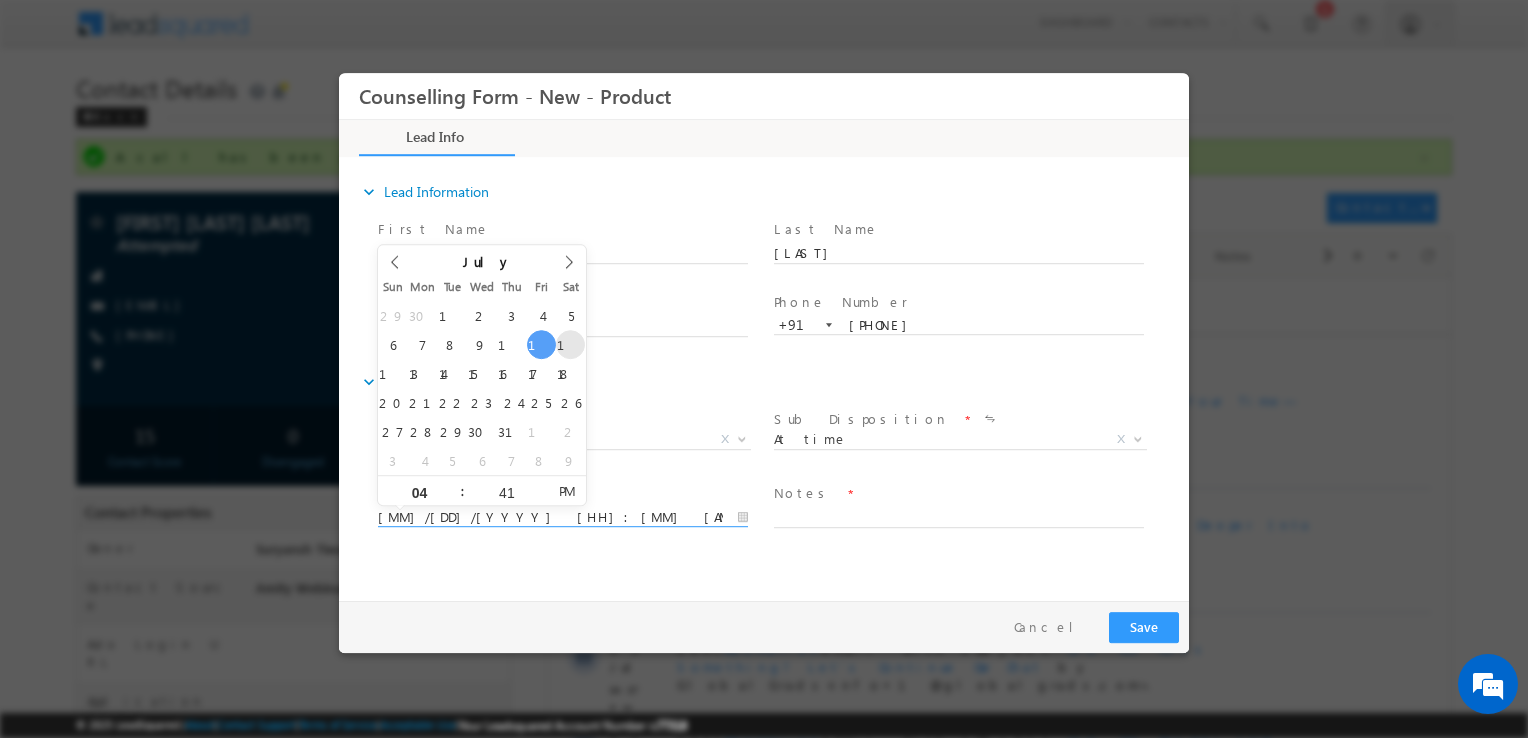 type on "12/07/2025 4:41 PM" 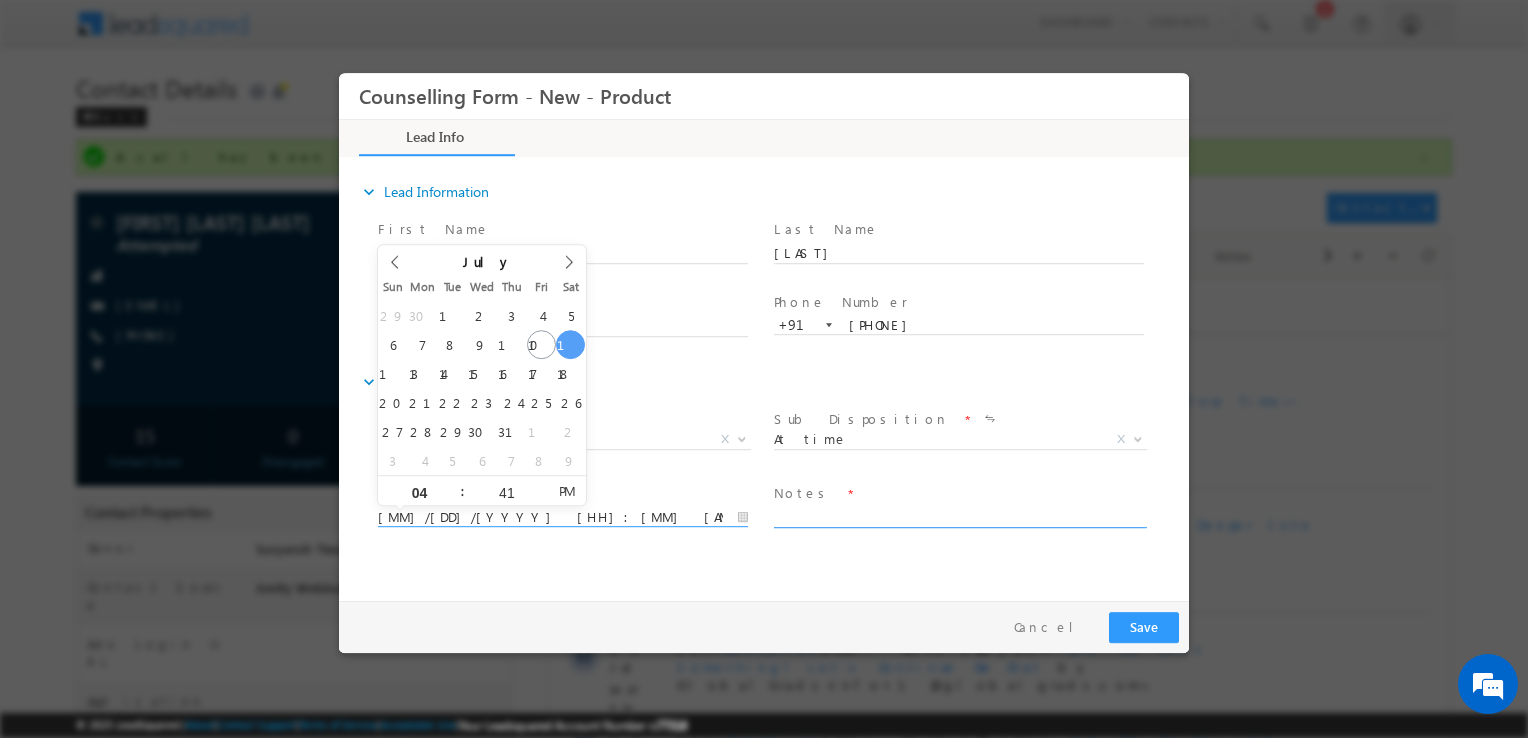 click at bounding box center (959, 516) 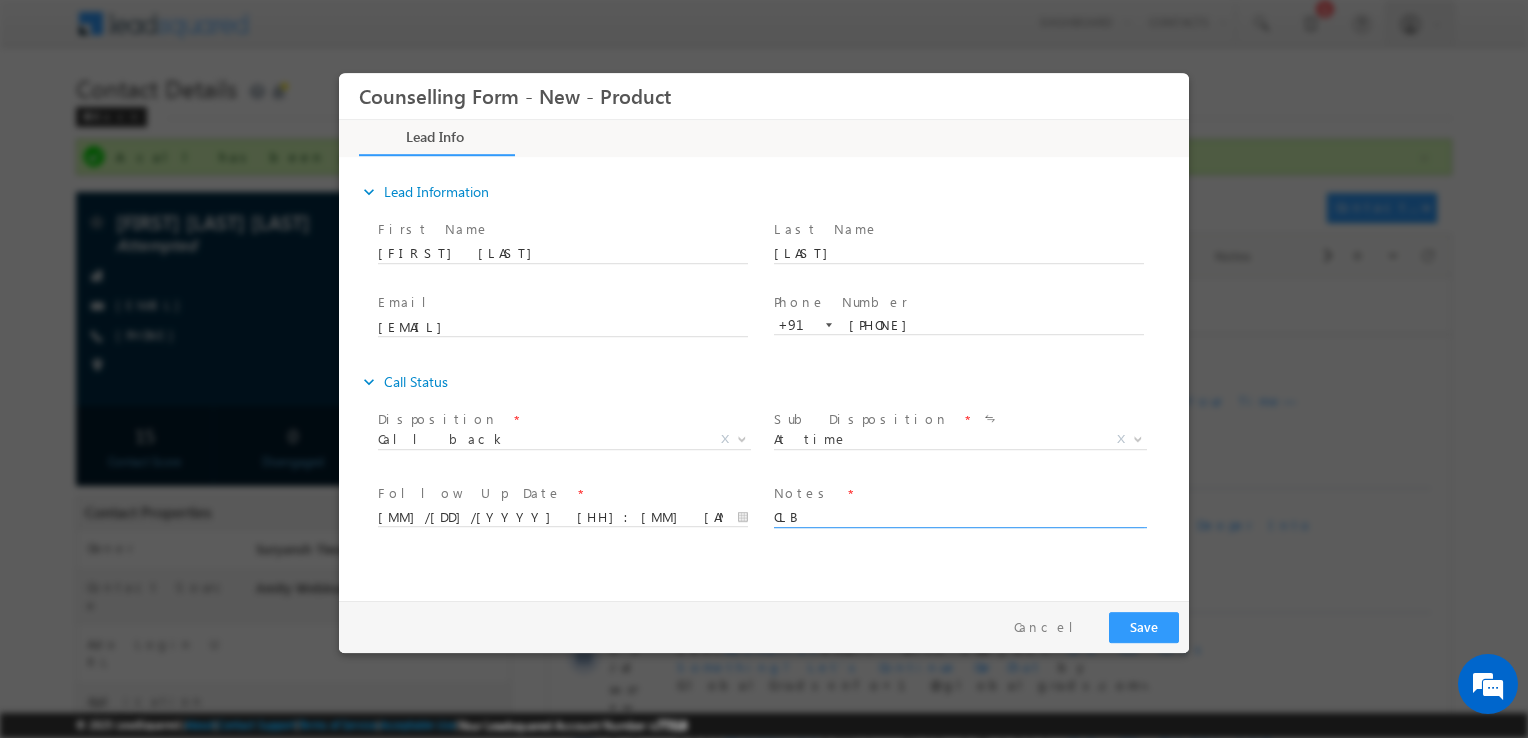 type on "CLB" 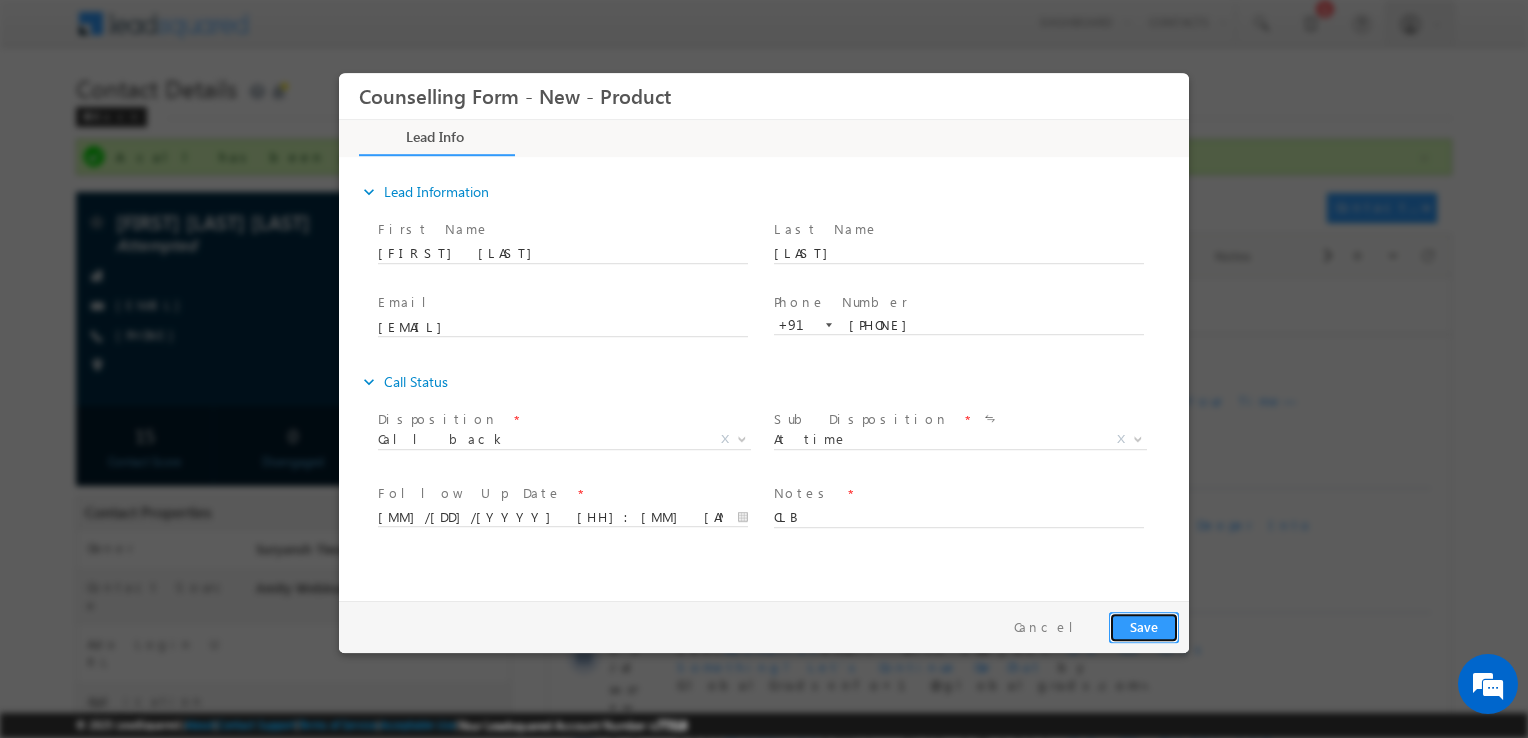 click on "Save" at bounding box center [1144, 627] 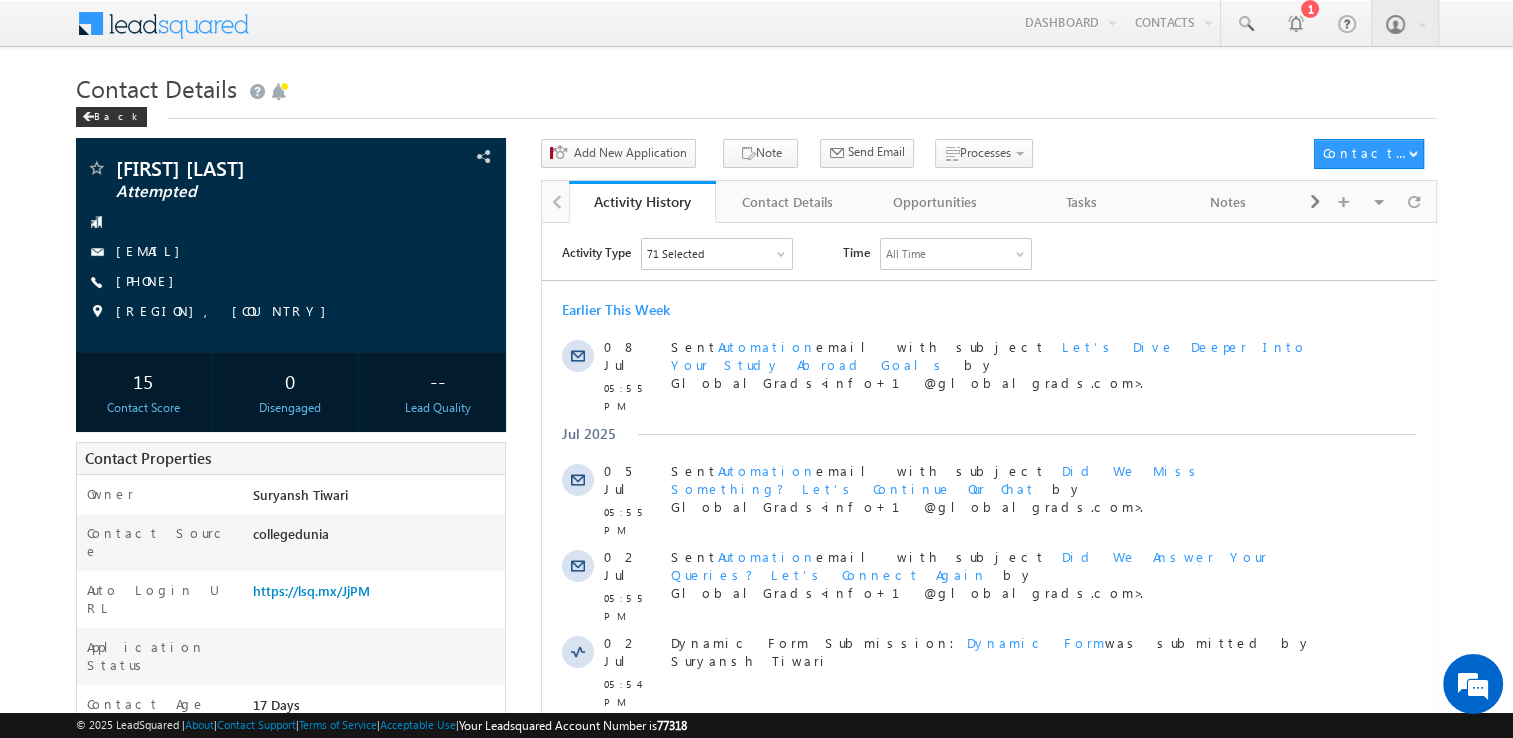 scroll, scrollTop: 0, scrollLeft: 0, axis: both 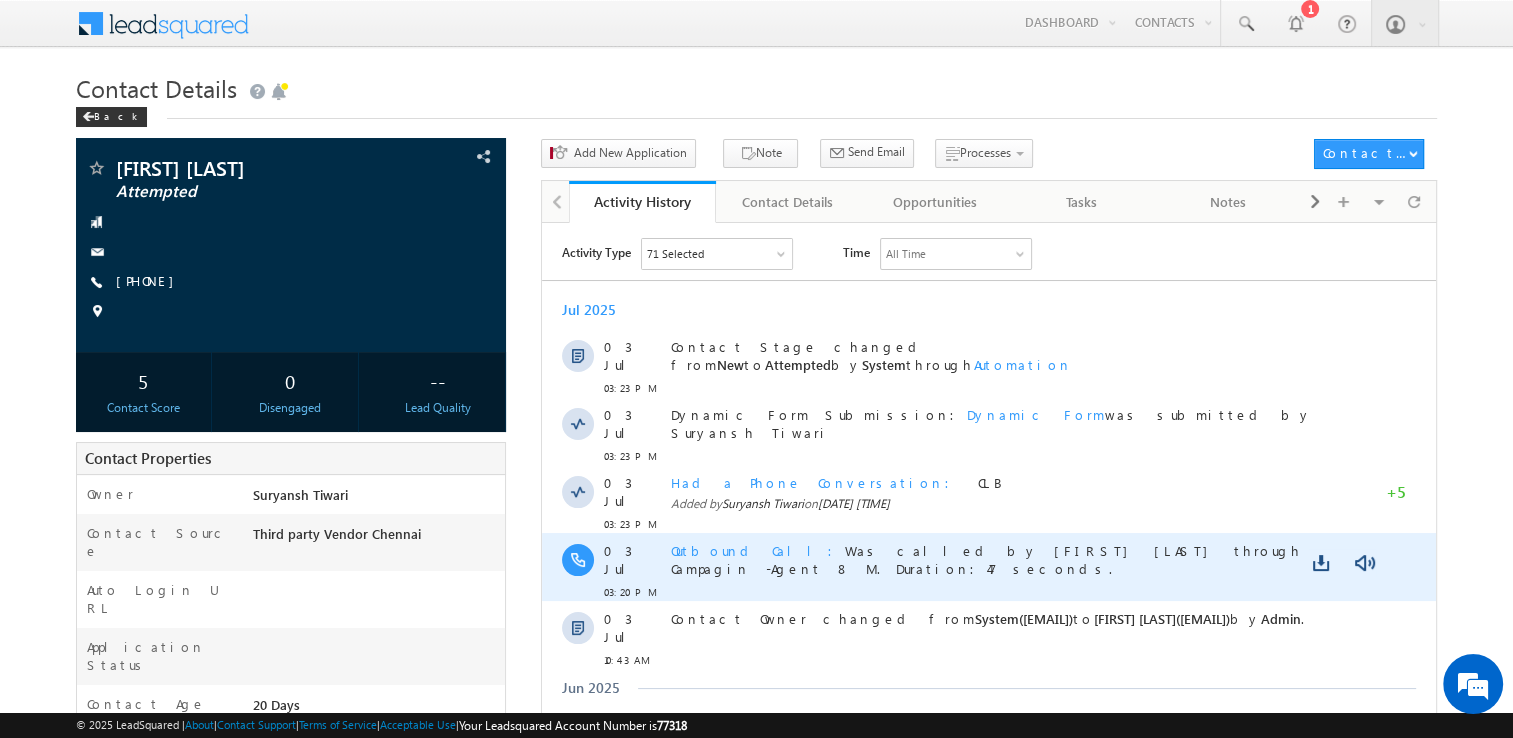 click at bounding box center (1342, 562) 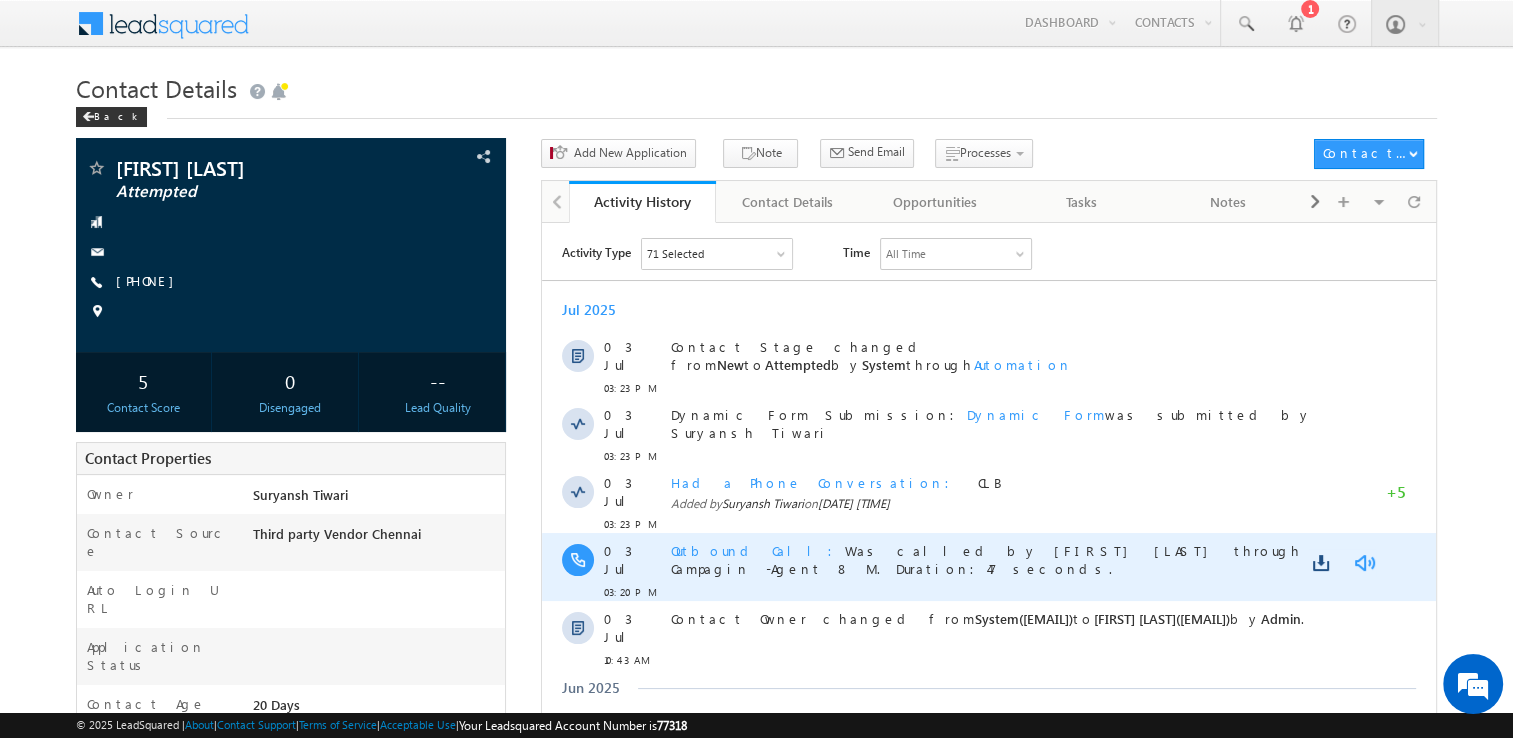 click at bounding box center [1364, 562] 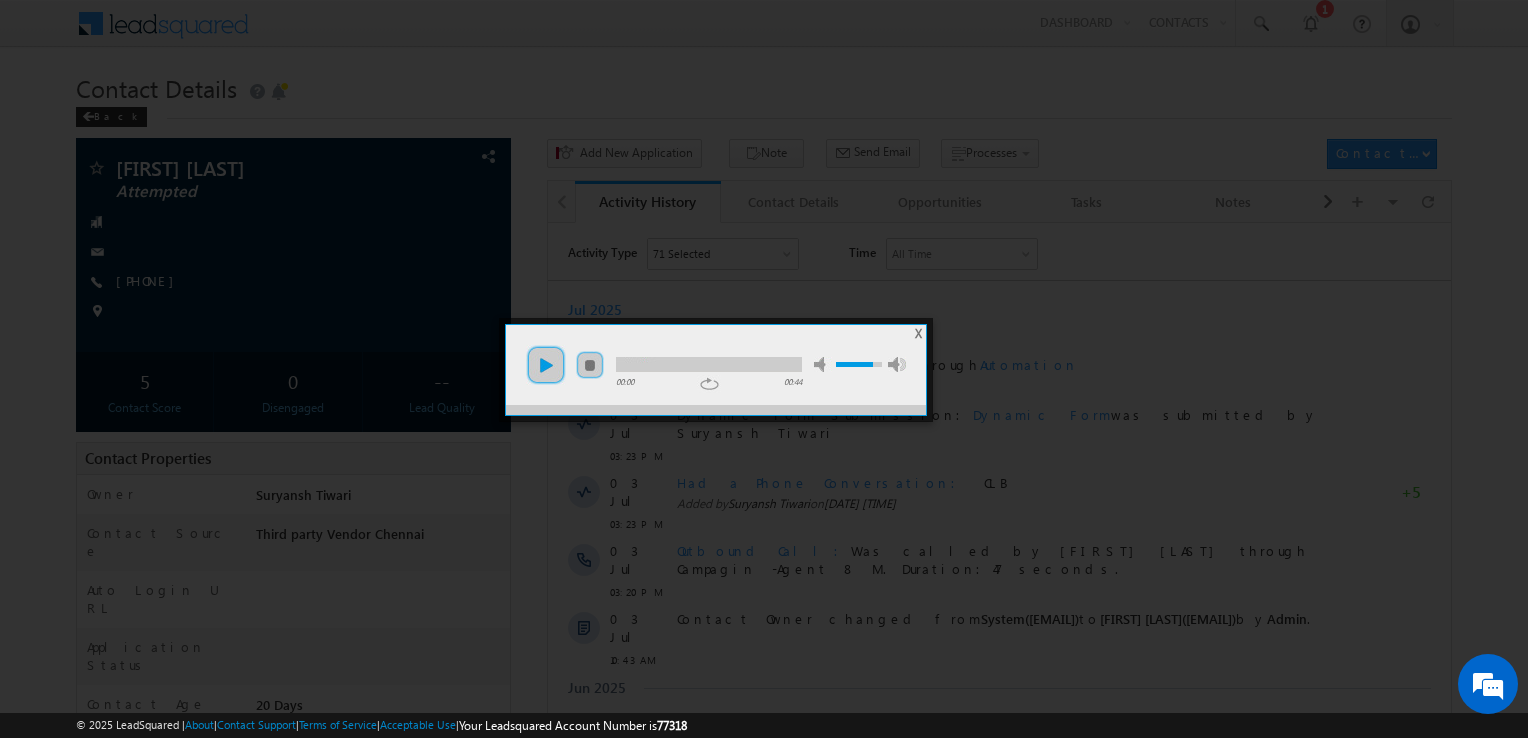 click on "play" at bounding box center (546, 365) 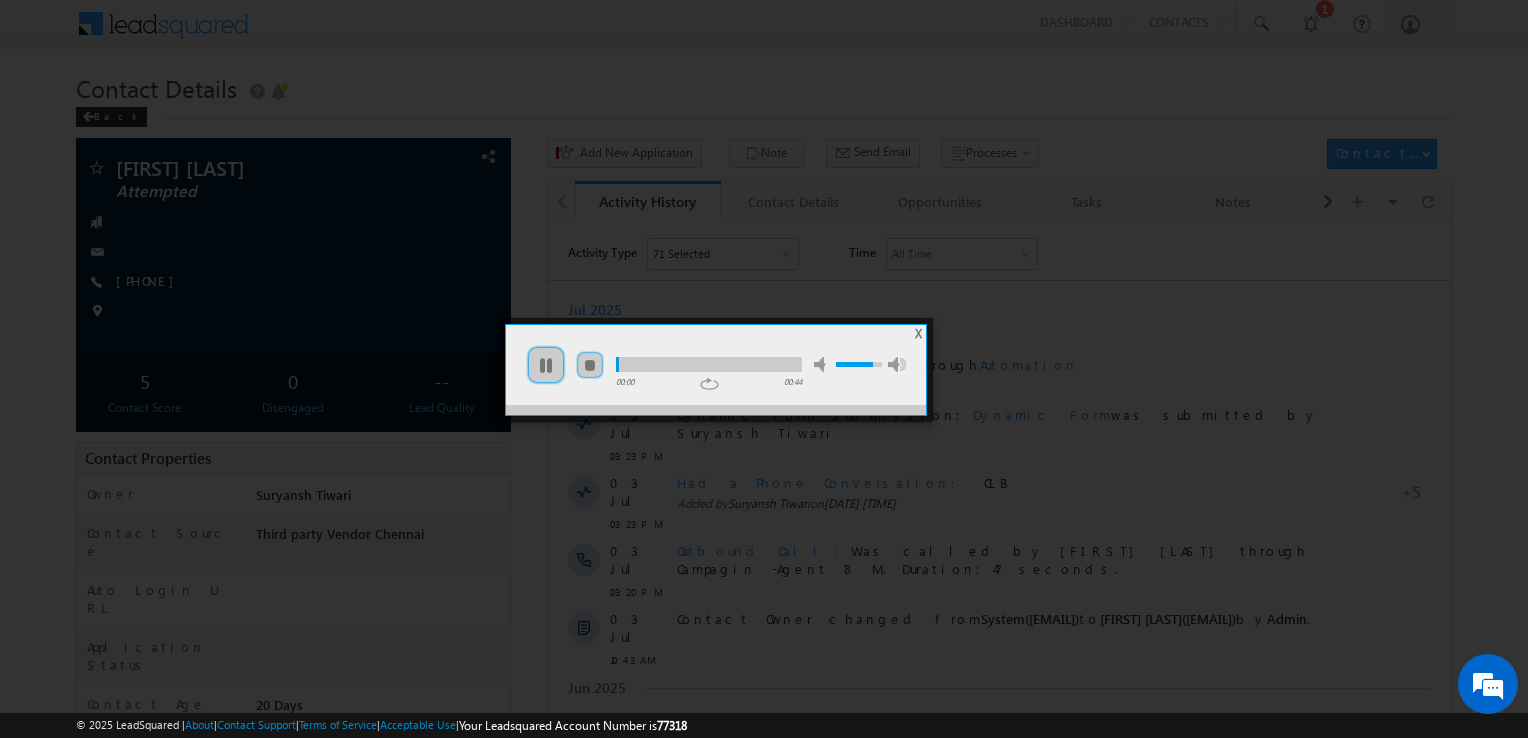 click at bounding box center (709, 364) 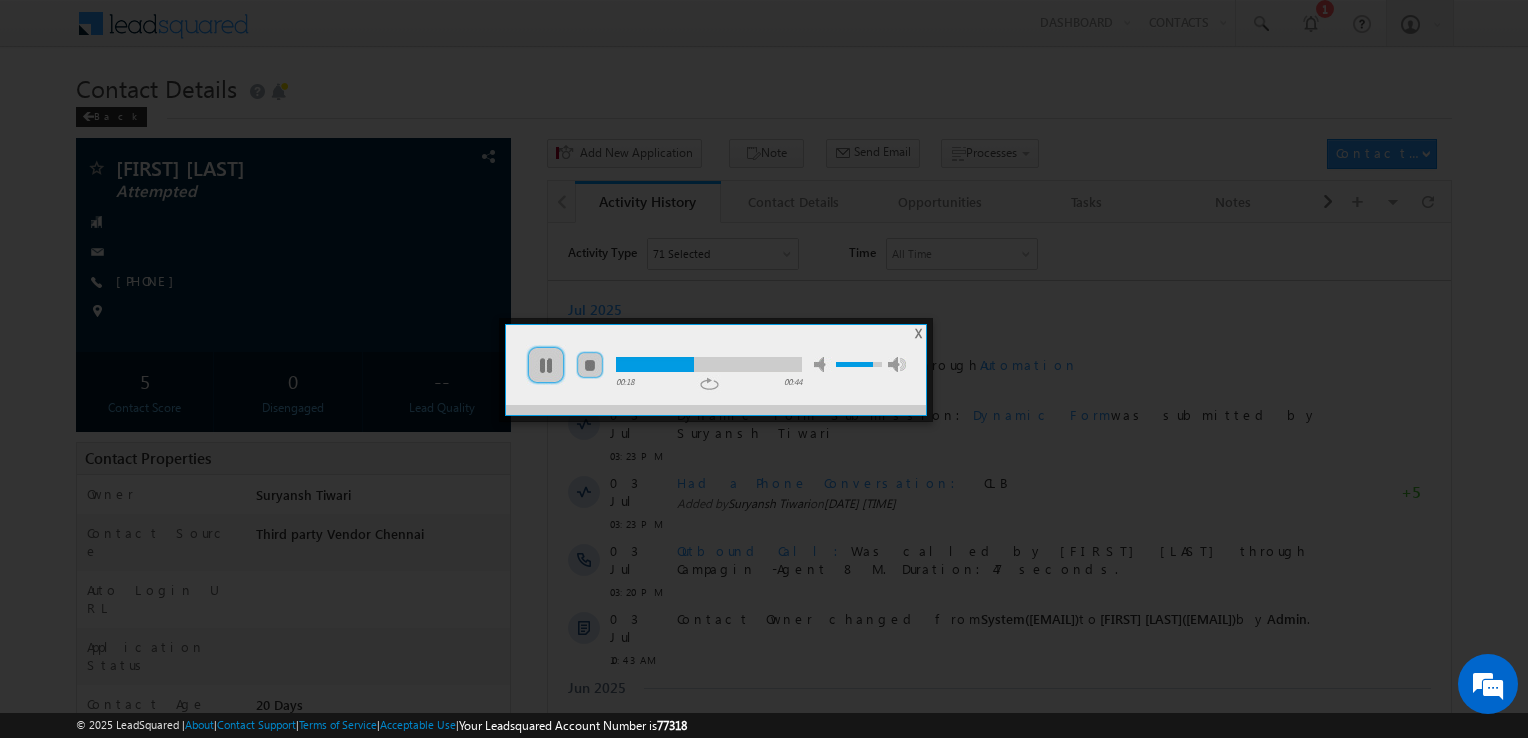 click at bounding box center [709, 364] 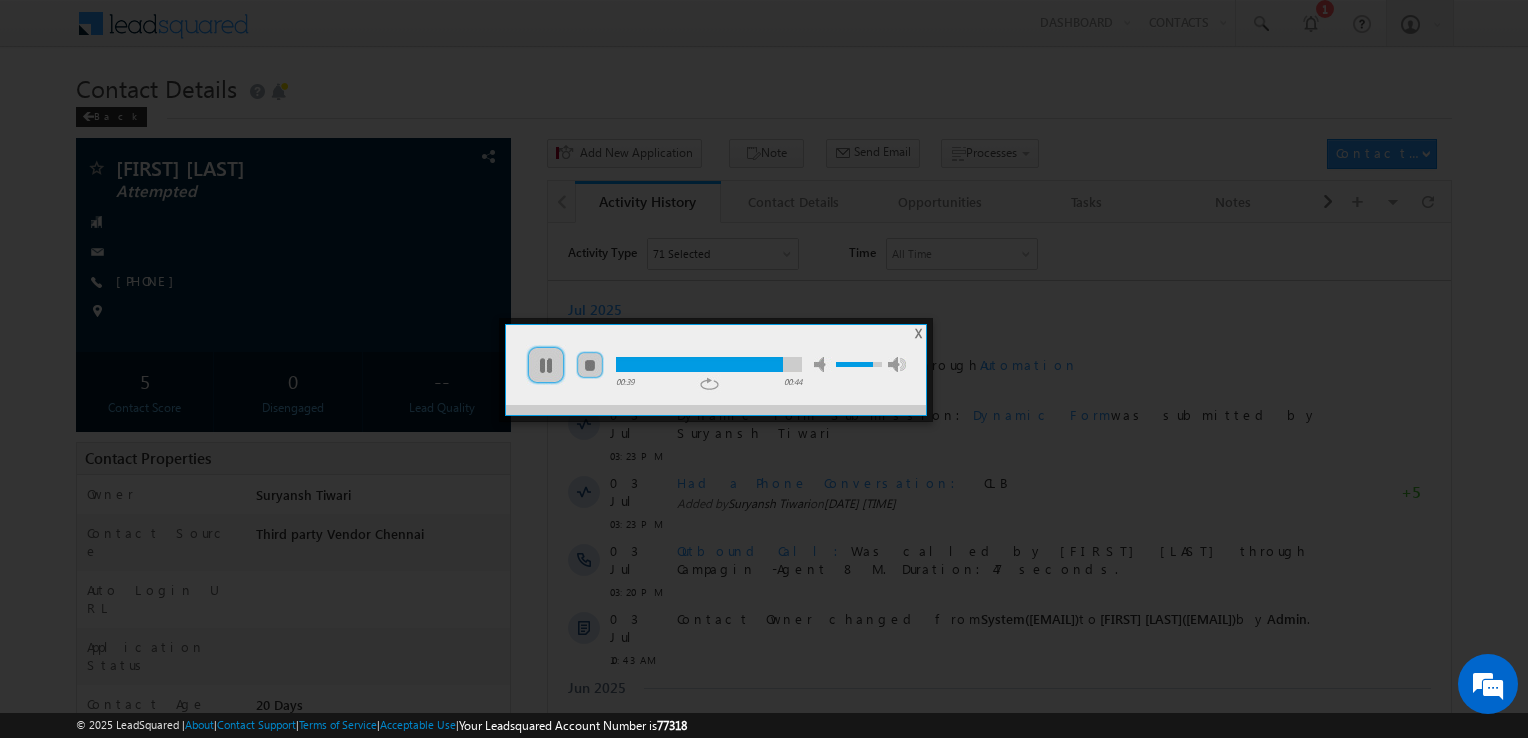 click at bounding box center (709, 364) 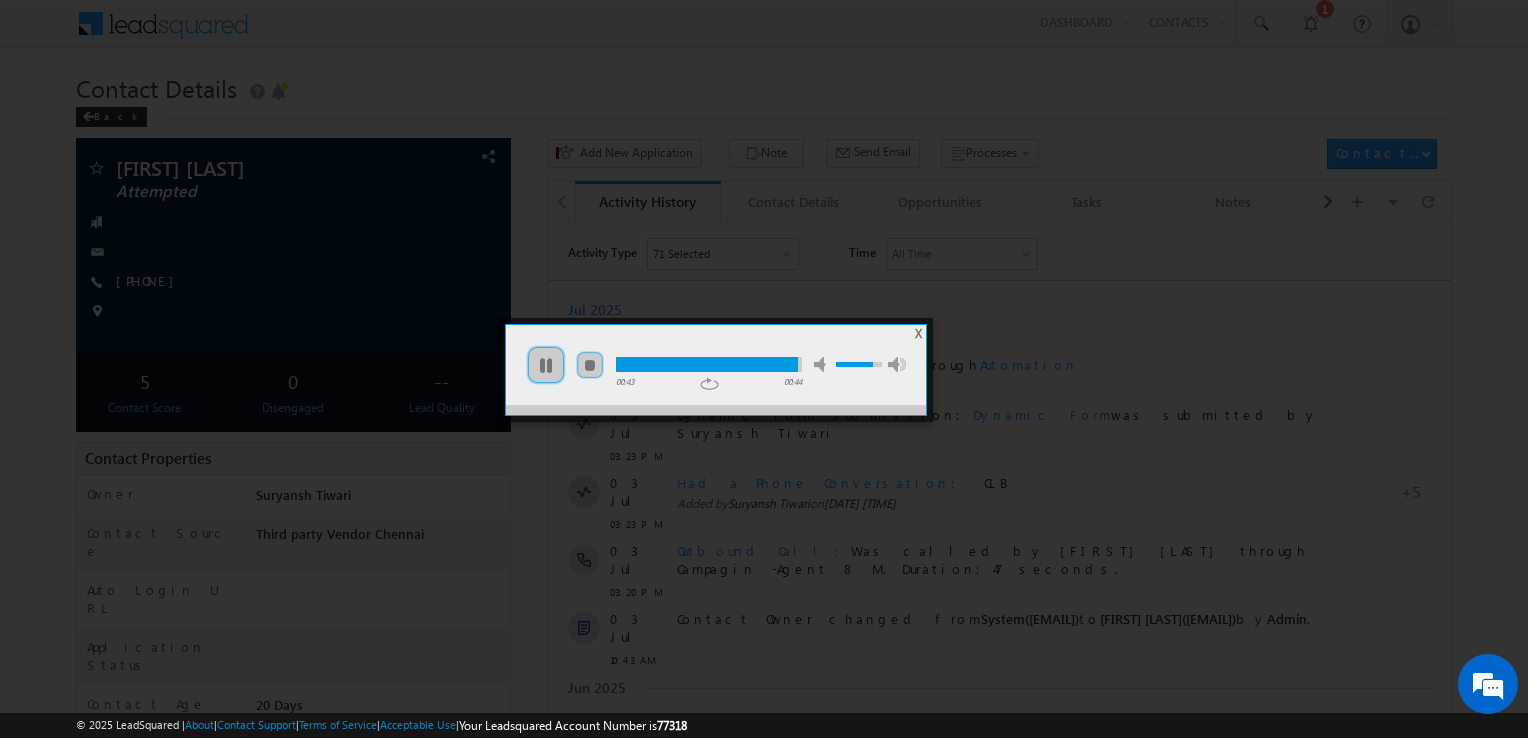 click on "X" at bounding box center [918, 333] 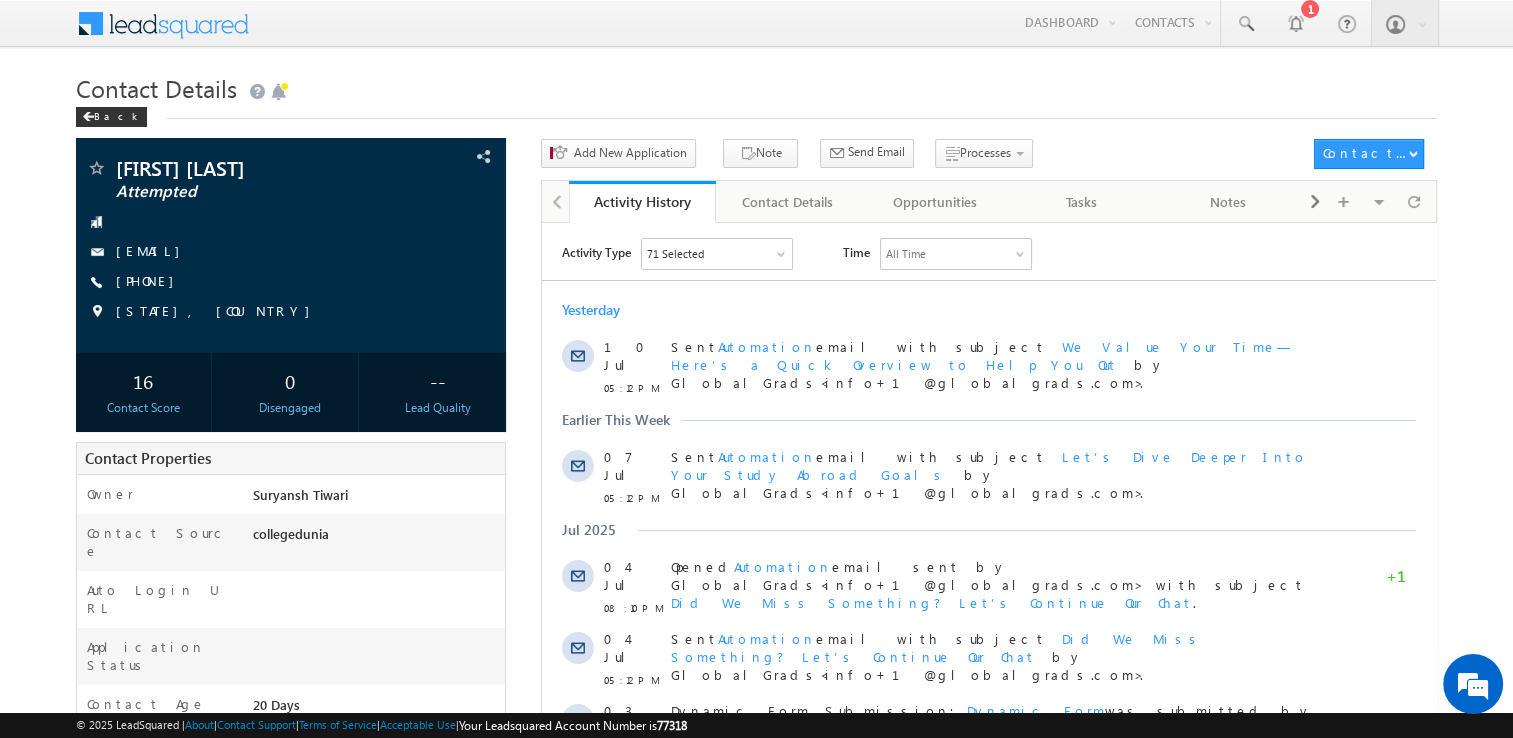 scroll, scrollTop: 0, scrollLeft: 0, axis: both 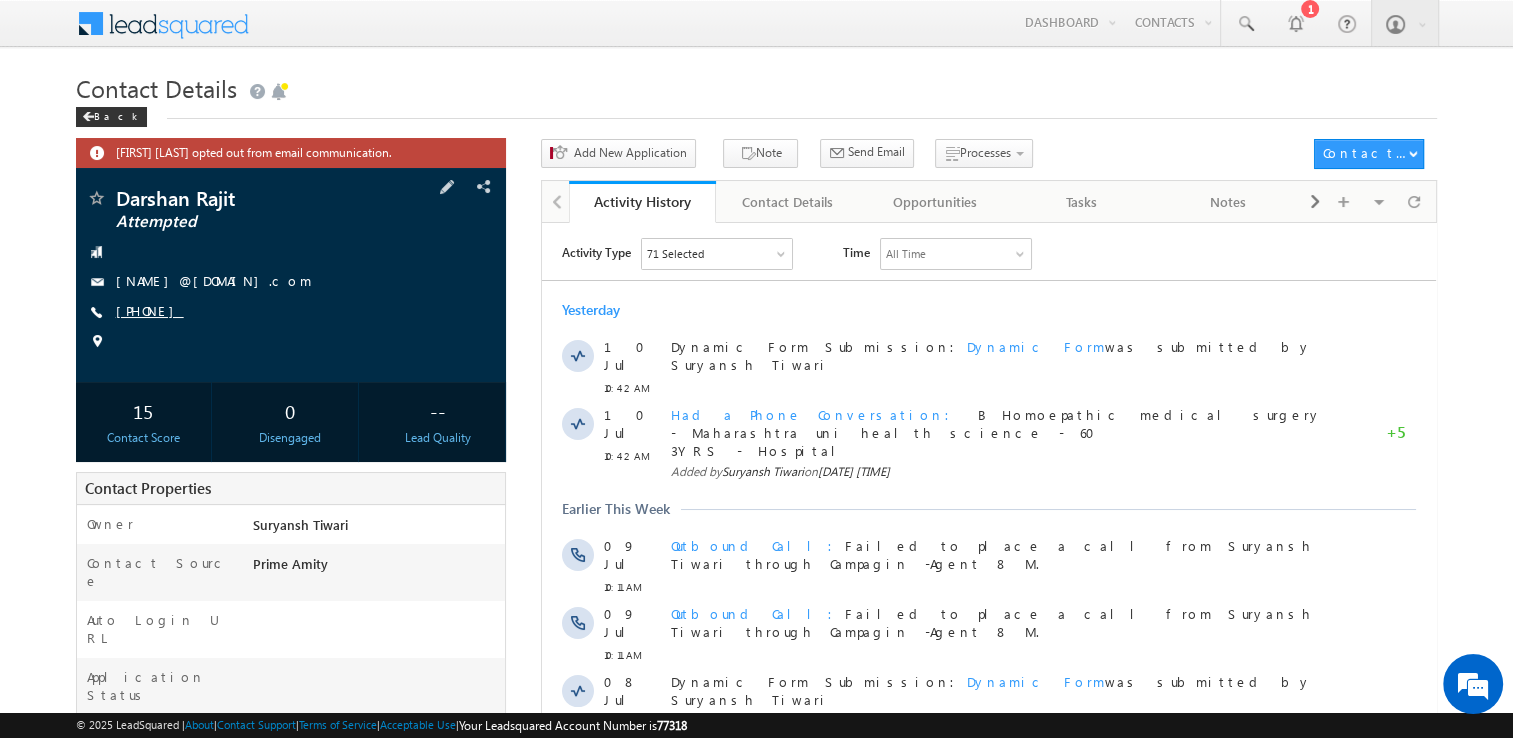 click on "+91-9765970424" at bounding box center (150, 310) 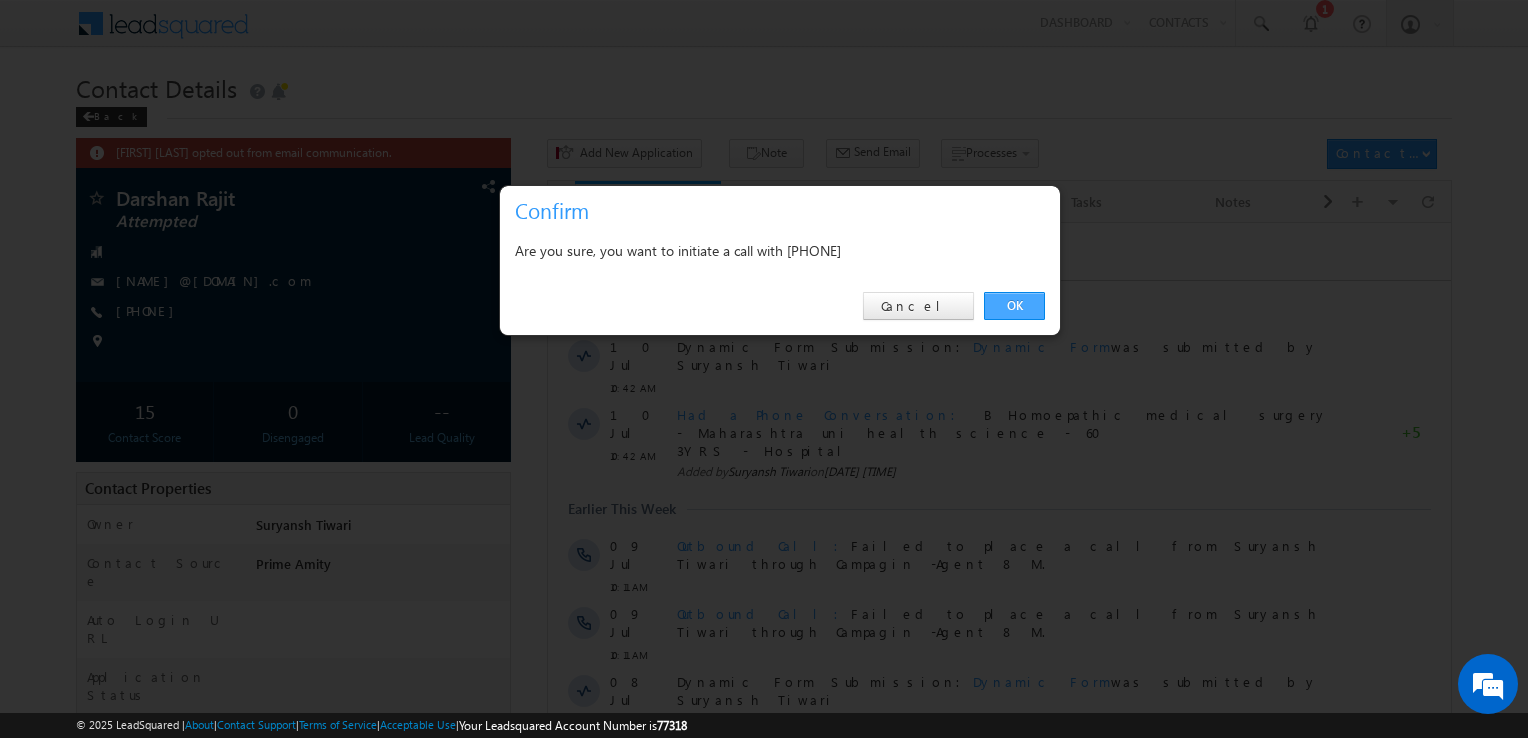 click on "OK" at bounding box center (1014, 306) 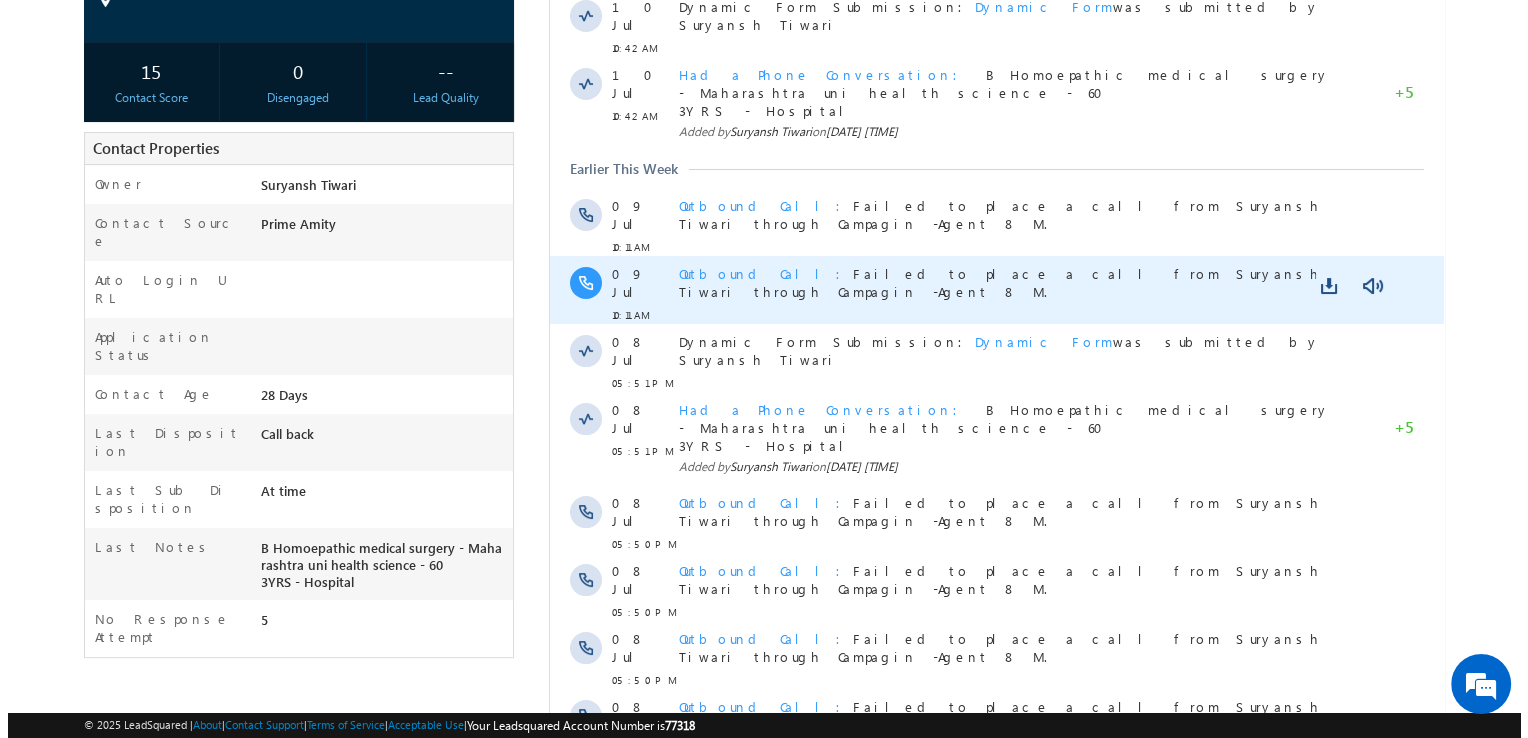 scroll, scrollTop: 0, scrollLeft: 0, axis: both 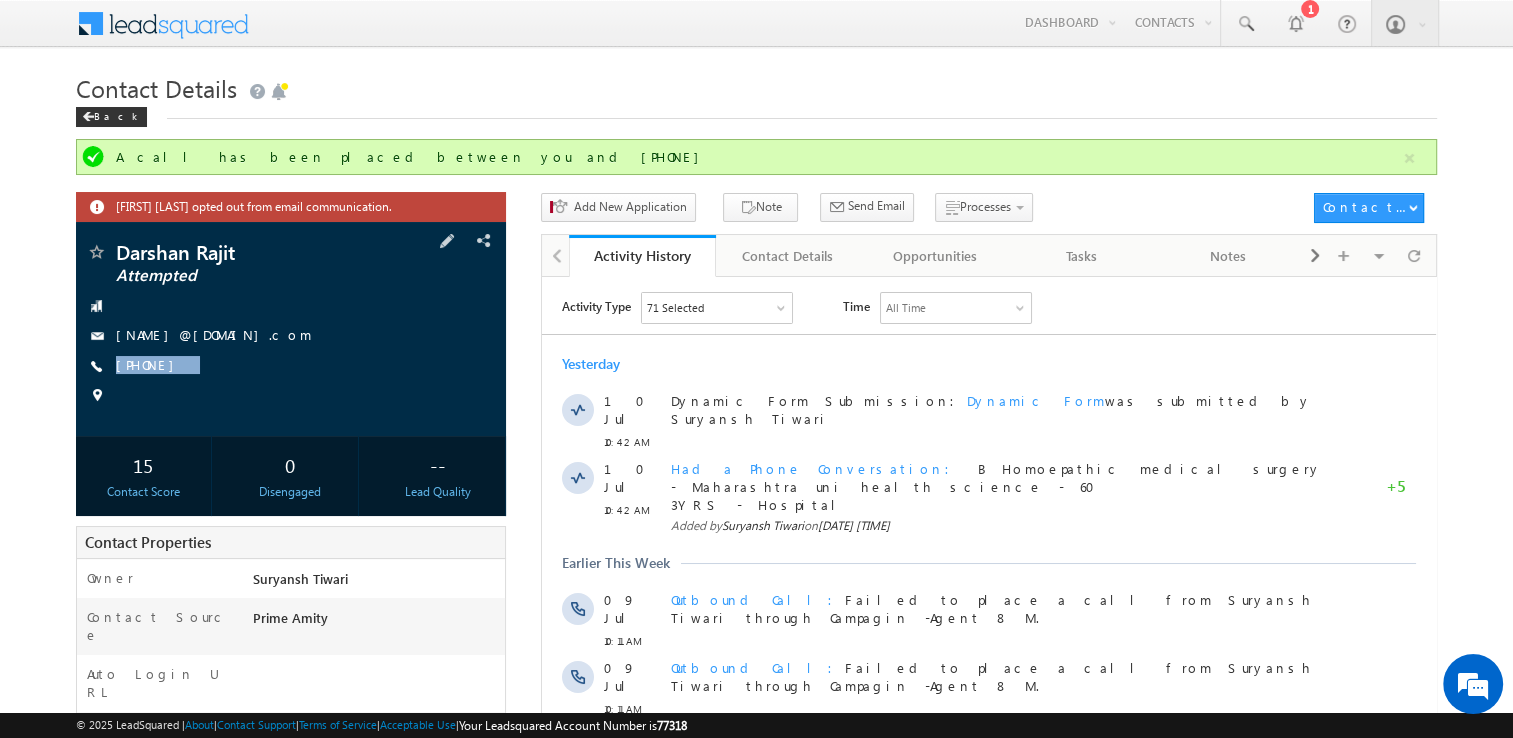 copy on "+91-9765970424" 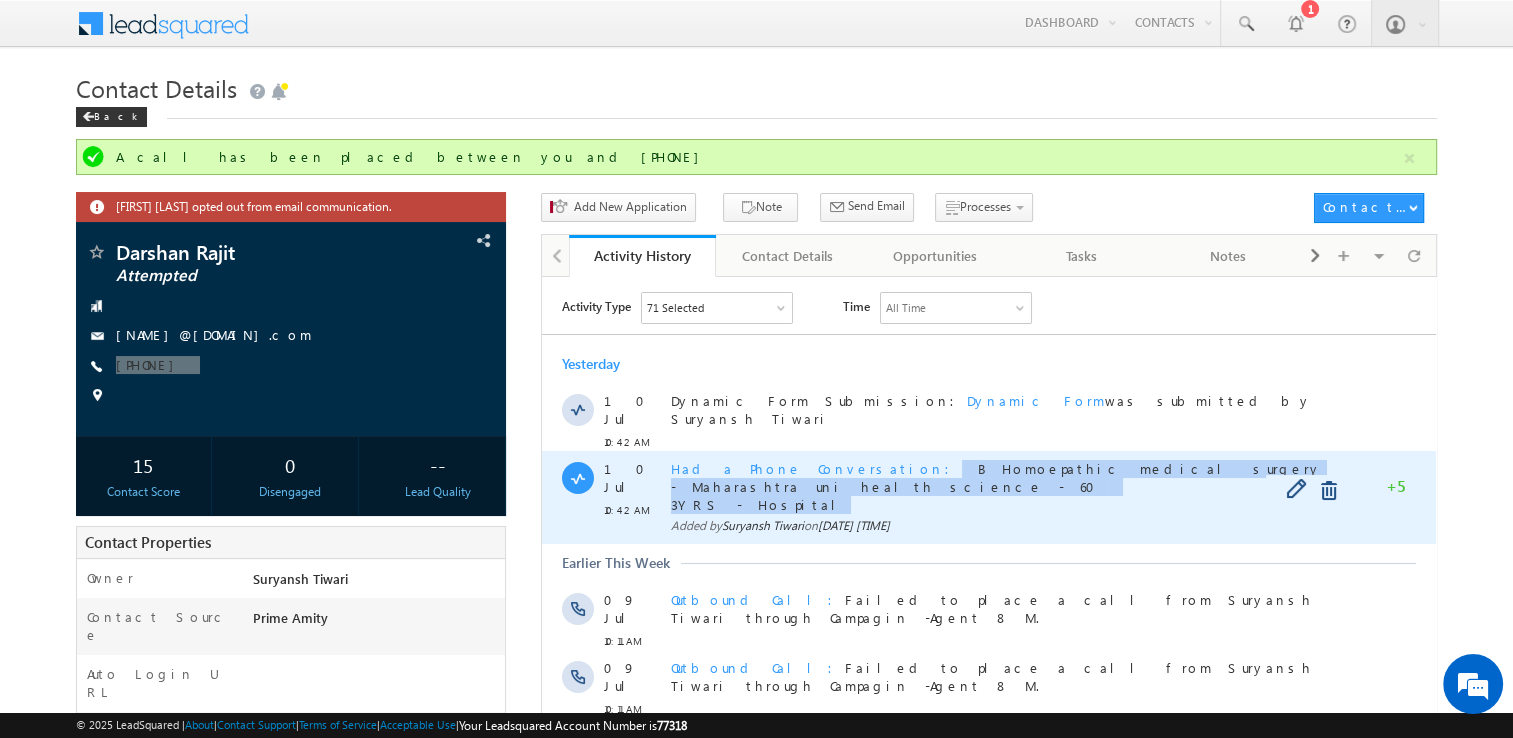 copy on "B Homoepathic medical surgery - Maharashtra uni health science - 60 3YRS - Hospital" 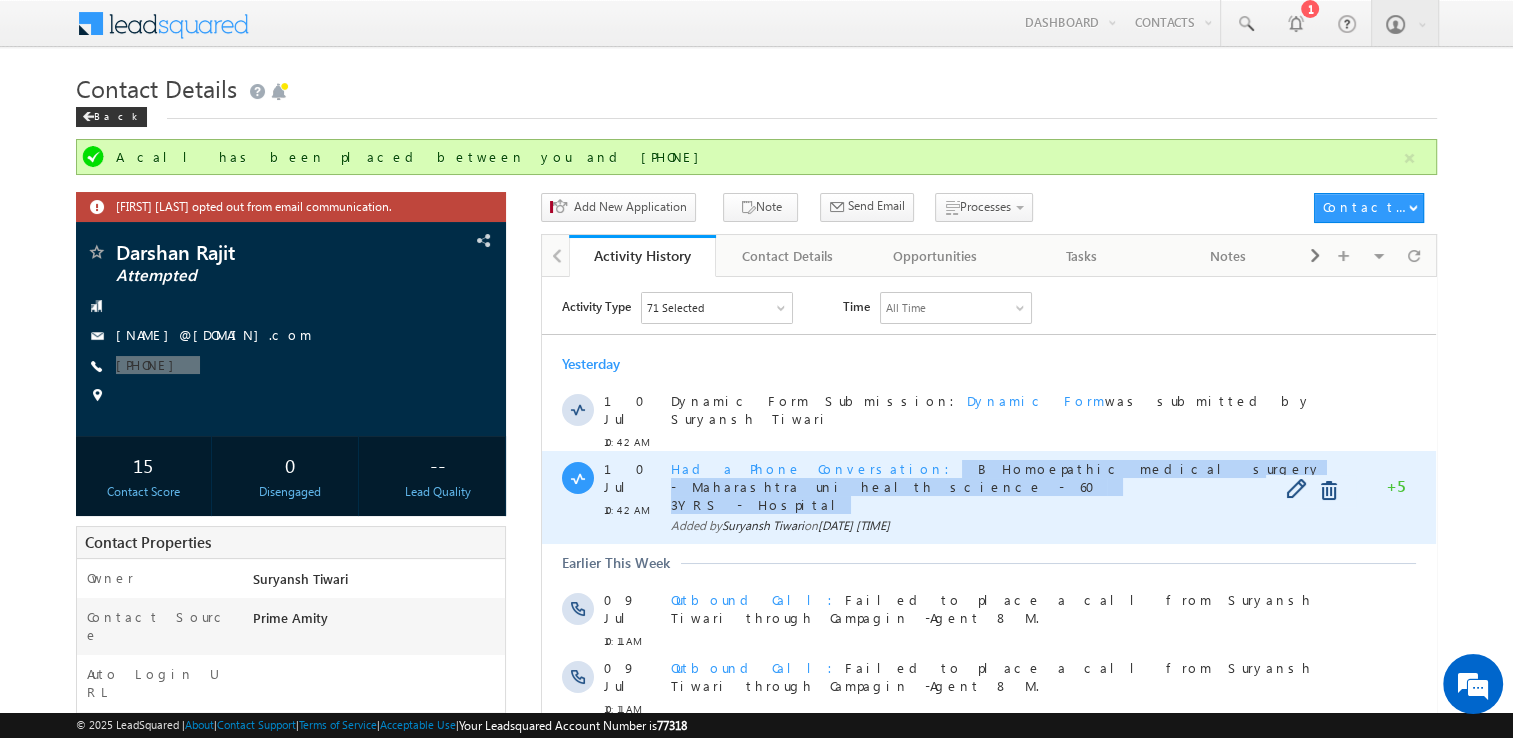 drag, startPoint x: 831, startPoint y: 451, endPoint x: 1006, endPoint y: 470, distance: 176.02841 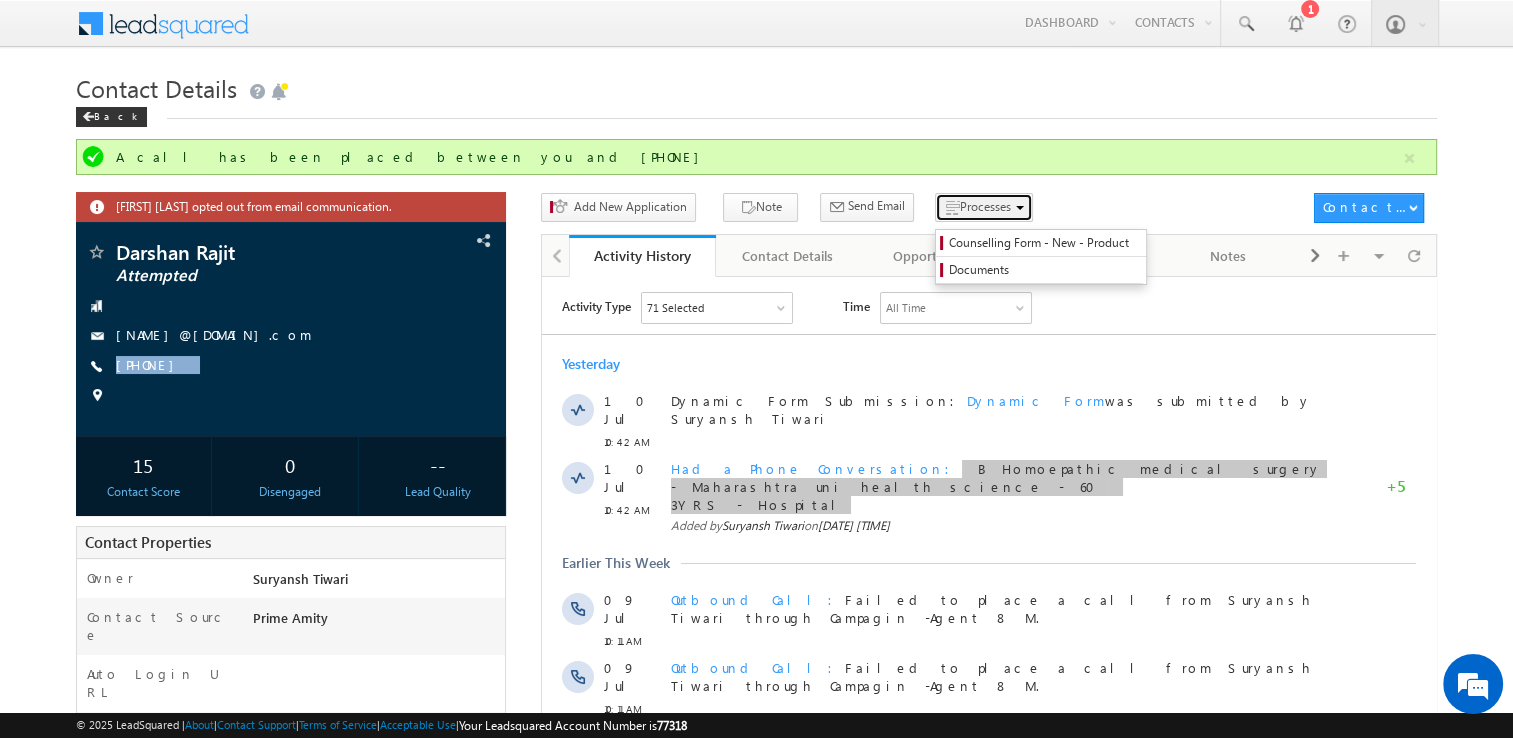 drag, startPoint x: 464, startPoint y: 194, endPoint x: 936, endPoint y: 201, distance: 472.0519 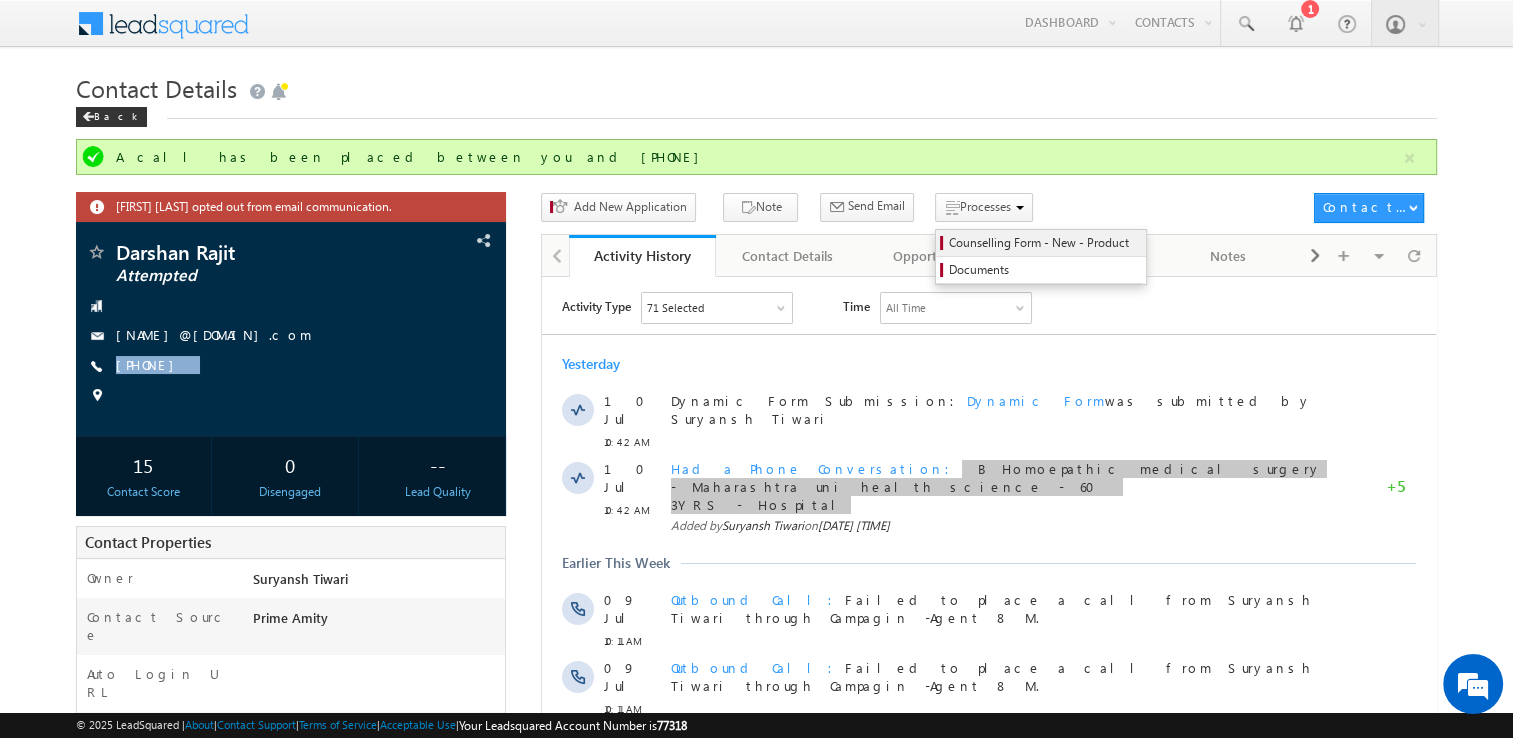 click on "Counselling Form - New - Product" at bounding box center (1044, 243) 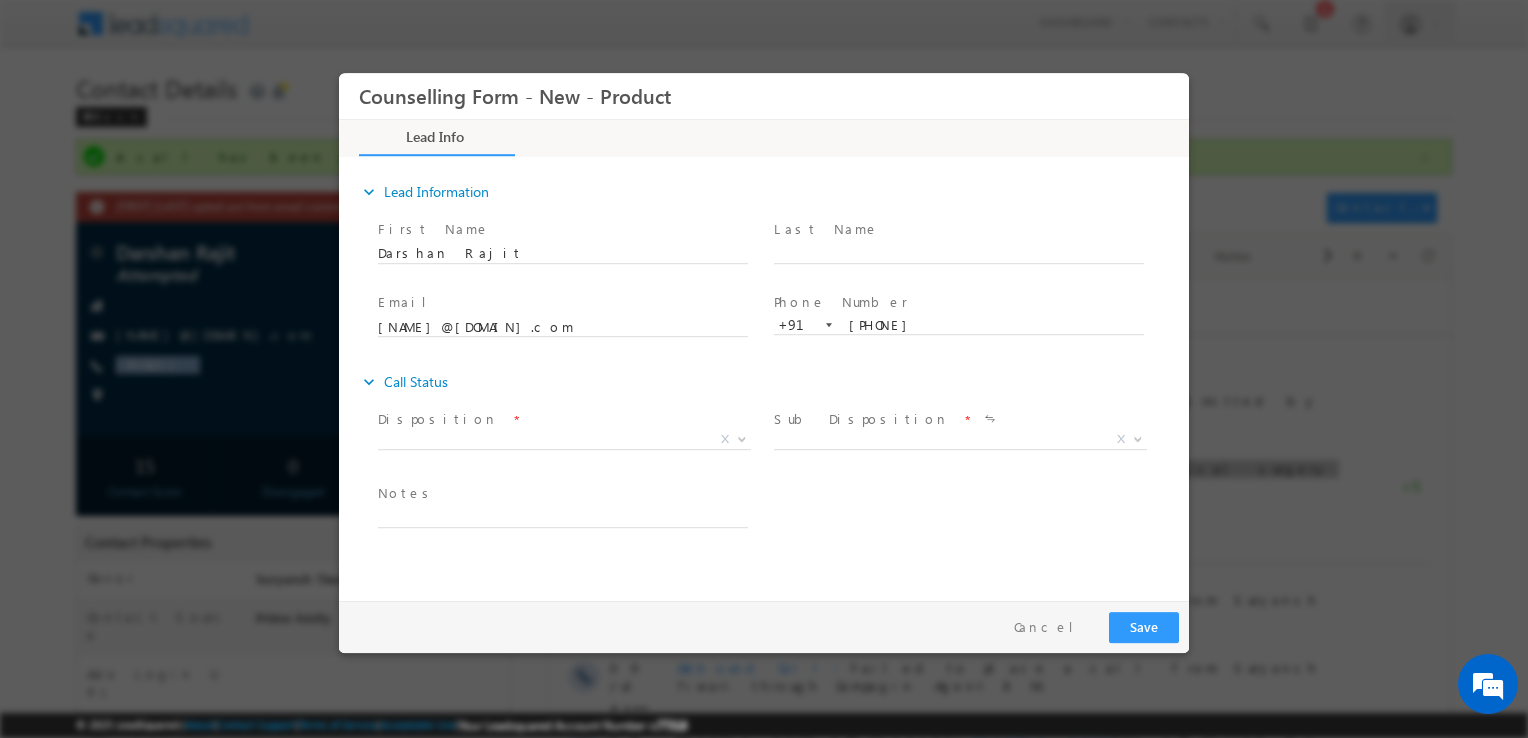 scroll, scrollTop: 0, scrollLeft: 0, axis: both 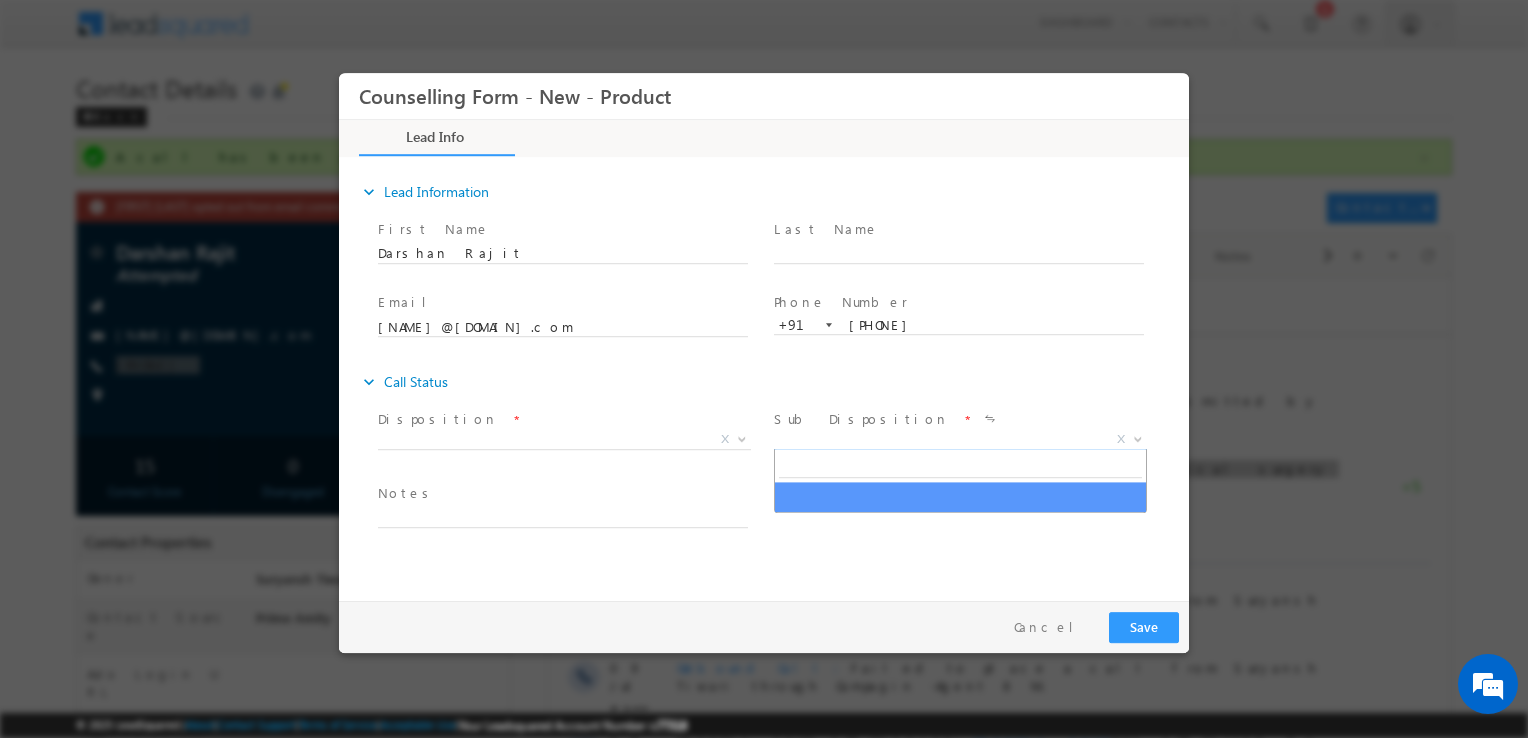 drag, startPoint x: 866, startPoint y: 435, endPoint x: 878, endPoint y: 561, distance: 126.57014 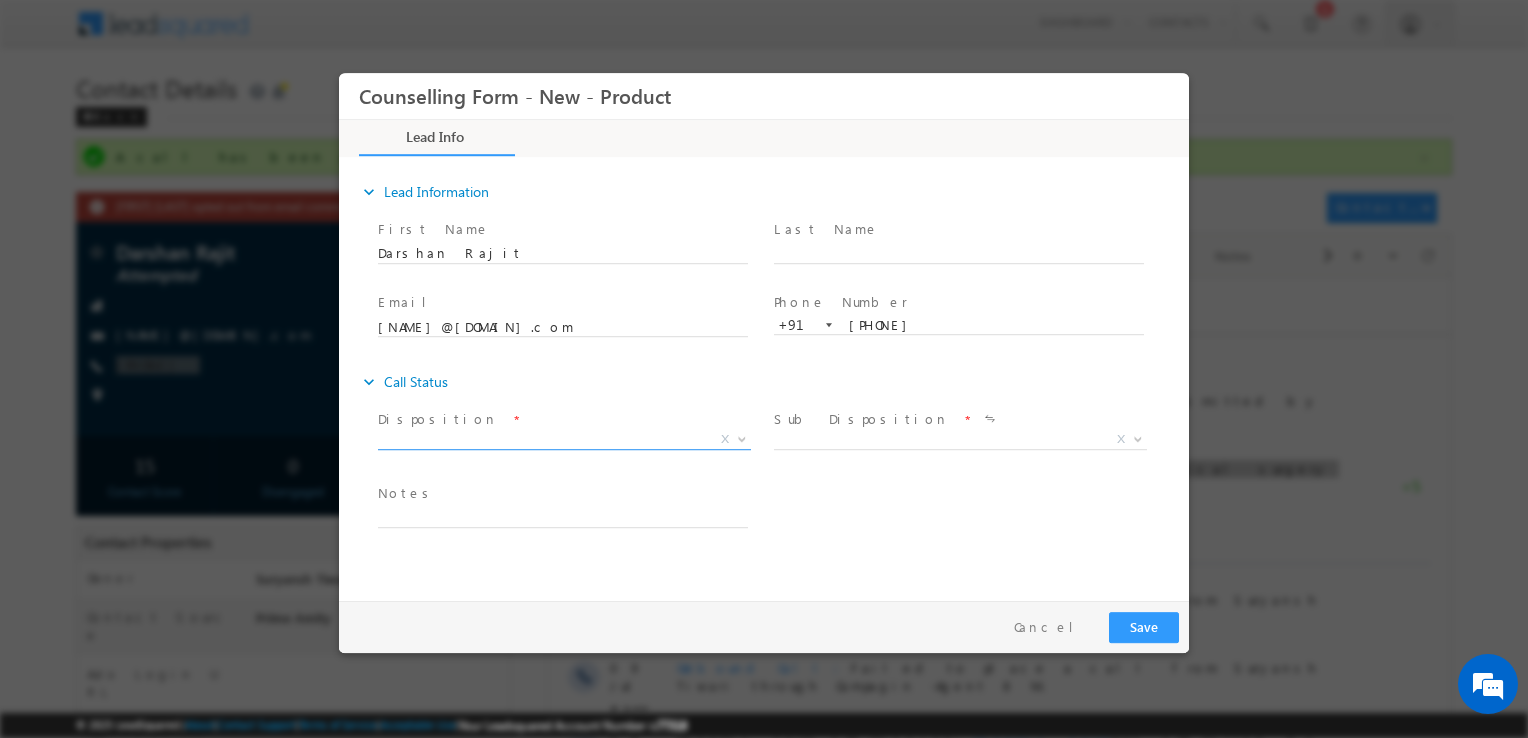 drag, startPoint x: 650, startPoint y: 450, endPoint x: 636, endPoint y: 443, distance: 15.652476 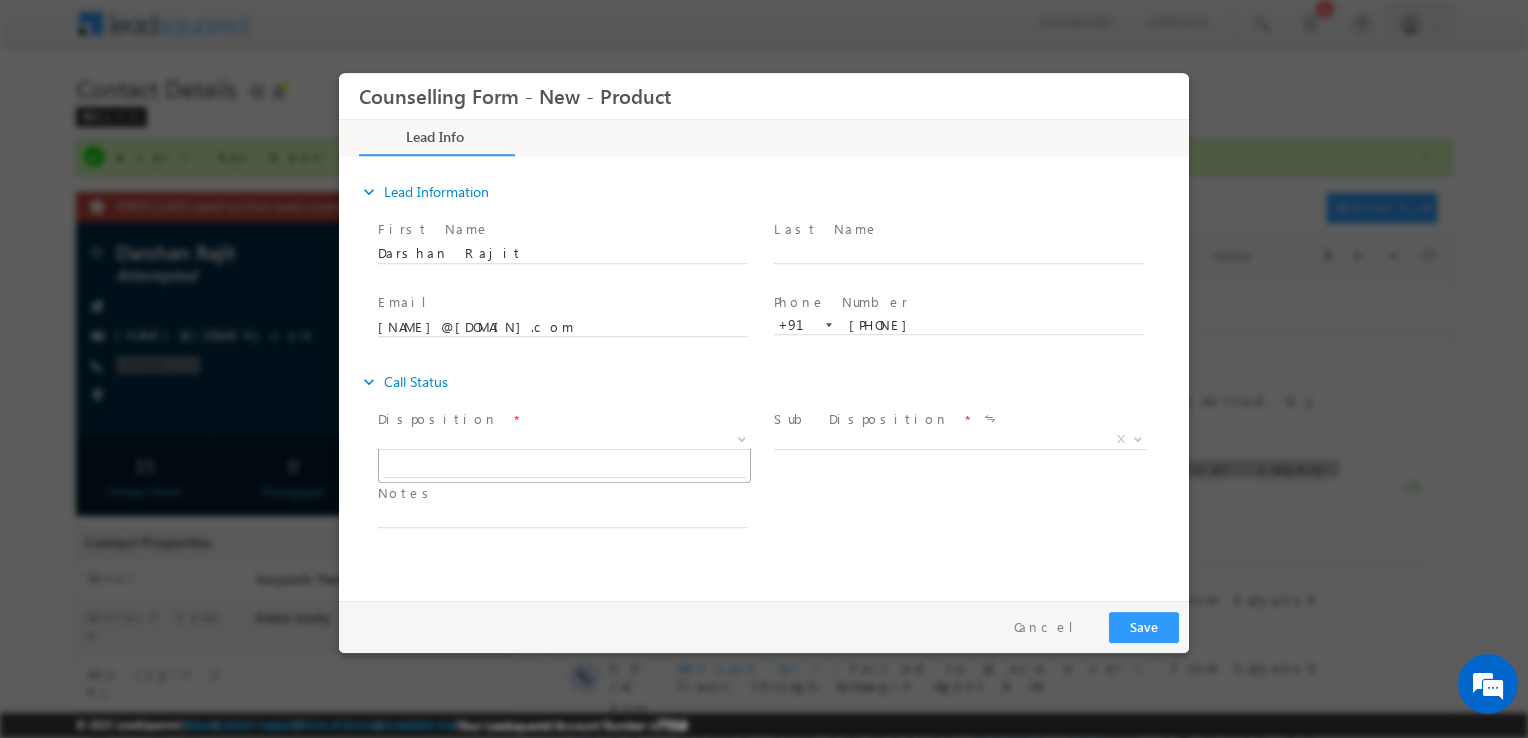 click on "X" at bounding box center [564, 440] 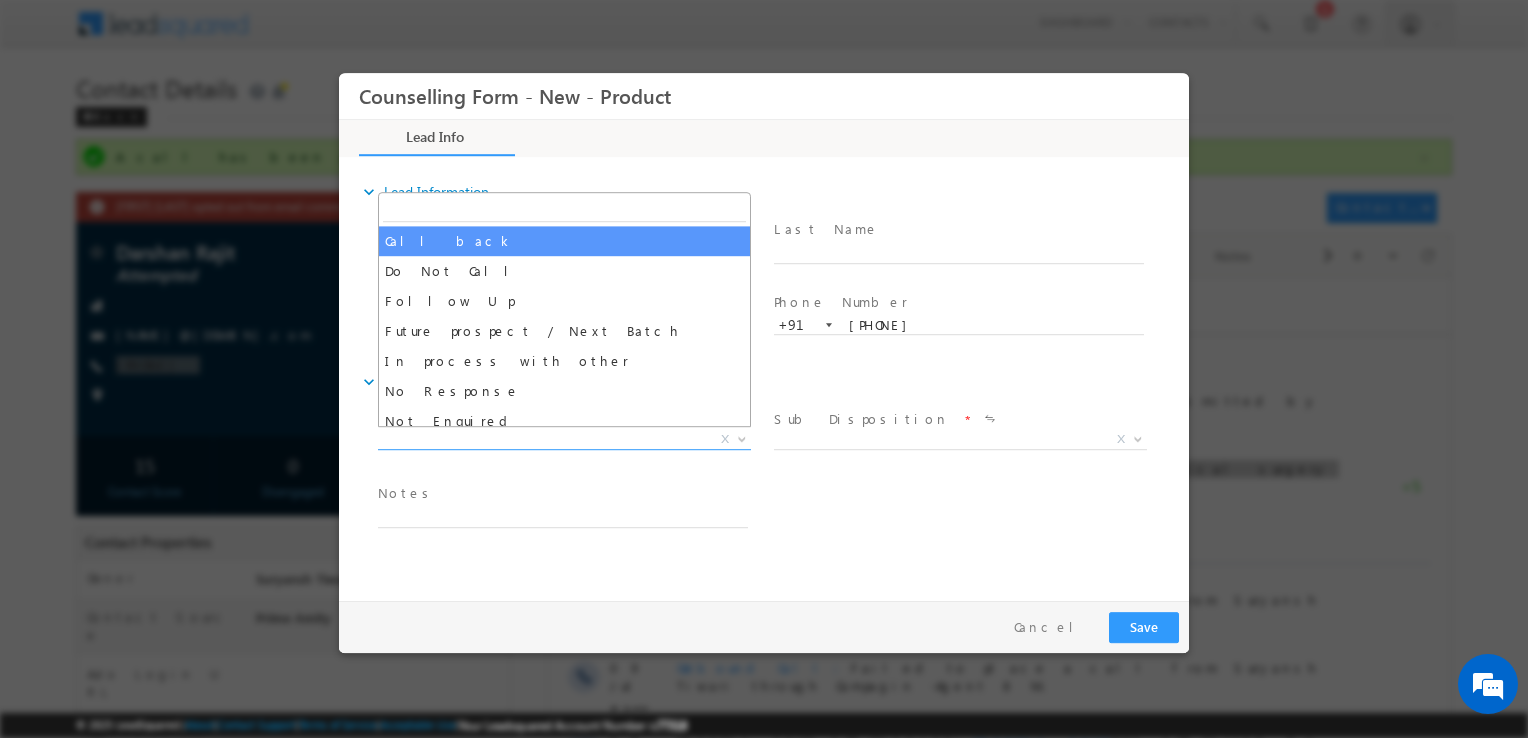 select on "Call back" 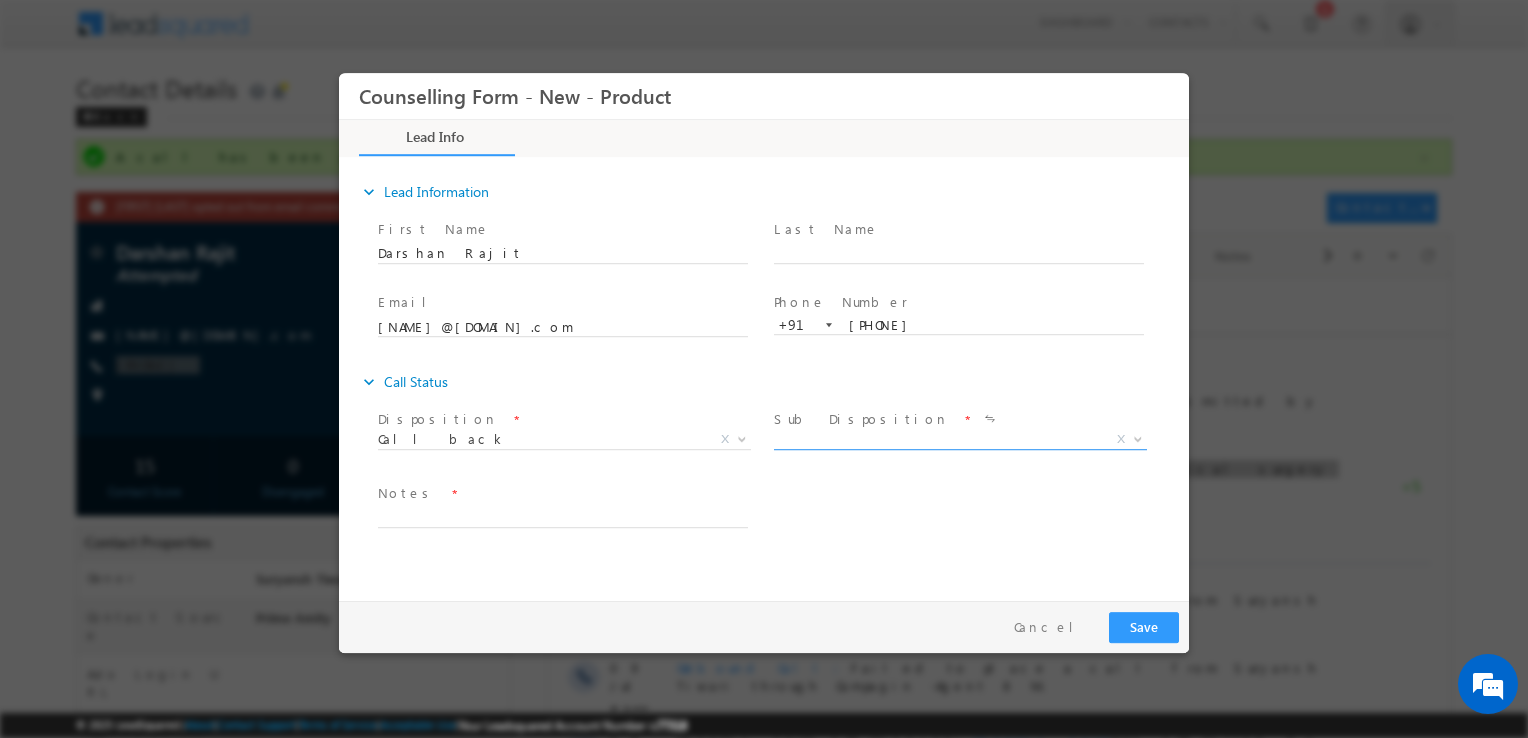 drag, startPoint x: 876, startPoint y: 451, endPoint x: 832, endPoint y: 431, distance: 48.332184 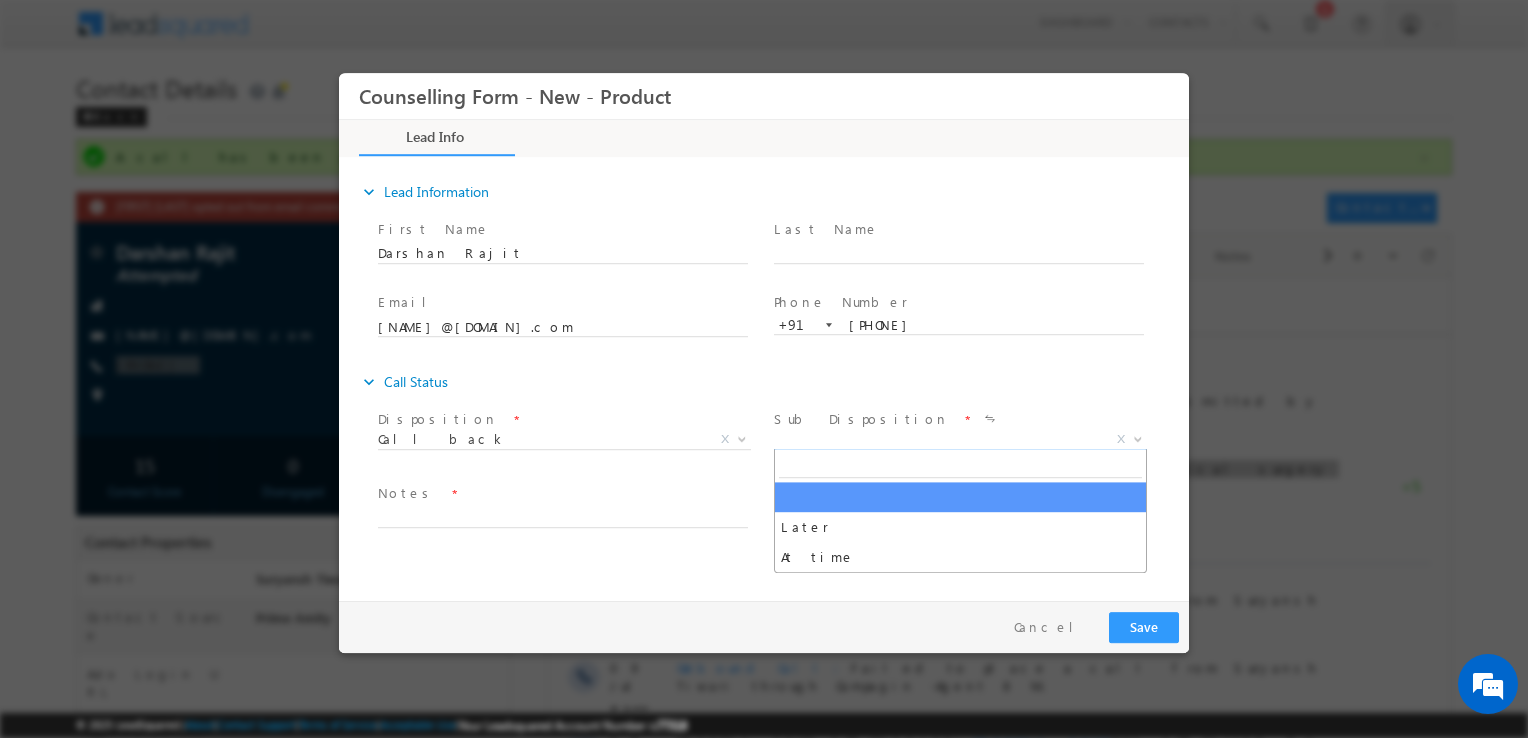 click on "X" at bounding box center (960, 440) 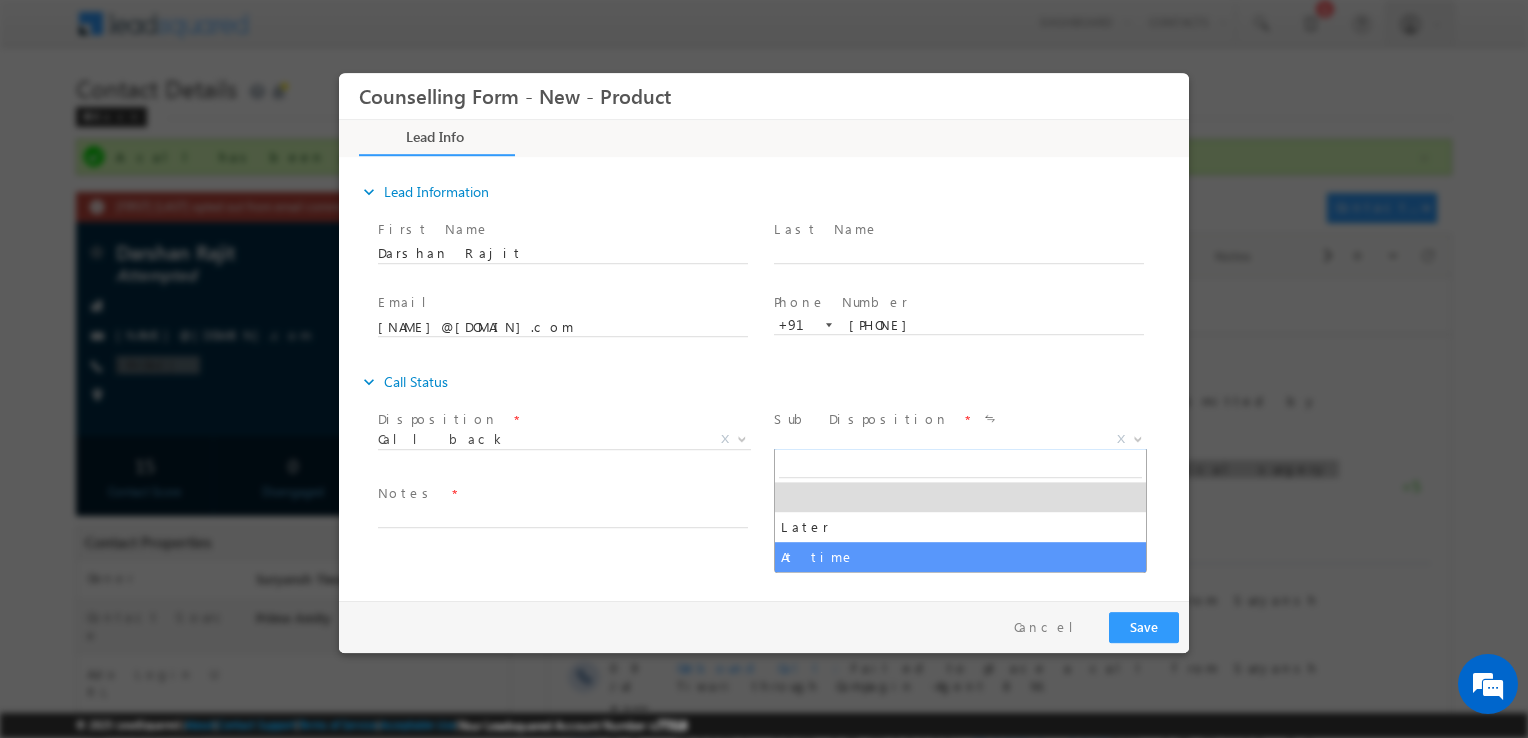 select on "At time" 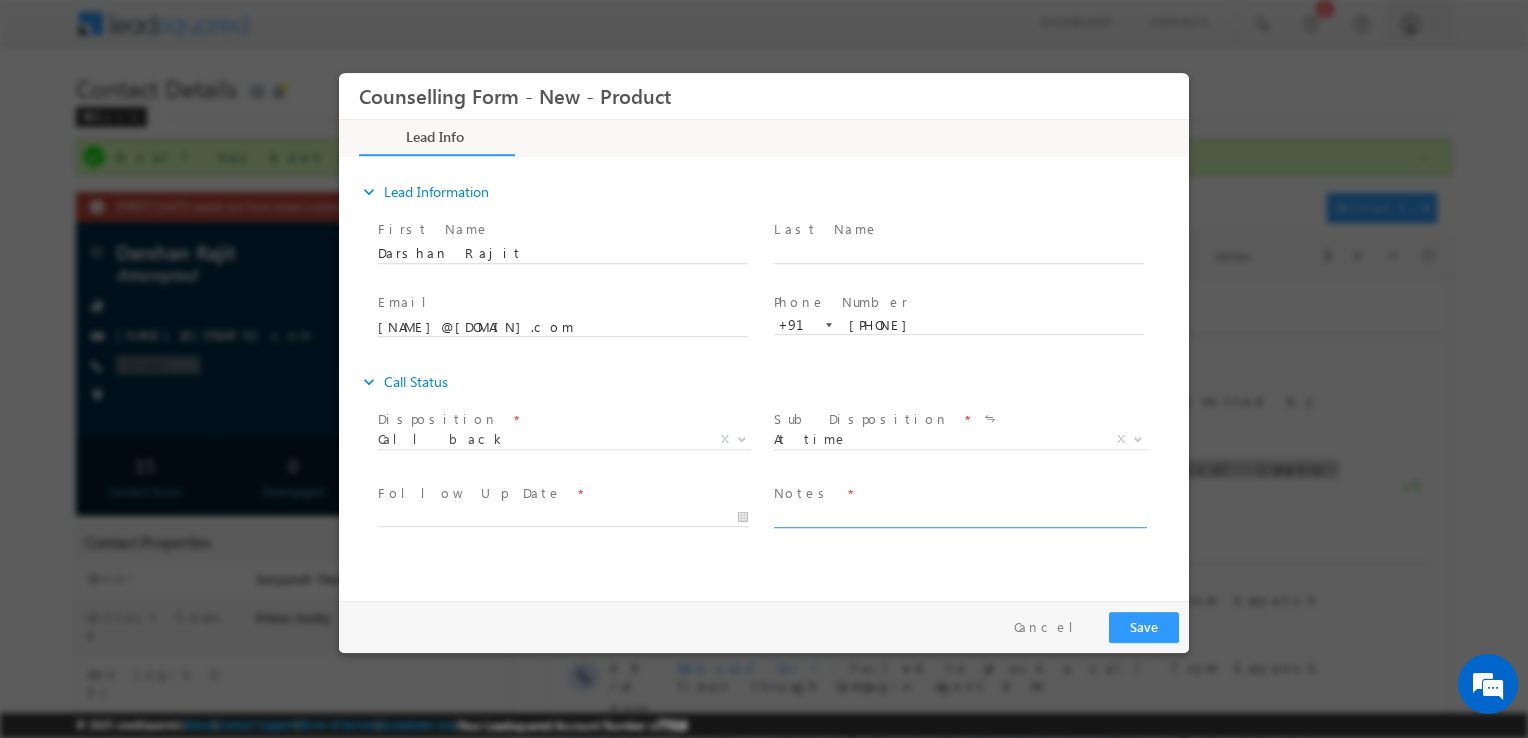 click at bounding box center (959, 516) 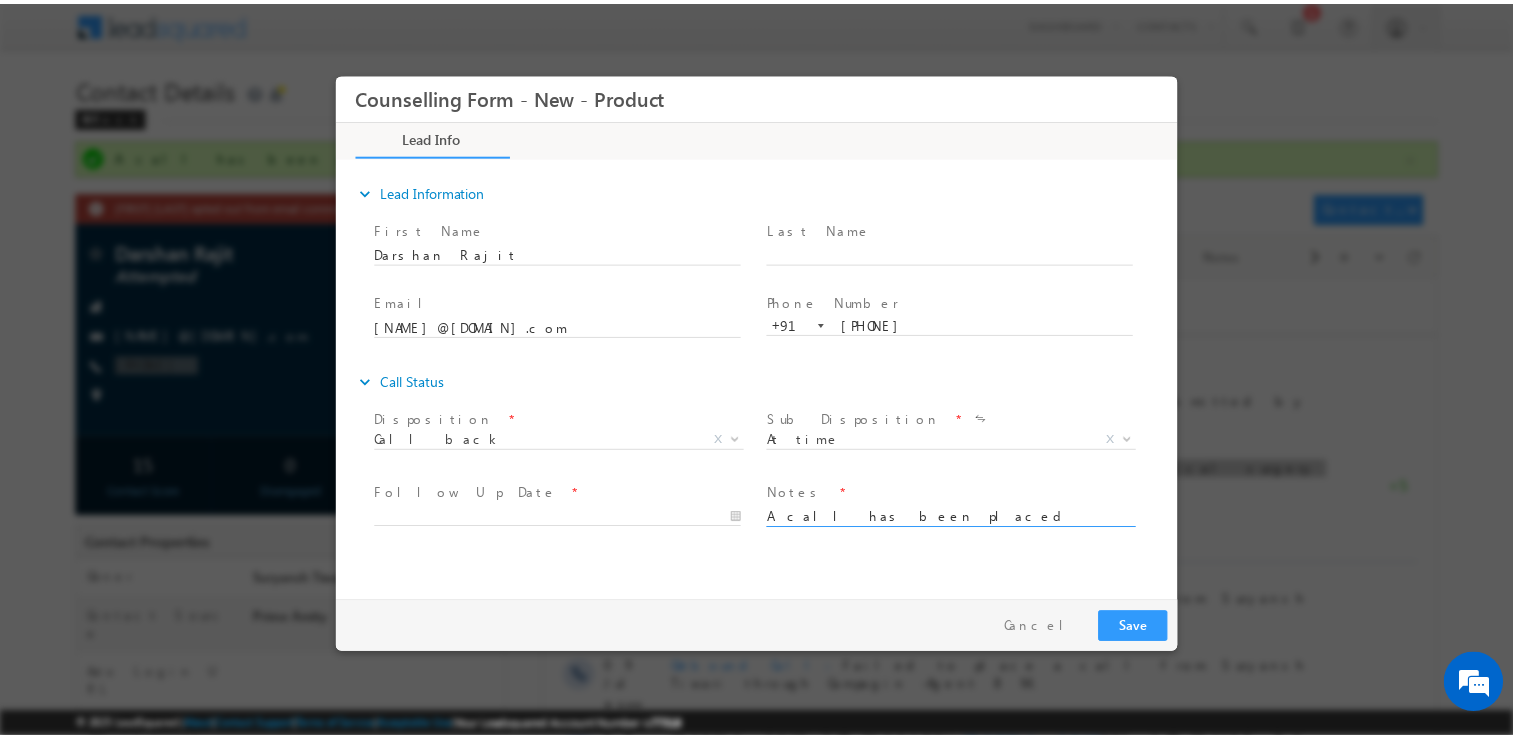 scroll, scrollTop: 3, scrollLeft: 0, axis: vertical 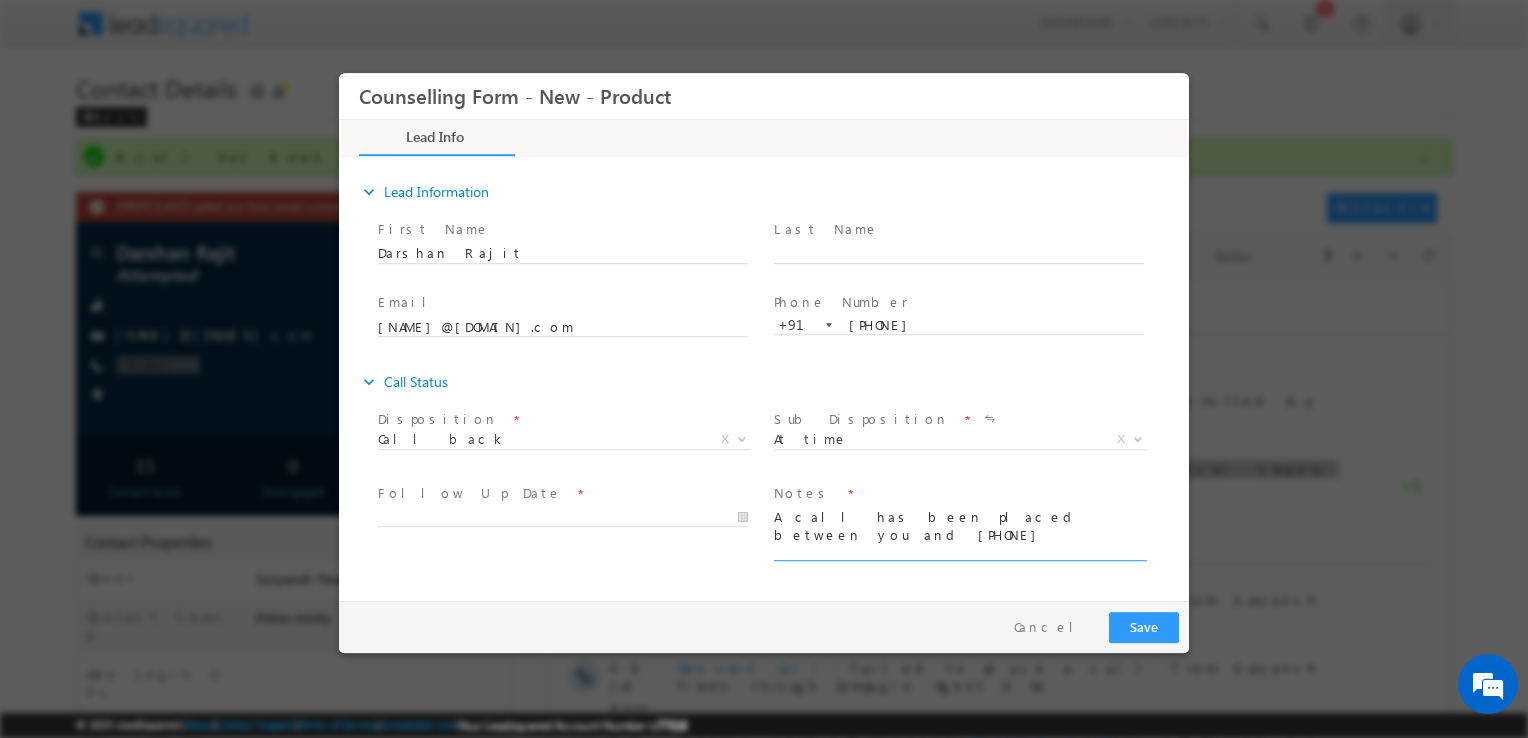 type on "B Homoepathic medical surgery - Maharashtra uni health science - 60
3YRS - Hospital" 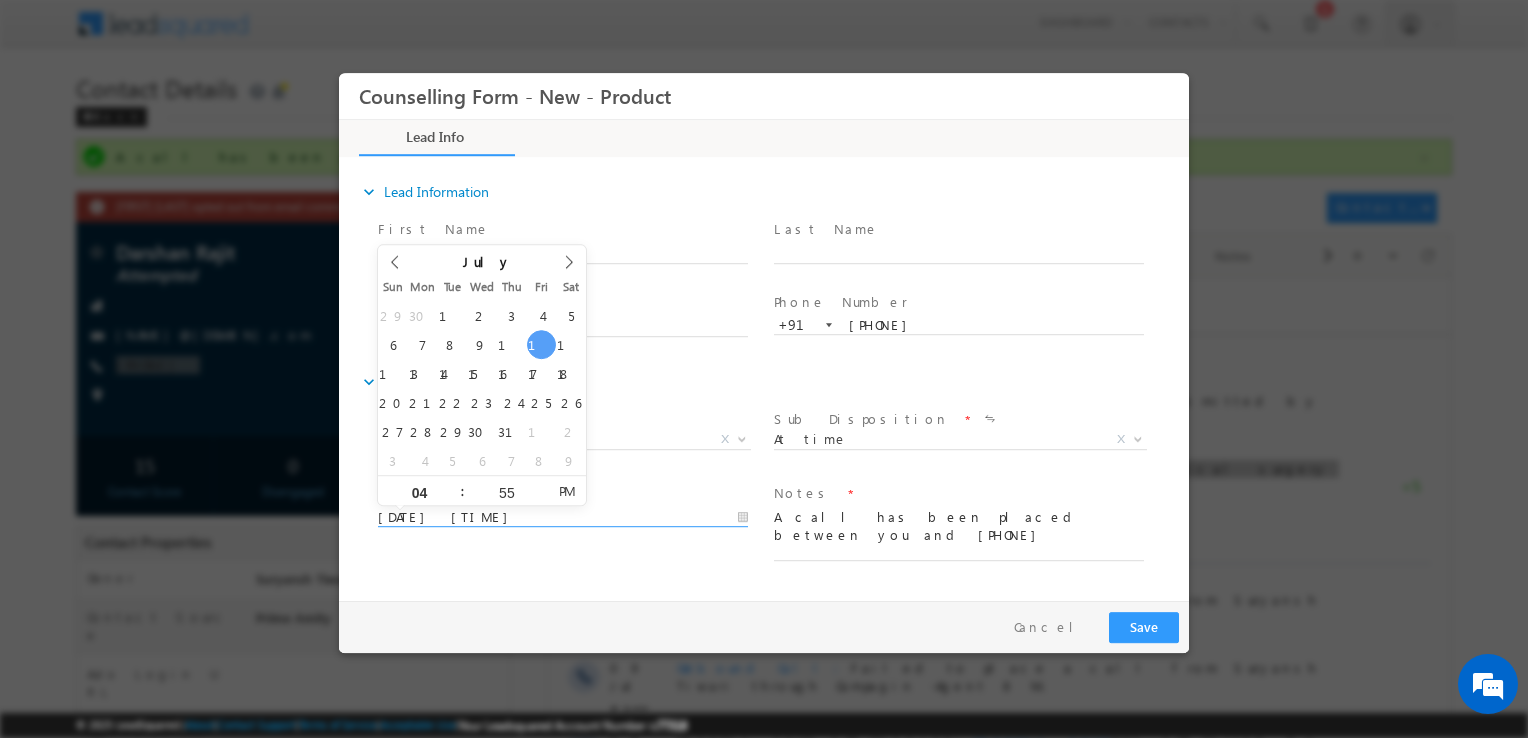 click on "11/07/2025 4:55 PM" at bounding box center (563, 518) 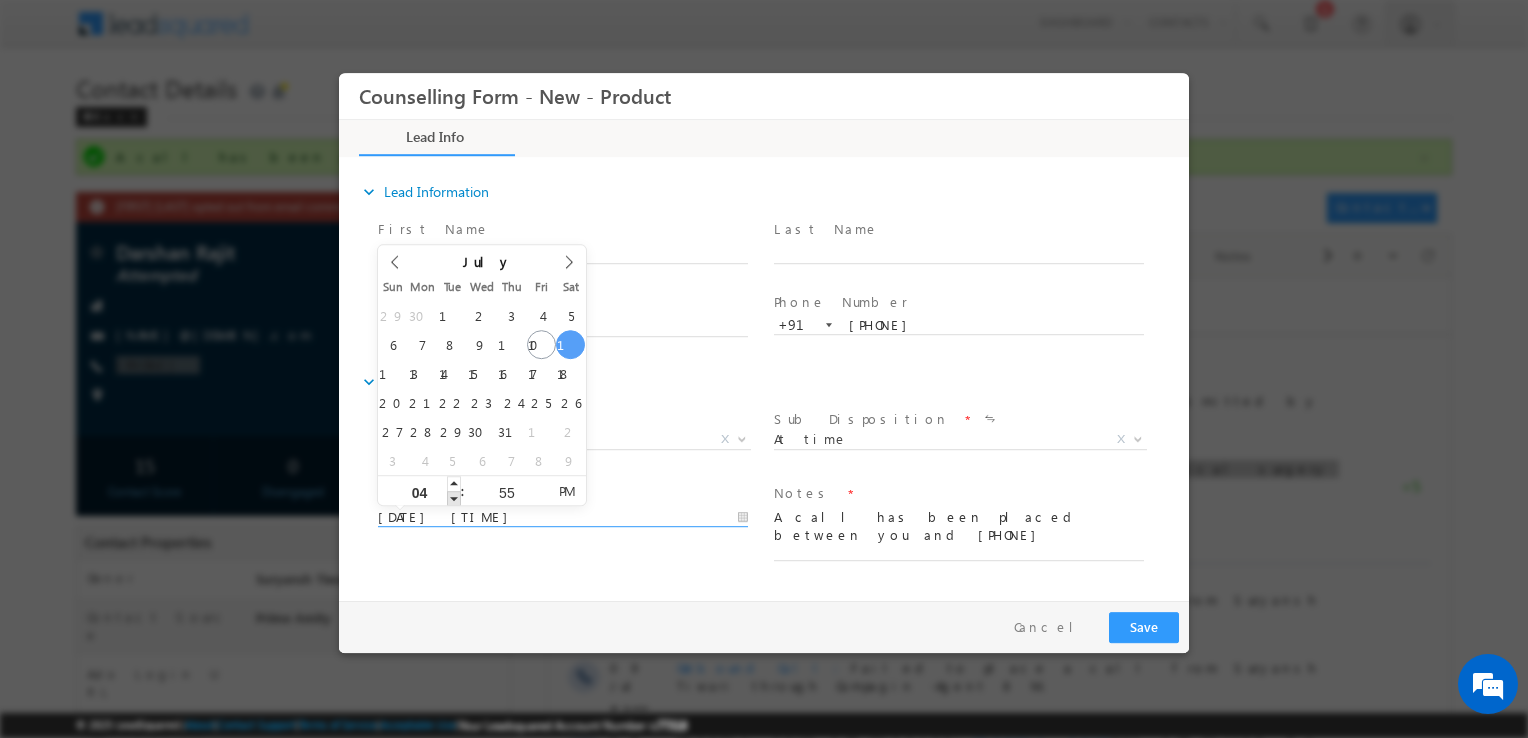 type on "12/07/2025 3:55 PM" 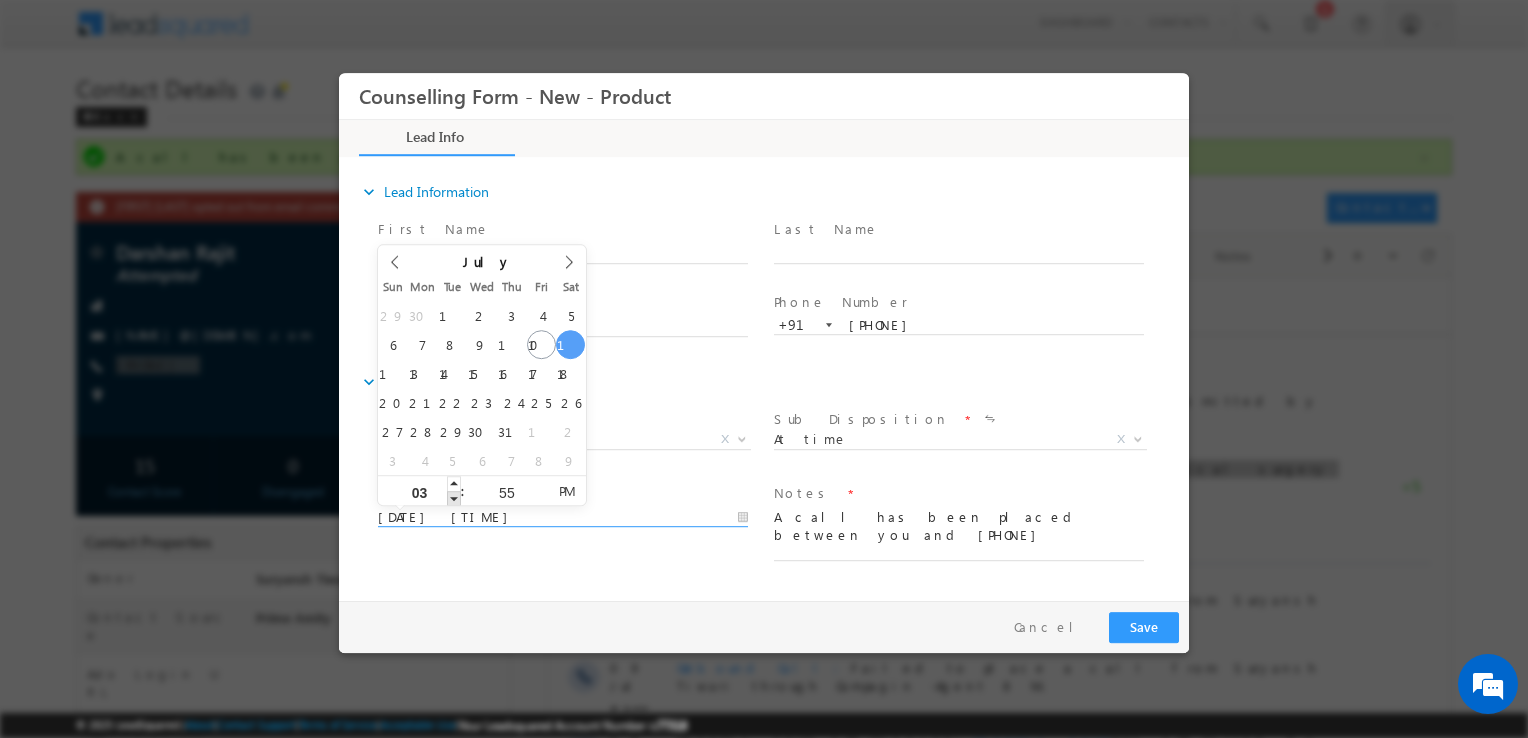 click at bounding box center (454, 498) 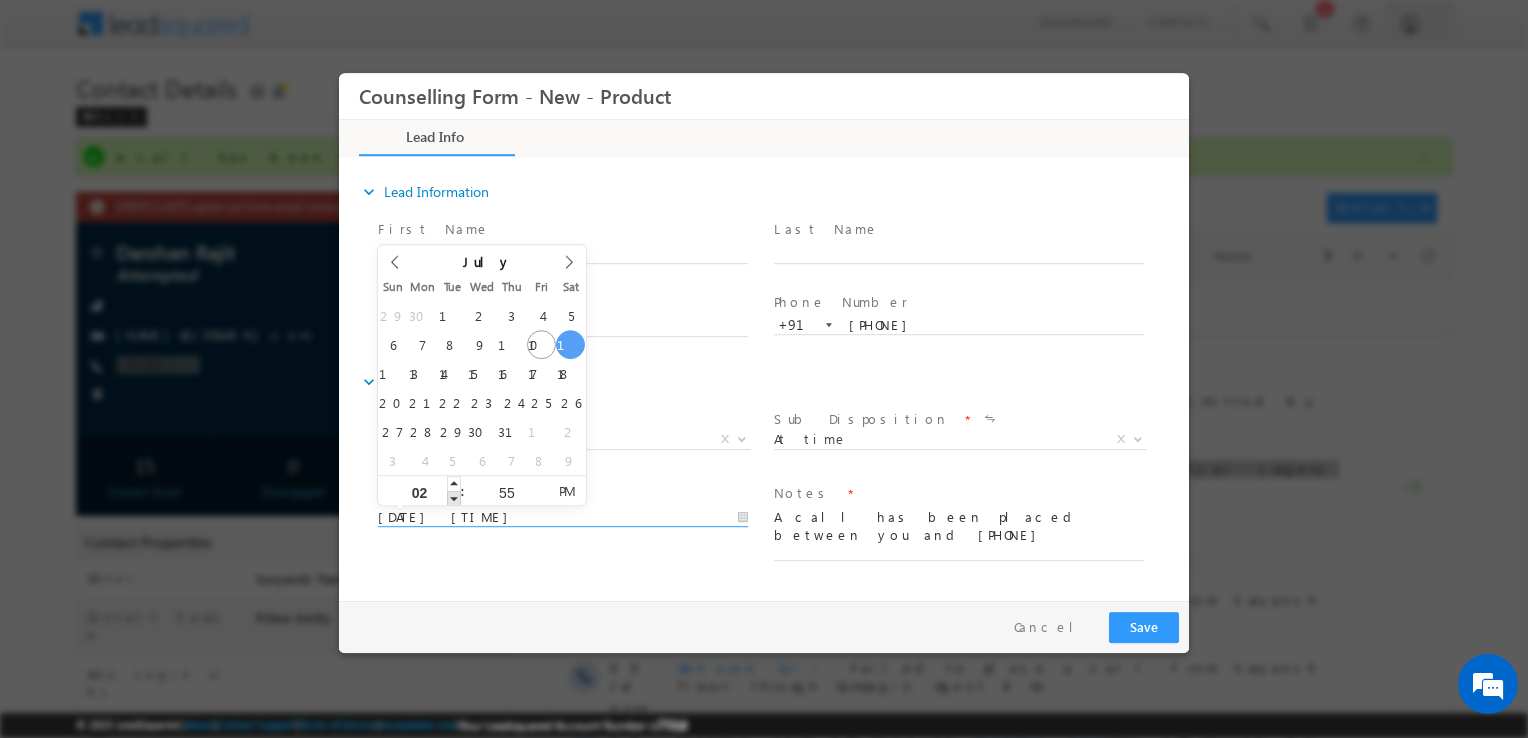 click at bounding box center (454, 498) 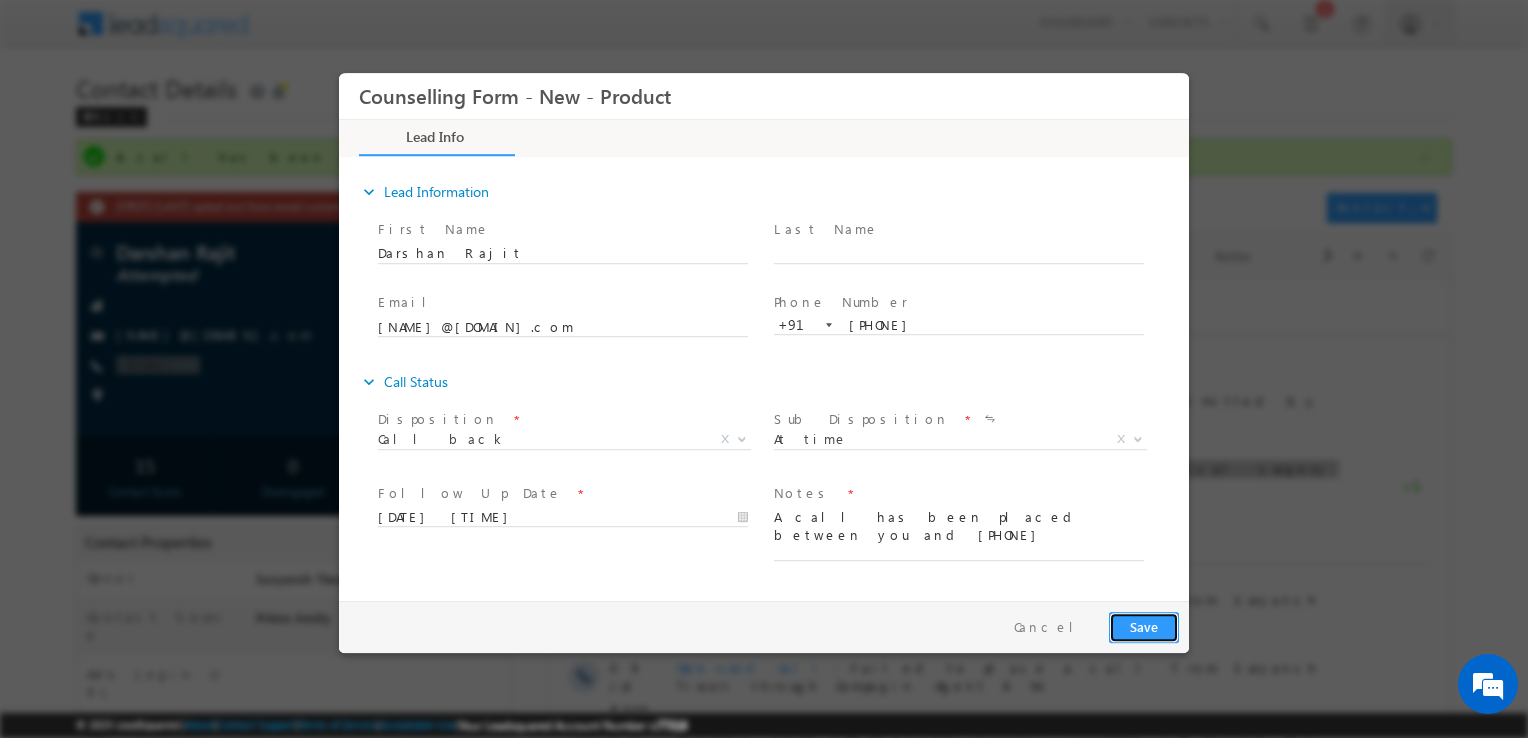 click on "Save" at bounding box center [1144, 627] 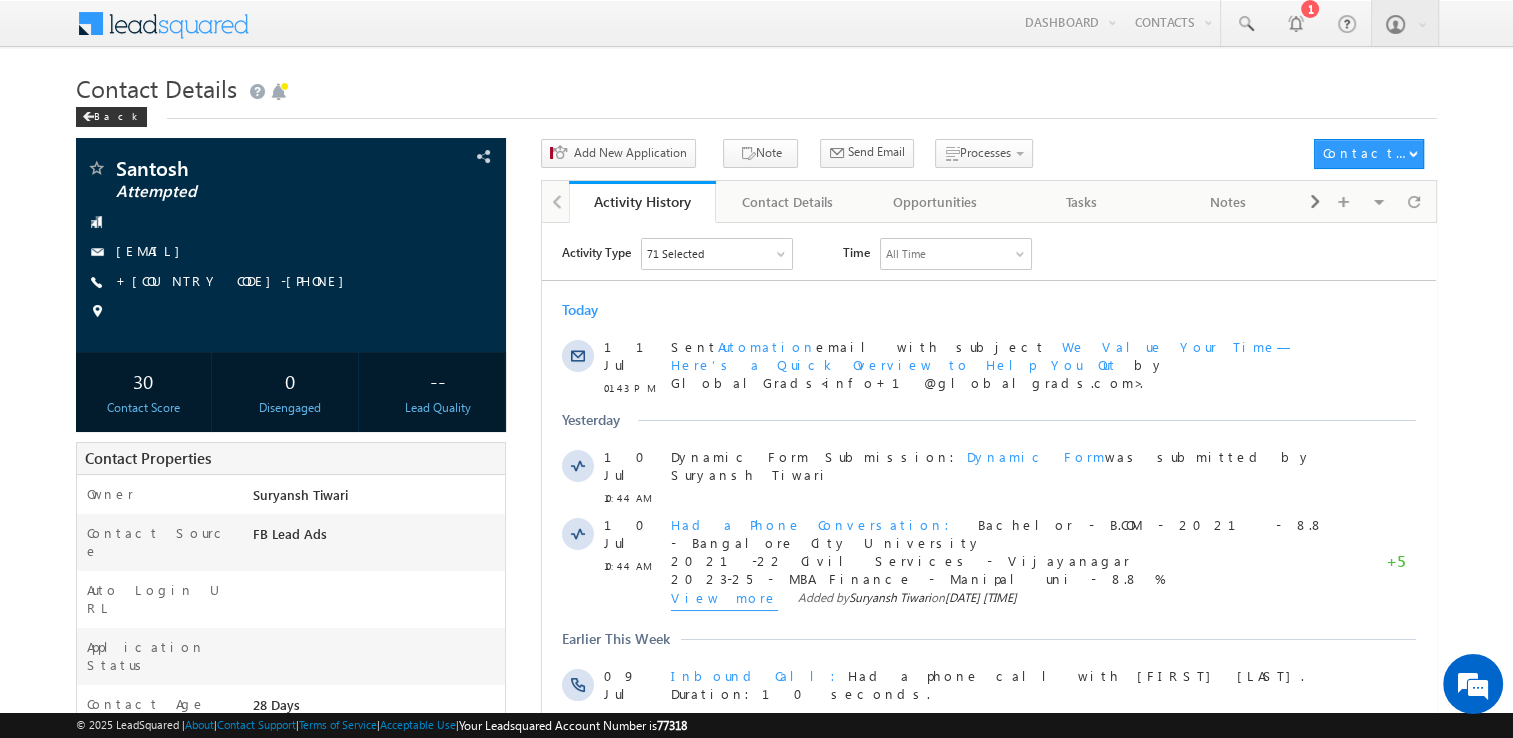 scroll, scrollTop: 0, scrollLeft: 0, axis: both 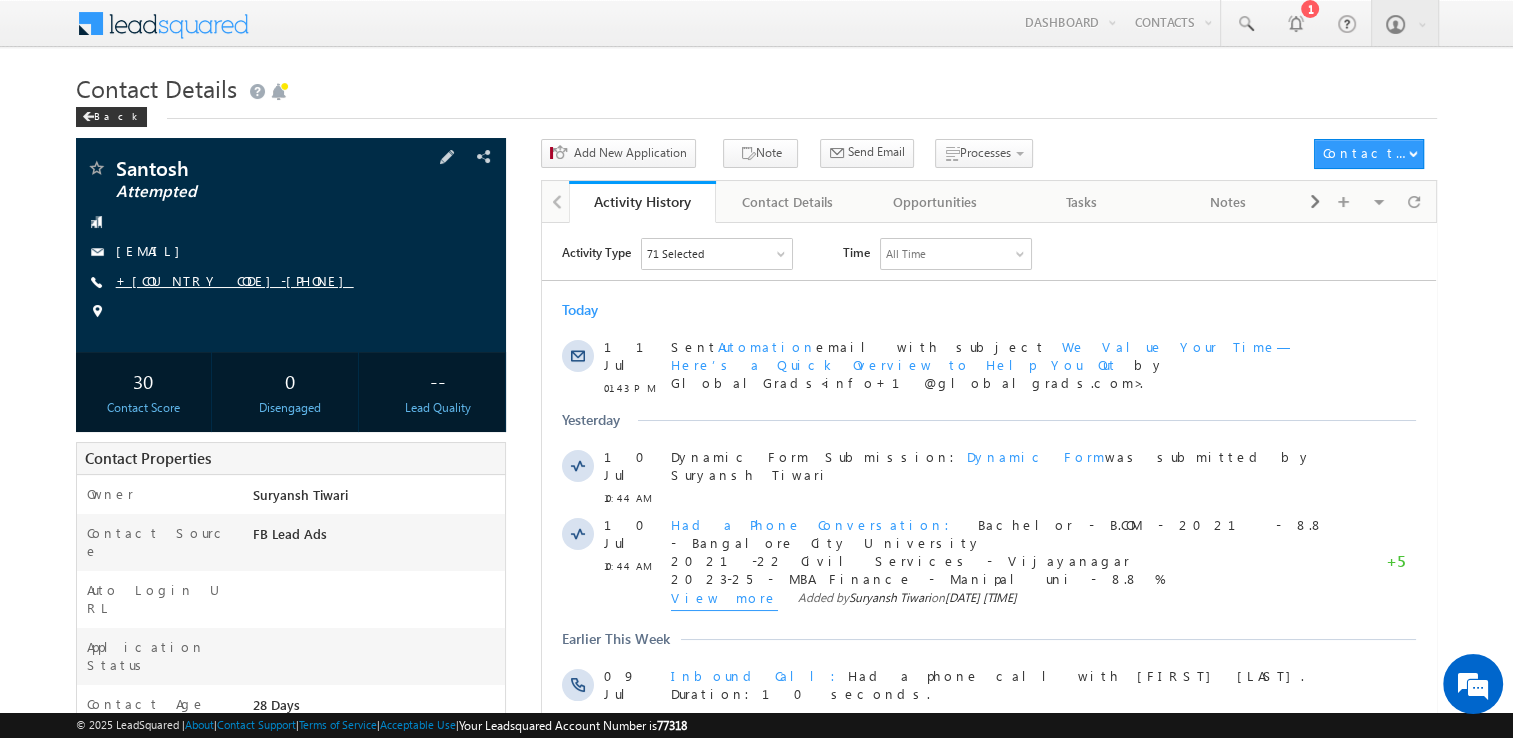 click on "+[COUNTRY CODE]-[PHONE]" at bounding box center (235, 280) 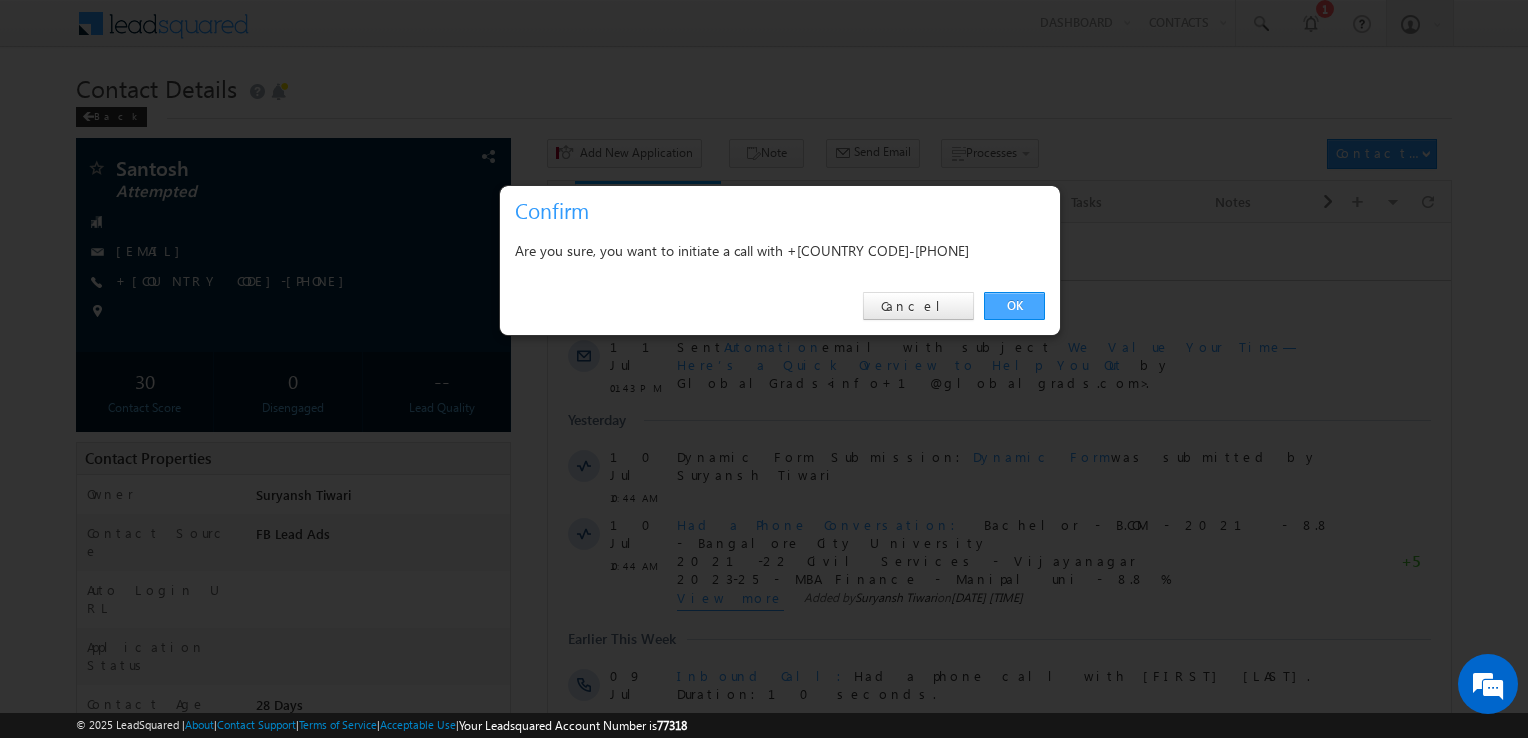 click on "OK" at bounding box center [1014, 306] 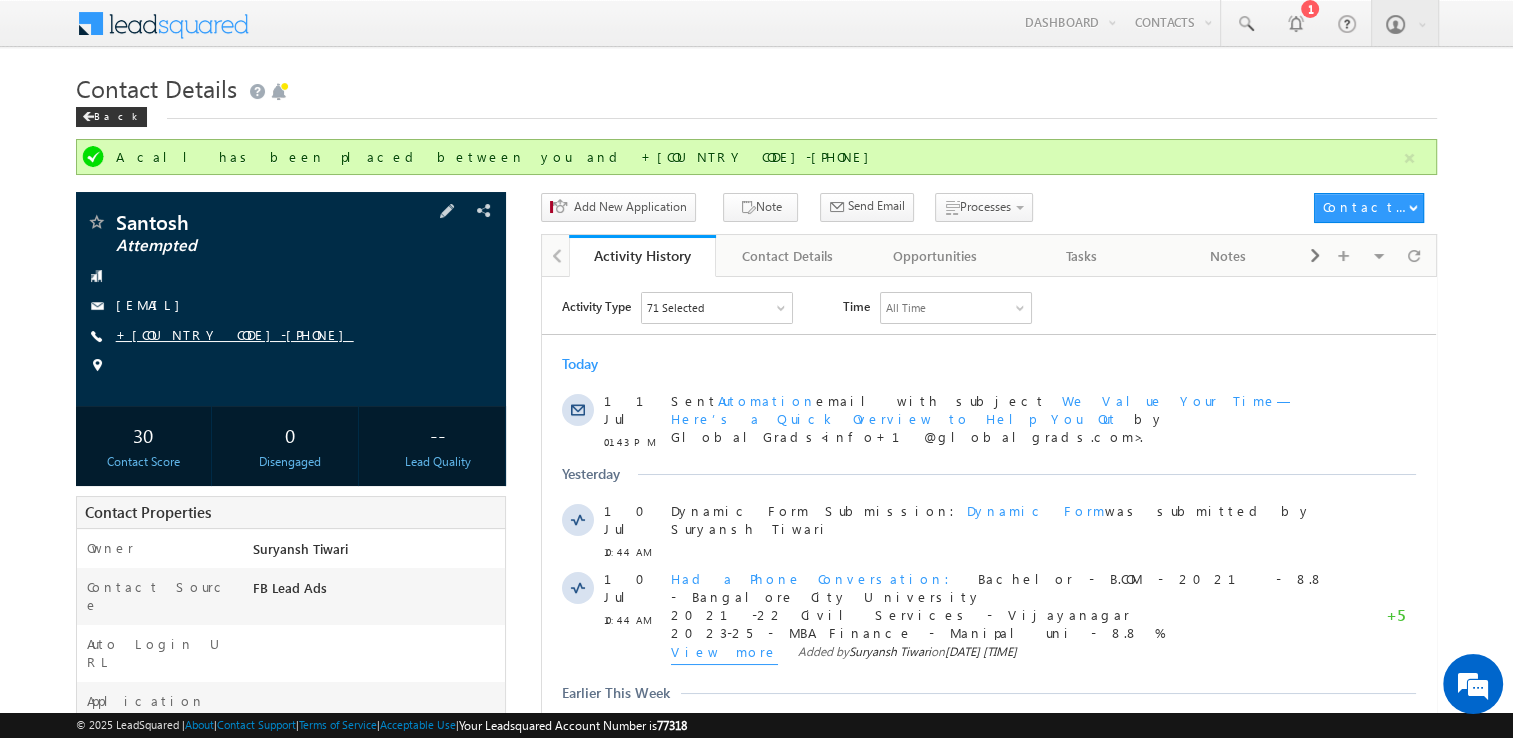 click on "+[COUNTRY CODE]-[PHONE]" at bounding box center [235, 334] 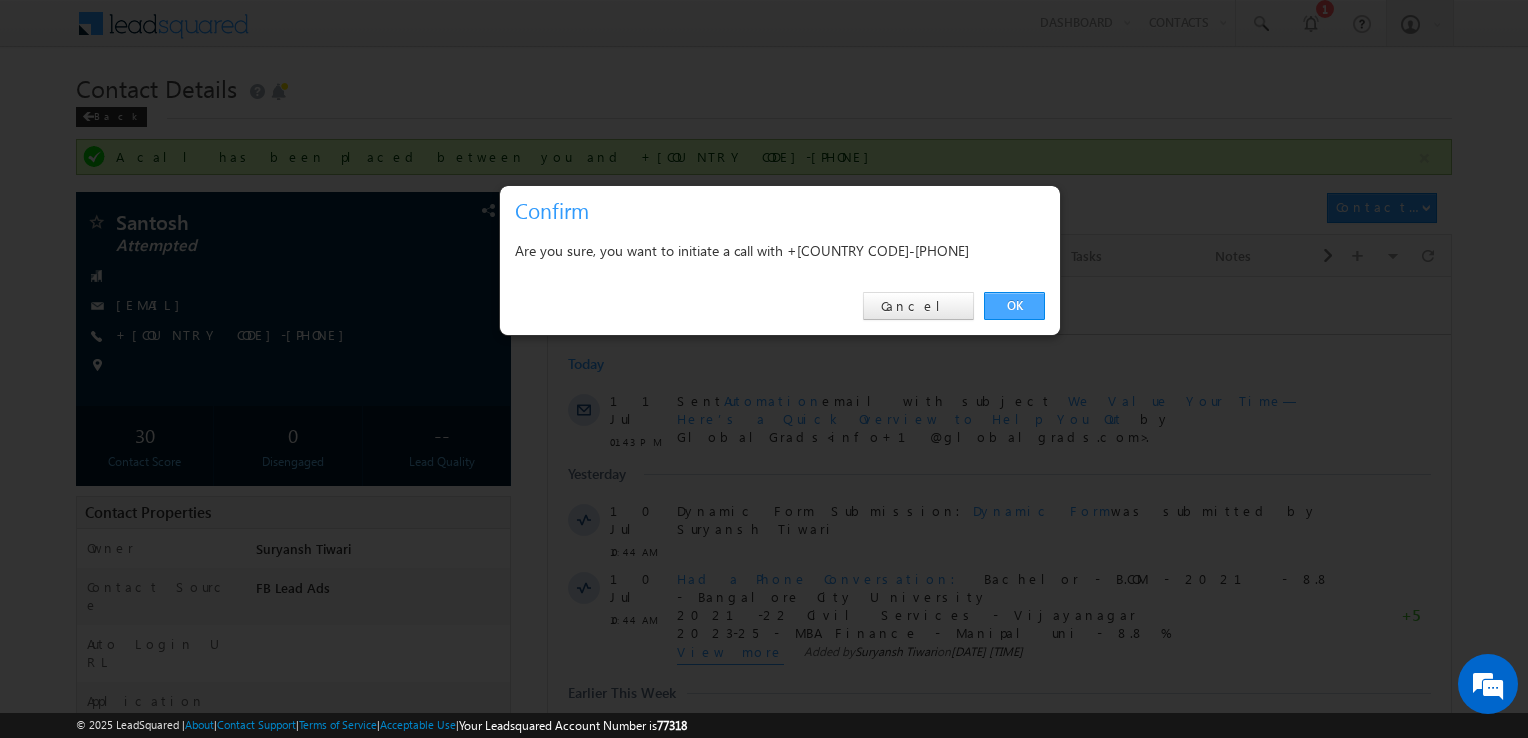 click on "OK" at bounding box center [1014, 306] 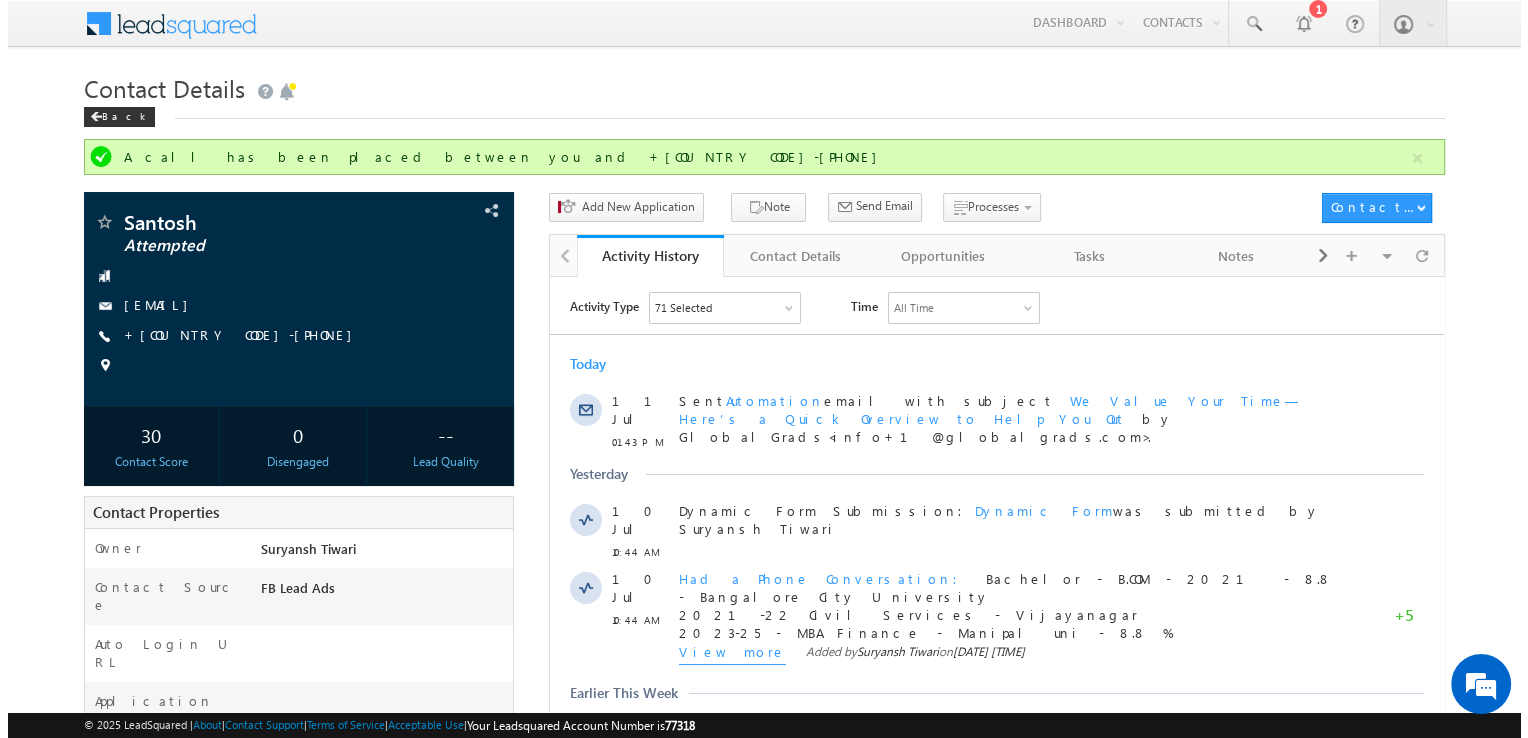 scroll, scrollTop: 168, scrollLeft: 0, axis: vertical 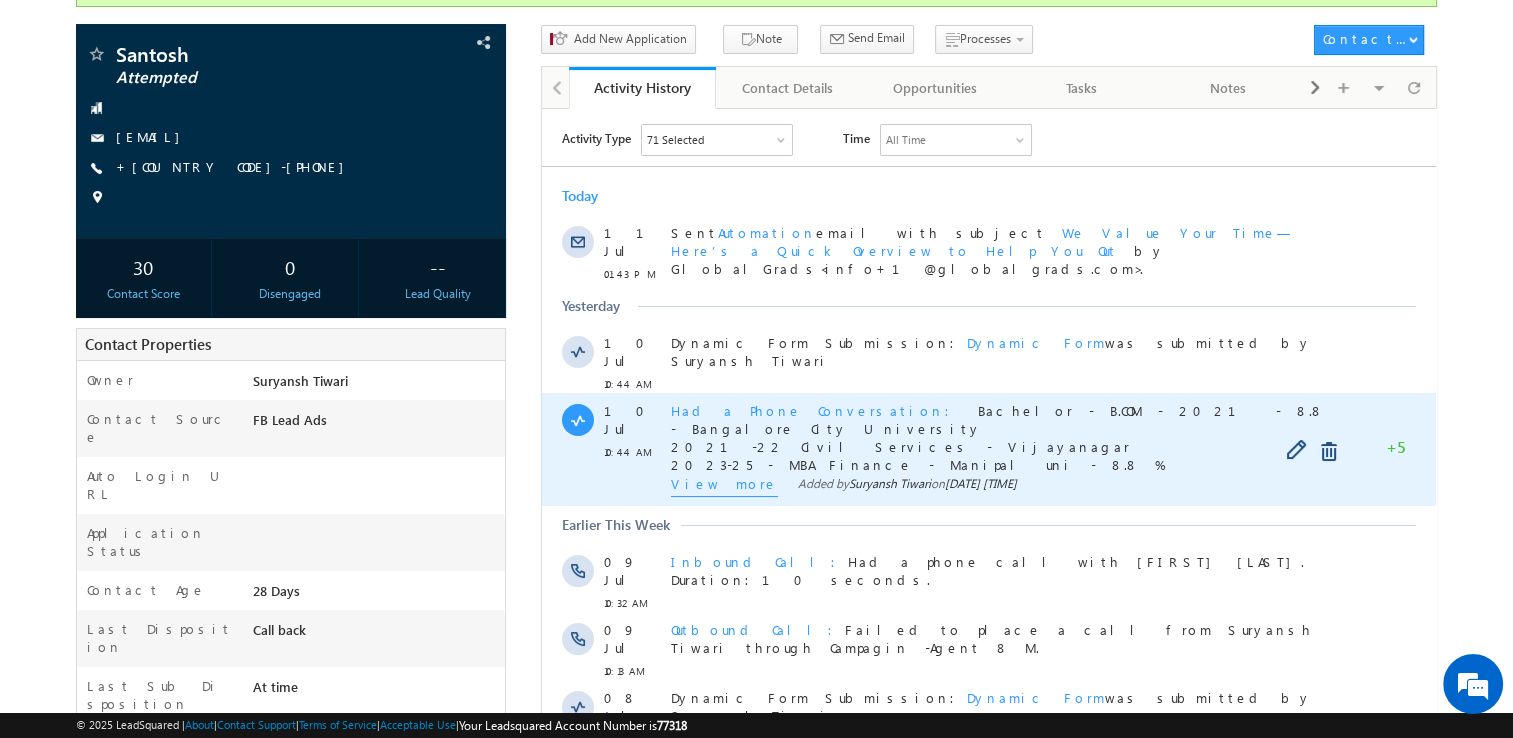 click on "View more" at bounding box center [724, 485] 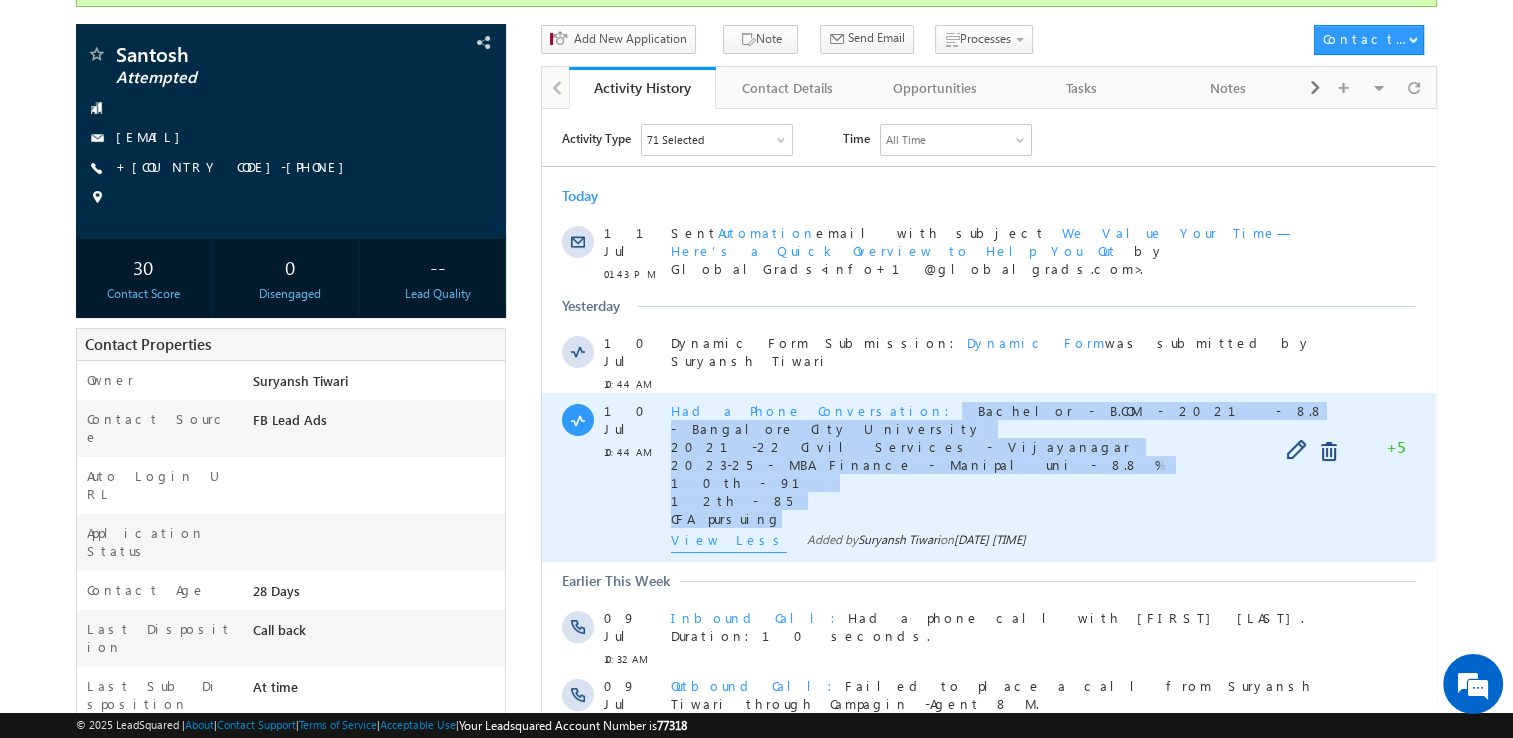 copy on "Bachelor - B.COM - 2021 - 8.8 - [CITY] University 2021-22 Civil Services - [CITY] 2023-25 - MBA Finance - [UNIVERSITY] - 8.8 % 10th - 91 12th - 85 CFA pursuing" 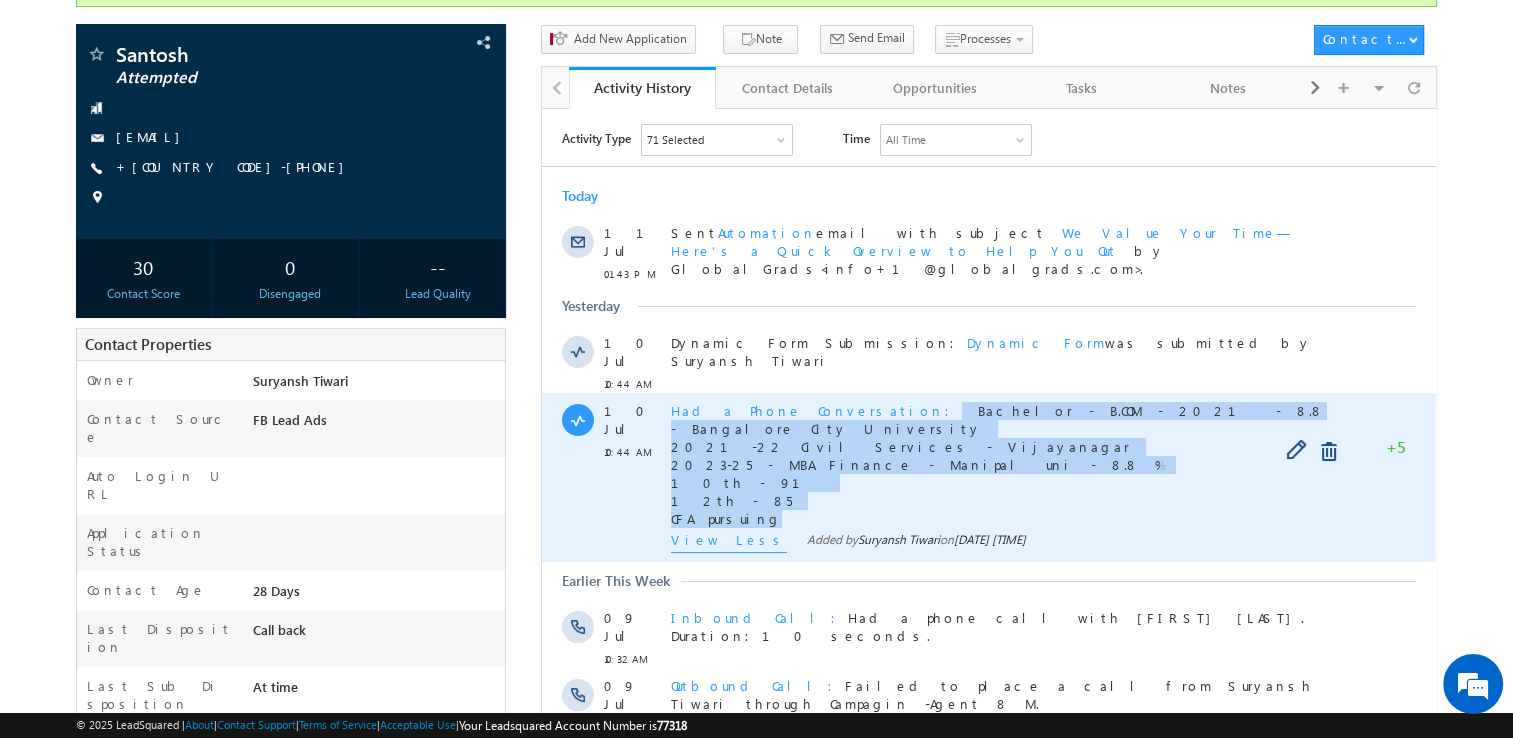 click on "Had a Phone Conversation
Bachelor - B.COM - 2021 - 8.8 - [CITY] University 2021-22 Civil Services - [CITY] 2023-25 - MBA Finance - [UNIVERSITY] - 8.8 % 10th - 91 12th - 85 CFA pursuing" at bounding box center (999, 464) 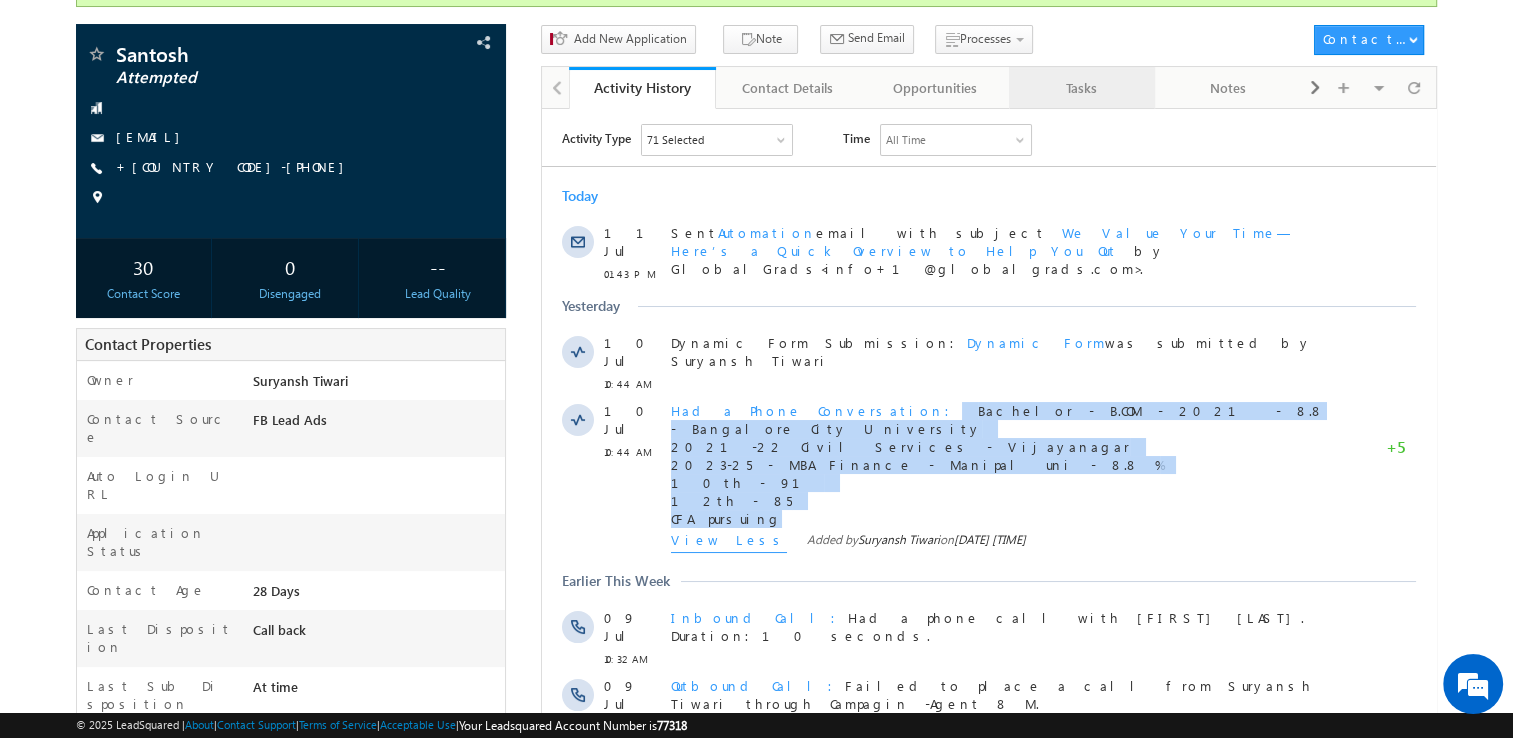 click on "Tasks" at bounding box center [1081, 88] 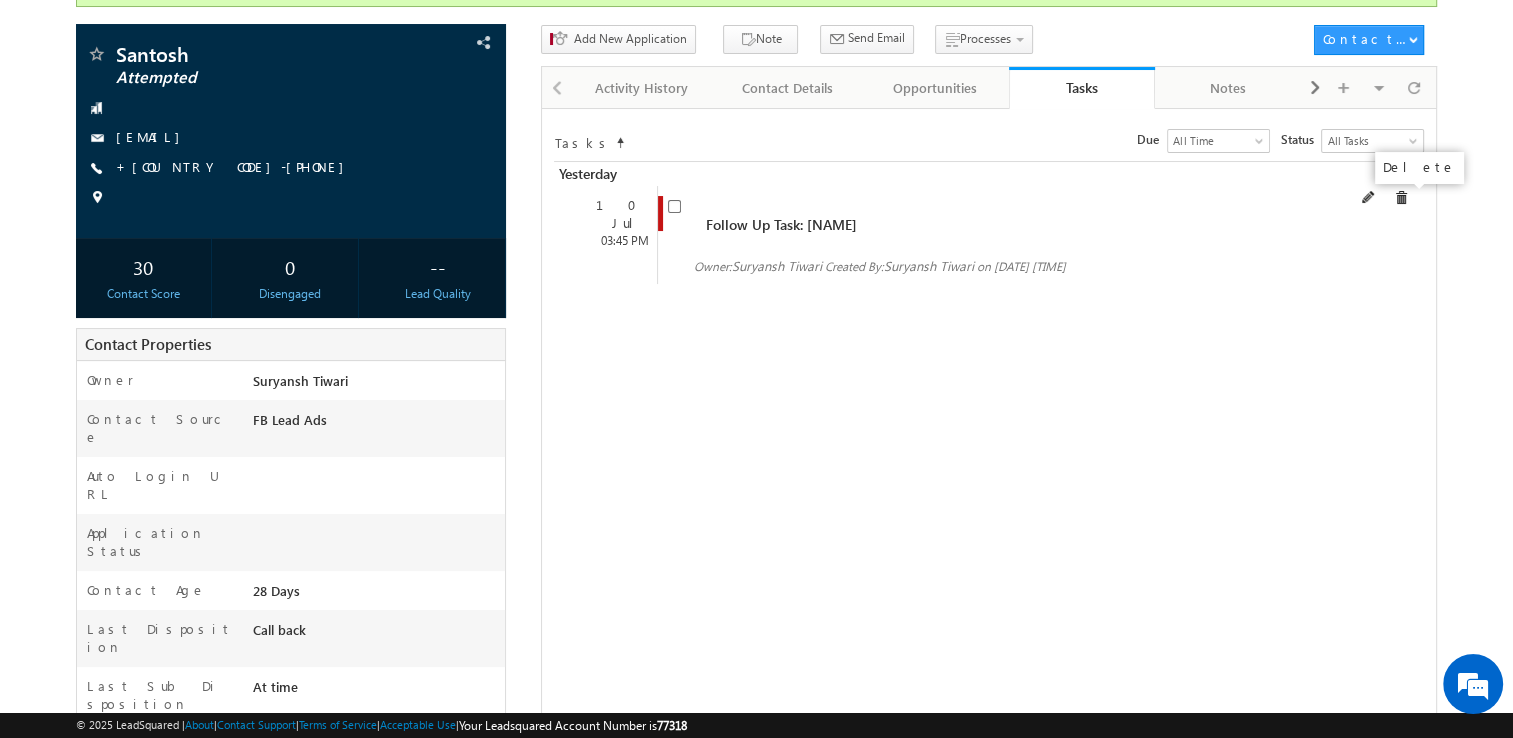 click at bounding box center [1401, 198] 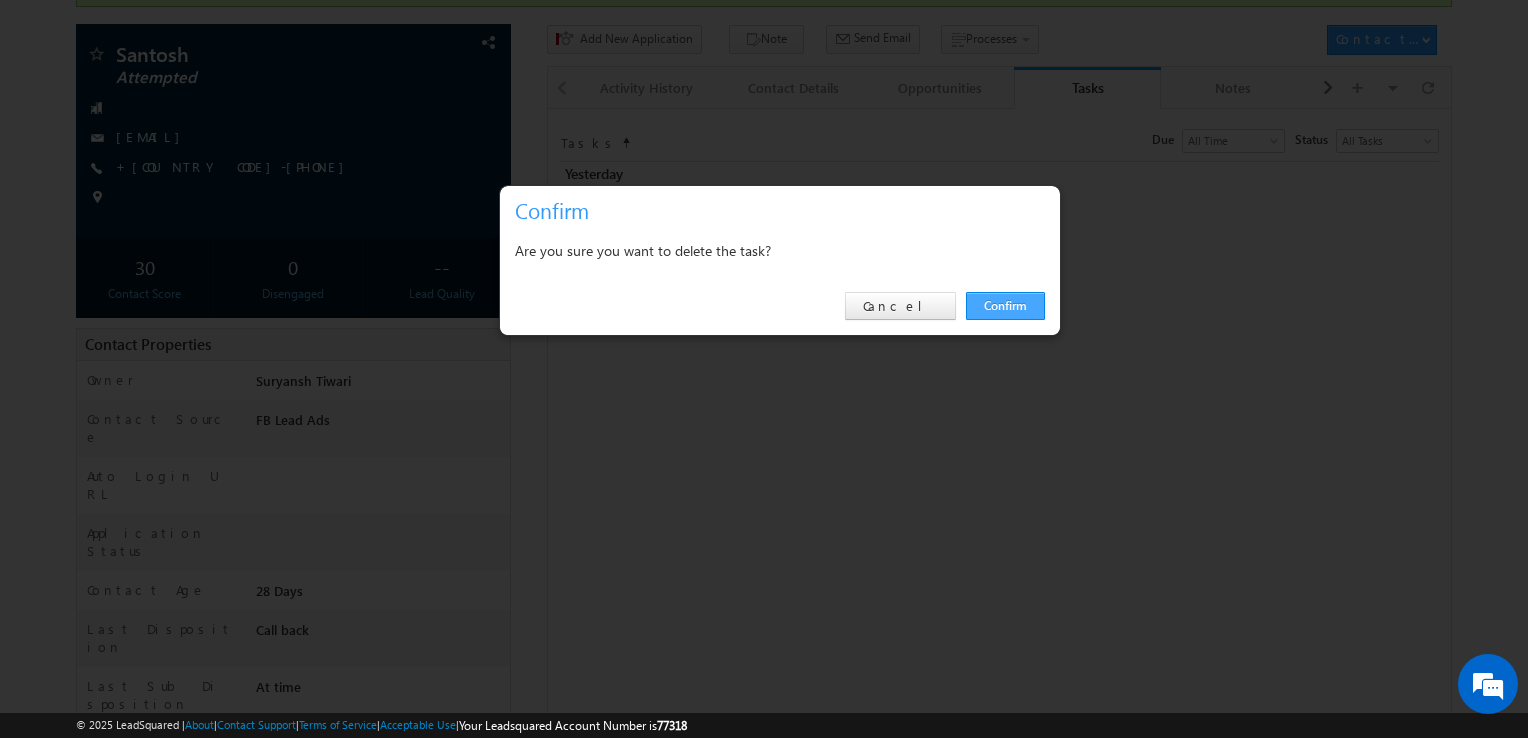 click on "Confirm" at bounding box center [1005, 306] 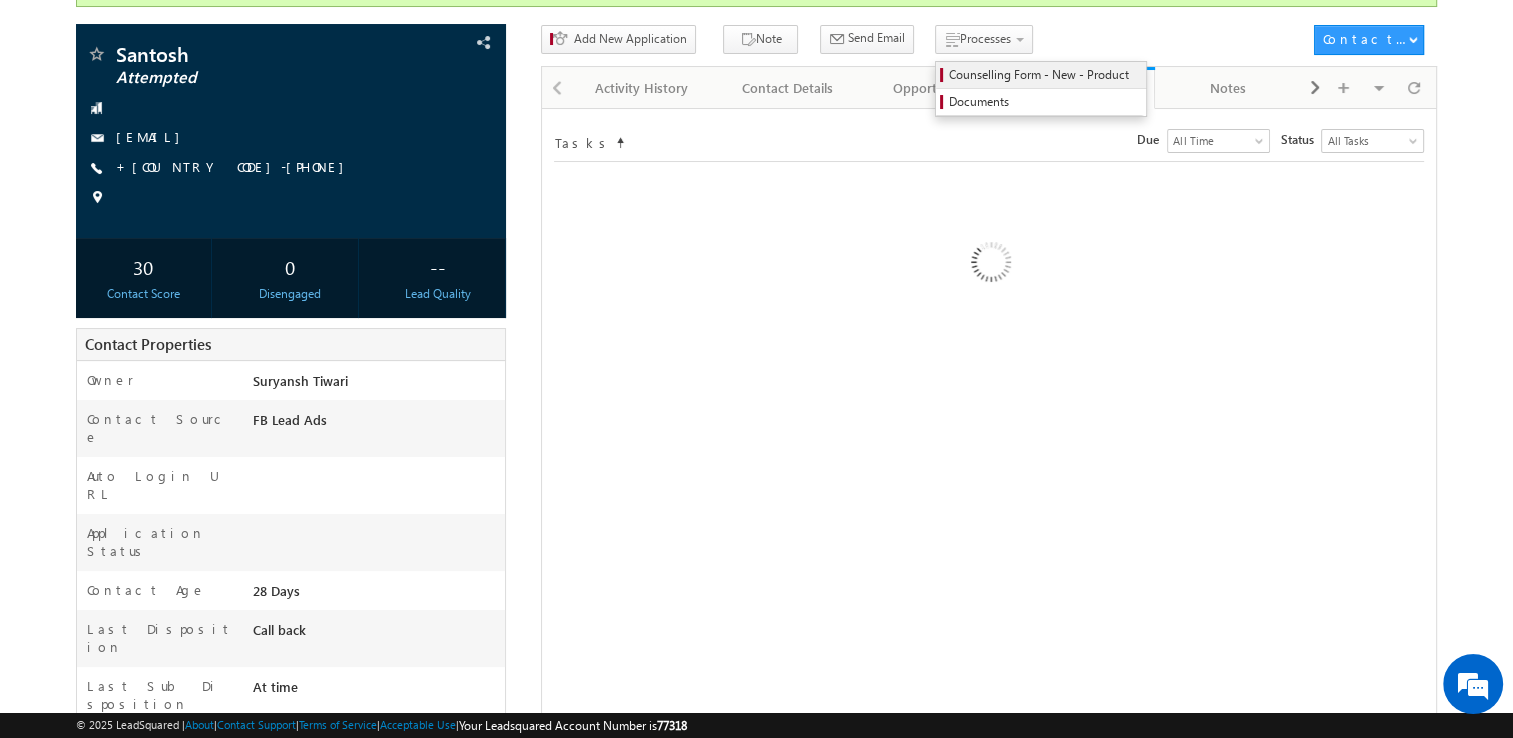 click on "Counselling Form - New - Product" at bounding box center (1044, 75) 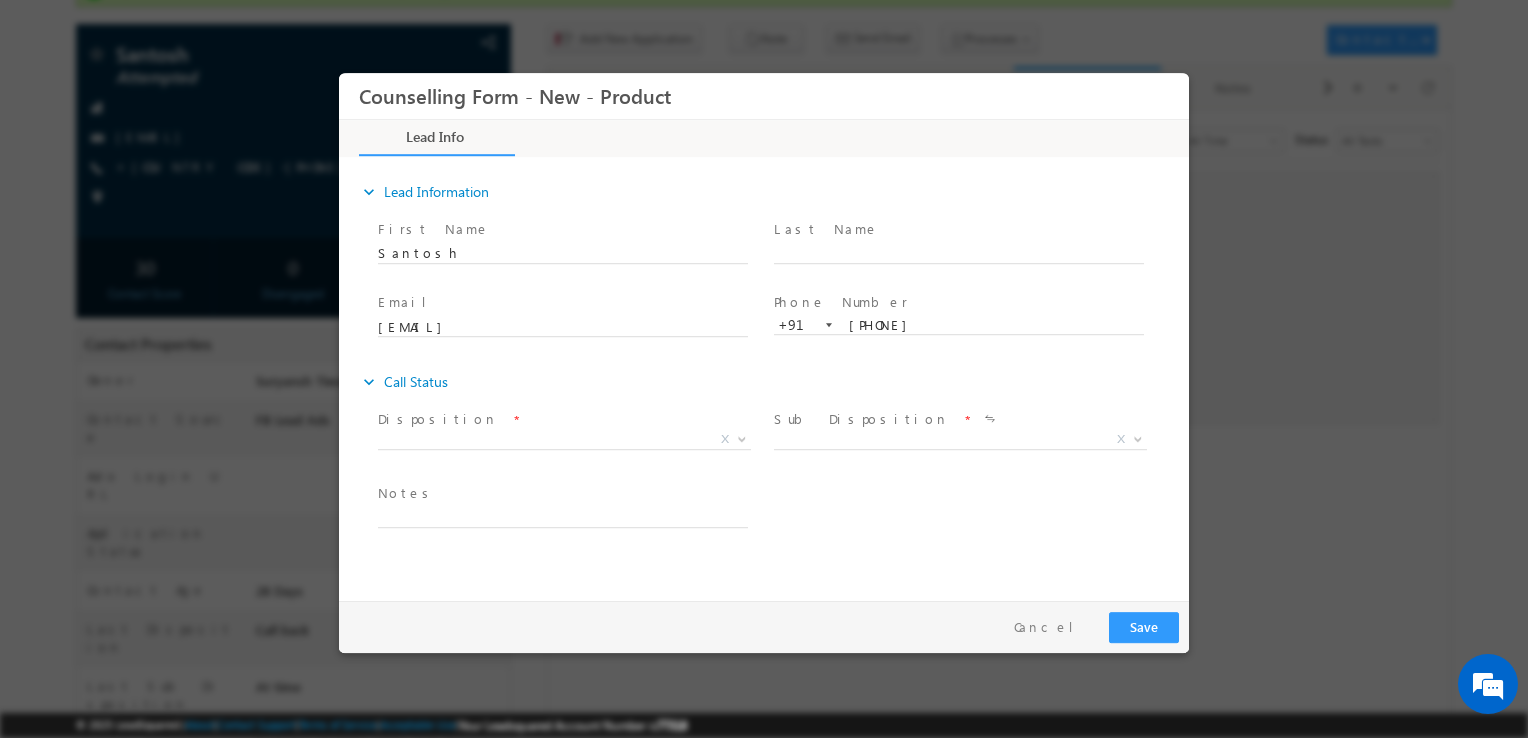 scroll, scrollTop: 0, scrollLeft: 0, axis: both 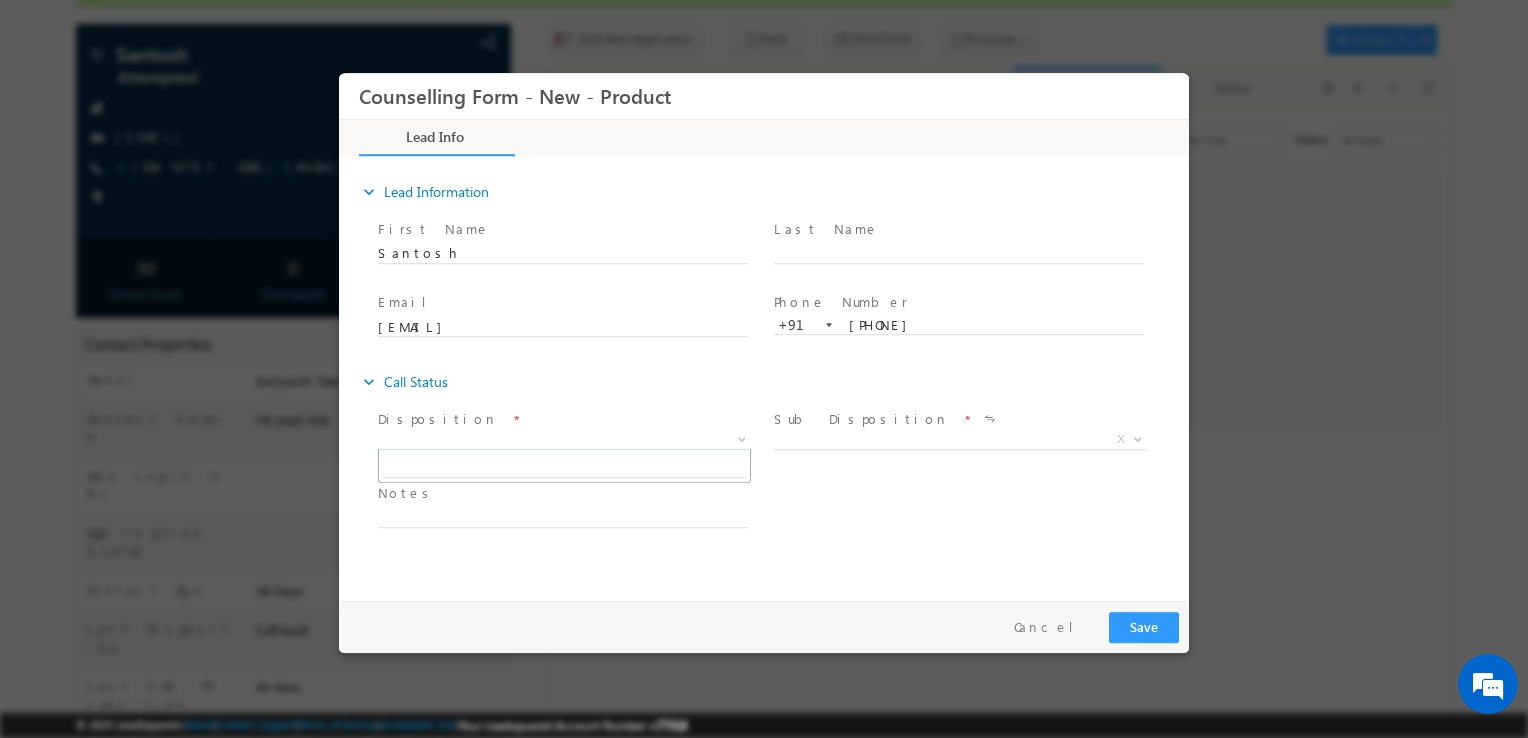 click on "X" at bounding box center [564, 440] 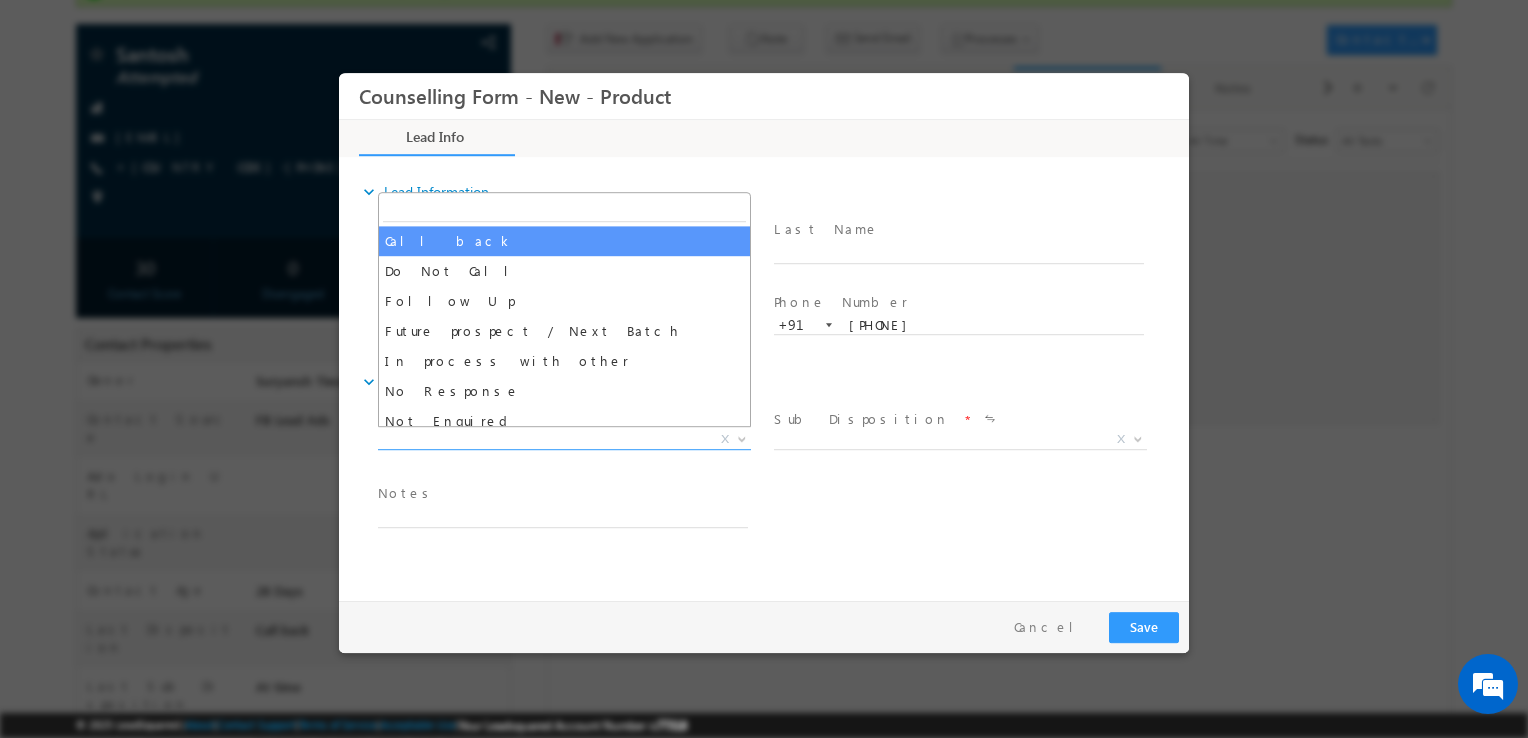 select on "Call back" 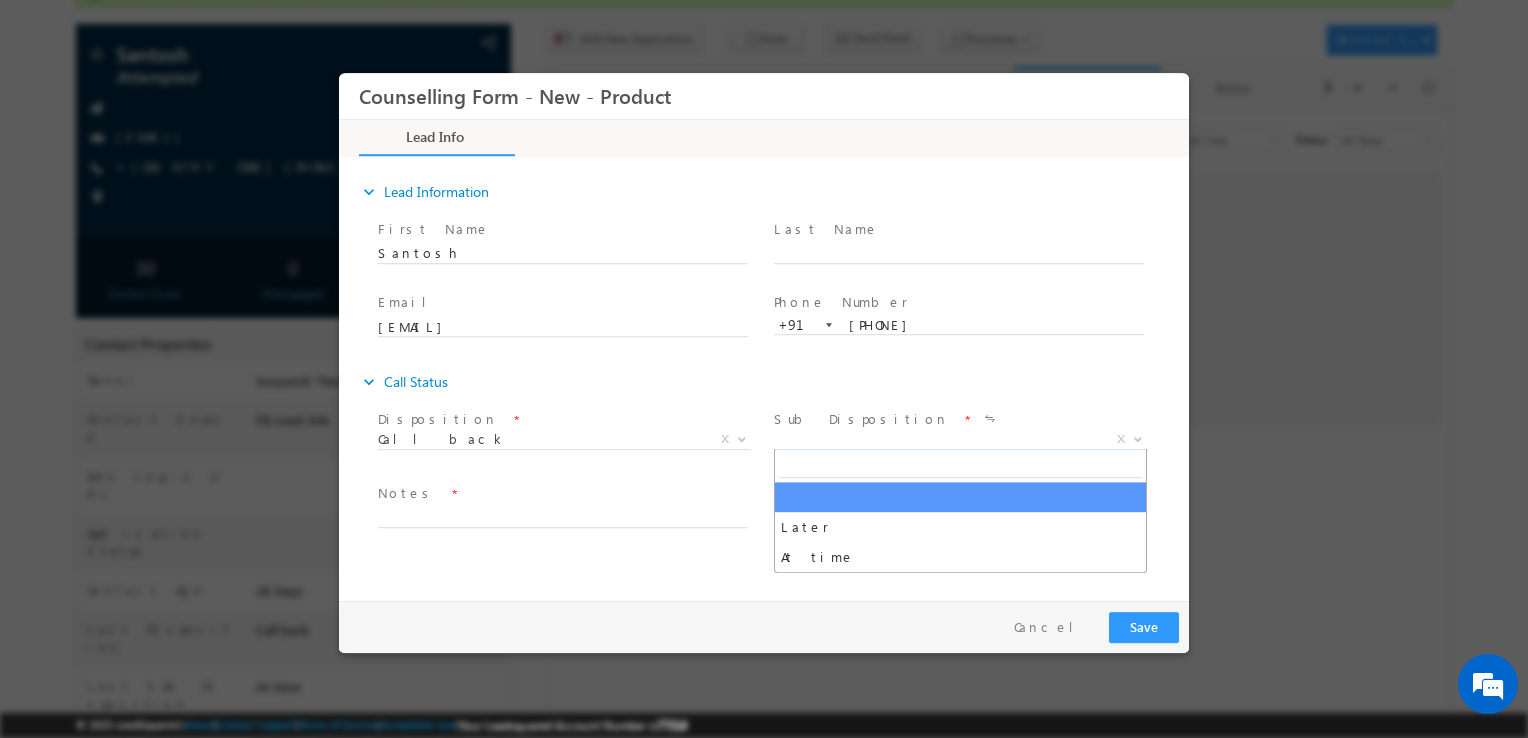 click on "X" at bounding box center [960, 440] 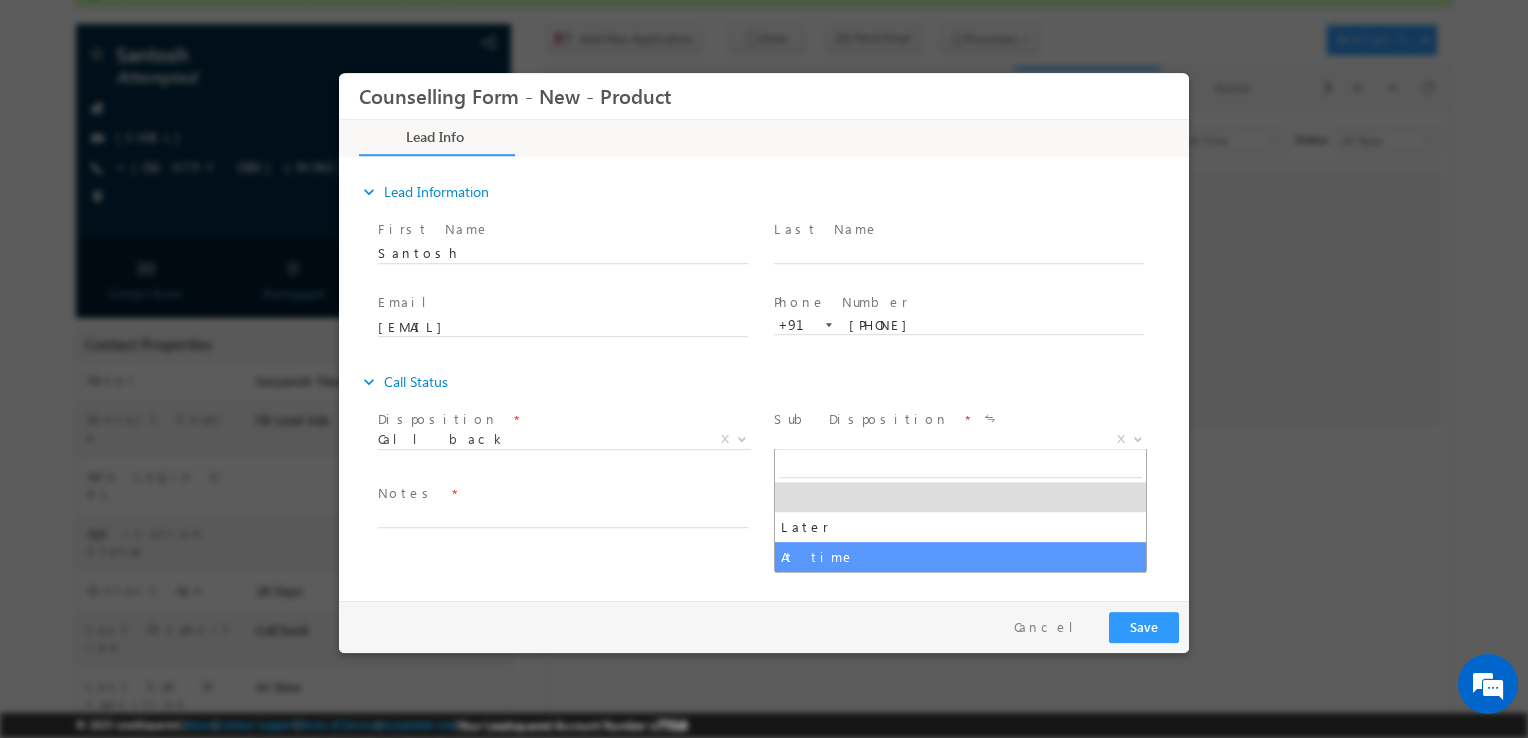 select on "At time" 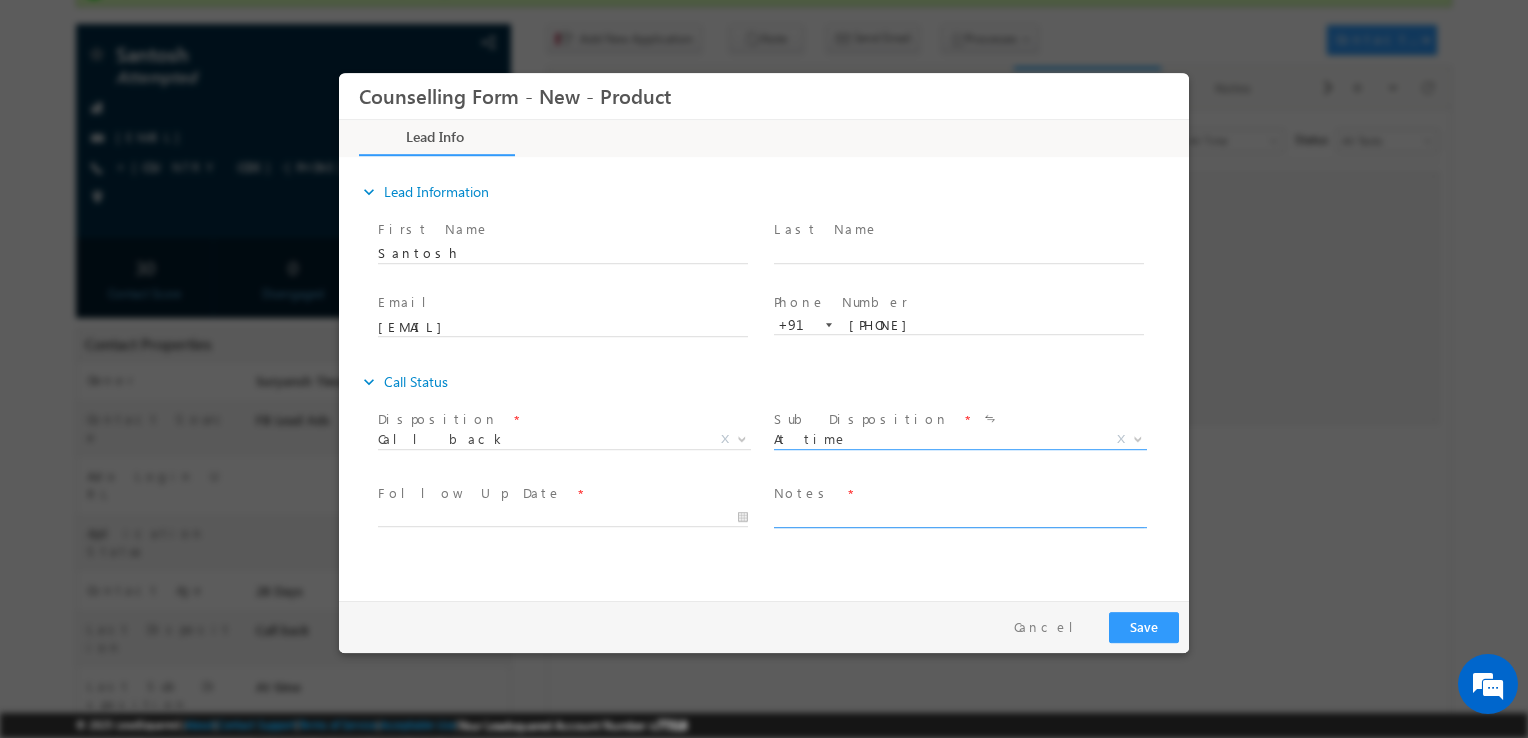 click at bounding box center (959, 516) 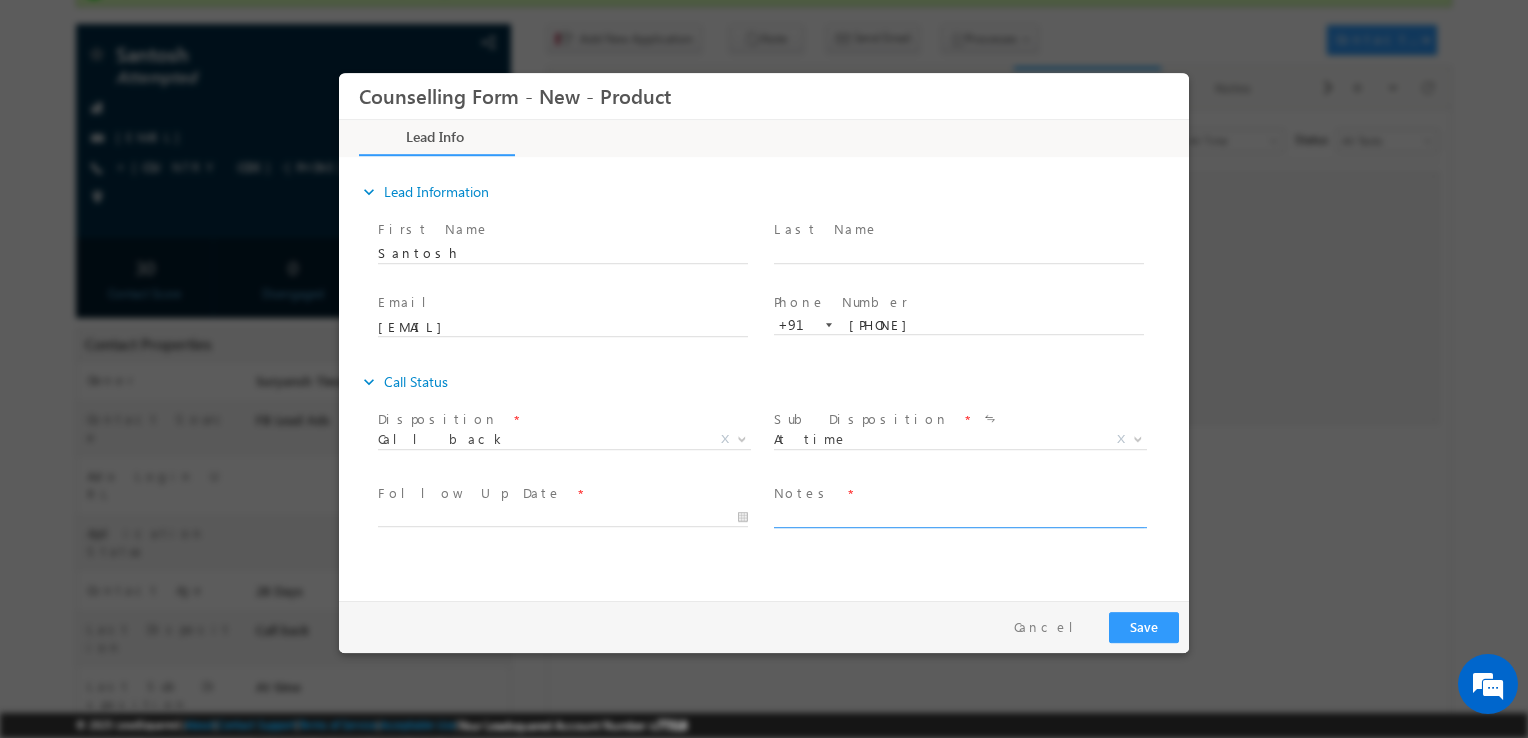 paste on "Bachelor - B.COM - 2021 - 8.8 - Bangalore City University
2021-22 Civil Services - Vijayanagar
2023-25 - MBA Finance - Manipal uni - 8.8 %
10th - 91
12th - 85
CFA pursuing" 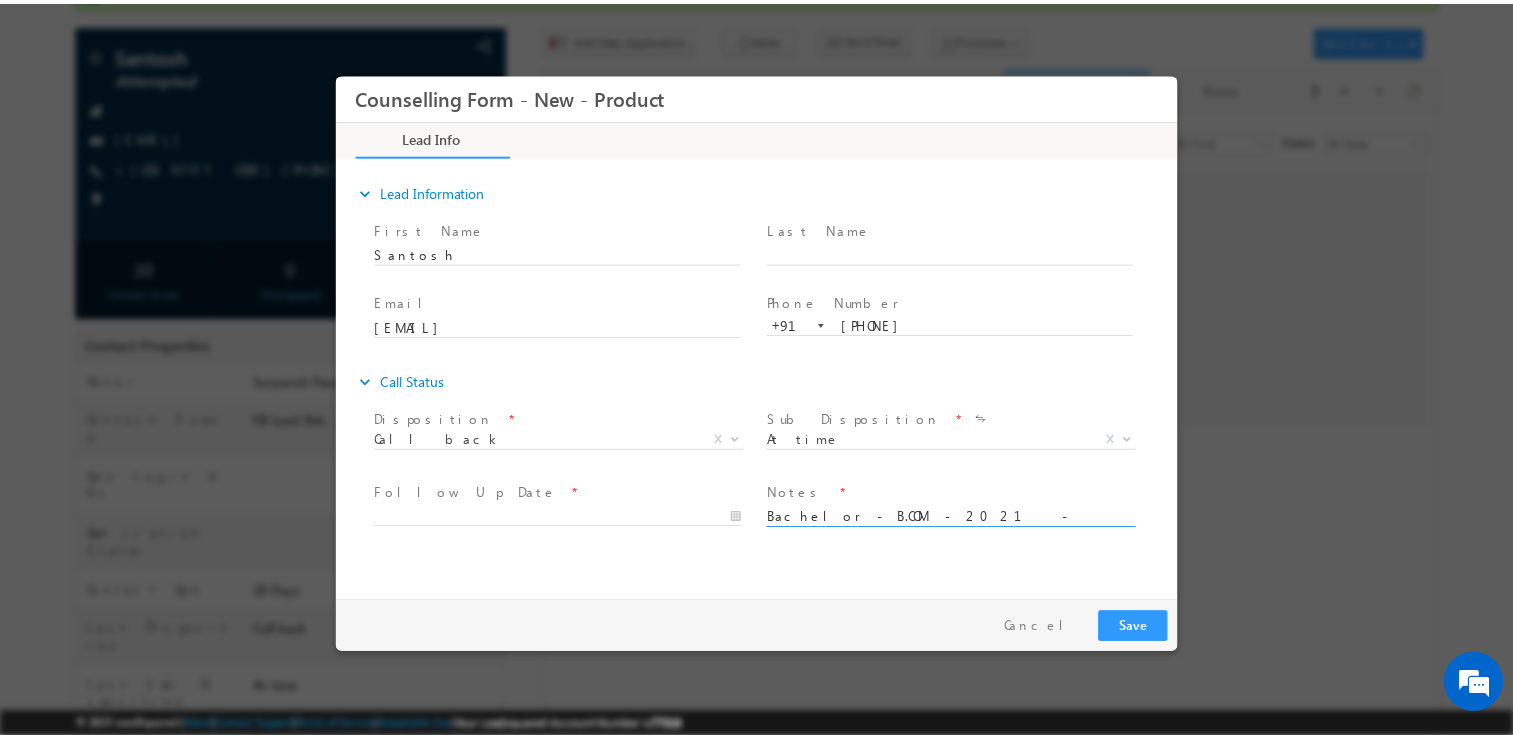 scroll, scrollTop: 15, scrollLeft: 0, axis: vertical 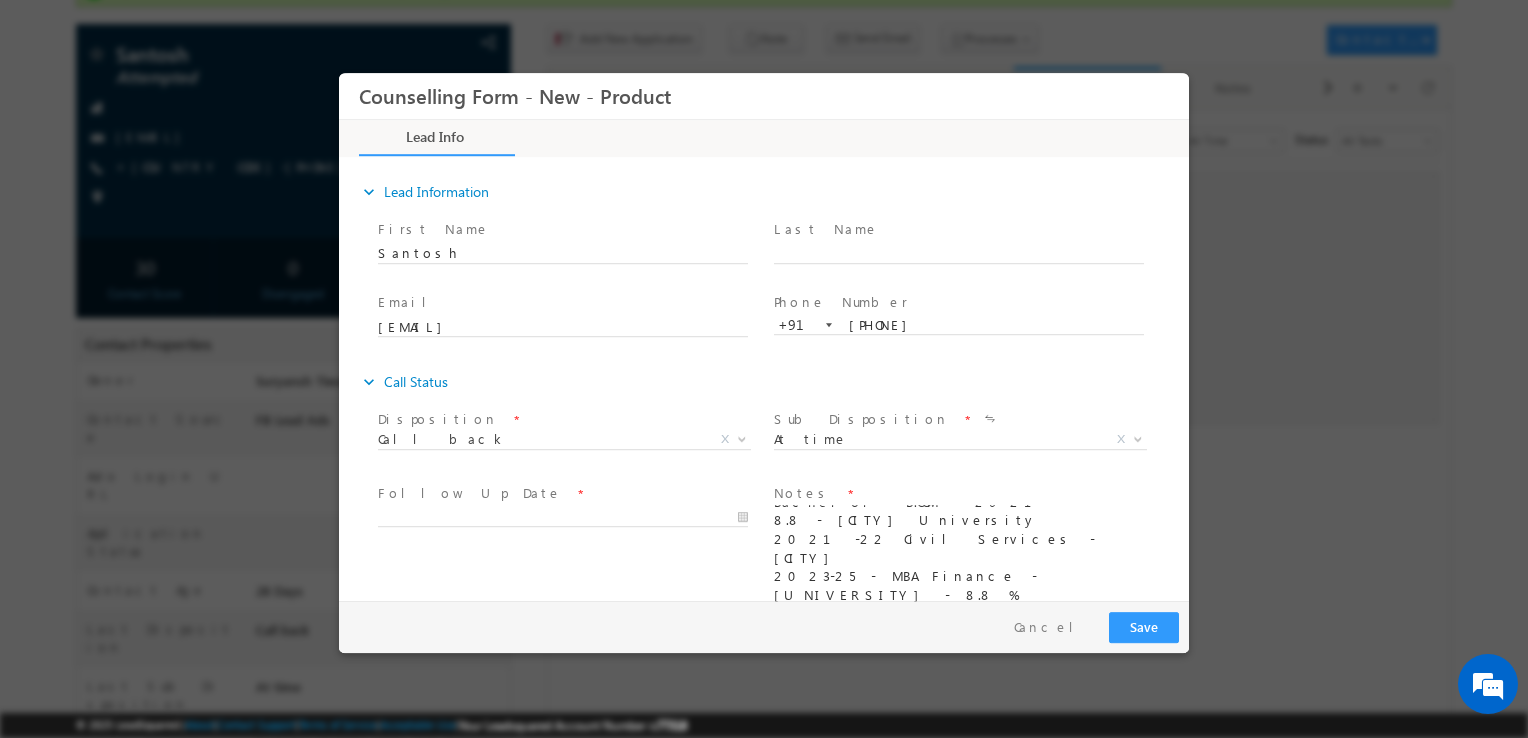 type on "Bachelor - B.COM - 2021 - 8.8 - Bangalore City University
2021-22 Civil Services - Vijayanagar
2023-25 - MBA Finance - Manipal uni - 8.8 %
10th - 91
12th - 85
CFA pursuing" 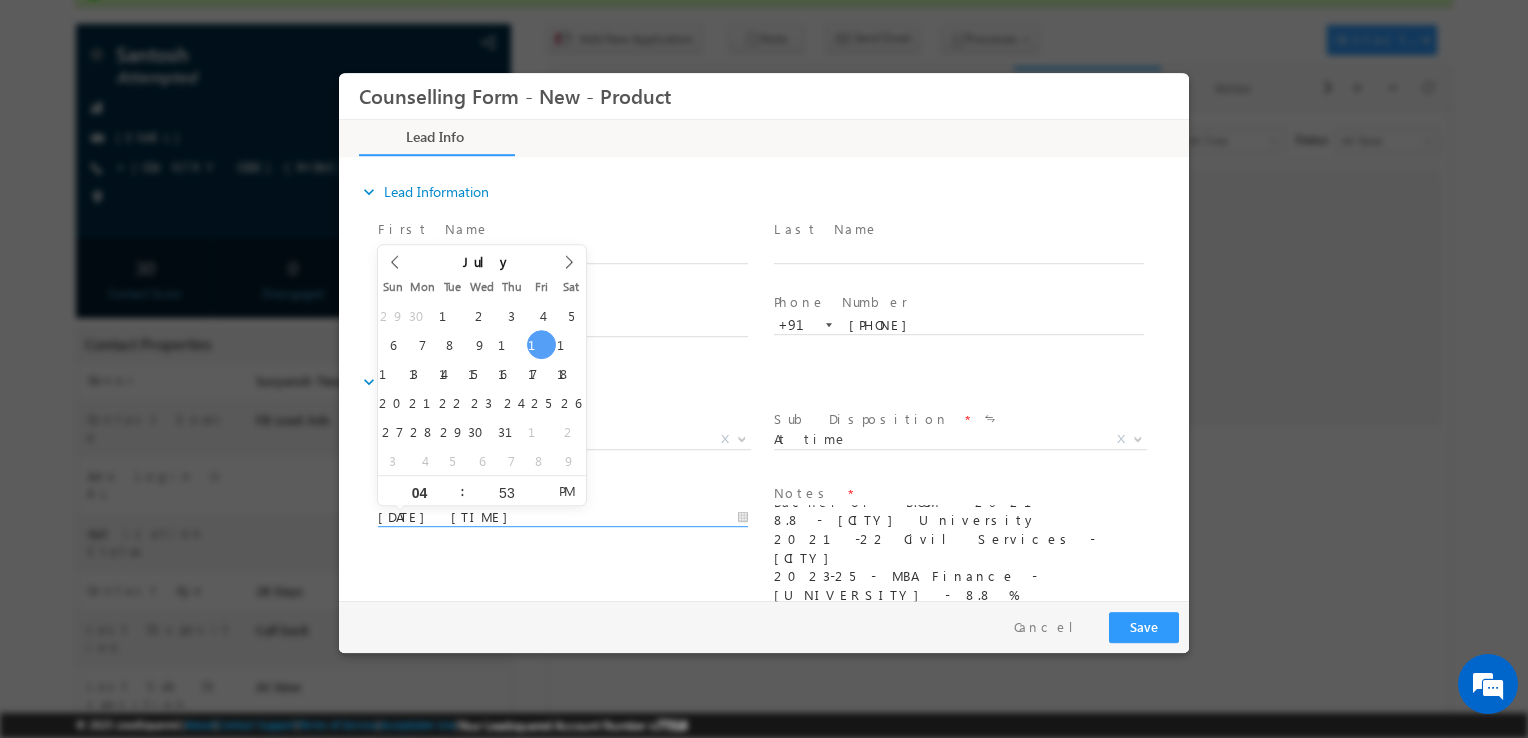 click on "11/07/2025 4:53 PM" at bounding box center [563, 518] 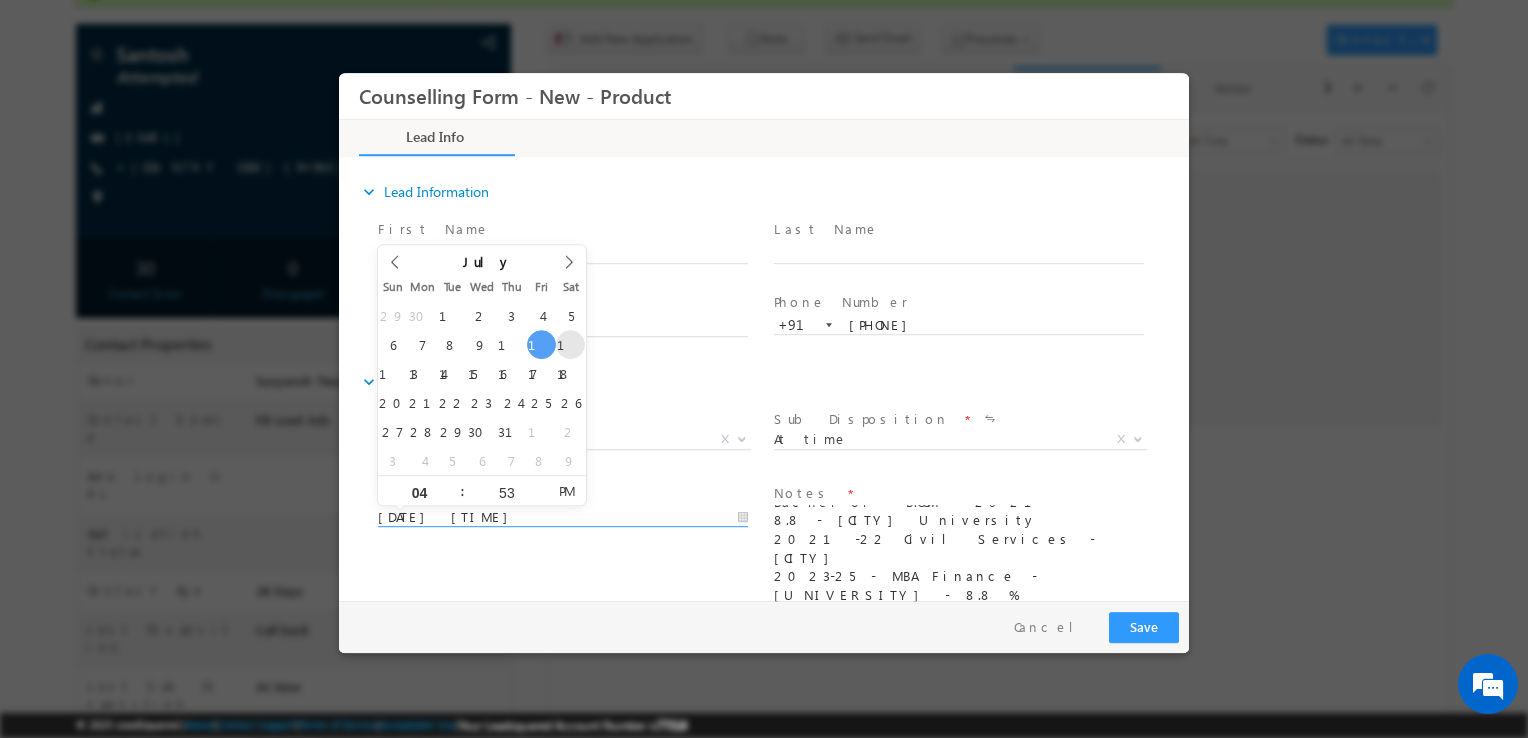 type on "12/07/2025 4:53 PM" 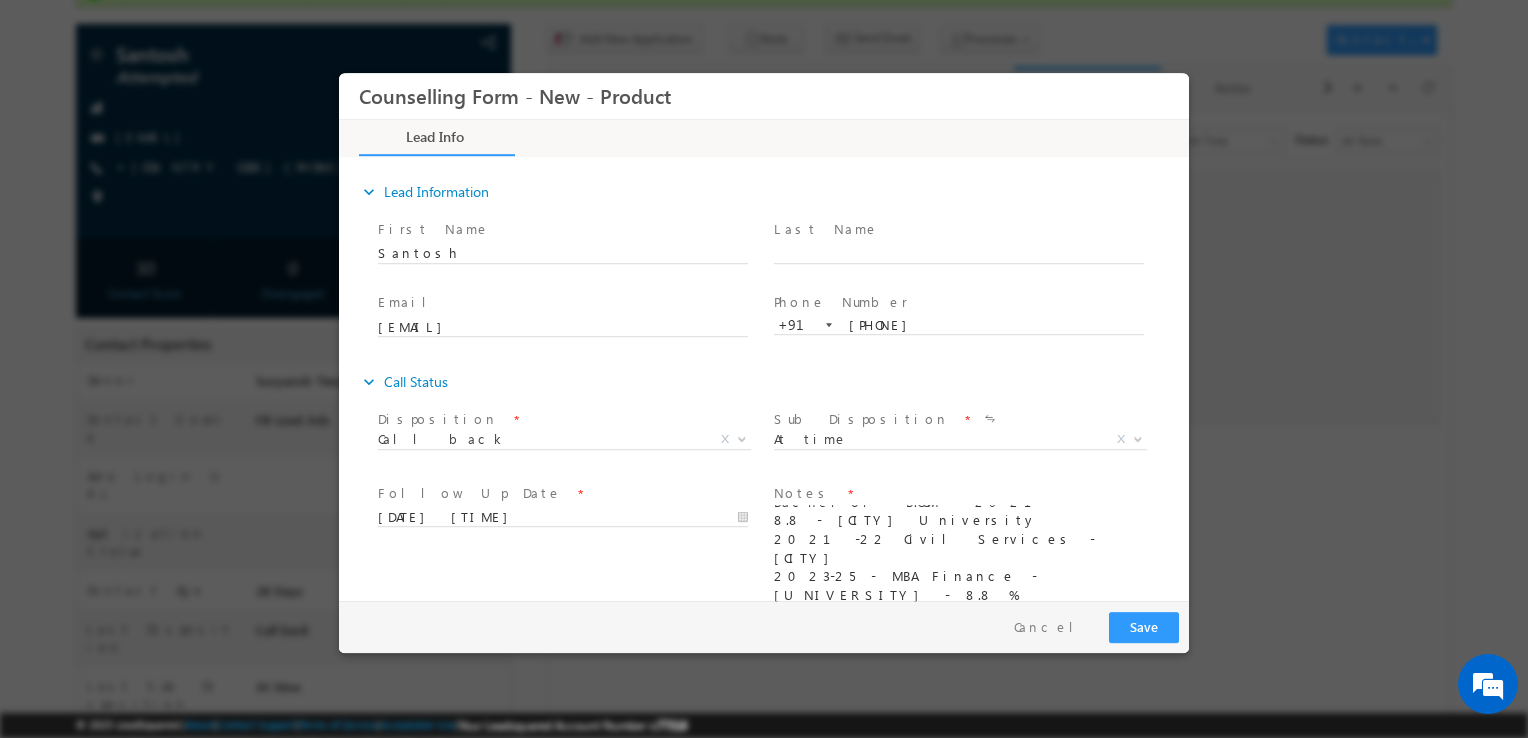 click on "Follow Up Date
*
12/07/2025 4:53 PM
Notes
*
Bachelor - B.COM - 2021 - 8.8 - Bangalore City University
2021-22 Civil Services - Vijayanagar
2023-25 - MBA Finance - Manipal uni - 8.8 %
10th - 91
12th - 85
CFA pursuing" at bounding box center (781, 554) 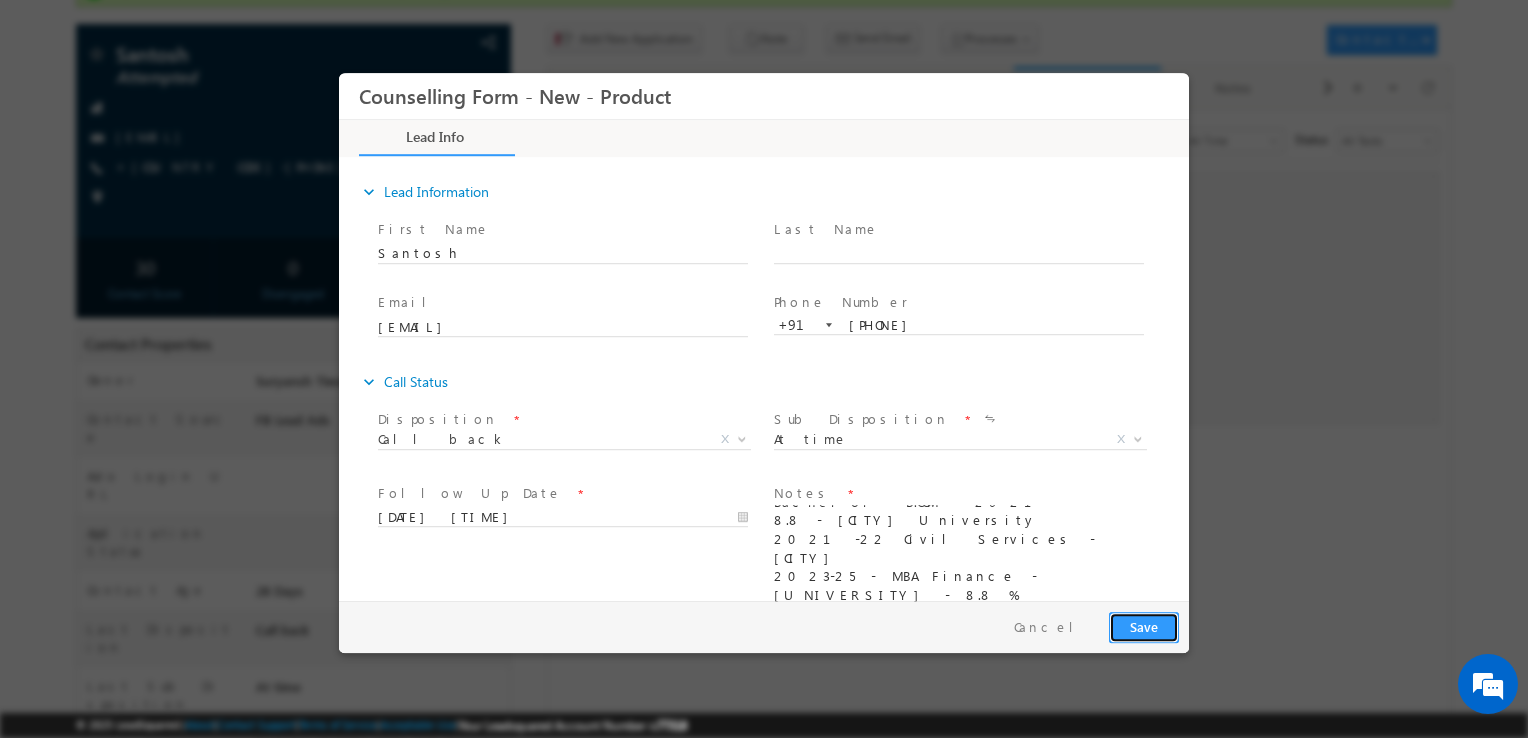 click on "Save" at bounding box center (1144, 627) 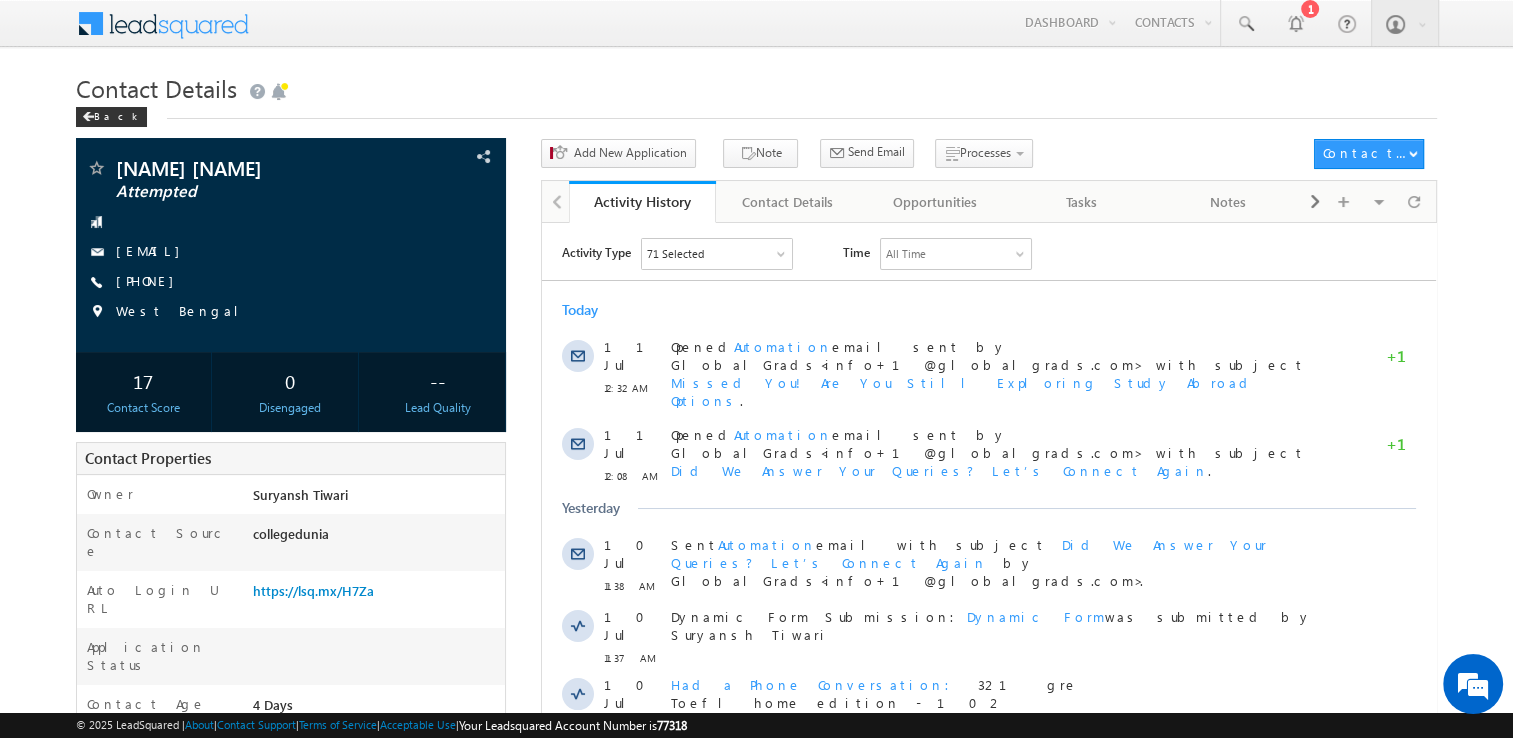 scroll, scrollTop: 0, scrollLeft: 0, axis: both 